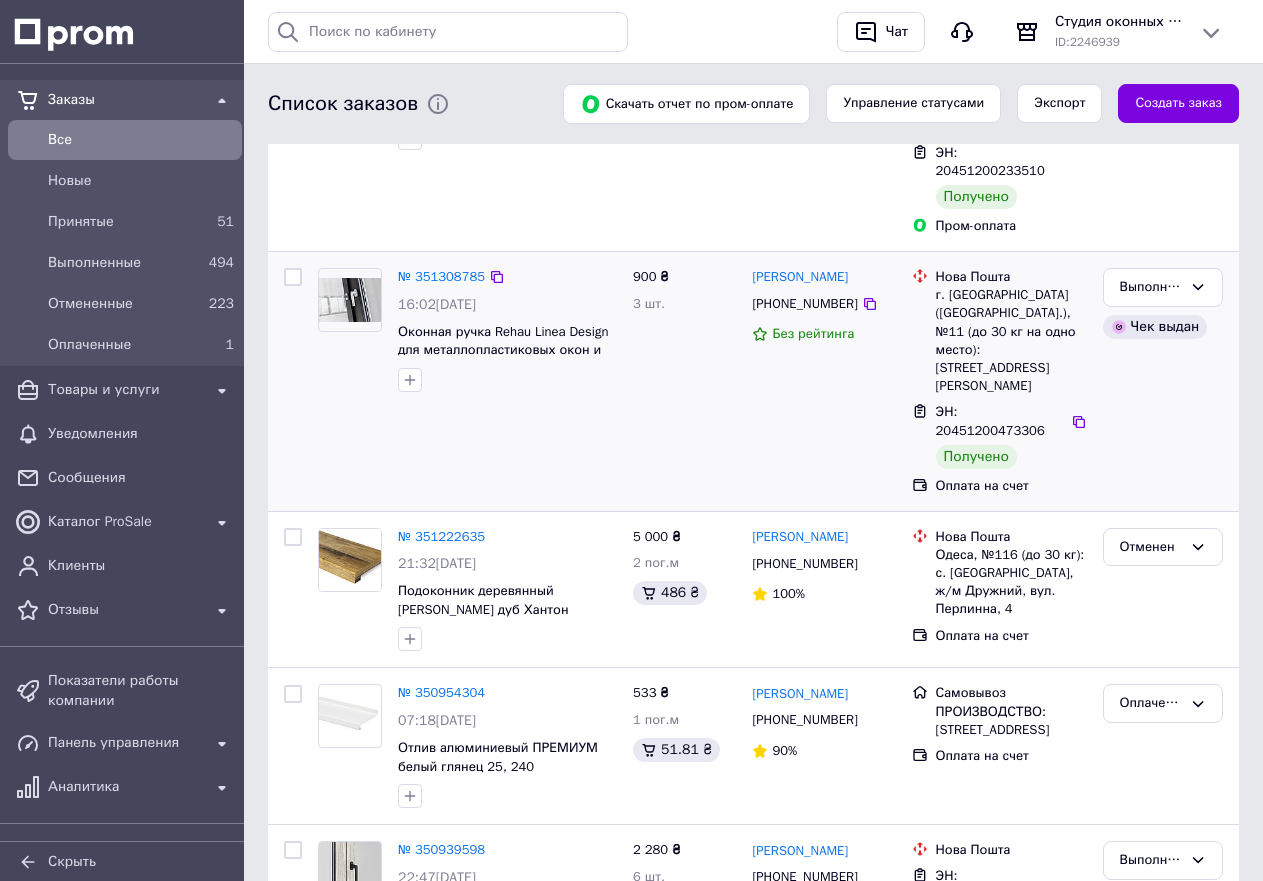 scroll, scrollTop: 300, scrollLeft: 0, axis: vertical 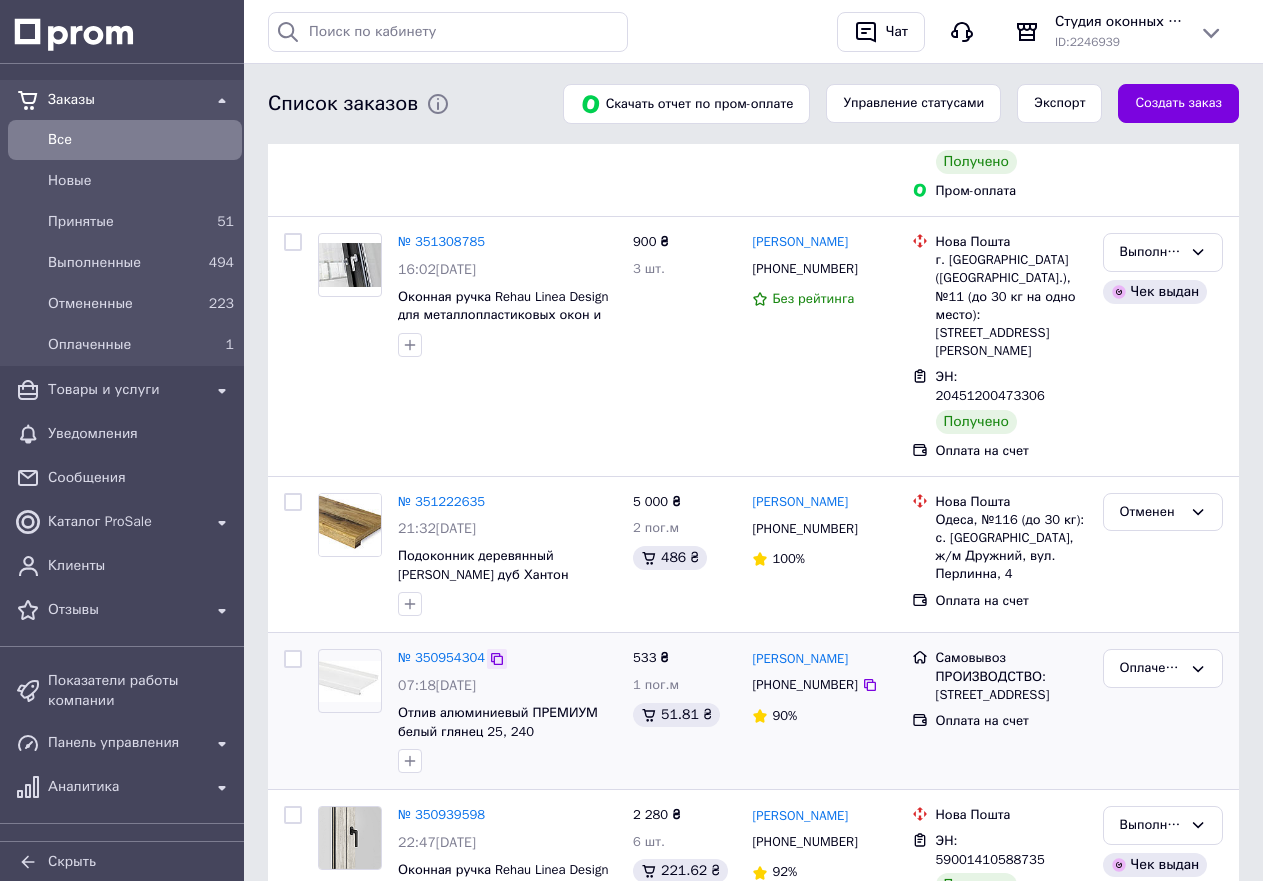 click 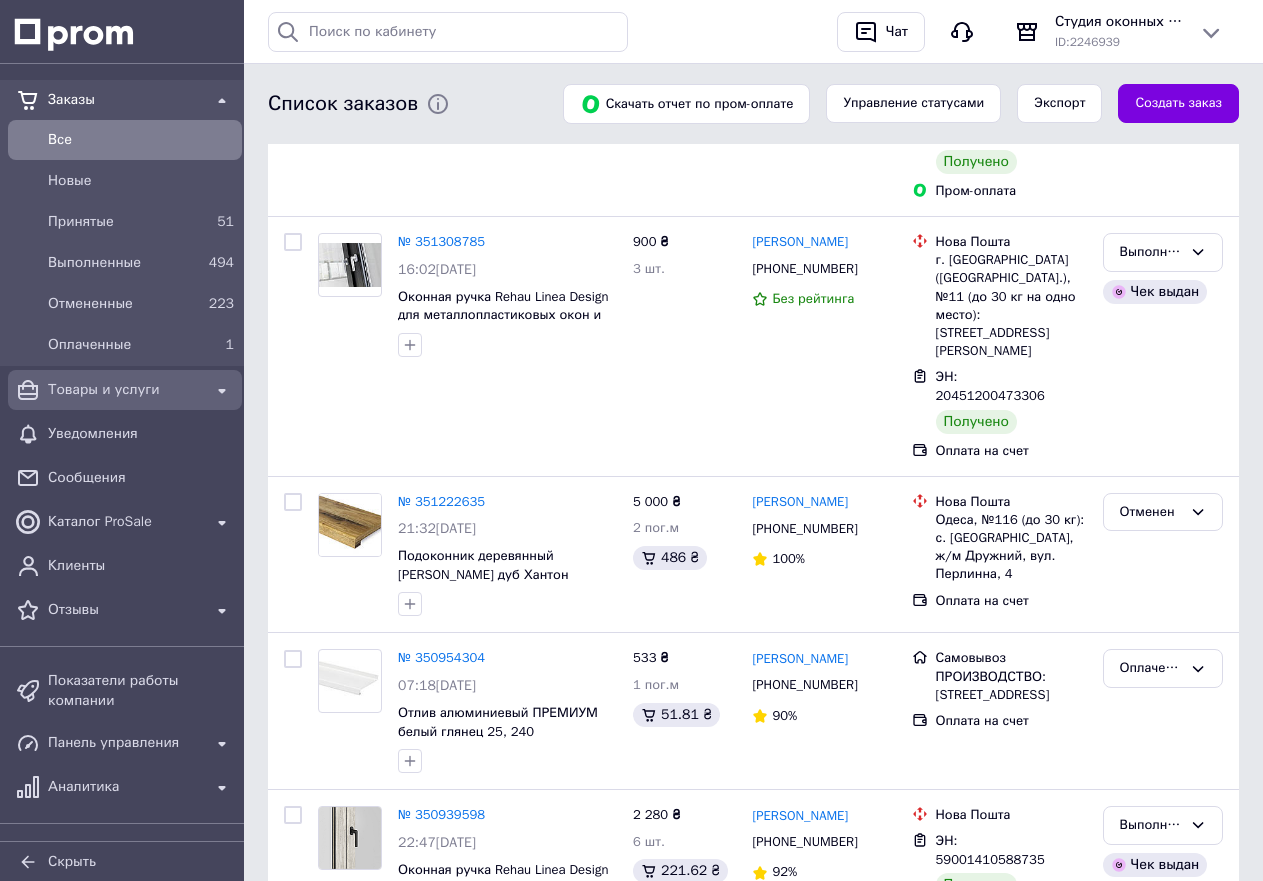 click on "Товары и услуги" at bounding box center (125, 390) 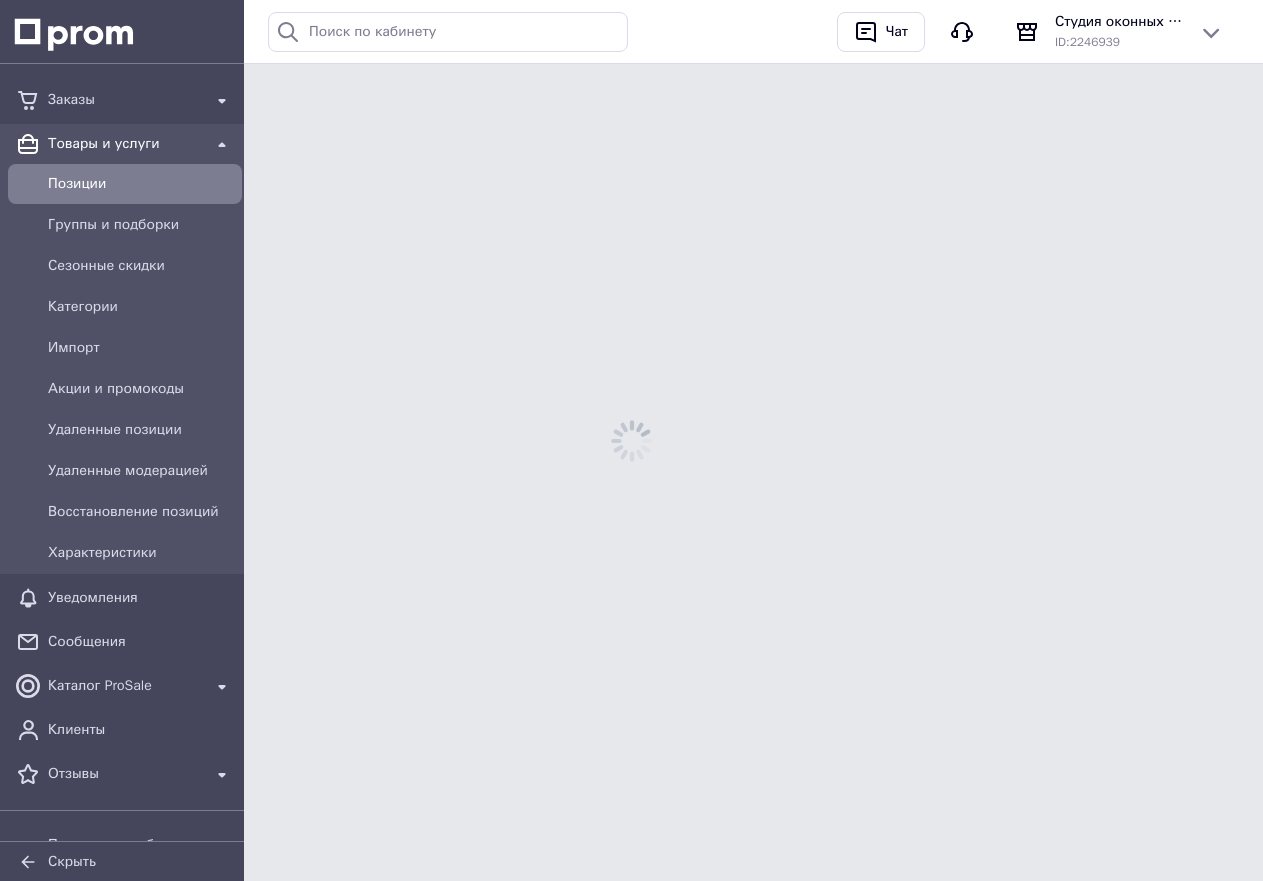 scroll, scrollTop: 0, scrollLeft: 0, axis: both 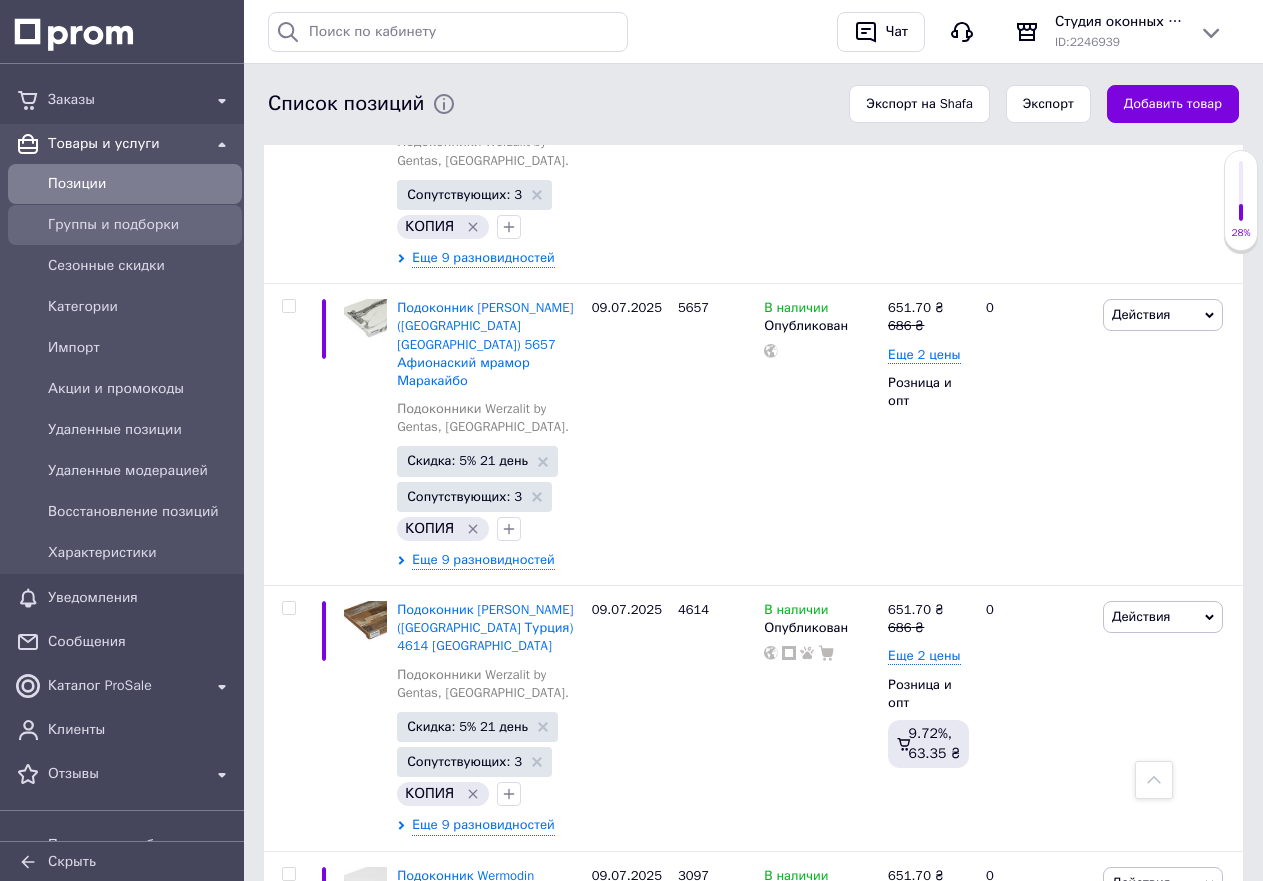 click on "Группы и подборки" at bounding box center [141, 225] 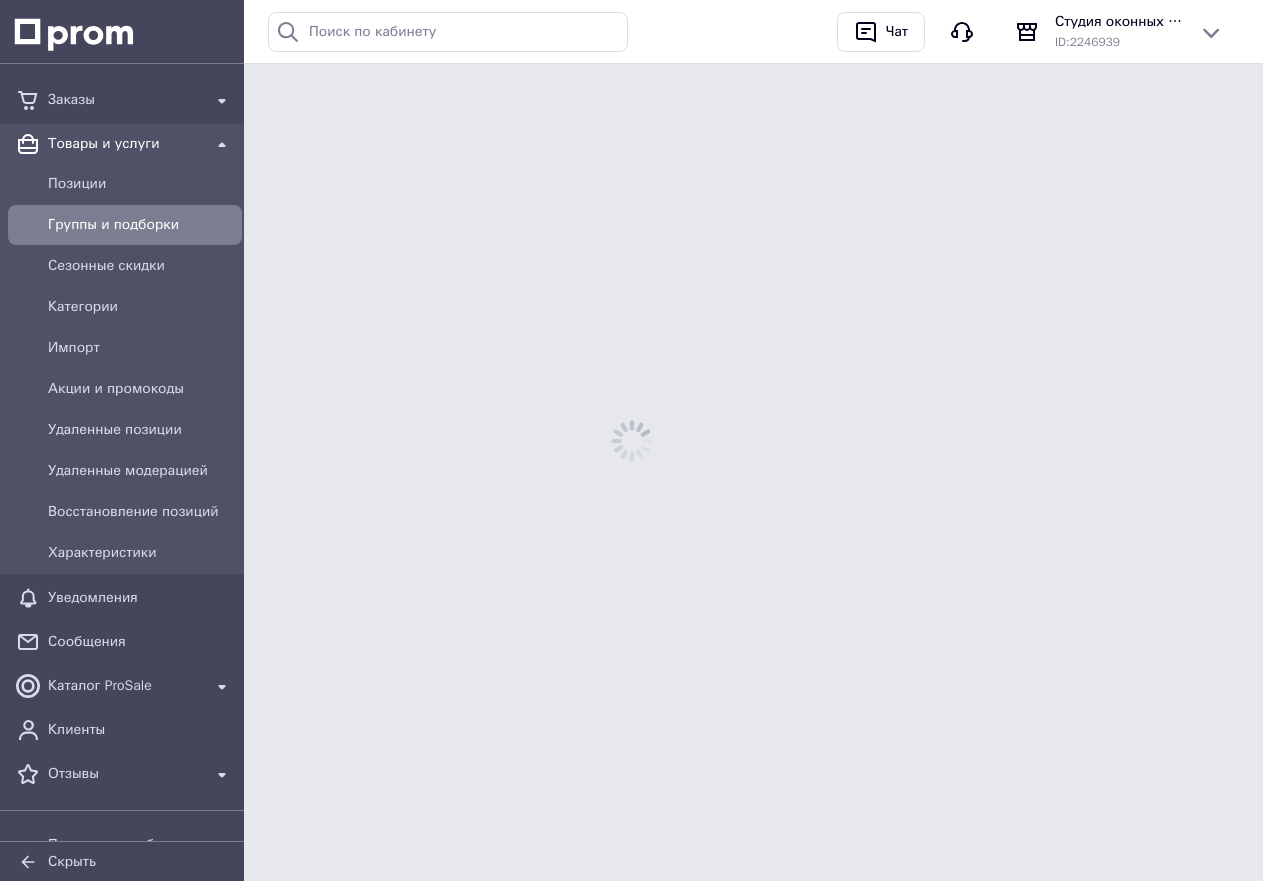 scroll, scrollTop: 0, scrollLeft: 0, axis: both 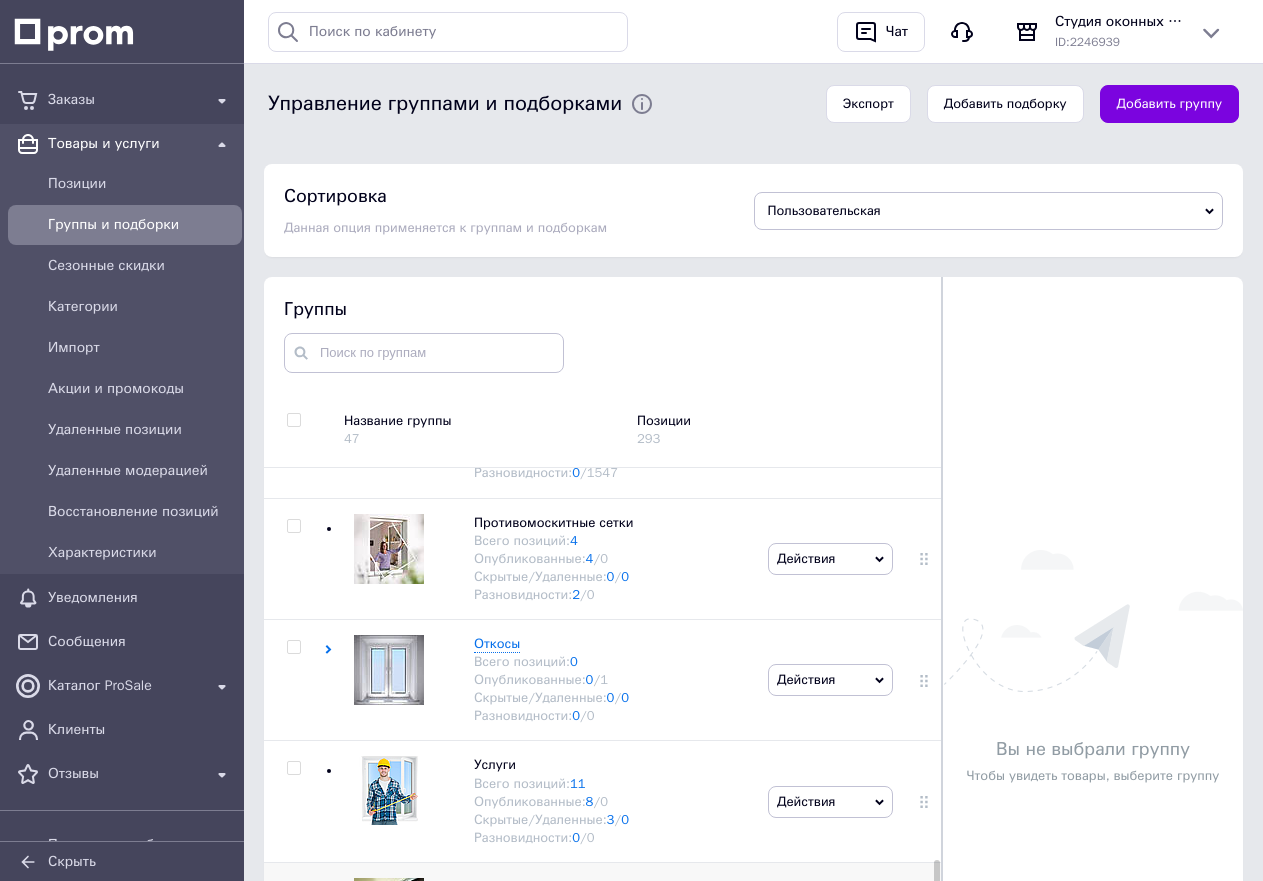 click at bounding box center [389, 901] 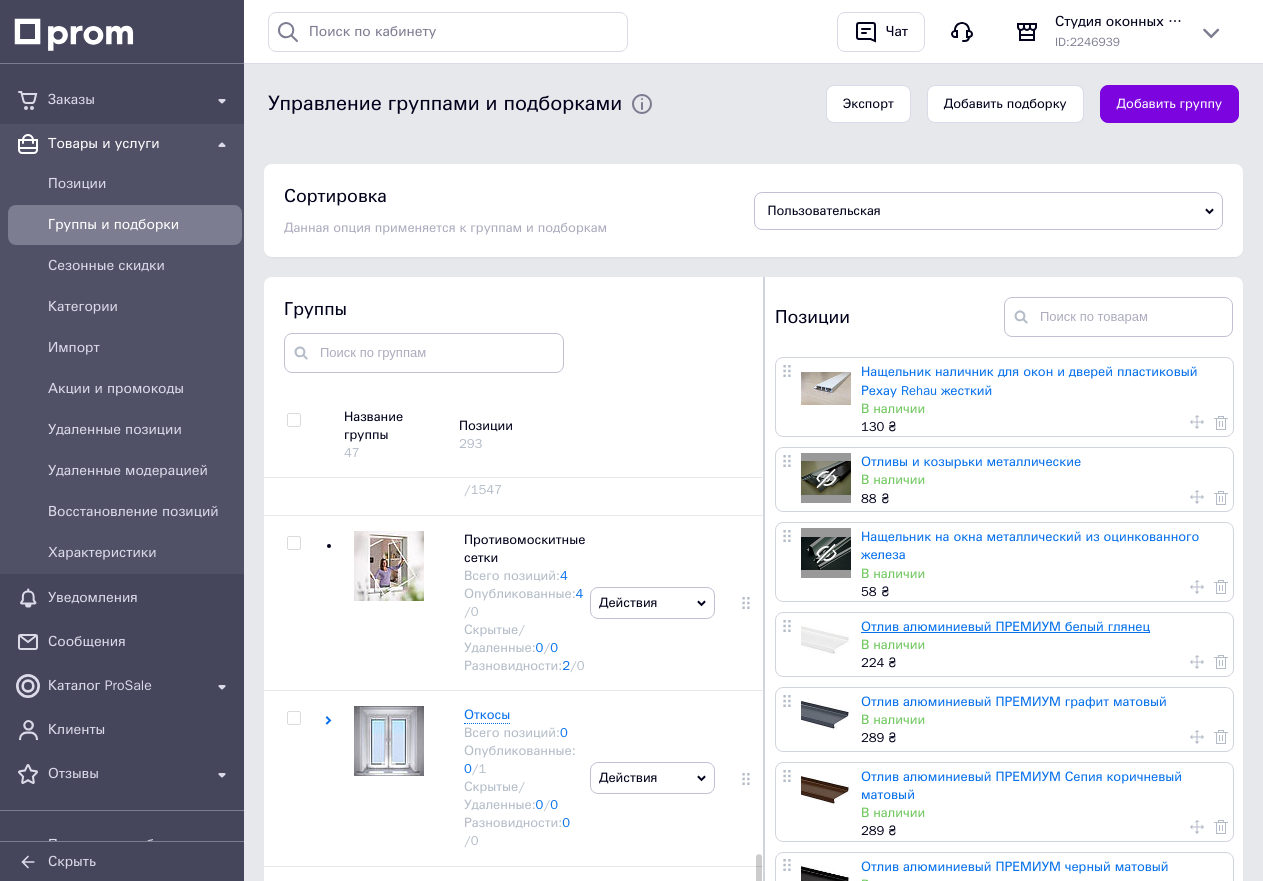 click on "Отлив алюминиевый ПРЕМИУМ белый глянец" at bounding box center (1005, 626) 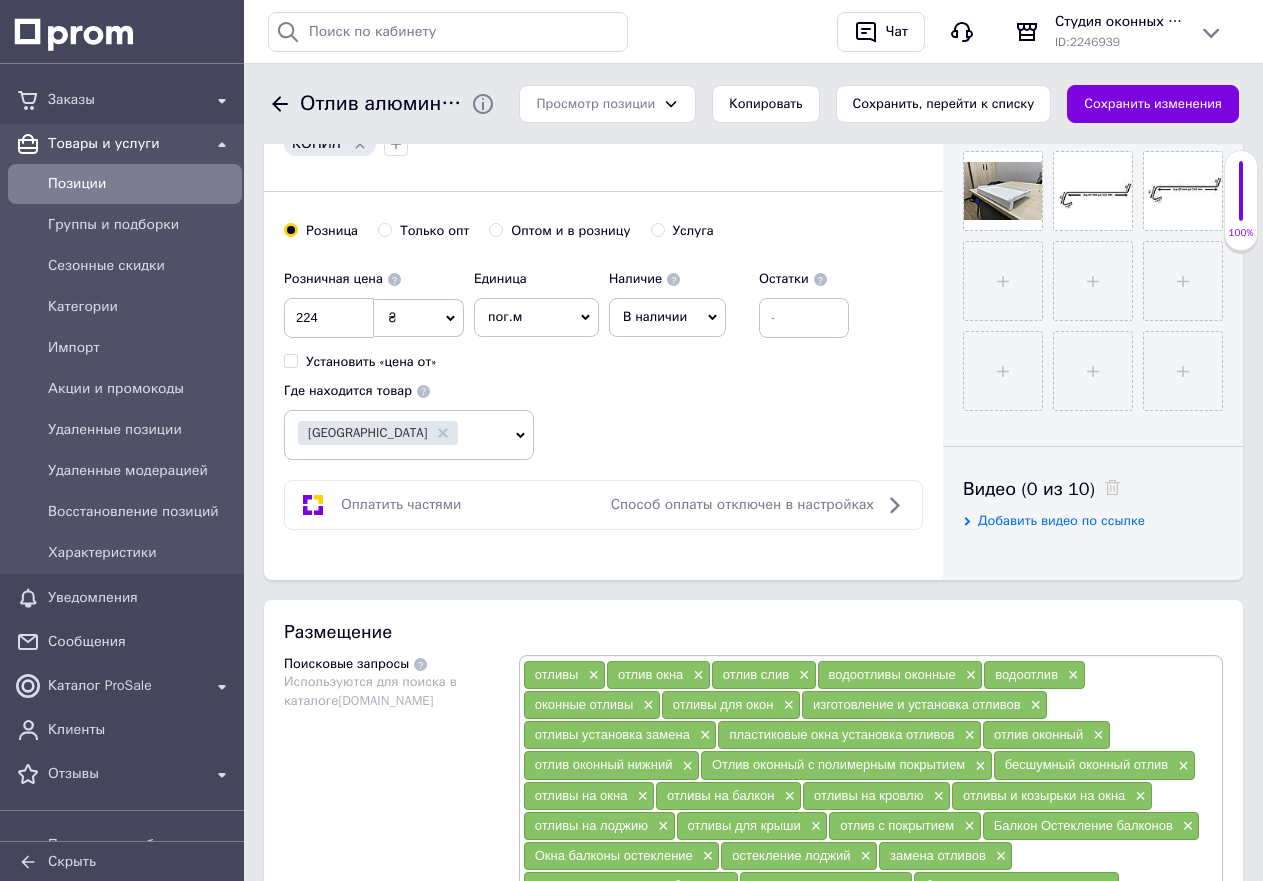 scroll, scrollTop: 0, scrollLeft: 0, axis: both 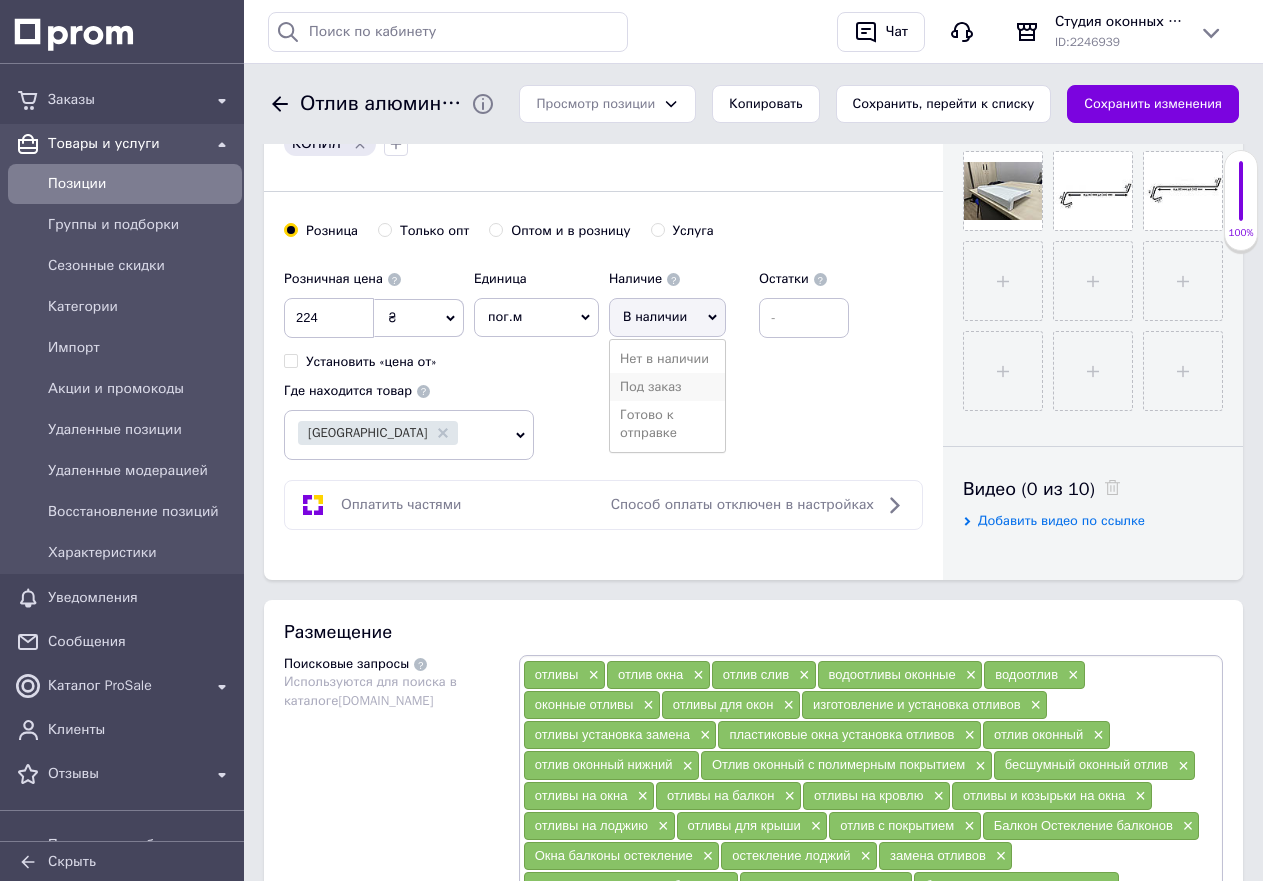 click on "Под заказ" at bounding box center [667, 387] 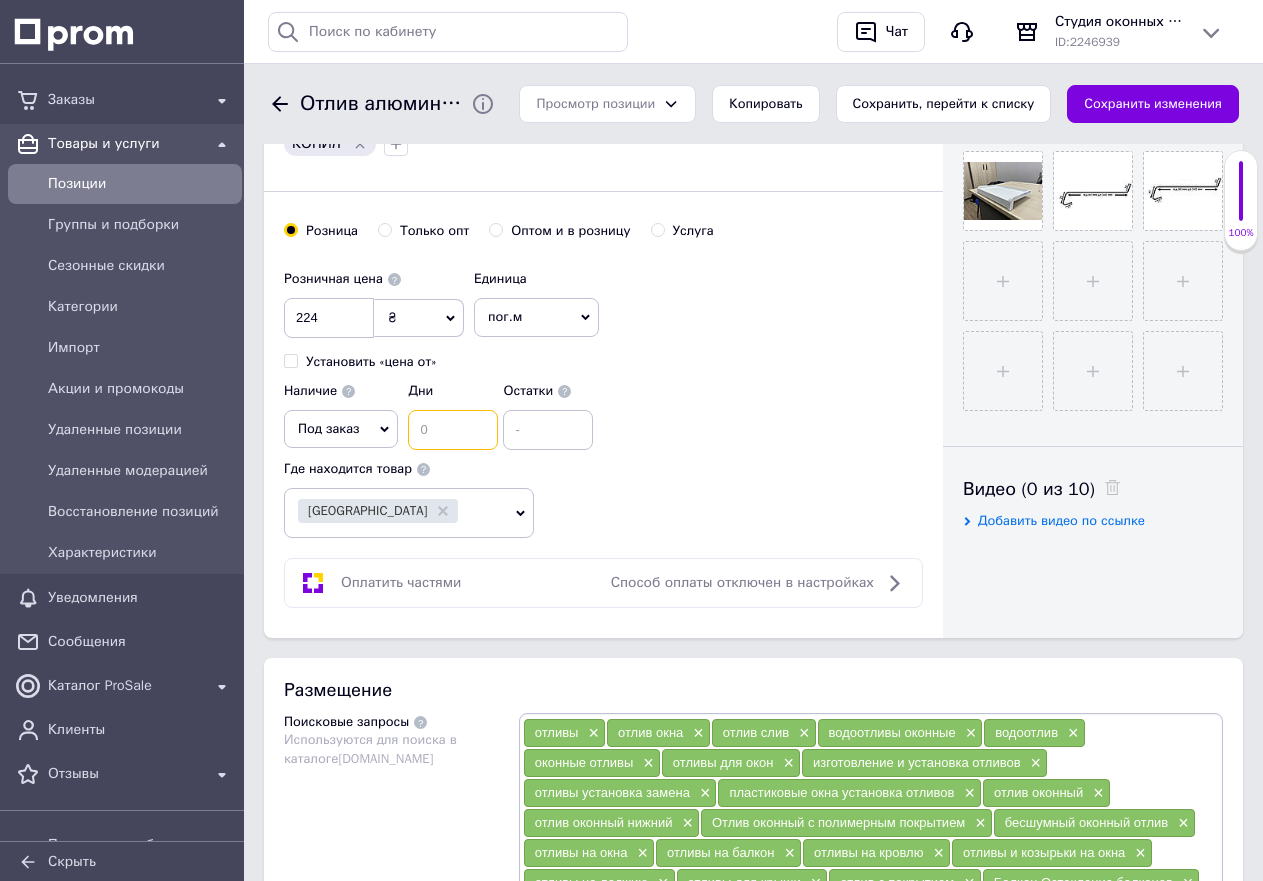 click at bounding box center [453, 430] 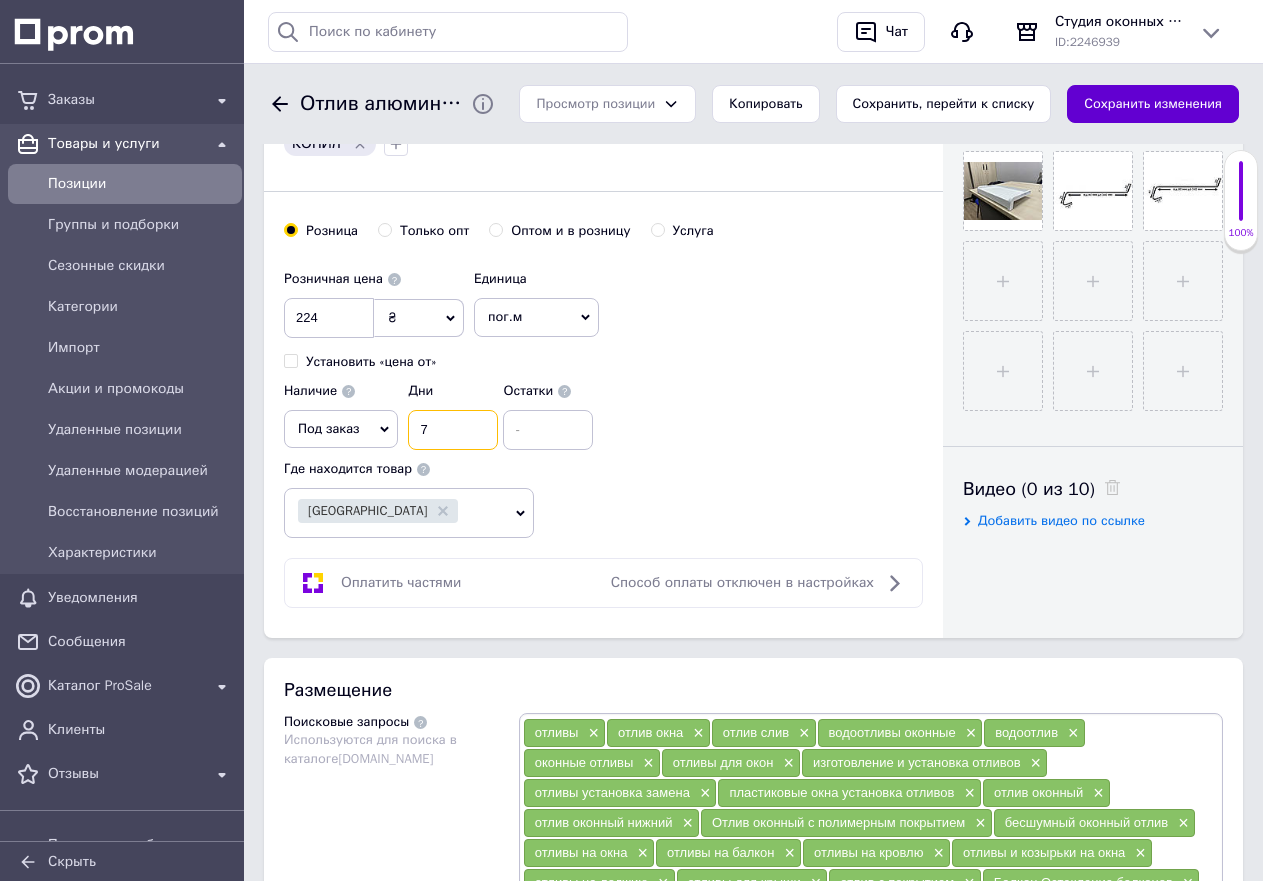 type on "7" 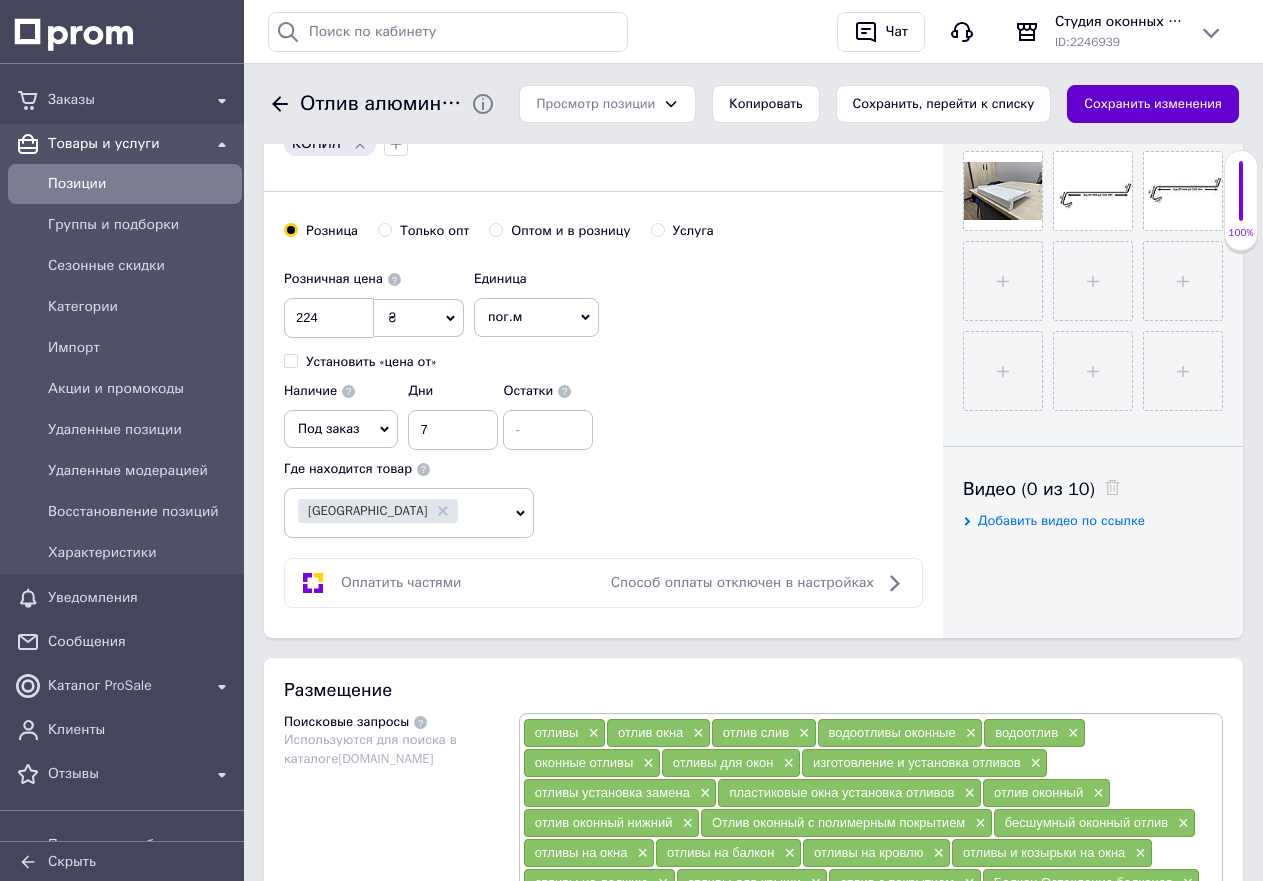 click on "Сохранить изменения" at bounding box center (1153, 104) 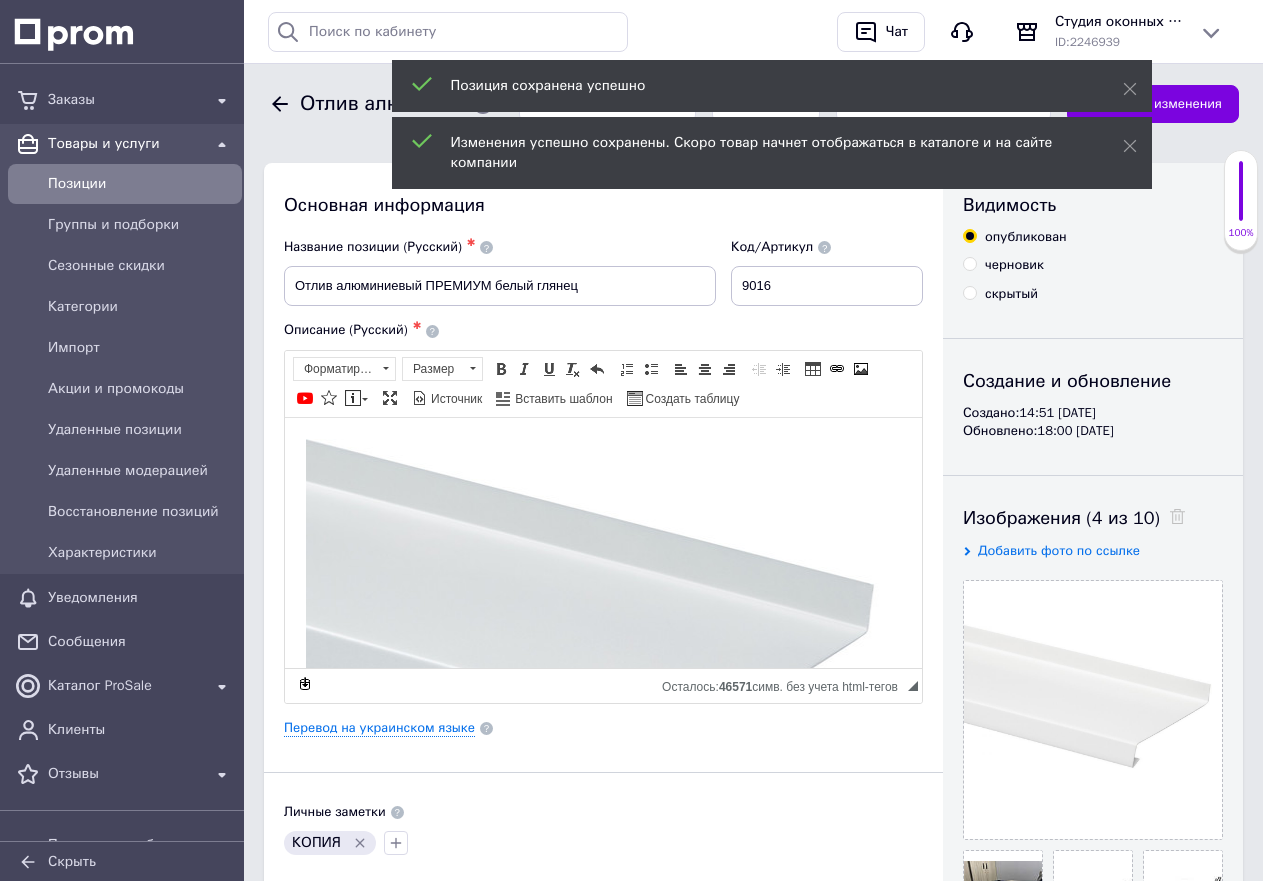 scroll, scrollTop: 0, scrollLeft: 0, axis: both 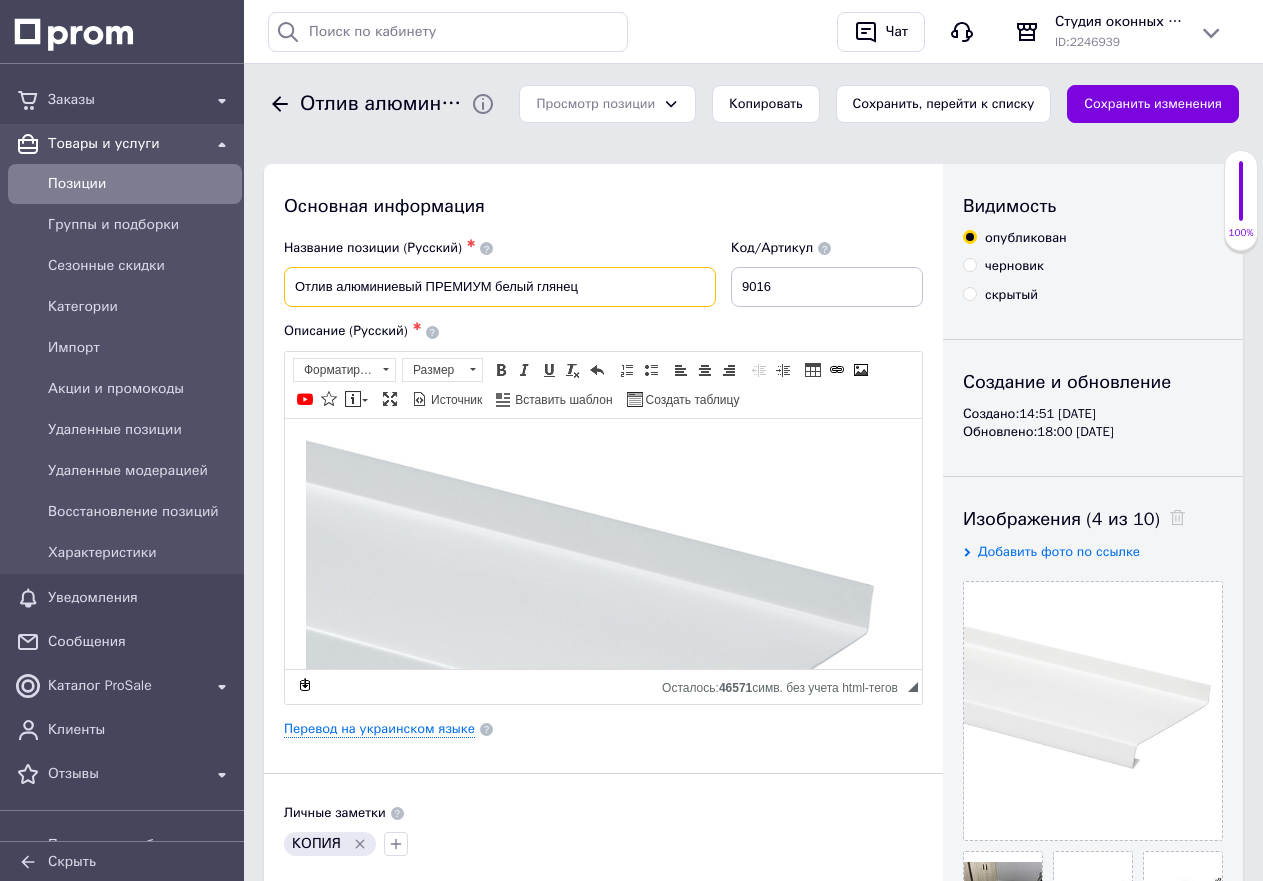 click on "Отлив алюминиевый ПРЕМИУМ белый глянец" at bounding box center (500, 287) 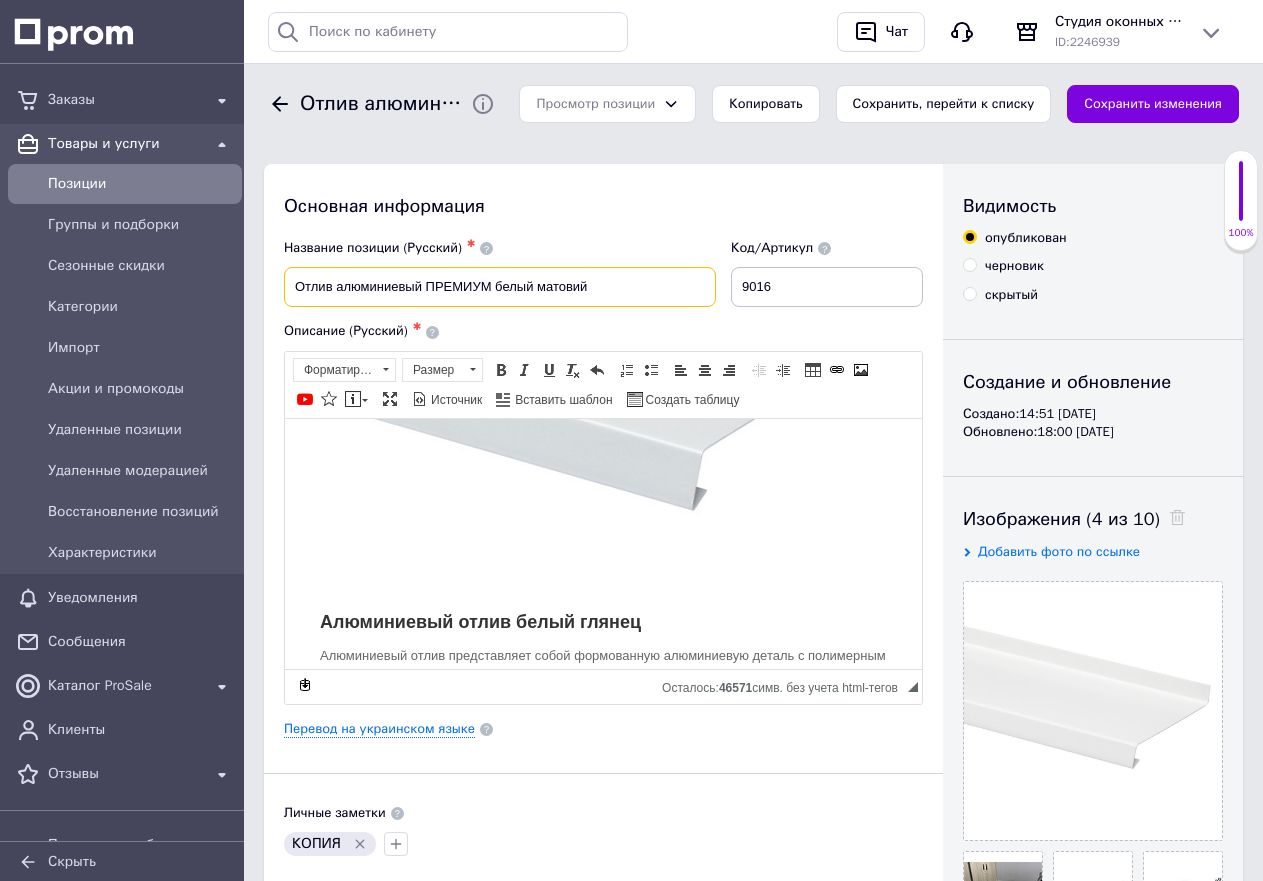 scroll, scrollTop: 300, scrollLeft: 0, axis: vertical 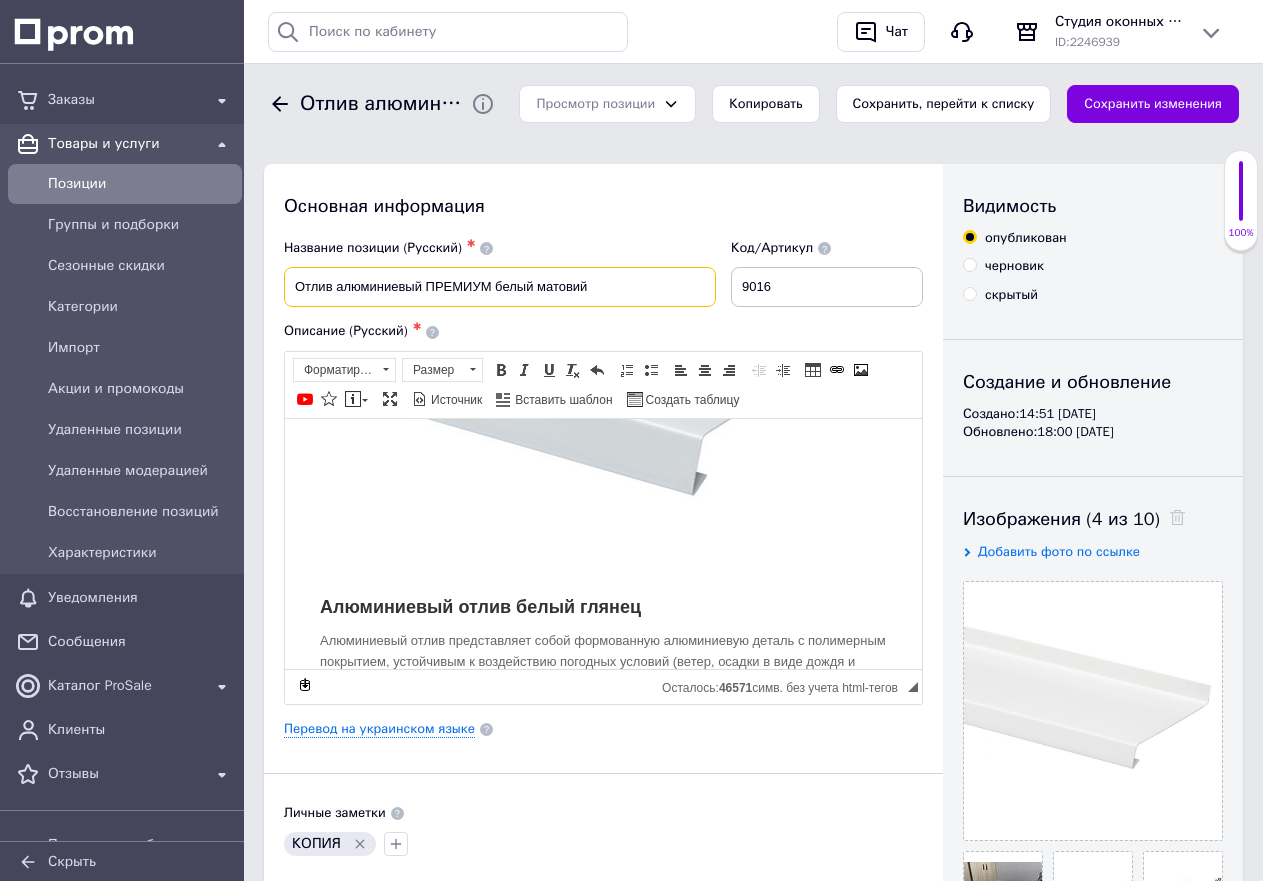 type on "Отлив алюминиевый ПРЕМИУМ белый матовий" 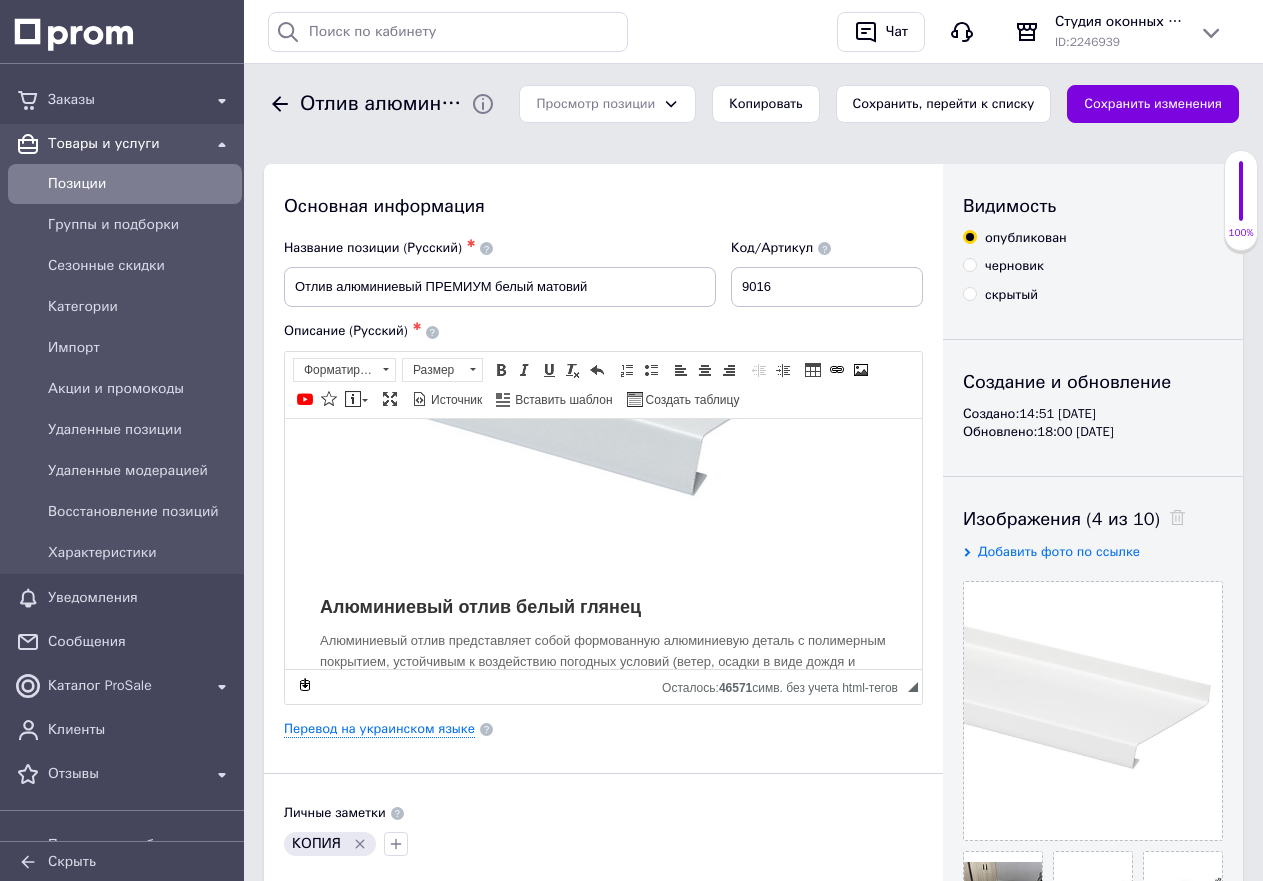 click on "Алюминиевый отлив белый глянец" at bounding box center [603, 606] 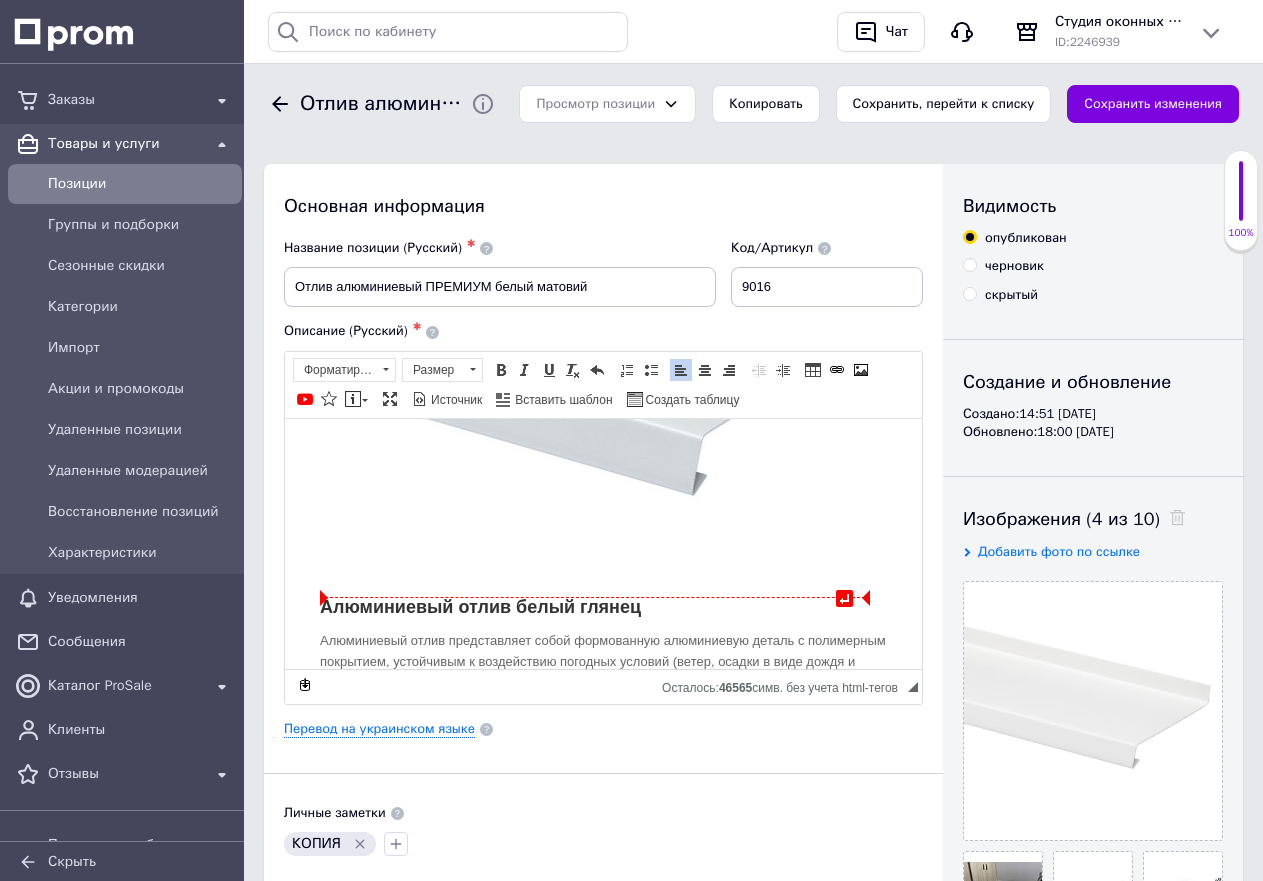 type 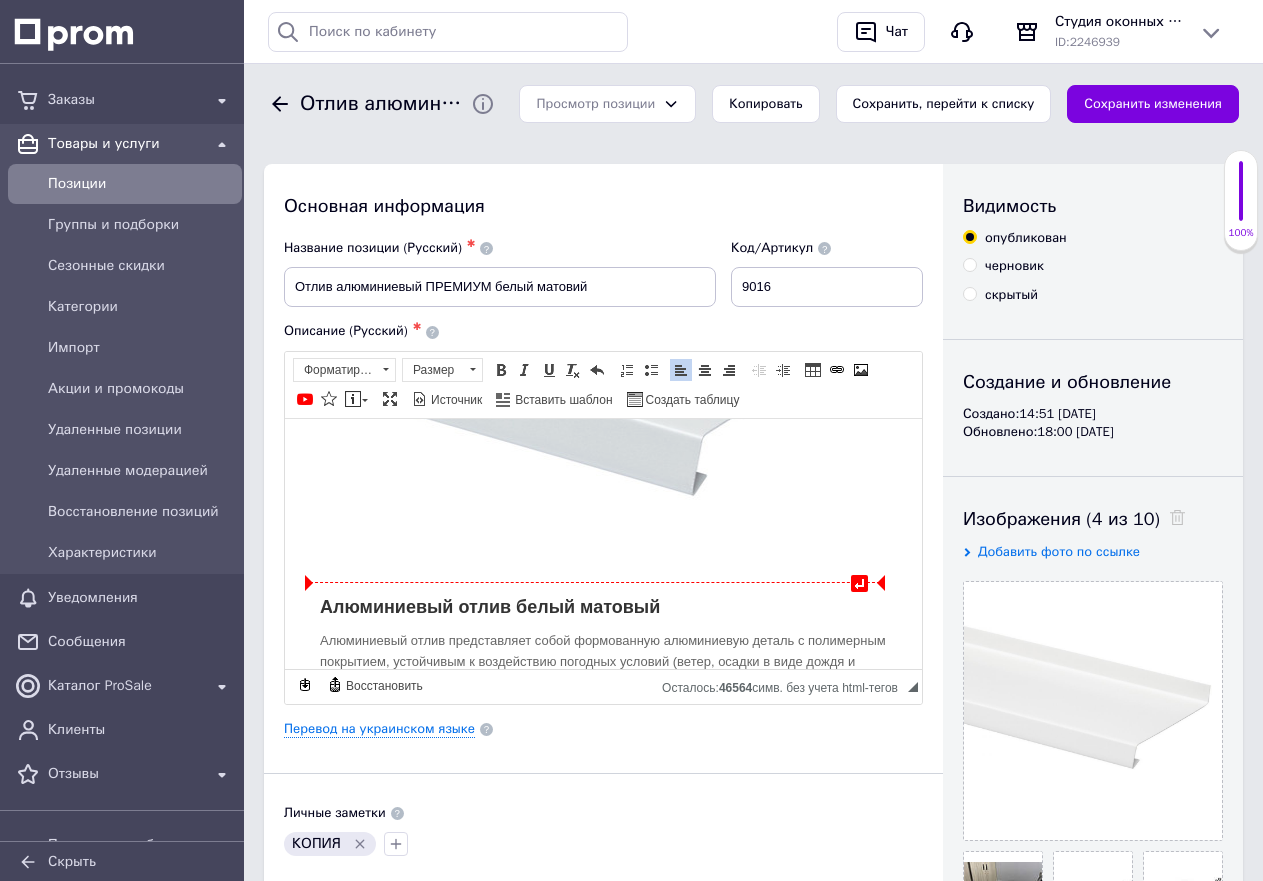 click at bounding box center [603, 352] 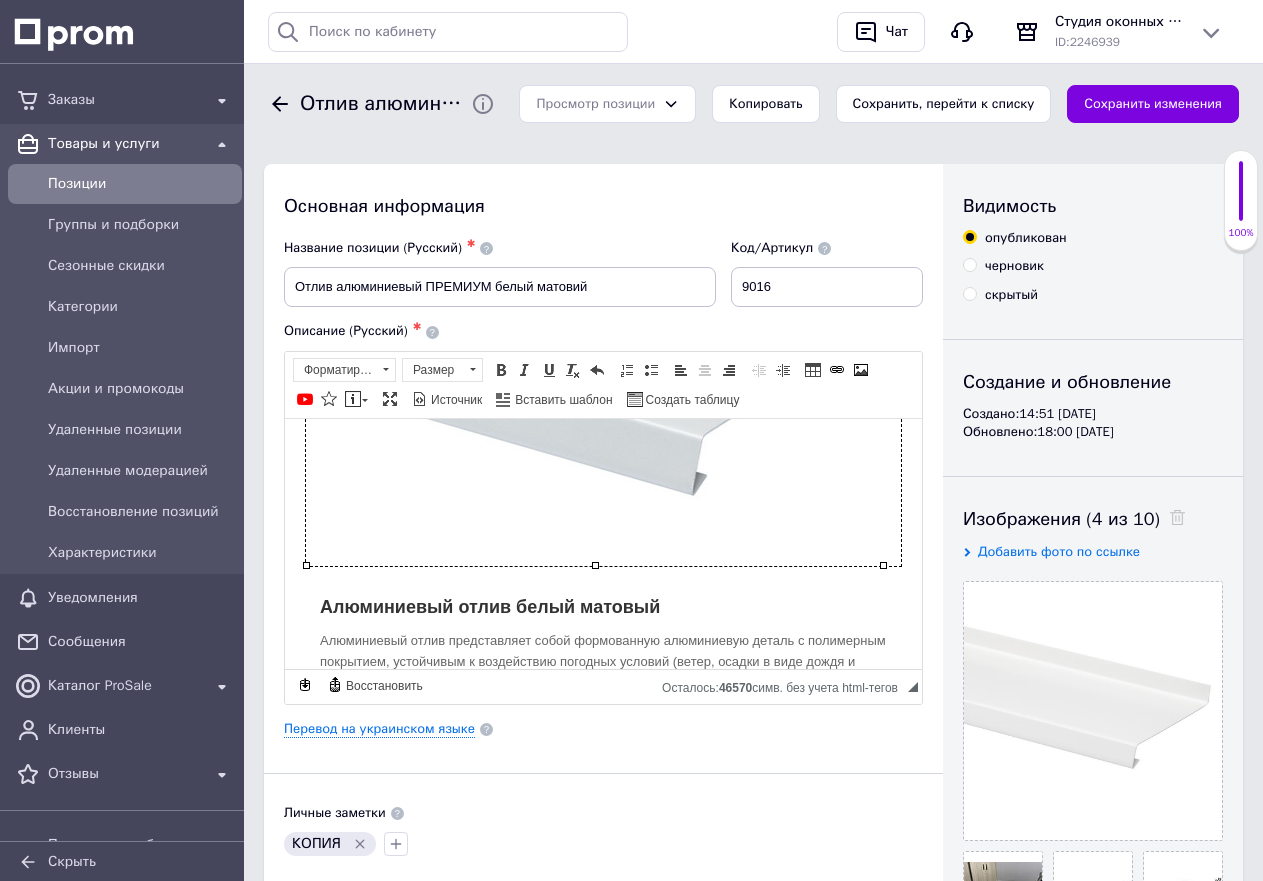 click on "Основная информация Название позиции (Русский) ✱ Отлив алюминиевый ПРЕМИУМ белый матовий Код/Артикул 9016 Описание (Русский) ✱
Алюминиевый отлив белый матовый
Алюминиевый отлив представляет собой формованную алюминиевую деталь с полимерным покрытием, устойчивым к воздействию погодных условий (ветер, осадки в виде дождя и снега, ультрафиолетовые лучи).
А разработанная структура отлива позволяет глушить звуки капель дождя, падающих на поверхность.
На Ваш выбор 2-ва типоразмера :  с [PERSON_NAME] 25 мм  [PERSON_NAME] 40 мм." at bounding box center (603, 751) 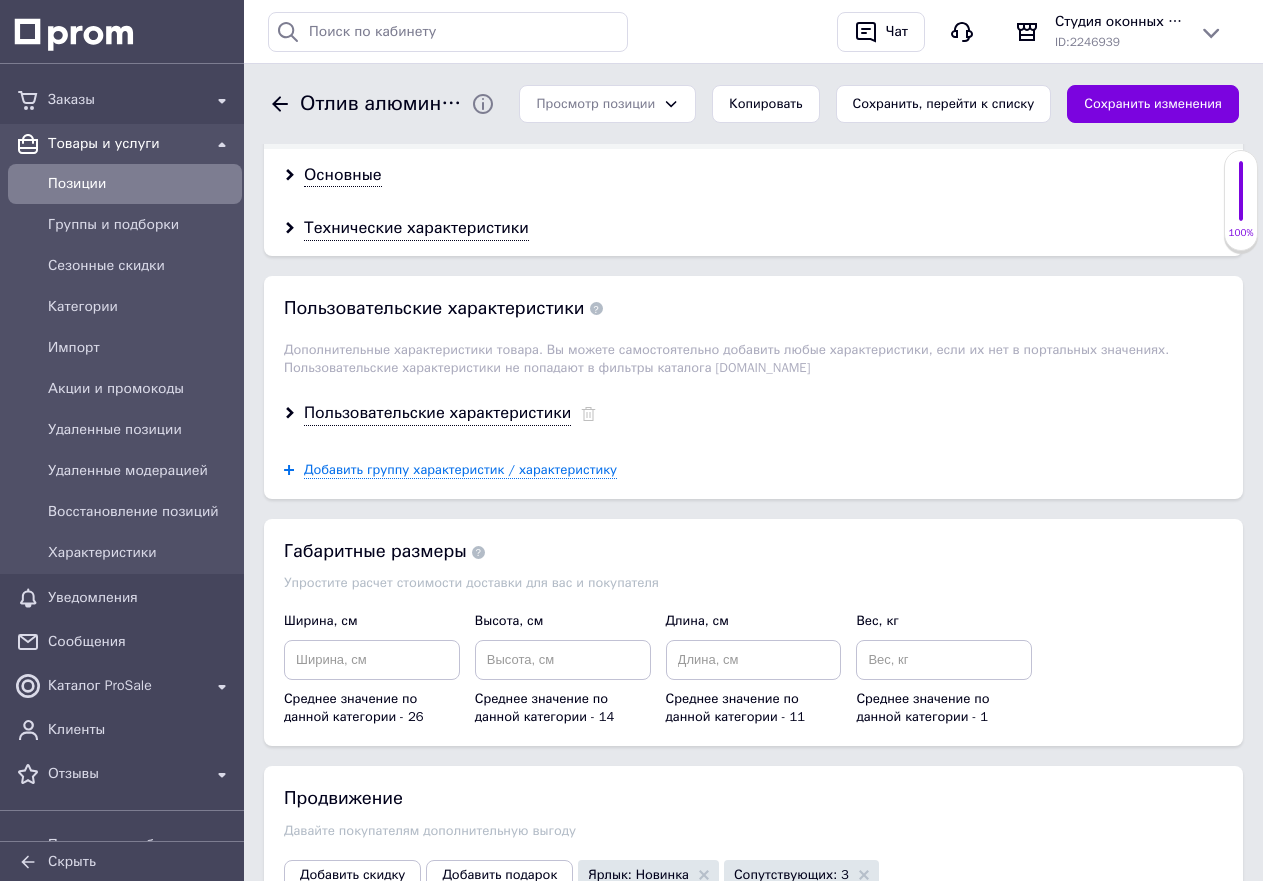 scroll, scrollTop: 2500, scrollLeft: 0, axis: vertical 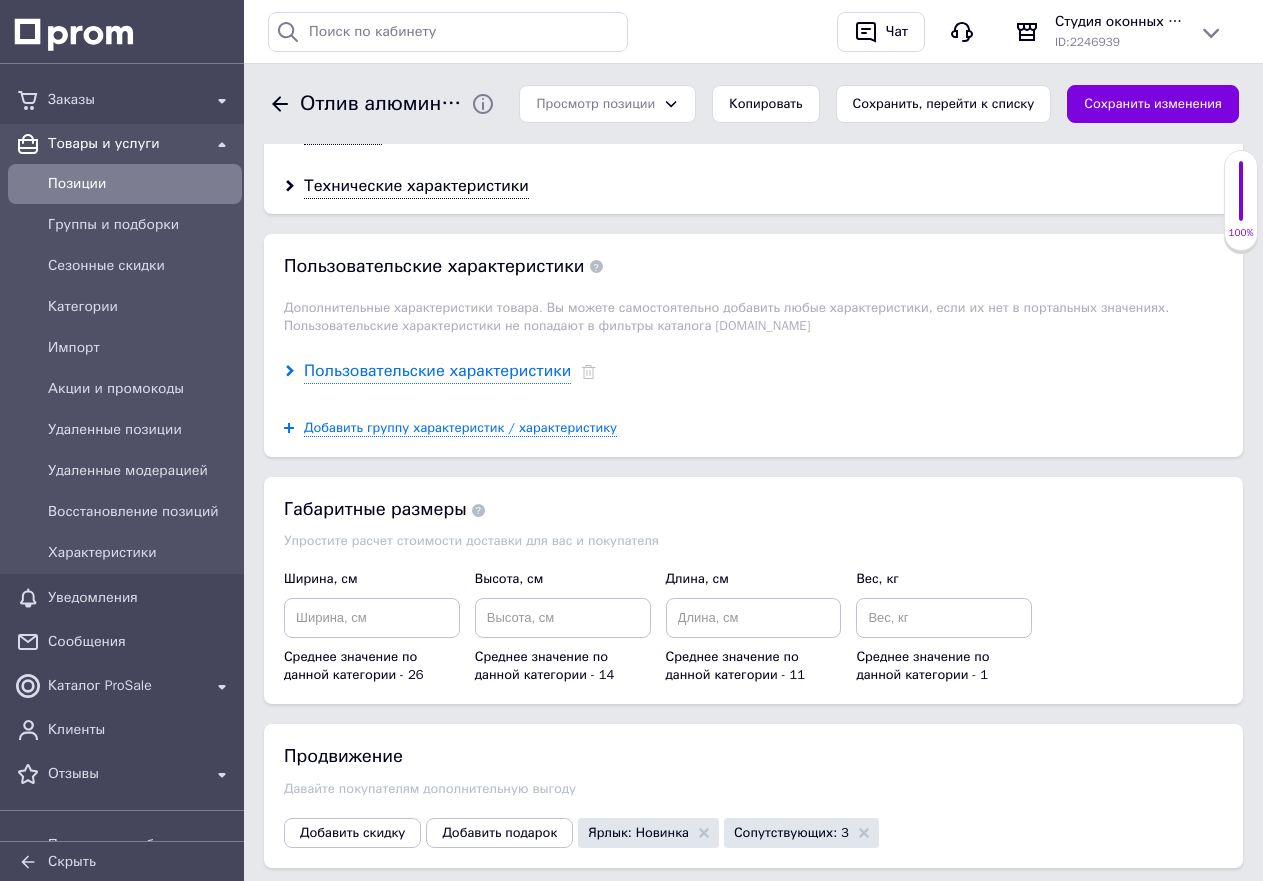 click on "Пользовательские характеристики" at bounding box center [437, 371] 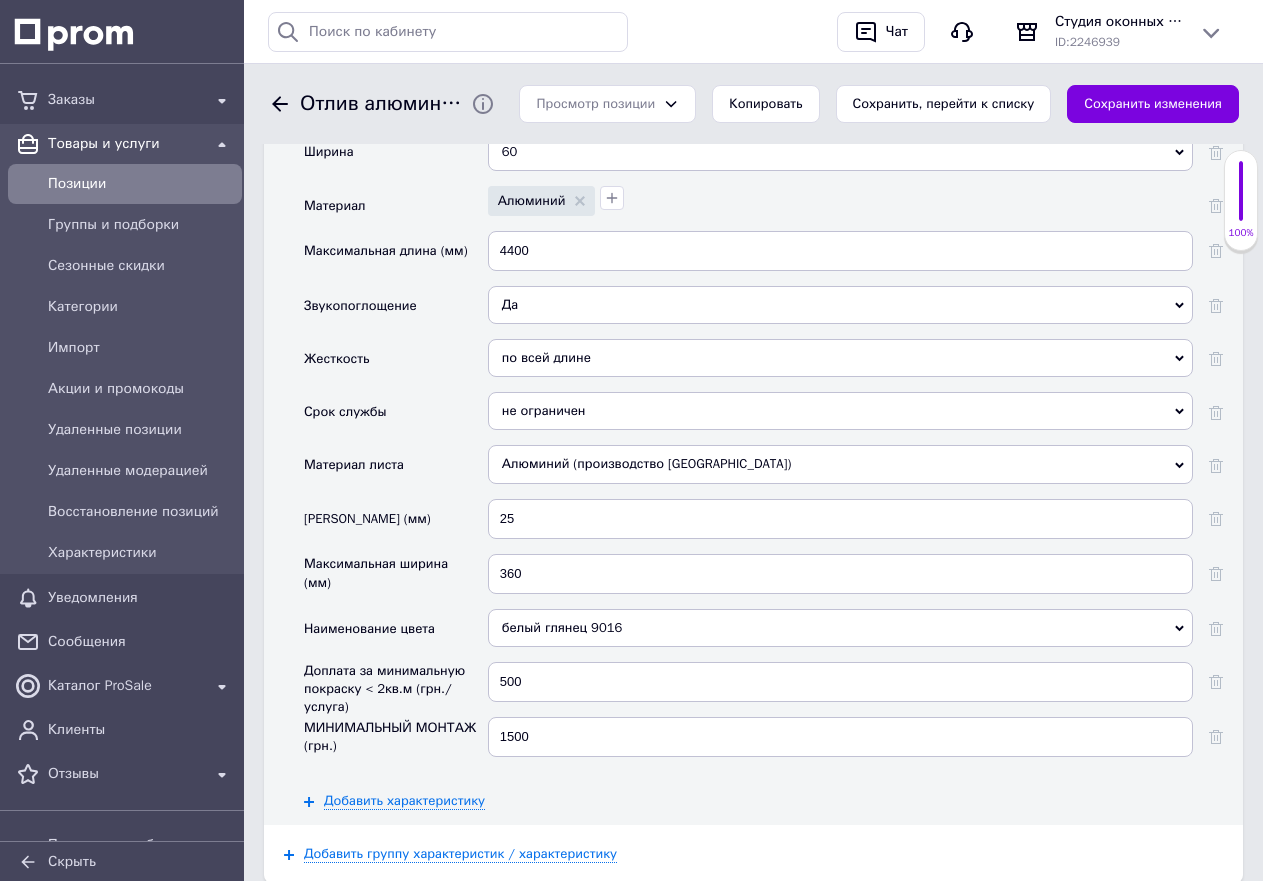 scroll, scrollTop: 2800, scrollLeft: 0, axis: vertical 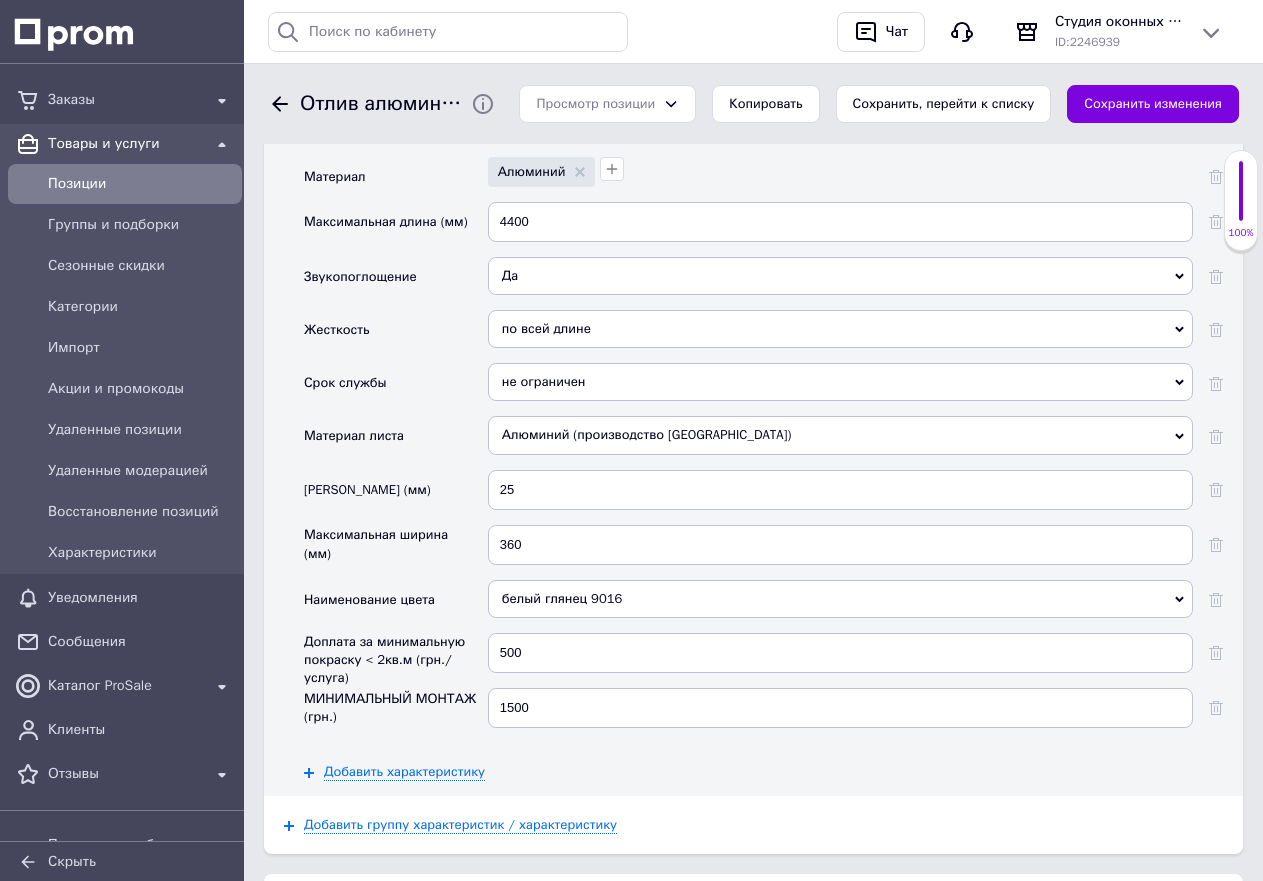 click on "белый глянец 9016" at bounding box center [840, 599] 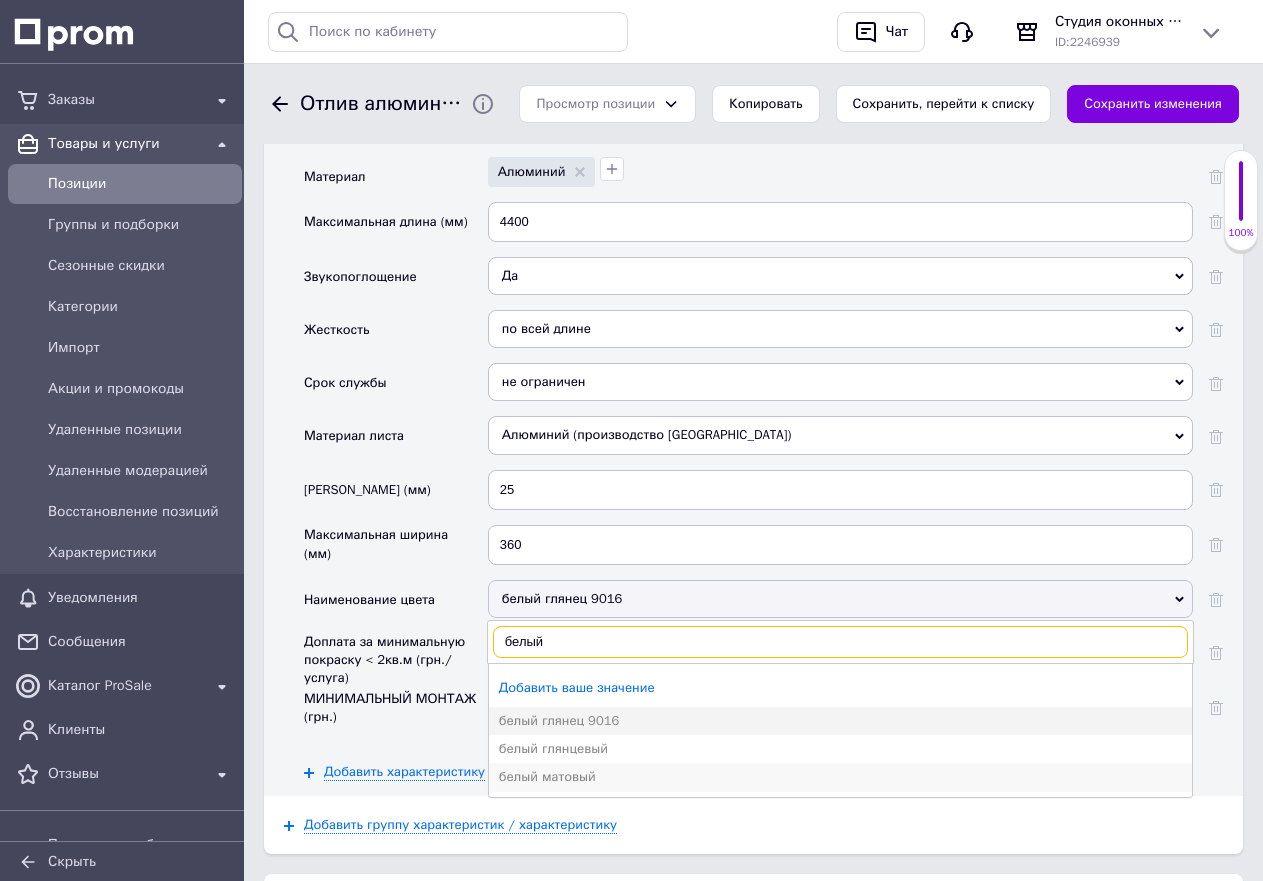 type on "белый" 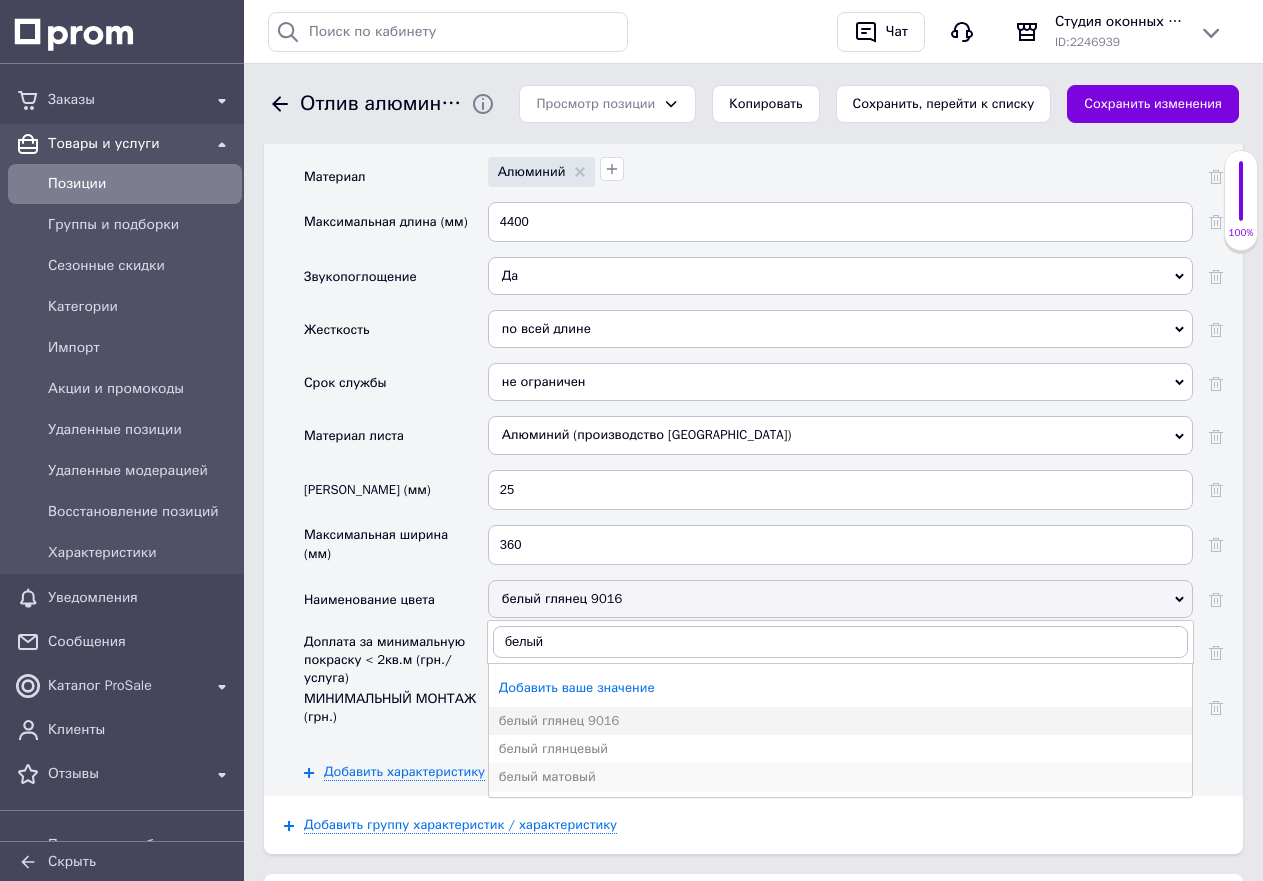 click on "белый матовый" at bounding box center (840, 777) 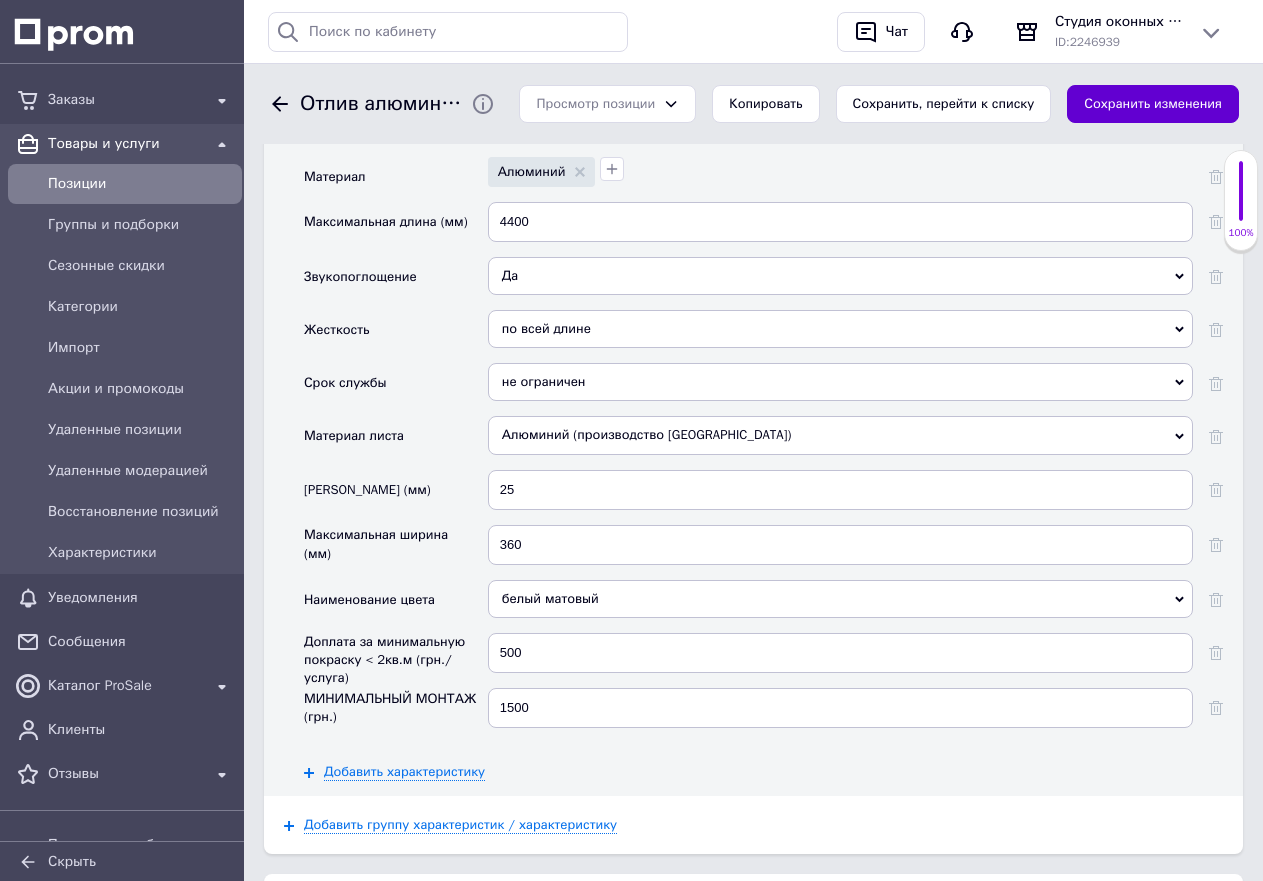 click on "Сохранить изменения" at bounding box center [1153, 104] 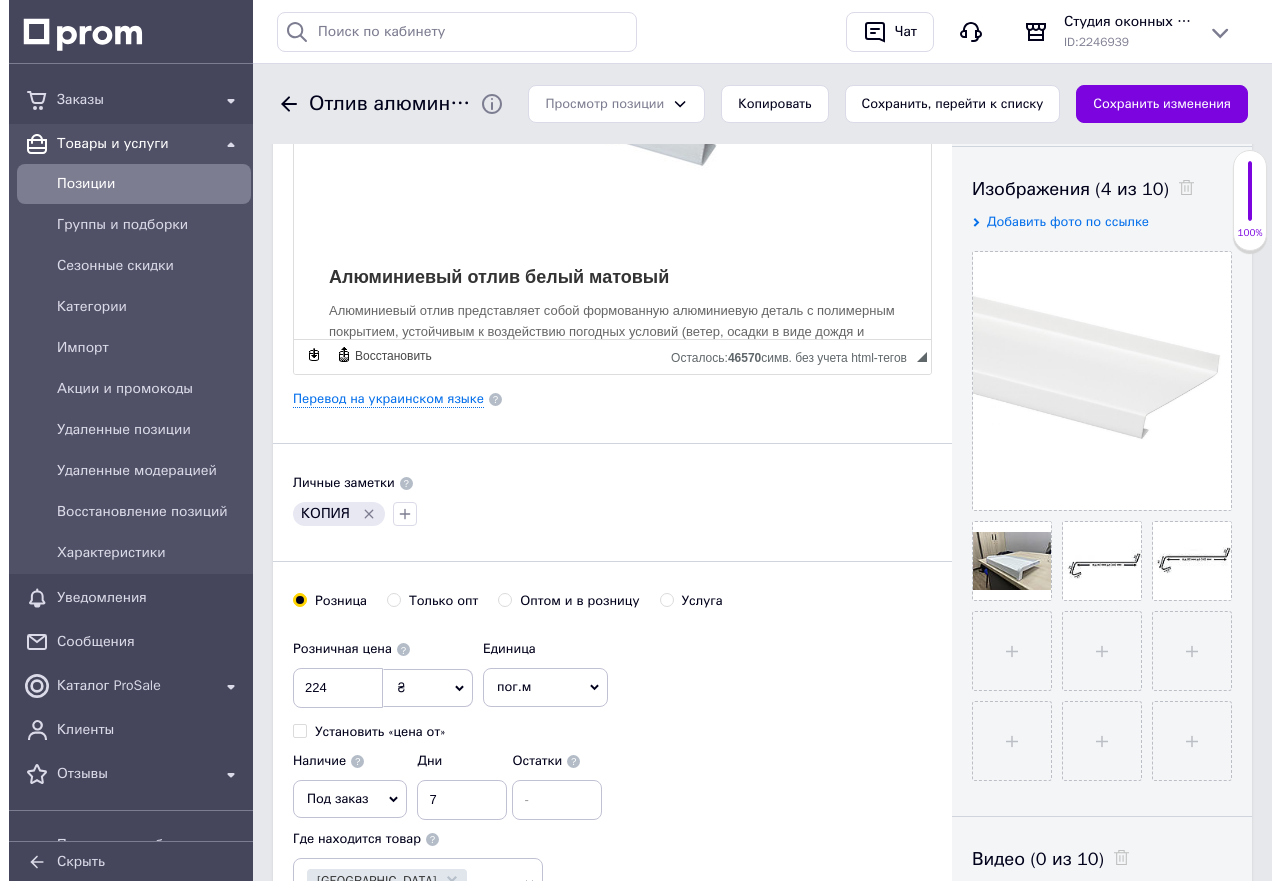 scroll, scrollTop: 300, scrollLeft: 0, axis: vertical 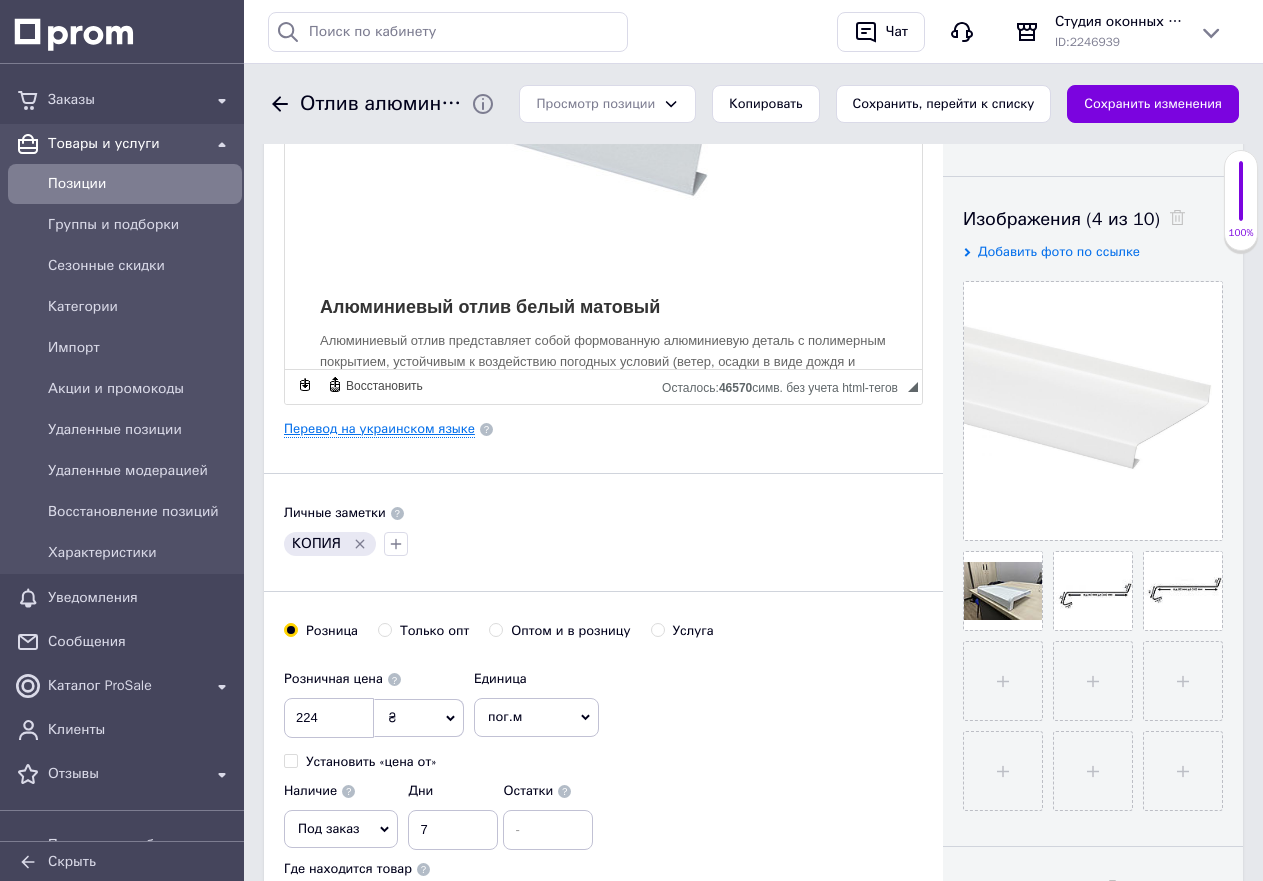 click on "Перевод на украинском языке" at bounding box center (379, 429) 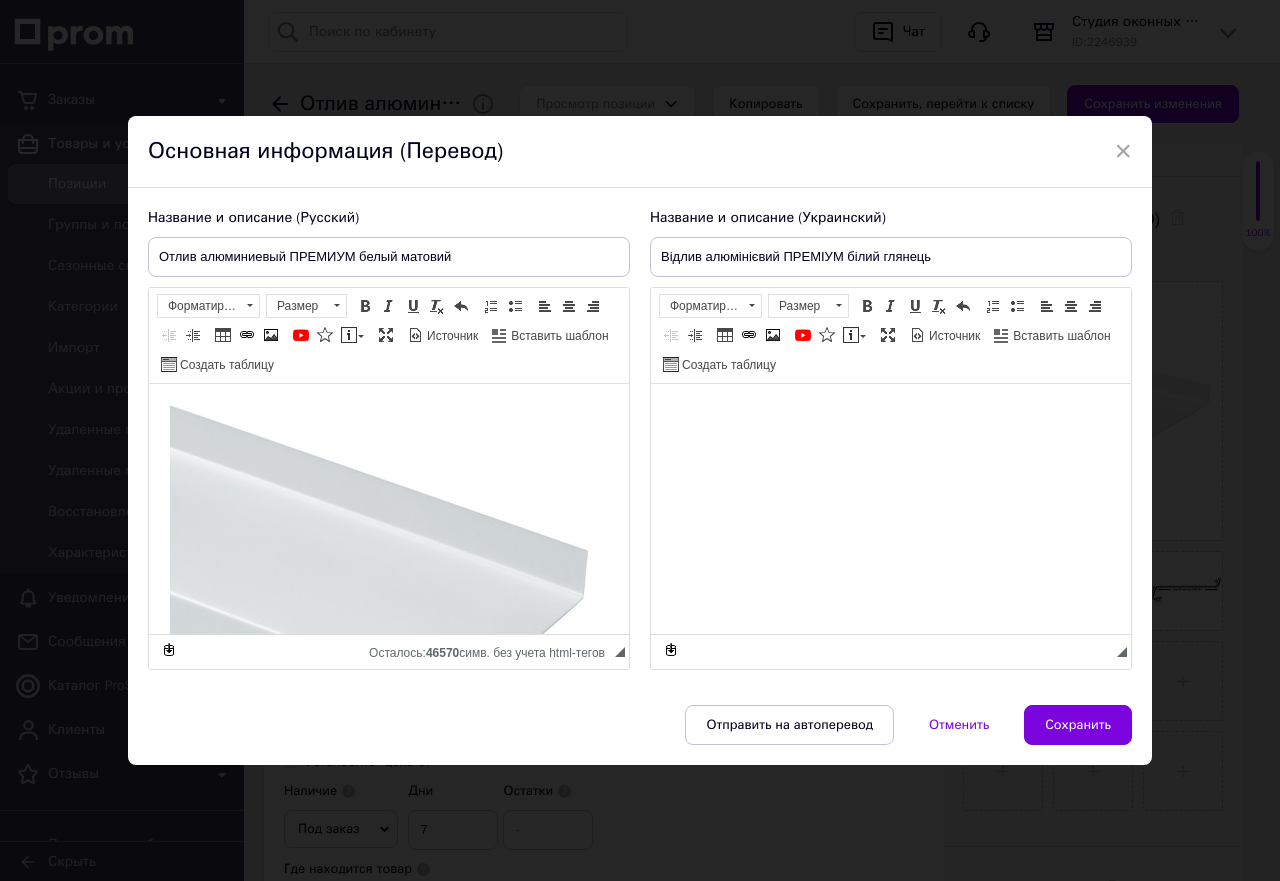 scroll, scrollTop: 0, scrollLeft: 0, axis: both 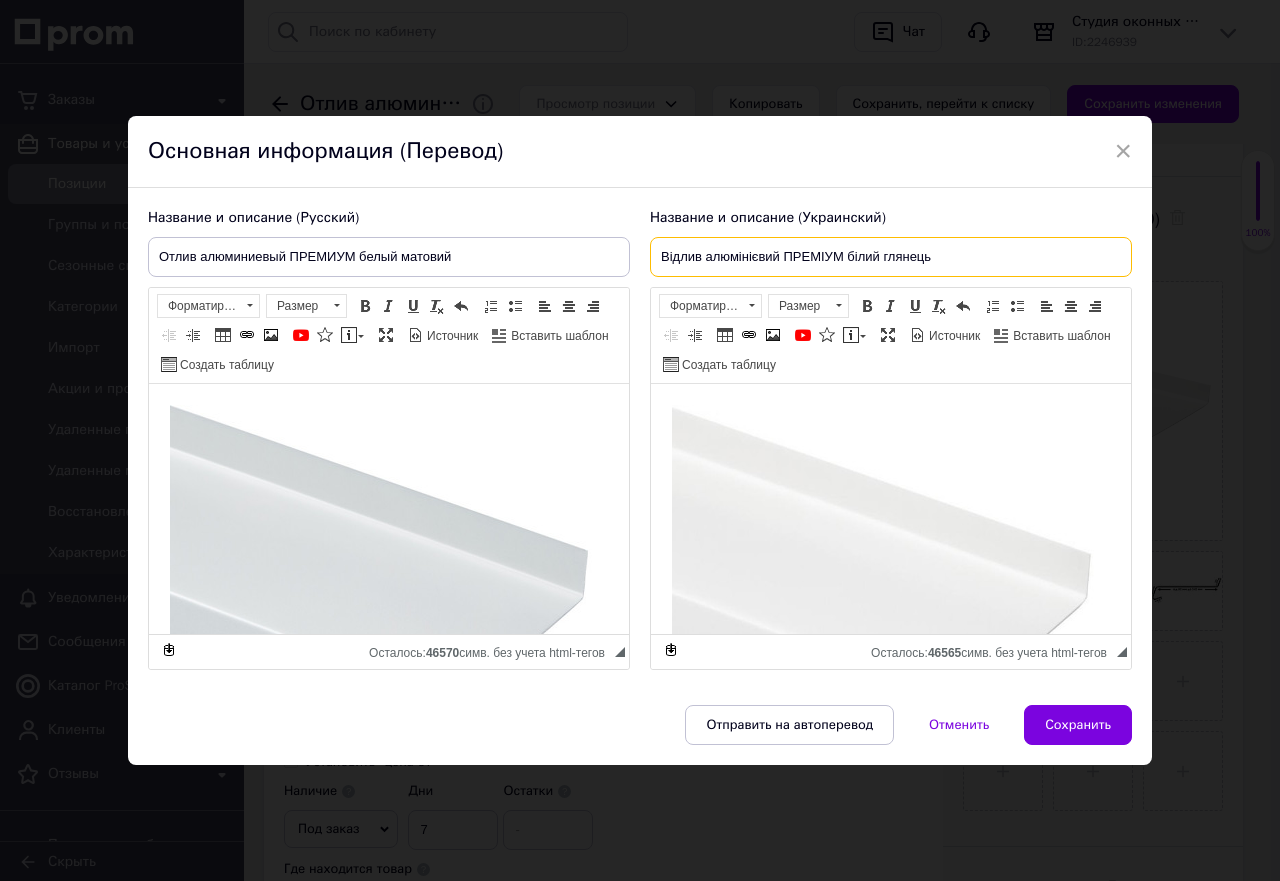 click on "Відлив алюмінієвий ПРЕМІУМ білий глянець" at bounding box center [891, 257] 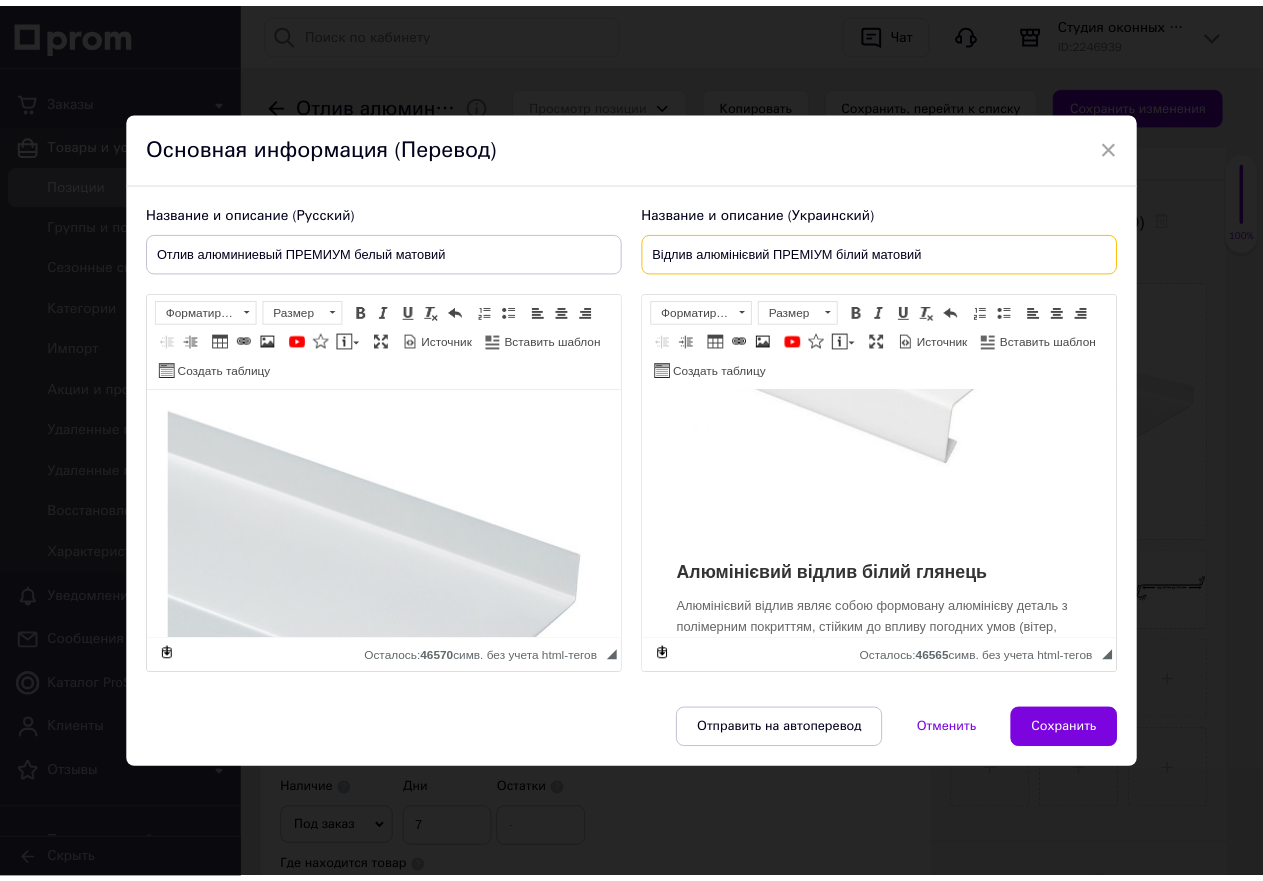 scroll, scrollTop: 400, scrollLeft: 0, axis: vertical 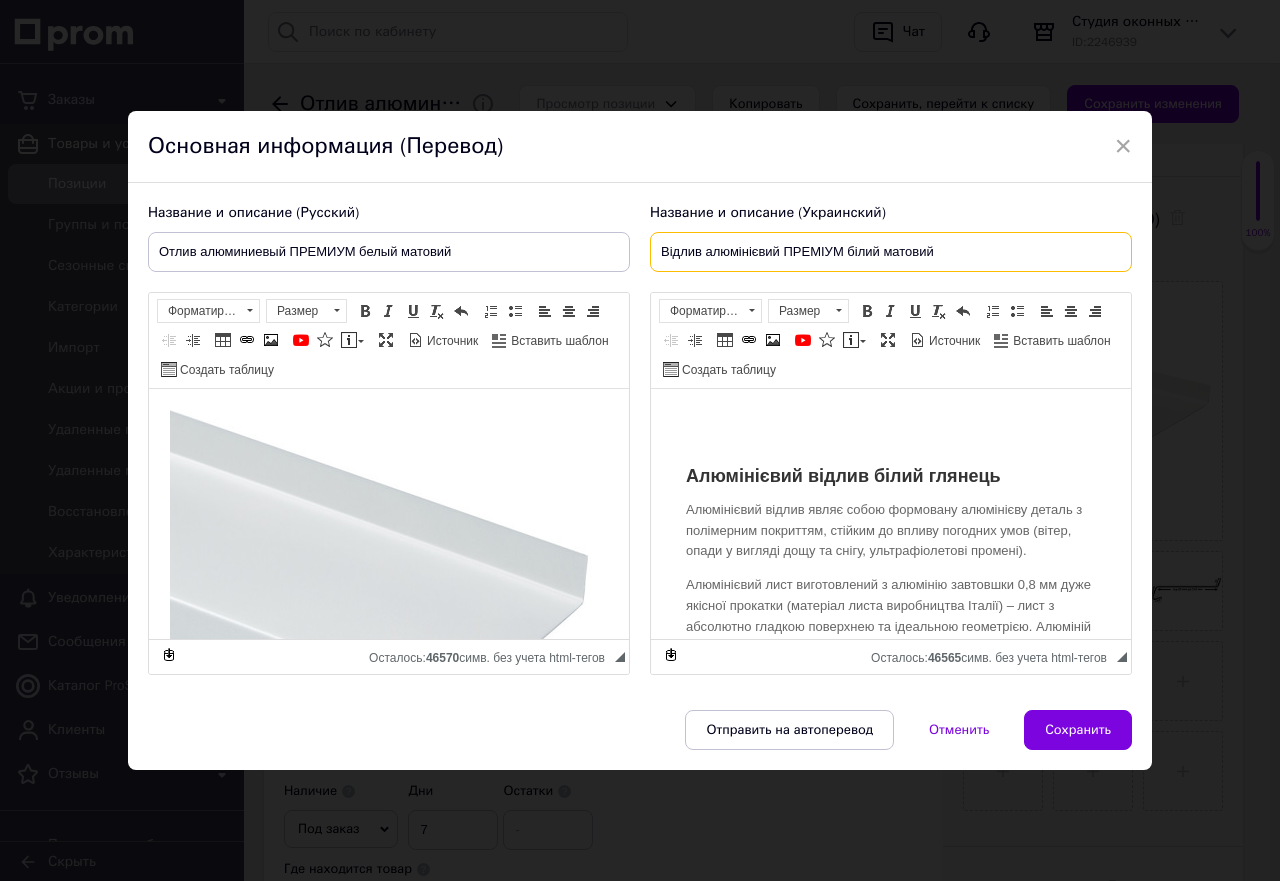 type on "Відлив алюмінієвий ПРЕМІУМ білий матовий" 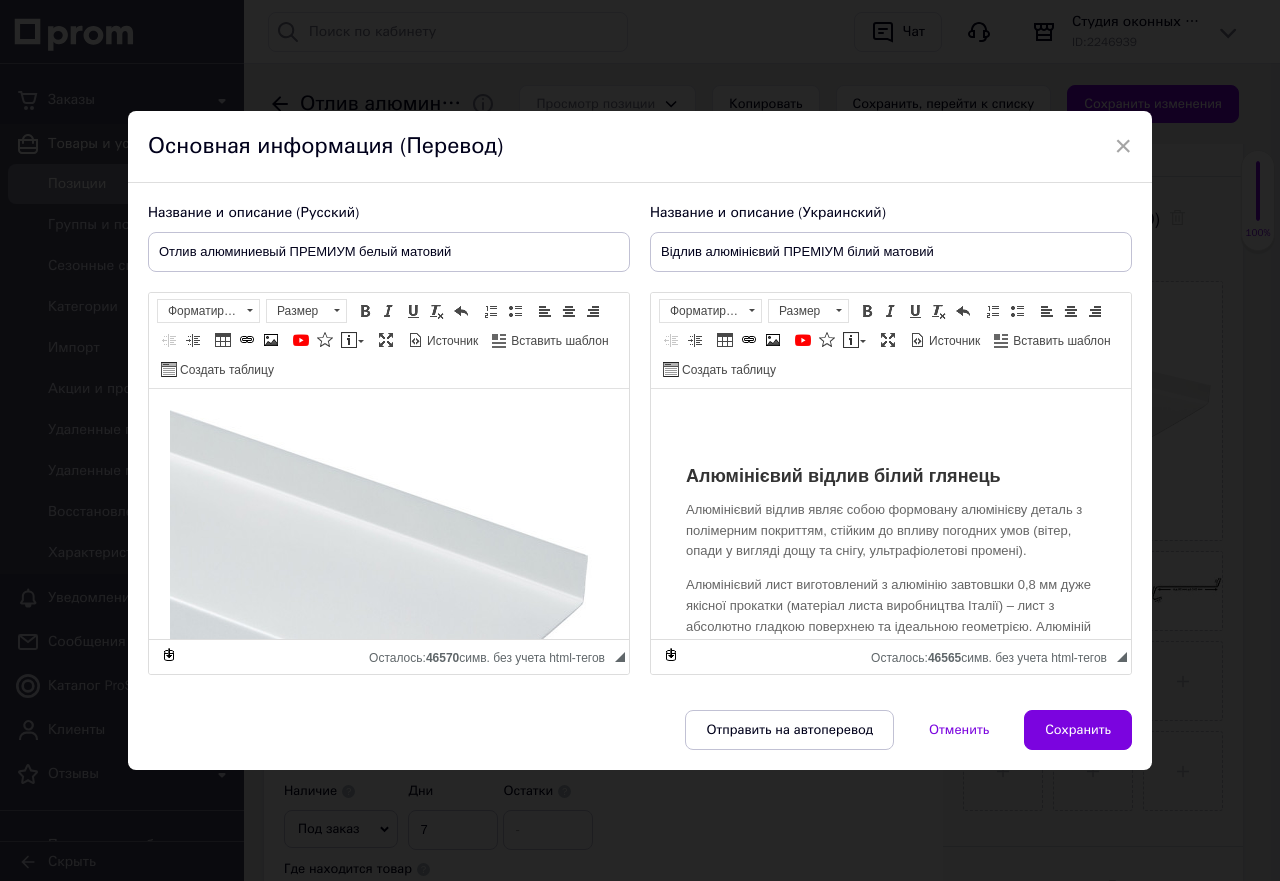 click on "Алюмінієвий відлив білий глянець" at bounding box center [891, 476] 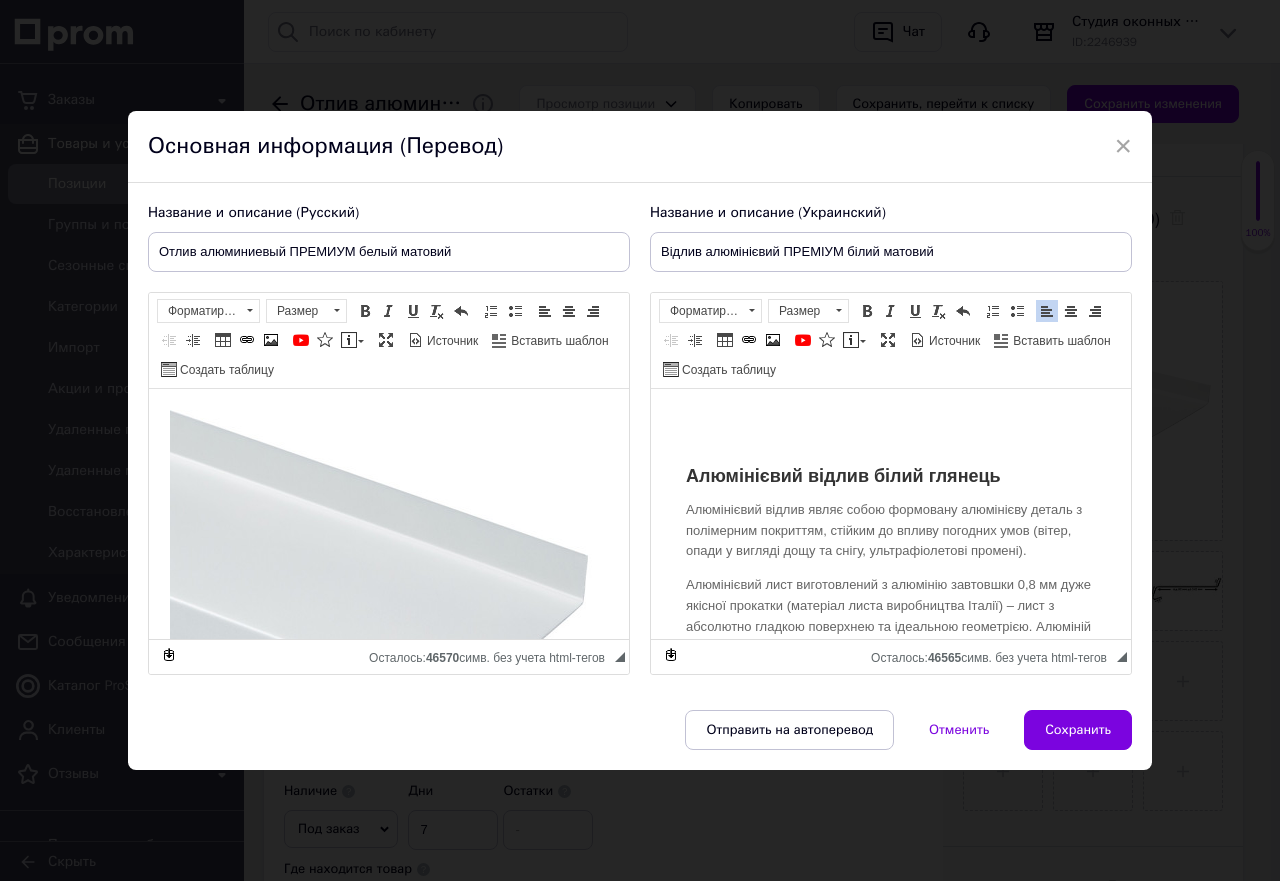 type 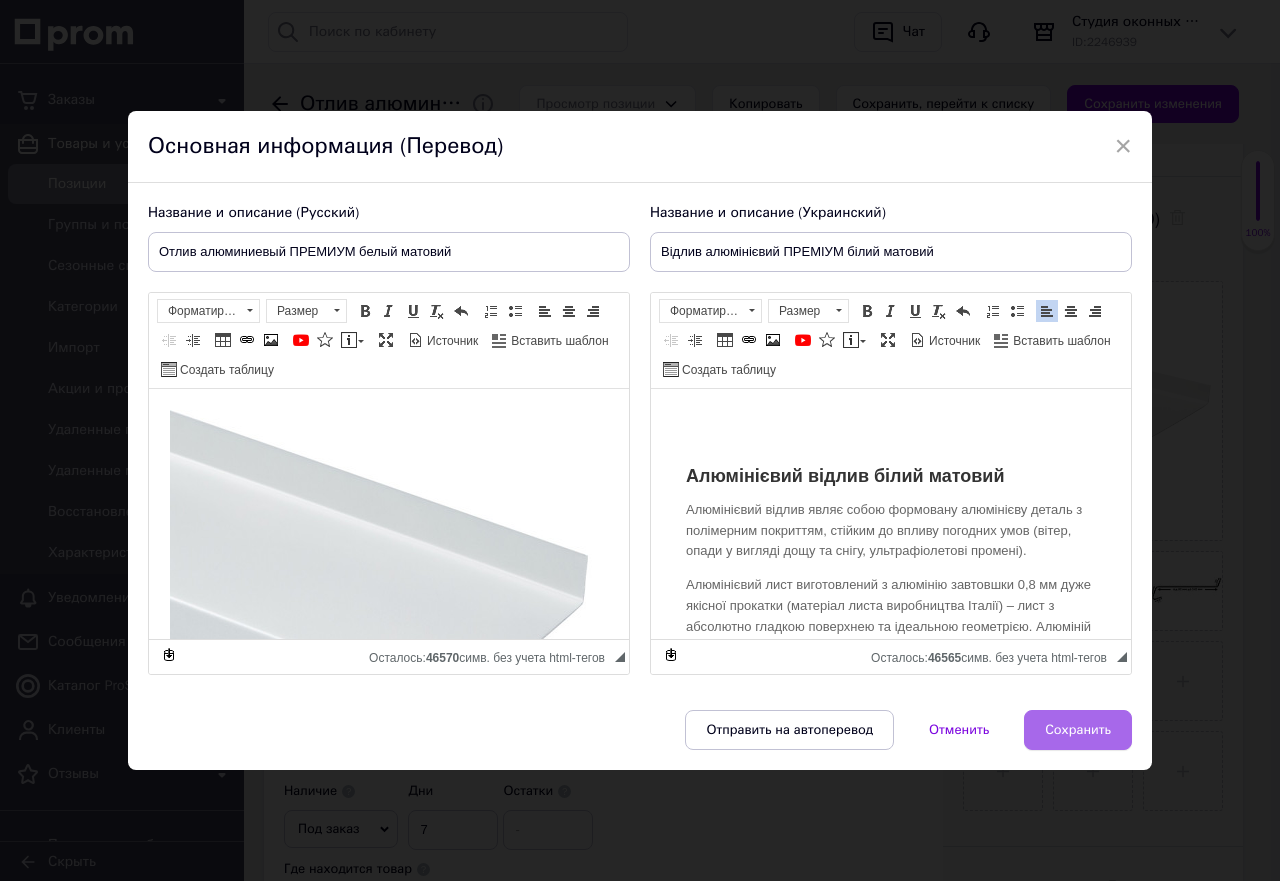 click on "Сохранить" at bounding box center [1078, 730] 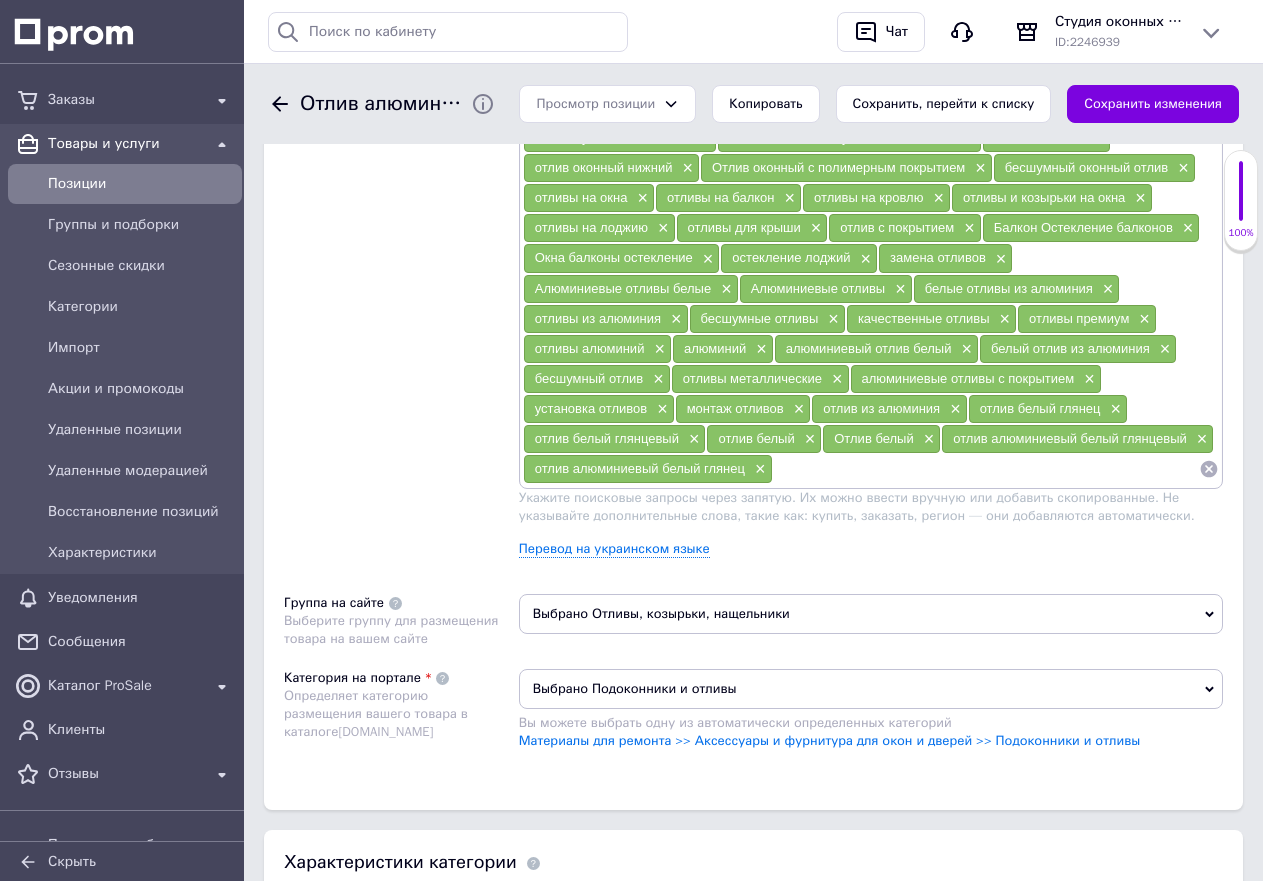 scroll, scrollTop: 1400, scrollLeft: 0, axis: vertical 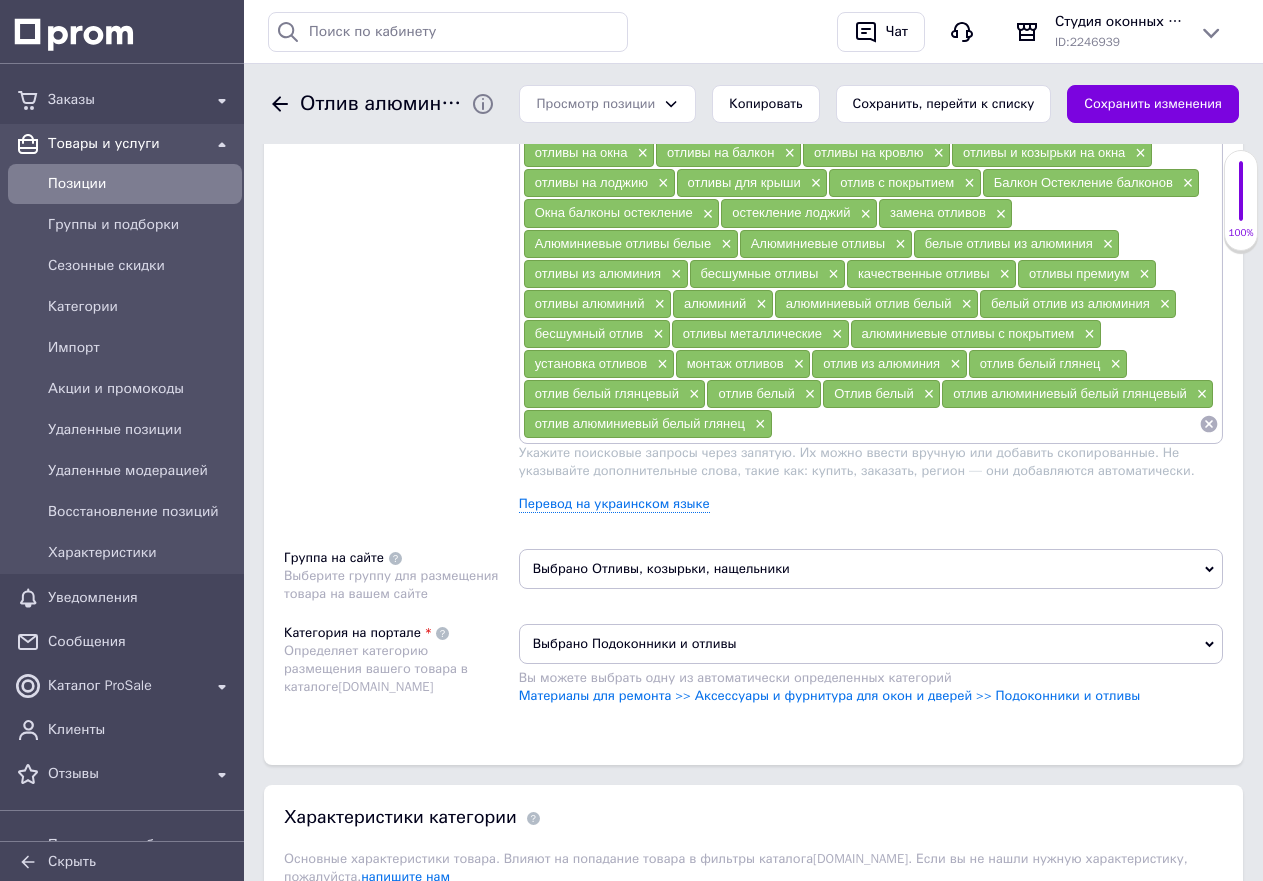 click at bounding box center (986, 424) 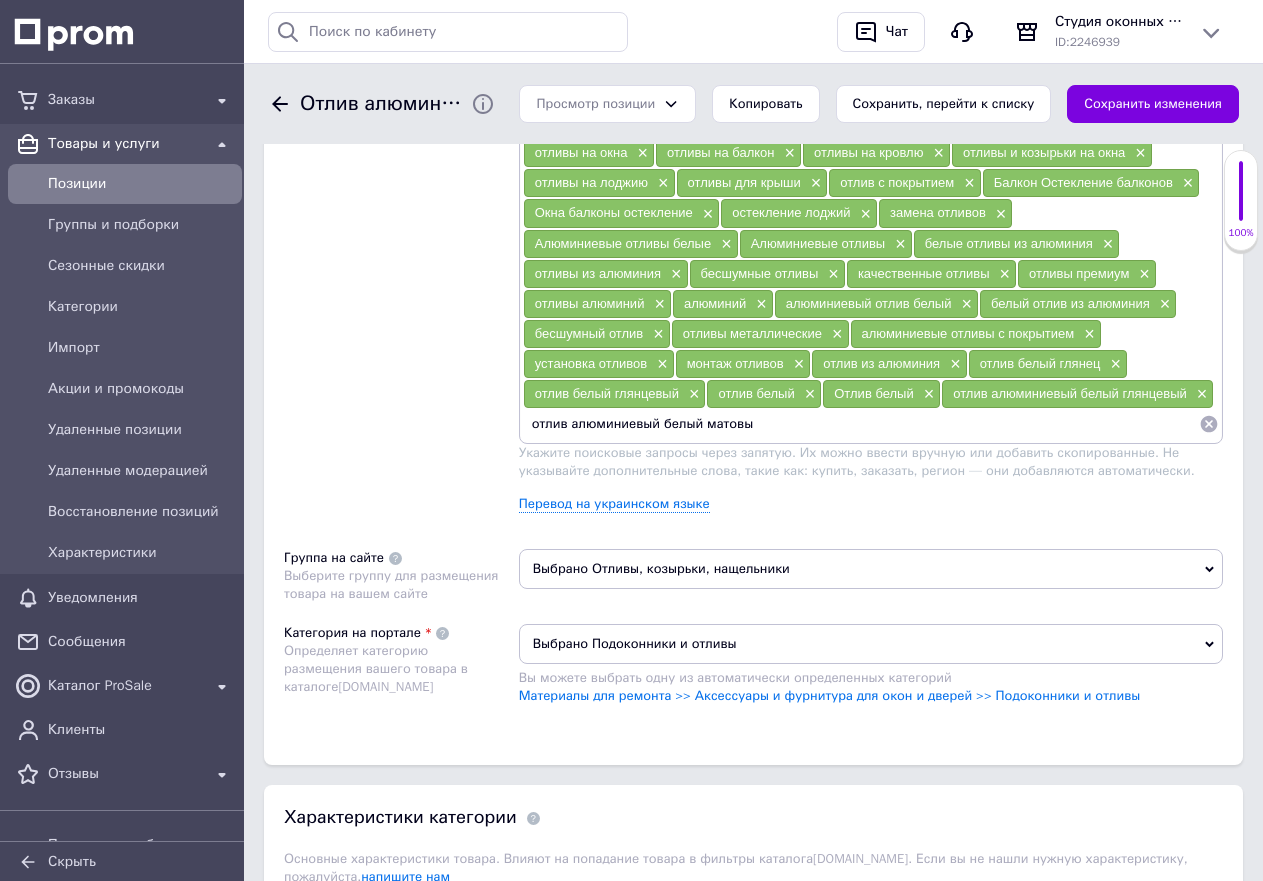 type on "отлив алюминиевый белый матовый" 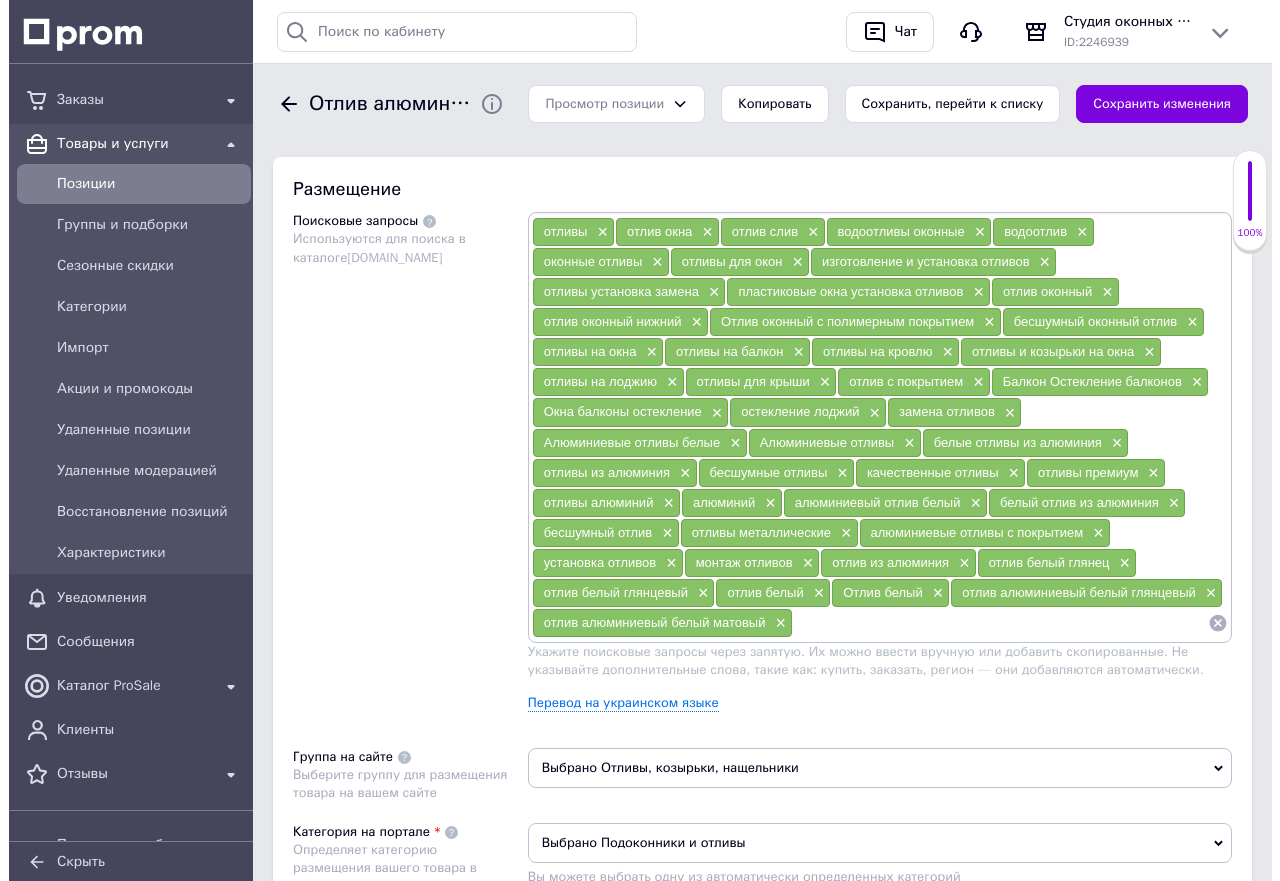 scroll, scrollTop: 1200, scrollLeft: 0, axis: vertical 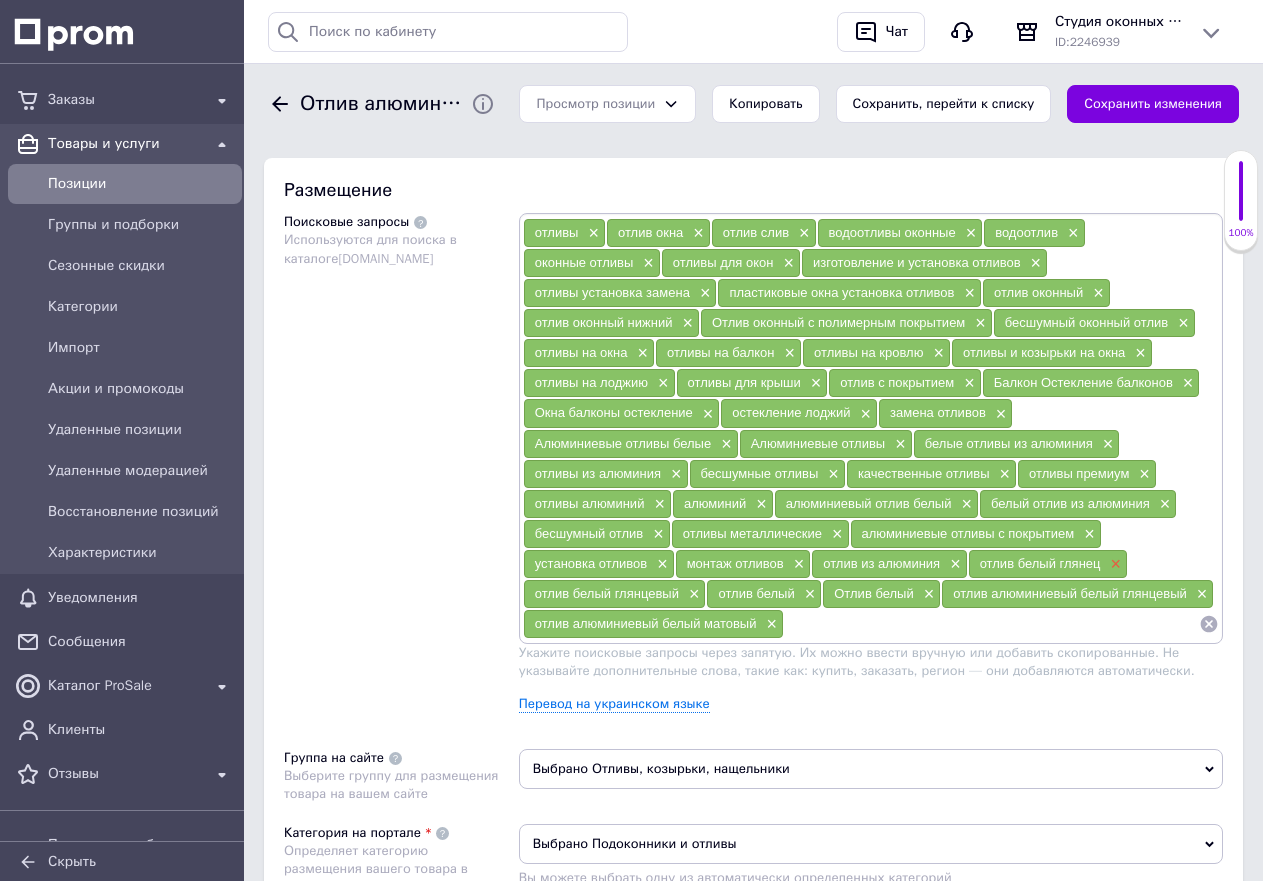 click on "×" at bounding box center [1114, 564] 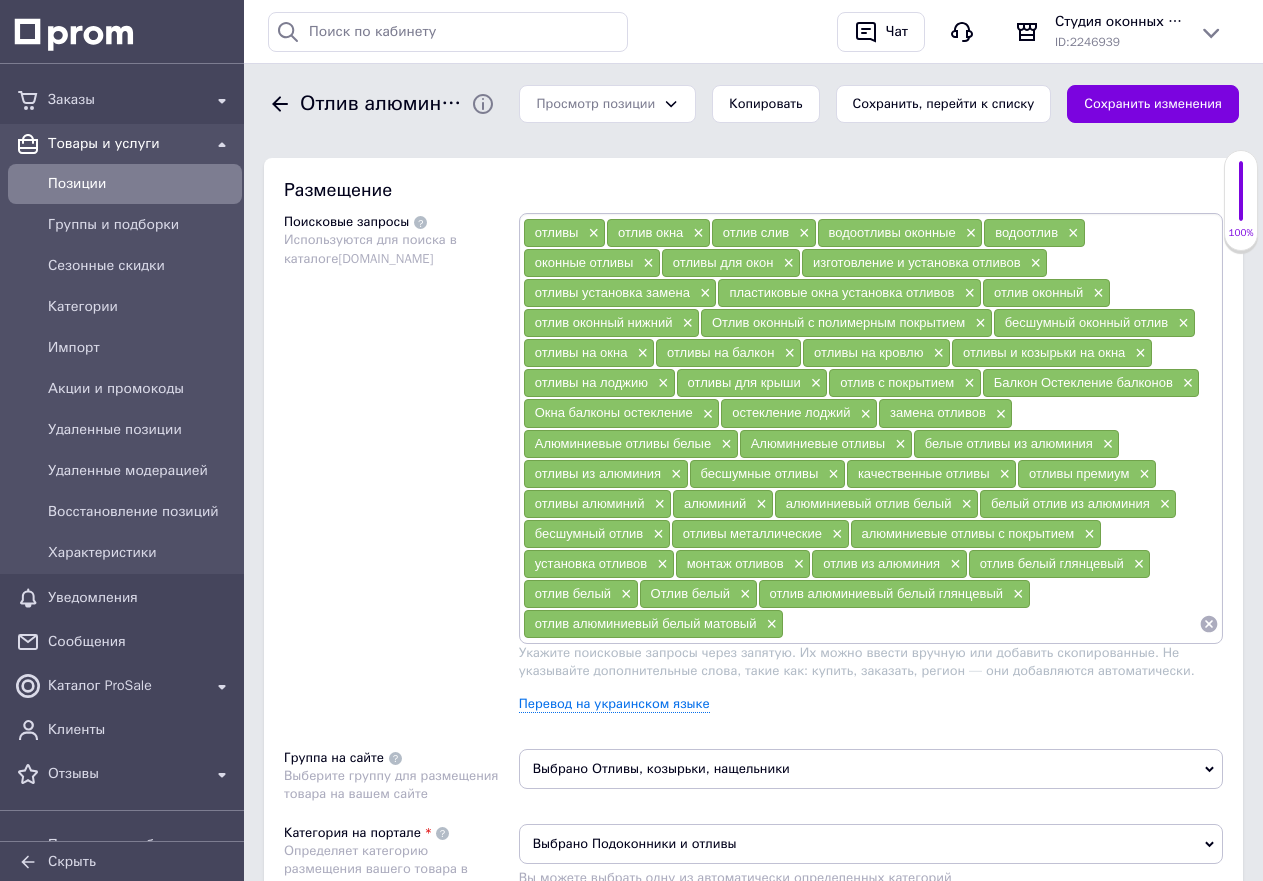 click at bounding box center [991, 624] 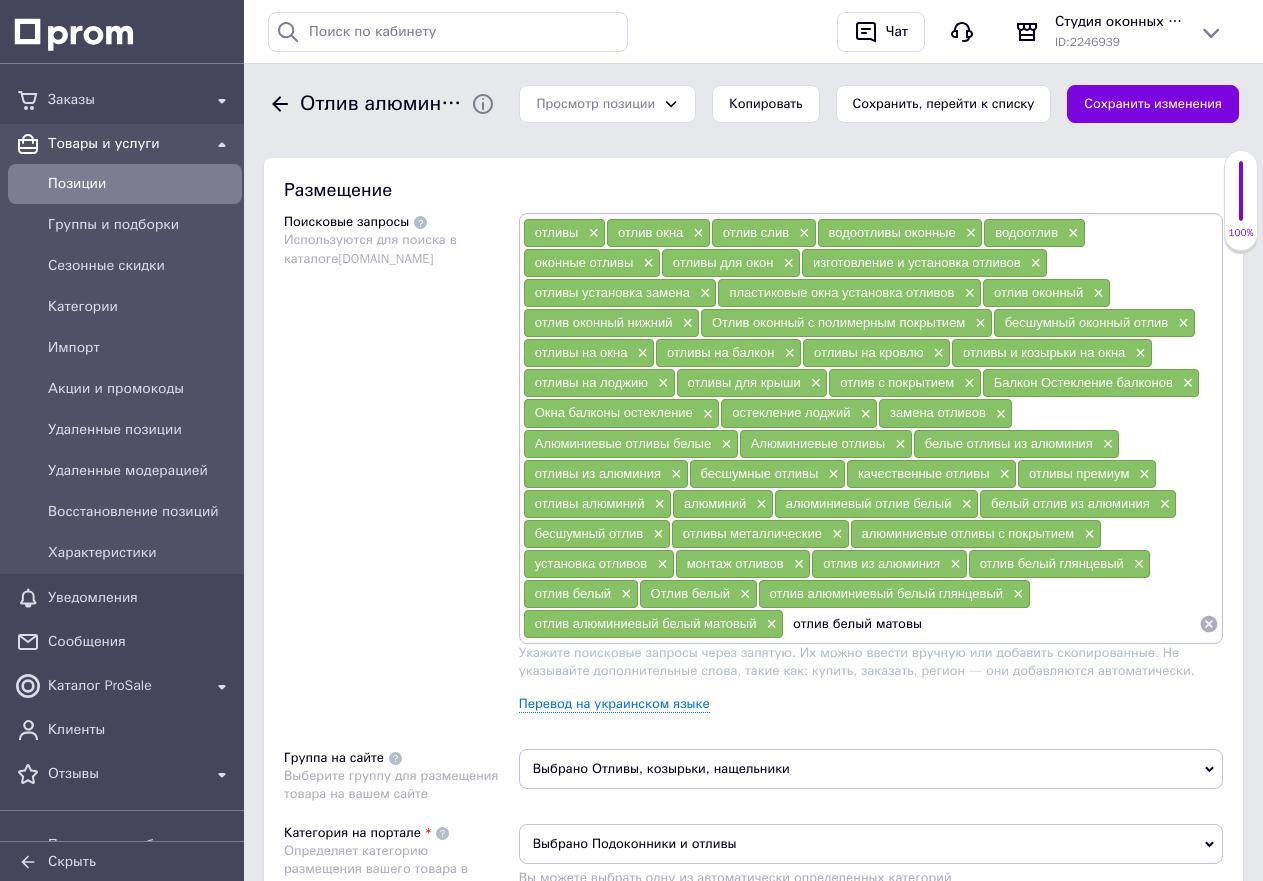 type on "отлив белый матовый" 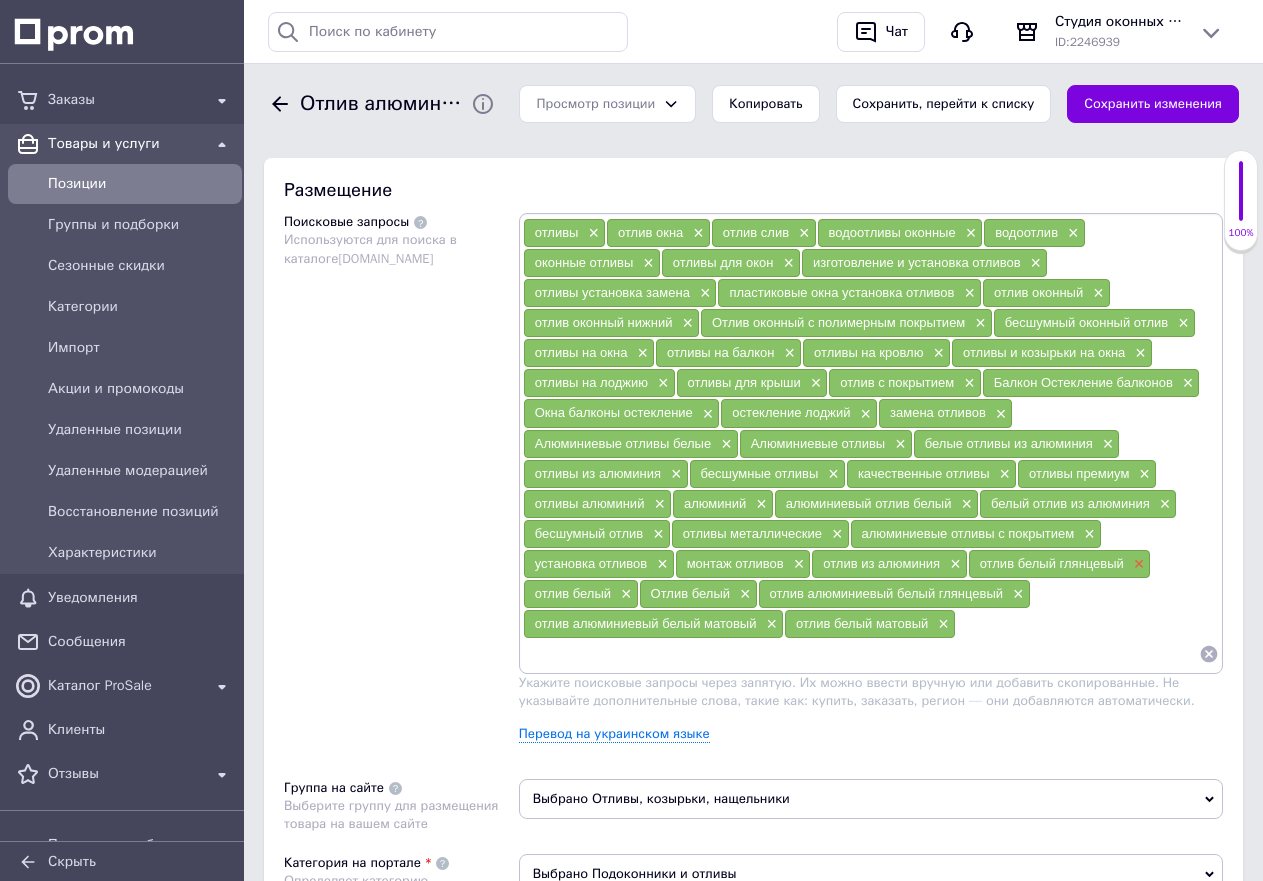 click on "×" at bounding box center [1137, 564] 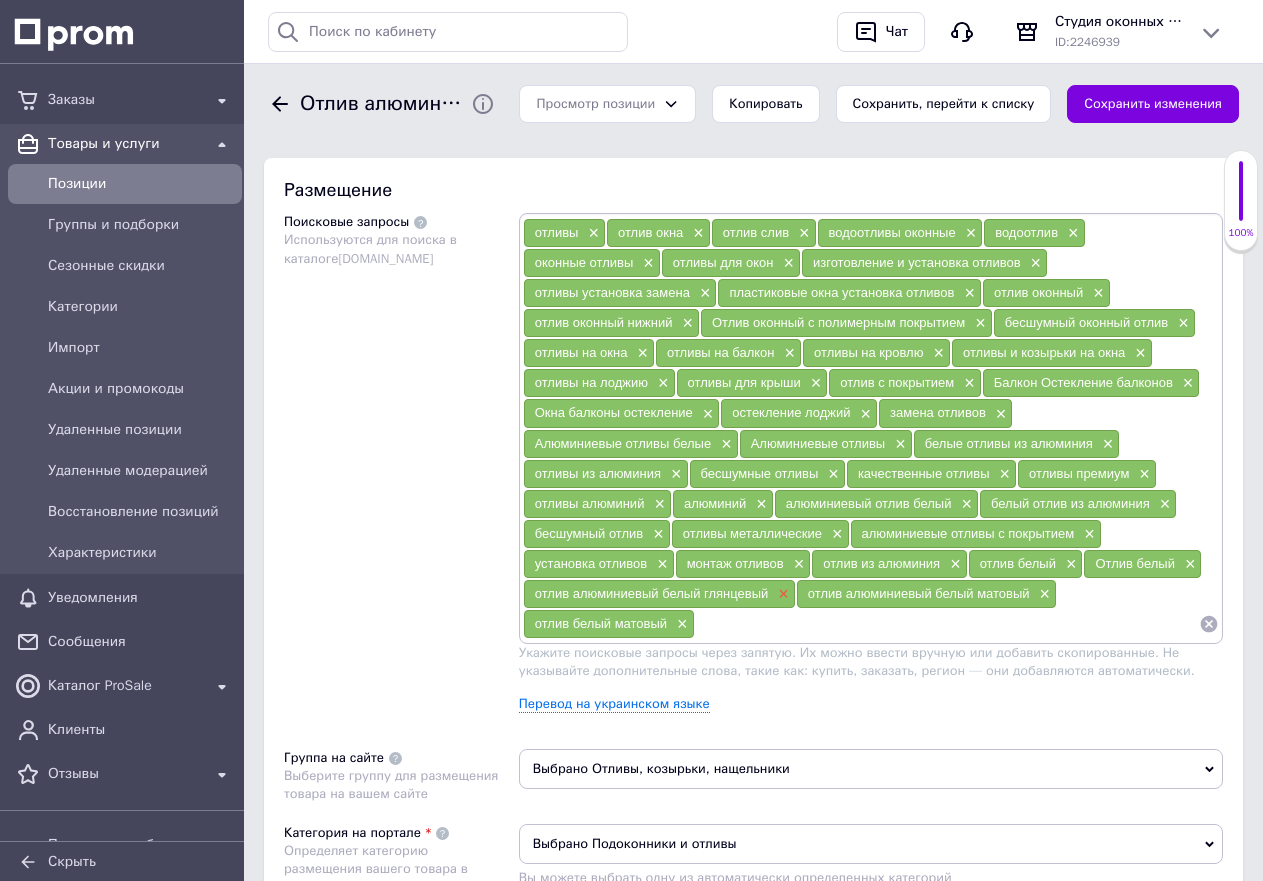 click on "×" at bounding box center (781, 594) 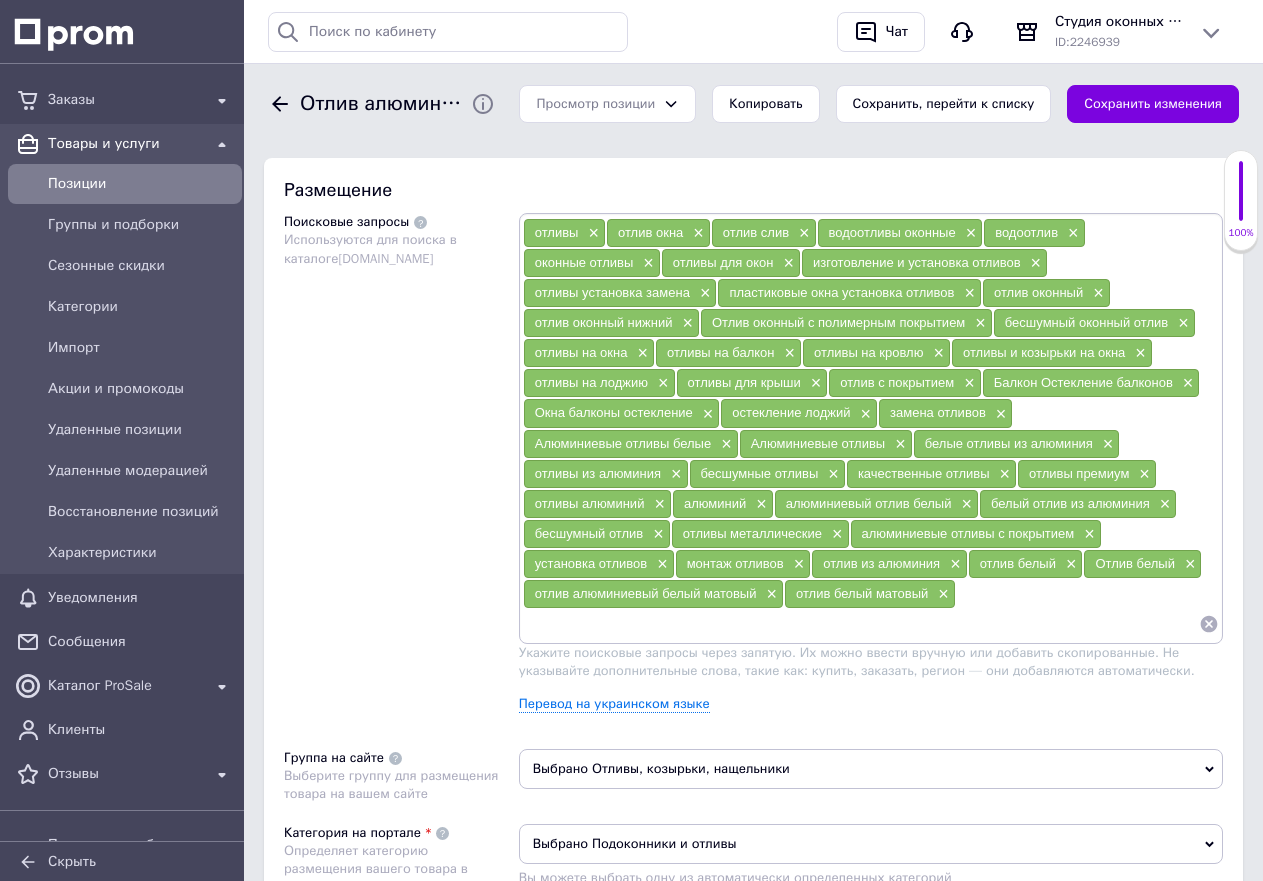 click at bounding box center [861, 624] 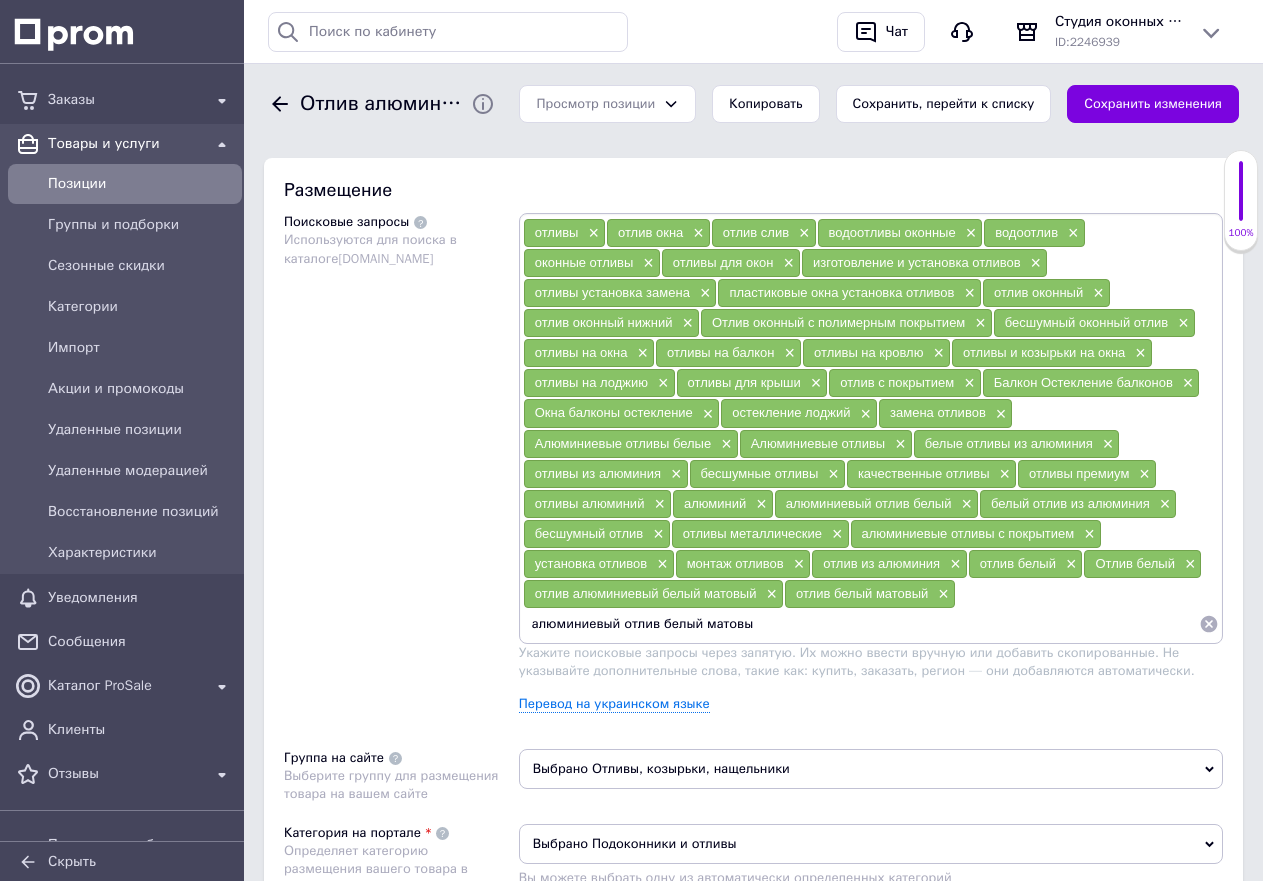 type on "алюминиевый отлив белый матовый" 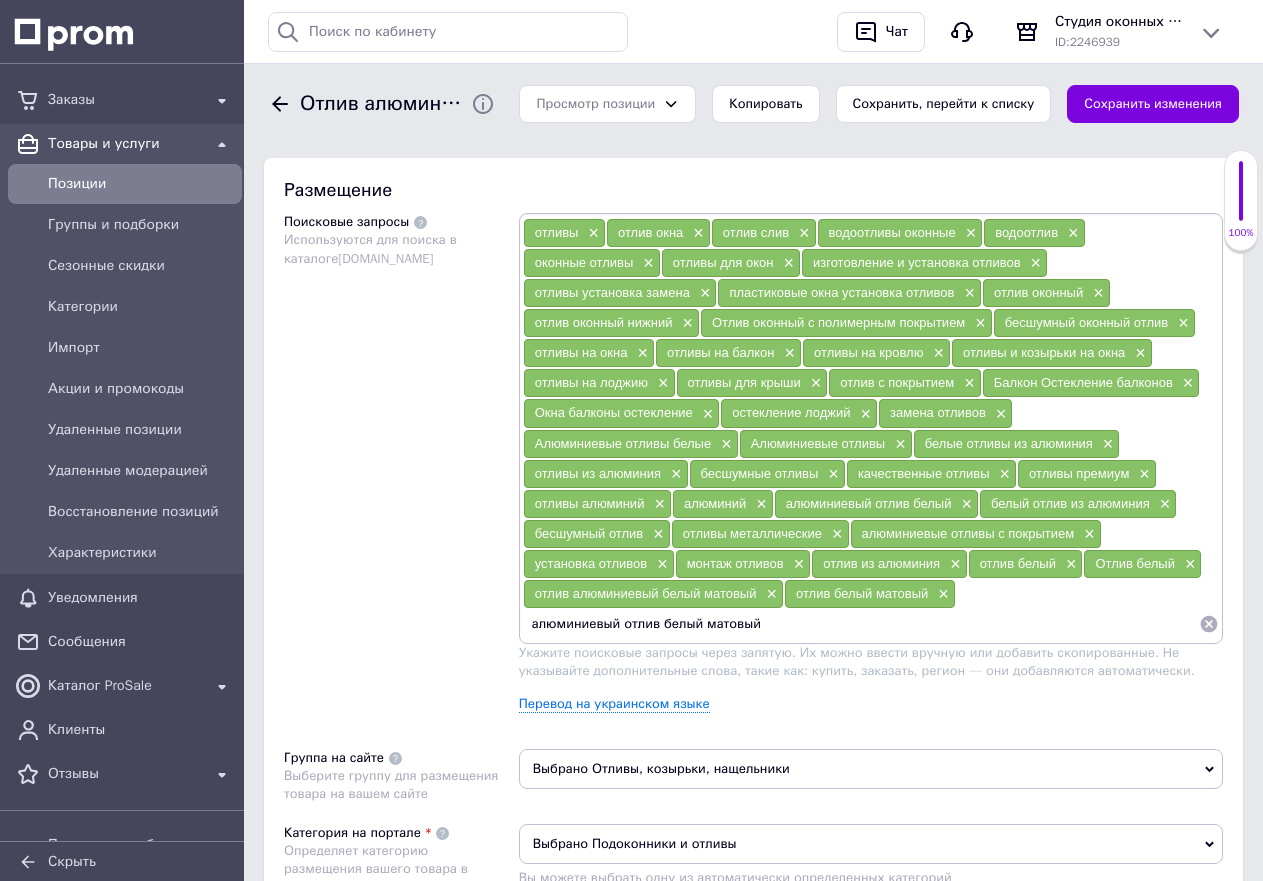 type 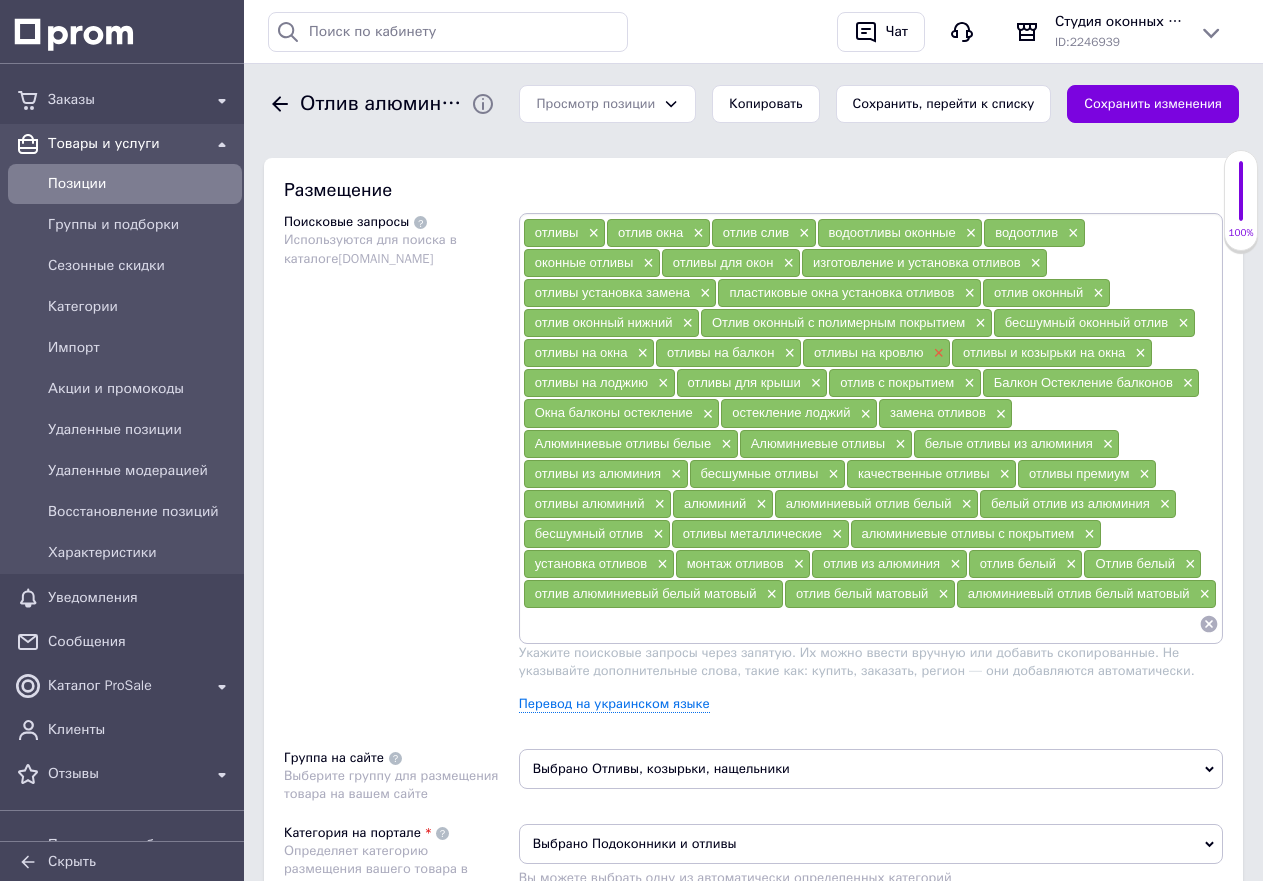 click on "×" at bounding box center (936, 353) 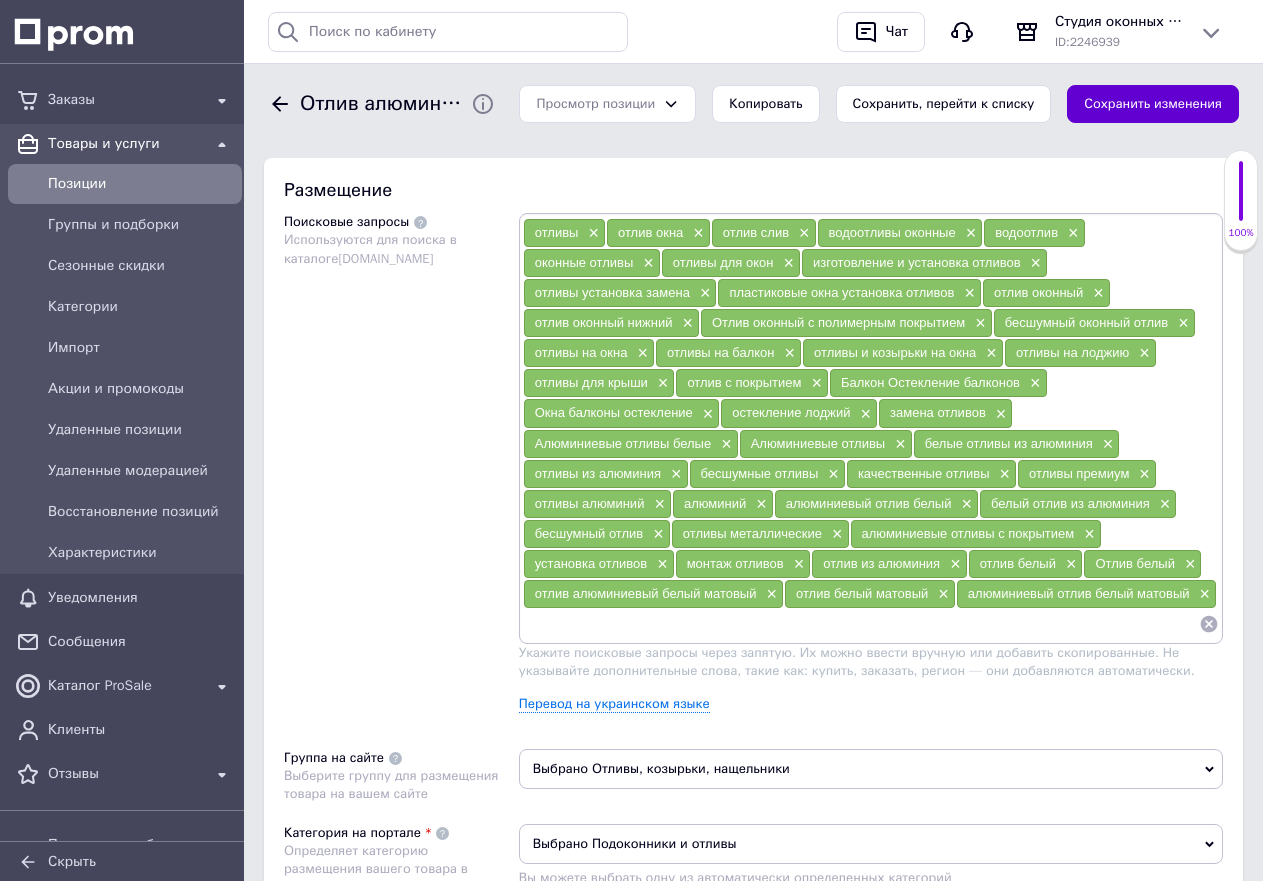 click on "Сохранить изменения" at bounding box center [1153, 104] 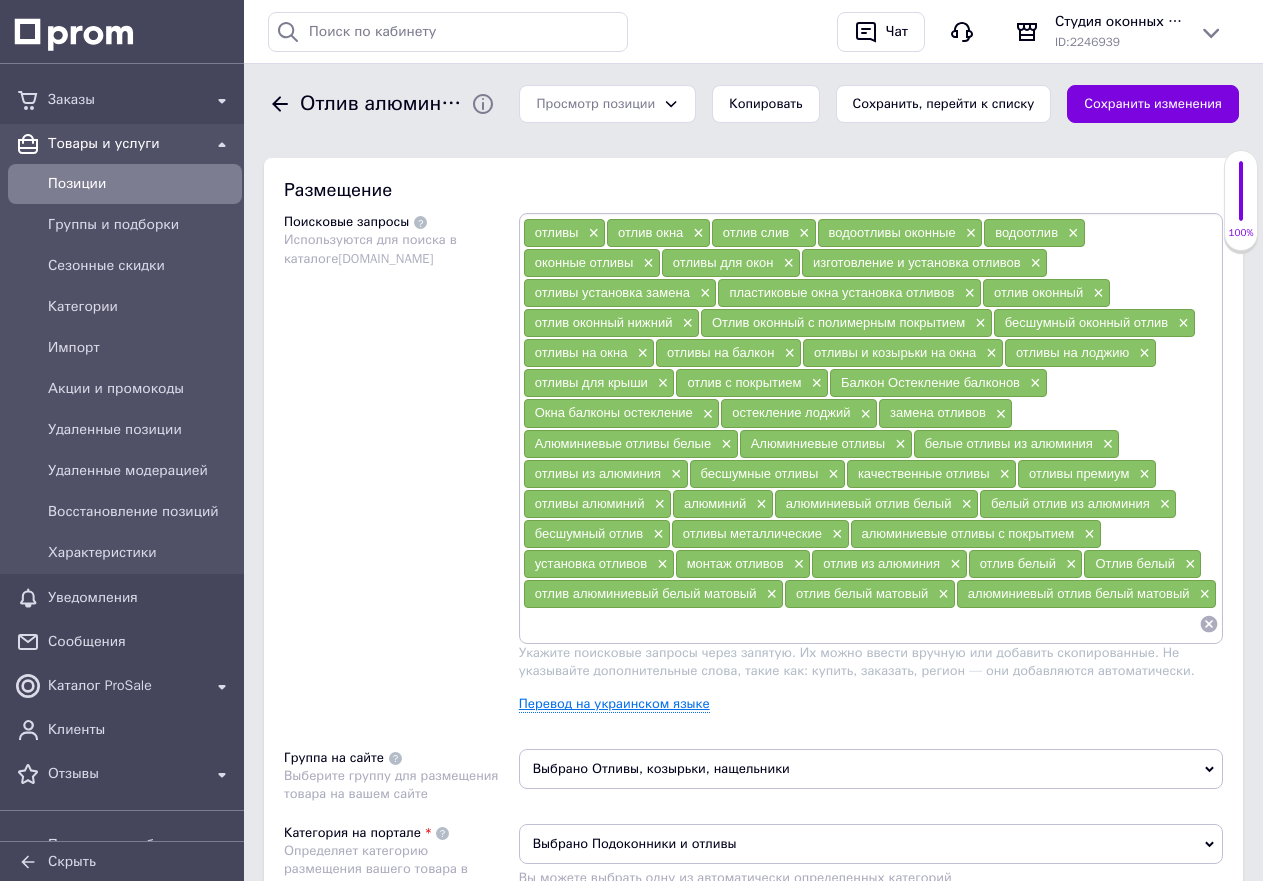 click on "Перевод на украинском языке" at bounding box center [614, 704] 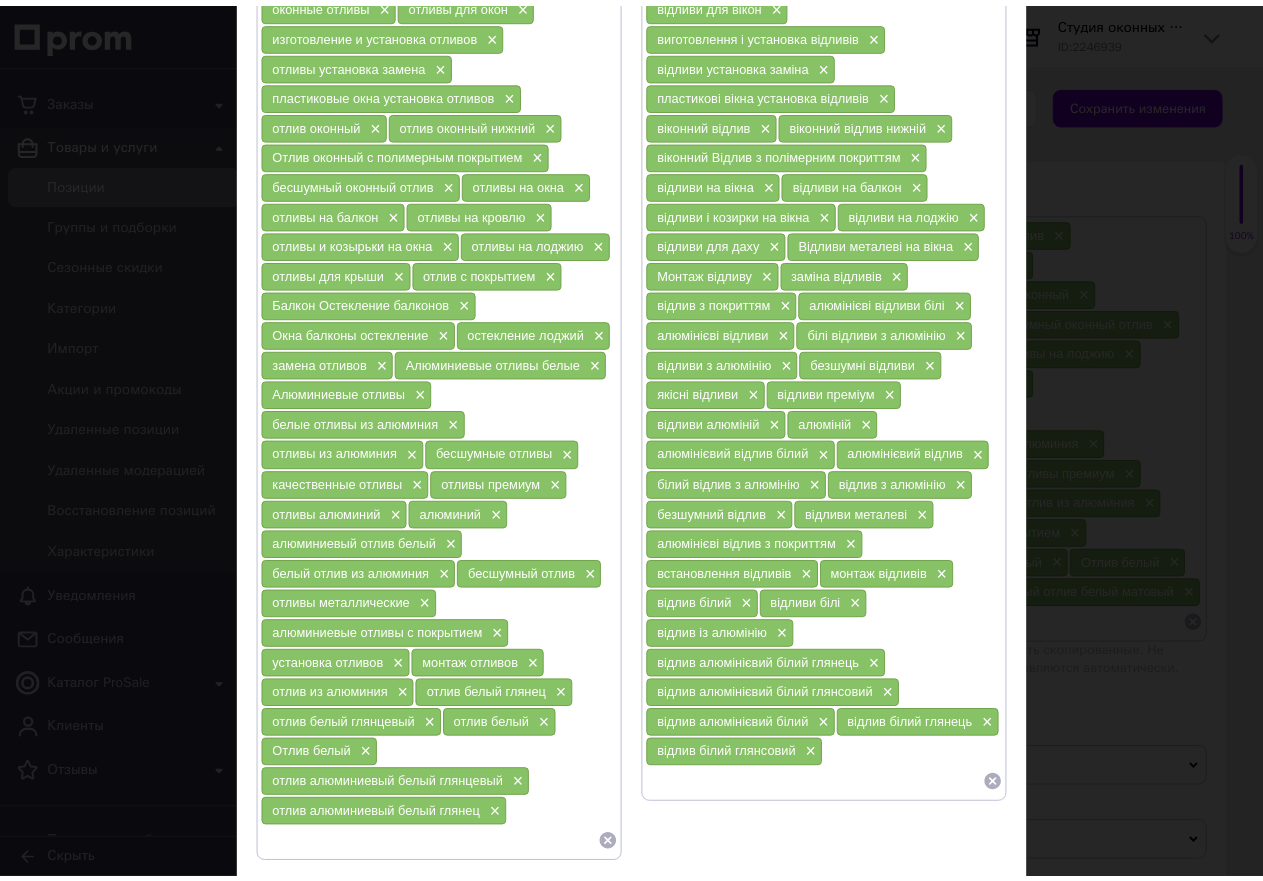 scroll, scrollTop: 300, scrollLeft: 0, axis: vertical 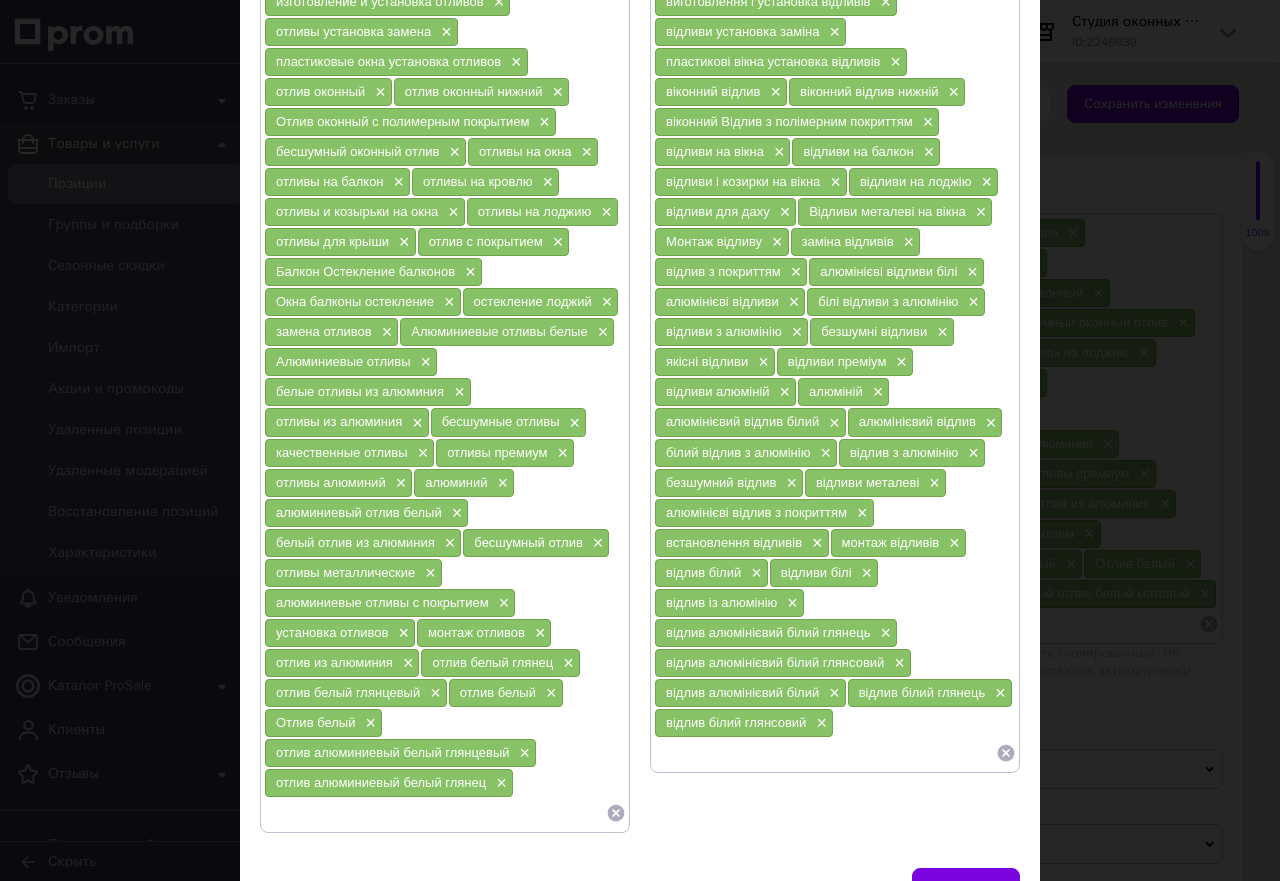 click on "відлив алюмінієвий білий глянець ×" at bounding box center (776, 633) 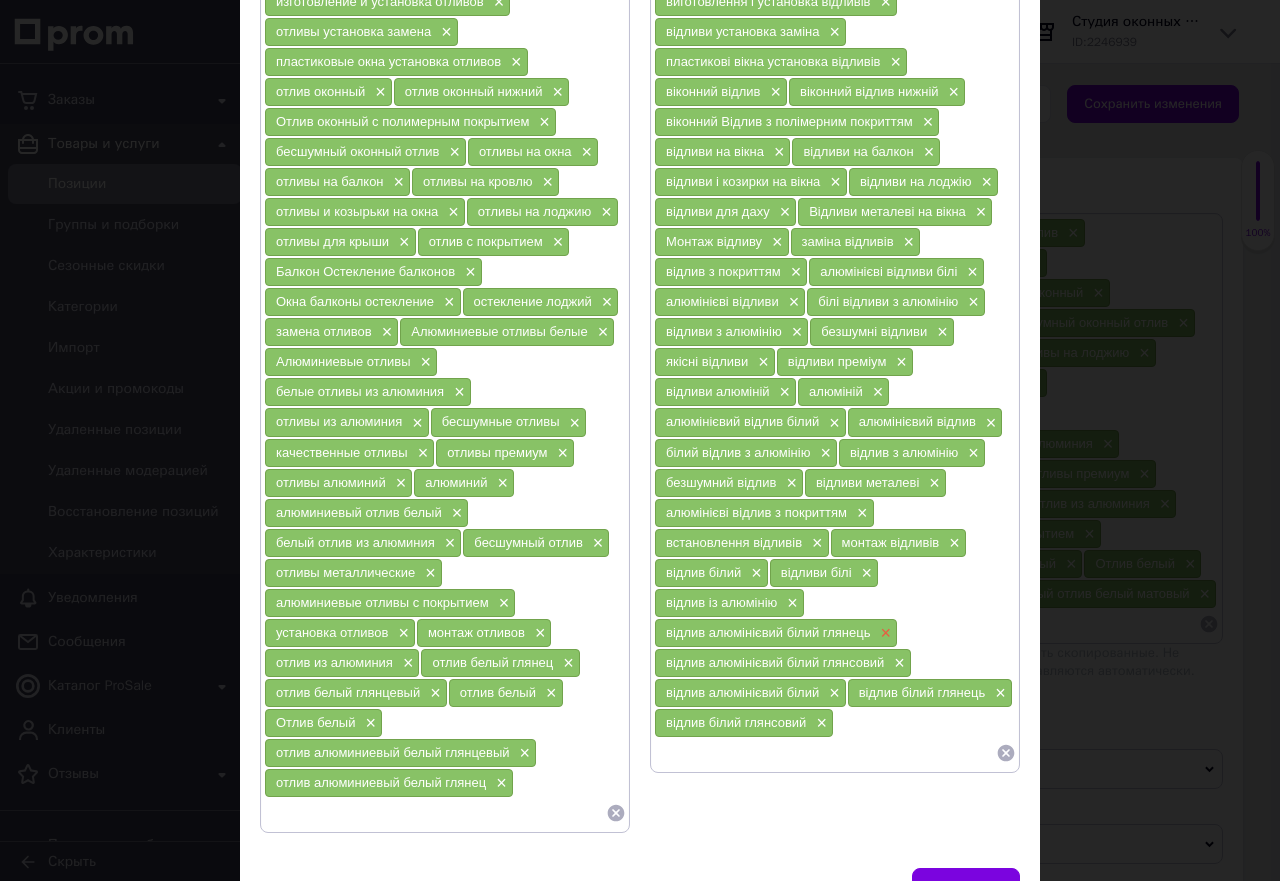 click on "×" at bounding box center [884, 633] 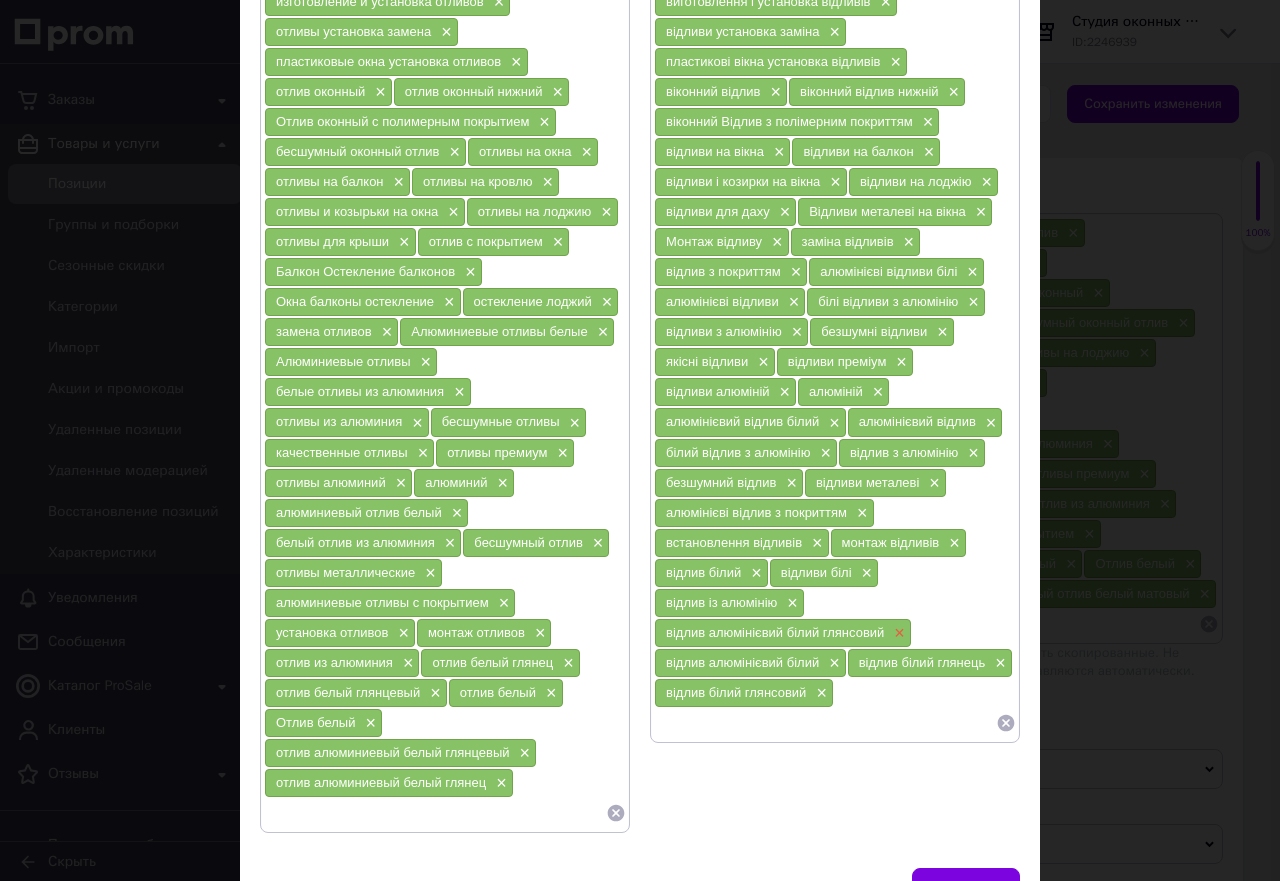 click on "×" at bounding box center [897, 633] 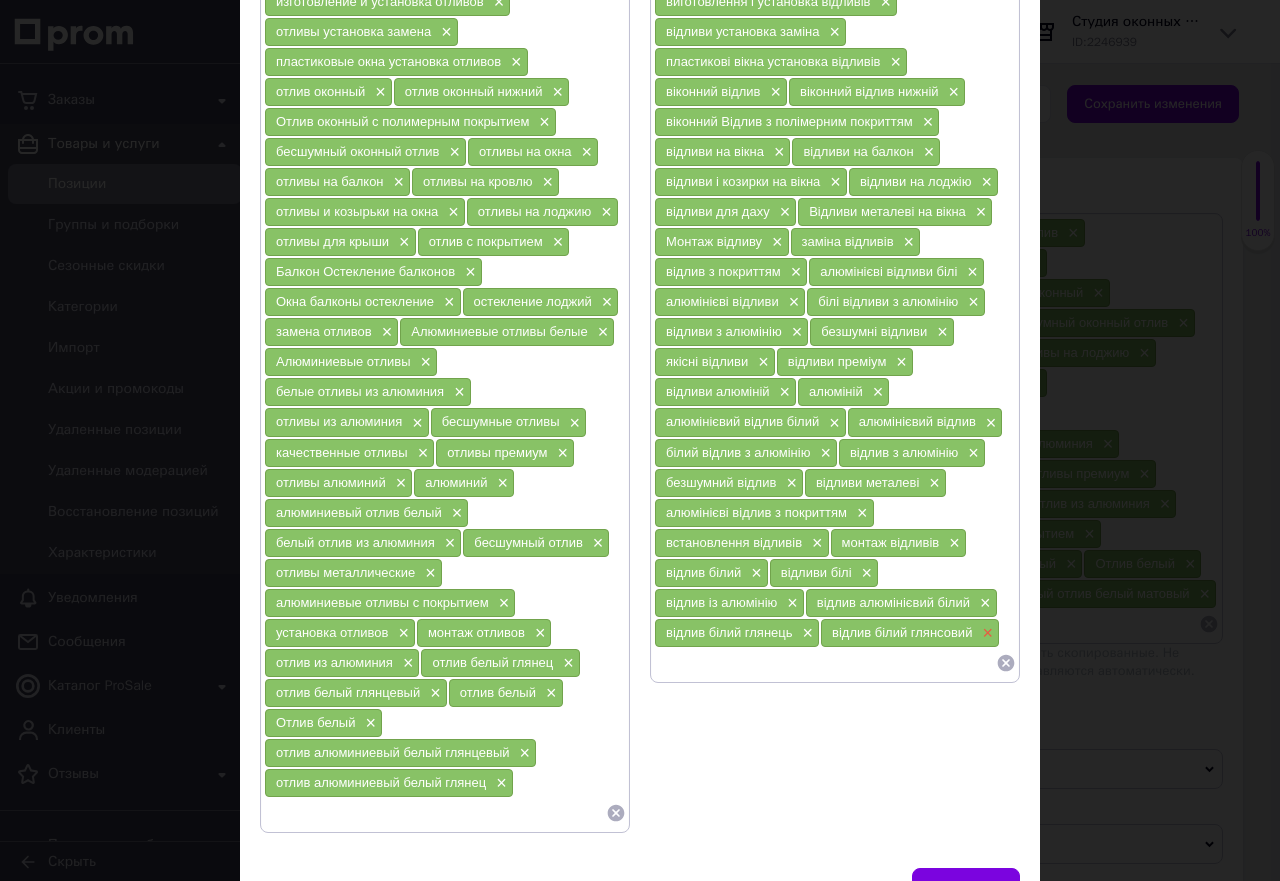 click on "×" at bounding box center (985, 633) 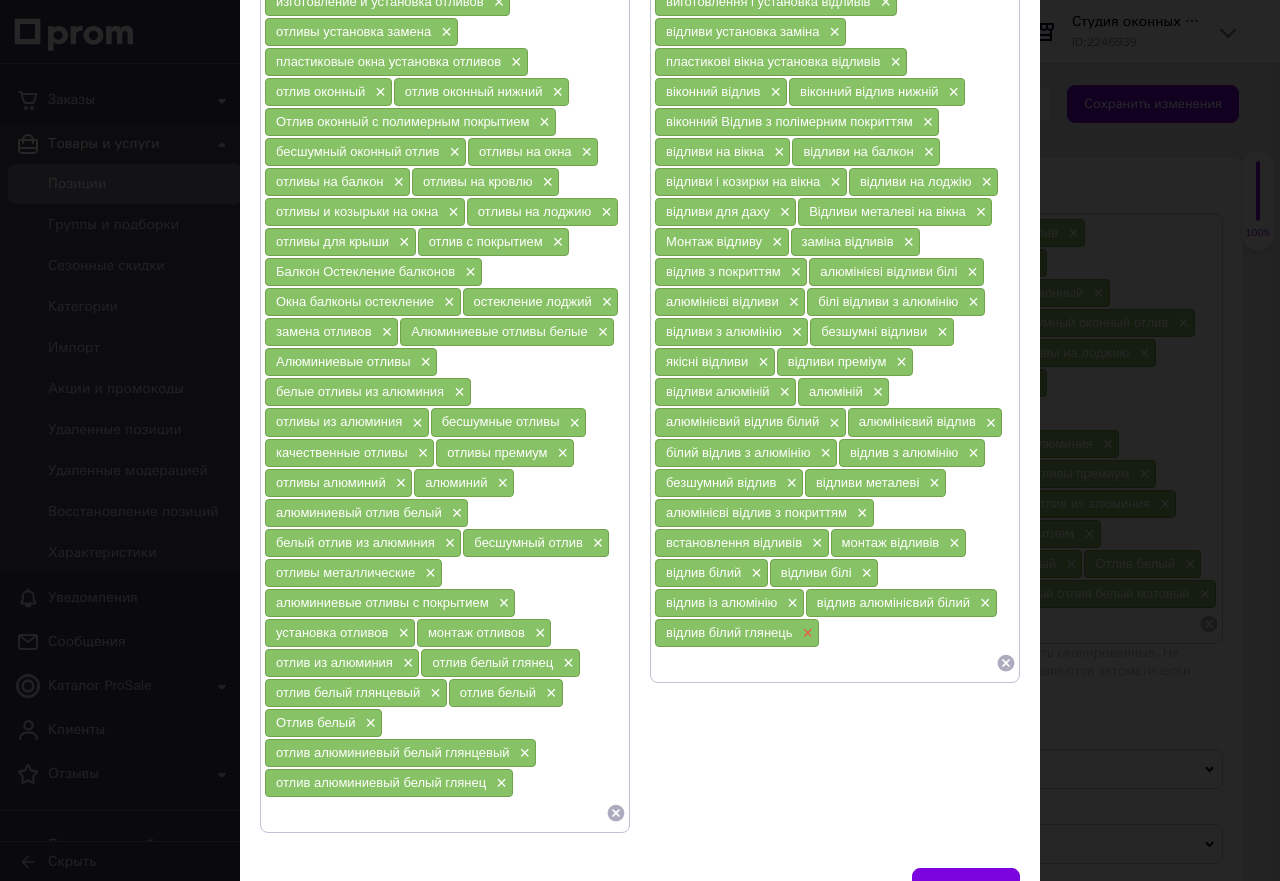 click on "×" at bounding box center [806, 633] 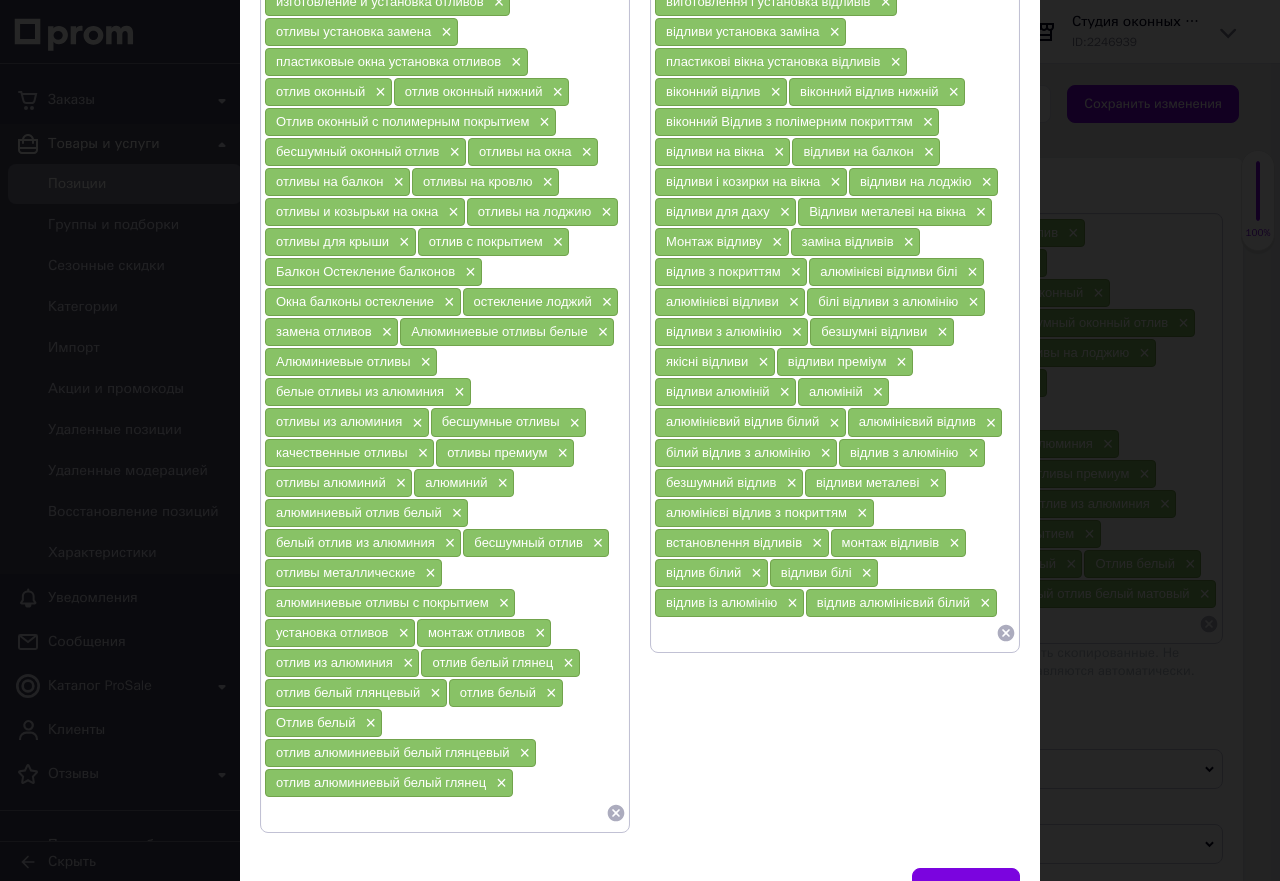 click at bounding box center (825, 633) 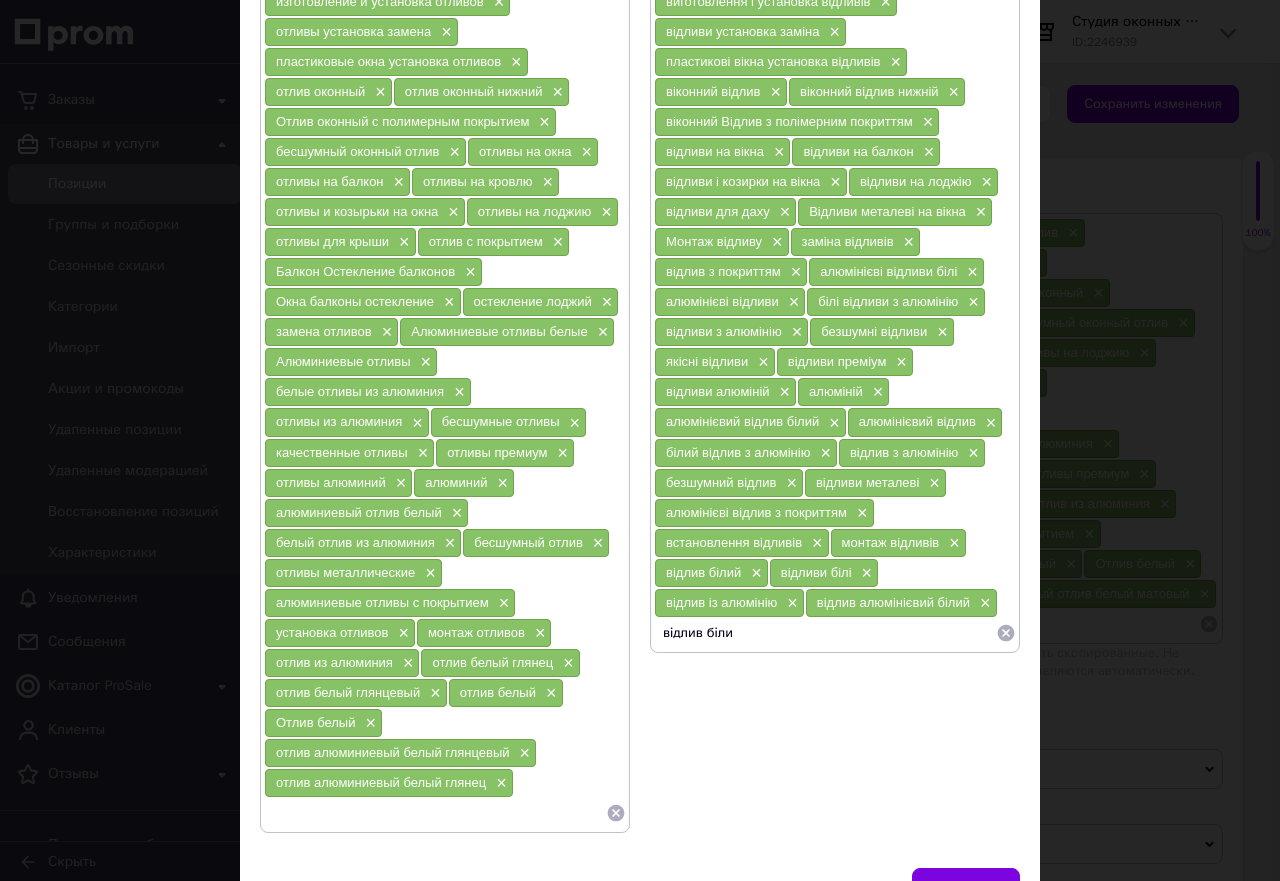 type on "відлив білий" 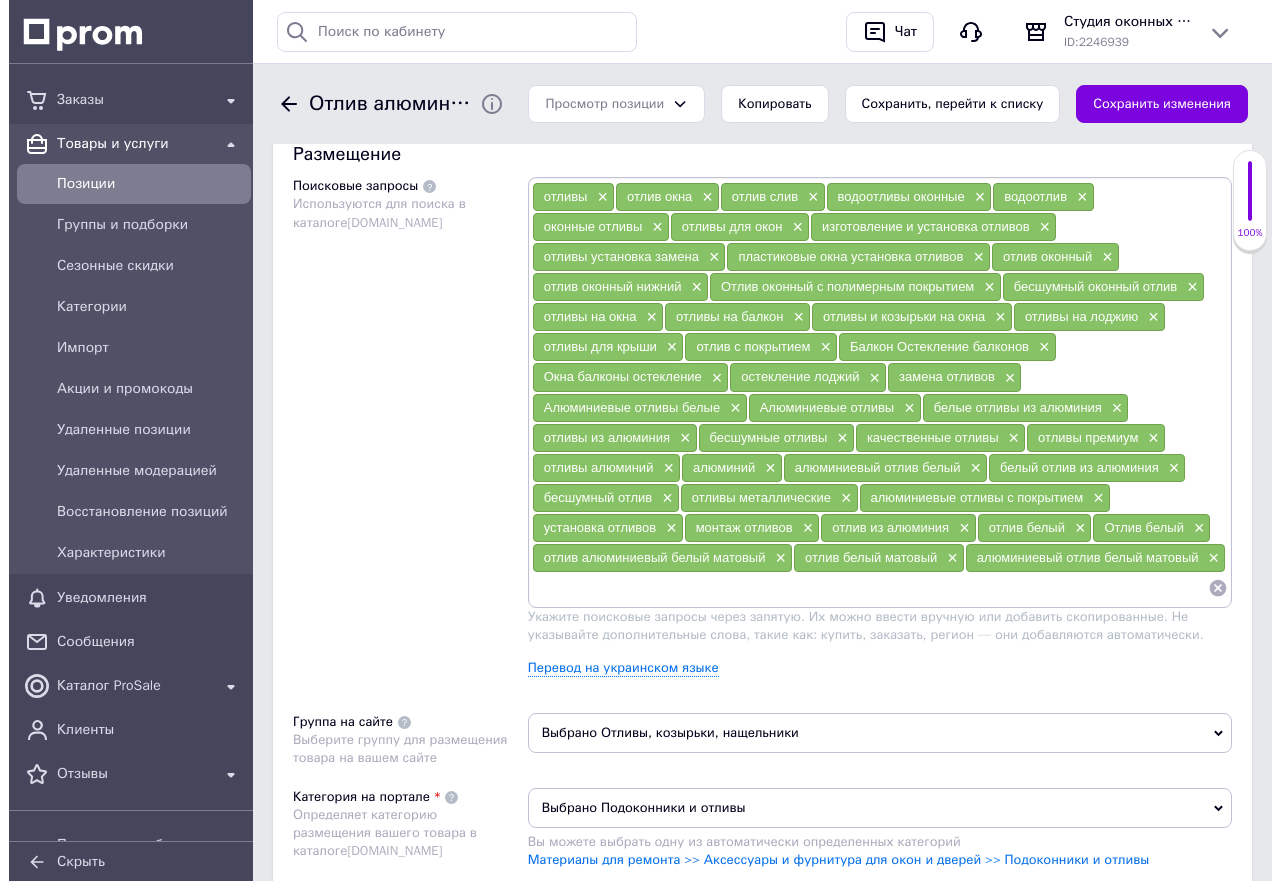 scroll, scrollTop: 1200, scrollLeft: 0, axis: vertical 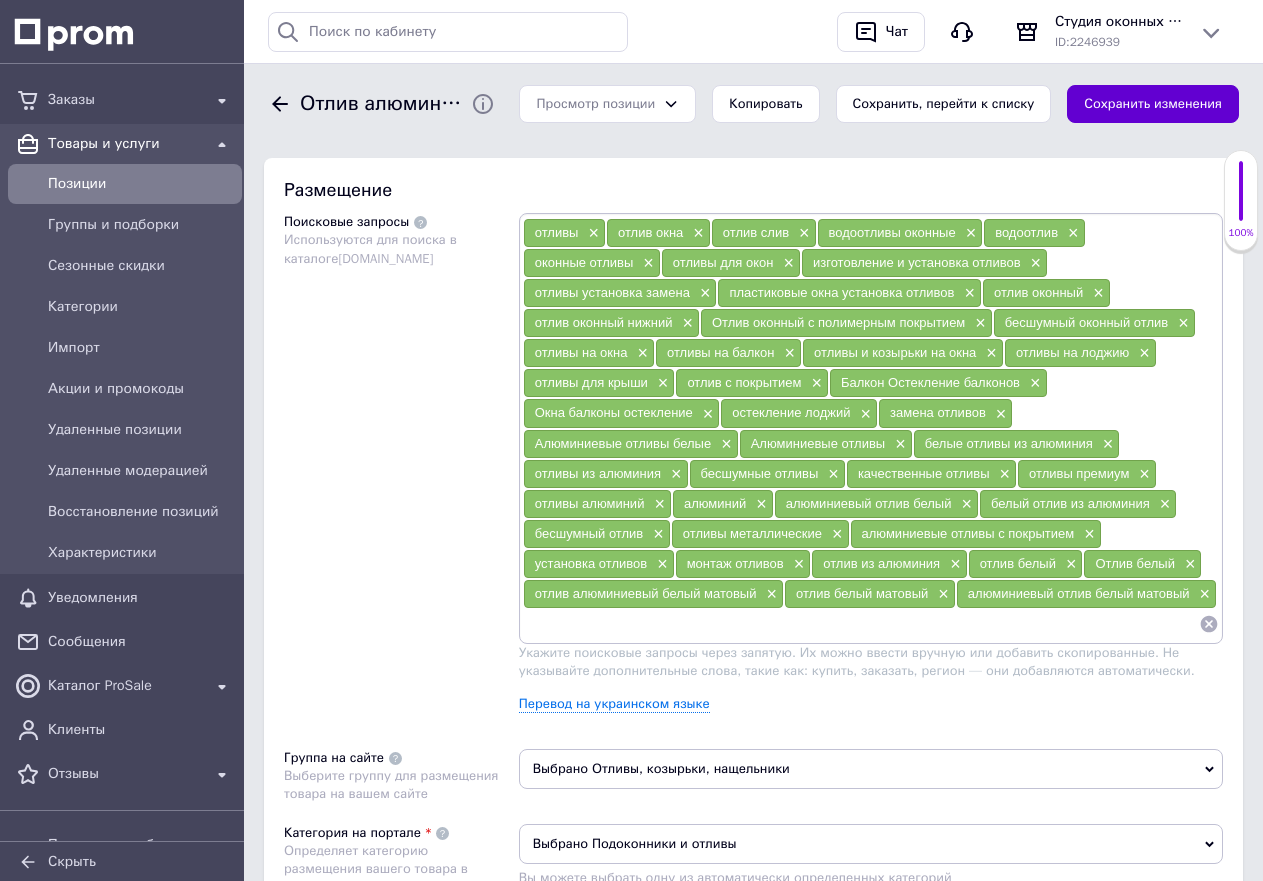 click on "Сохранить изменения" at bounding box center (1153, 104) 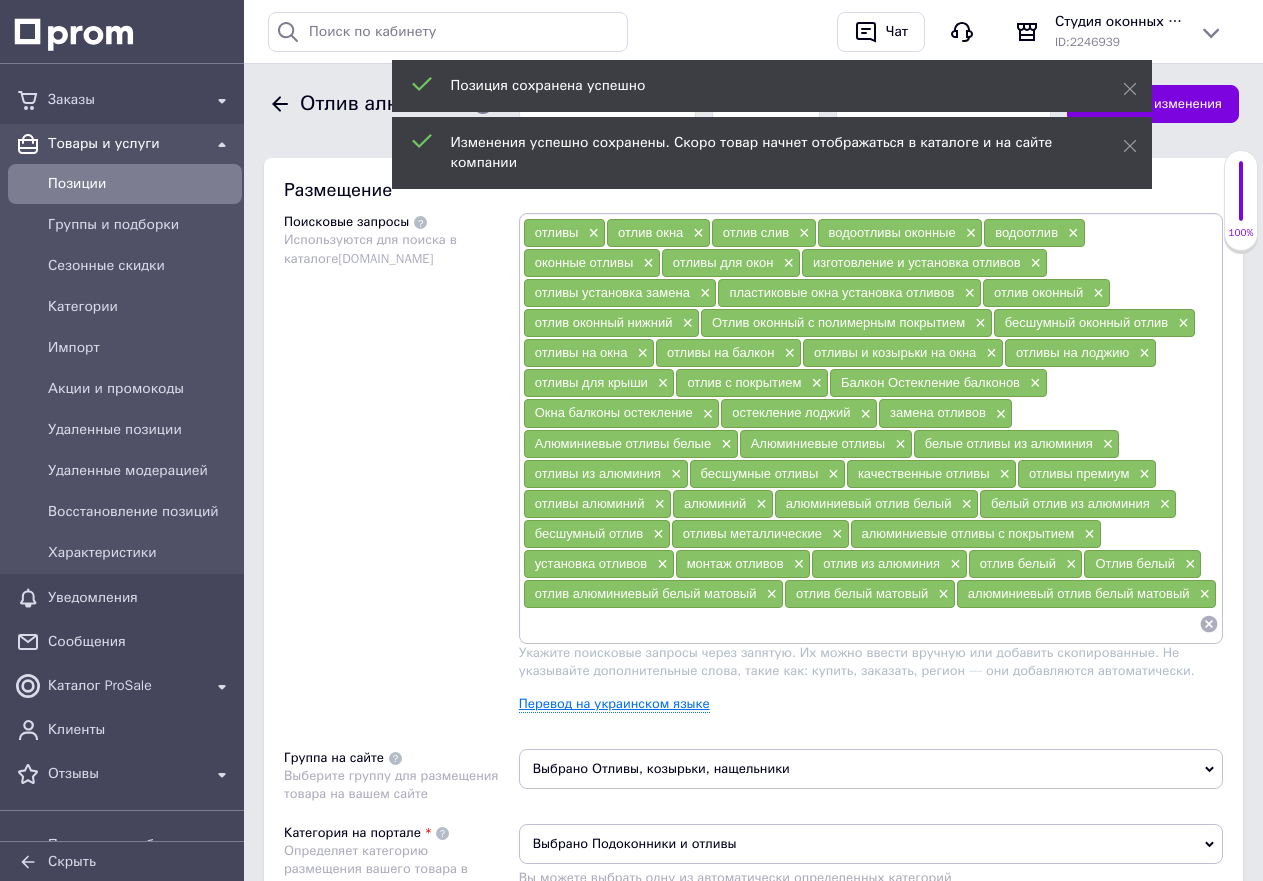 click on "Перевод на украинском языке" at bounding box center [614, 704] 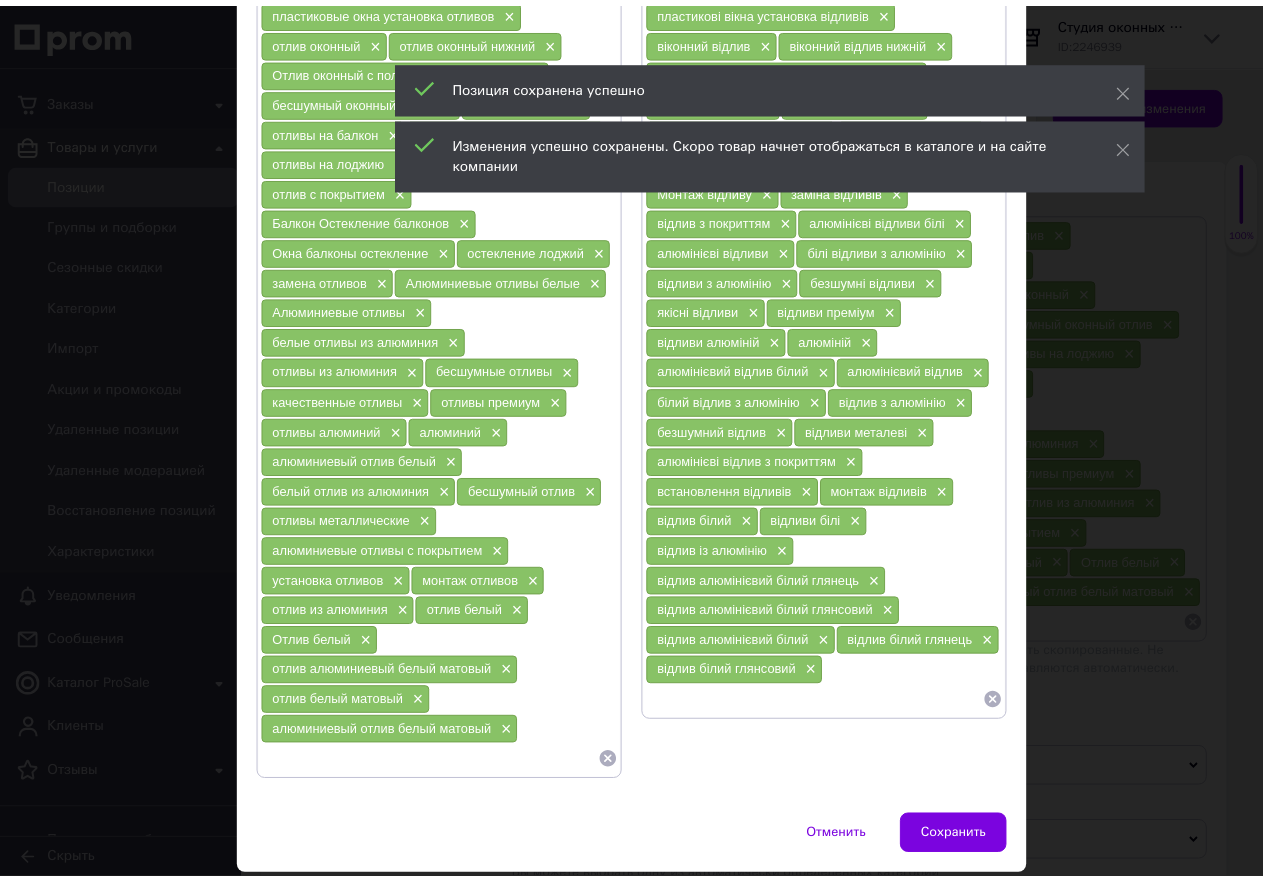 scroll, scrollTop: 419, scrollLeft: 0, axis: vertical 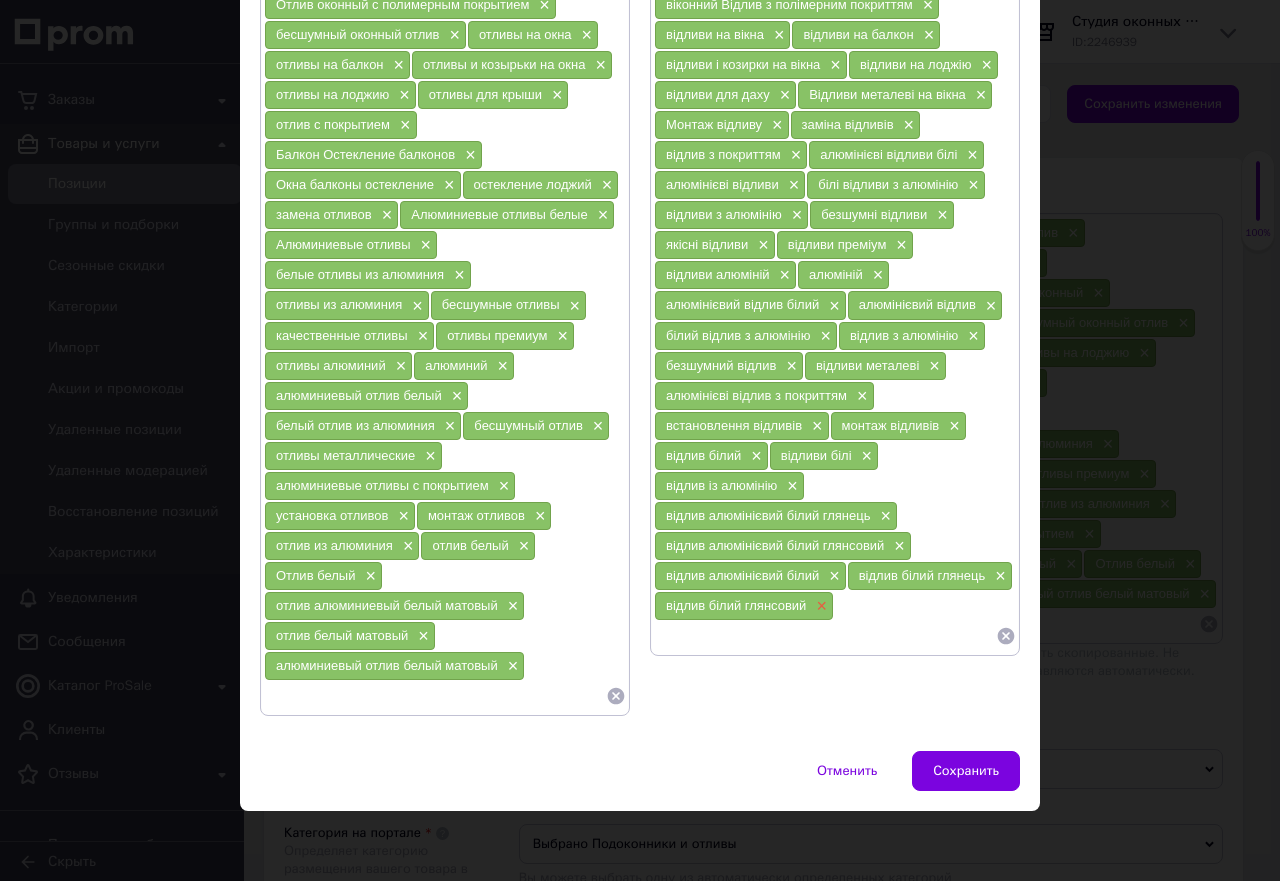 click on "×" at bounding box center (819, 606) 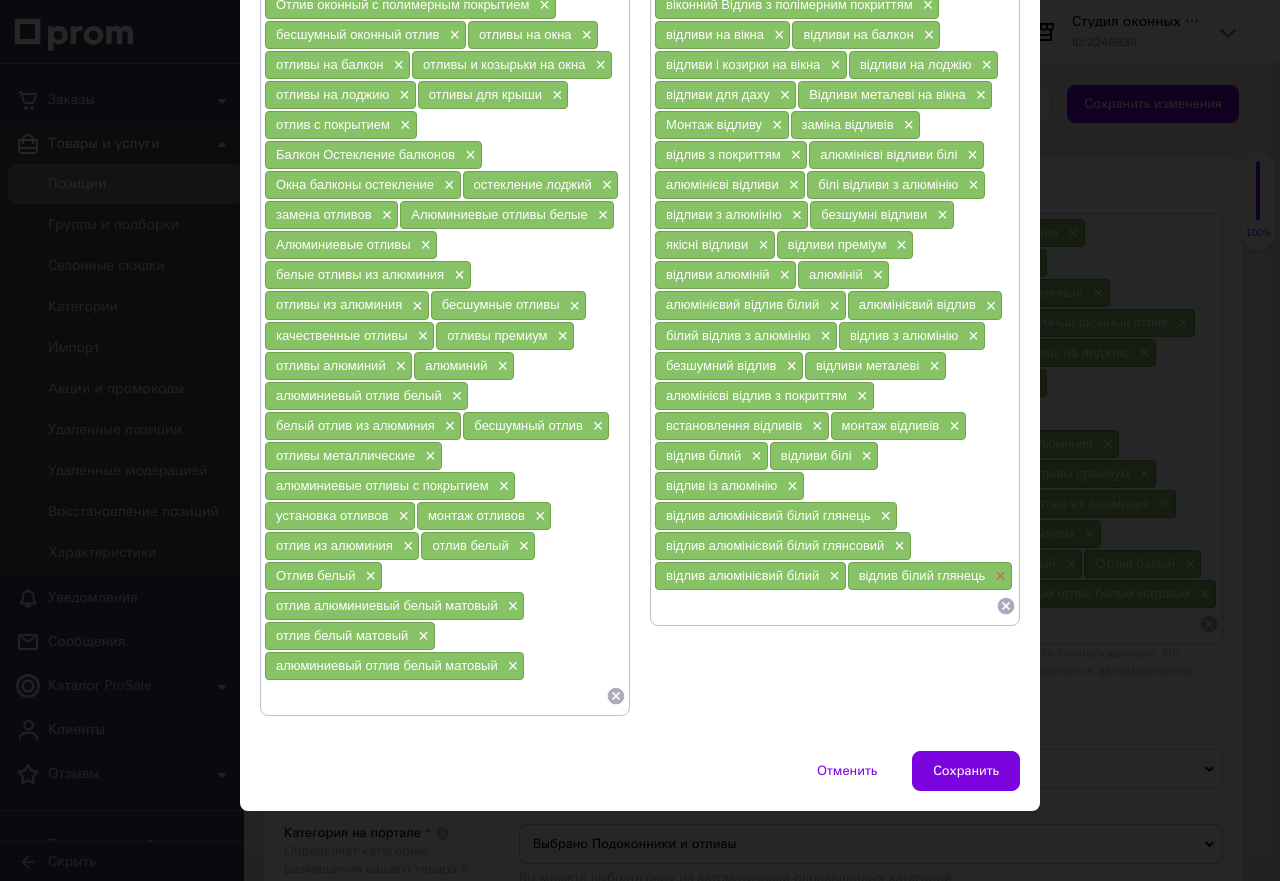 click on "×" at bounding box center (998, 576) 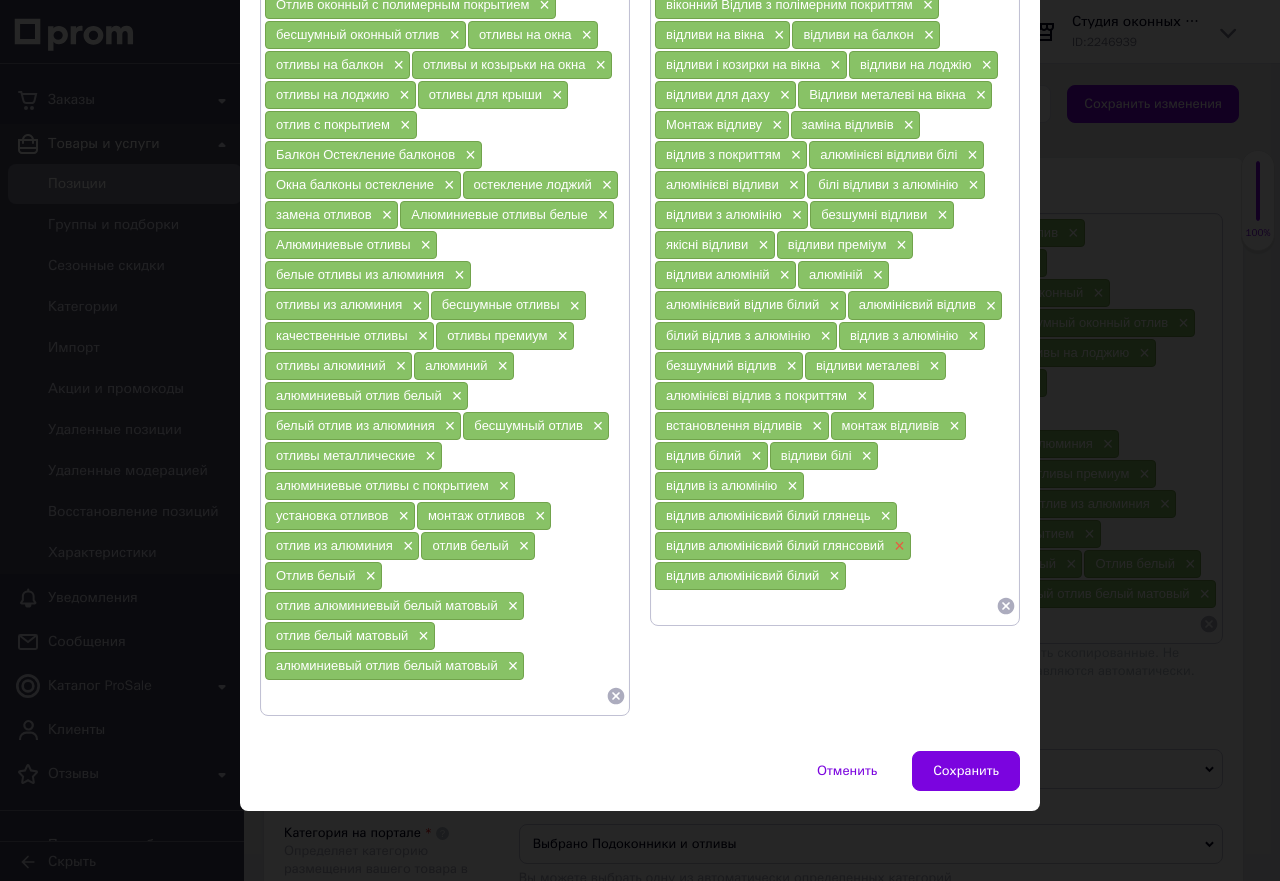 click on "×" at bounding box center [897, 546] 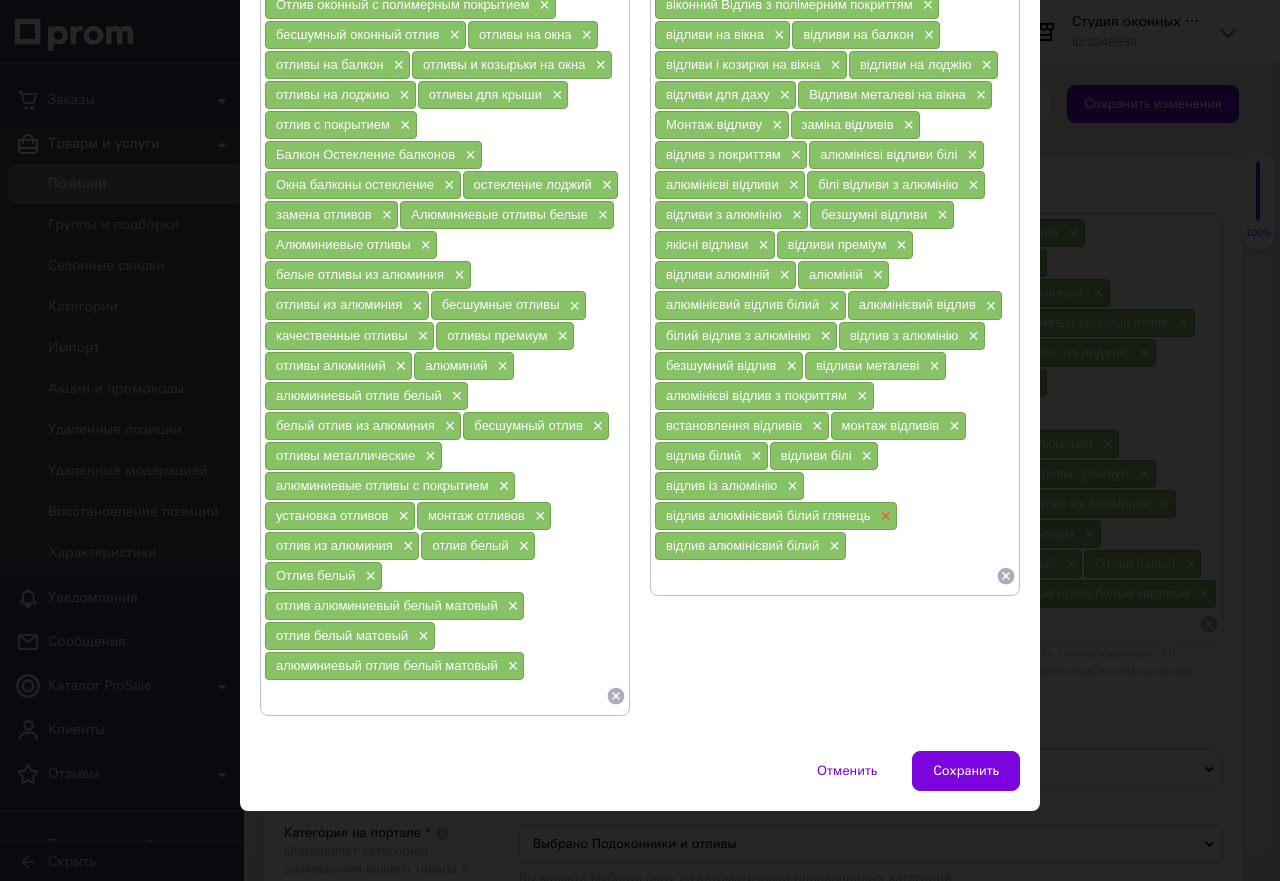 click on "×" at bounding box center (884, 516) 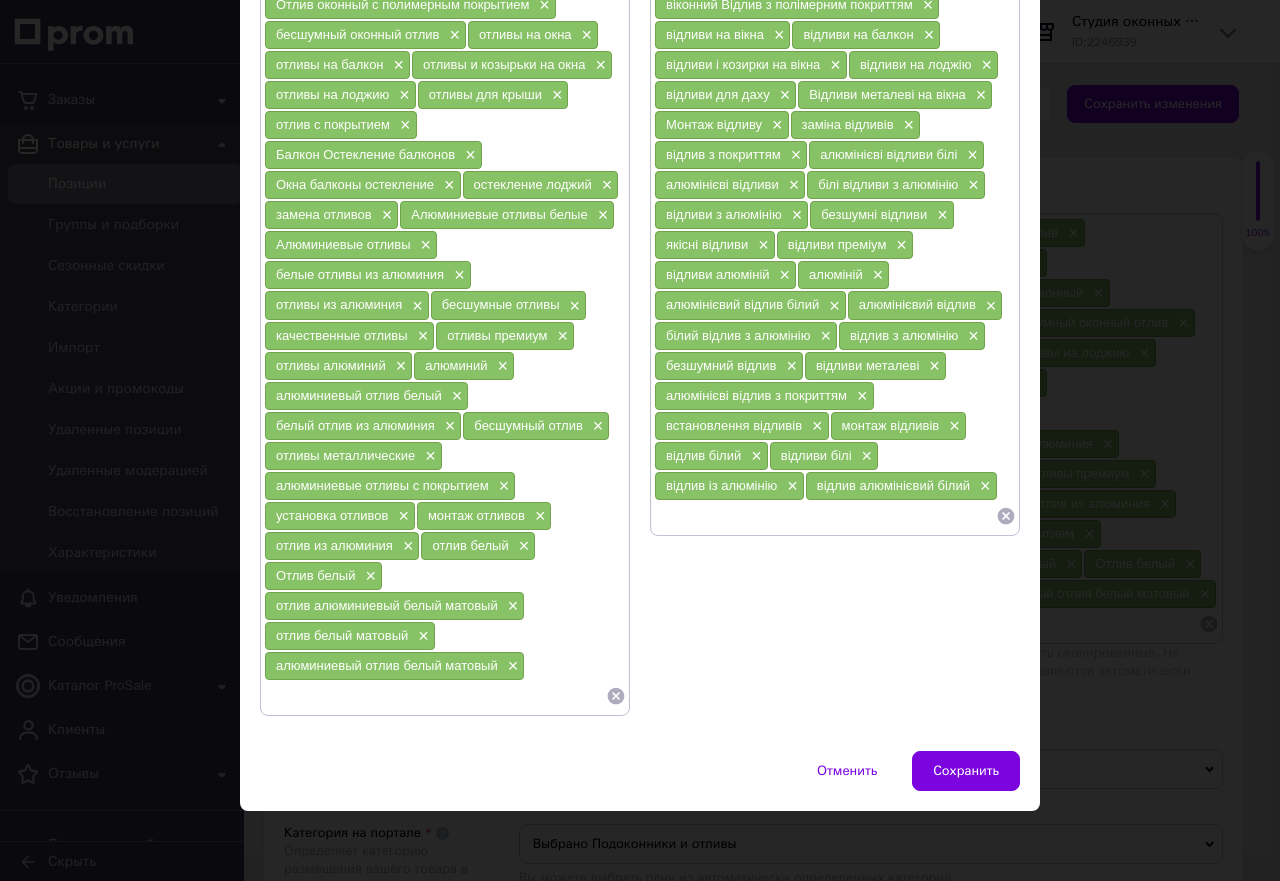 click at bounding box center [825, 516] 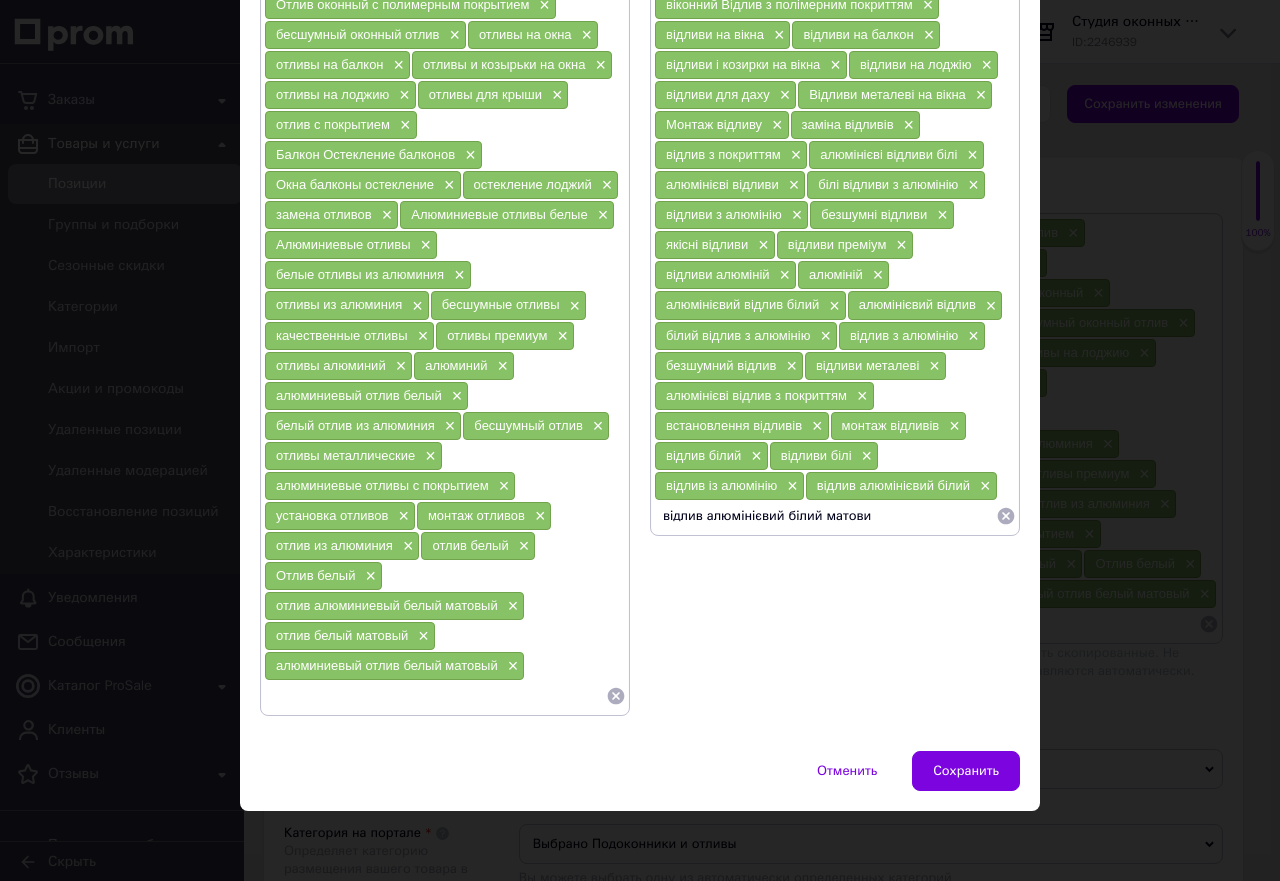 type on "відлив алюмінієвий білий матовий" 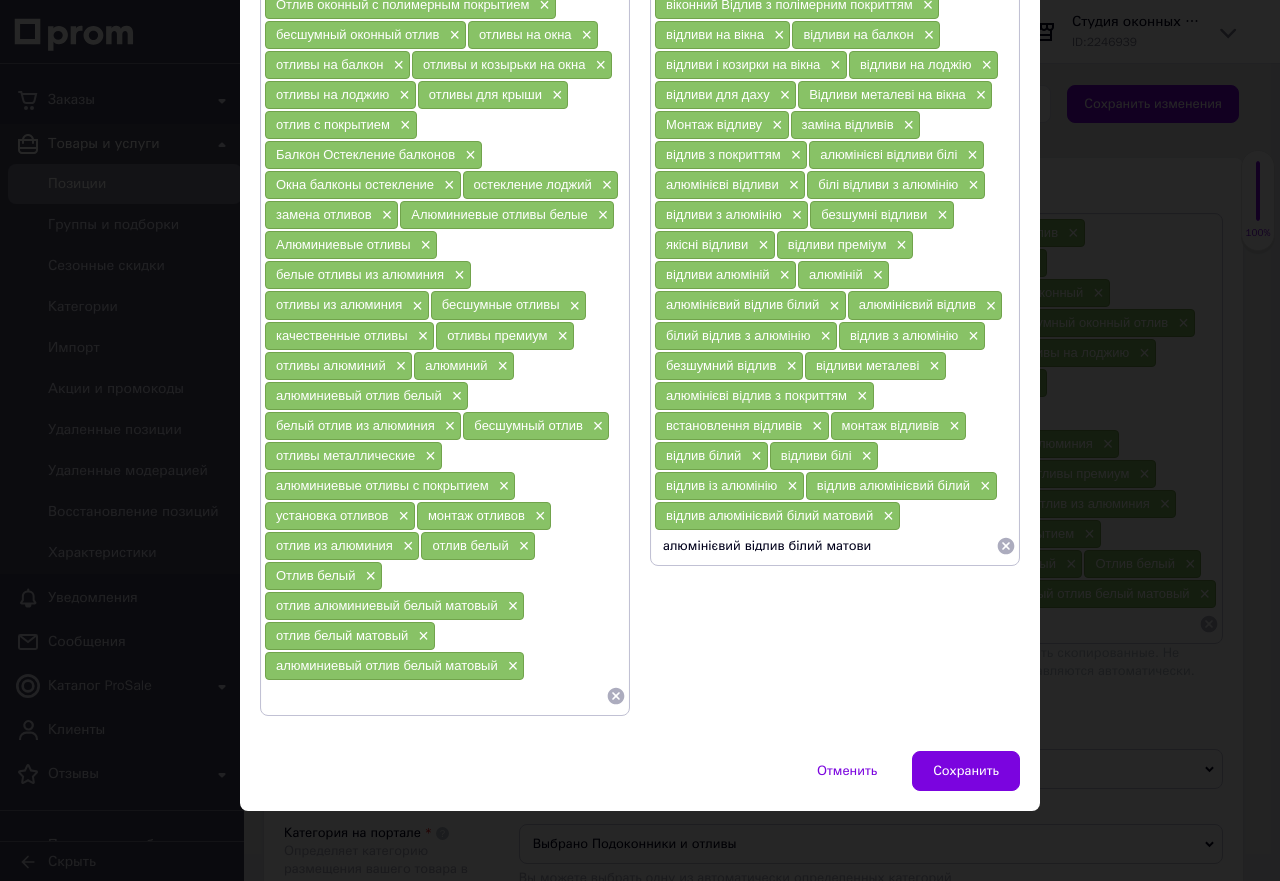 type on "алюмінієвий відлив білий матовий" 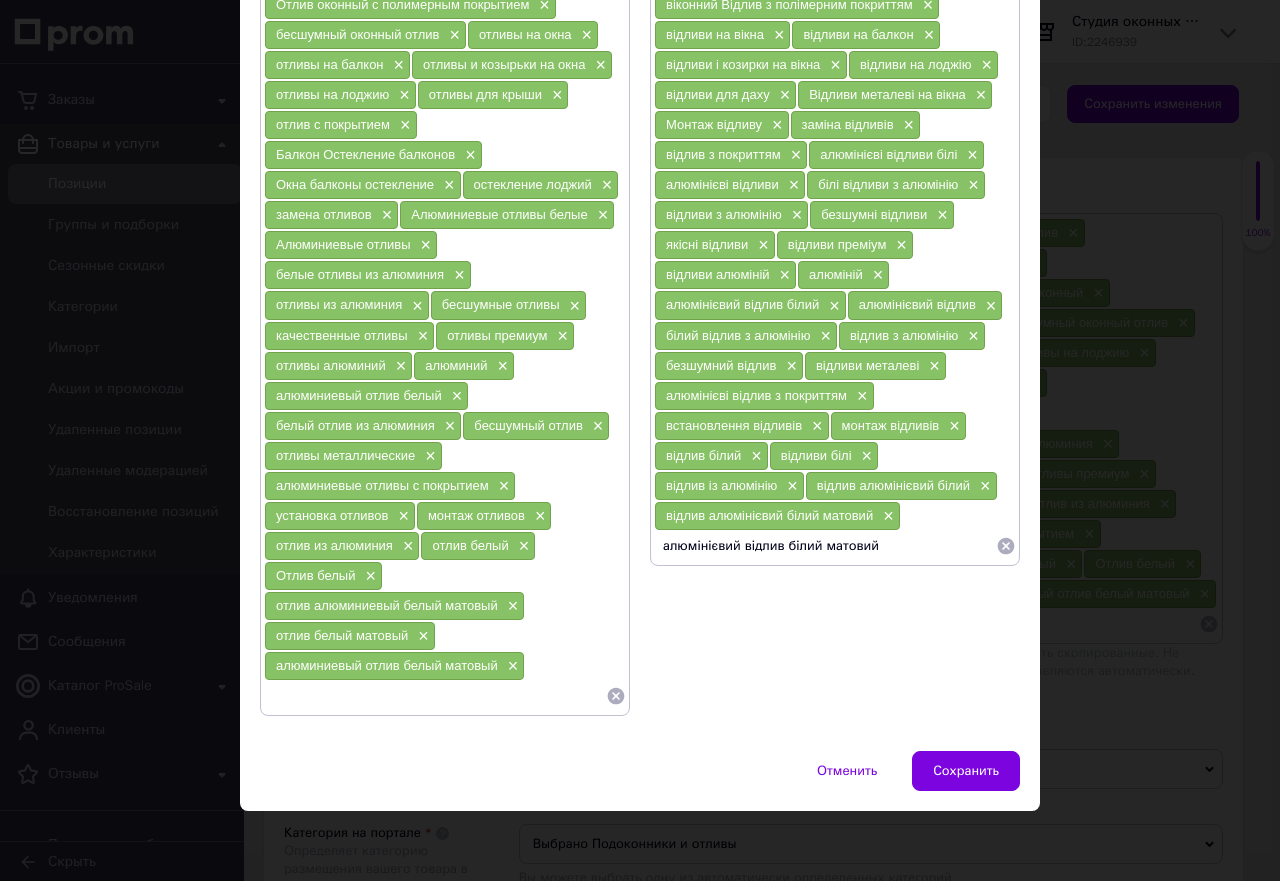 type 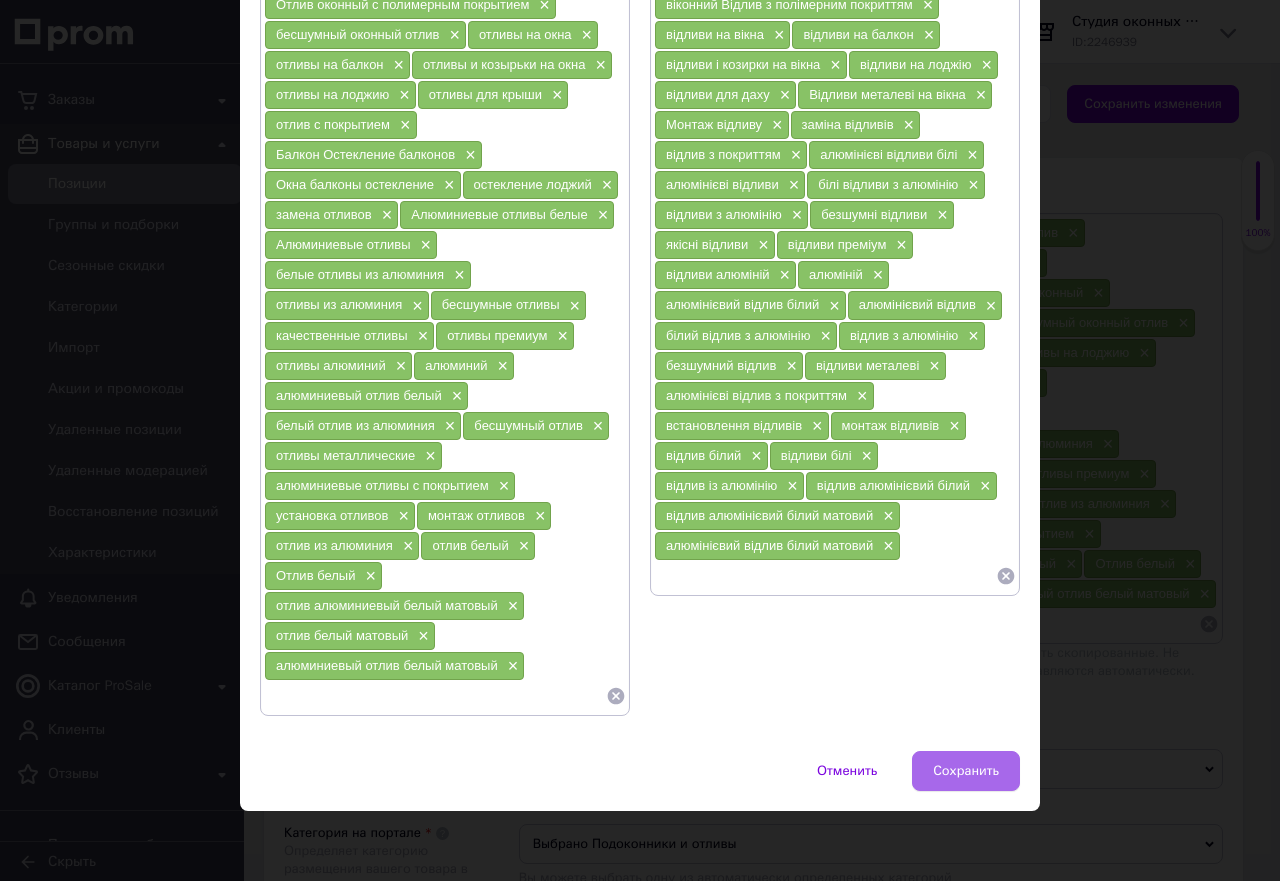 click on "Сохранить" at bounding box center (966, 771) 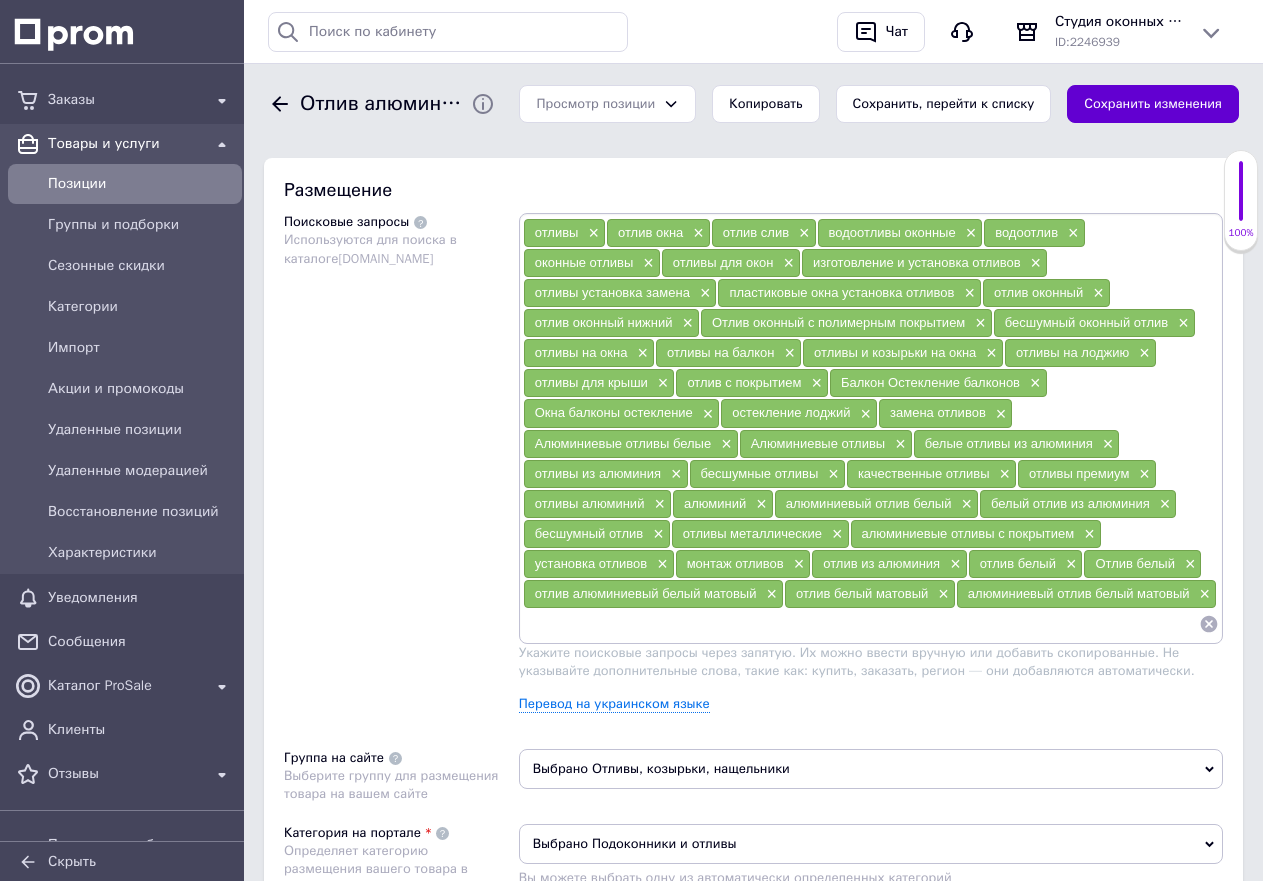 click on "Сохранить изменения" at bounding box center [1153, 104] 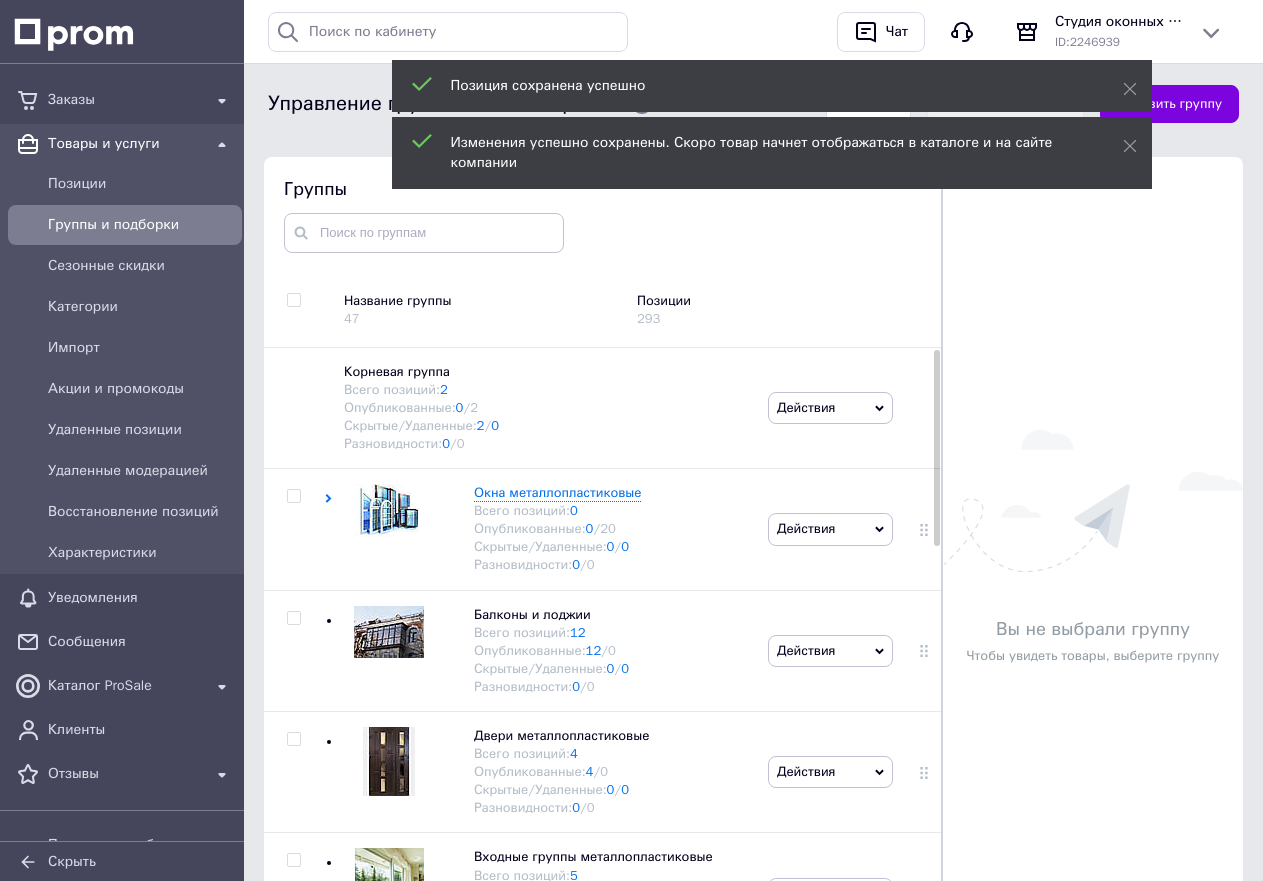 scroll, scrollTop: 237, scrollLeft: 0, axis: vertical 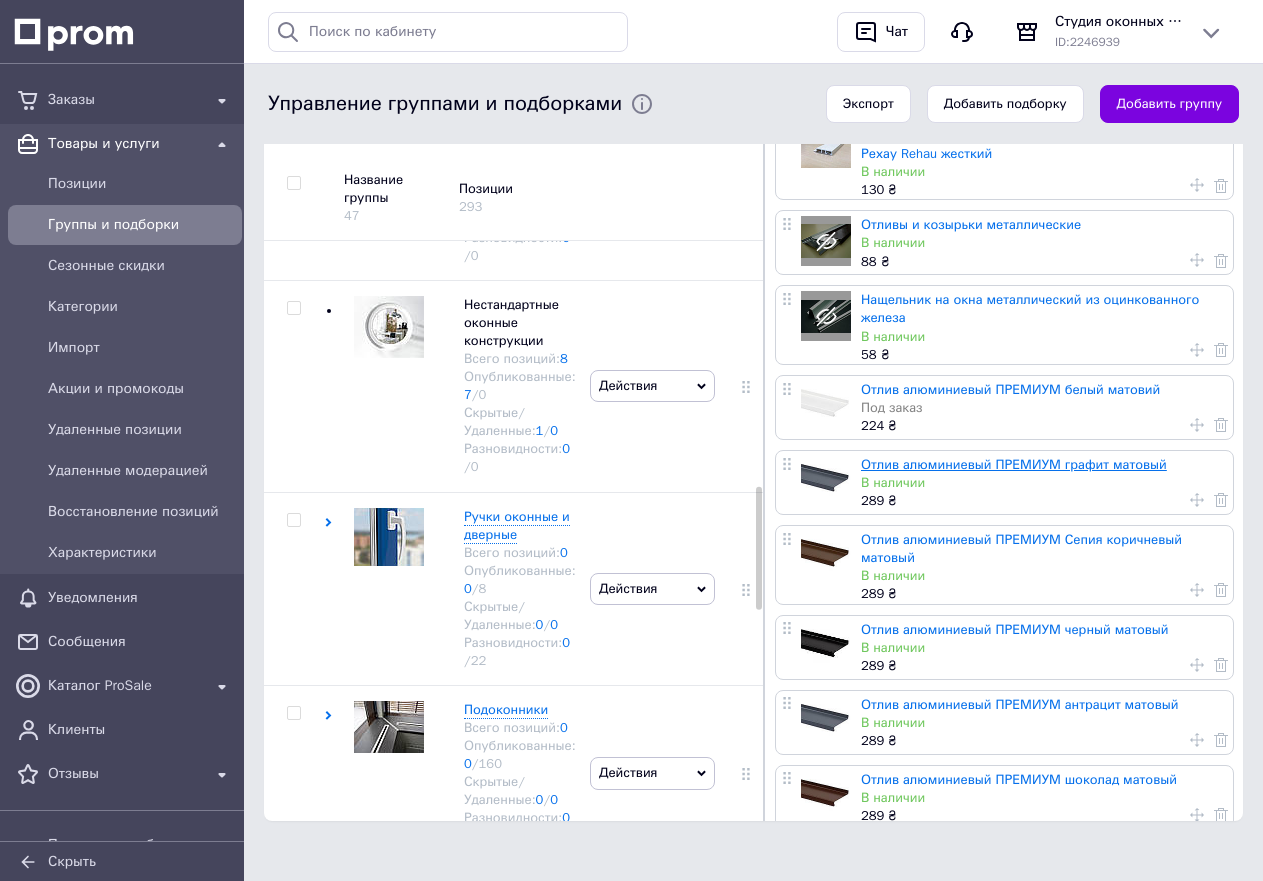 click on "Отлив алюминиевый ПРЕМИУМ графит матовый" at bounding box center [1014, 464] 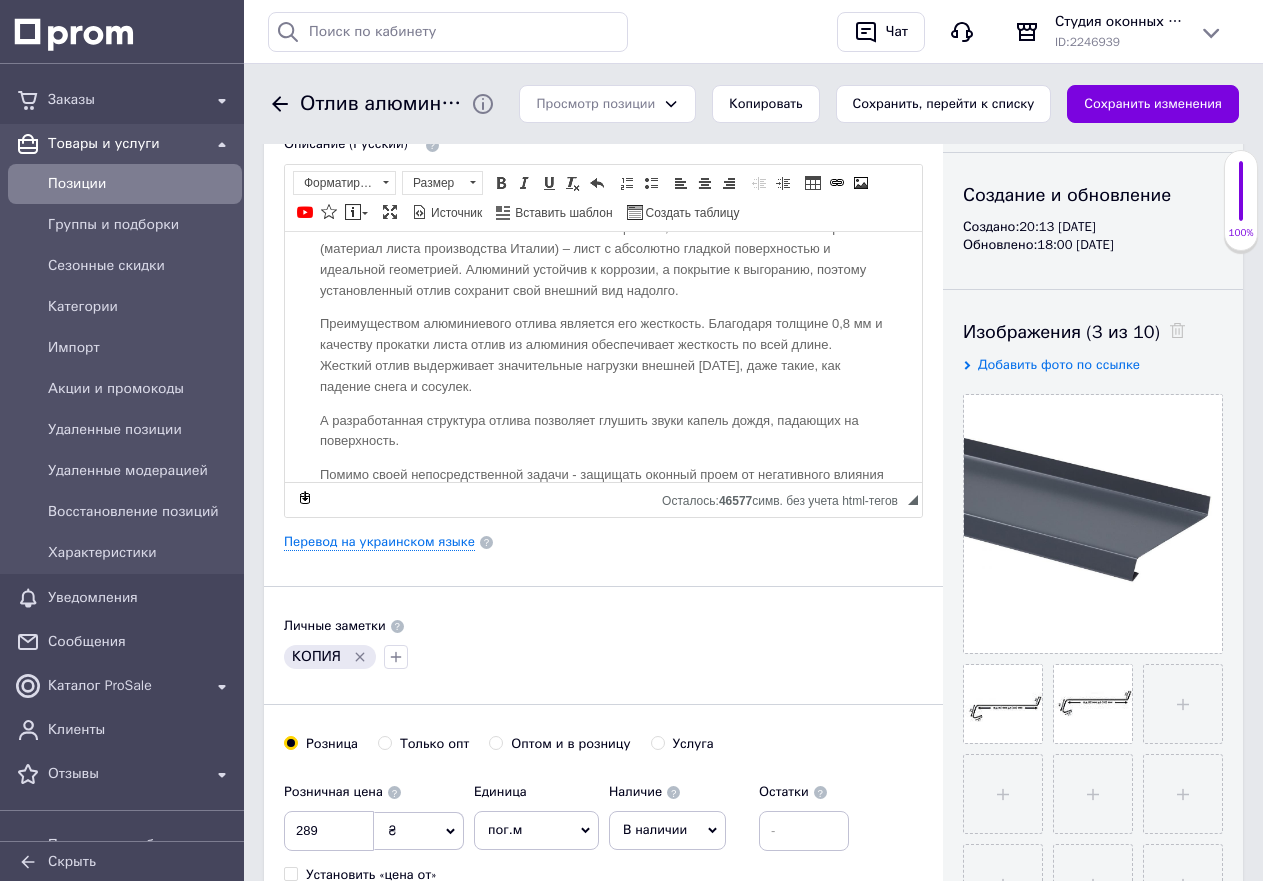 scroll, scrollTop: 400, scrollLeft: 0, axis: vertical 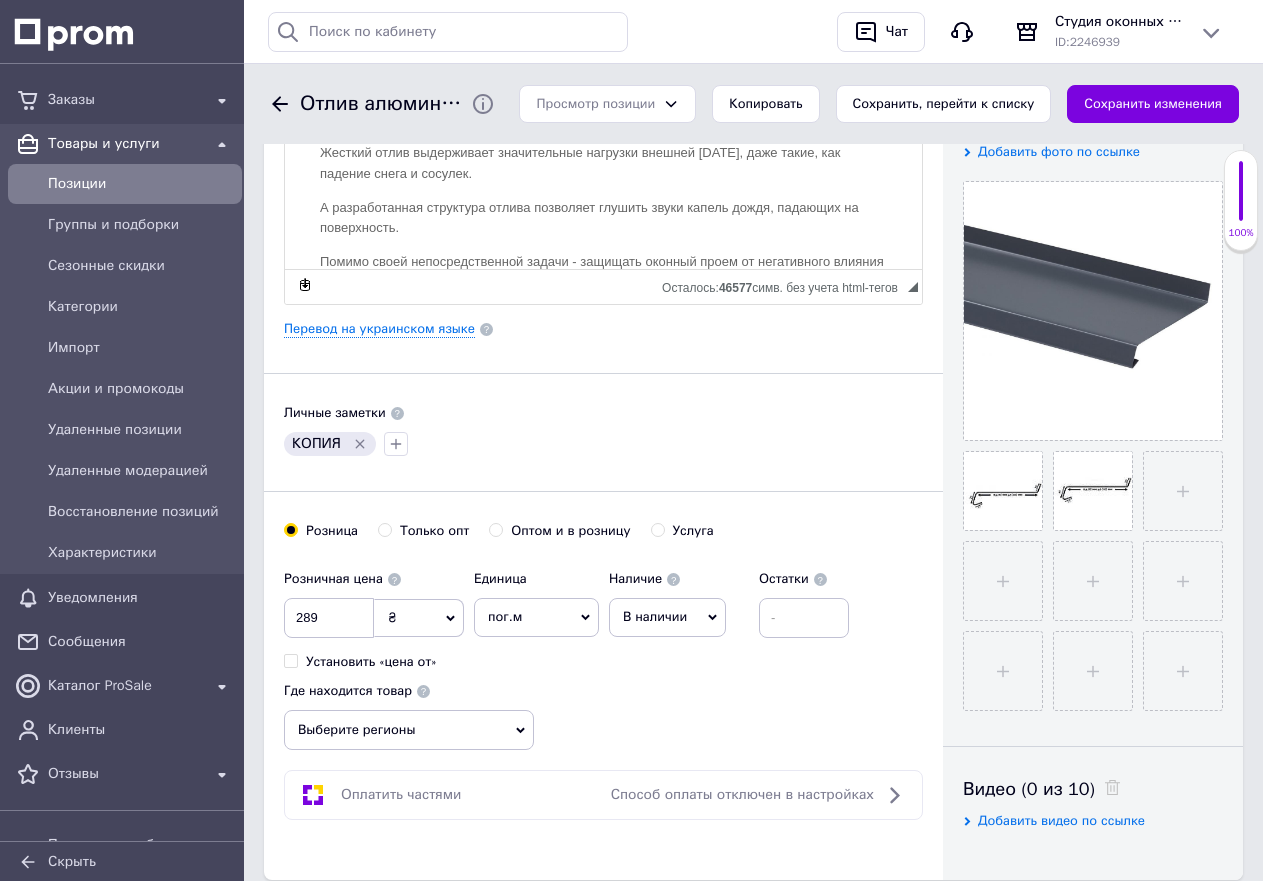 click on "В наличии" at bounding box center (667, 617) 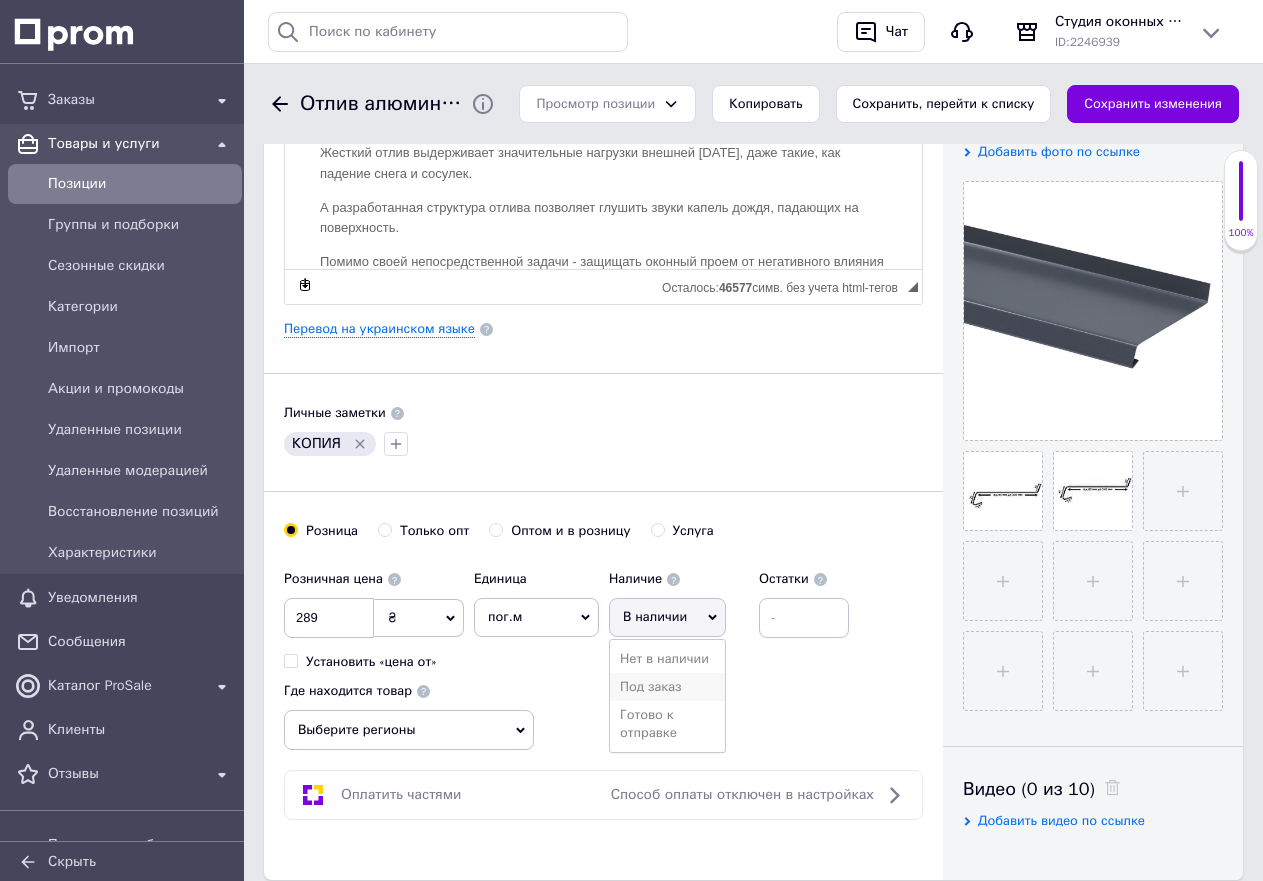 click on "Под заказ" at bounding box center (667, 687) 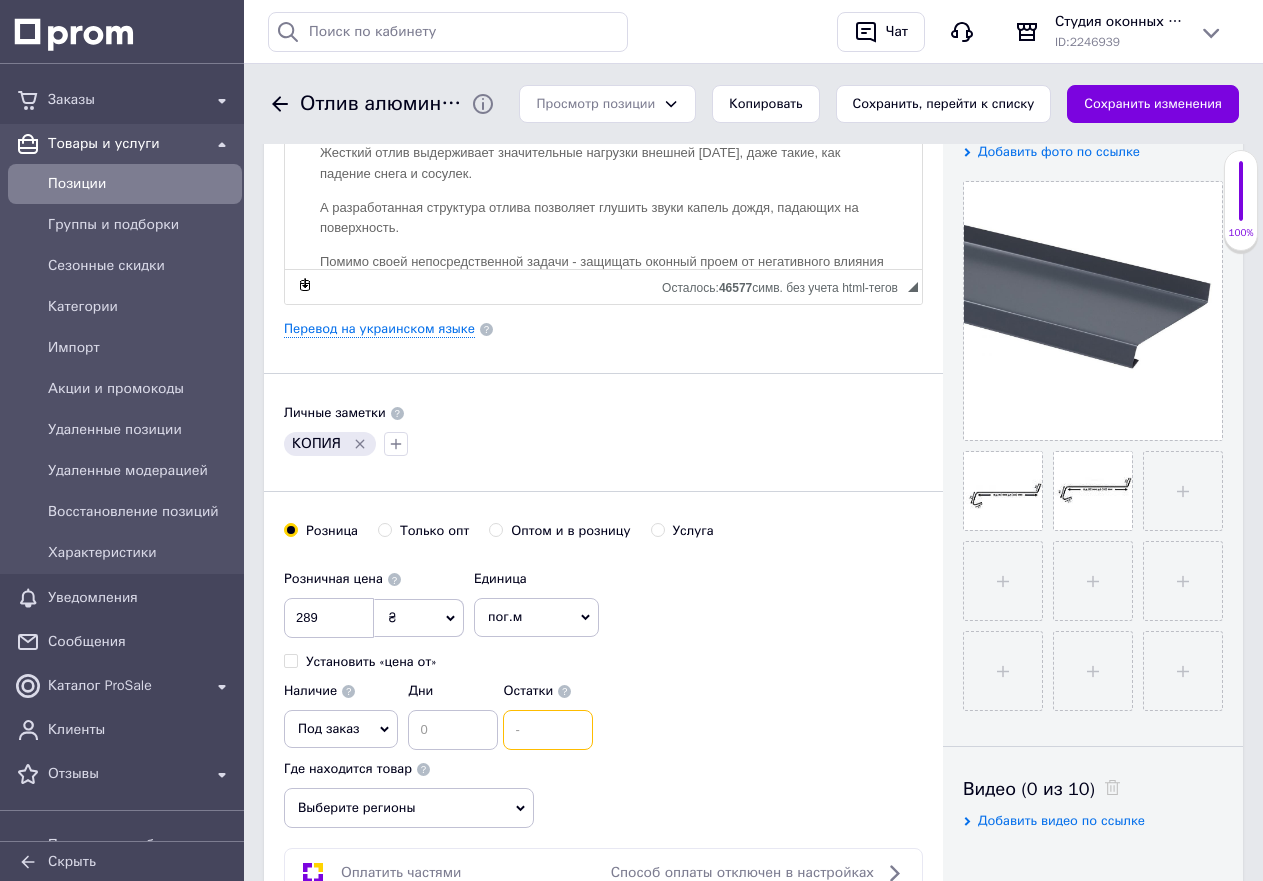 click at bounding box center [548, 730] 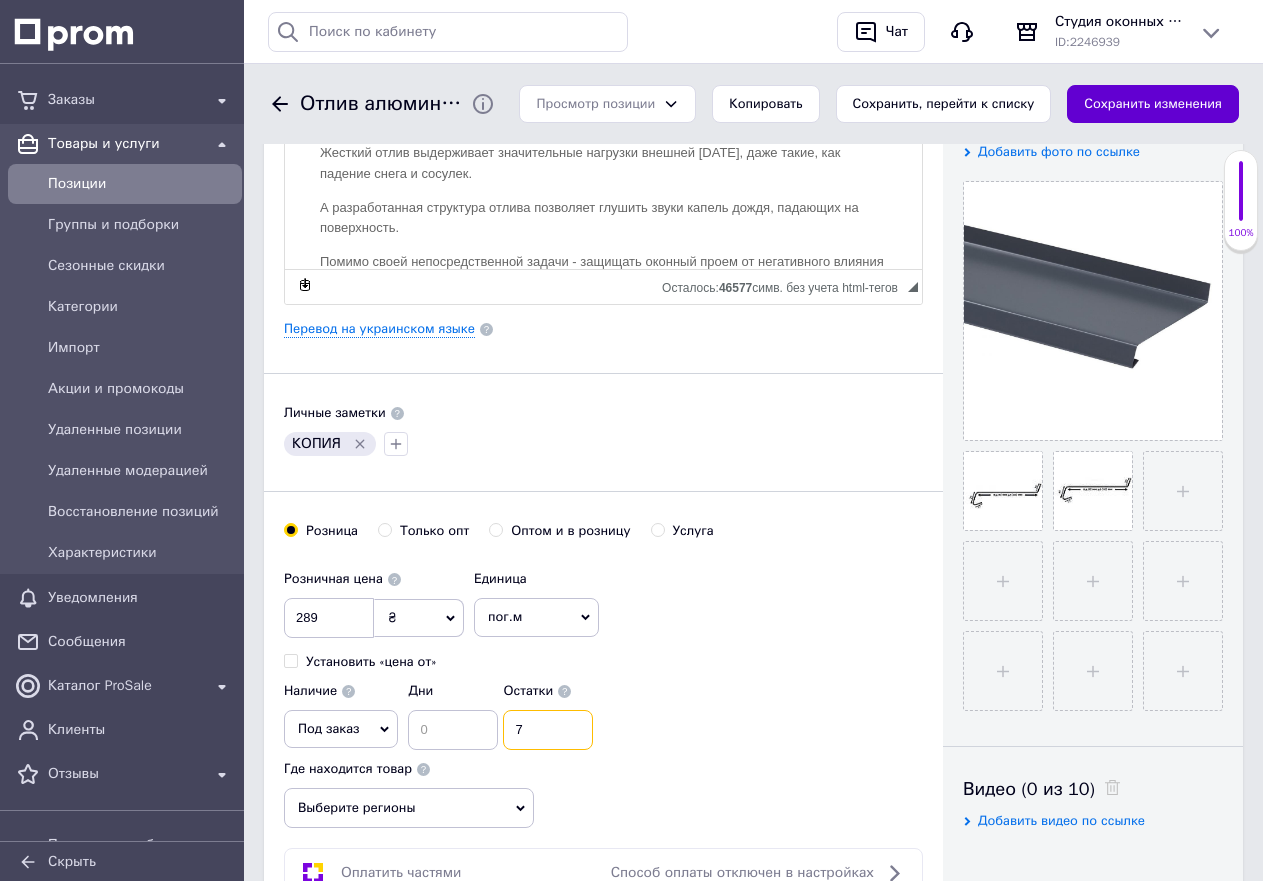 type on "7" 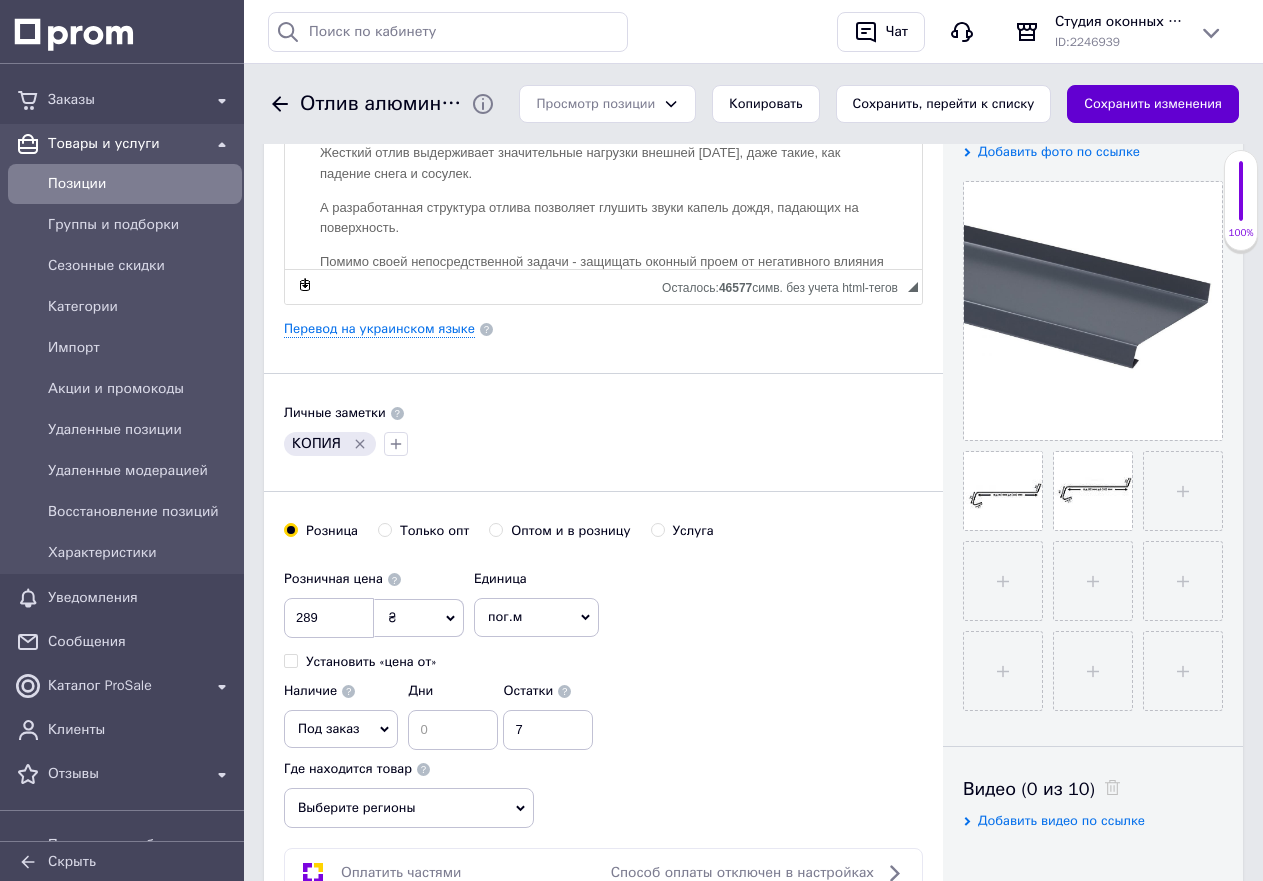 click on "Сохранить изменения" at bounding box center (1153, 104) 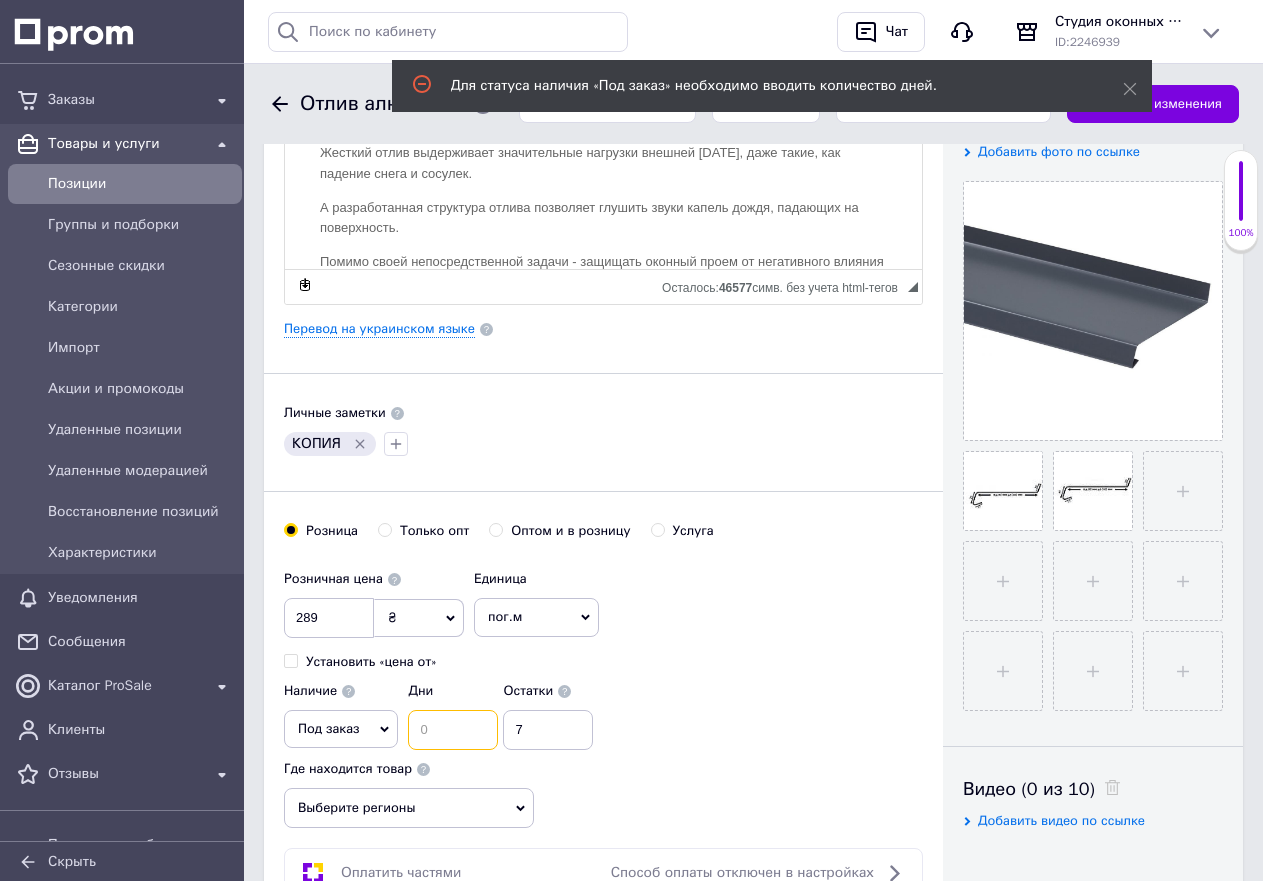 click at bounding box center [453, 730] 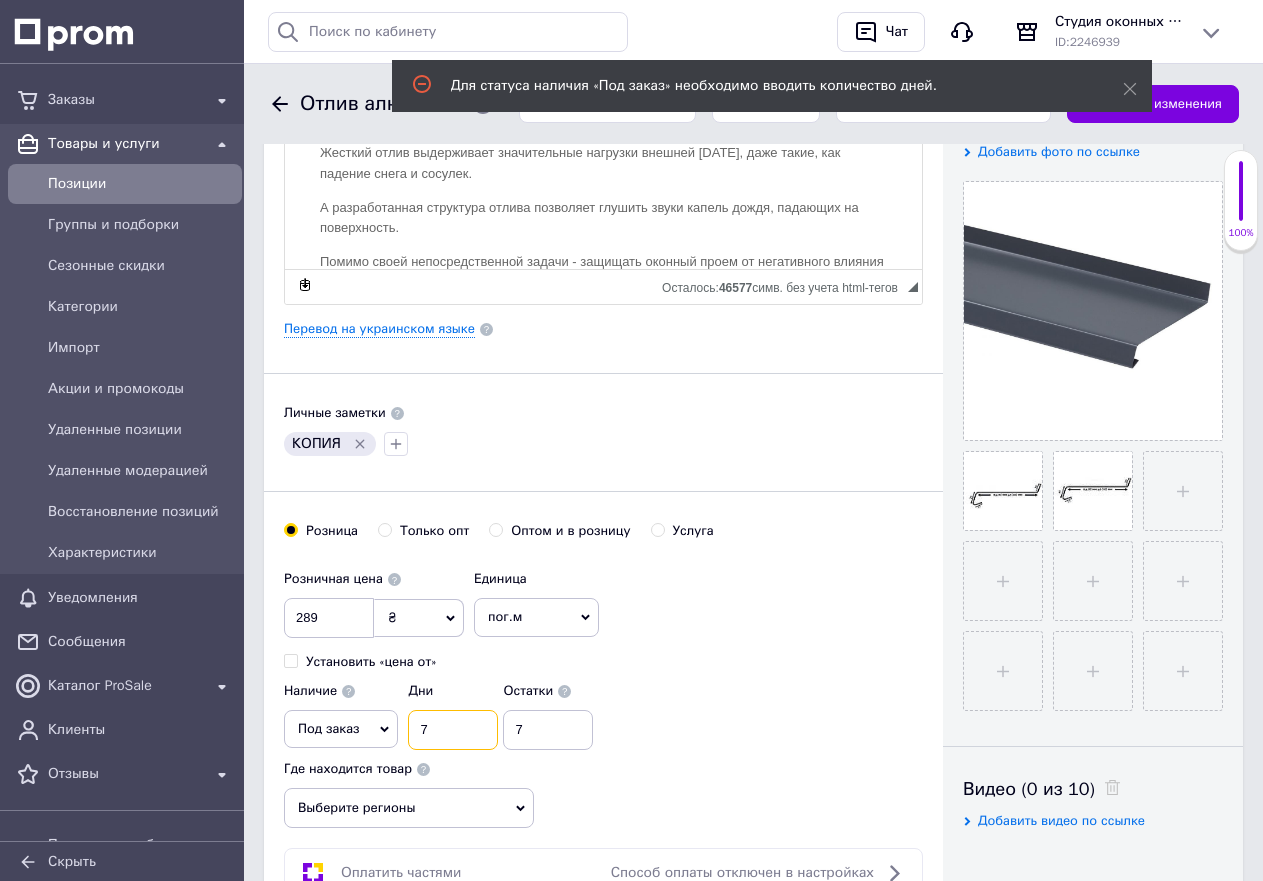 type on "7" 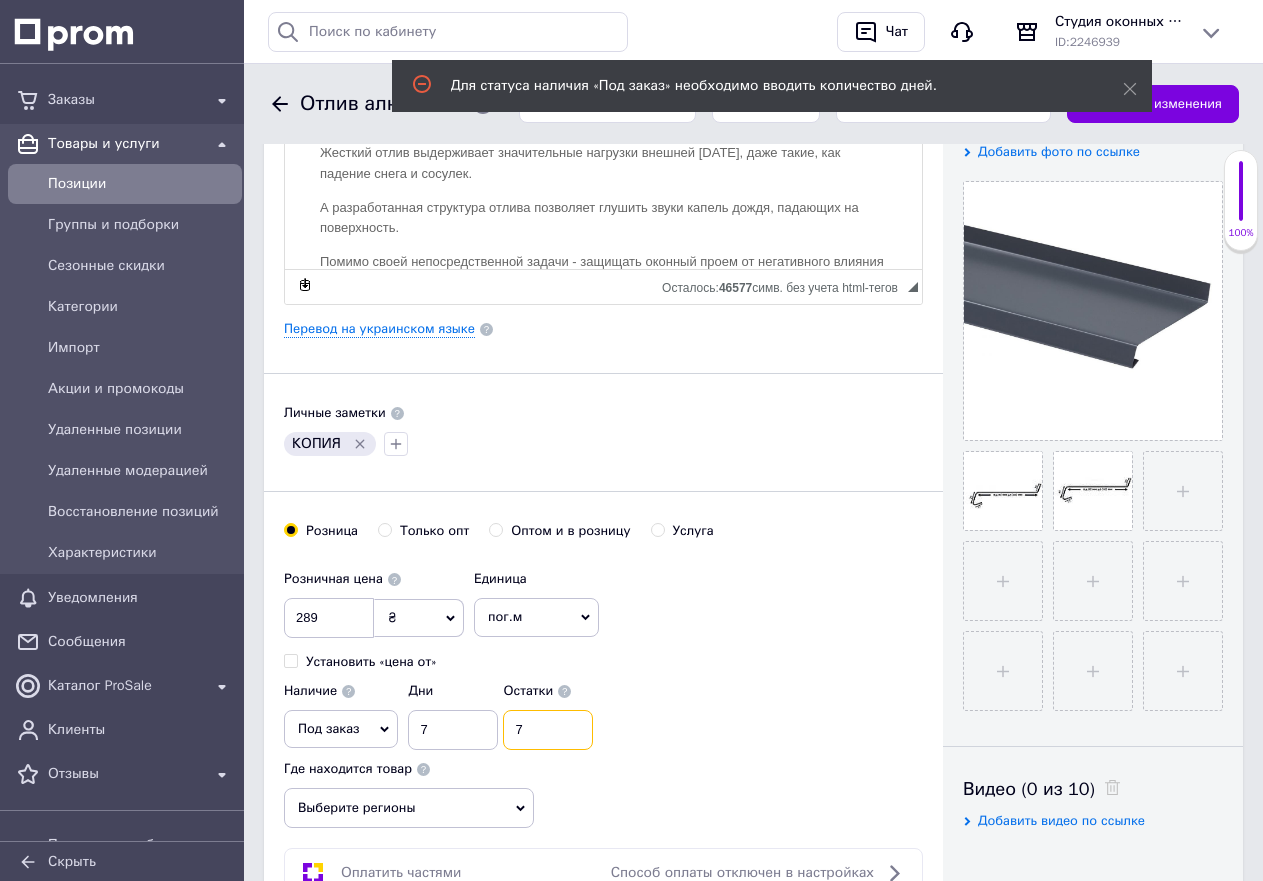 click on "7" at bounding box center (548, 730) 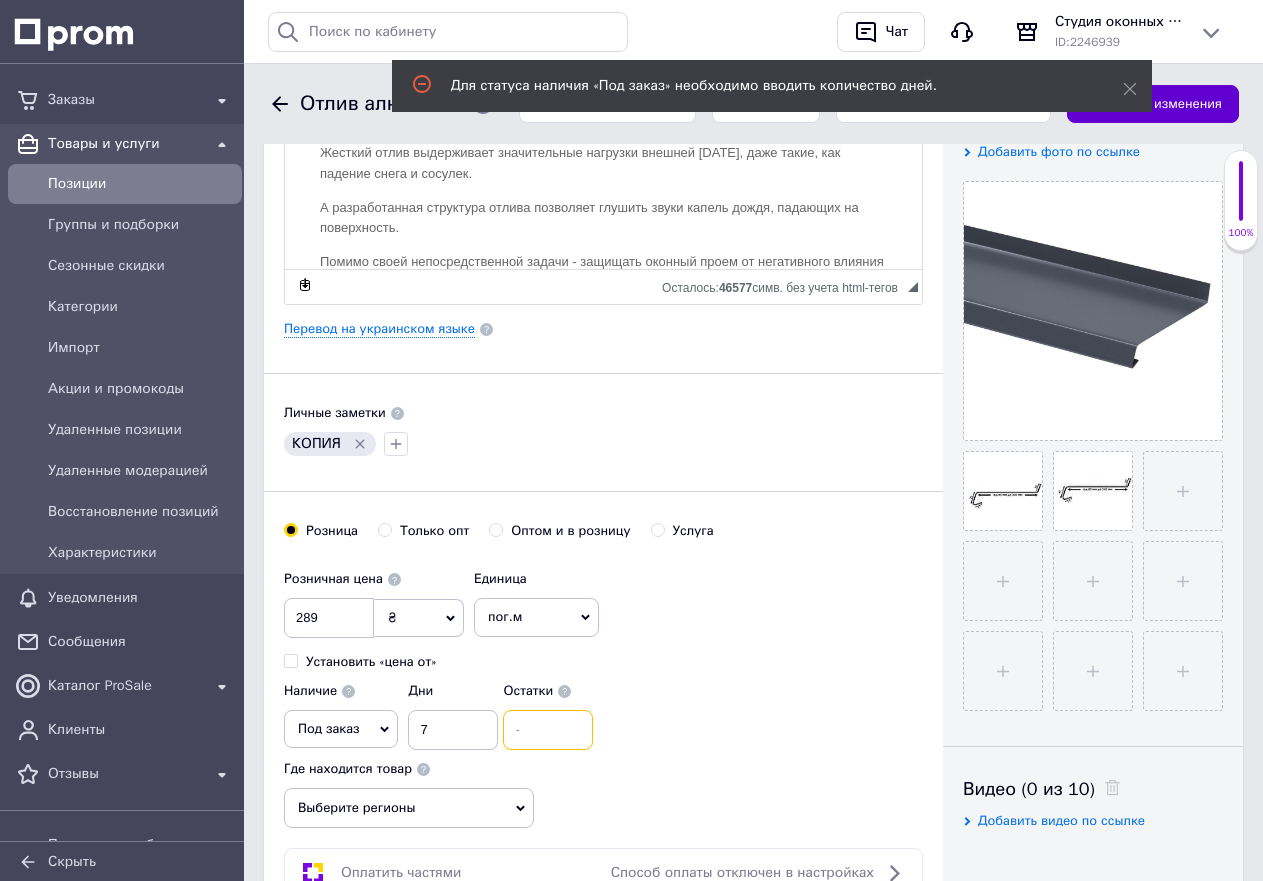 type 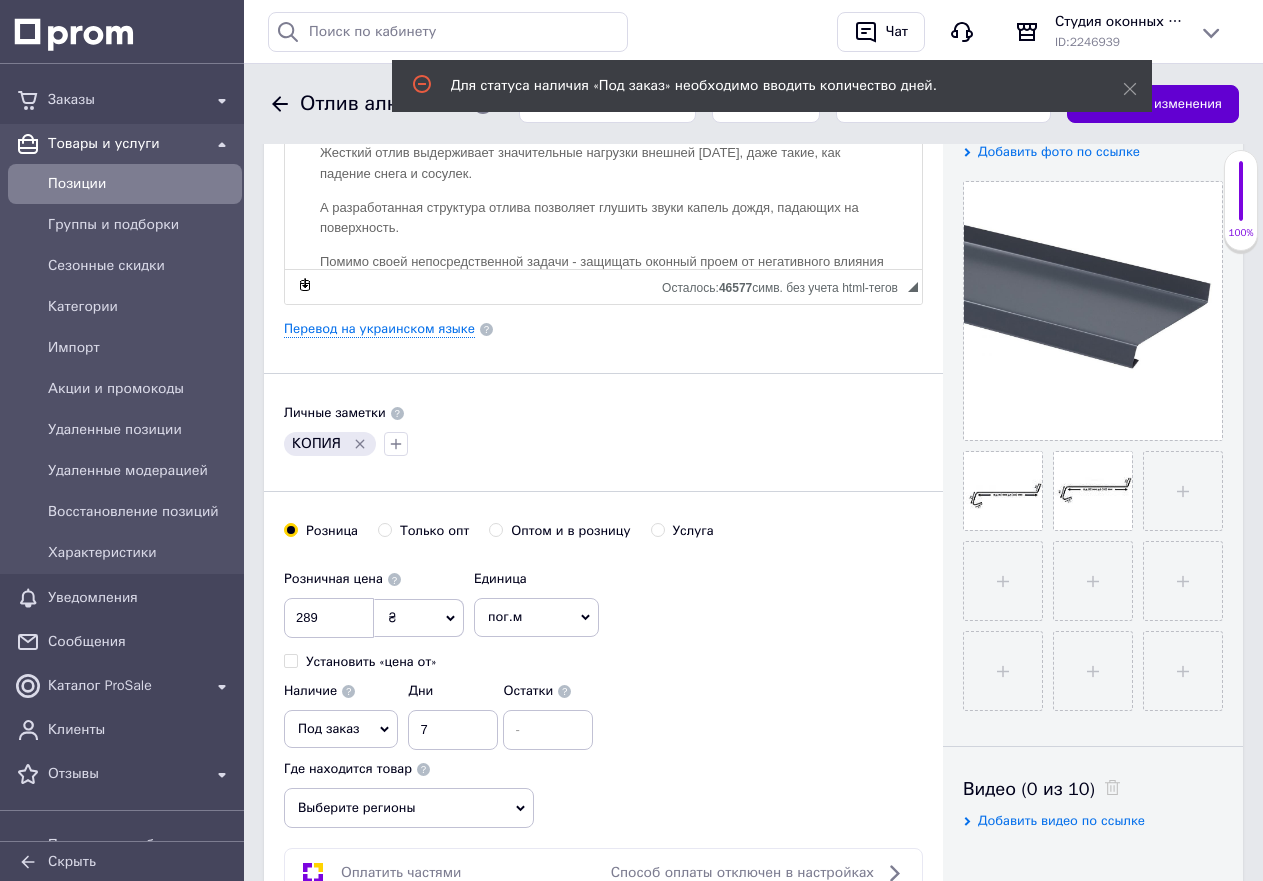 click on "Сохранить изменения" at bounding box center (1153, 104) 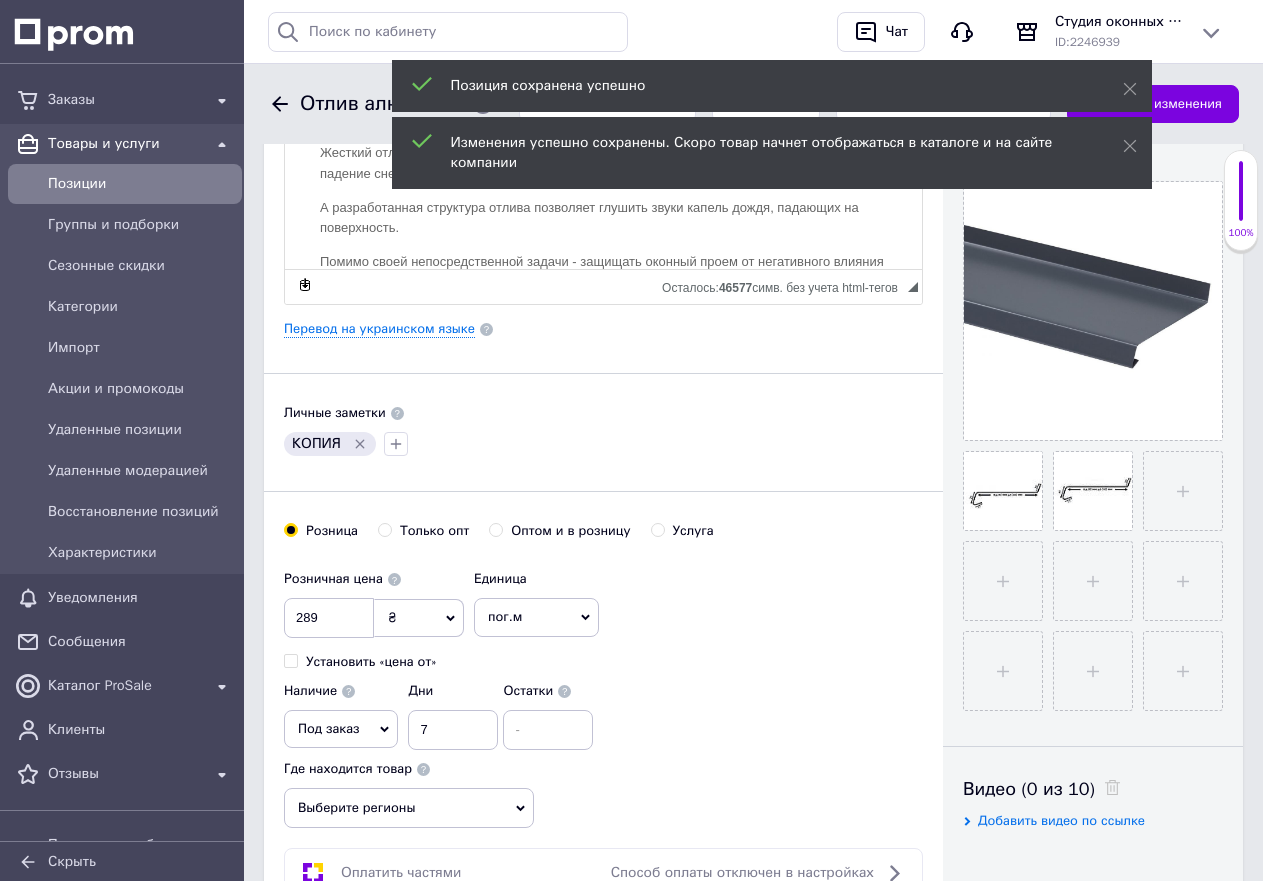 click on "Выберите регионы" at bounding box center [409, 808] 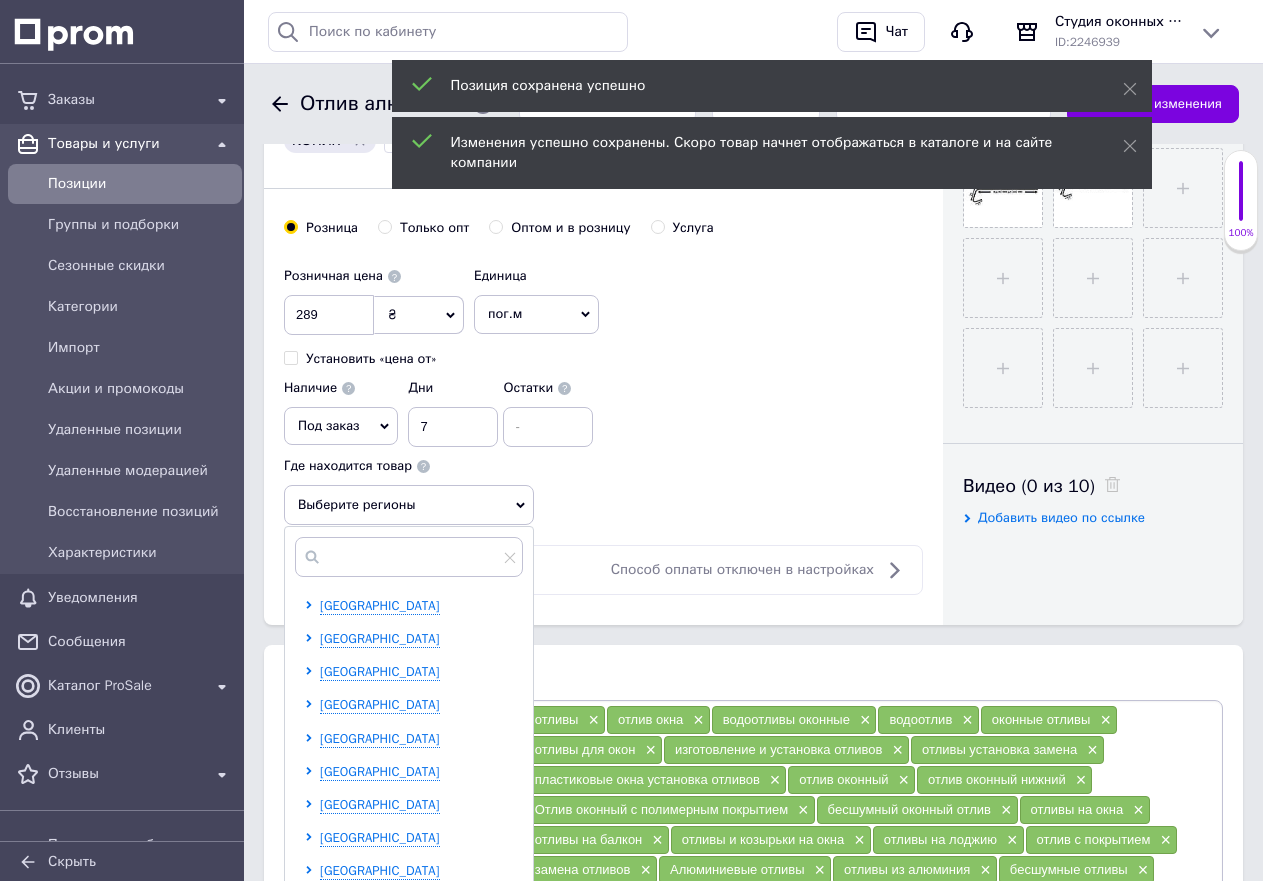 scroll, scrollTop: 800, scrollLeft: 0, axis: vertical 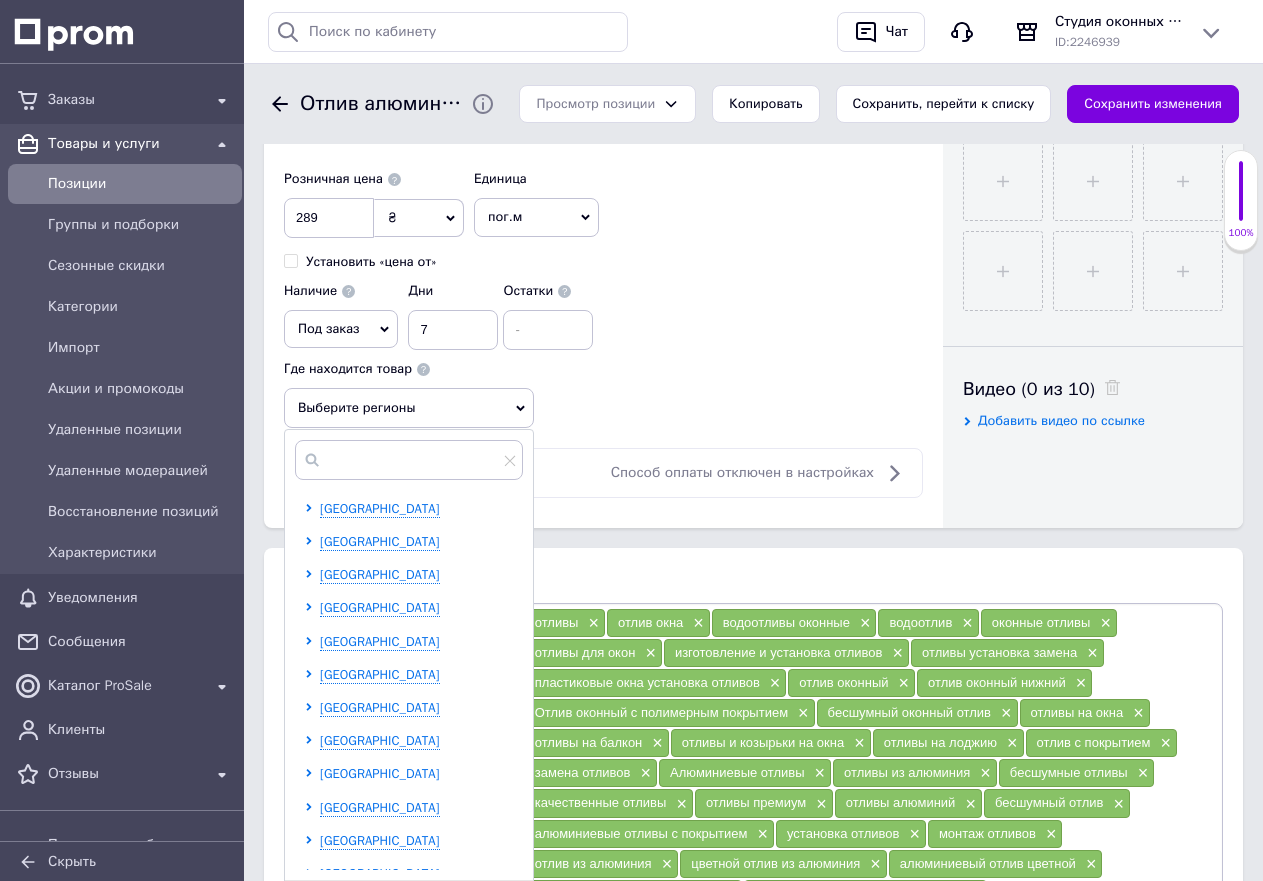 click on "[GEOGRAPHIC_DATA]" at bounding box center (380, 773) 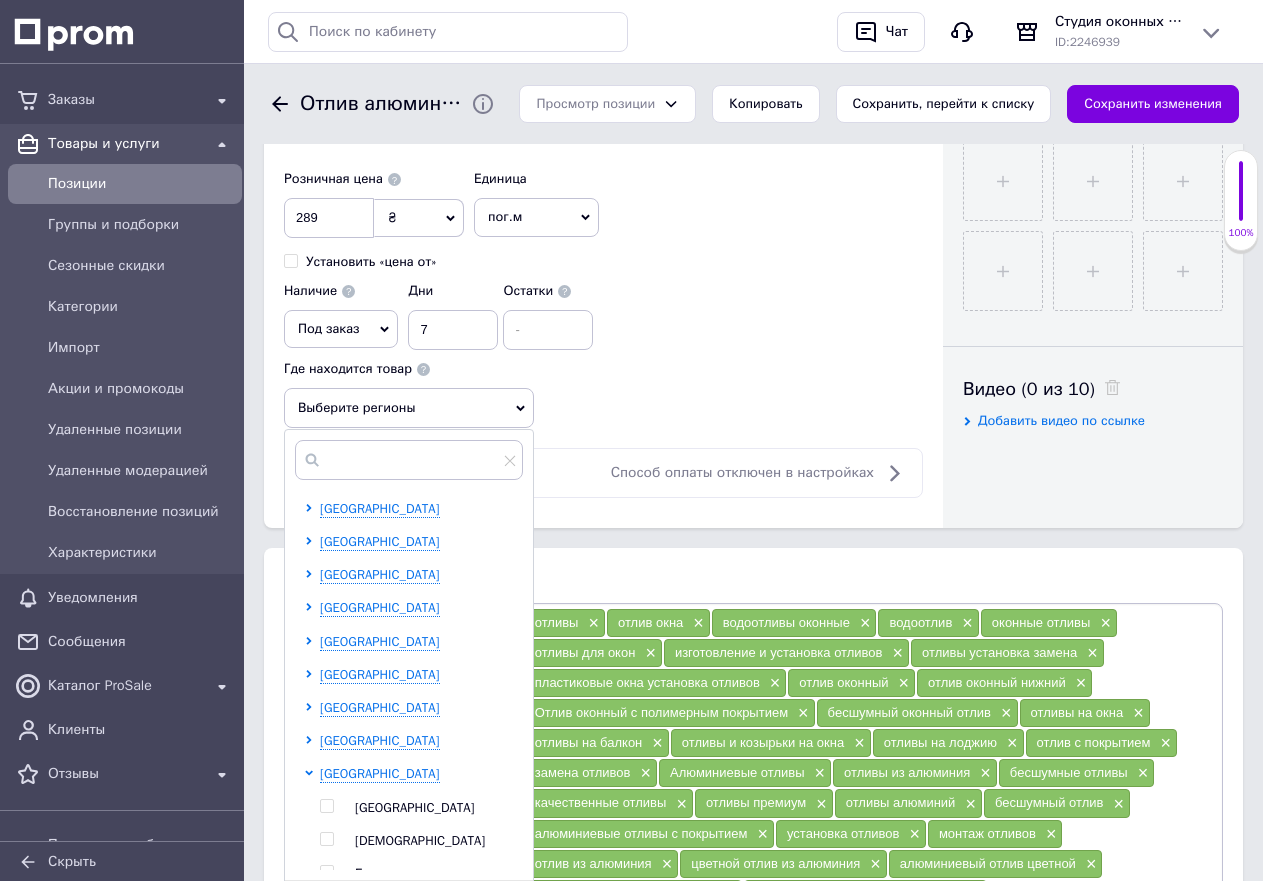 click at bounding box center (326, 806) 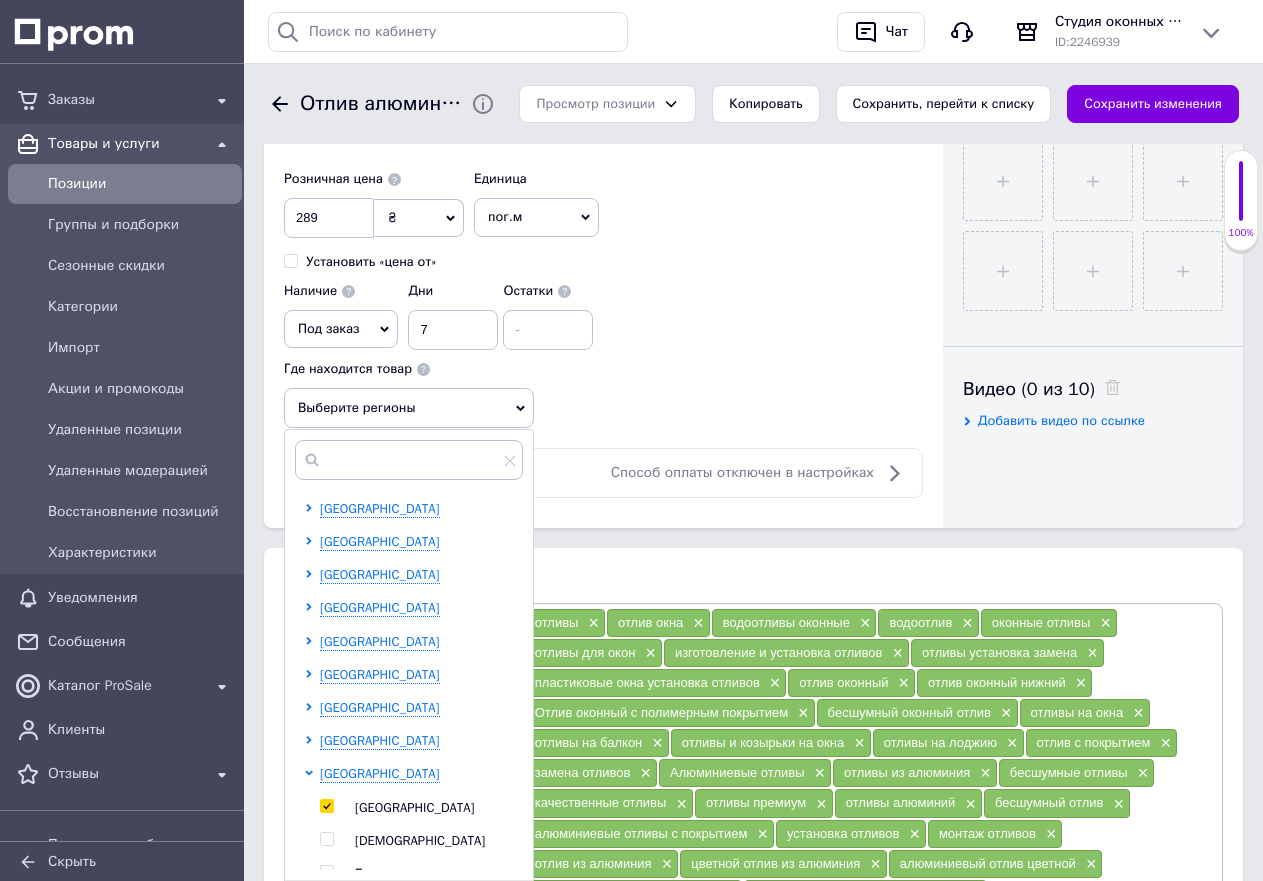 checkbox on "true" 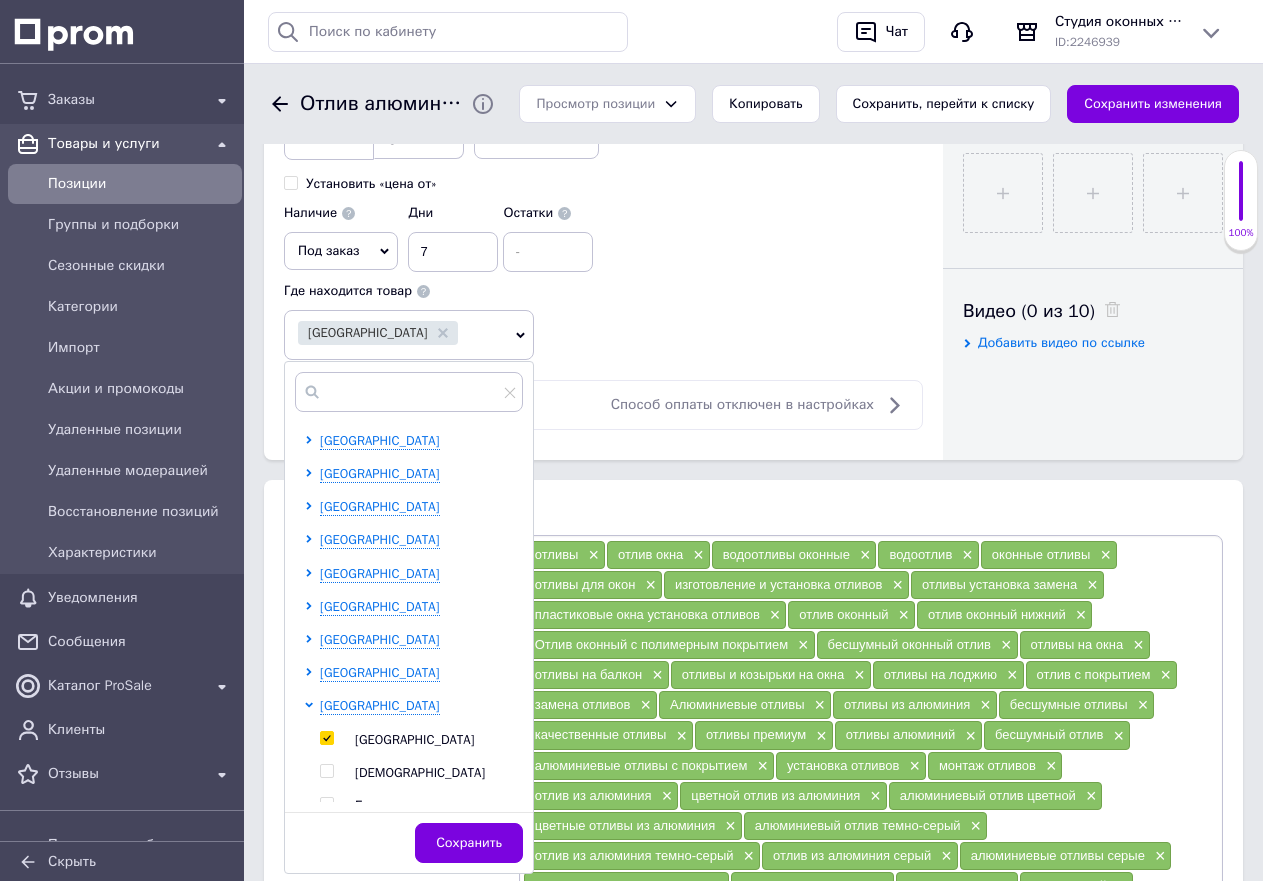 scroll, scrollTop: 1000, scrollLeft: 0, axis: vertical 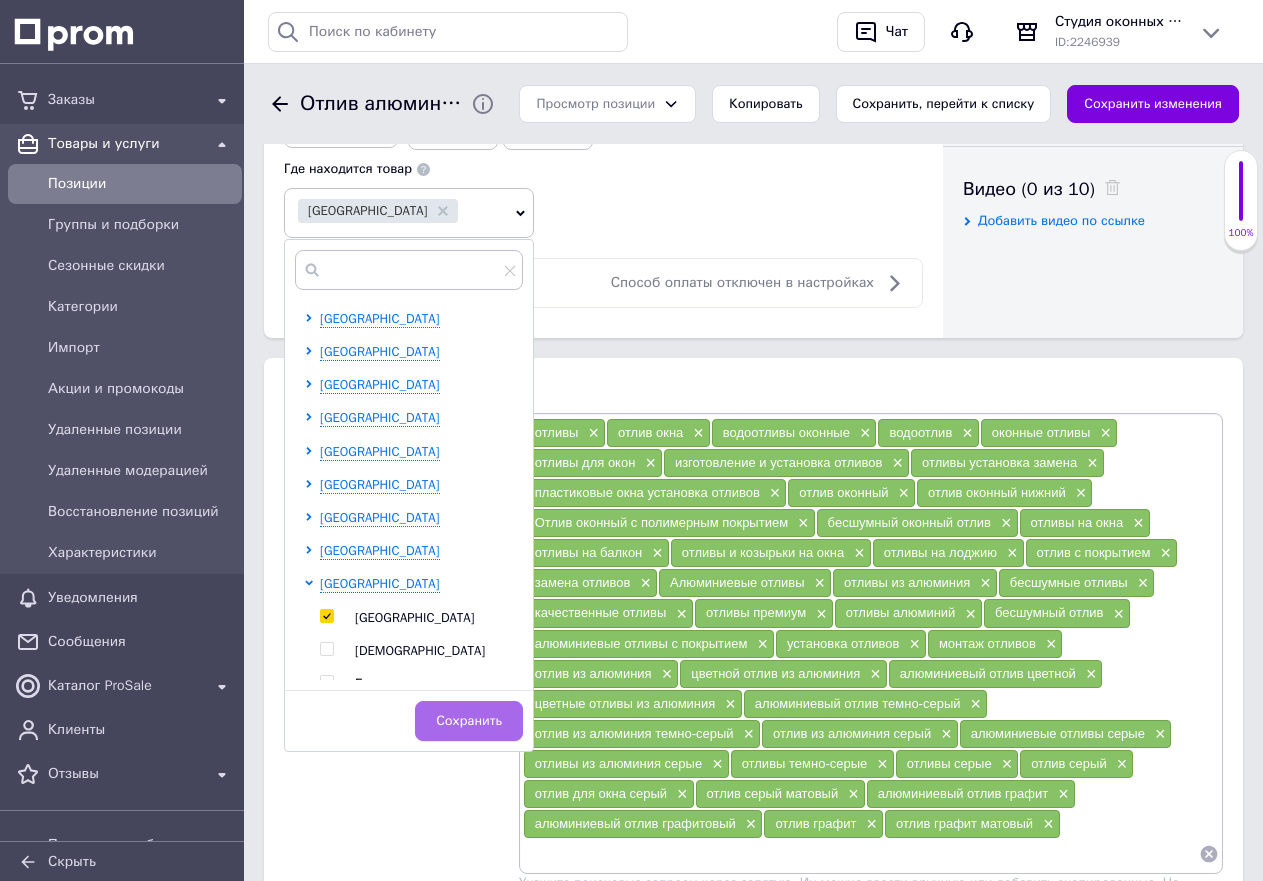 click on "Сохранить" at bounding box center [469, 721] 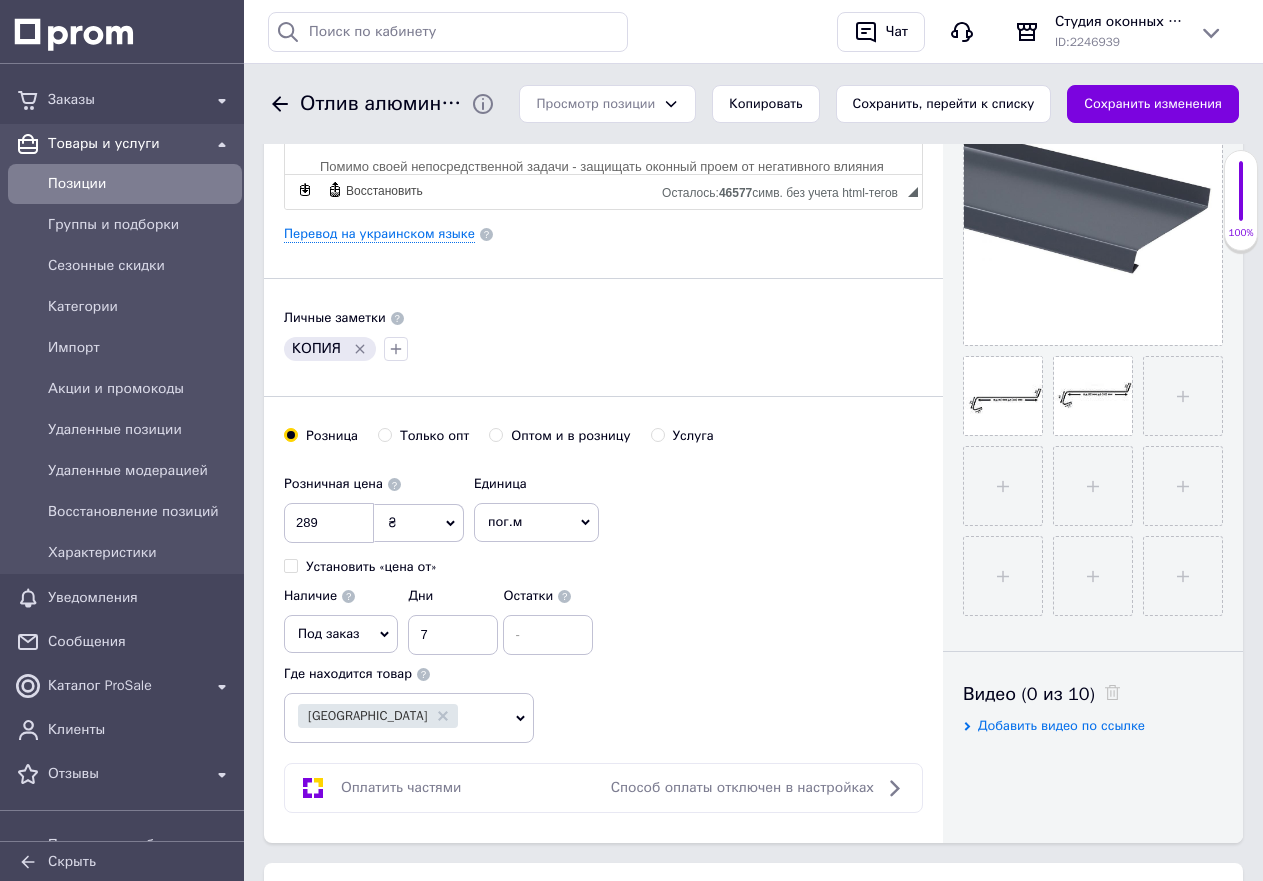 scroll, scrollTop: 400, scrollLeft: 0, axis: vertical 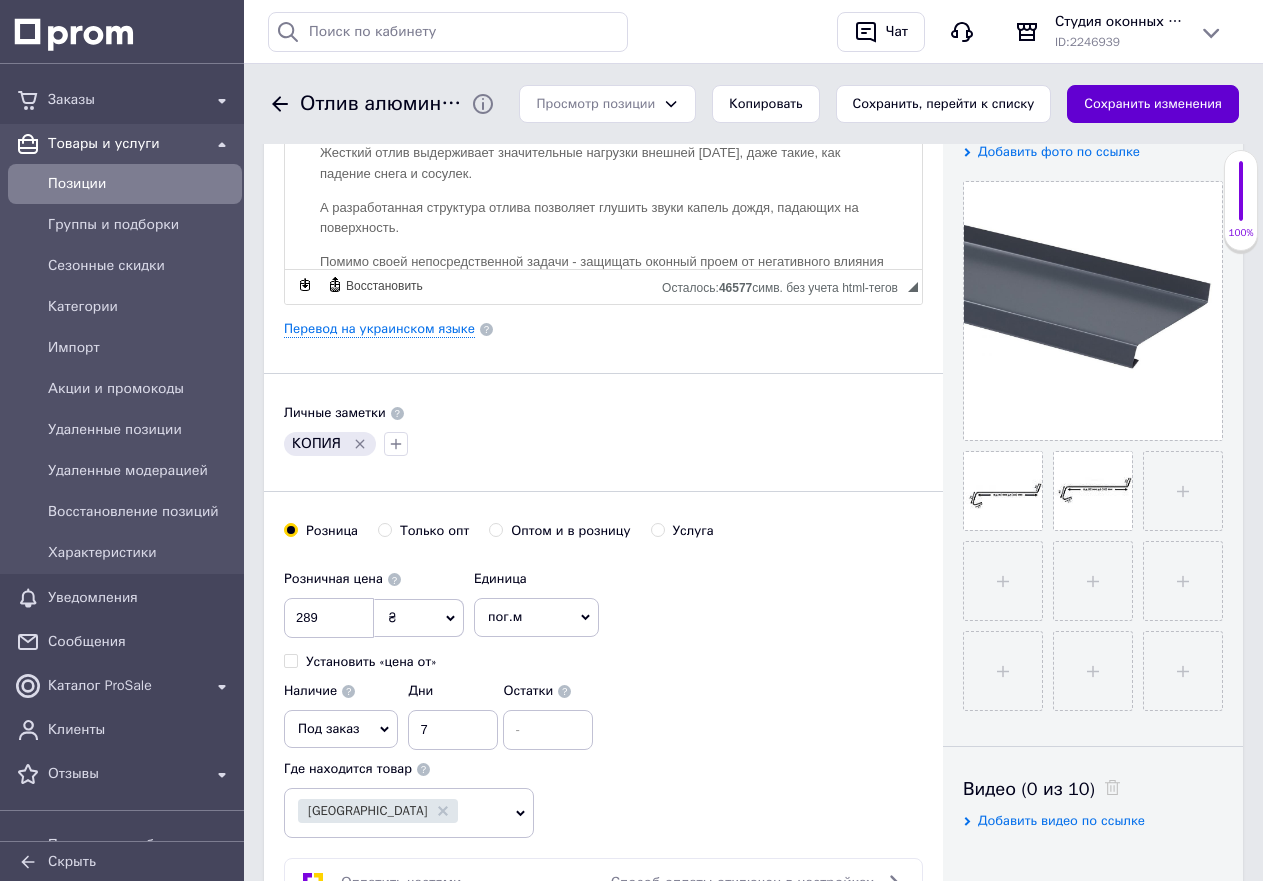 click on "Сохранить изменения" at bounding box center [1153, 104] 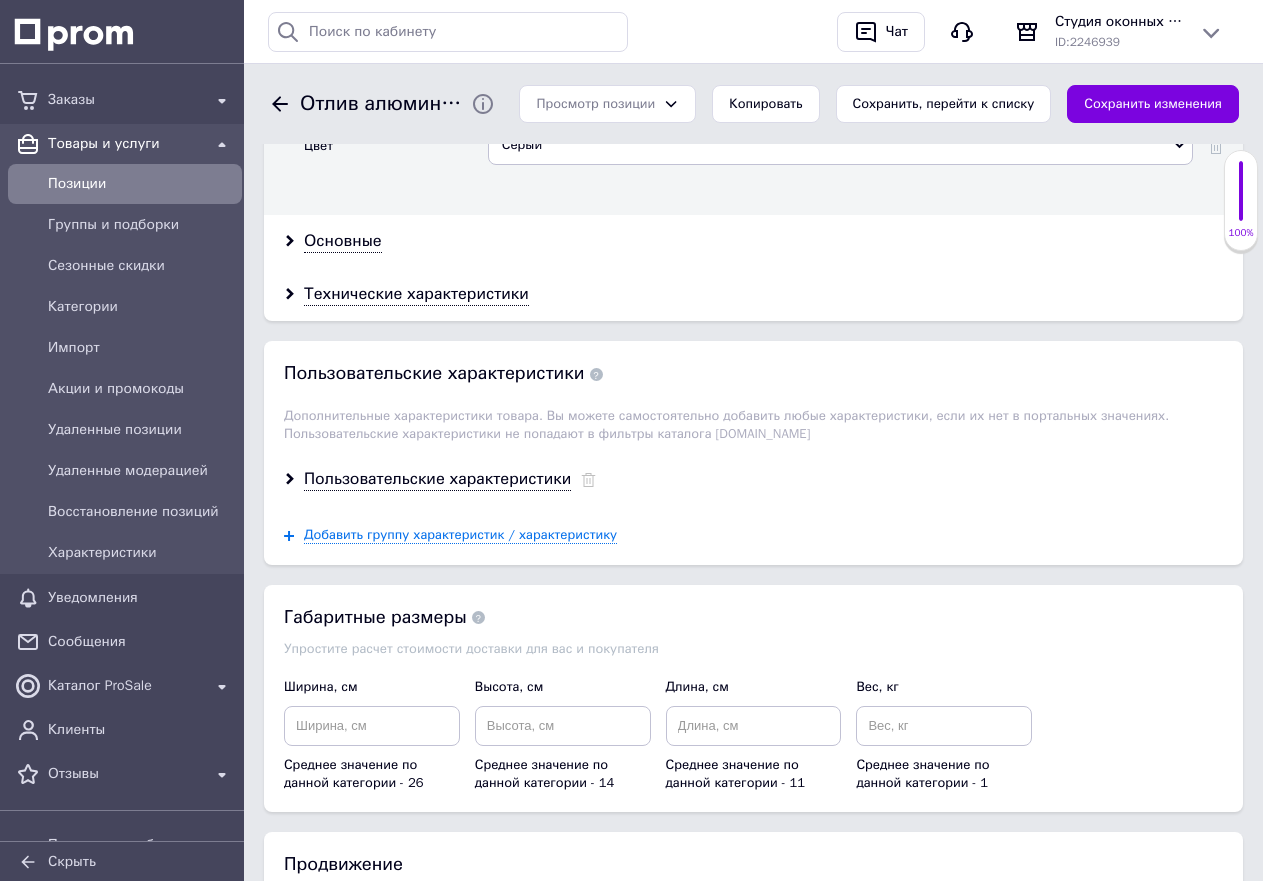 scroll, scrollTop: 2400, scrollLeft: 0, axis: vertical 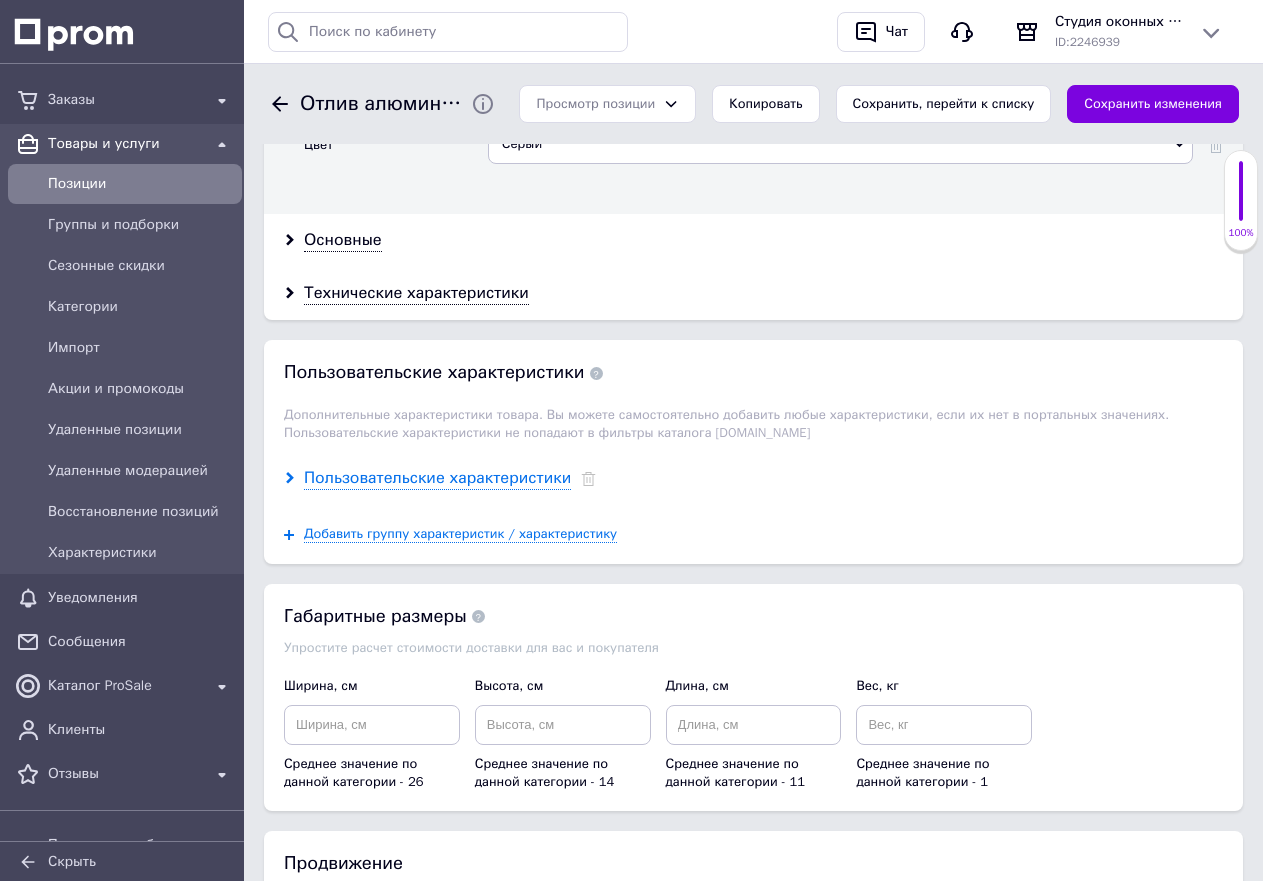 click on "Пользовательские характеристики" at bounding box center [437, 478] 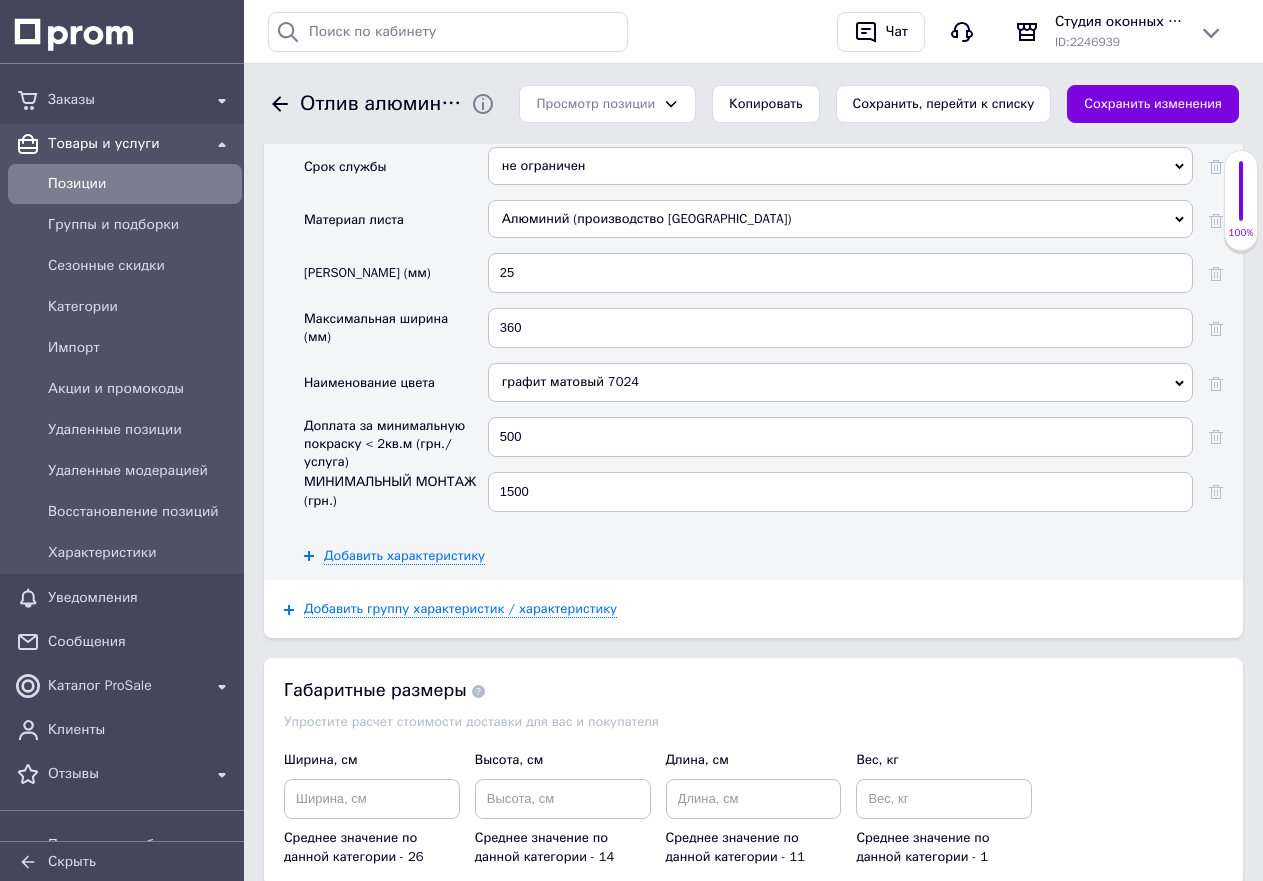 scroll, scrollTop: 3000, scrollLeft: 0, axis: vertical 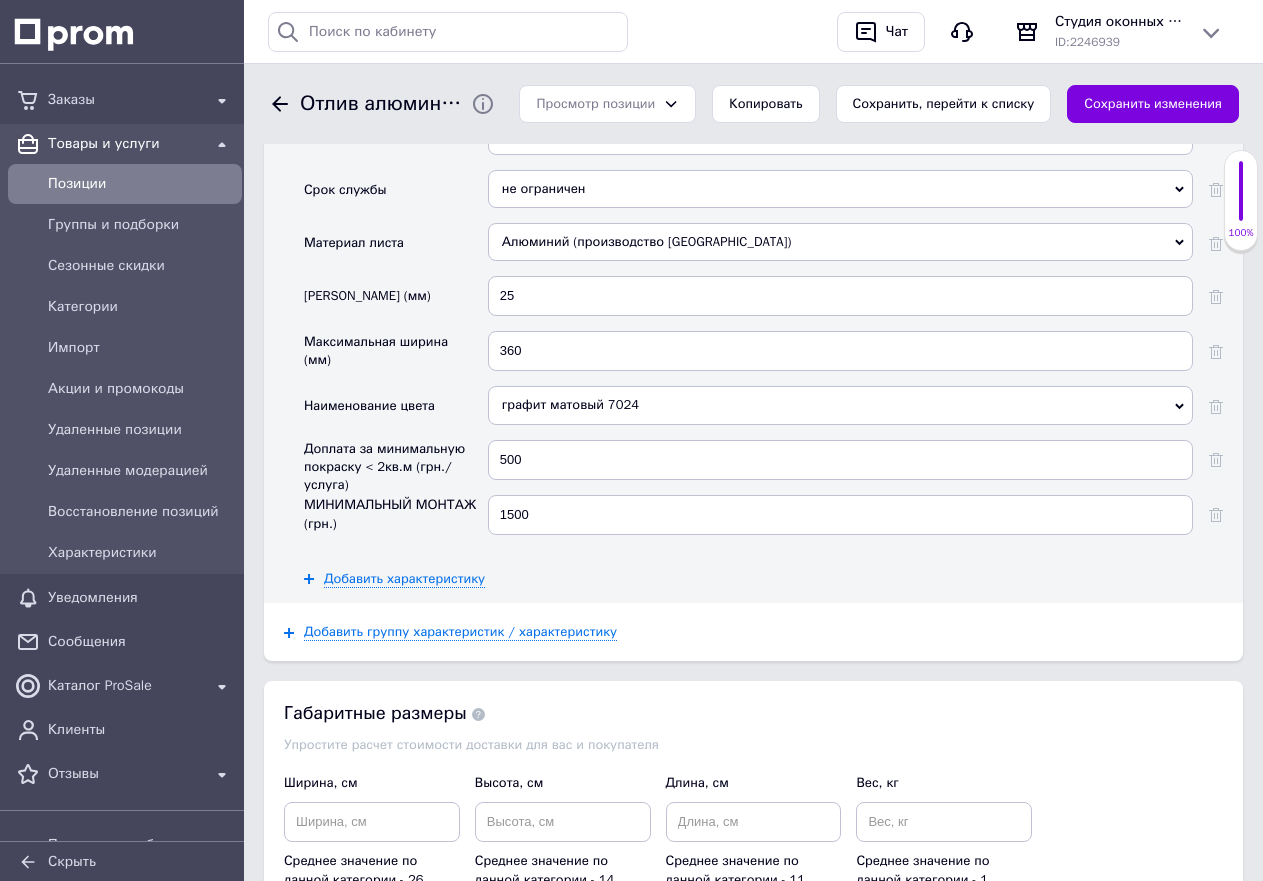 click on "графит матовый 7024" at bounding box center [840, 405] 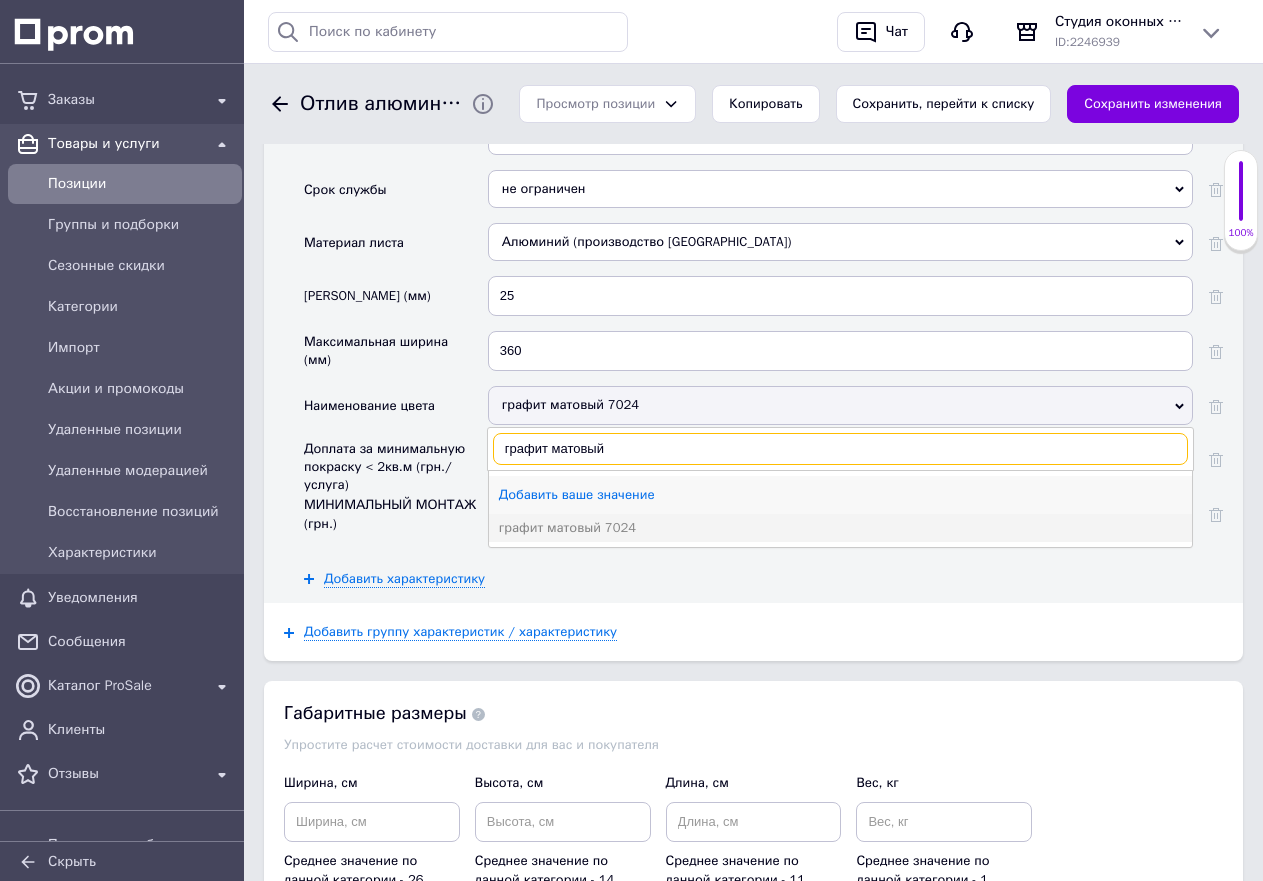 type on "графит матовый" 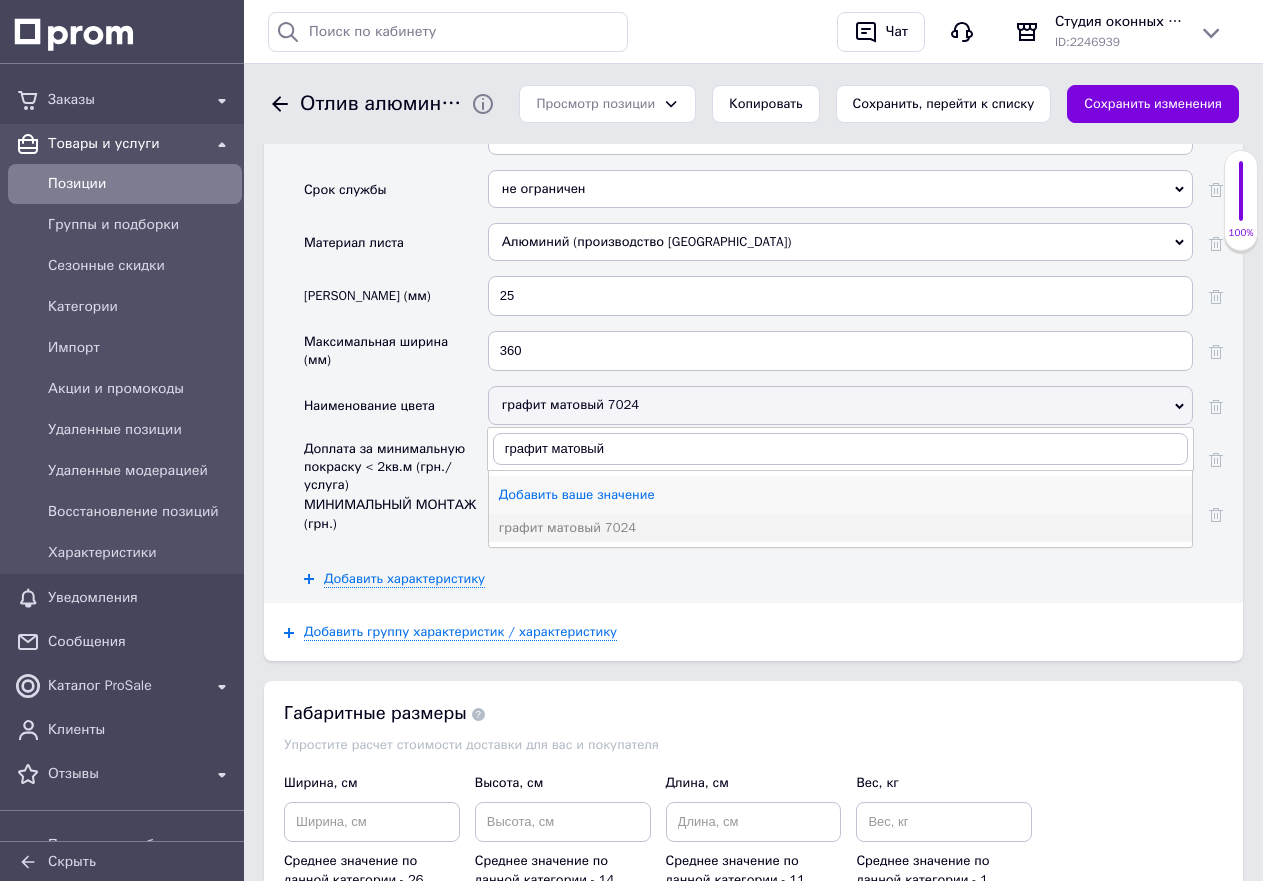 click on "Добавить ваше значение" at bounding box center (840, 495) 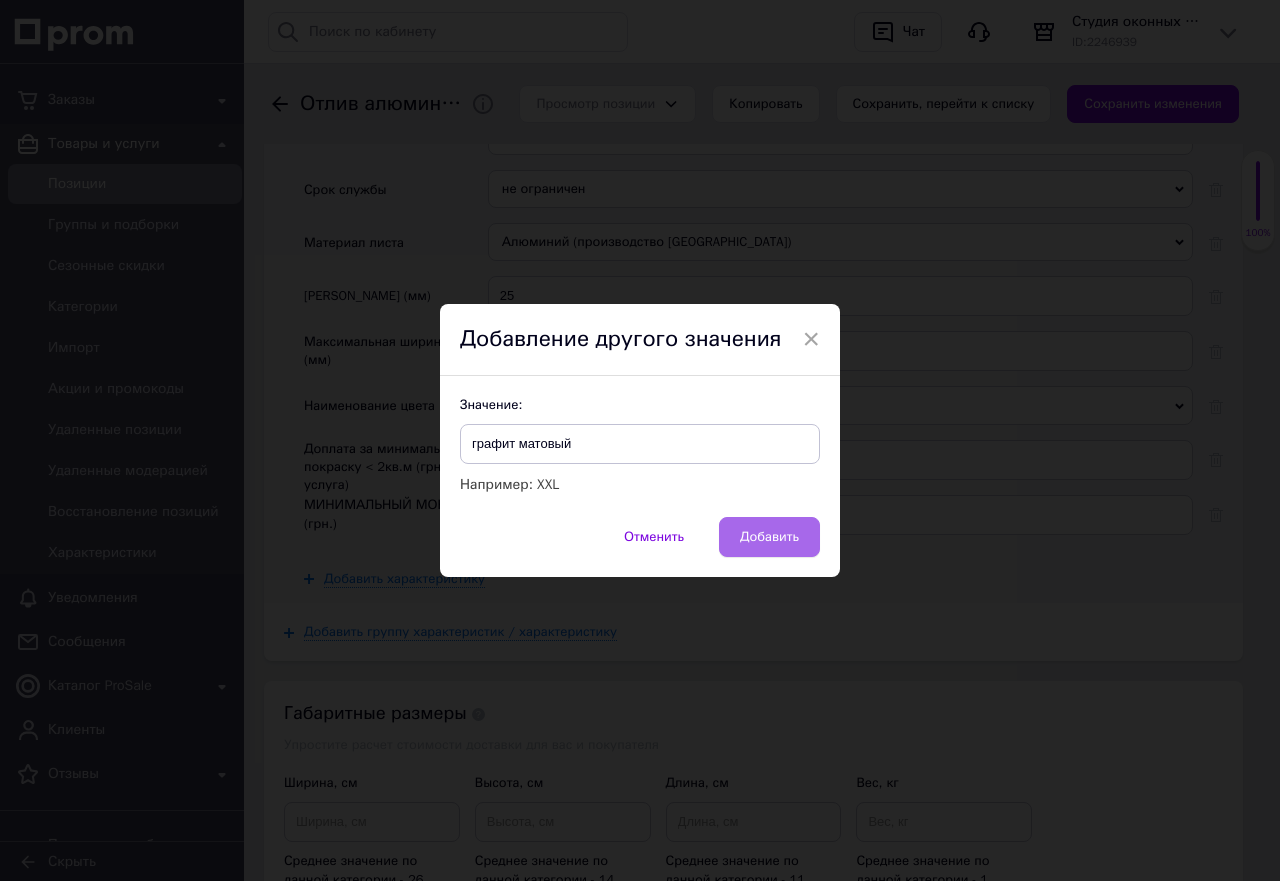 click on "Добавить" at bounding box center (769, 537) 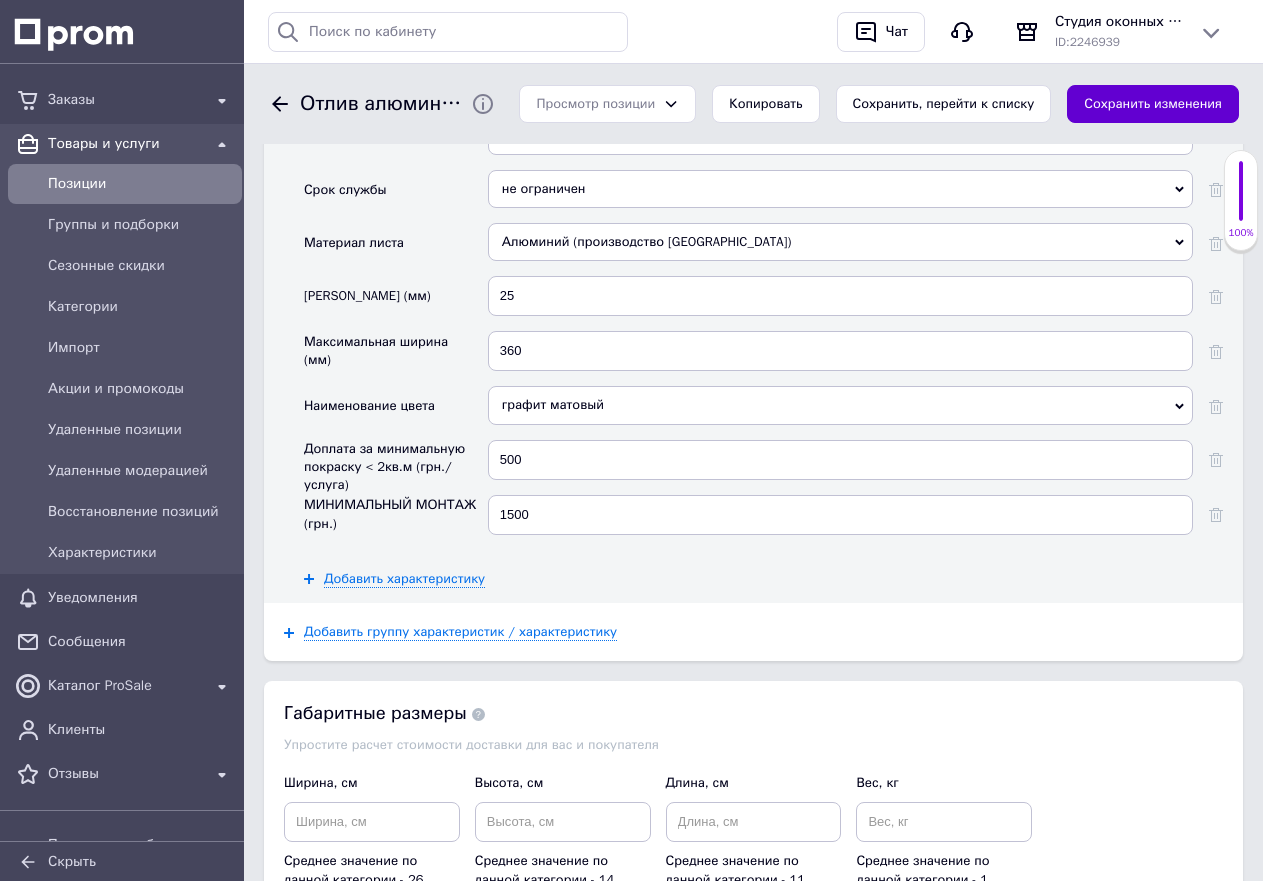 click on "Сохранить изменения" at bounding box center (1153, 104) 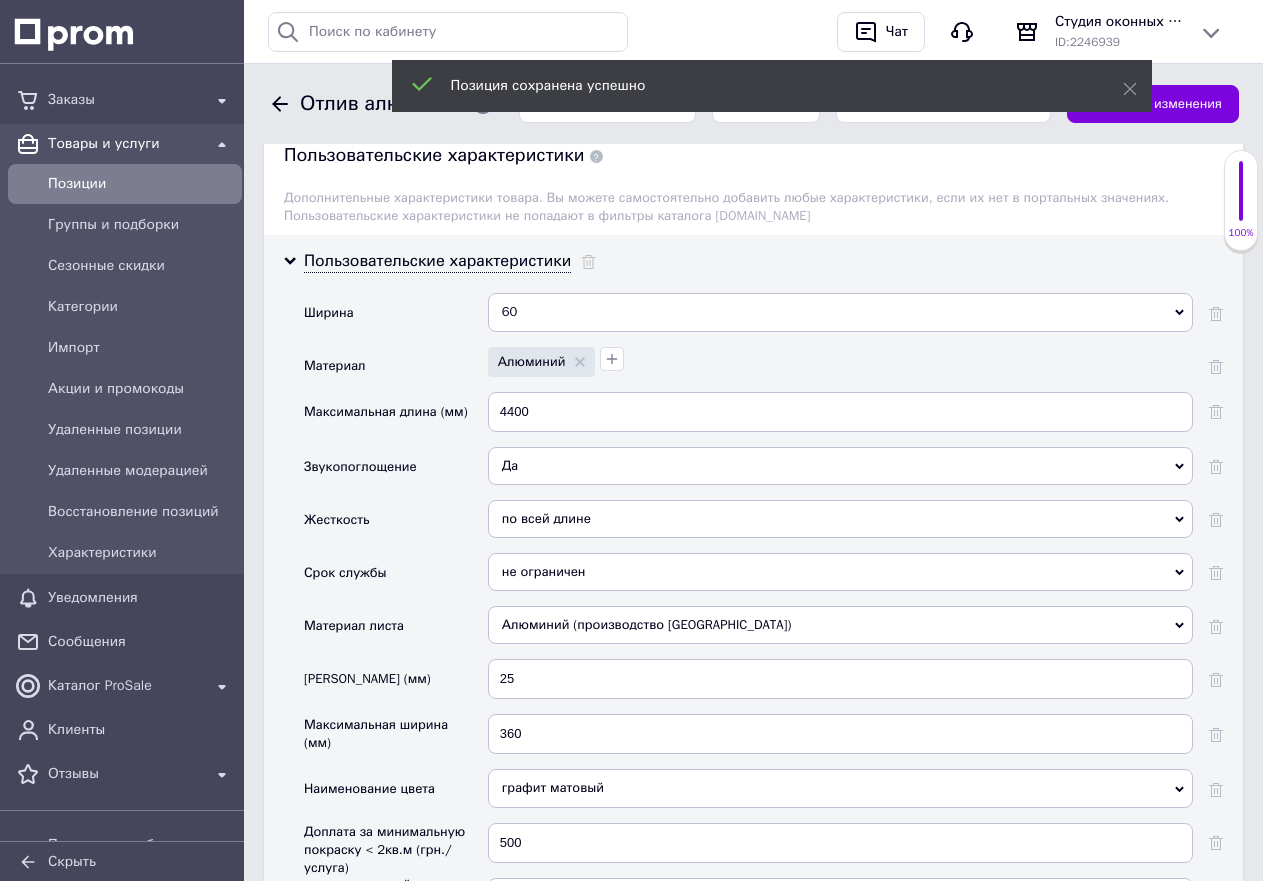 scroll, scrollTop: 2600, scrollLeft: 0, axis: vertical 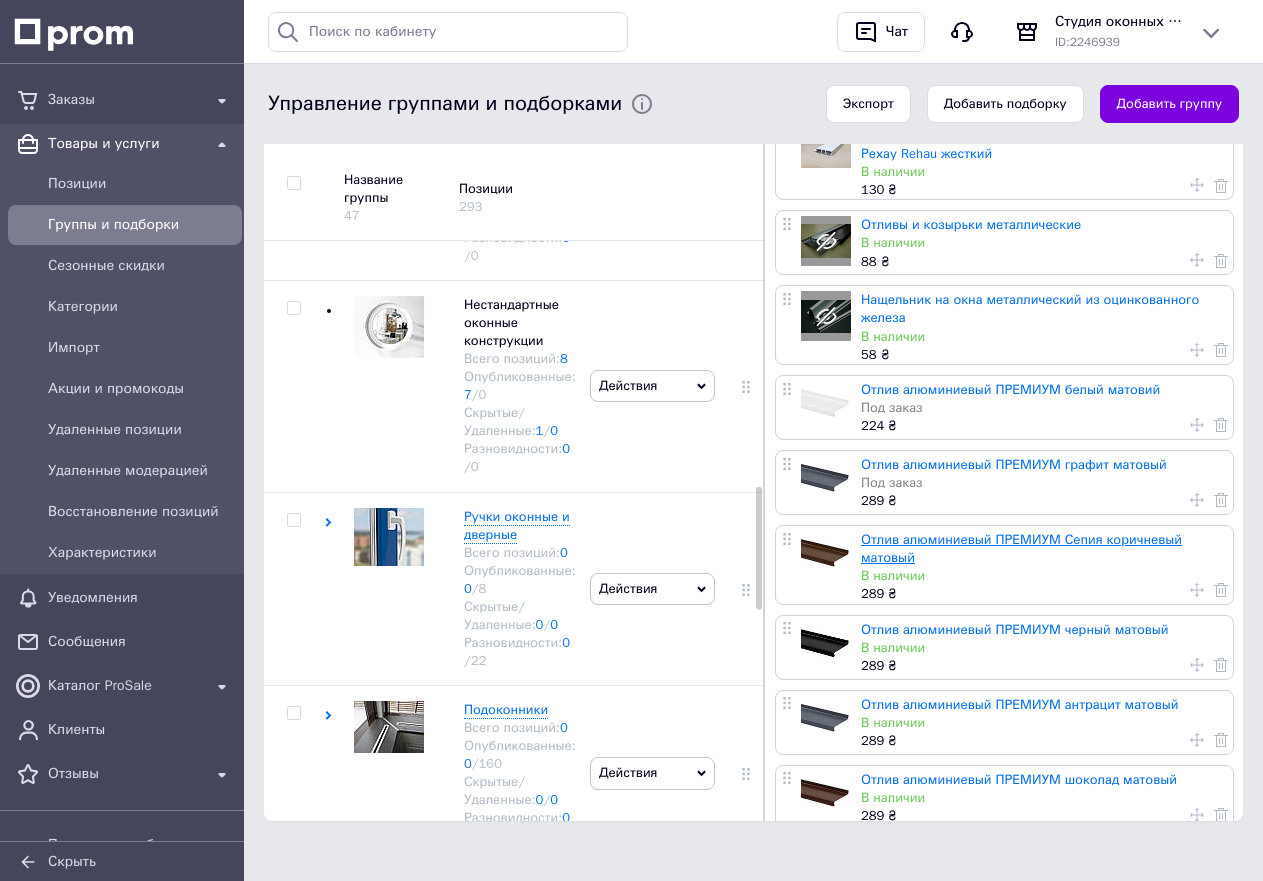 click on "Отлив алюминиевый ПРЕМИУМ Сепия коричневый матовый" at bounding box center (1021, 548) 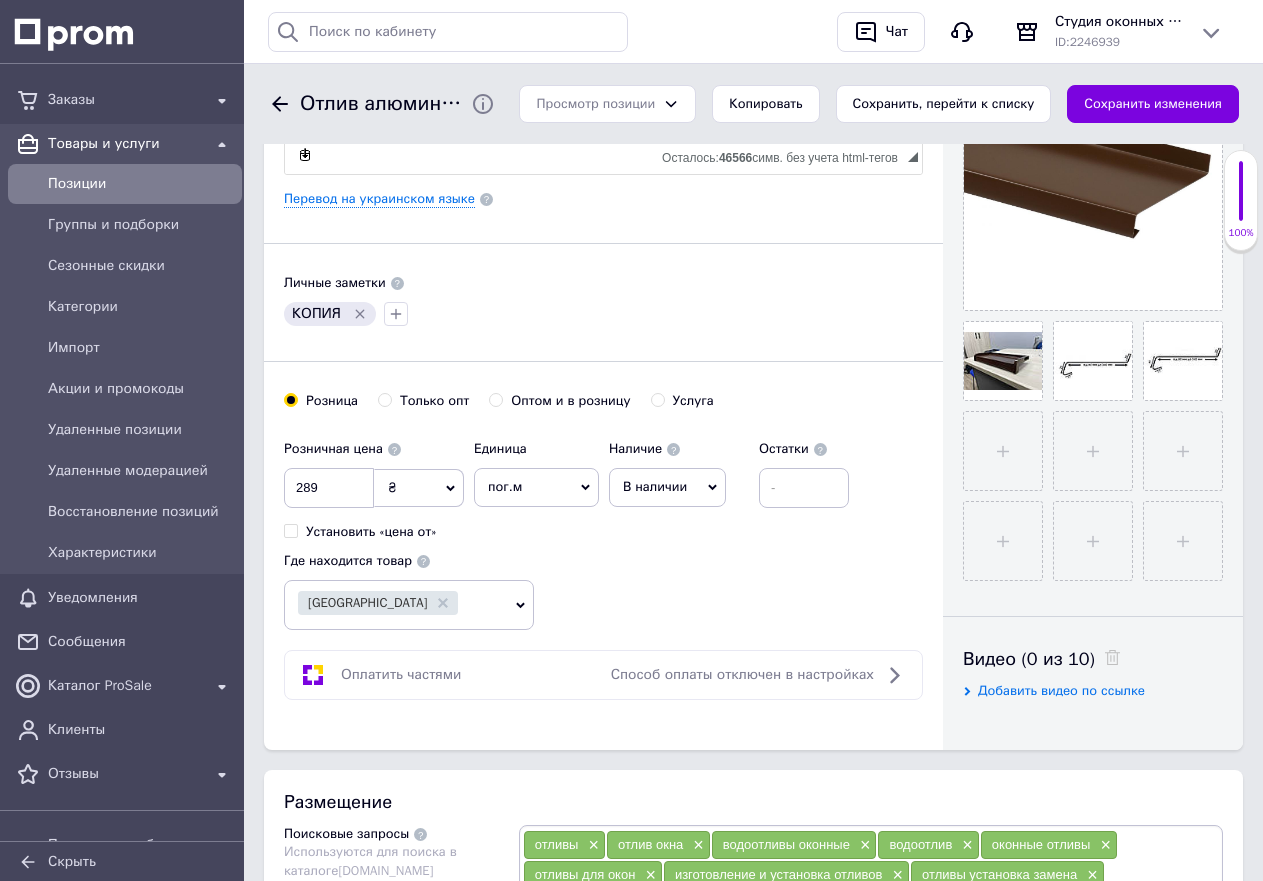 scroll, scrollTop: 400, scrollLeft: 0, axis: vertical 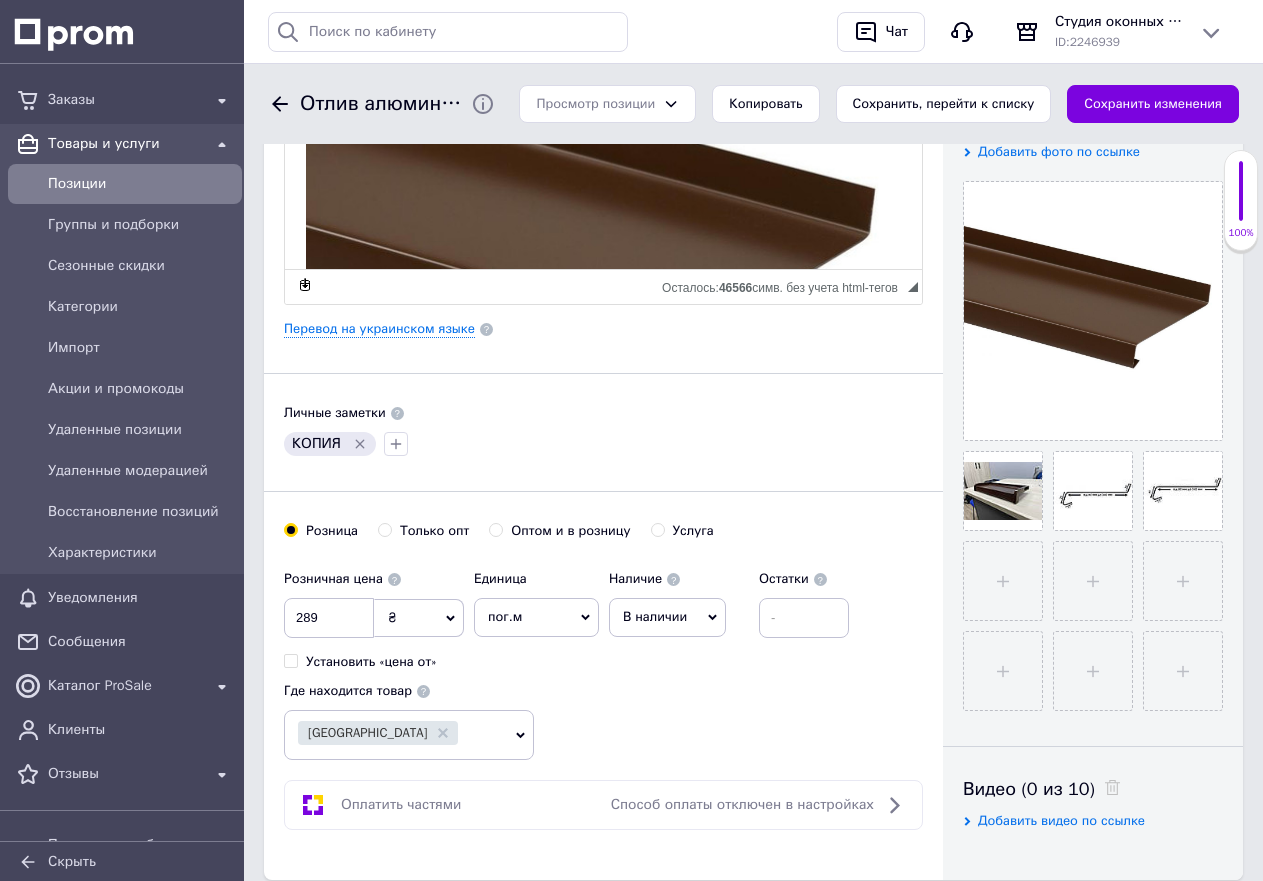 click 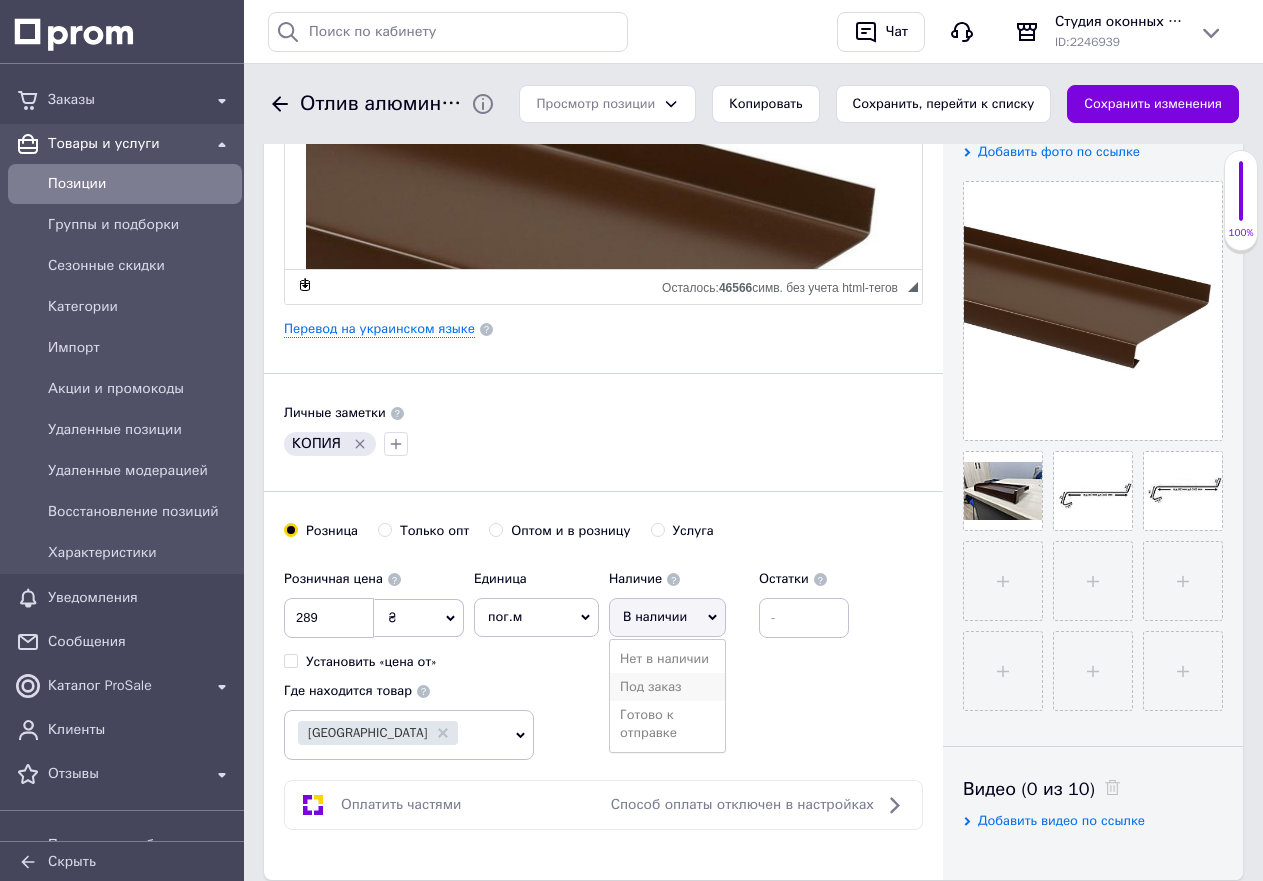 click on "Под заказ" at bounding box center [667, 687] 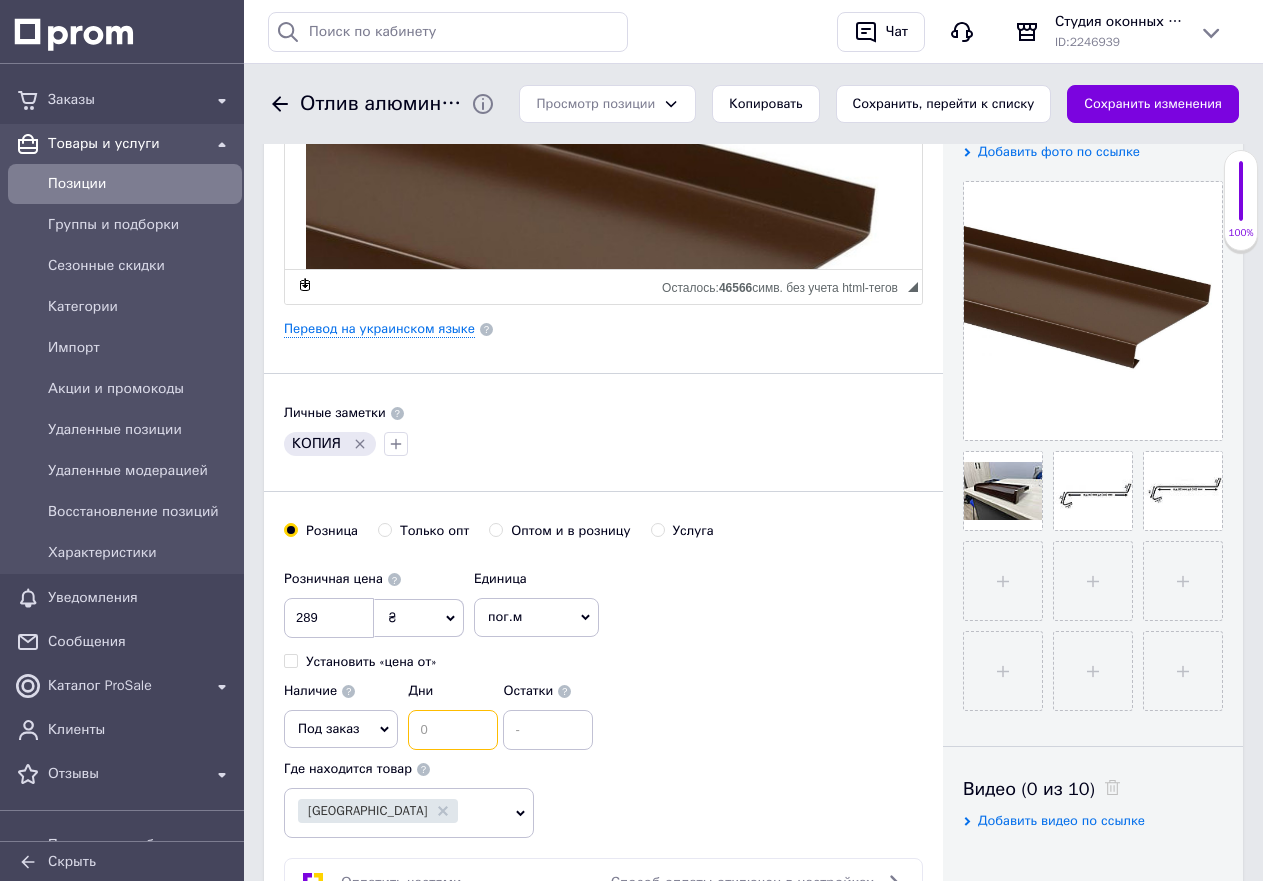 click at bounding box center [453, 730] 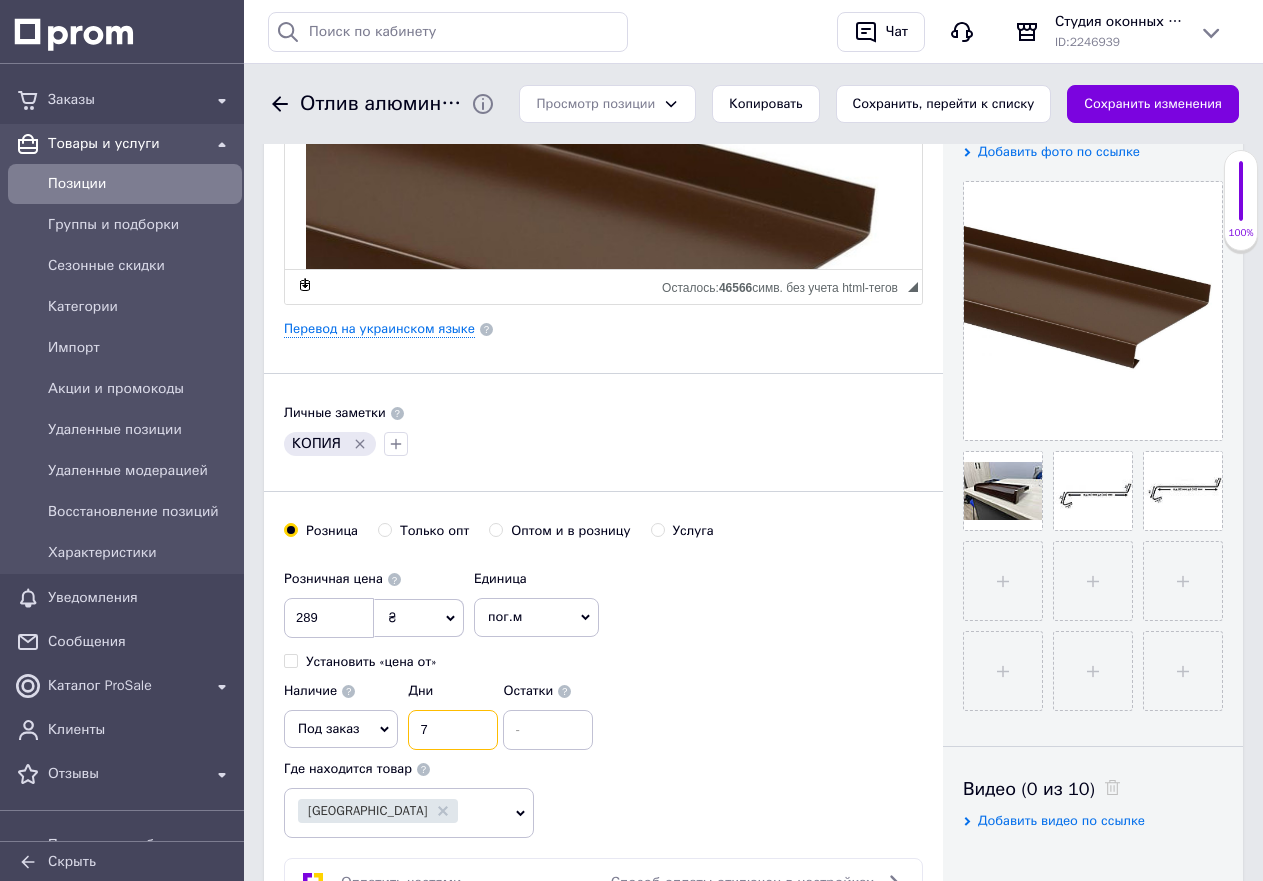 type on "7" 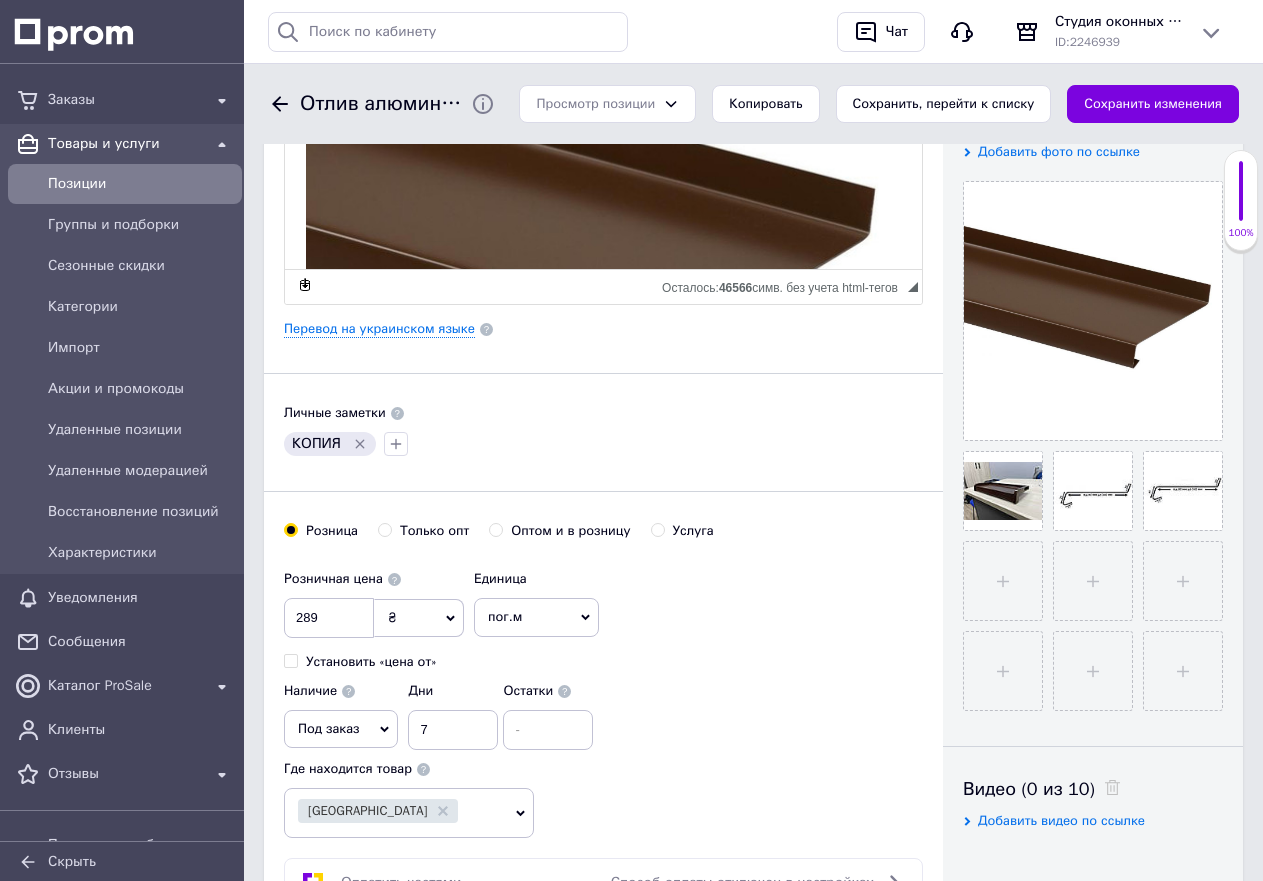 click on "Розничная цена 289 ₴ $ € CHF £ ¥ PLN ₸ MDL HUF KGS CN¥ TRY ₩ lei Установить «цена от» Единица пог.м Популярное шт. комплект упаковка кв.м пара м кг услуга т а автоцистерна ампула б баллон банка блистер бобина бочка бут бухта в ватт ведро выезд г г га гигакалория год гр/кв.м д дал два месяца день доза е еврокуб ед. к кВт канистра карат кв.дм кв.м кв.см кв.фут квартал кг кг/кв.м км колесо комплект коробка куб.дм куб.м л л лист м м мВт месяц мешок минута мл мм моток н набор неделя номер о объект п паллетоместо пара партия пач полгода посевная единица птицеместо р рейс рулон с секция" at bounding box center (603, 655) 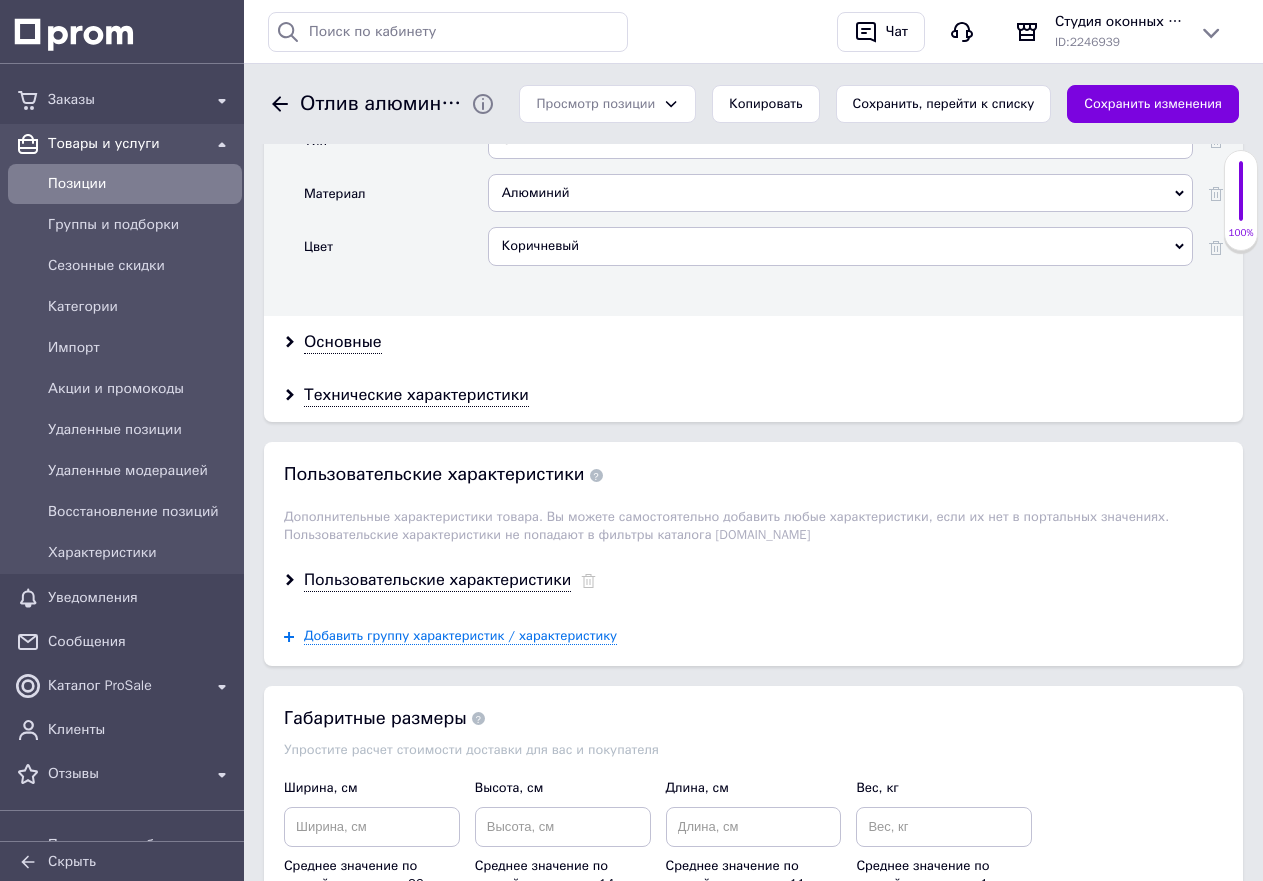 scroll, scrollTop: 2300, scrollLeft: 0, axis: vertical 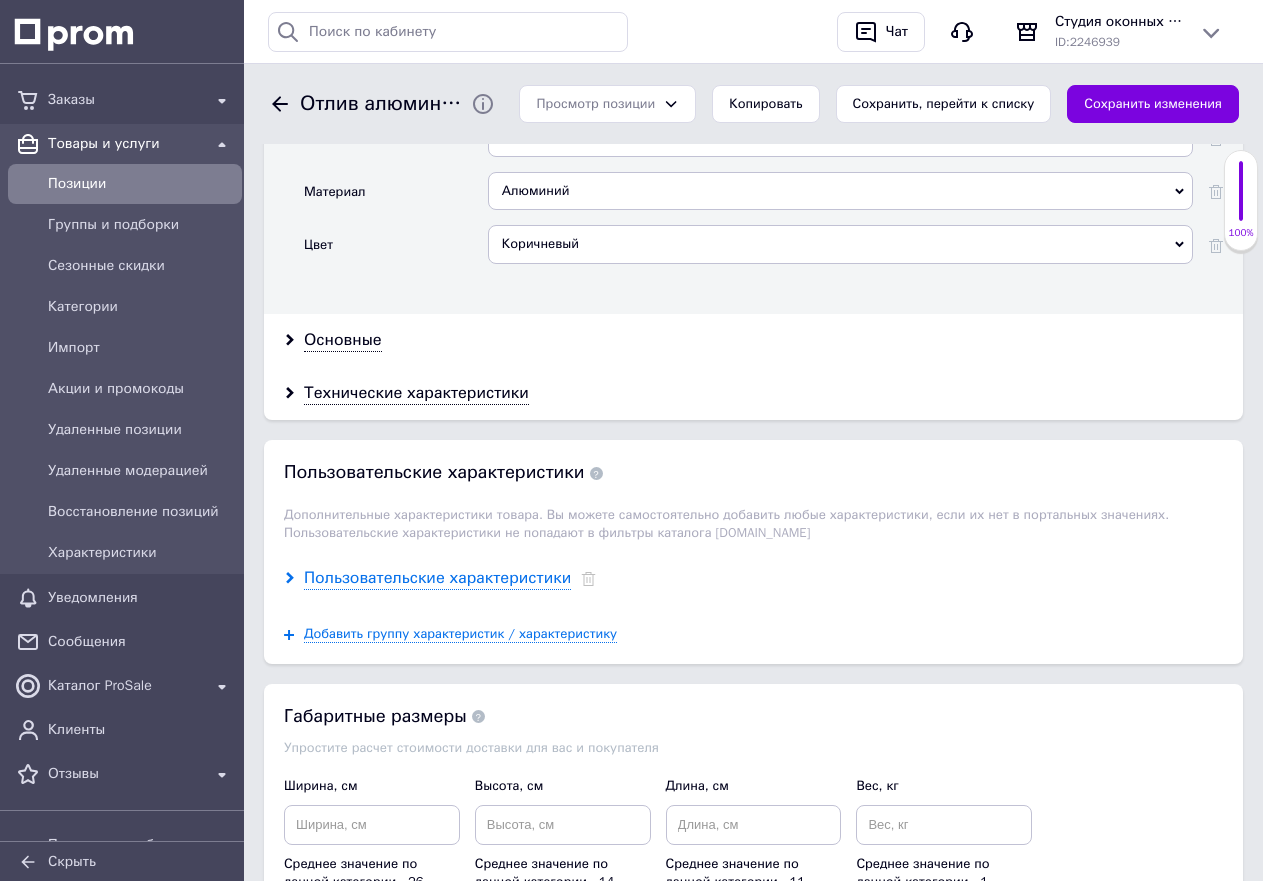 click on "Пользовательские характеристики" at bounding box center (437, 578) 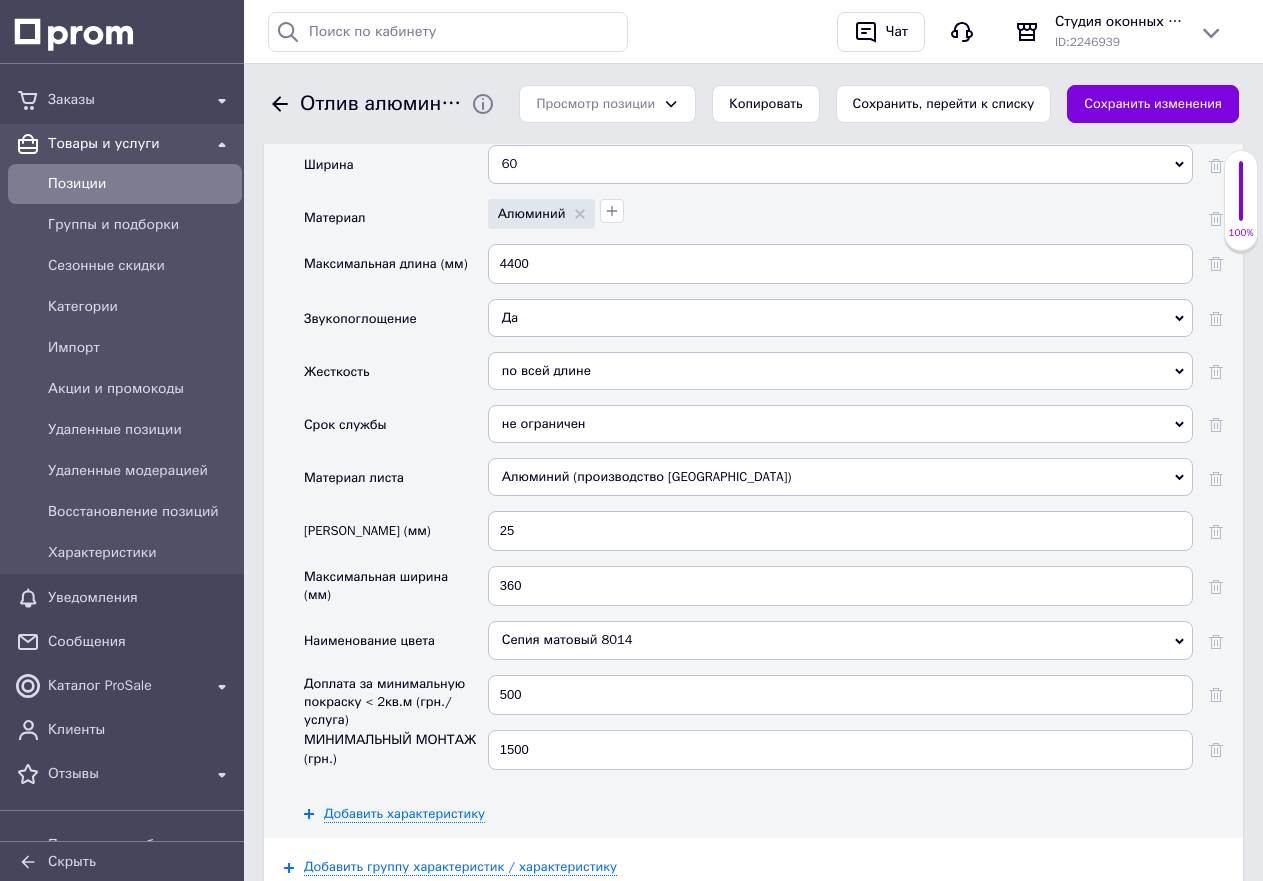 scroll, scrollTop: 2800, scrollLeft: 0, axis: vertical 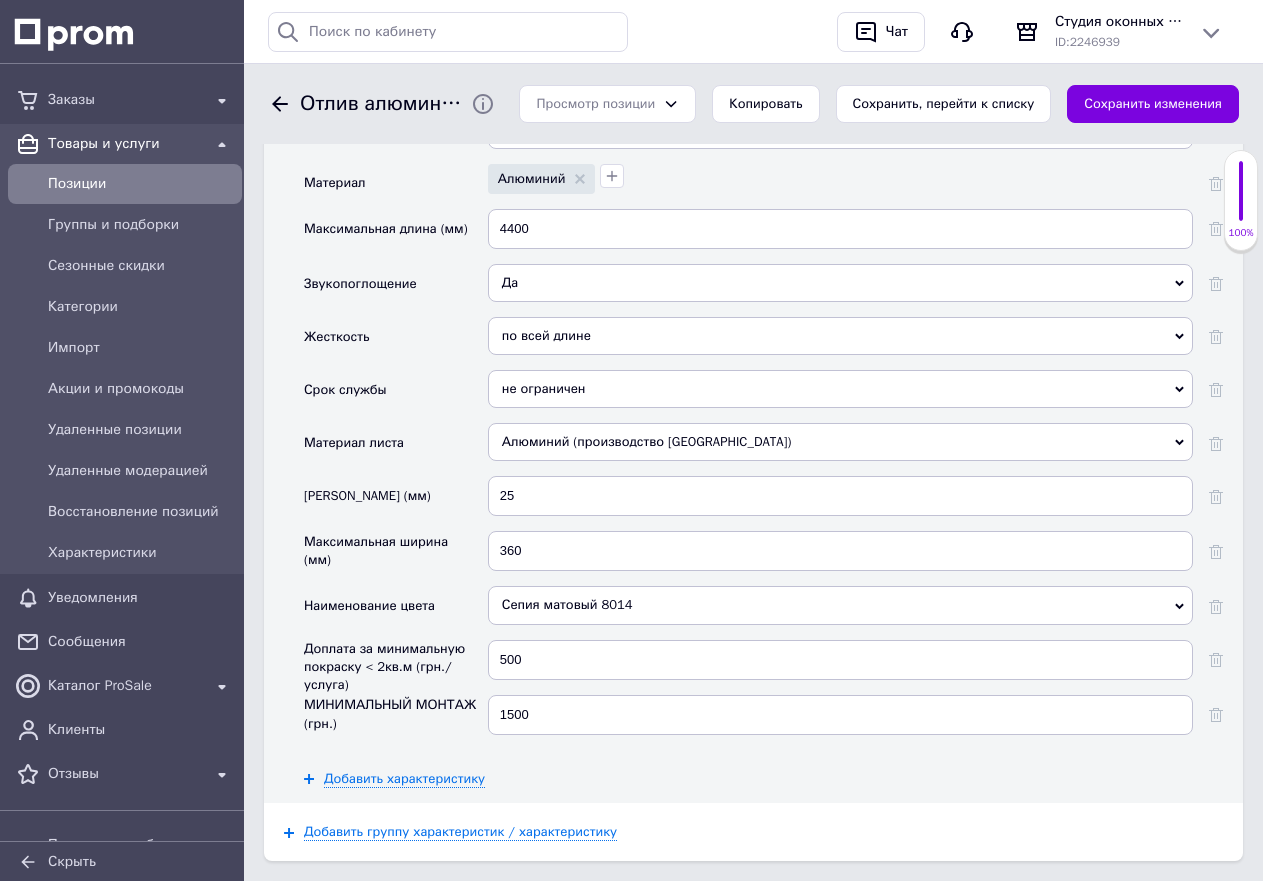 click on "Сепия матовый 8014" at bounding box center (840, 605) 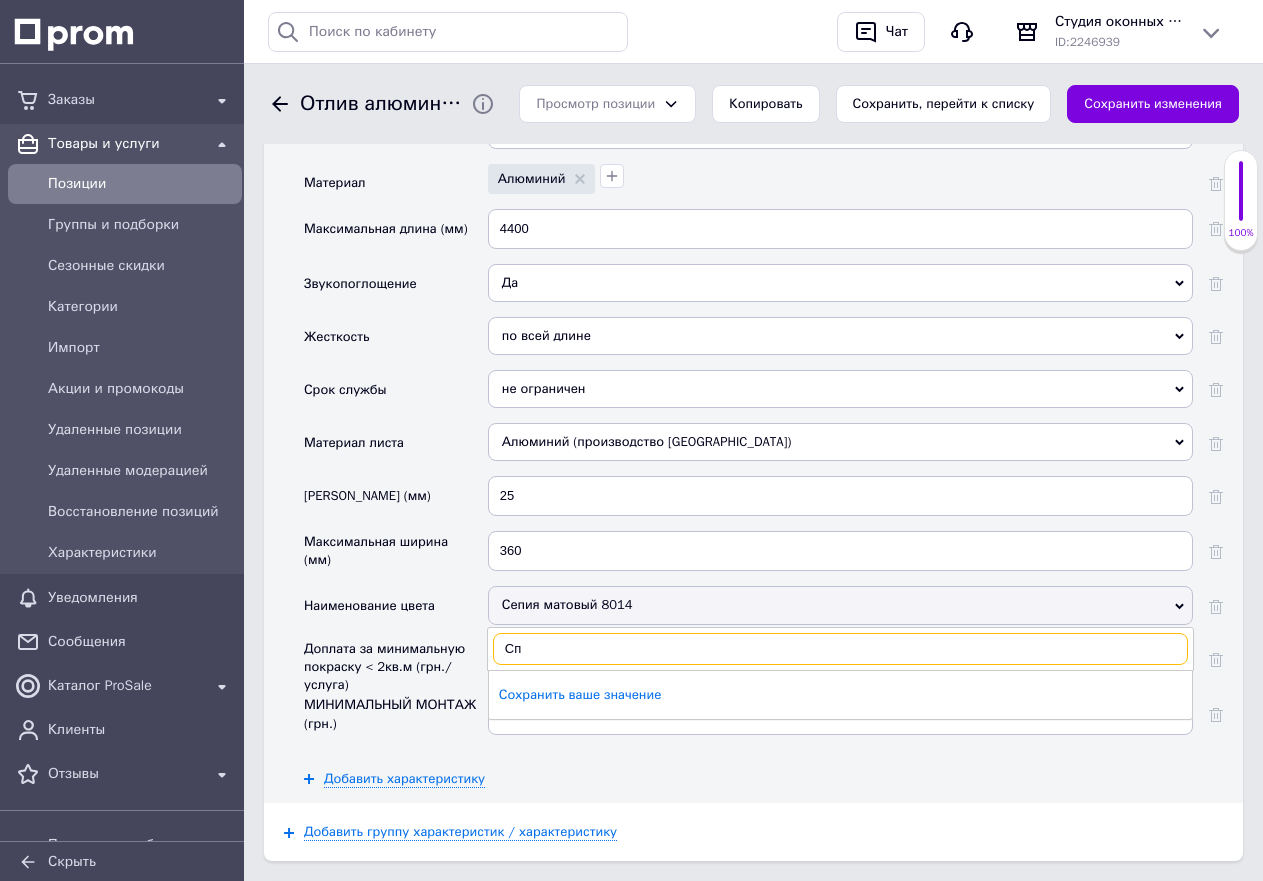 type on "С" 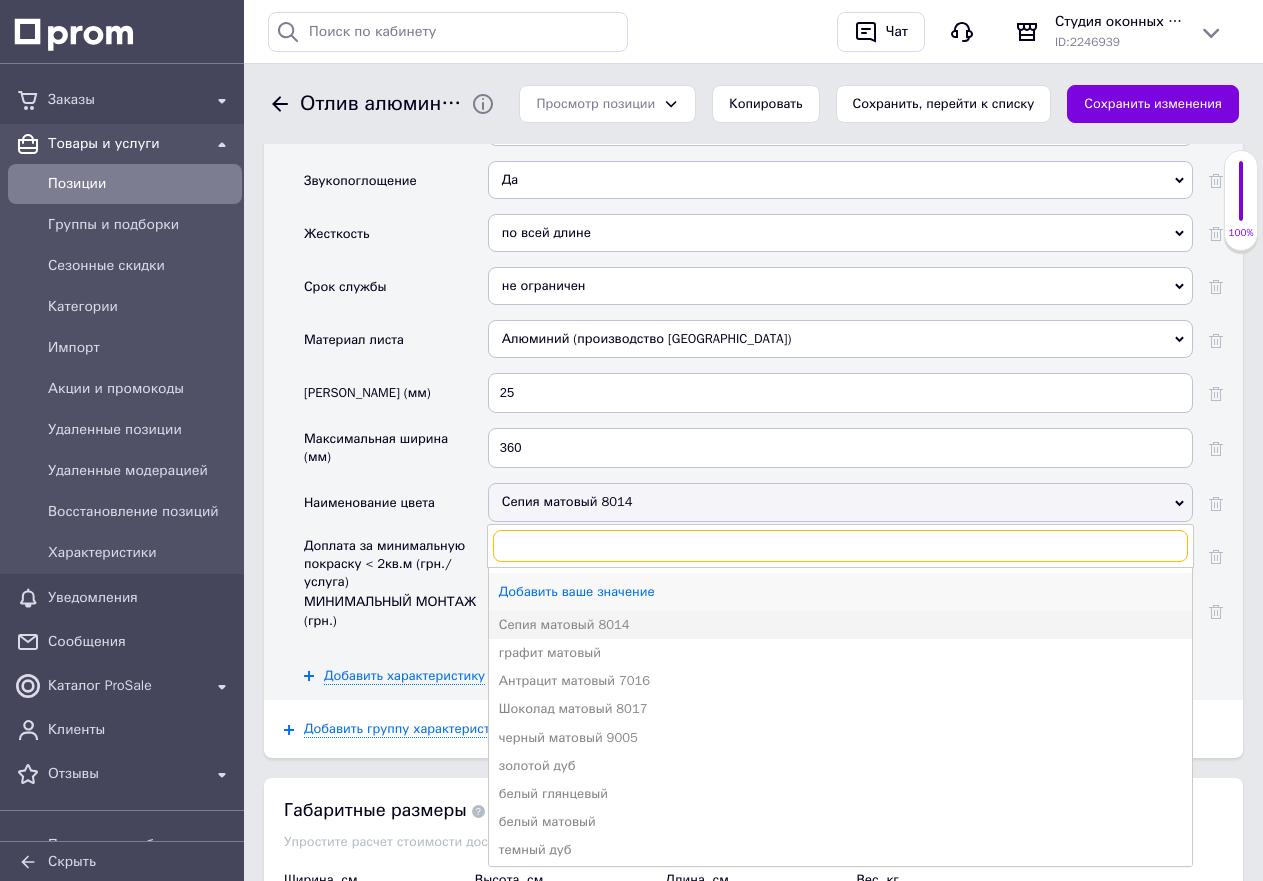 scroll, scrollTop: 2900, scrollLeft: 0, axis: vertical 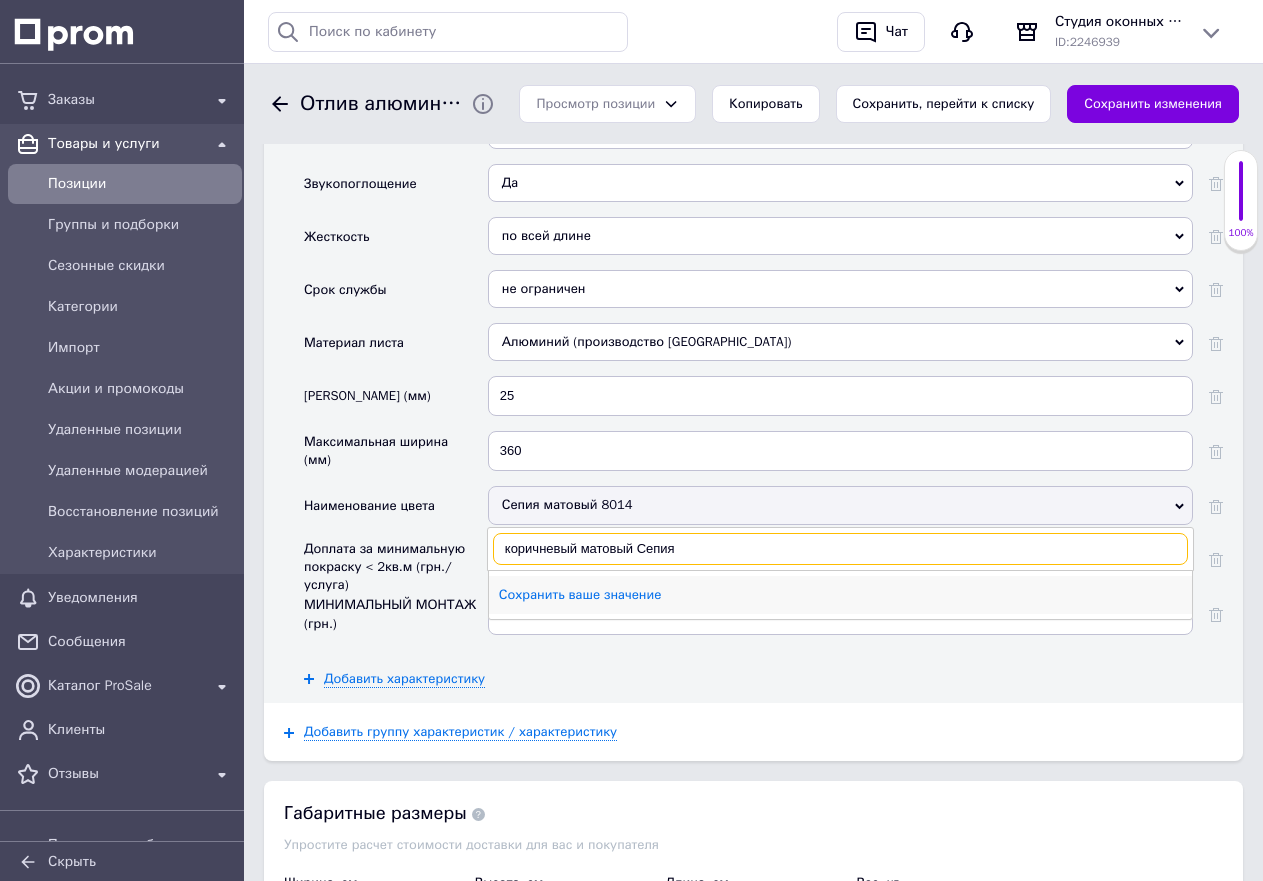 type on "коричневый матовый Сепия" 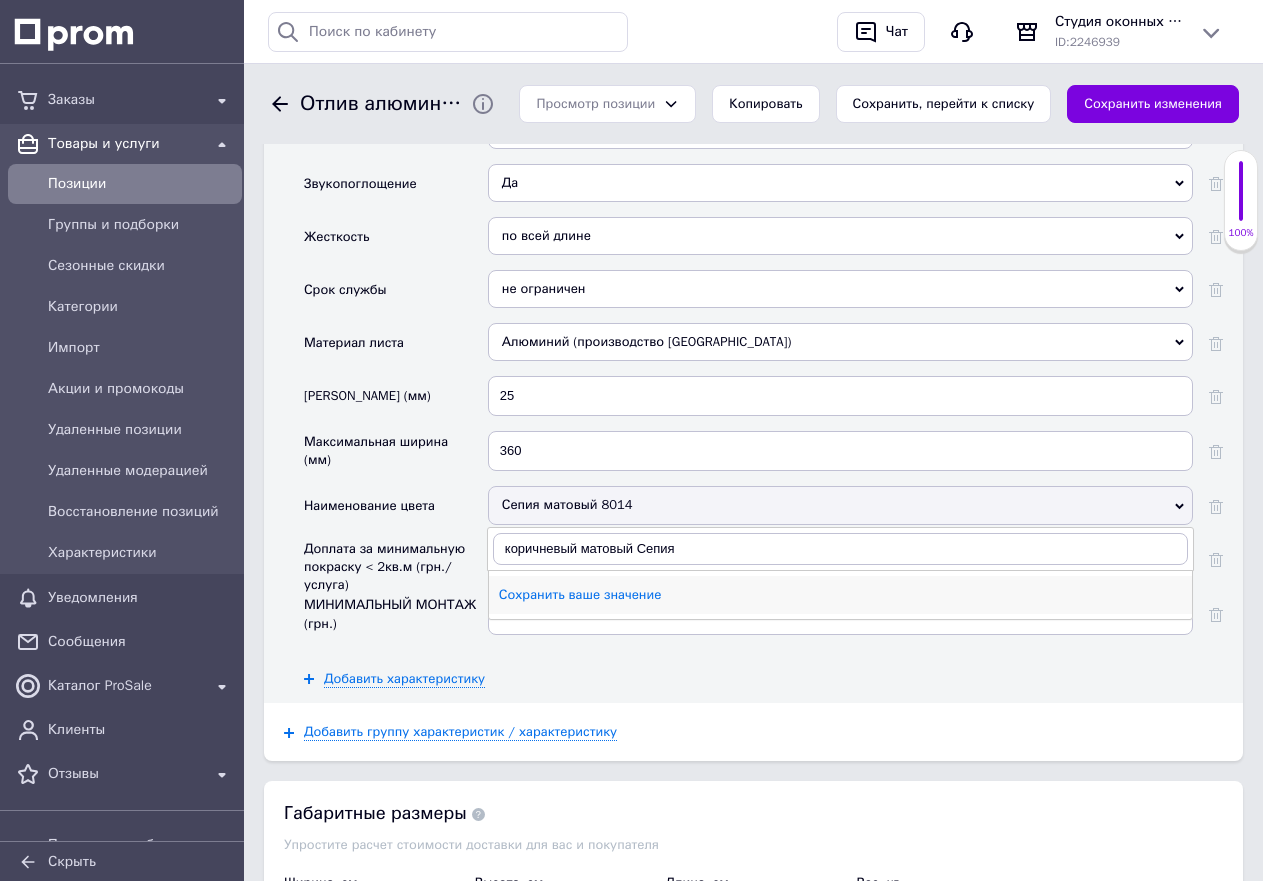 click on "Сохранить ваше значение" at bounding box center (840, 595) 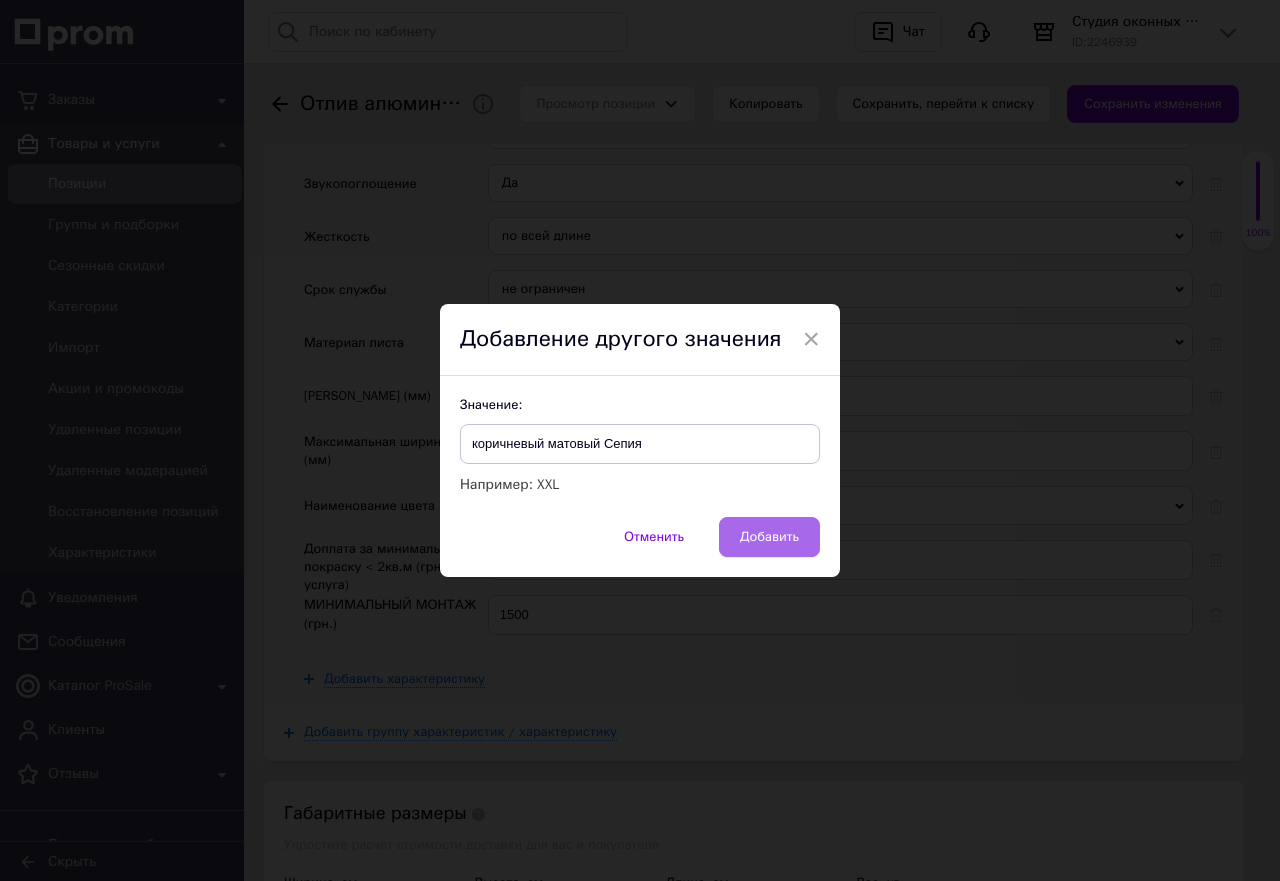 click on "Добавить" at bounding box center (769, 537) 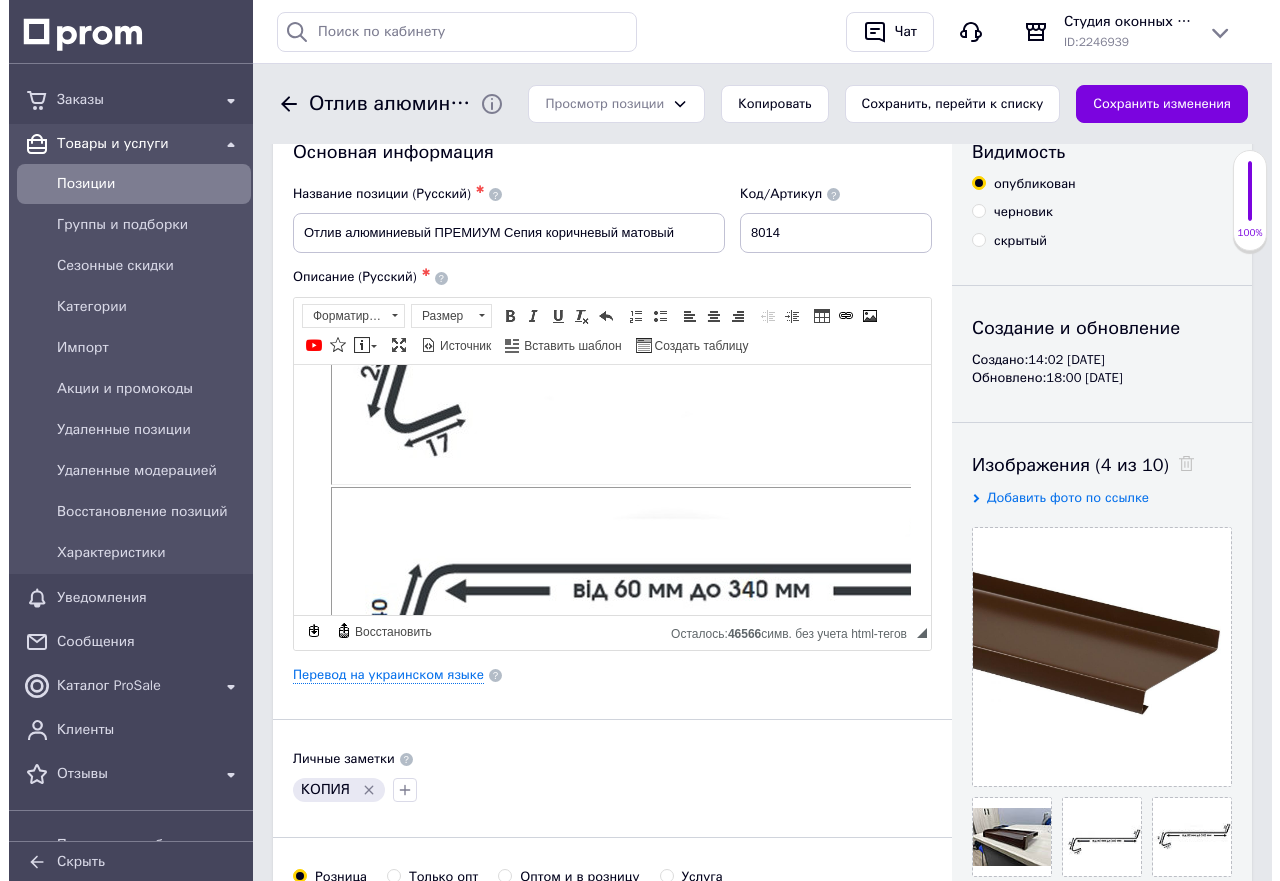 scroll, scrollTop: 0, scrollLeft: 0, axis: both 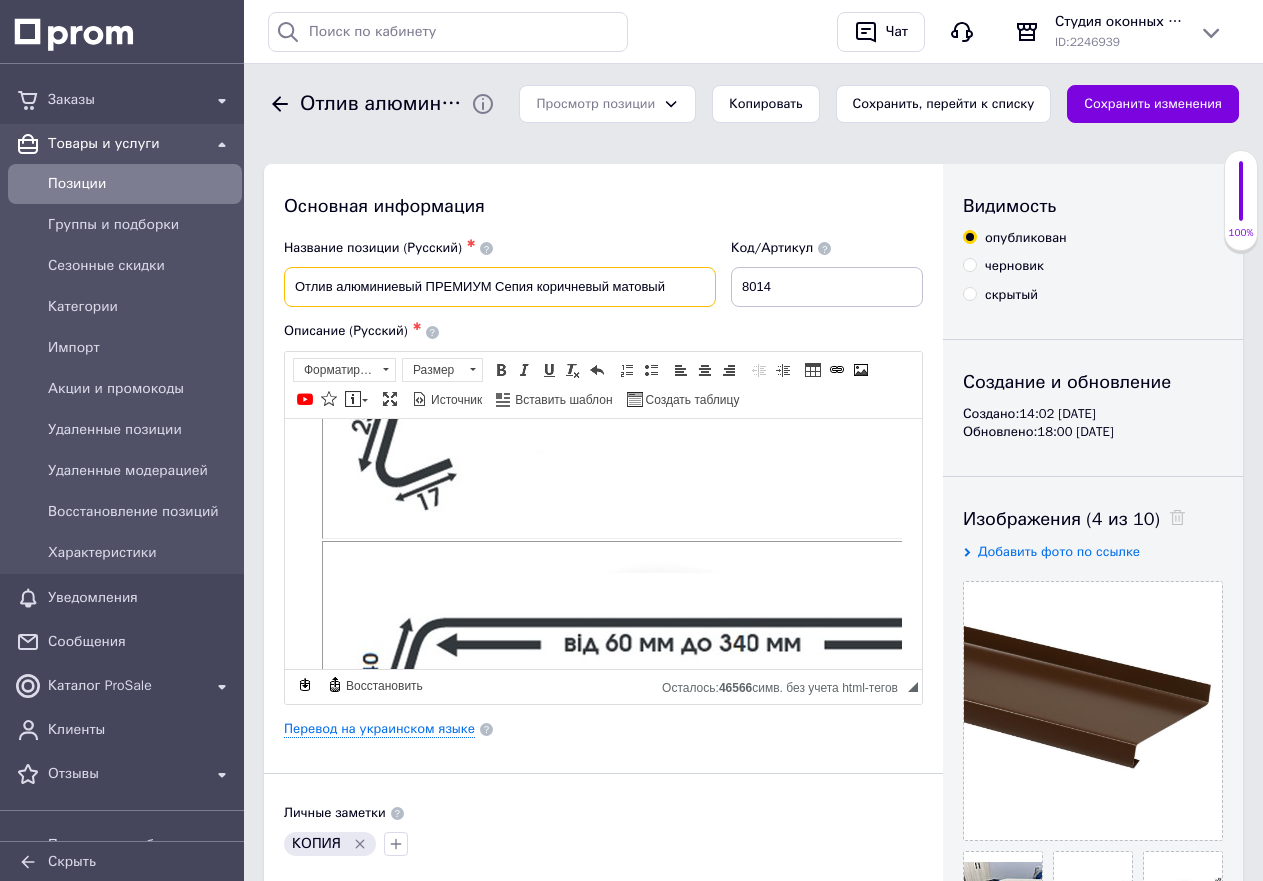 click on "Отлив алюминиевый ПРЕМИУМ Сепия коричневый матовый" at bounding box center (500, 287) 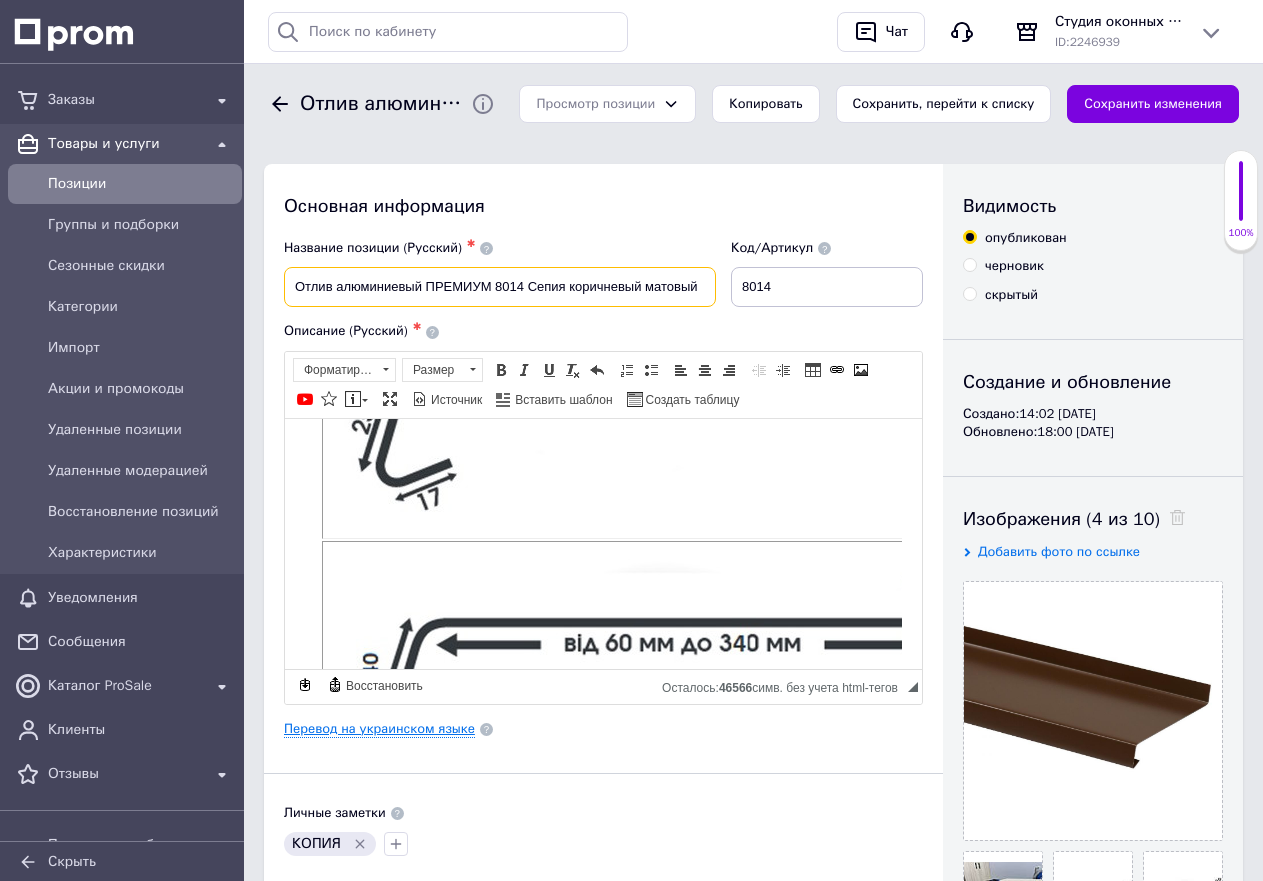 type on "Отлив алюминиевый ПРЕМИУМ 8014 Сепия коричневый матовый" 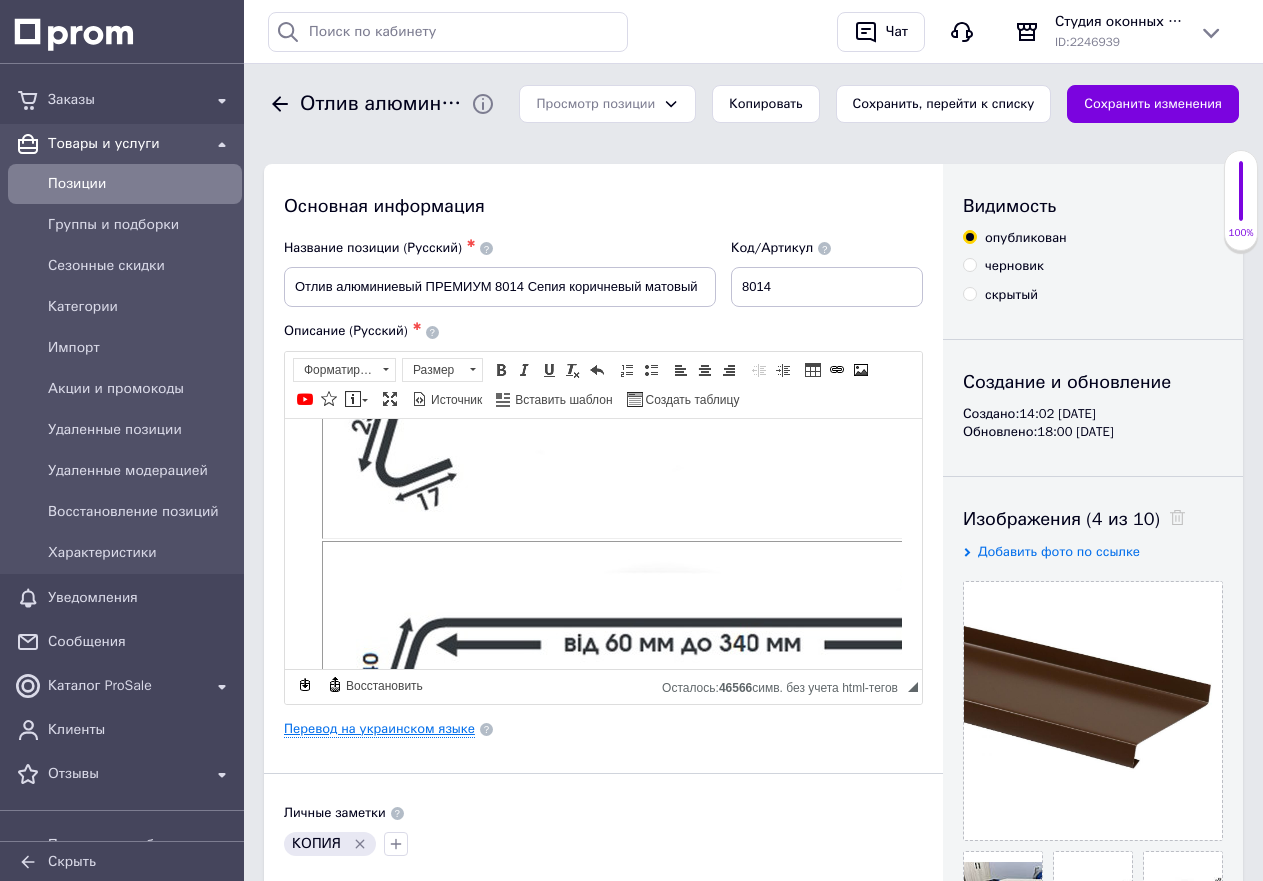 click on "Перевод на украинском языке" at bounding box center [379, 729] 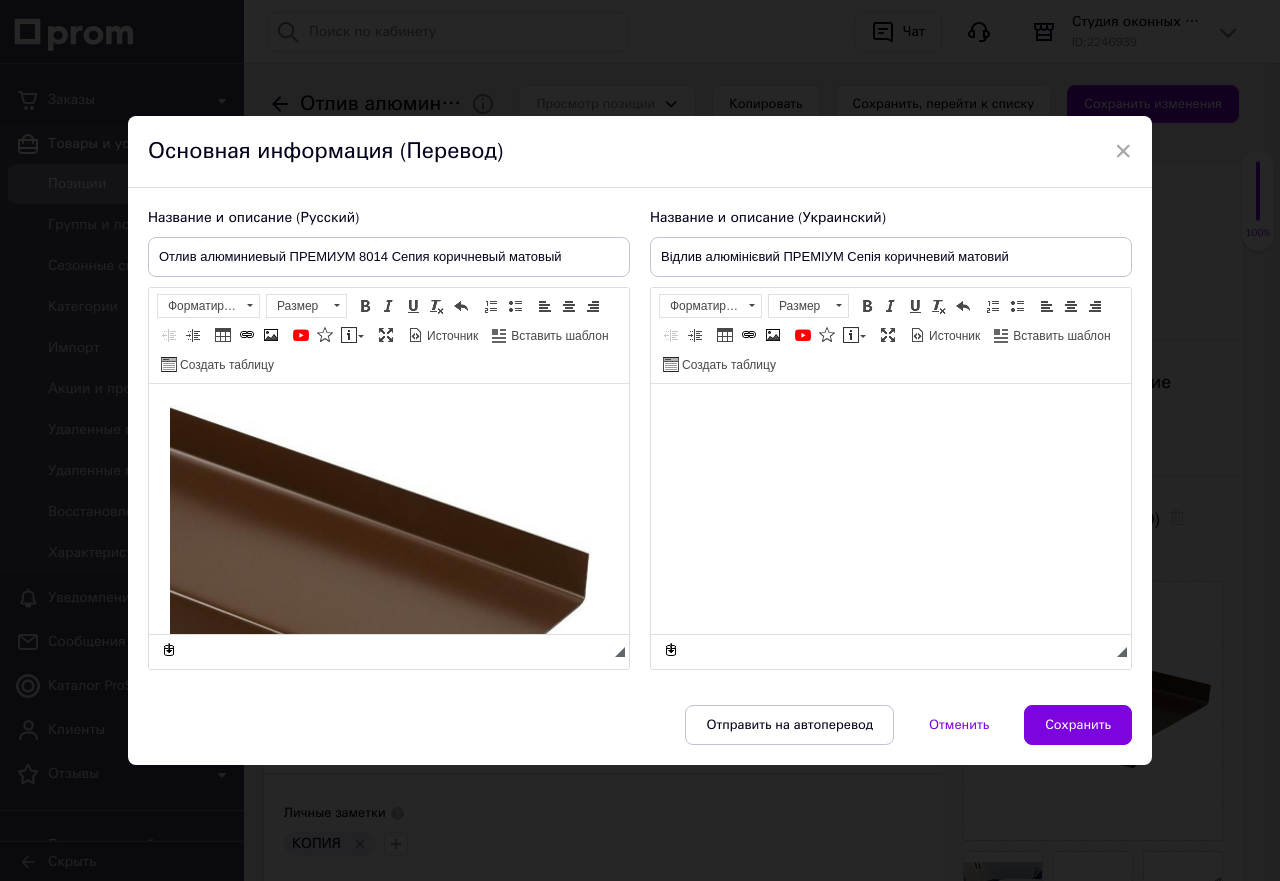 scroll, scrollTop: 0, scrollLeft: 0, axis: both 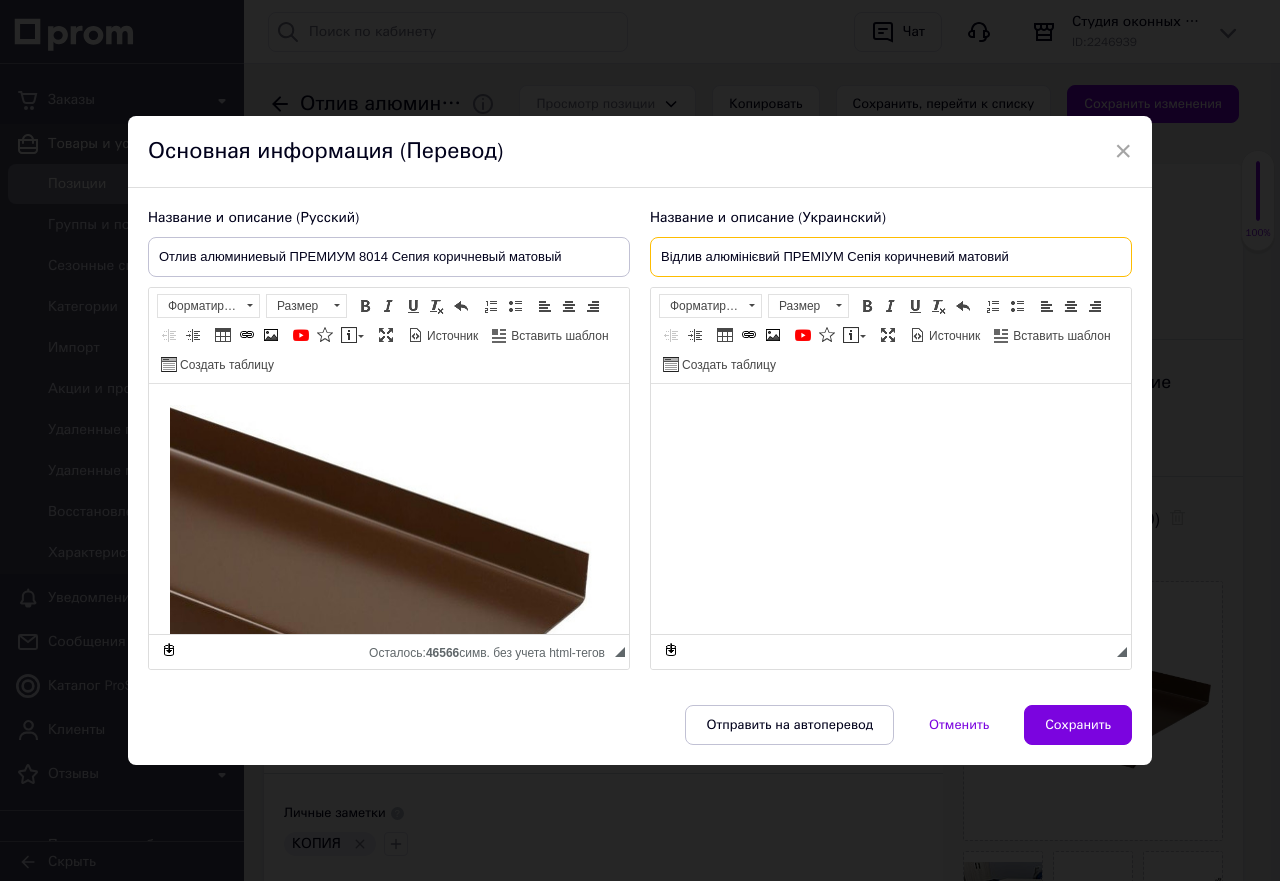 click on "Відлив алюмінієвий ПРЕМІУМ Сепія коричневий матовий" at bounding box center (891, 257) 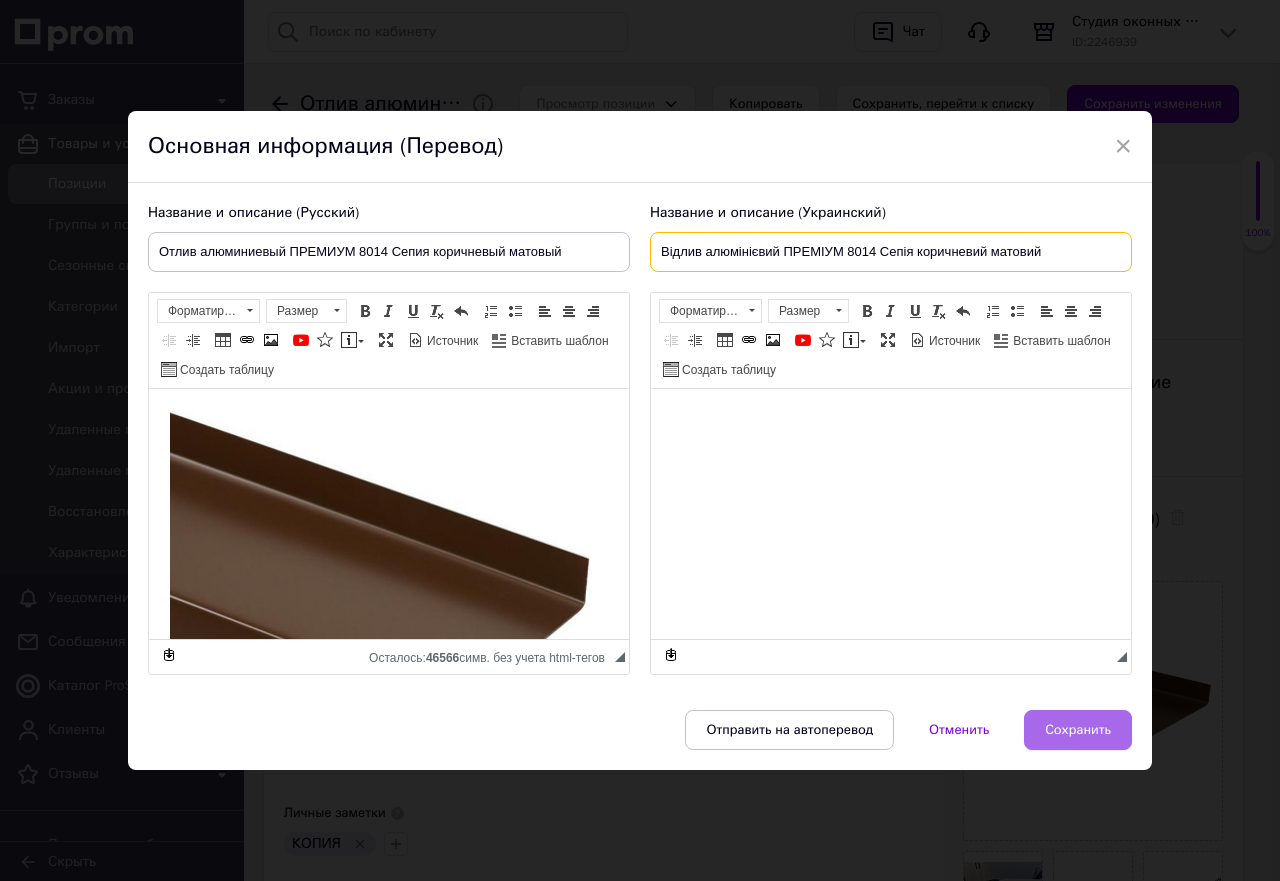 type on "Відлив алюмінієвий ПРЕМІУМ 8014 Сепія коричневий матовий" 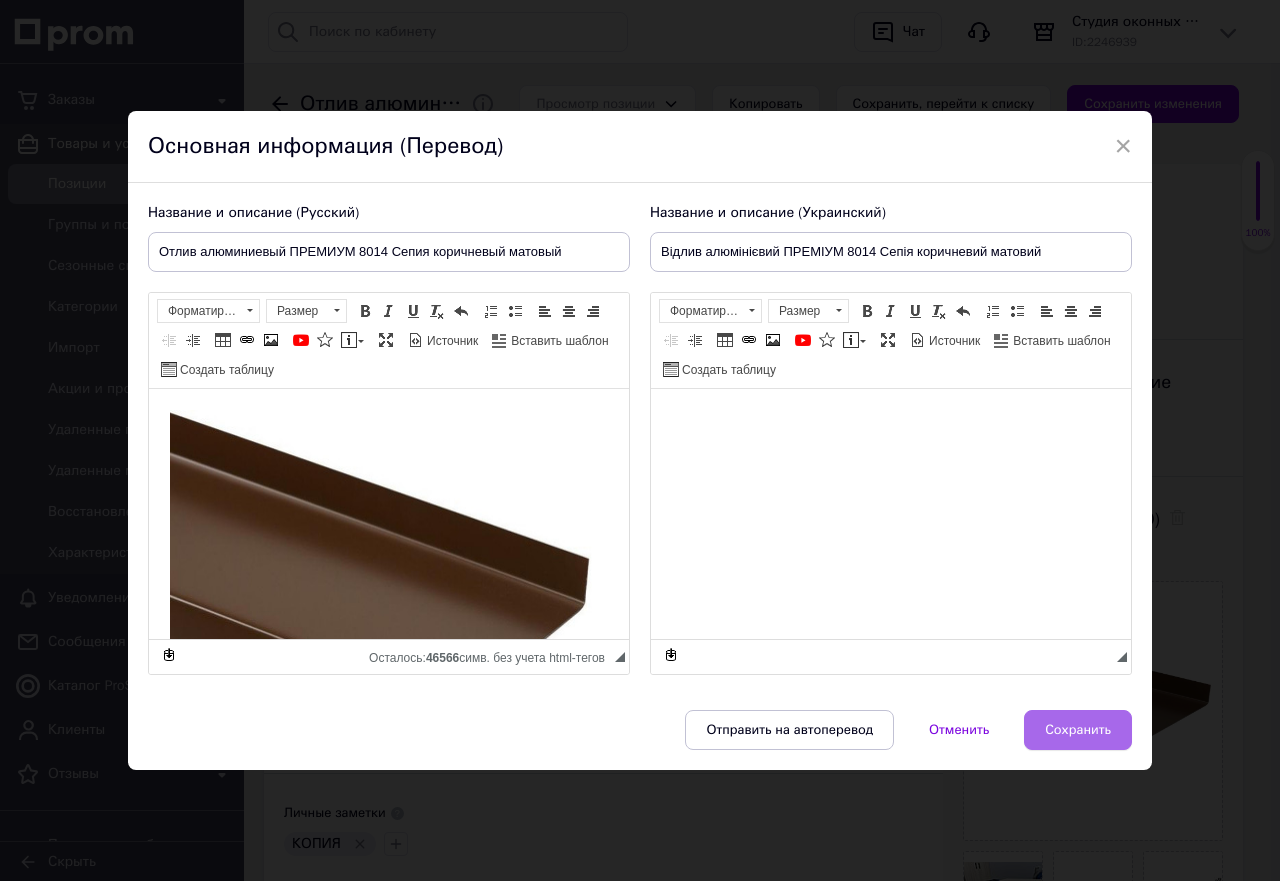 click on "Сохранить" at bounding box center [1078, 730] 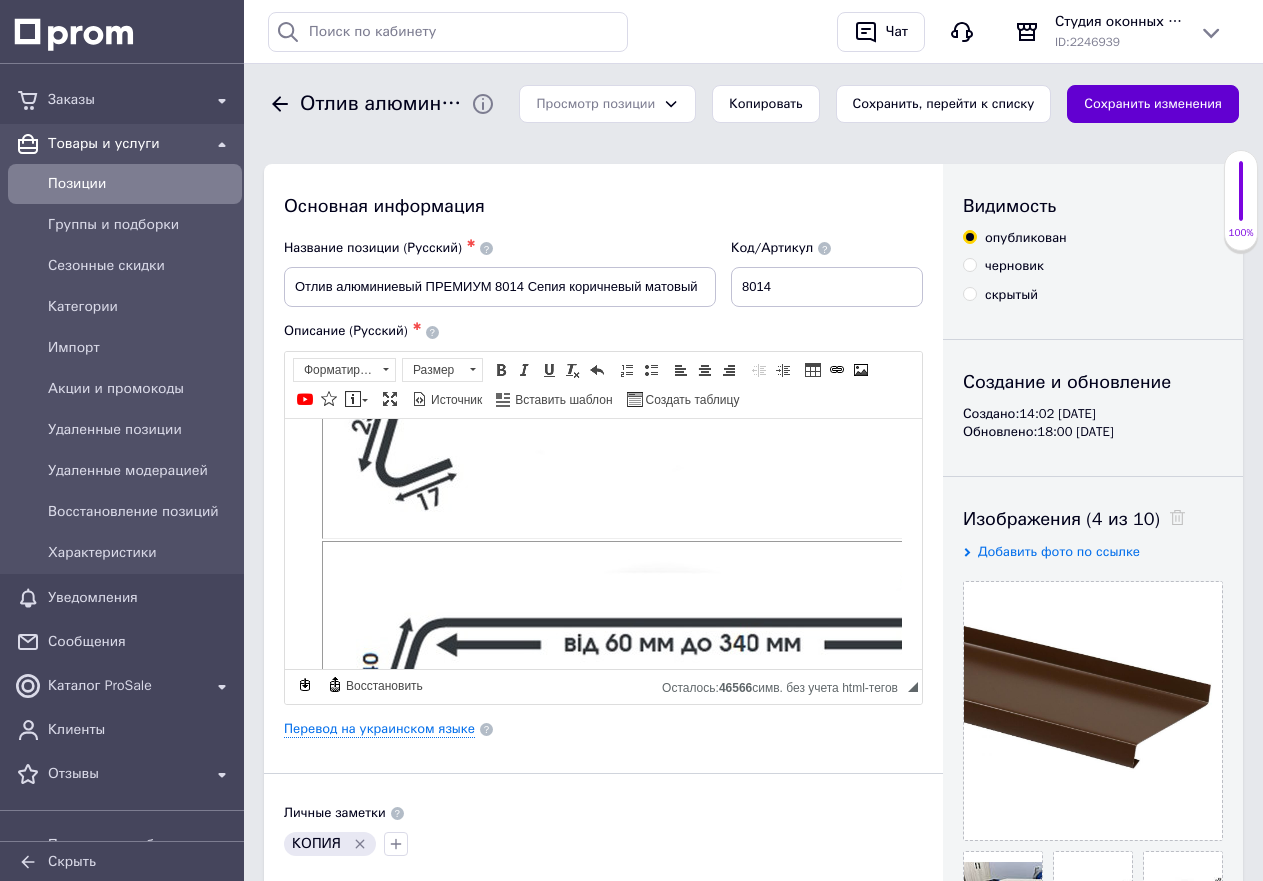 click on "Сохранить изменения" at bounding box center (1153, 104) 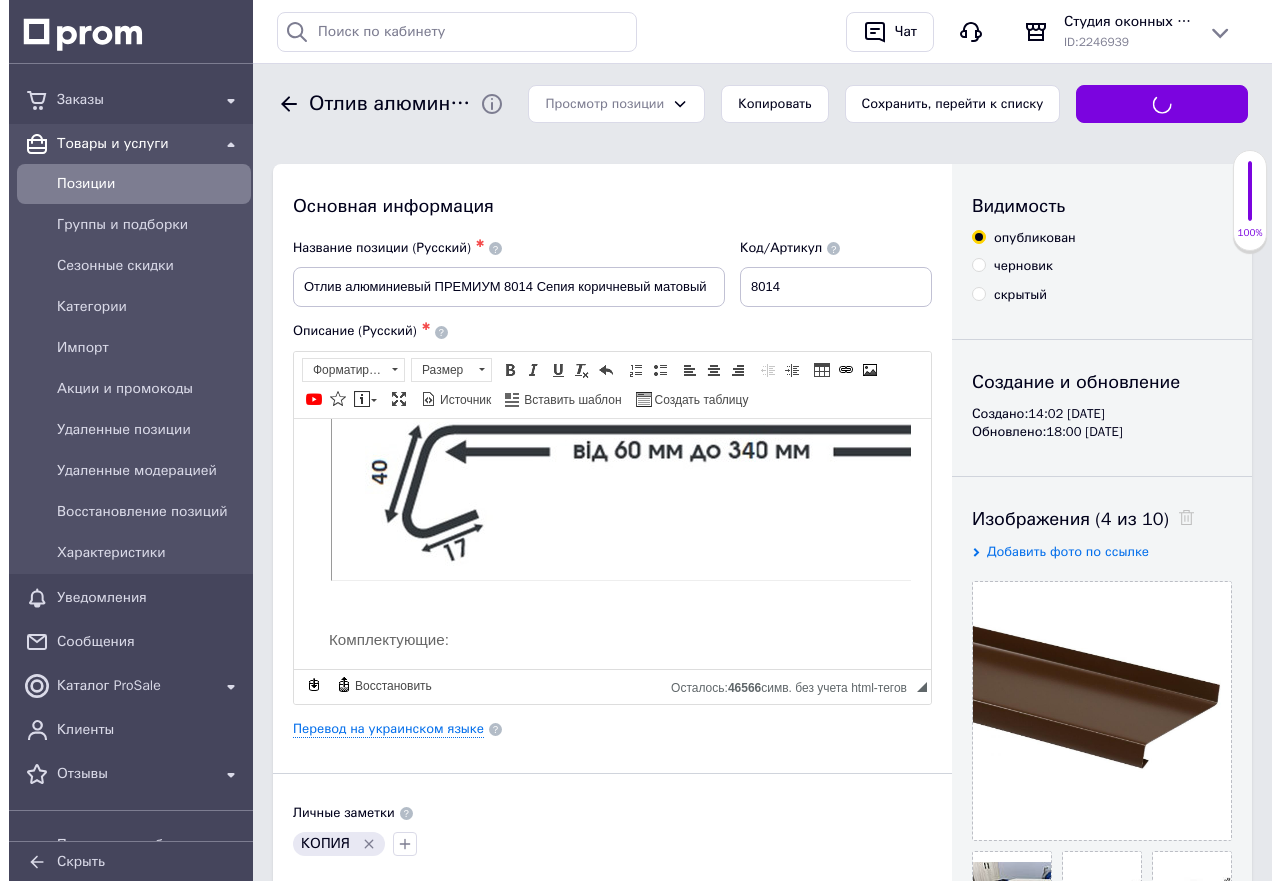scroll, scrollTop: 2100, scrollLeft: 0, axis: vertical 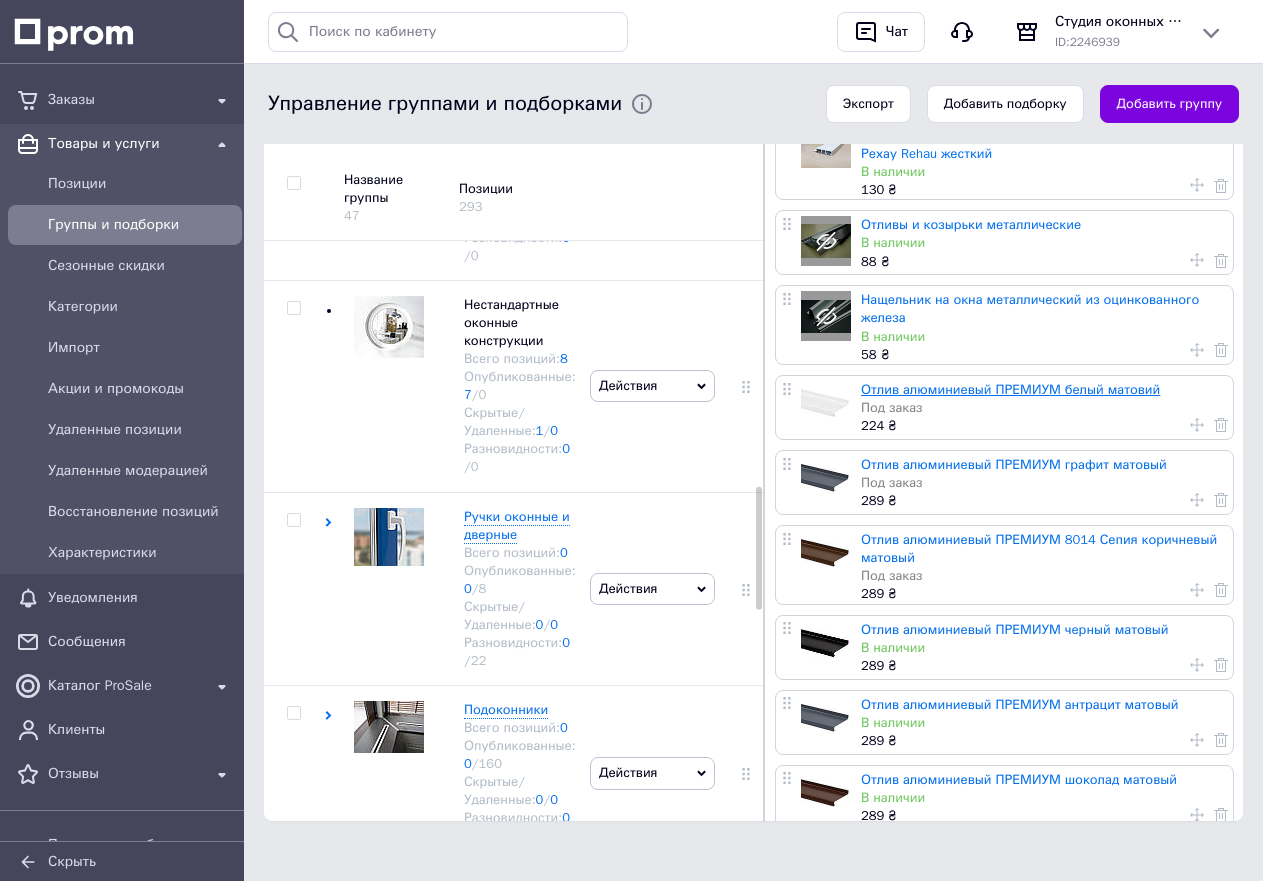 click on "Отлив алюминиевый ПРЕМИУМ белый матовий" at bounding box center (1010, 389) 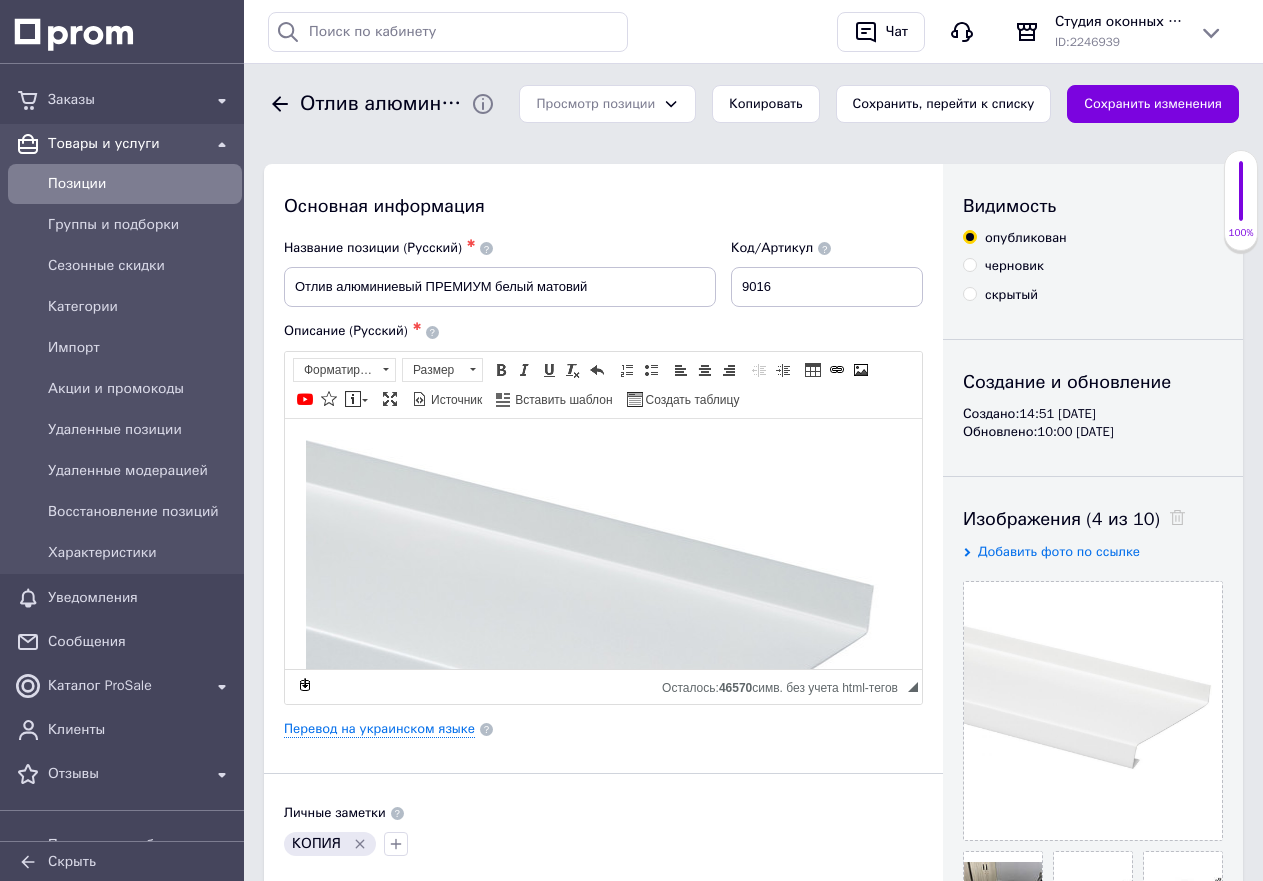 scroll, scrollTop: 0, scrollLeft: 0, axis: both 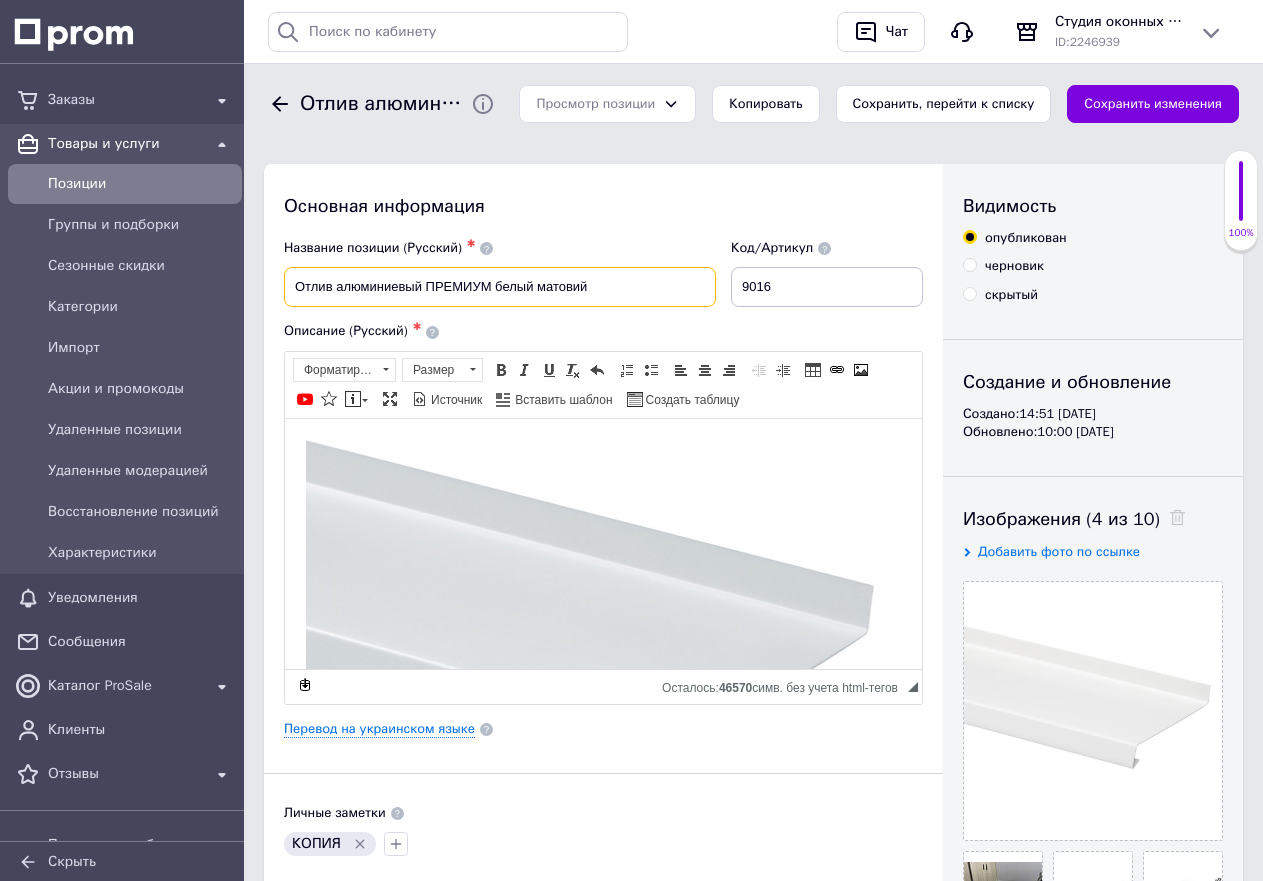 click on "Отлив алюминиевый ПРЕМИУМ белый матовий" at bounding box center [500, 287] 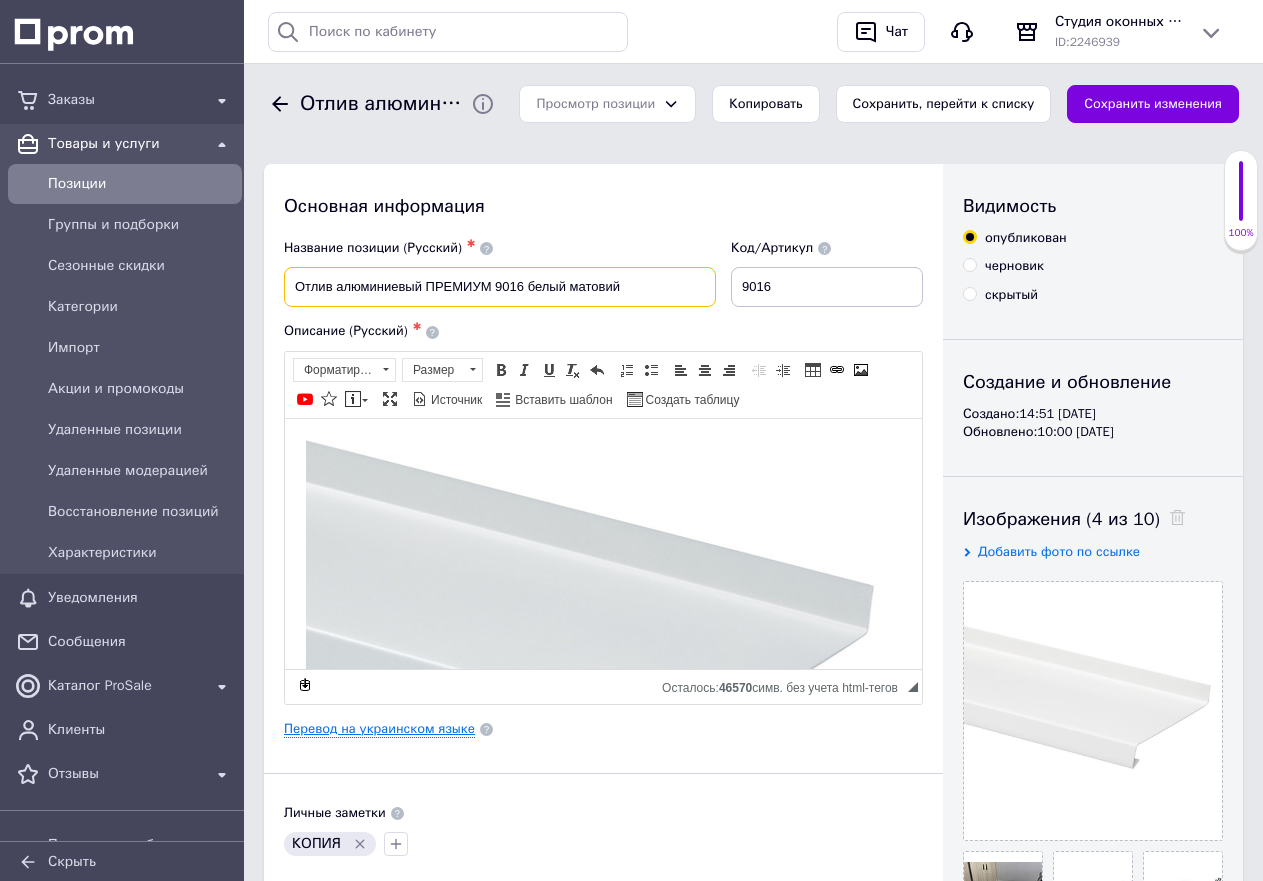 type on "Отлив алюминиевый ПРЕМИУМ 9016 белый матовий" 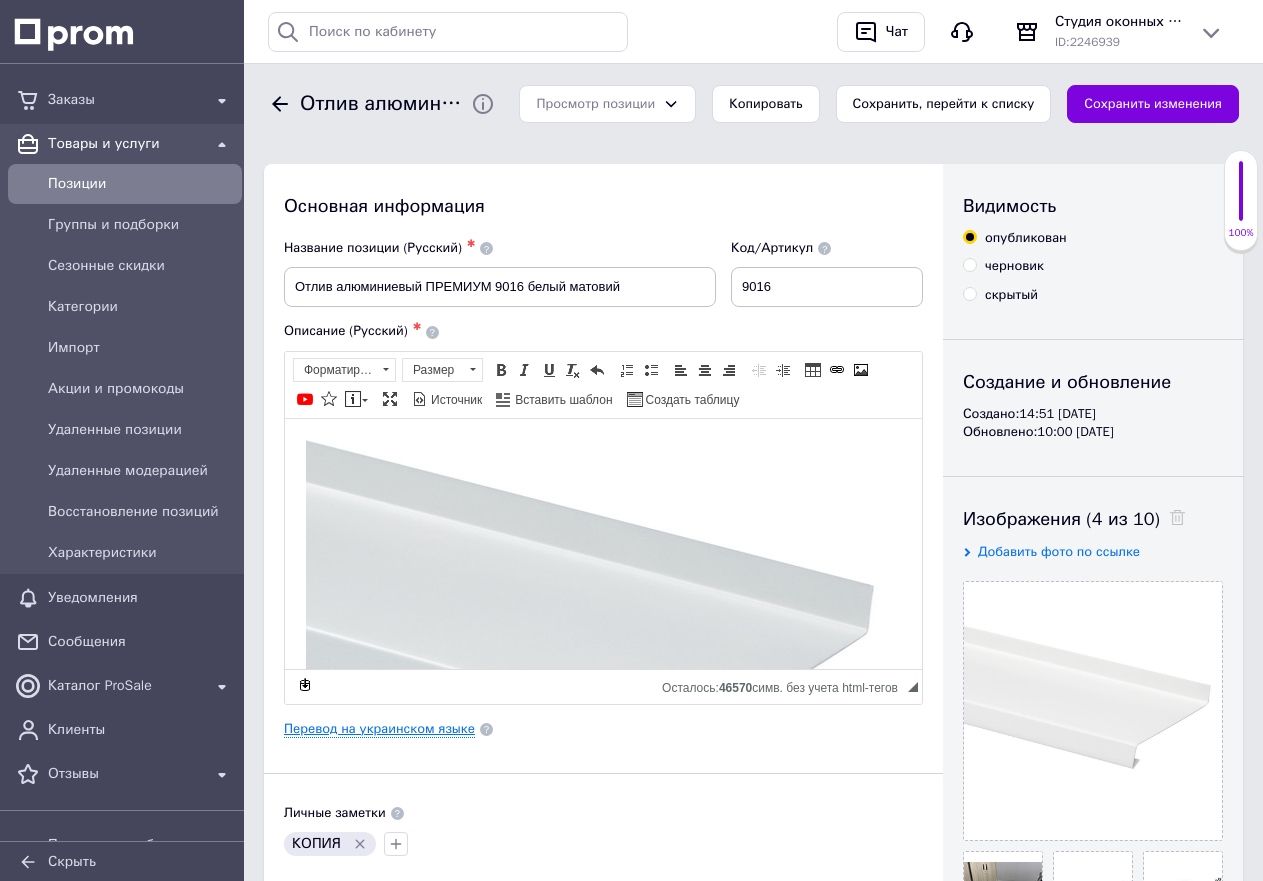 click on "Перевод на украинском языке" at bounding box center [379, 729] 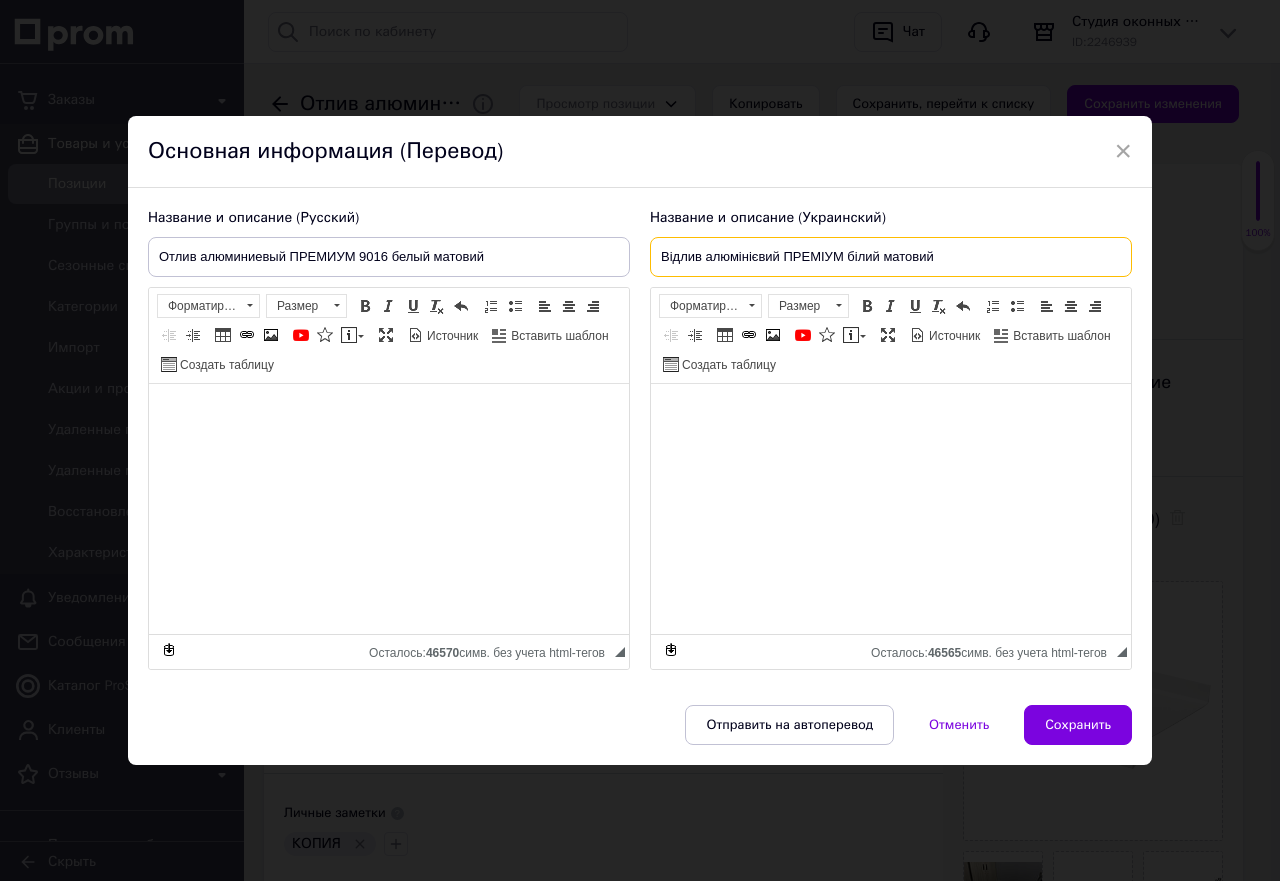click on "Відлив алюмінієвий ПРЕМІУМ білий матовий" at bounding box center (891, 257) 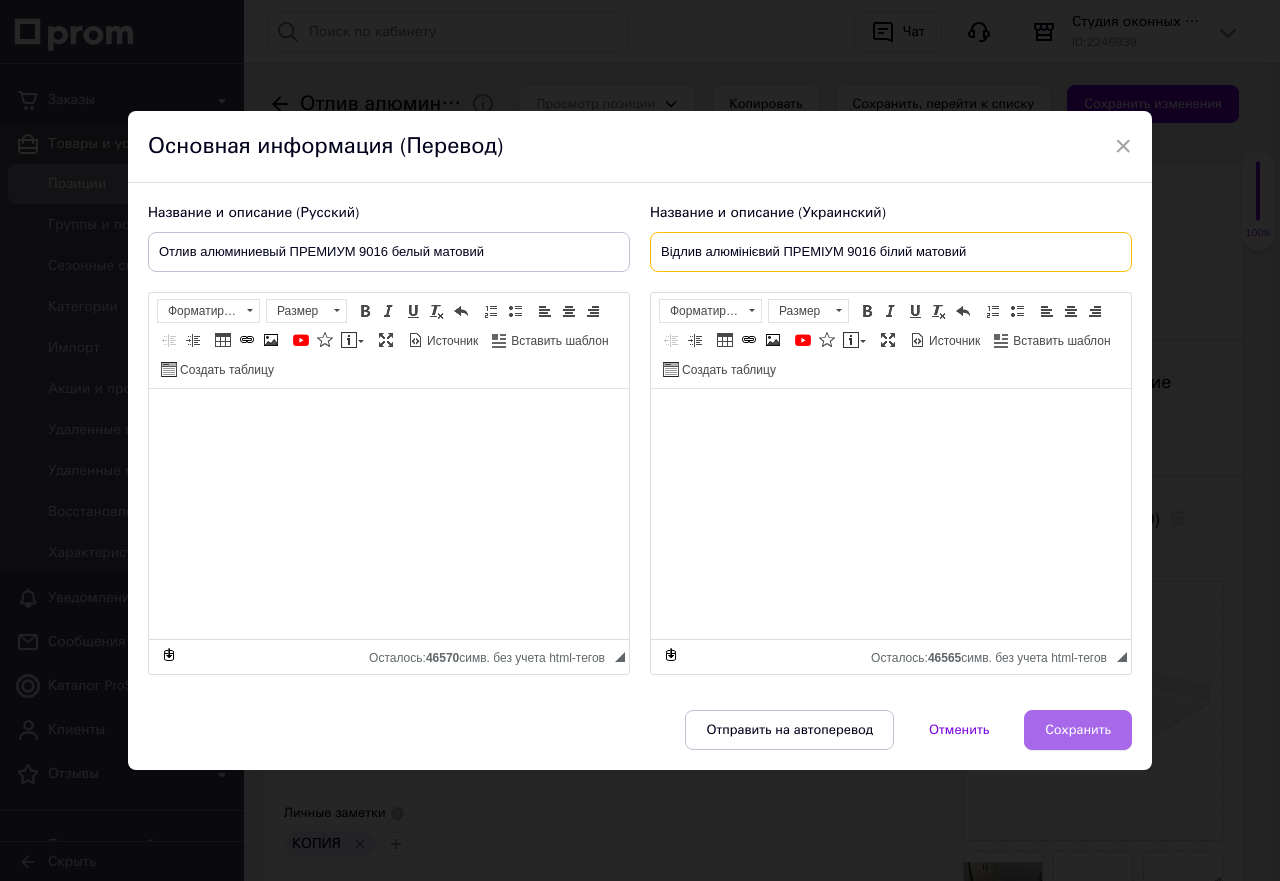 type on "Відлив алюмінієвий ПРЕМІУМ 9016 білий матовий" 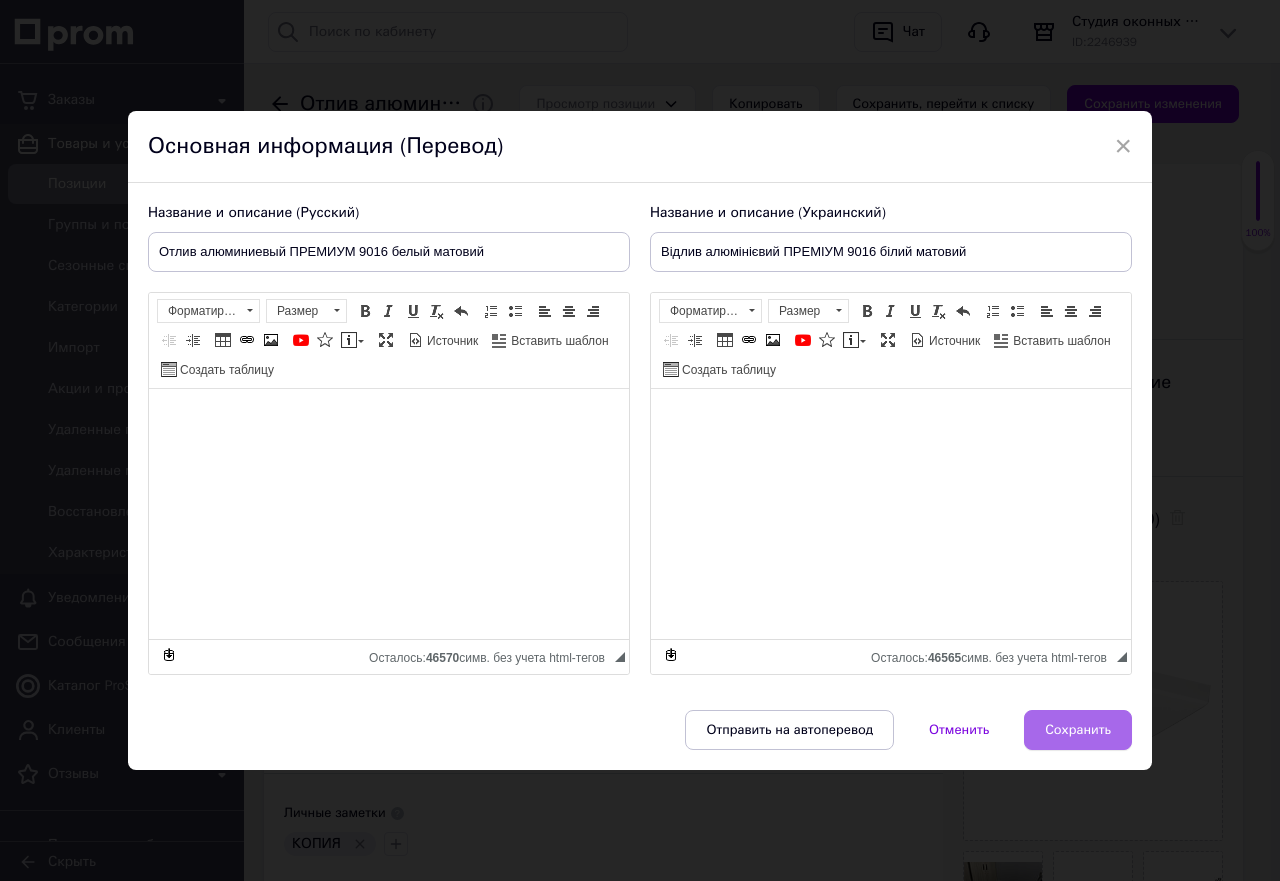 click on "Сохранить" at bounding box center (1078, 730) 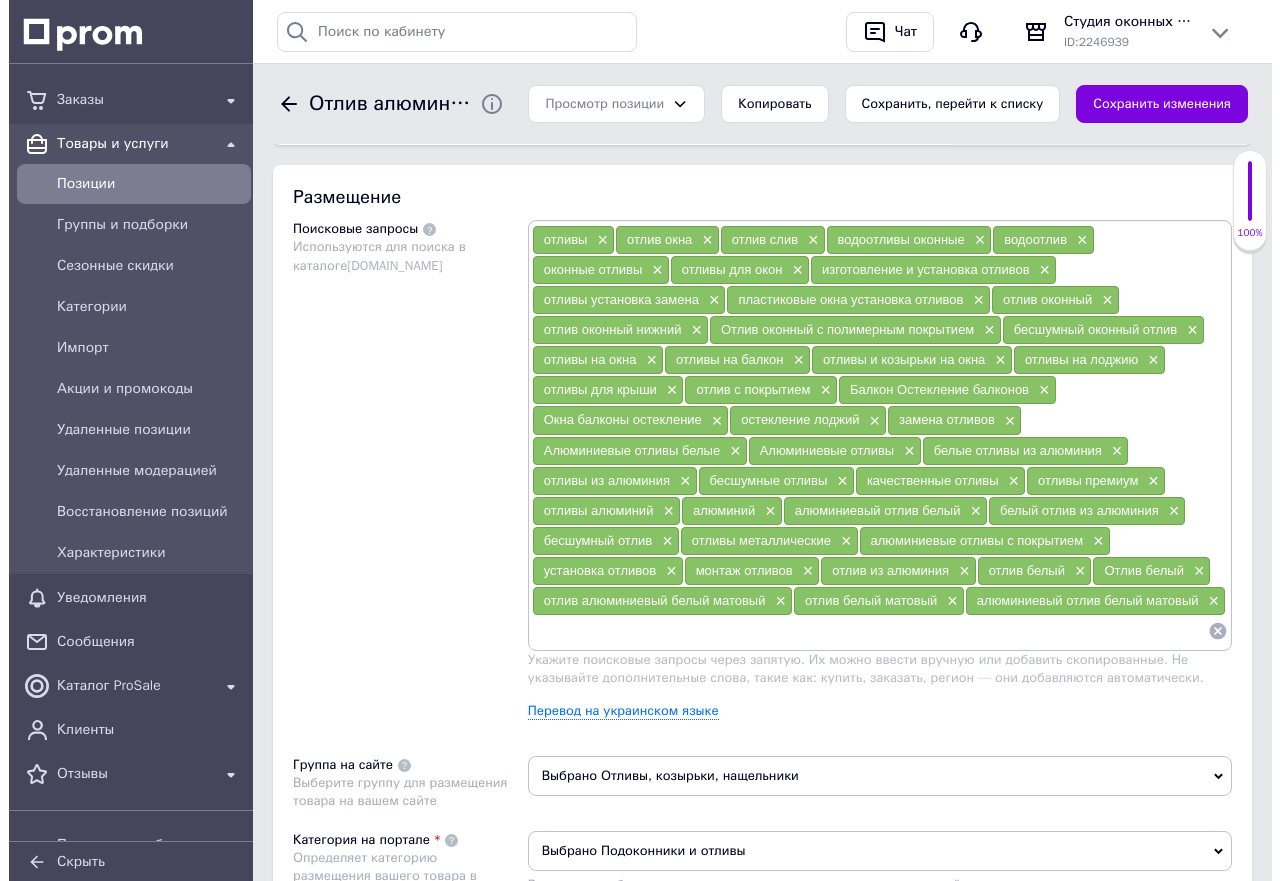 scroll, scrollTop: 1300, scrollLeft: 0, axis: vertical 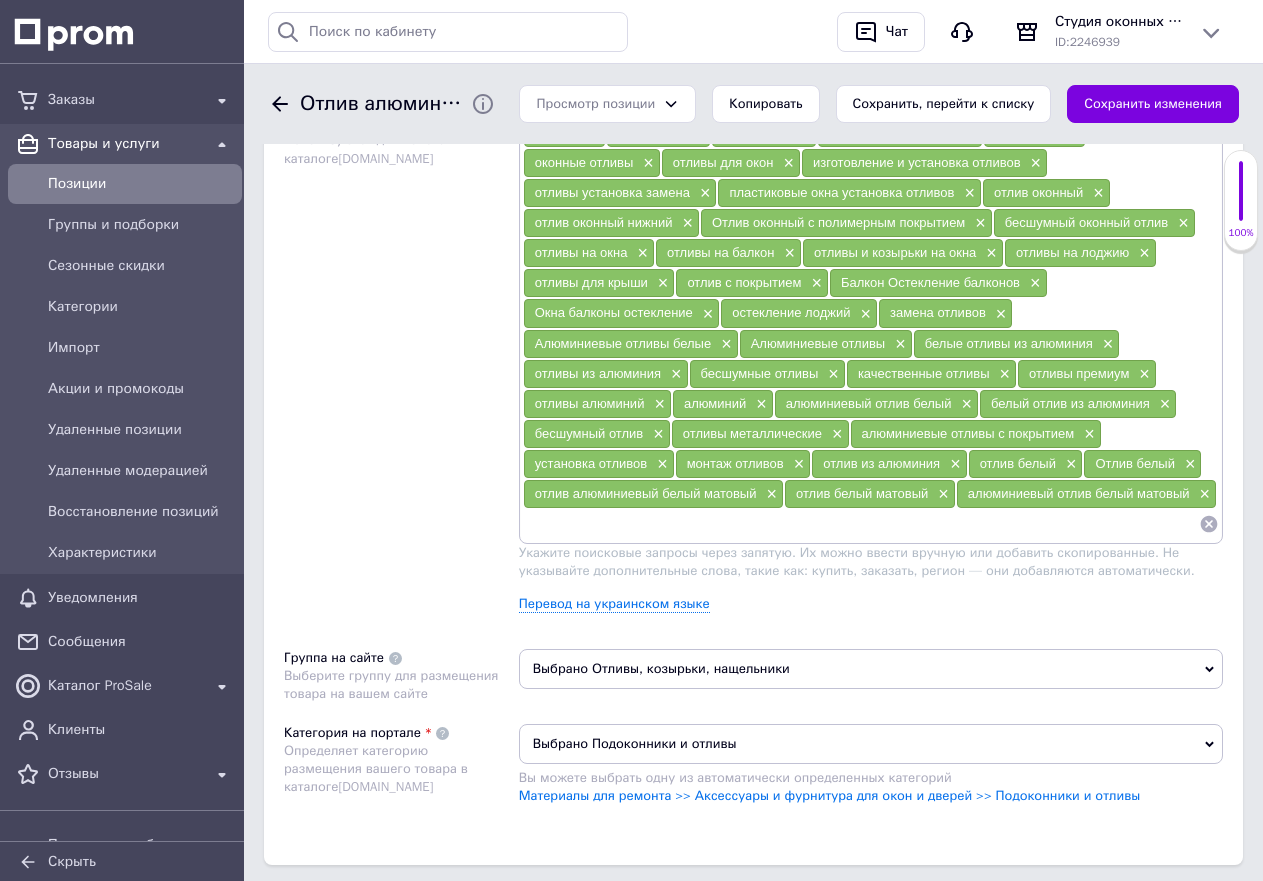 click at bounding box center (861, 524) 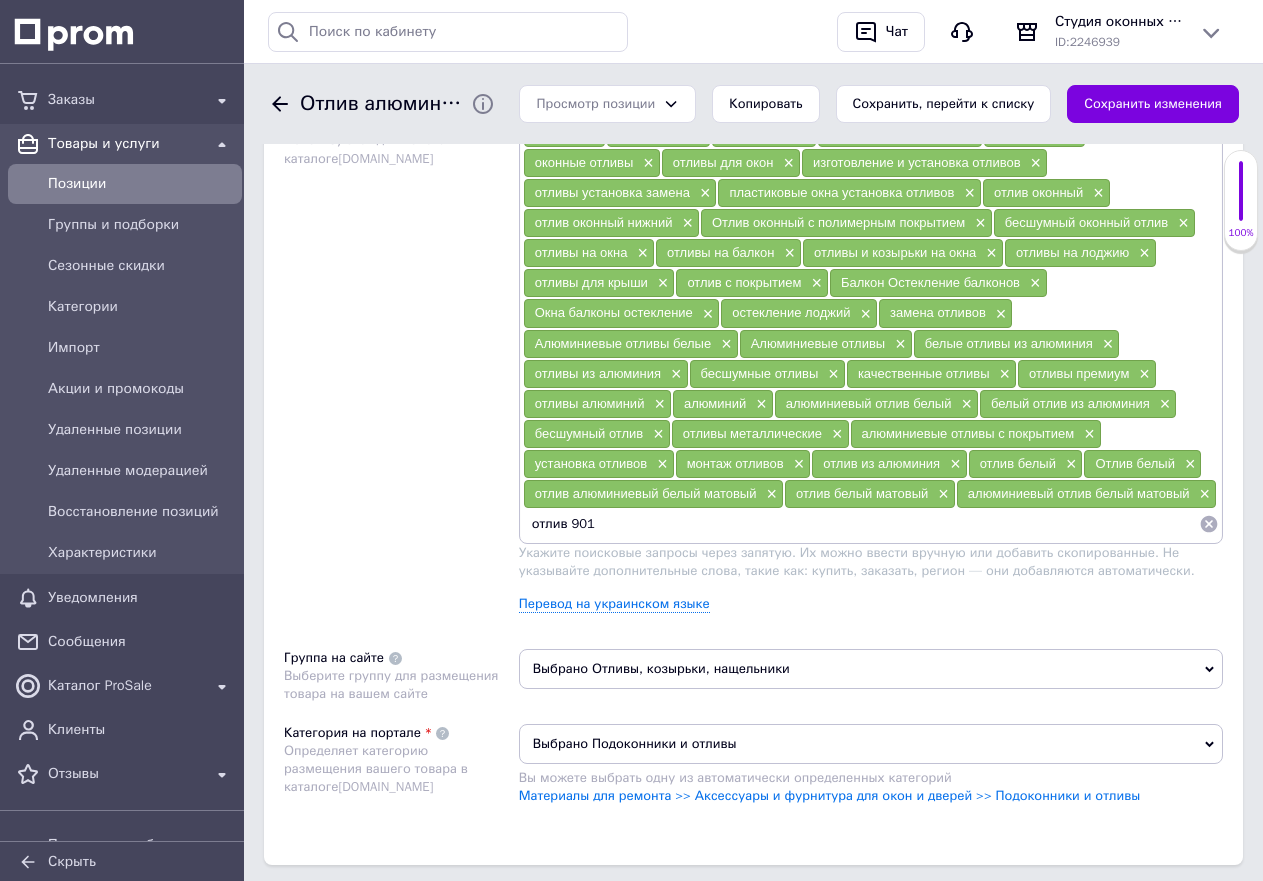 type on "отлив 9016" 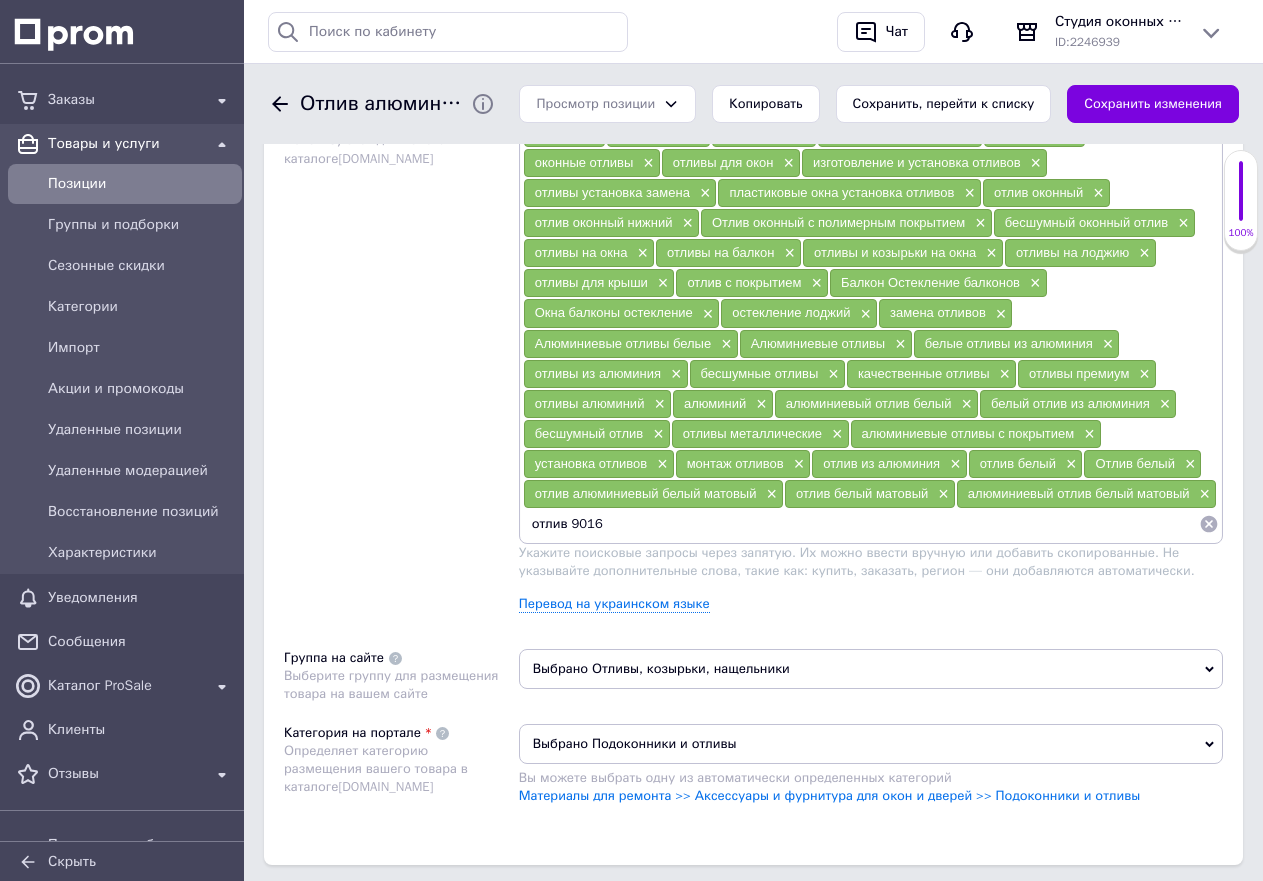type 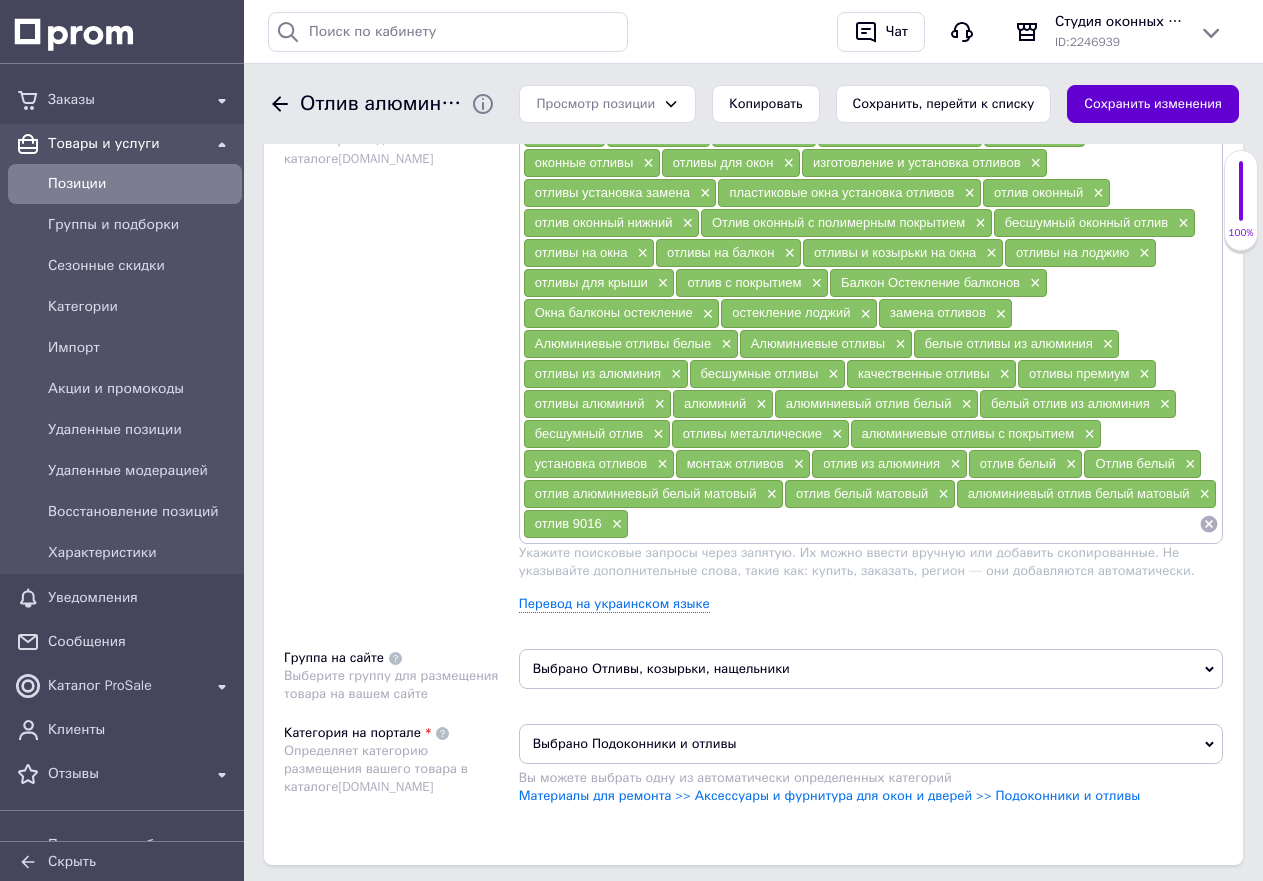 click on "Сохранить изменения" at bounding box center (1153, 104) 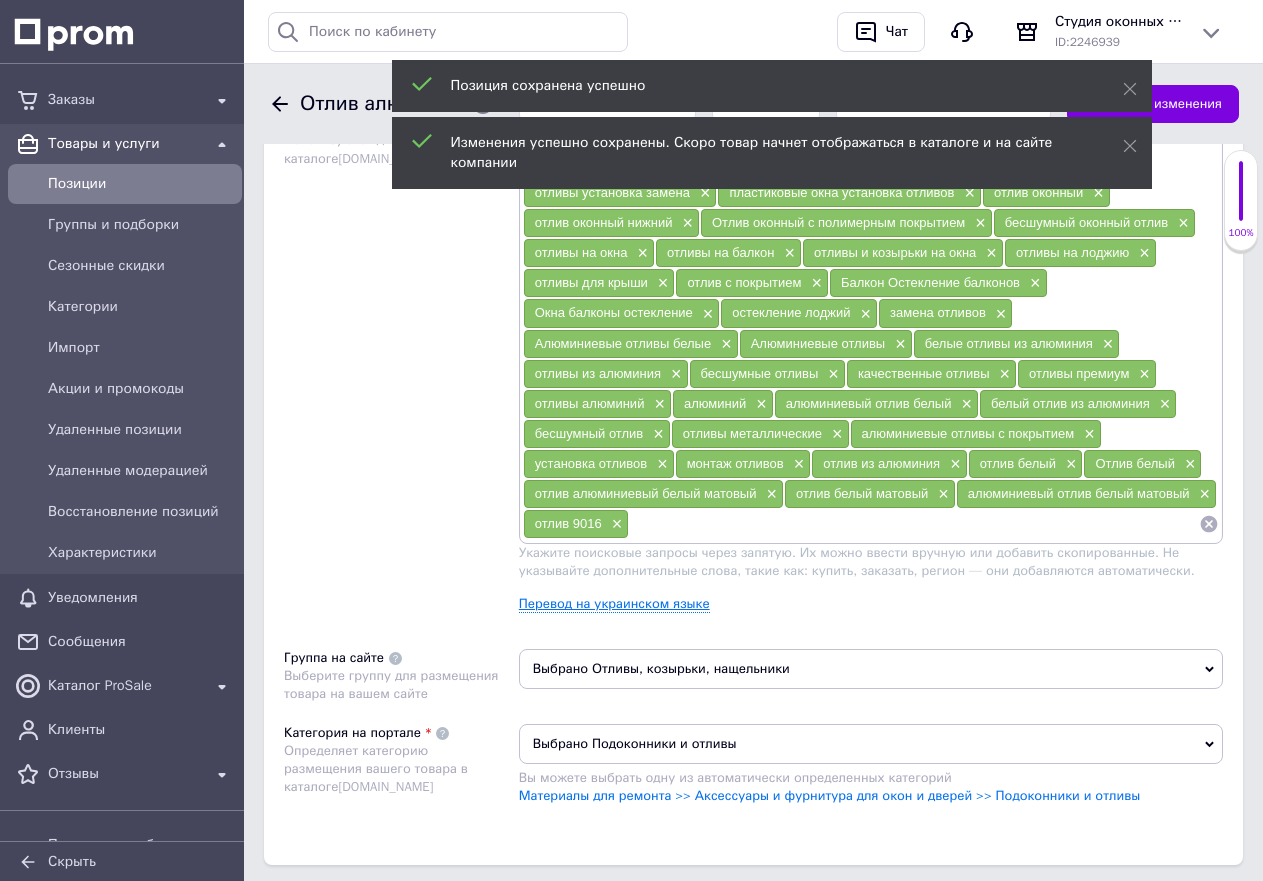 click on "Перевод на украинском языке" at bounding box center [614, 604] 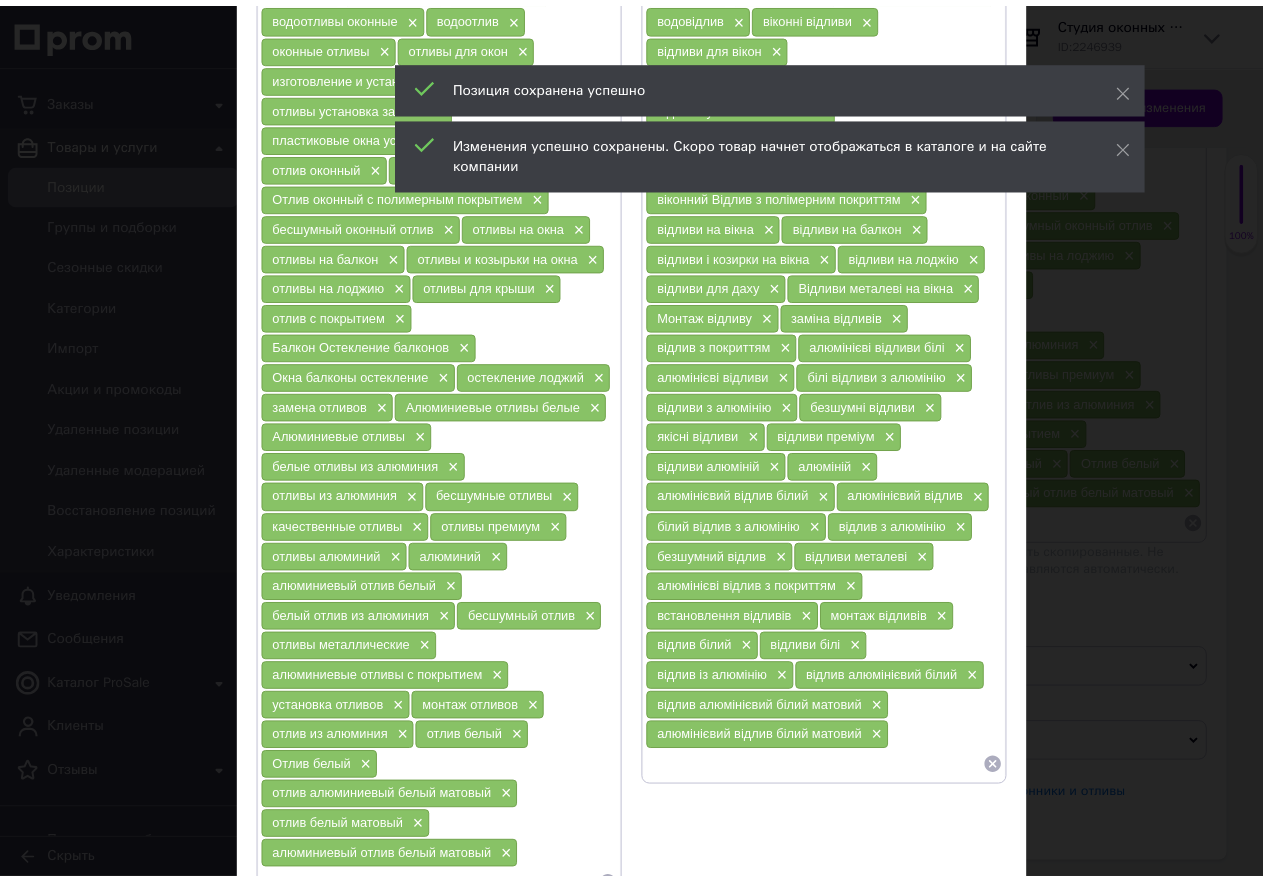 scroll, scrollTop: 419, scrollLeft: 0, axis: vertical 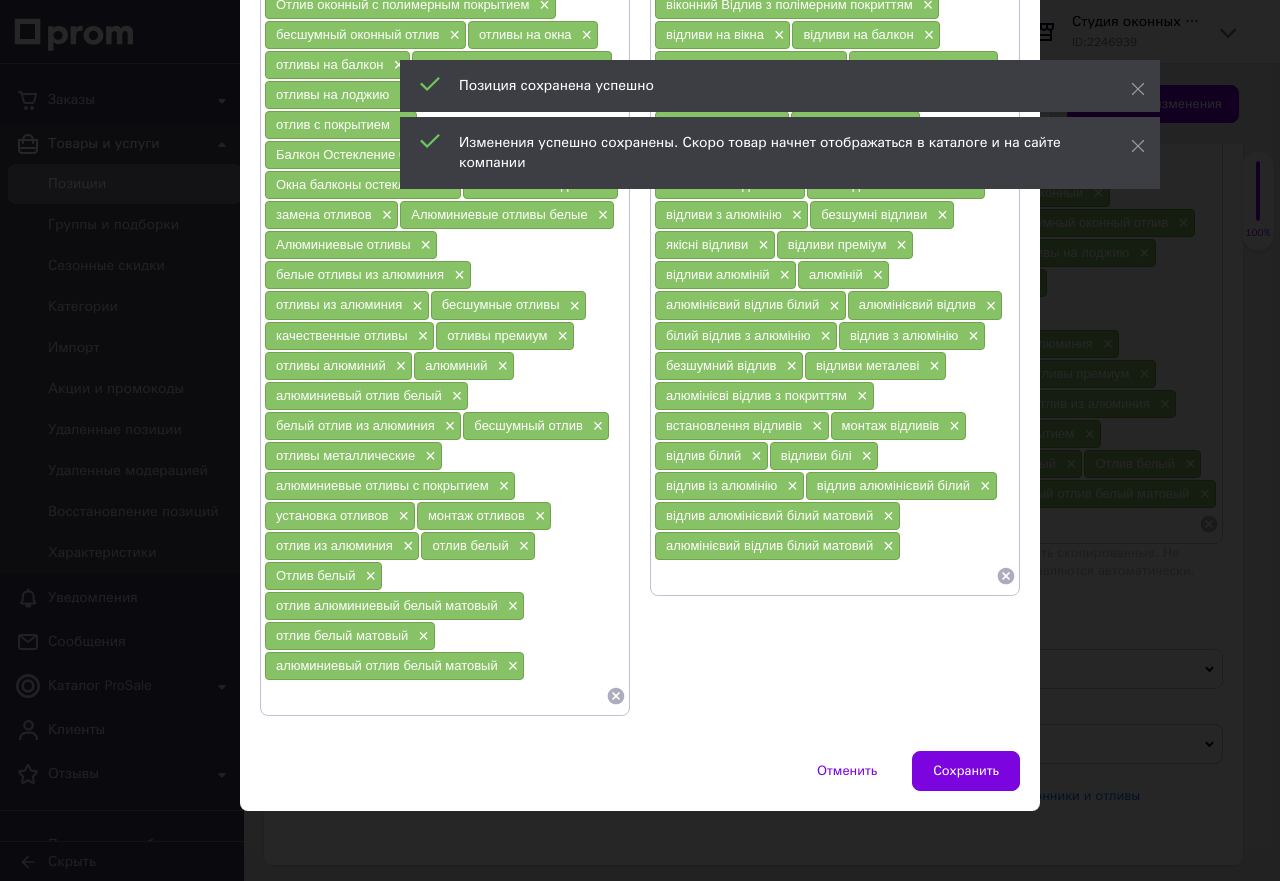 click at bounding box center (825, 576) 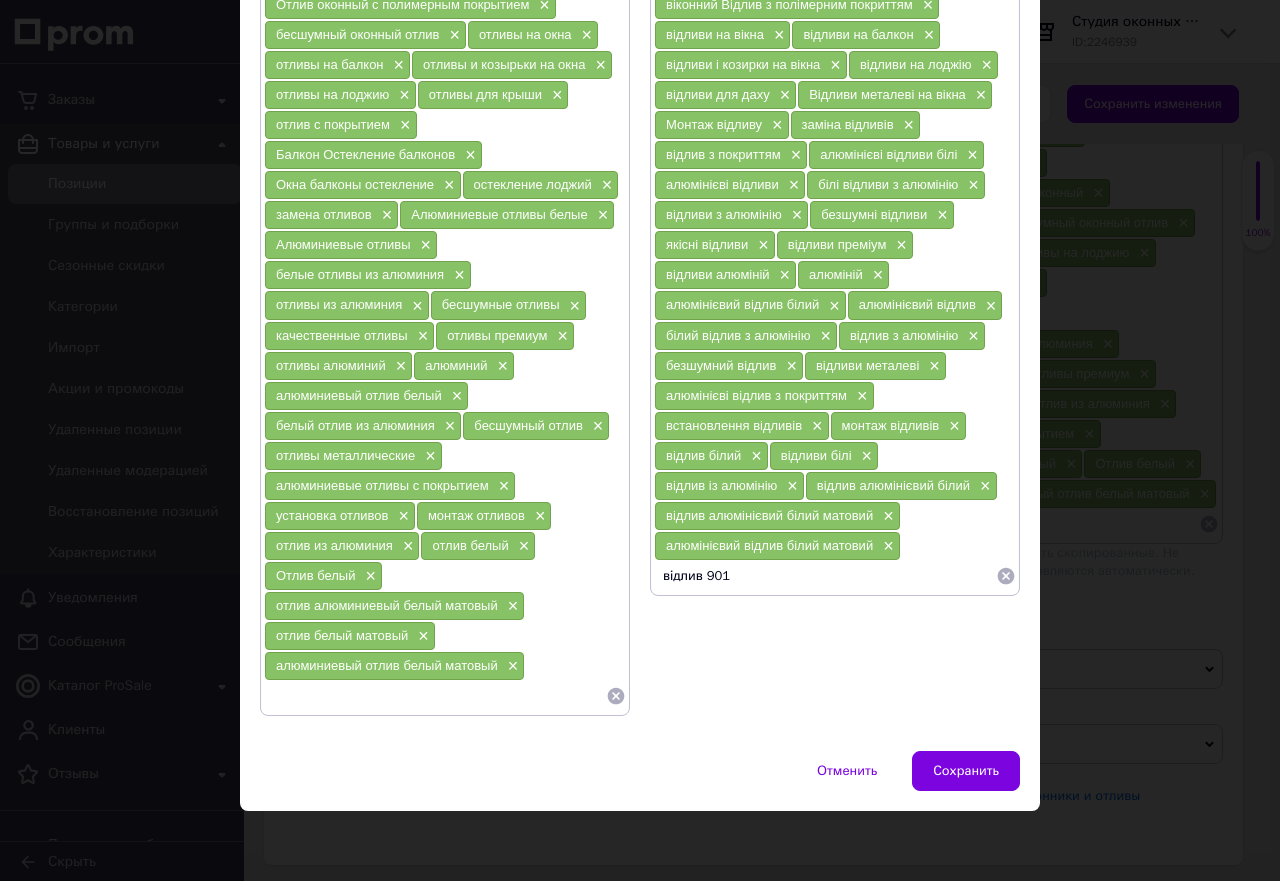 type on "відлив 9016" 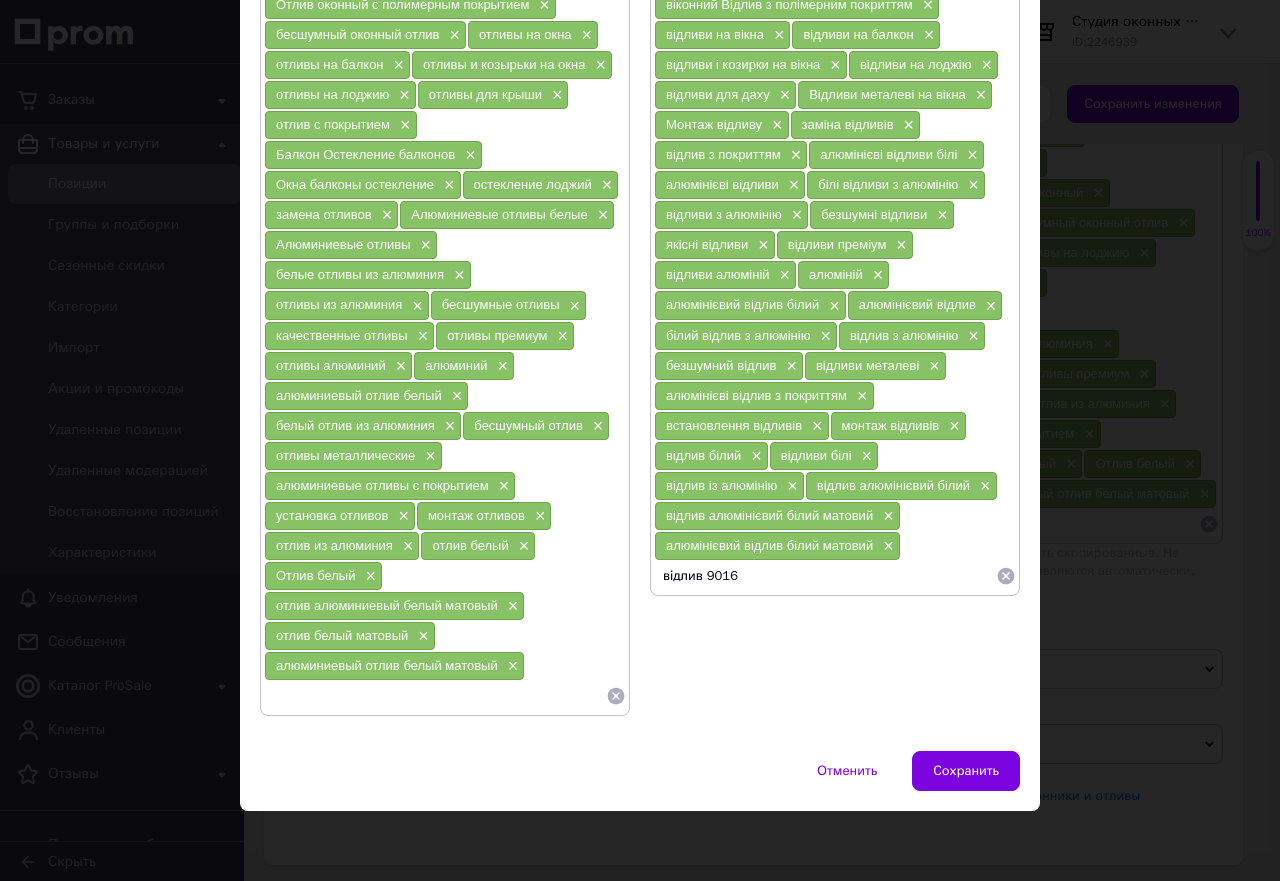 type 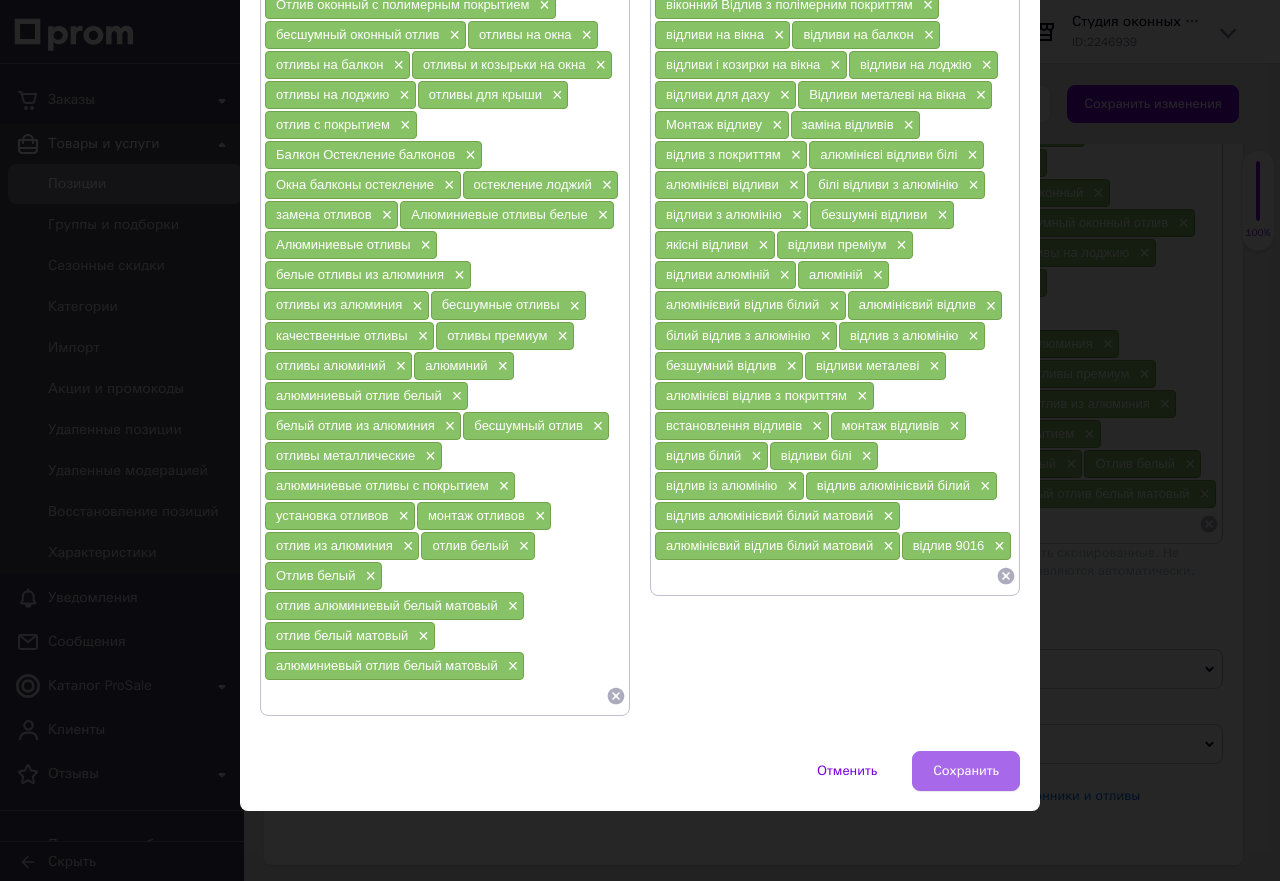 click on "Сохранить" at bounding box center (966, 771) 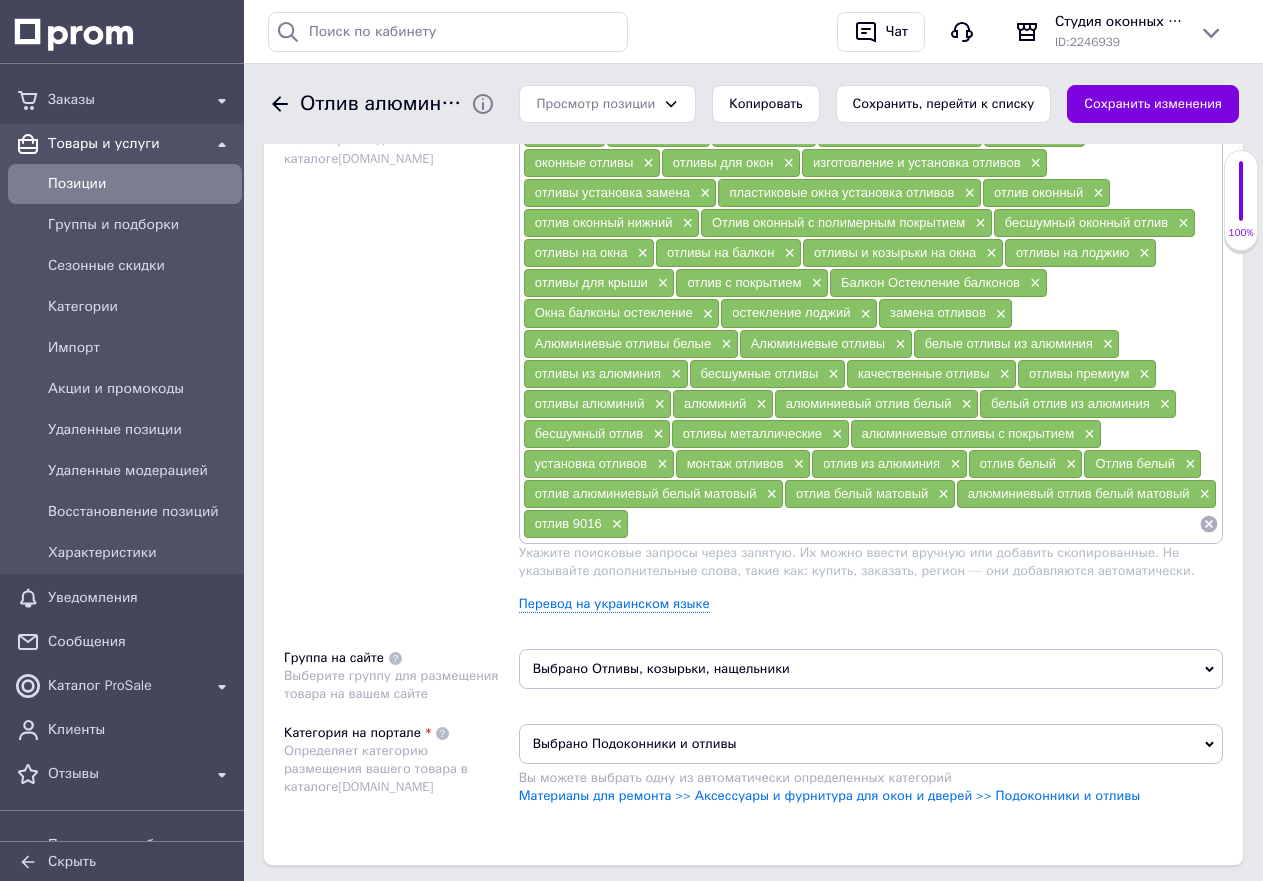 click on "Сохранить изменения" at bounding box center (1153, 104) 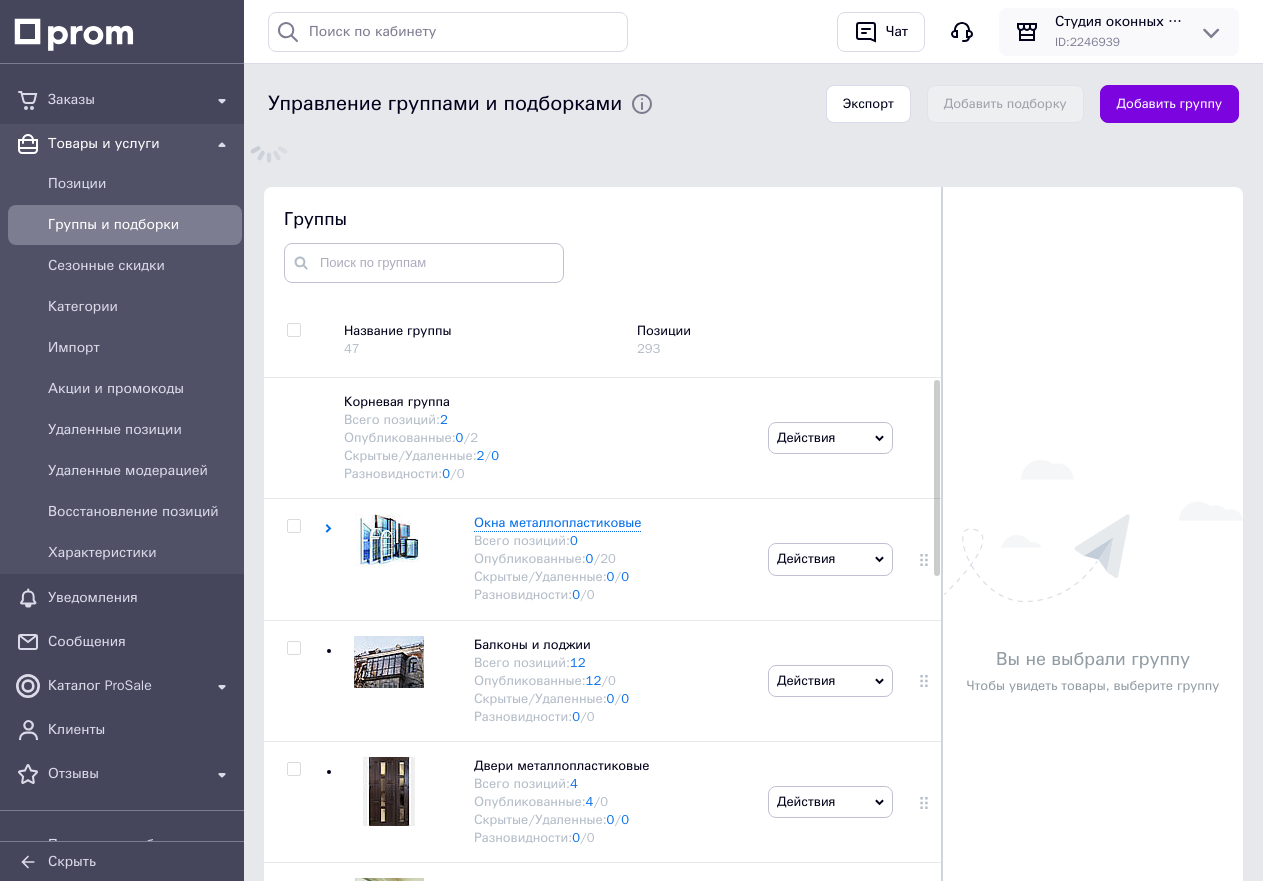 scroll, scrollTop: 237, scrollLeft: 0, axis: vertical 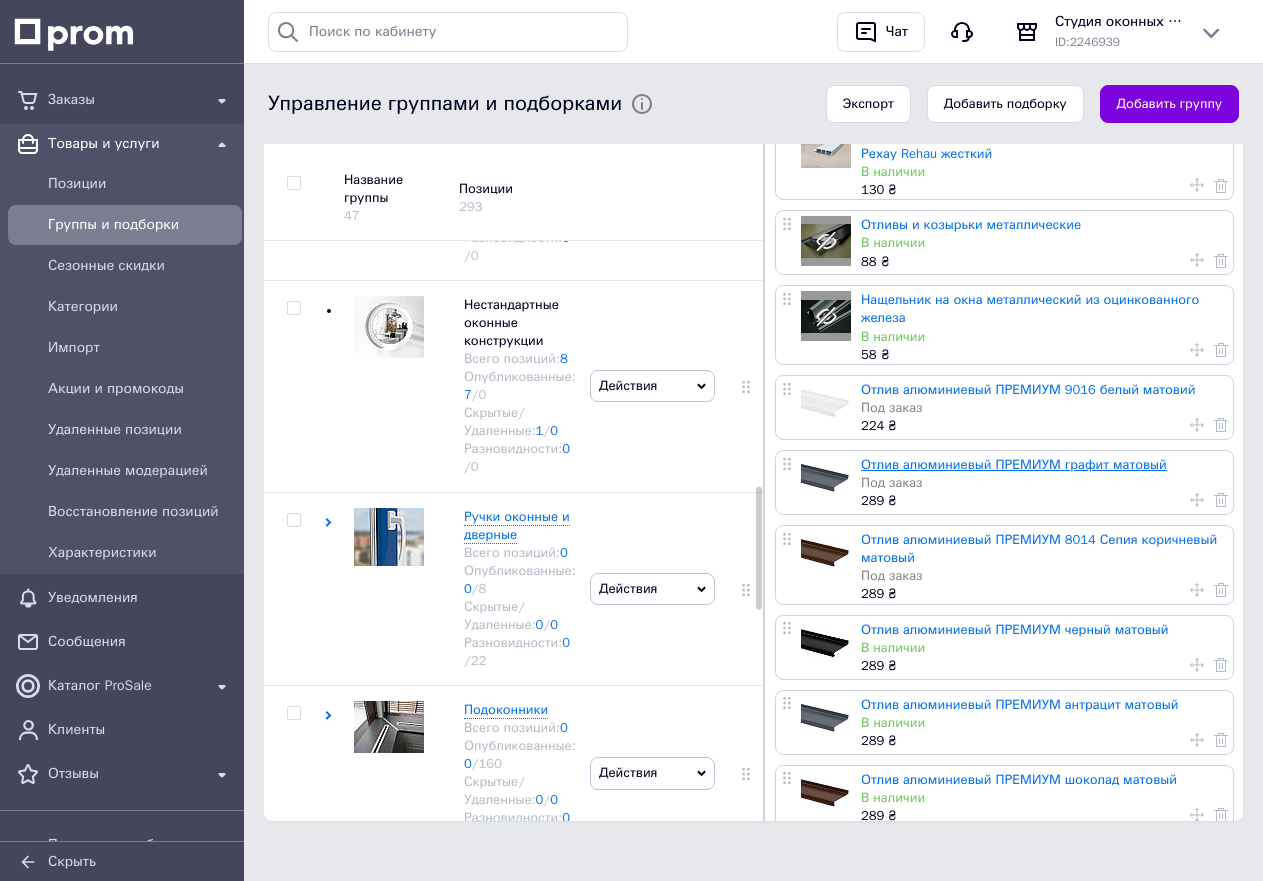 click on "Отлив алюминиевый ПРЕМИУМ графит матовый" at bounding box center (1014, 464) 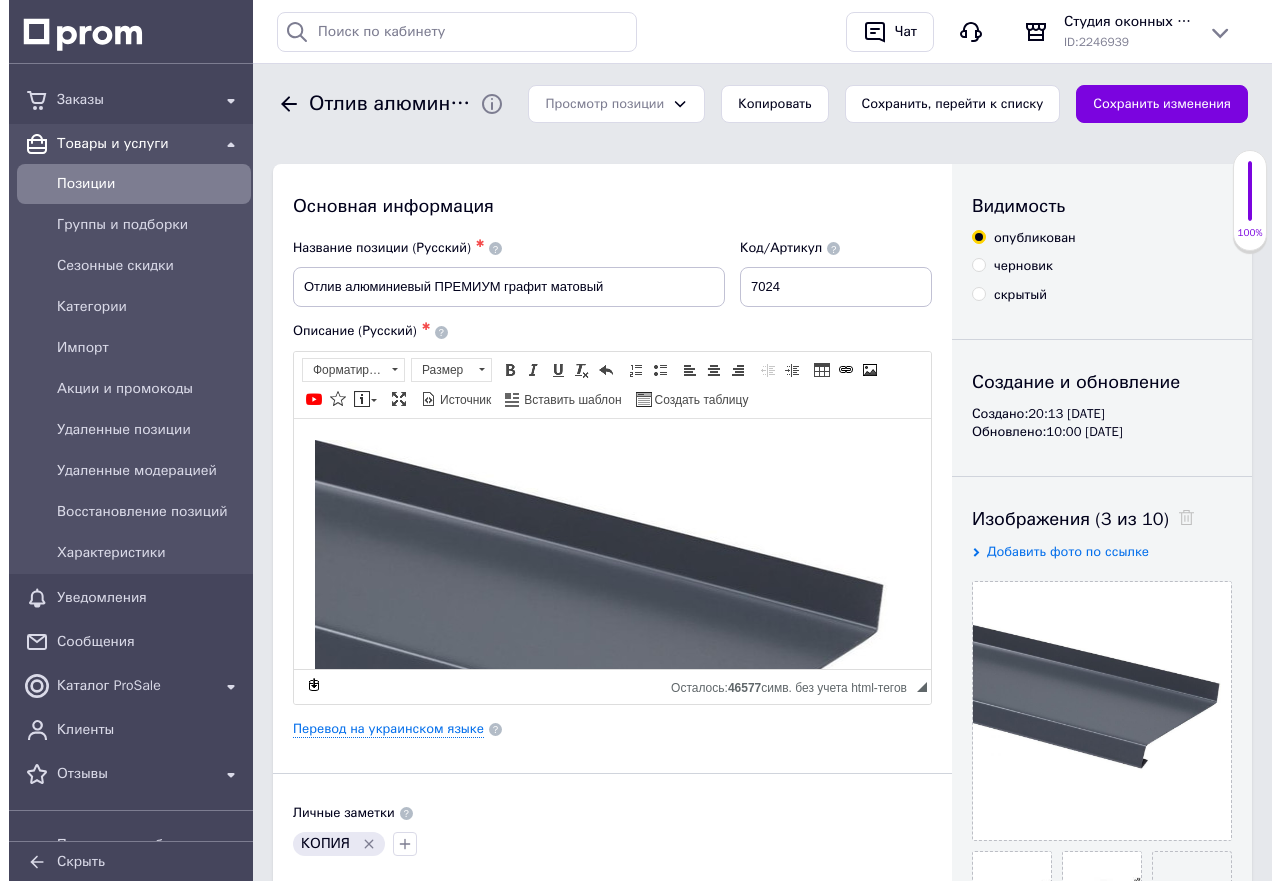scroll, scrollTop: 0, scrollLeft: 0, axis: both 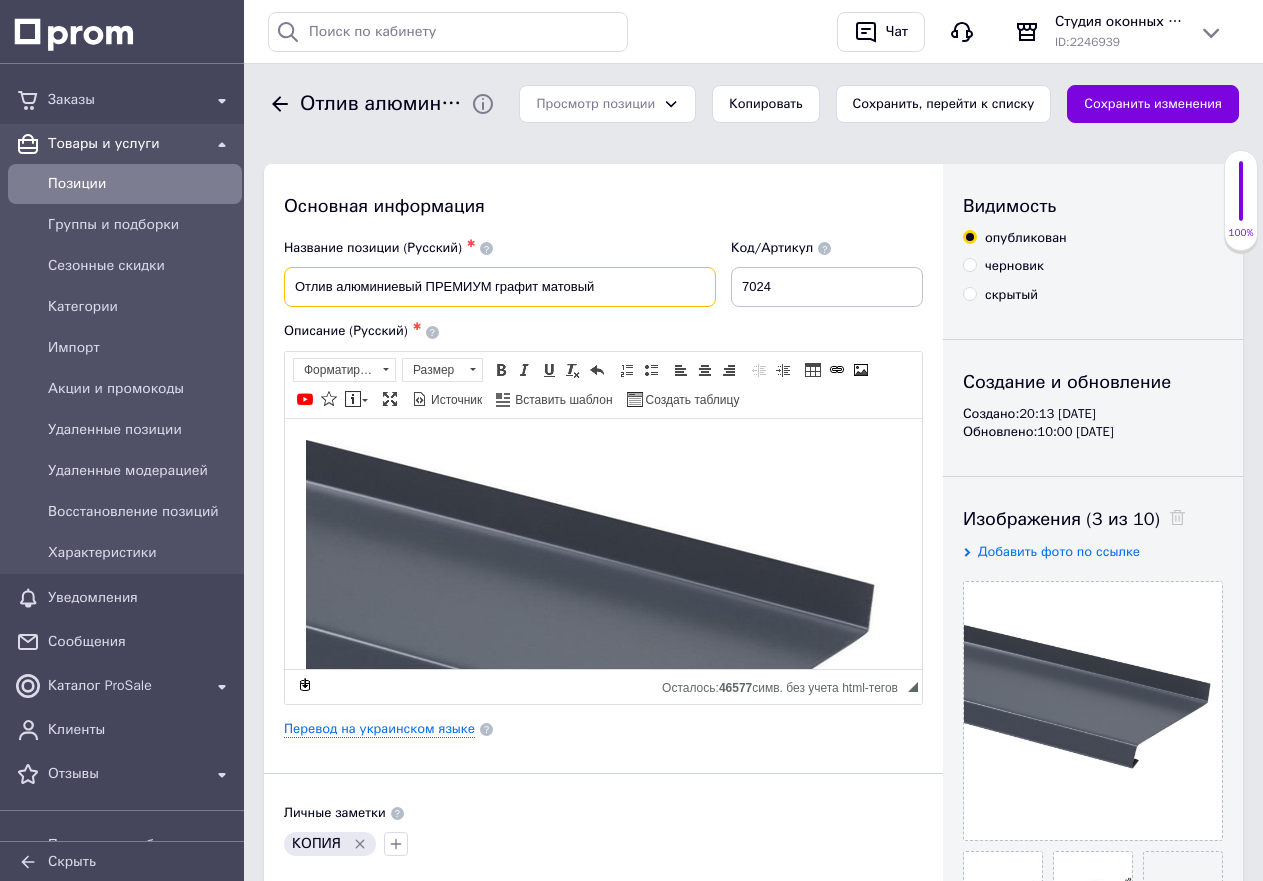 click on "Отлив алюминиевый ПРЕМИУМ графит матовый" at bounding box center (500, 287) 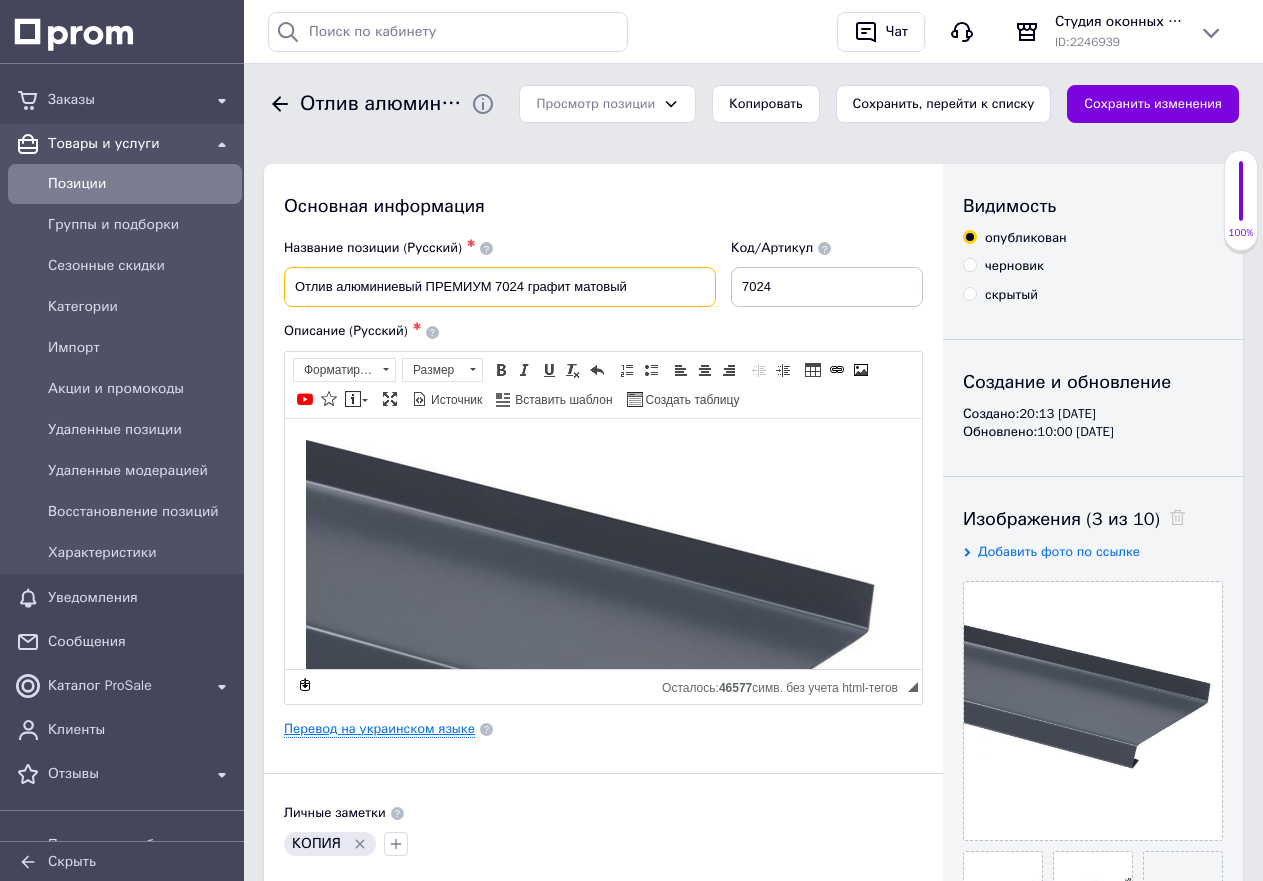 type on "Отлив алюминиевый ПРЕМИУМ 7024 графит матовый" 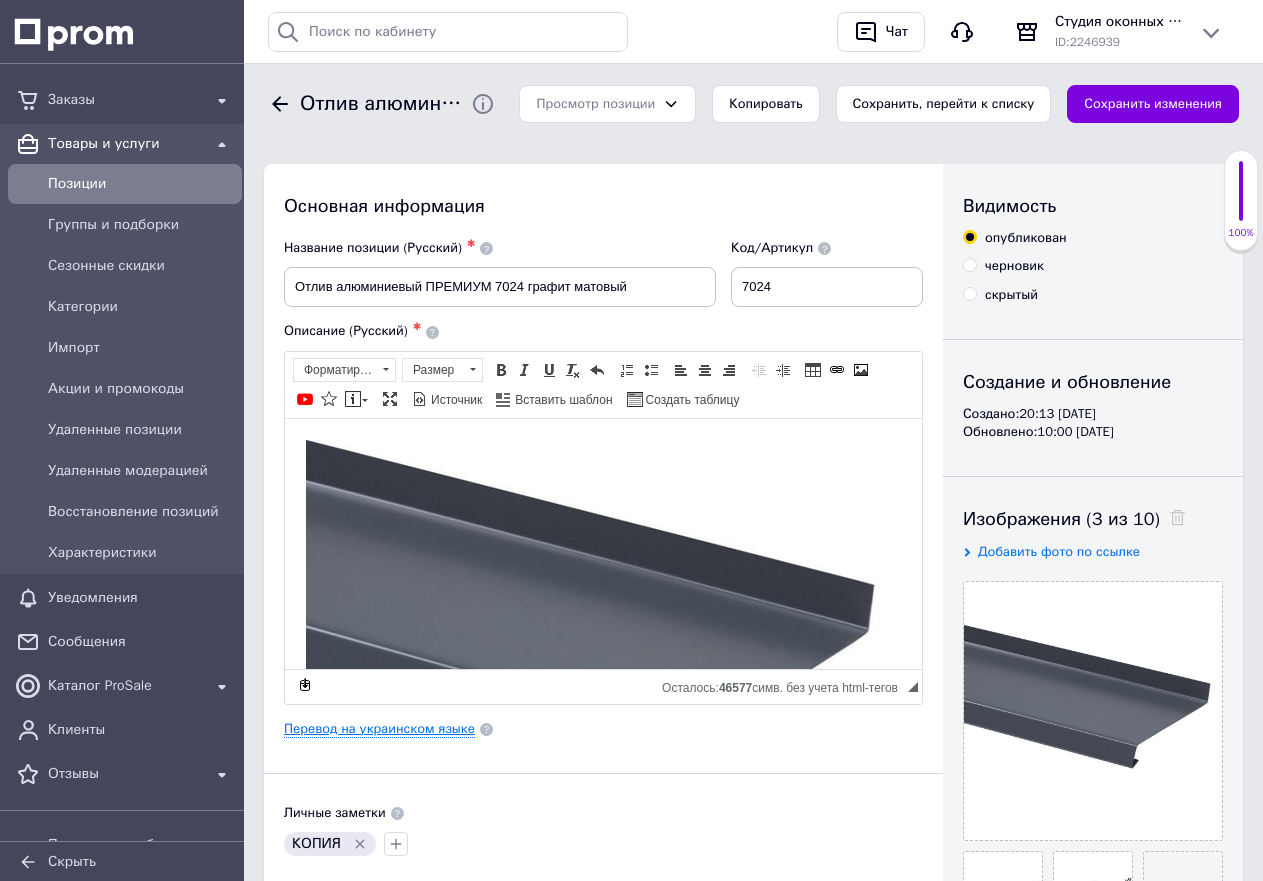 click on "Перевод на украинском языке" at bounding box center (379, 729) 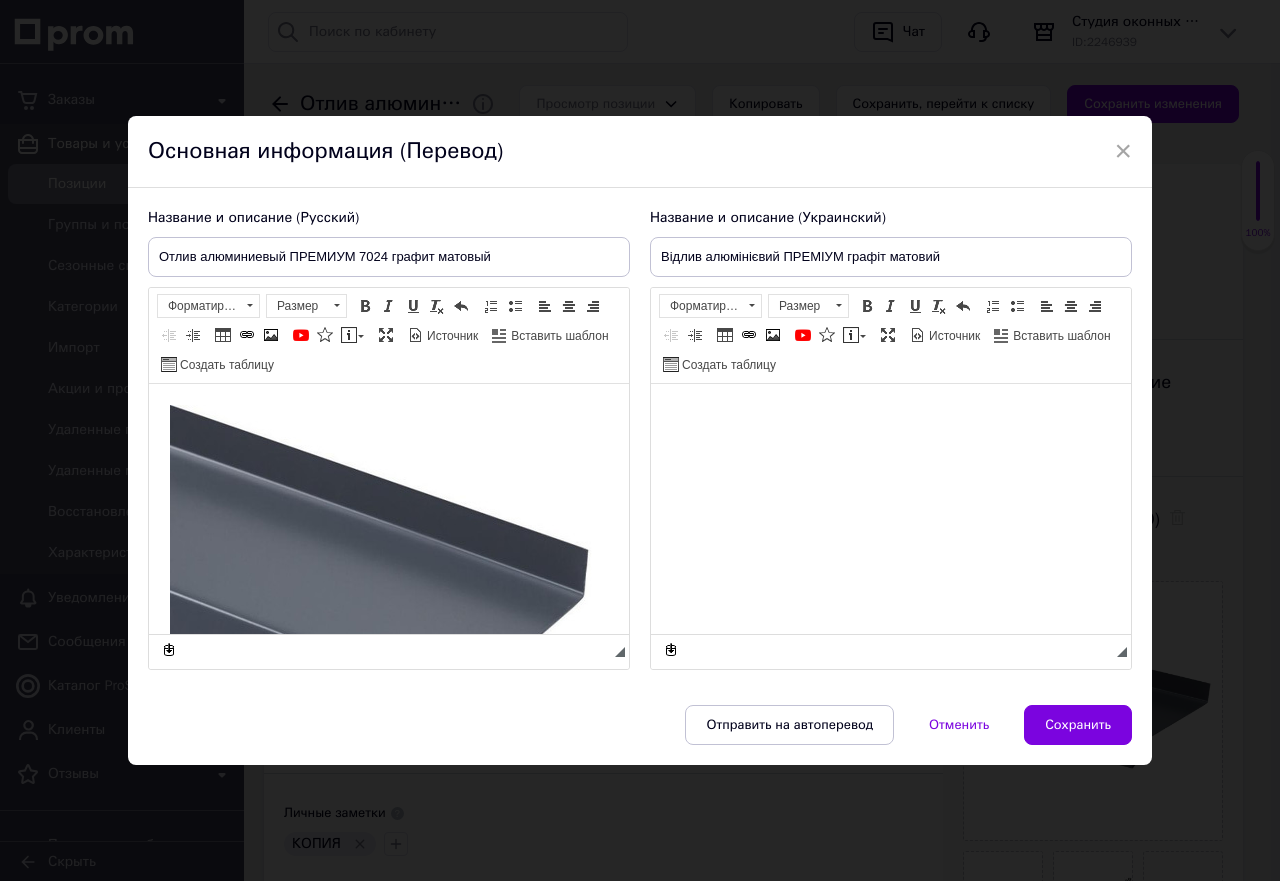 scroll, scrollTop: 0, scrollLeft: 0, axis: both 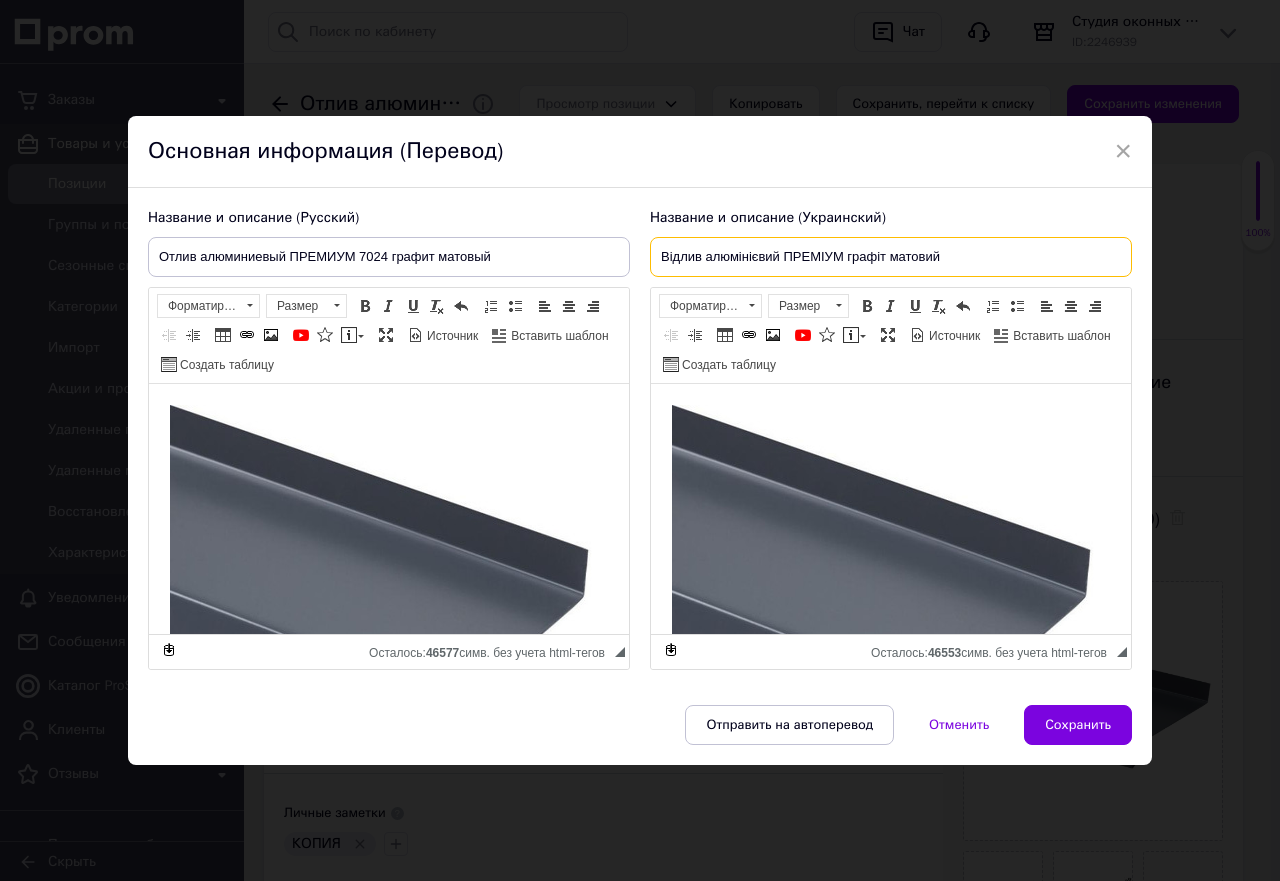 click on "Відлив алюмінієвий ПРЕМІУМ графіт матовий" at bounding box center [891, 257] 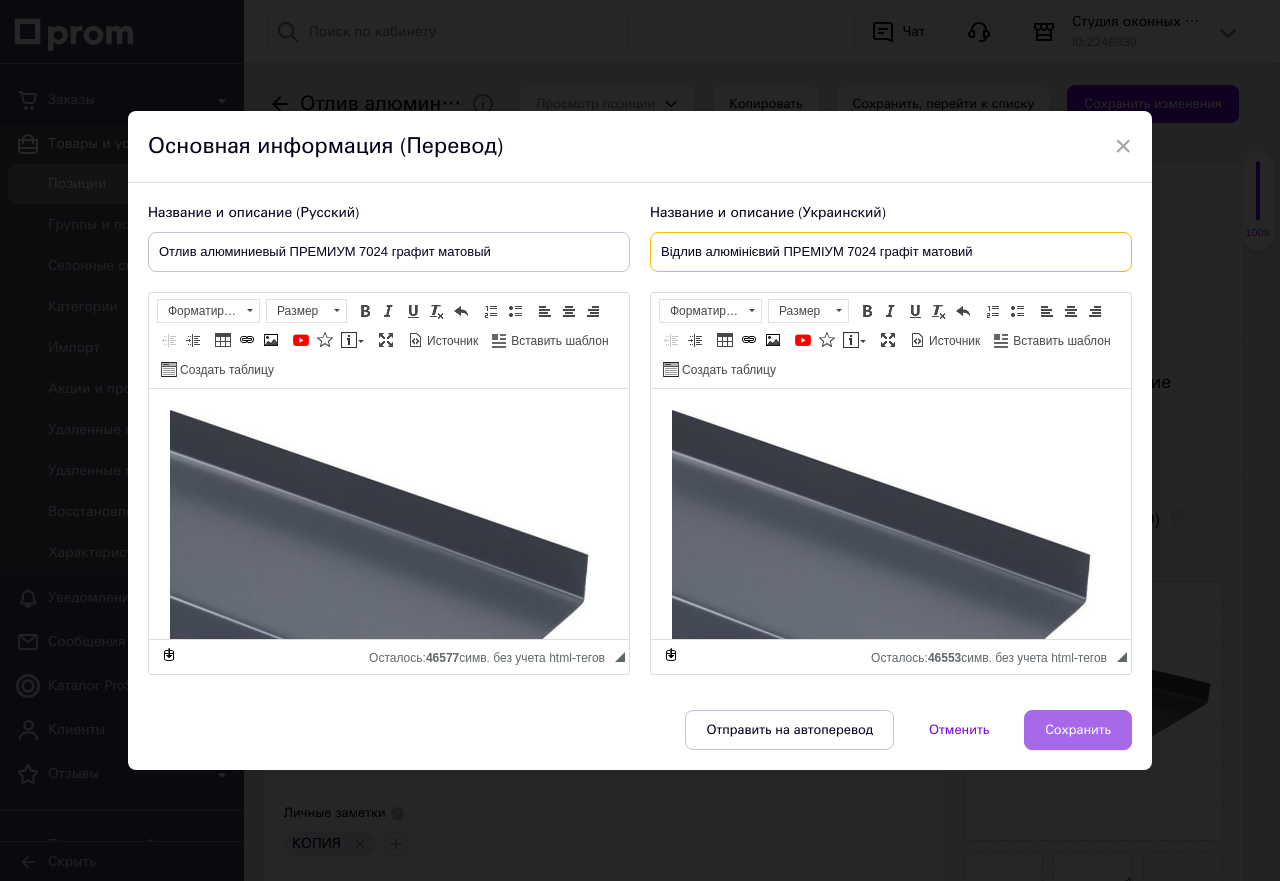 type on "Відлив алюмінієвий ПРЕМІУМ 7024 графіт матовий" 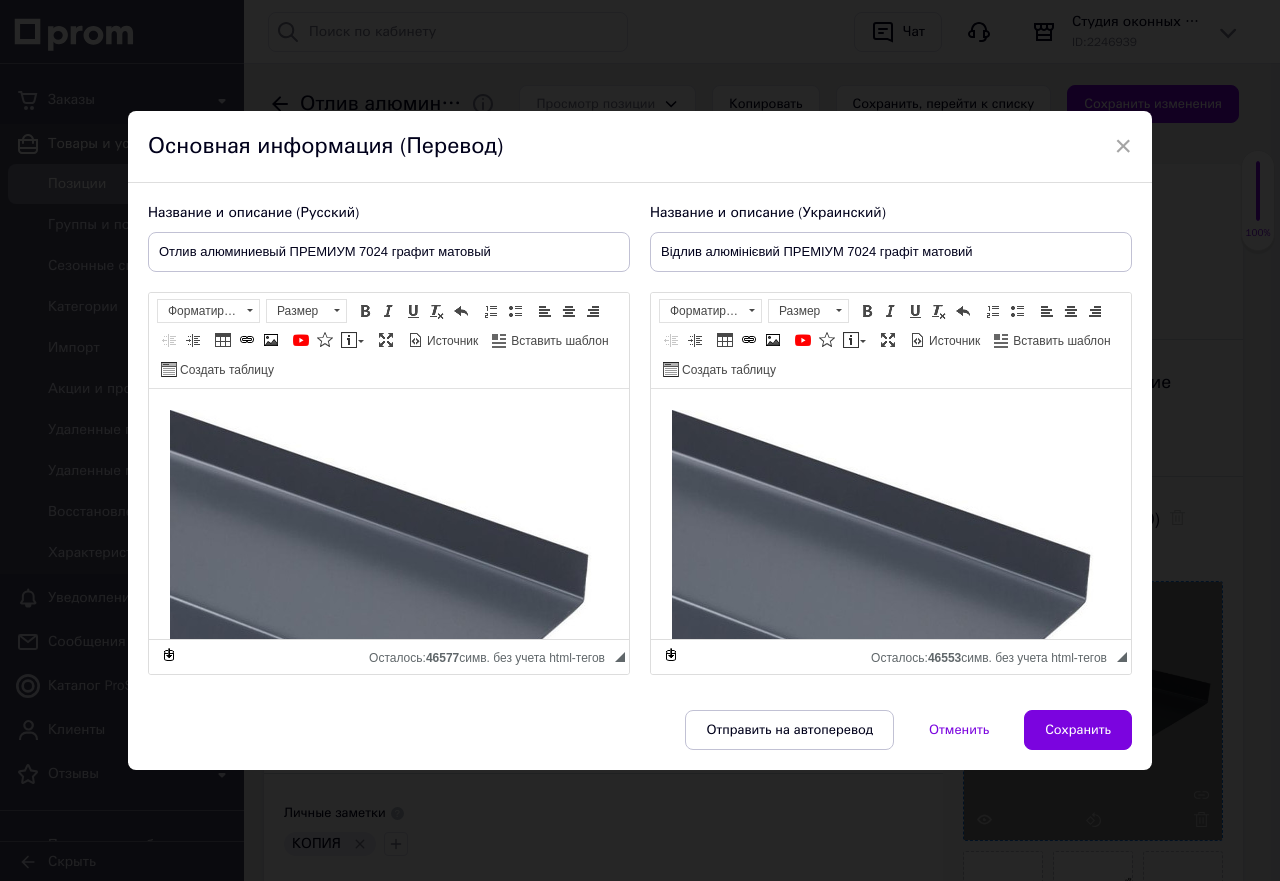 drag, startPoint x: 1057, startPoint y: 717, endPoint x: 1113, endPoint y: 704, distance: 57.48913 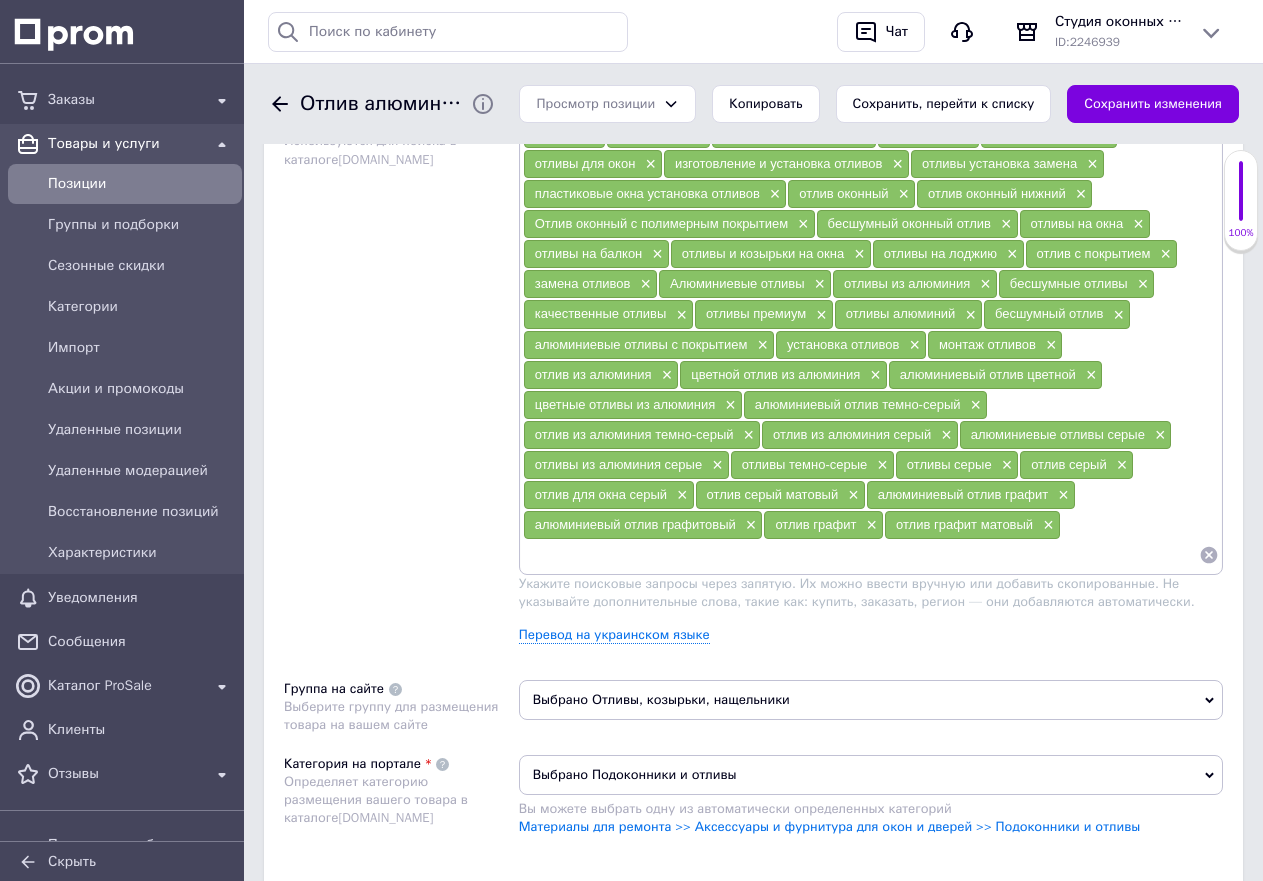 scroll, scrollTop: 1300, scrollLeft: 0, axis: vertical 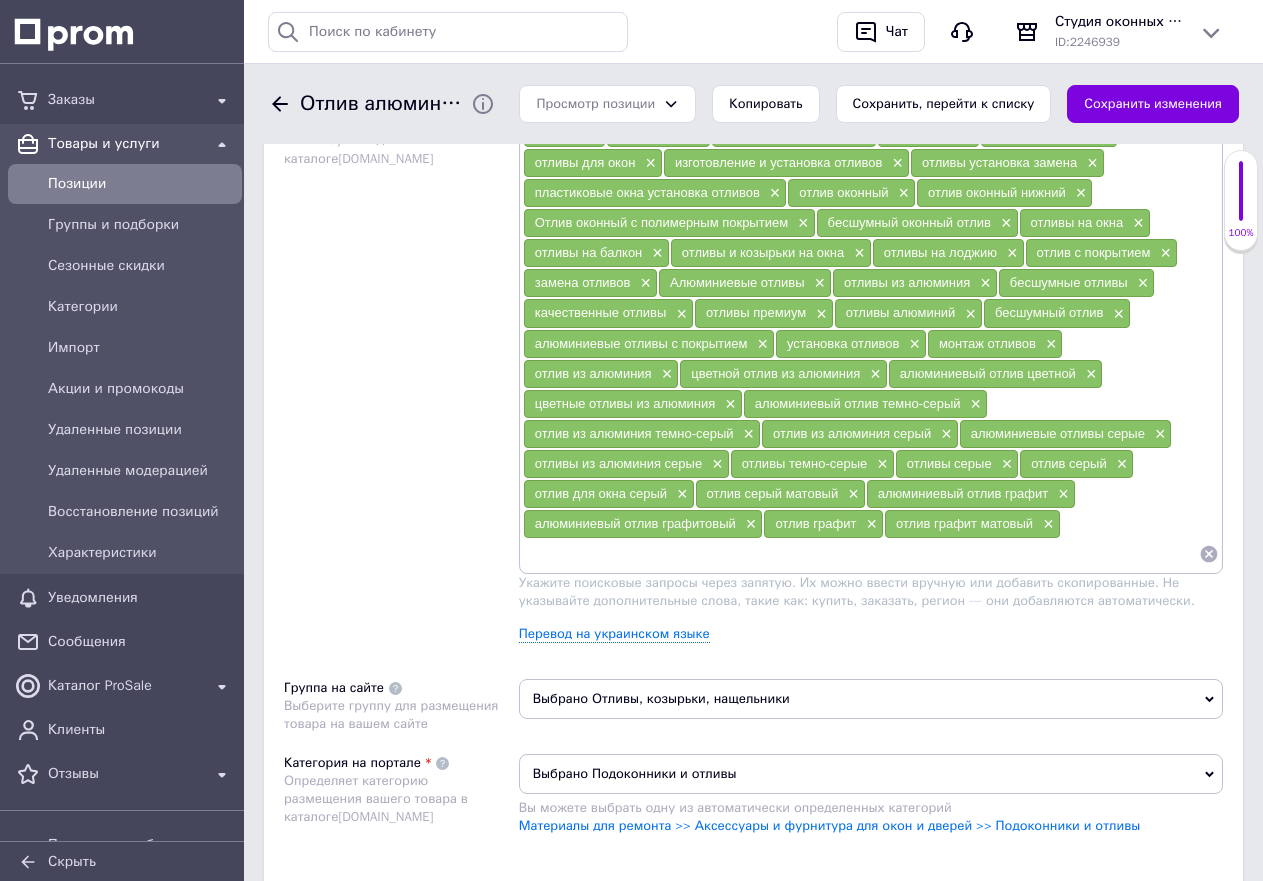 click at bounding box center [861, 554] 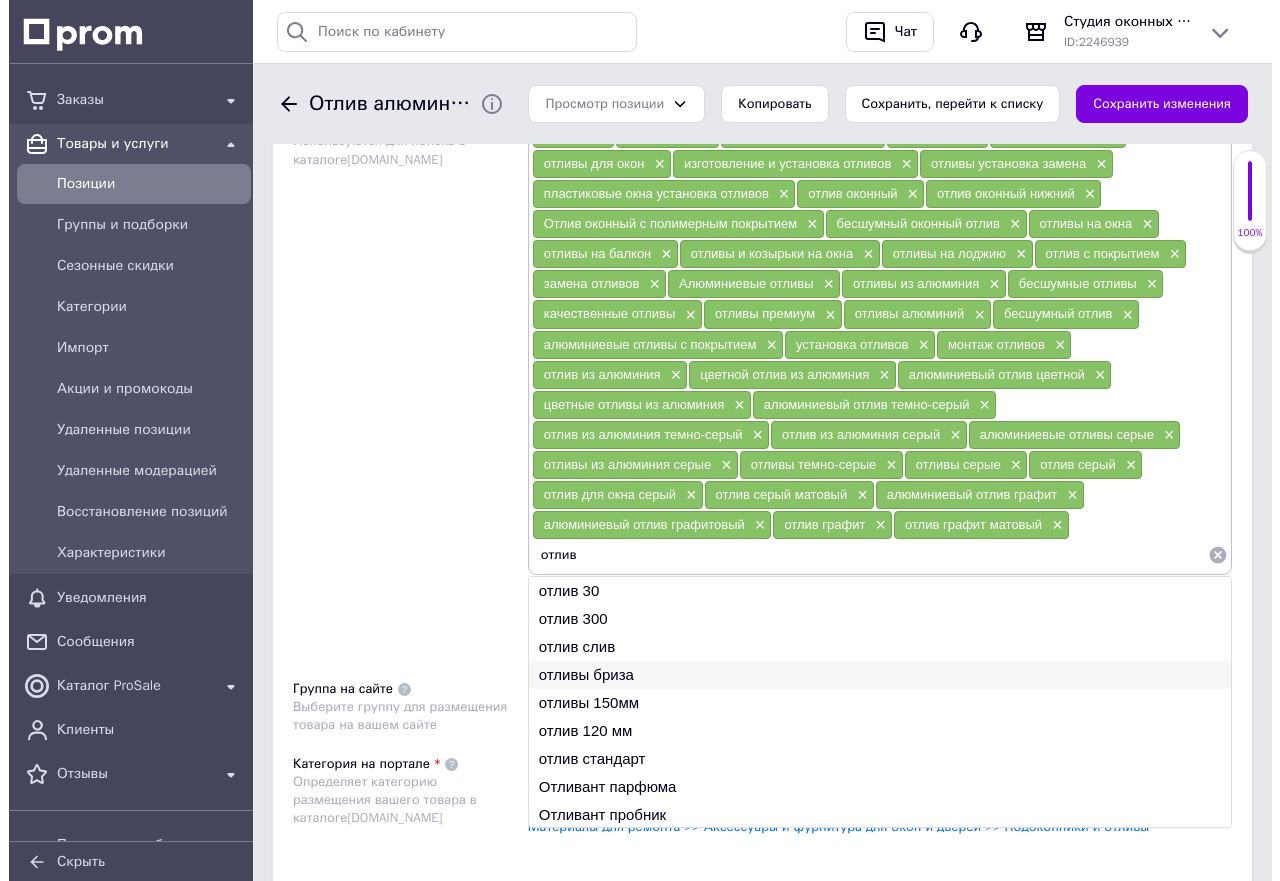 scroll, scrollTop: 1300, scrollLeft: 0, axis: vertical 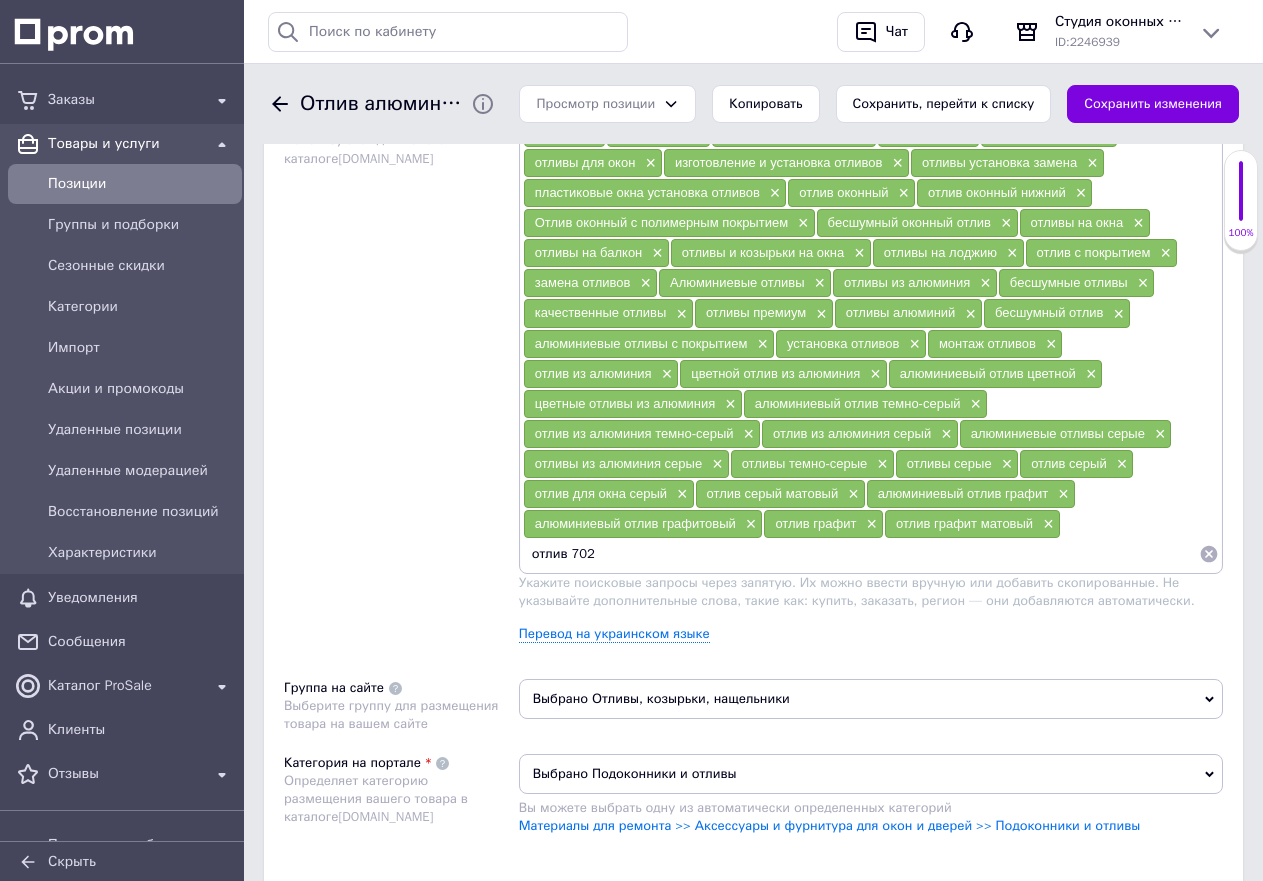 type on "отлив 7024" 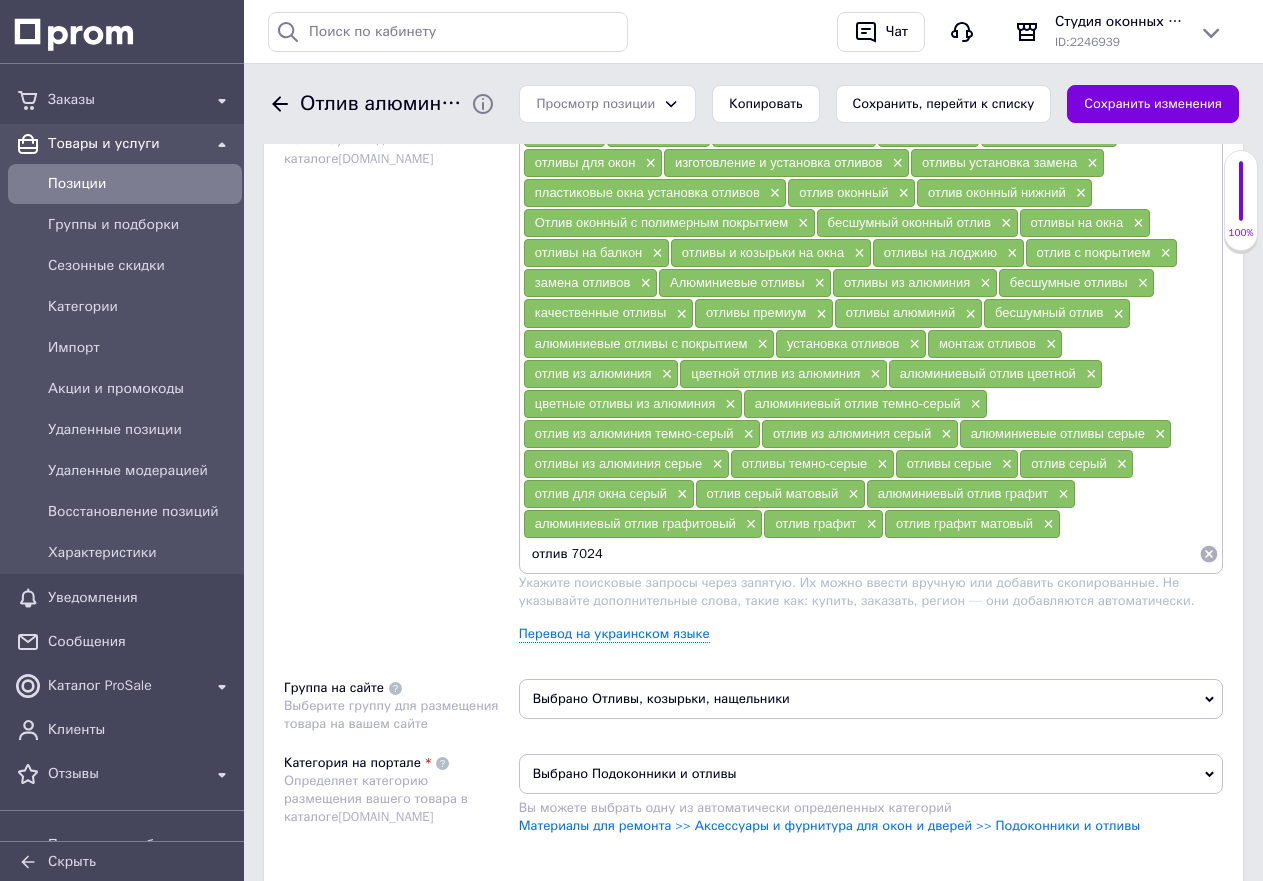 type 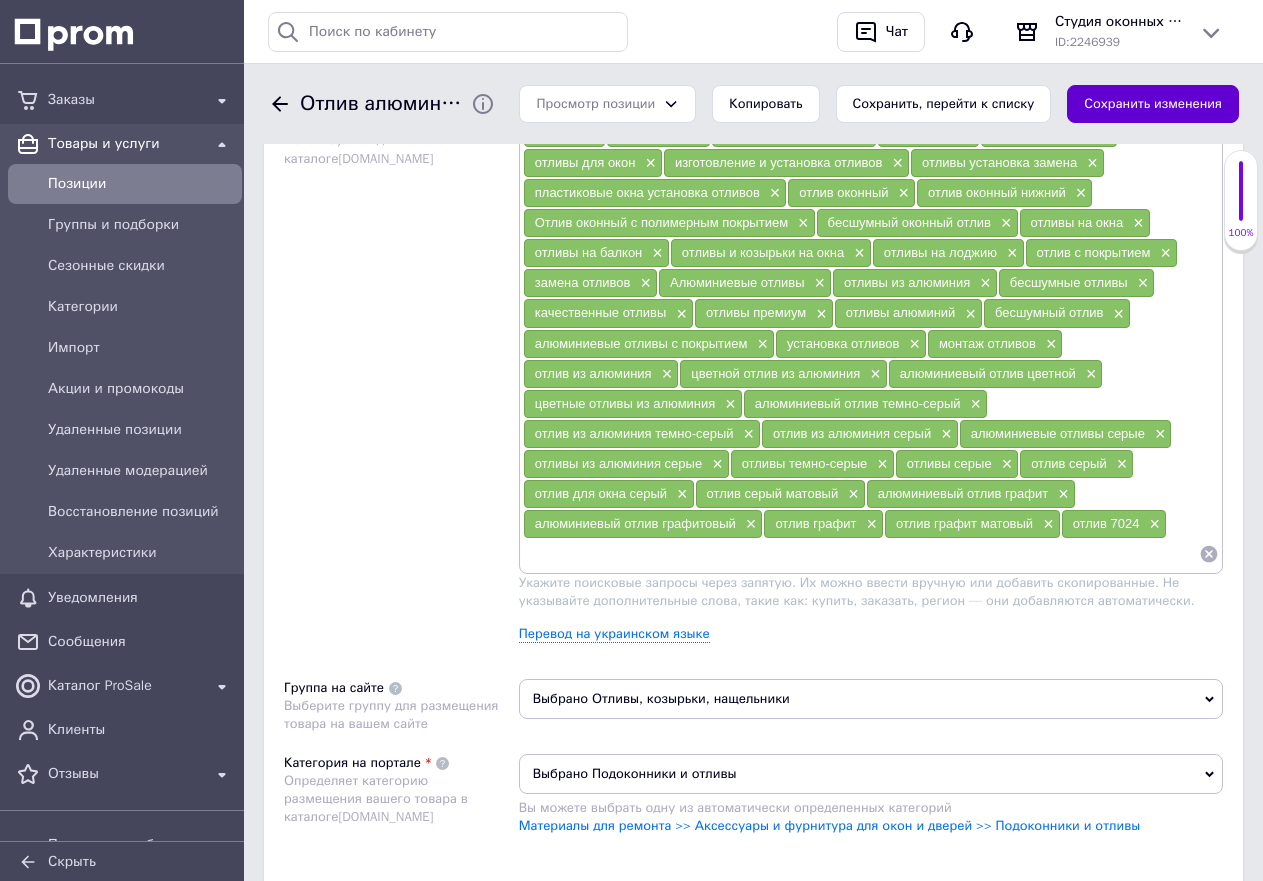 click on "Сохранить изменения" at bounding box center [1153, 104] 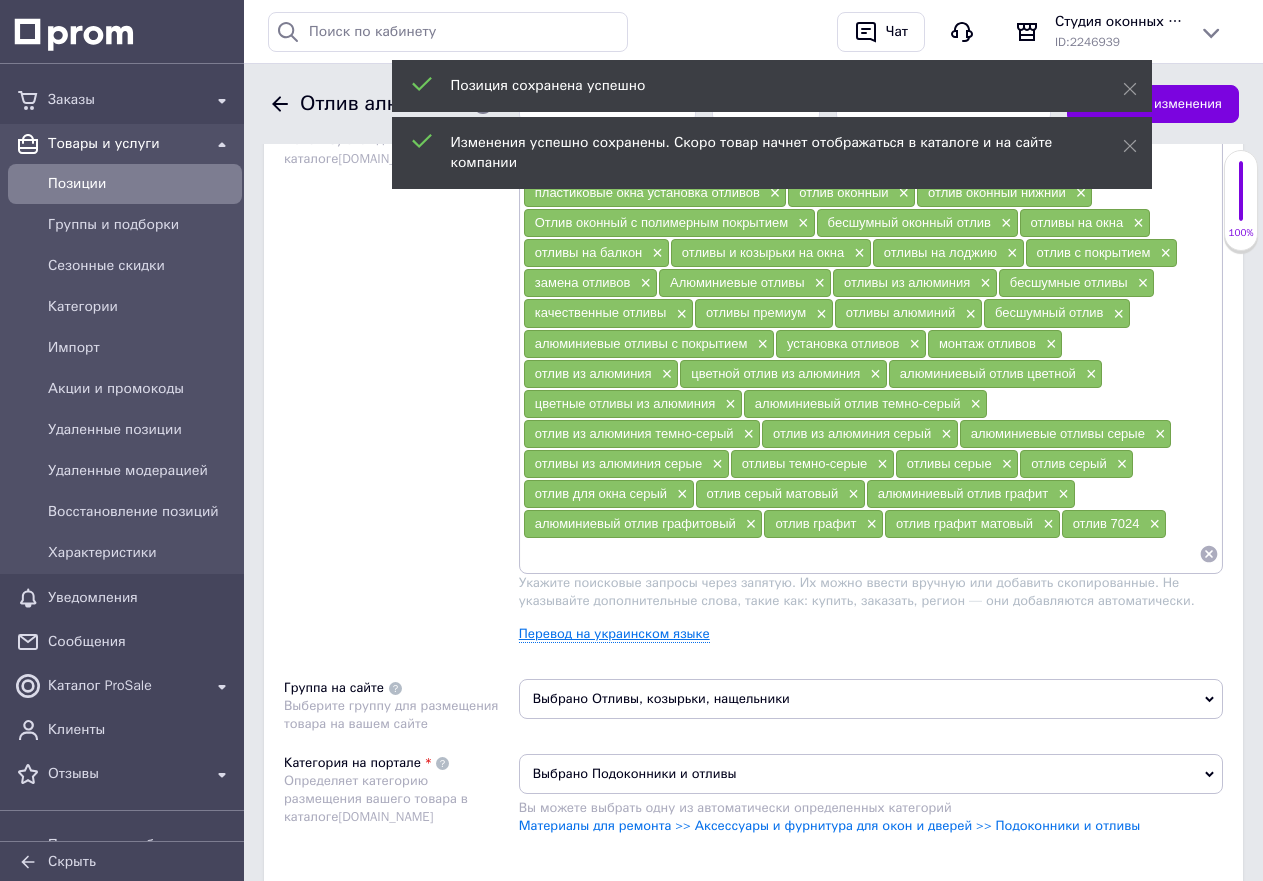 click on "Перевод на украинском языке" at bounding box center (614, 634) 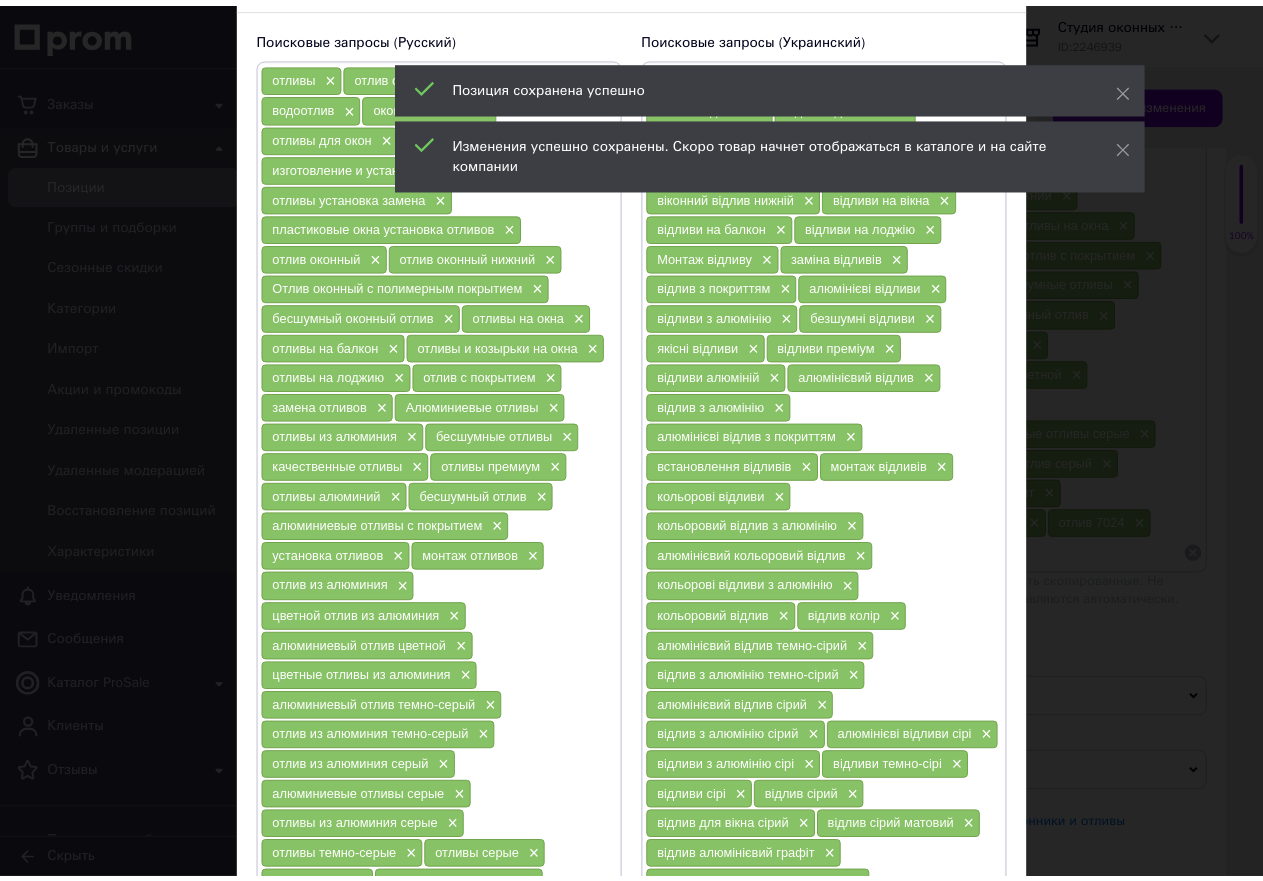 scroll, scrollTop: 479, scrollLeft: 0, axis: vertical 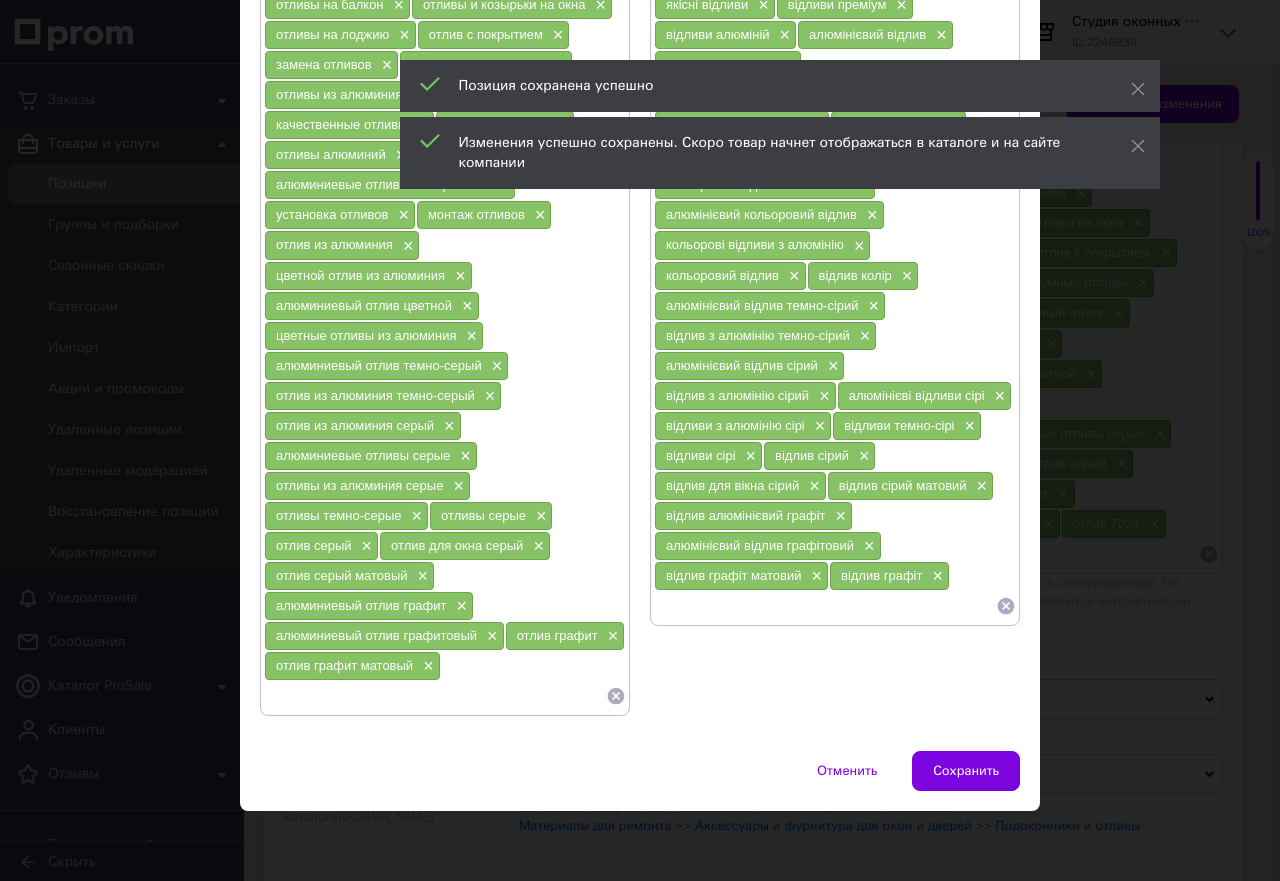 click at bounding box center [825, 606] 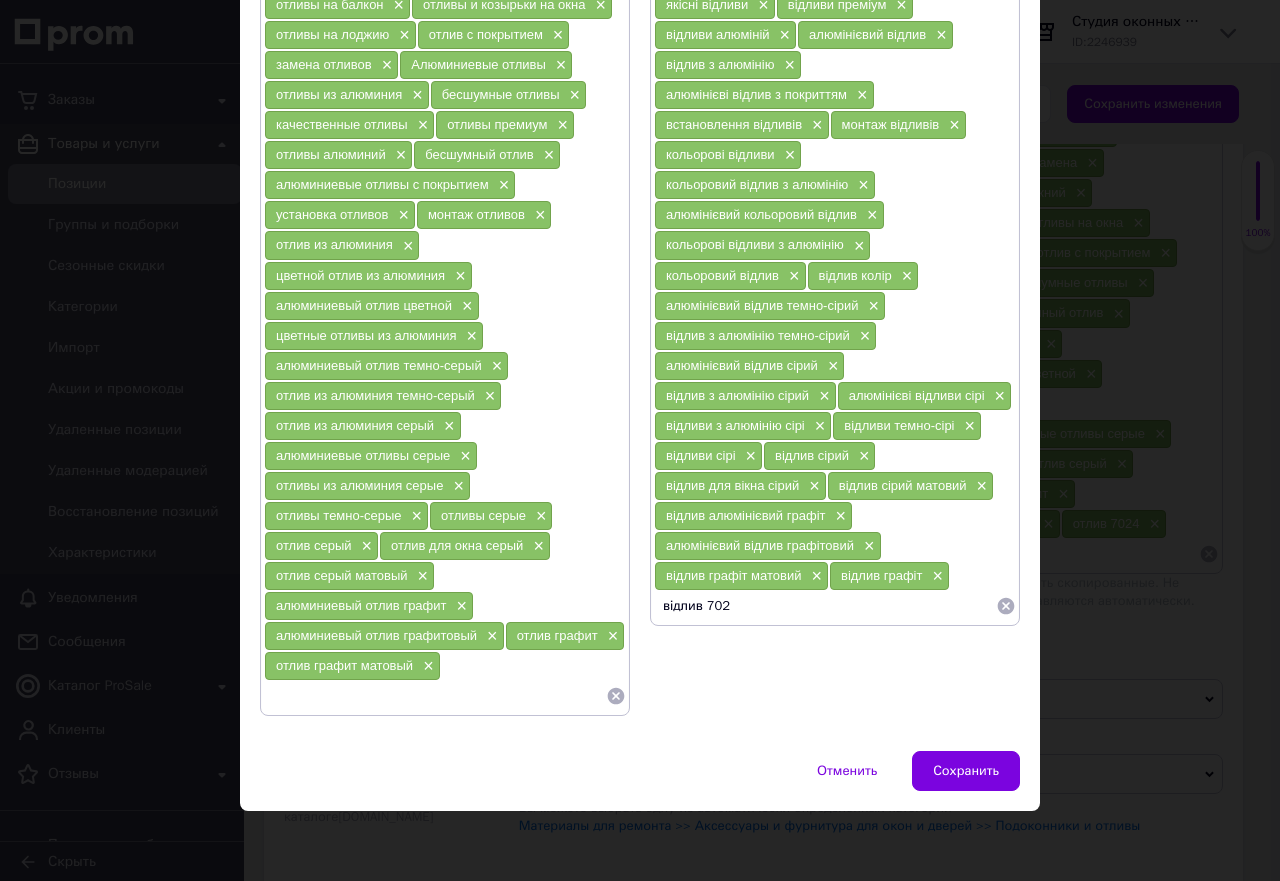 type on "відлив 7024" 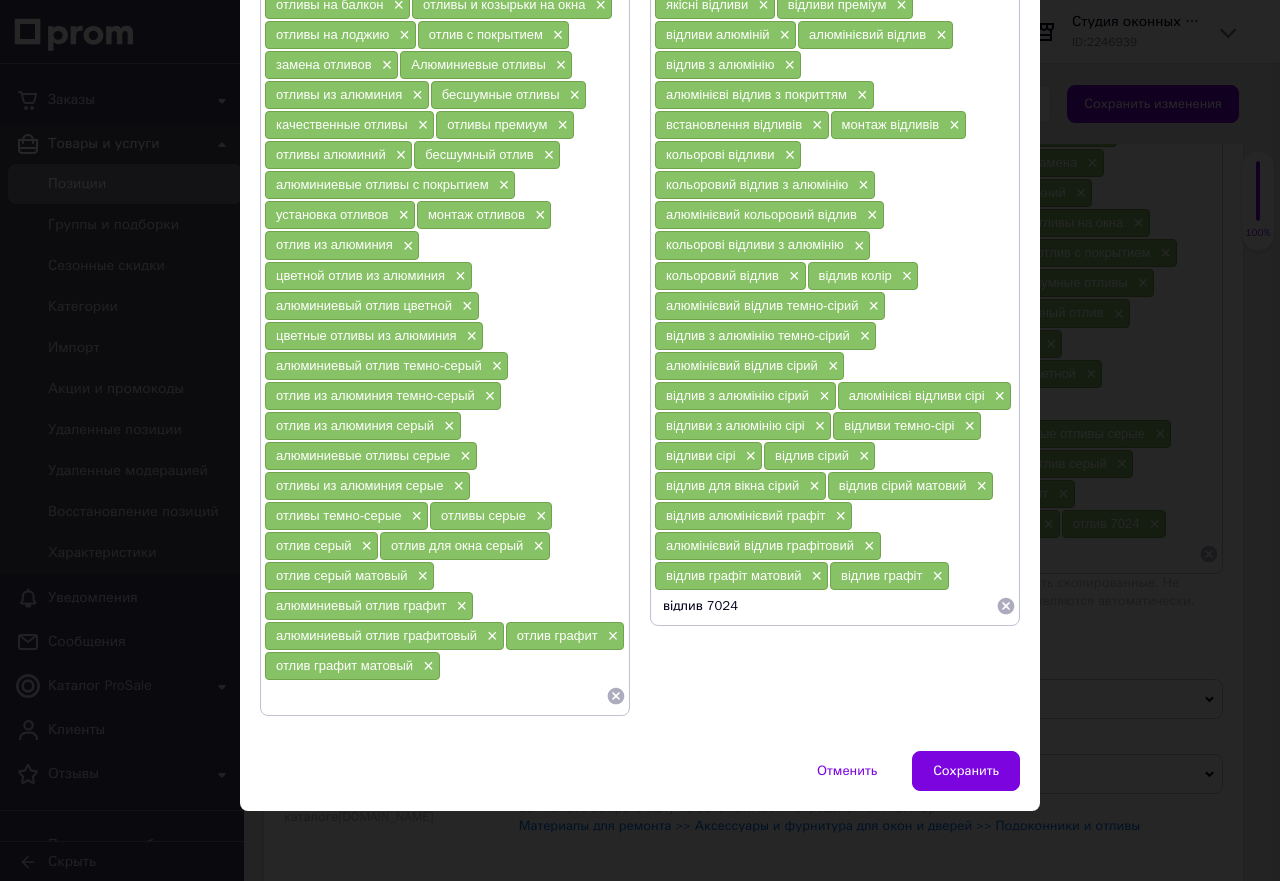 type 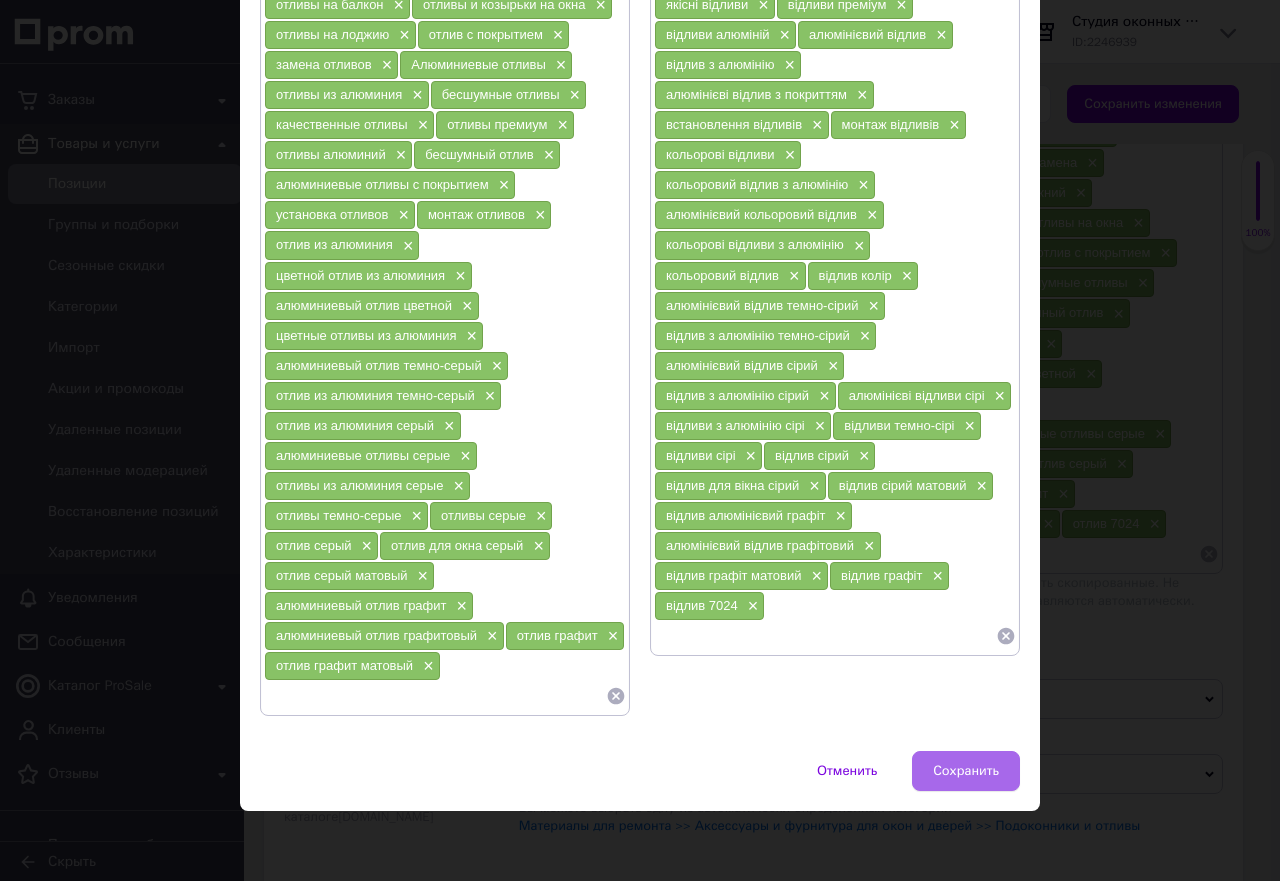 drag, startPoint x: 989, startPoint y: 769, endPoint x: 1242, endPoint y: 180, distance: 641.0382 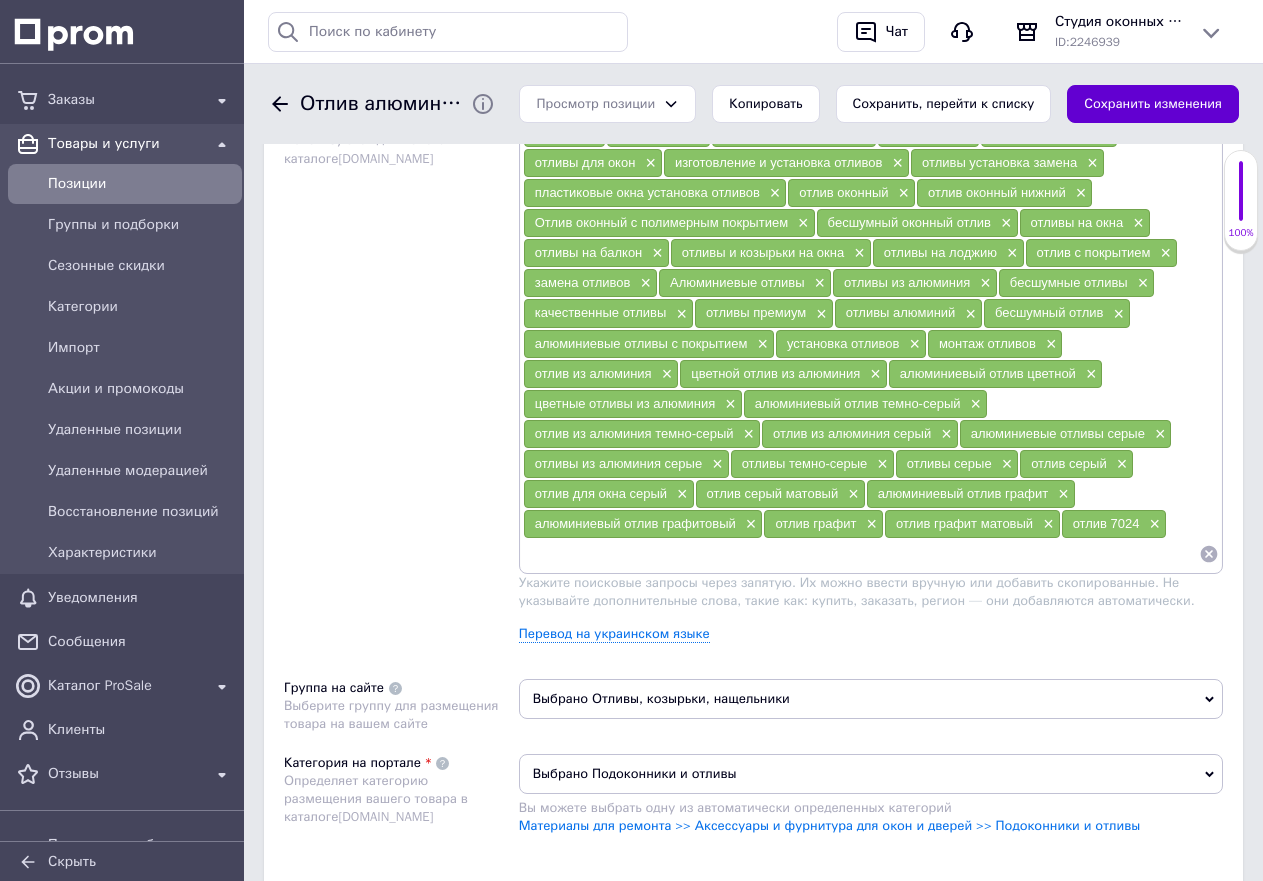click on "Сохранить изменения" at bounding box center (1153, 104) 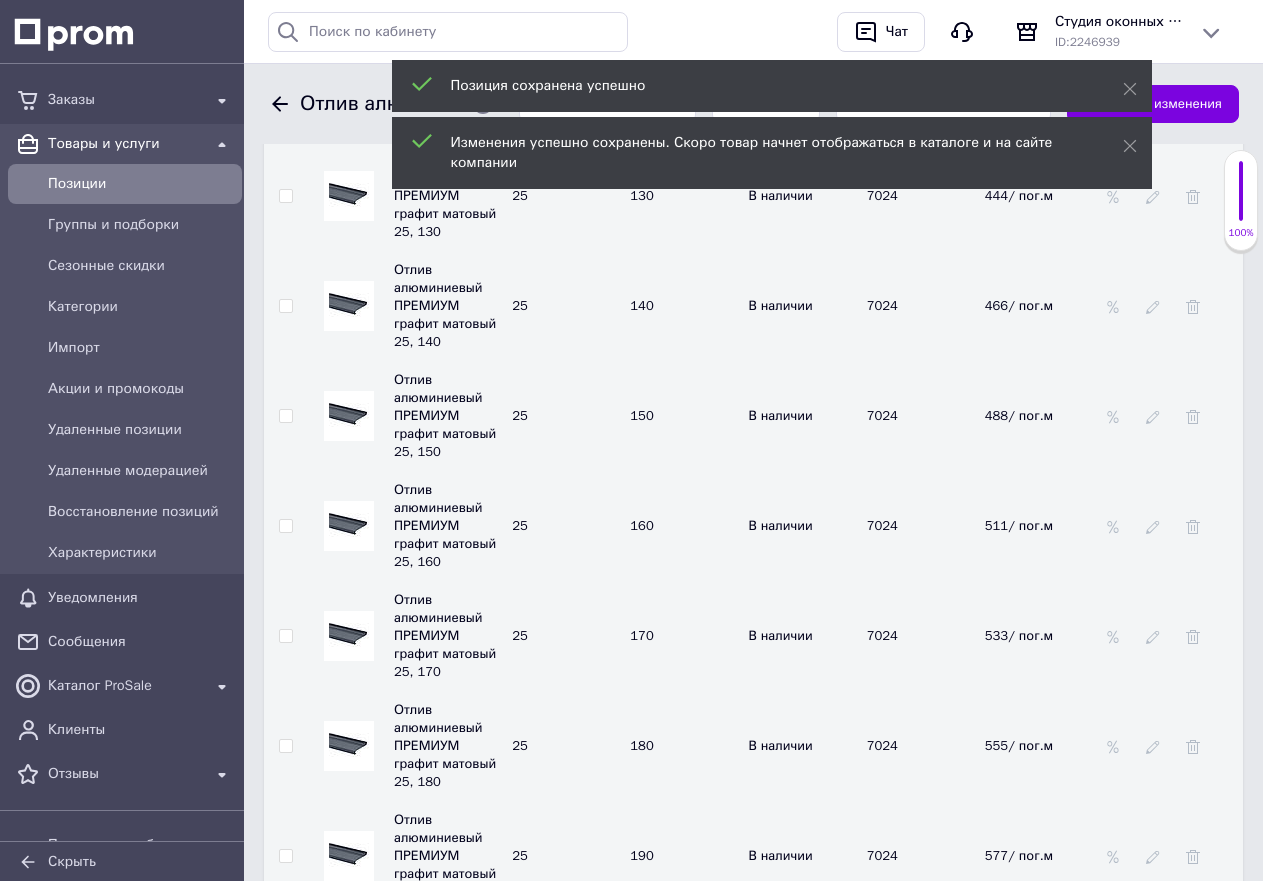 scroll, scrollTop: 3800, scrollLeft: 0, axis: vertical 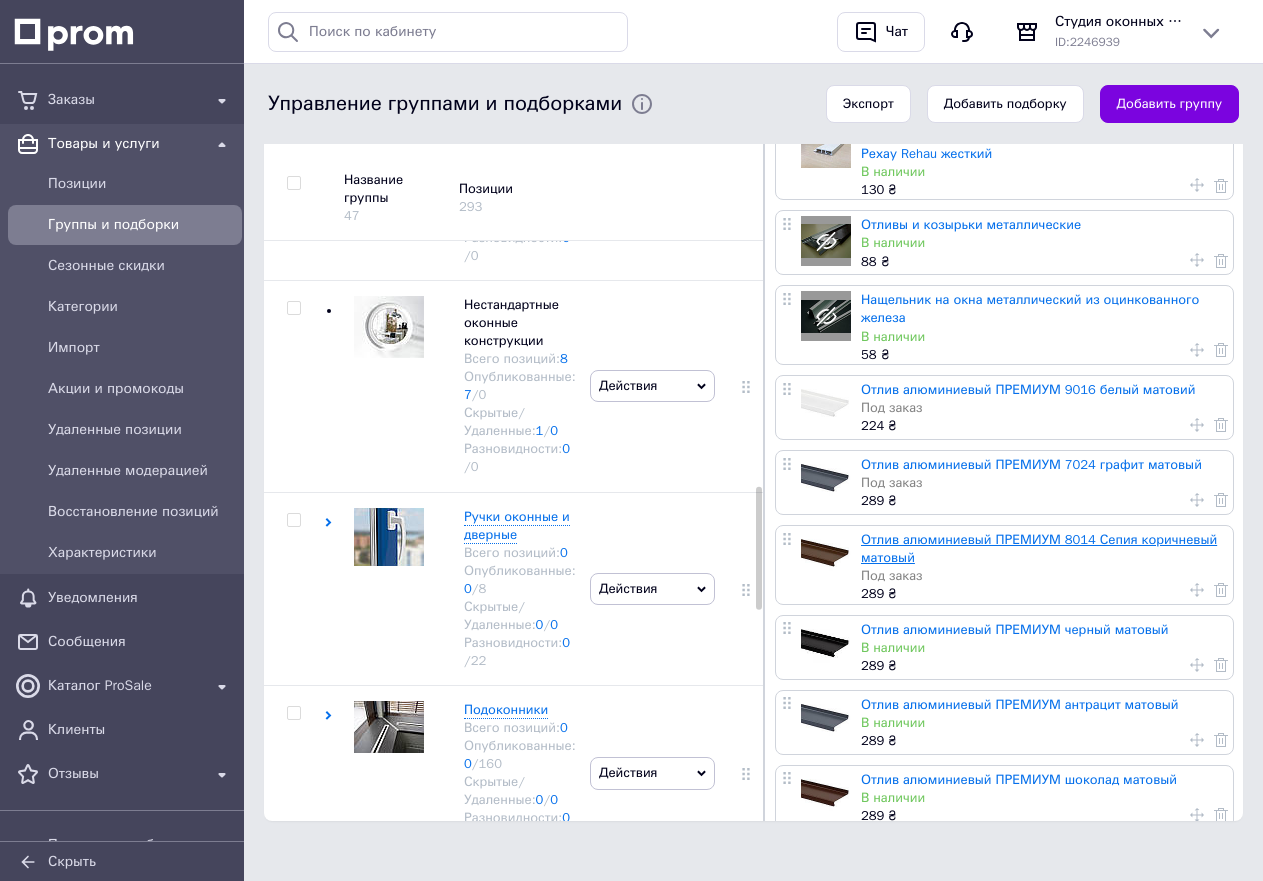 click on "Отлив алюминиевый ПРЕМИУМ 8014 Сепия коричневый матовый" at bounding box center [1039, 548] 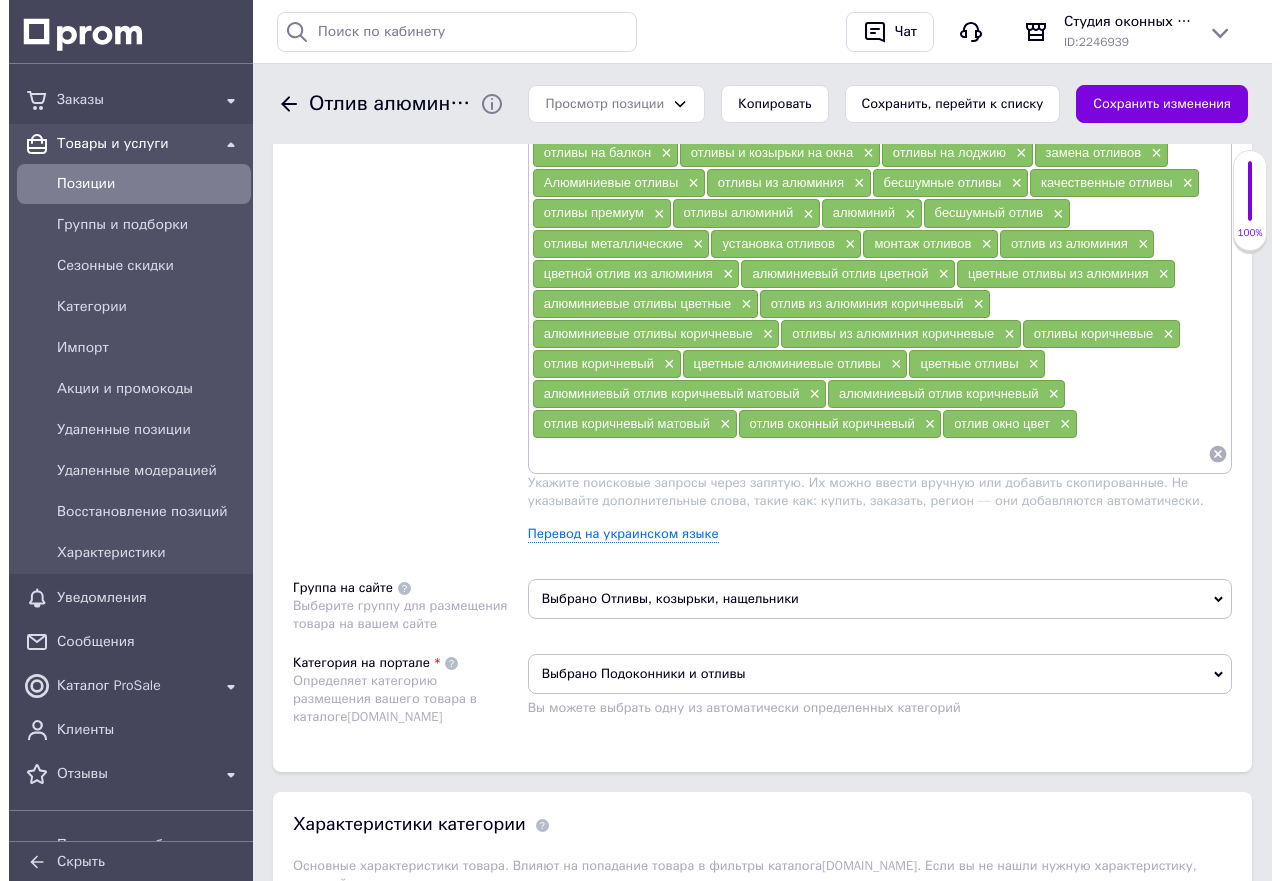 scroll, scrollTop: 1500, scrollLeft: 0, axis: vertical 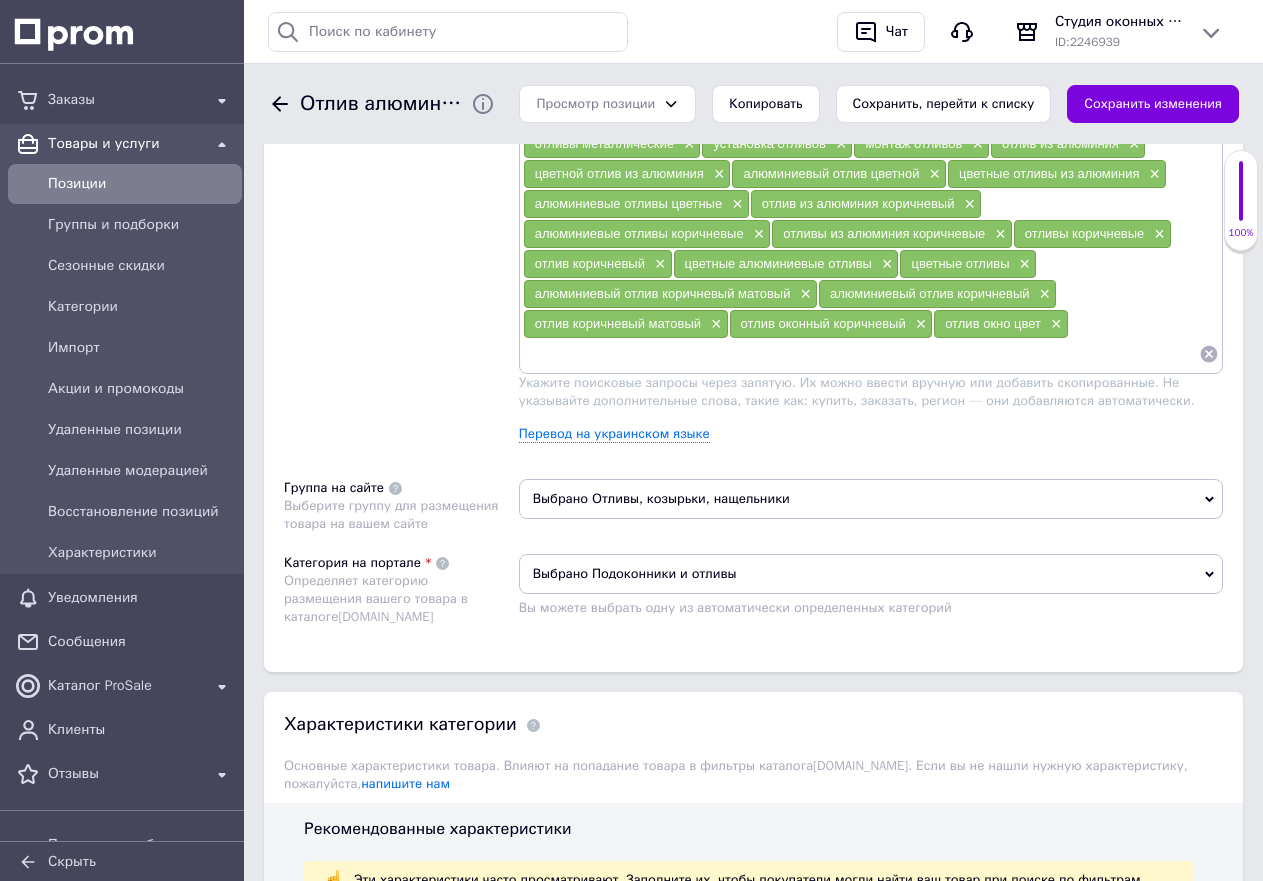 click at bounding box center [861, 354] 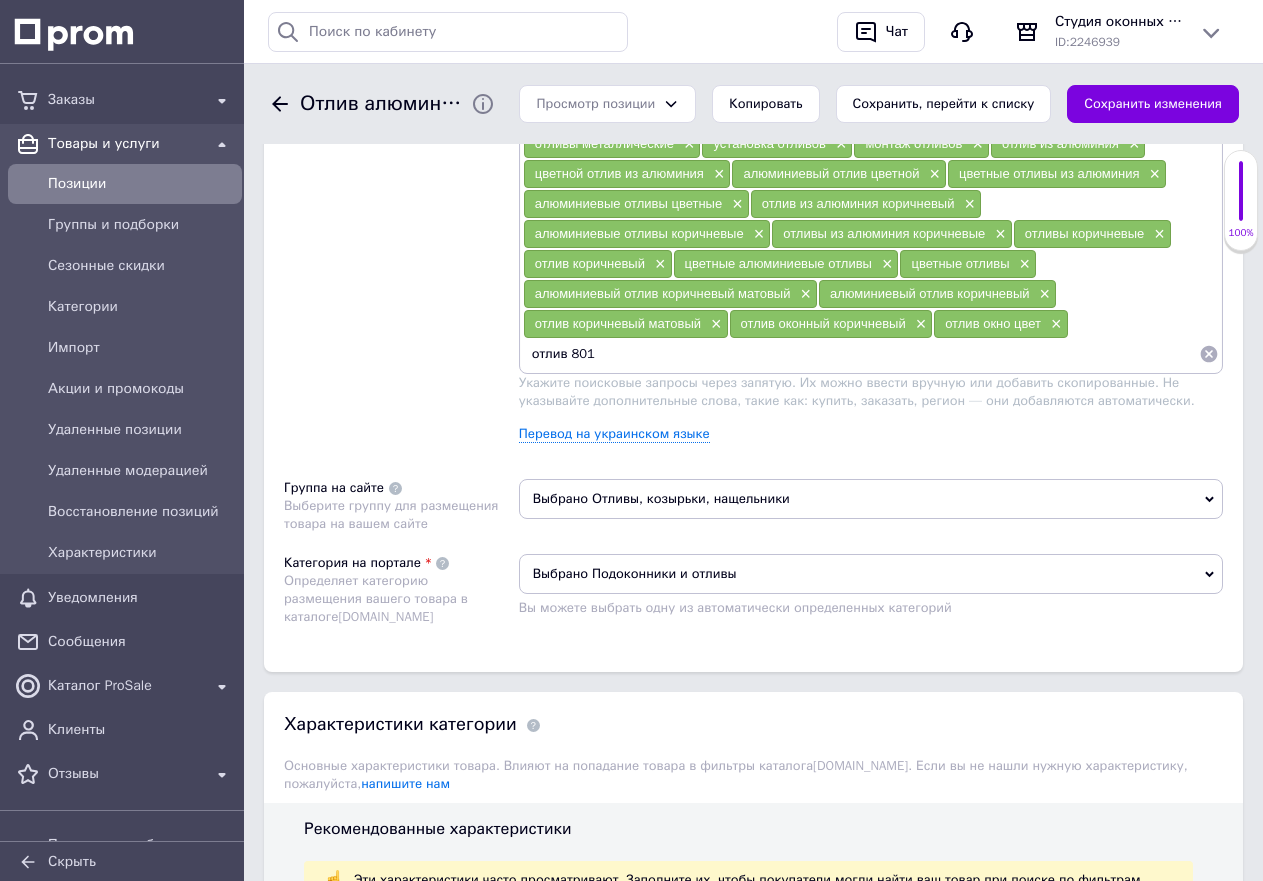 type on "отлив 8014" 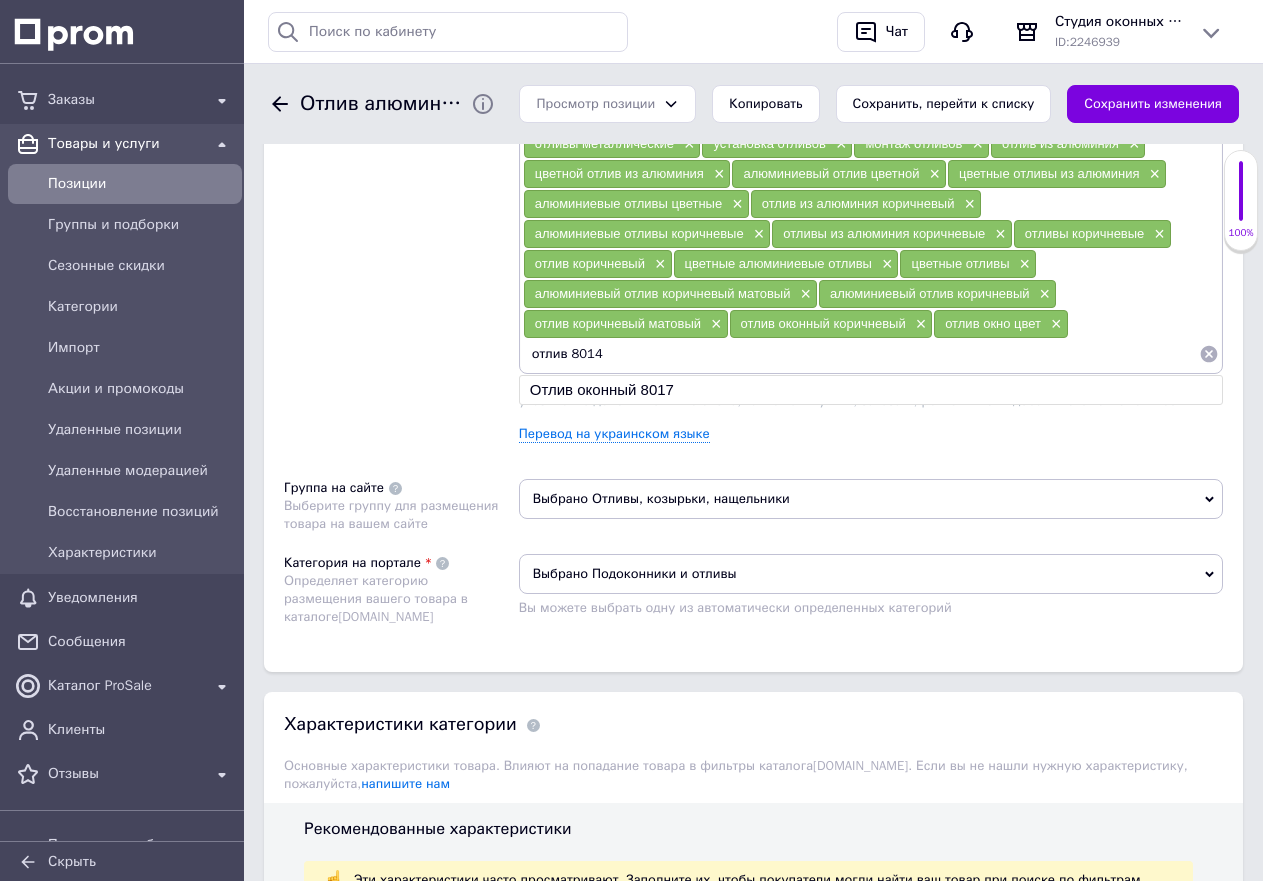 type 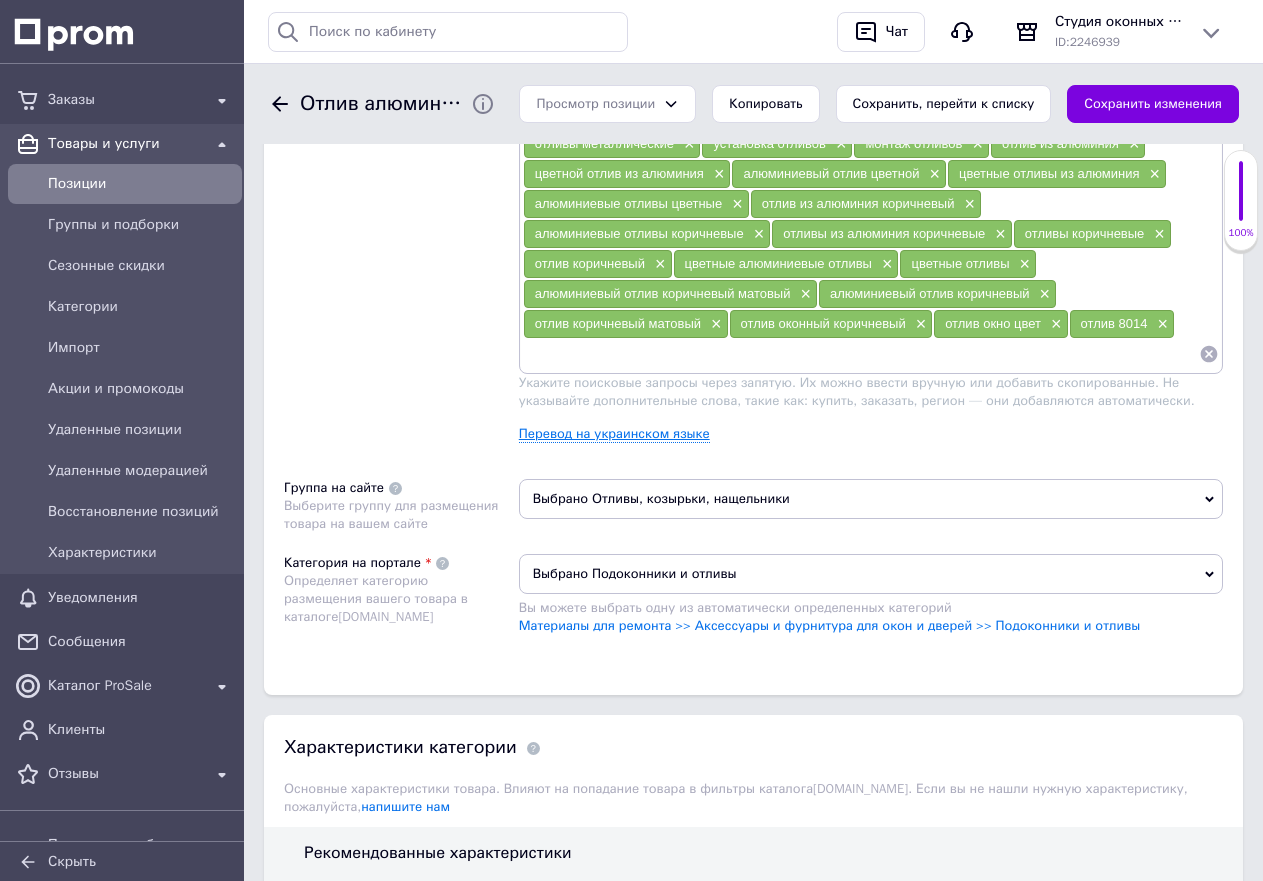 click on "Перевод на украинском языке" at bounding box center [614, 434] 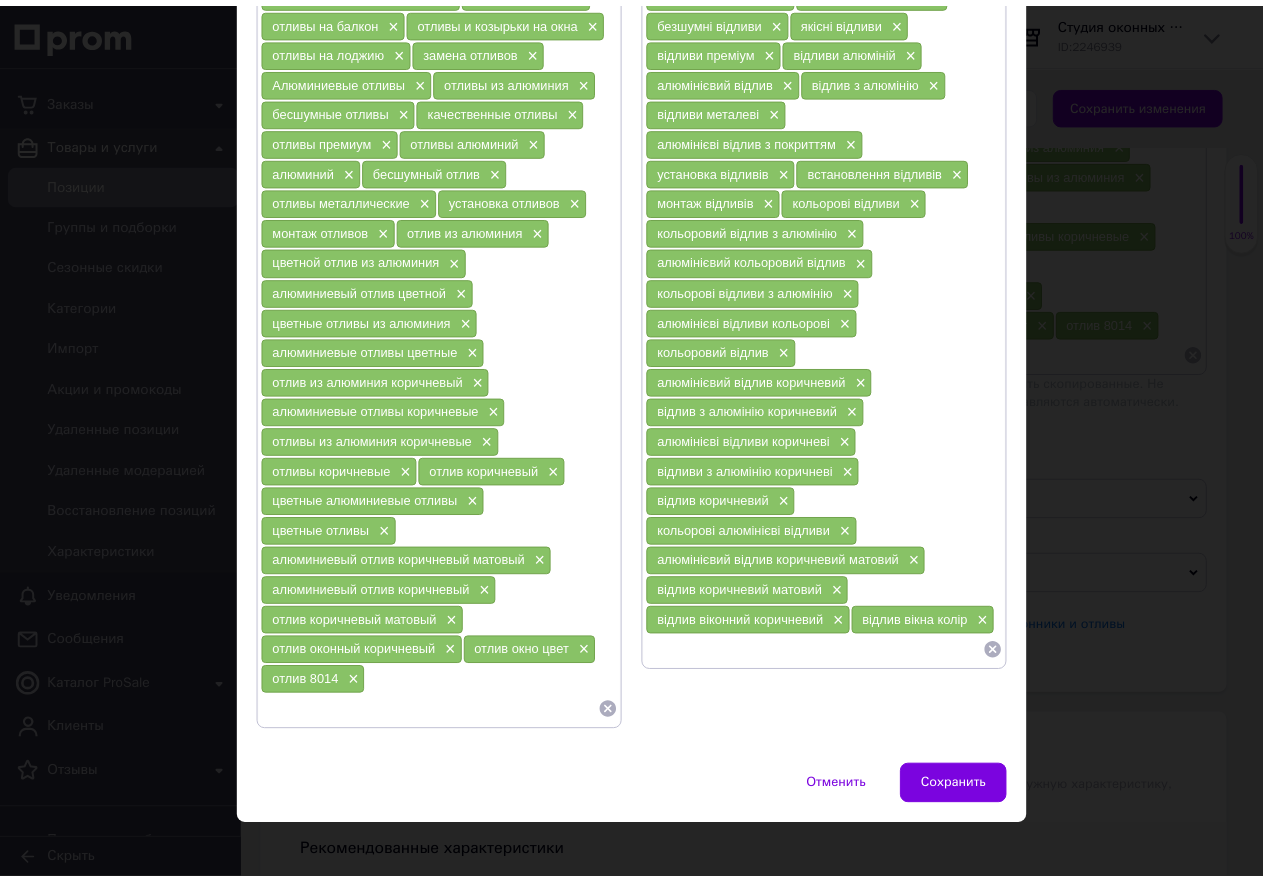 scroll, scrollTop: 479, scrollLeft: 0, axis: vertical 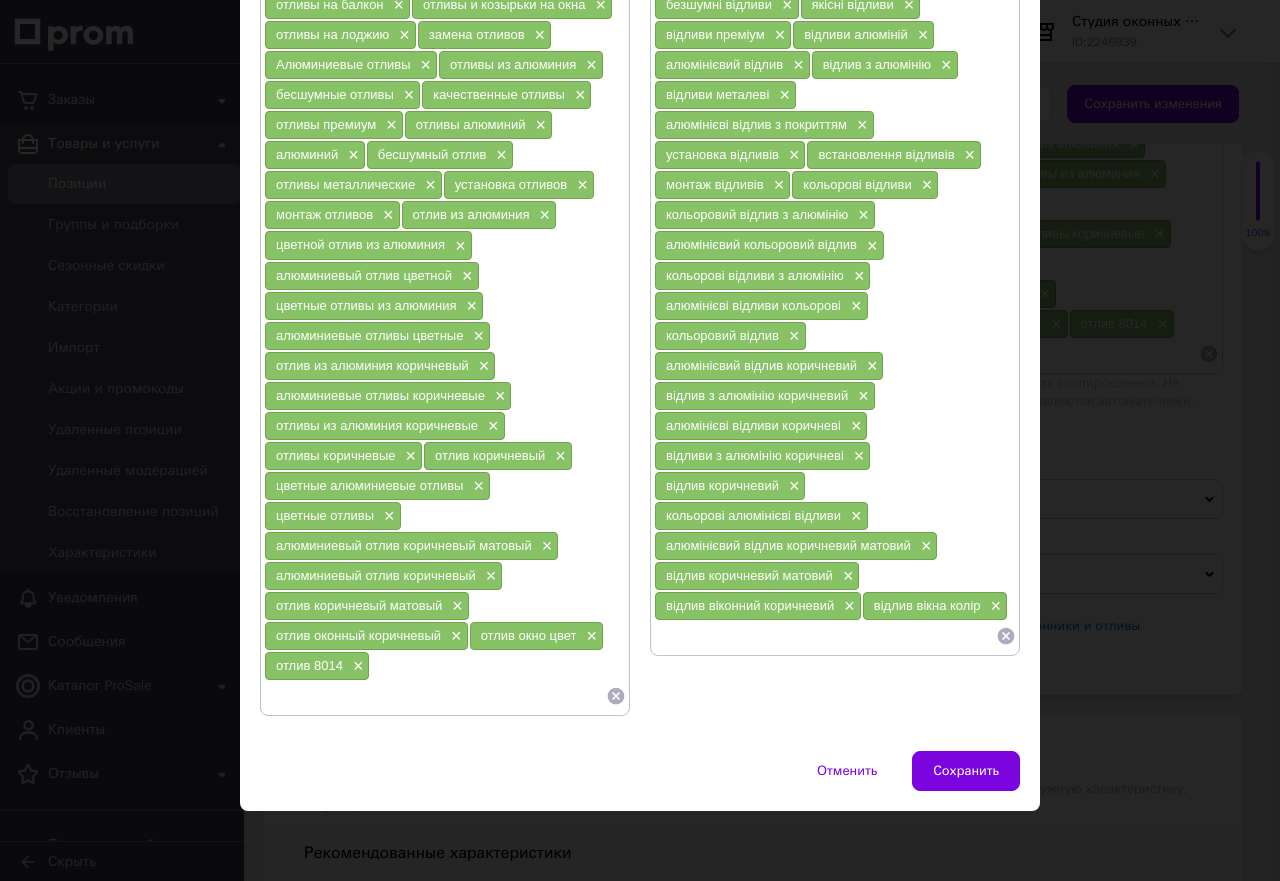 click at bounding box center [825, 636] 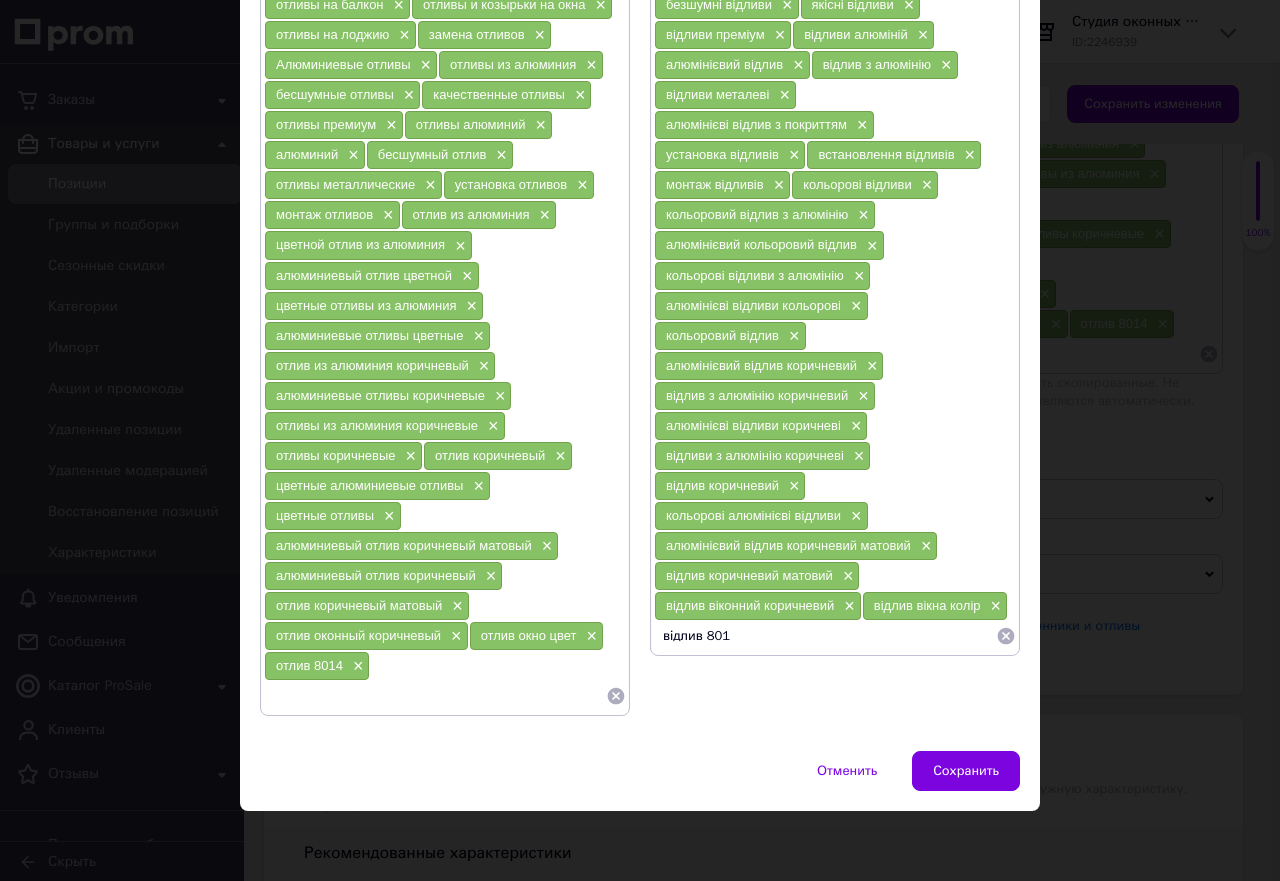 type on "відлив 8014" 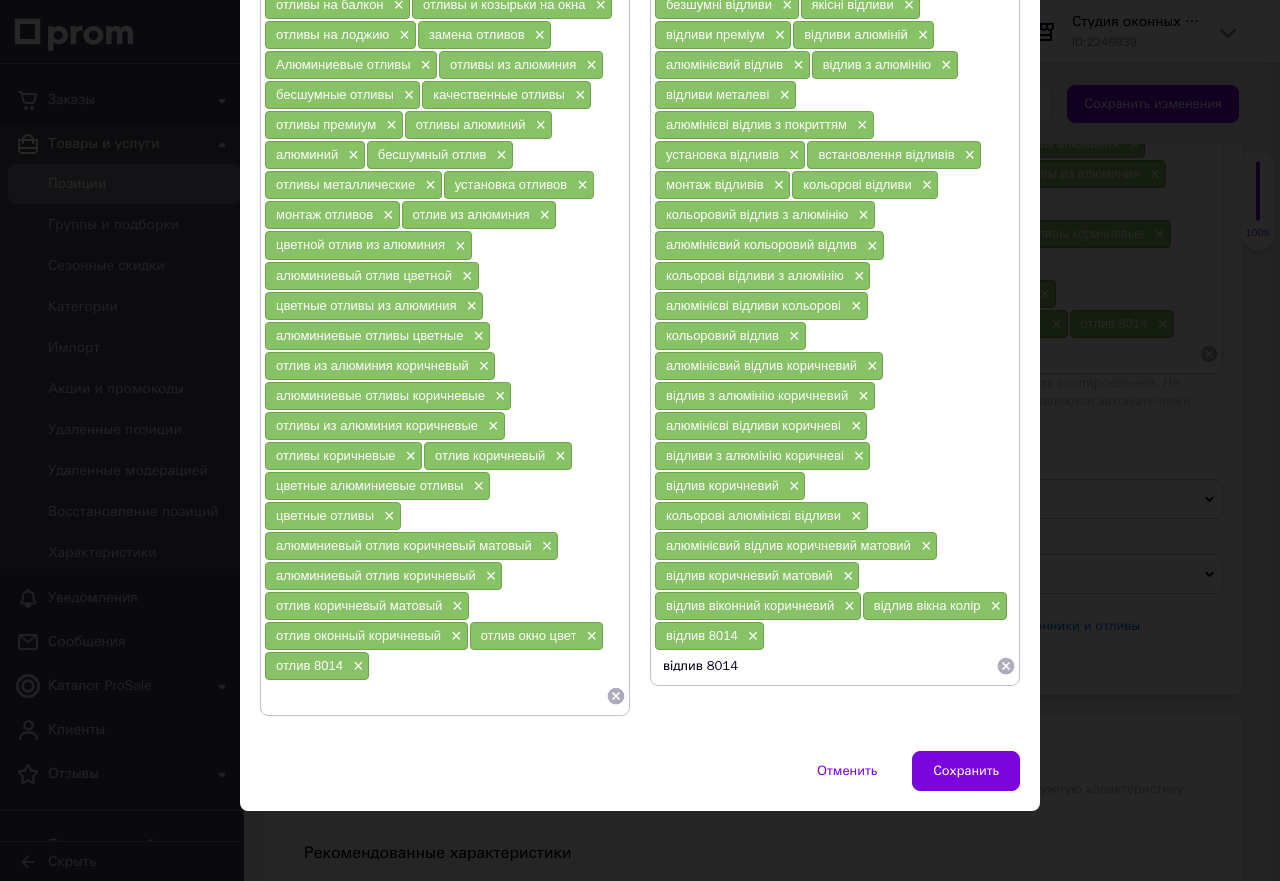 type 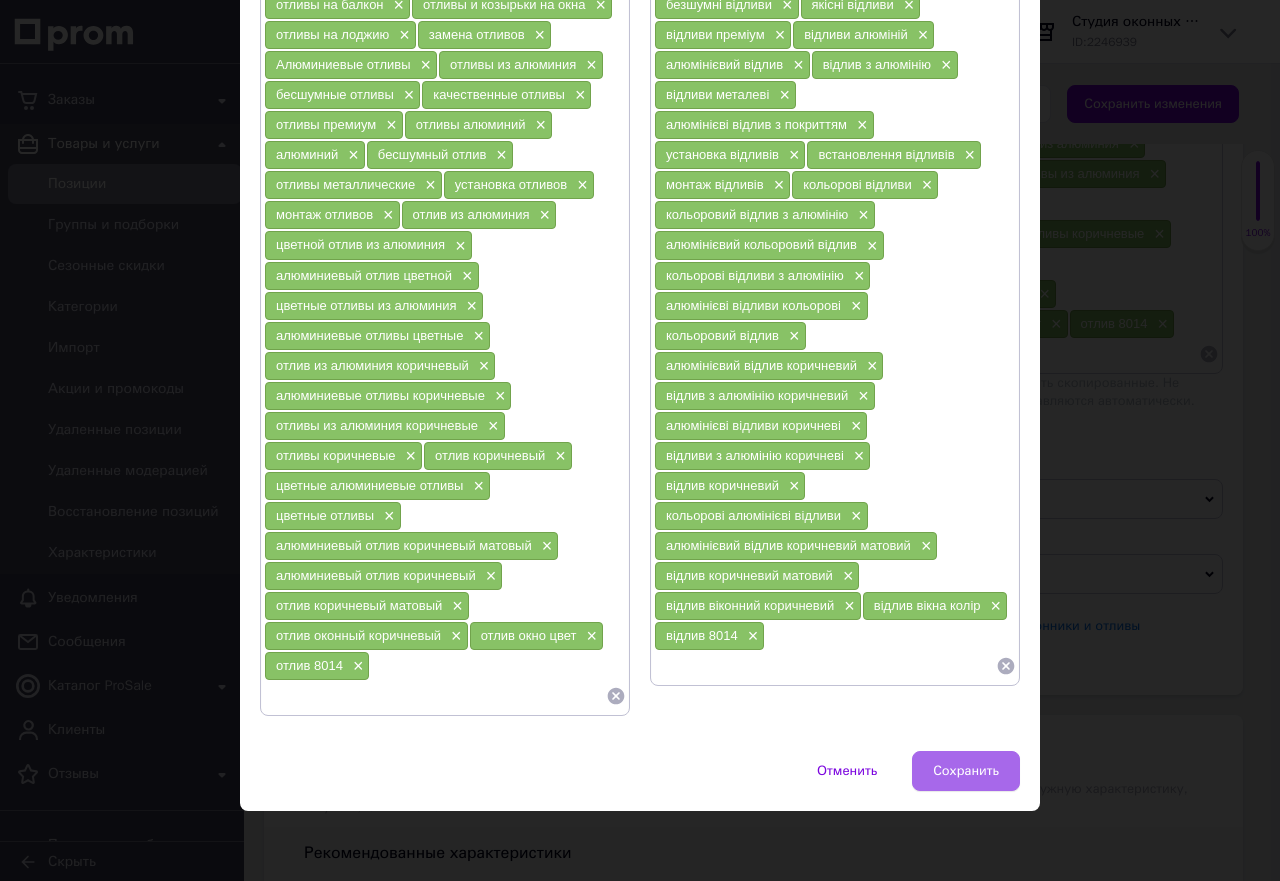 click on "Сохранить" at bounding box center [966, 771] 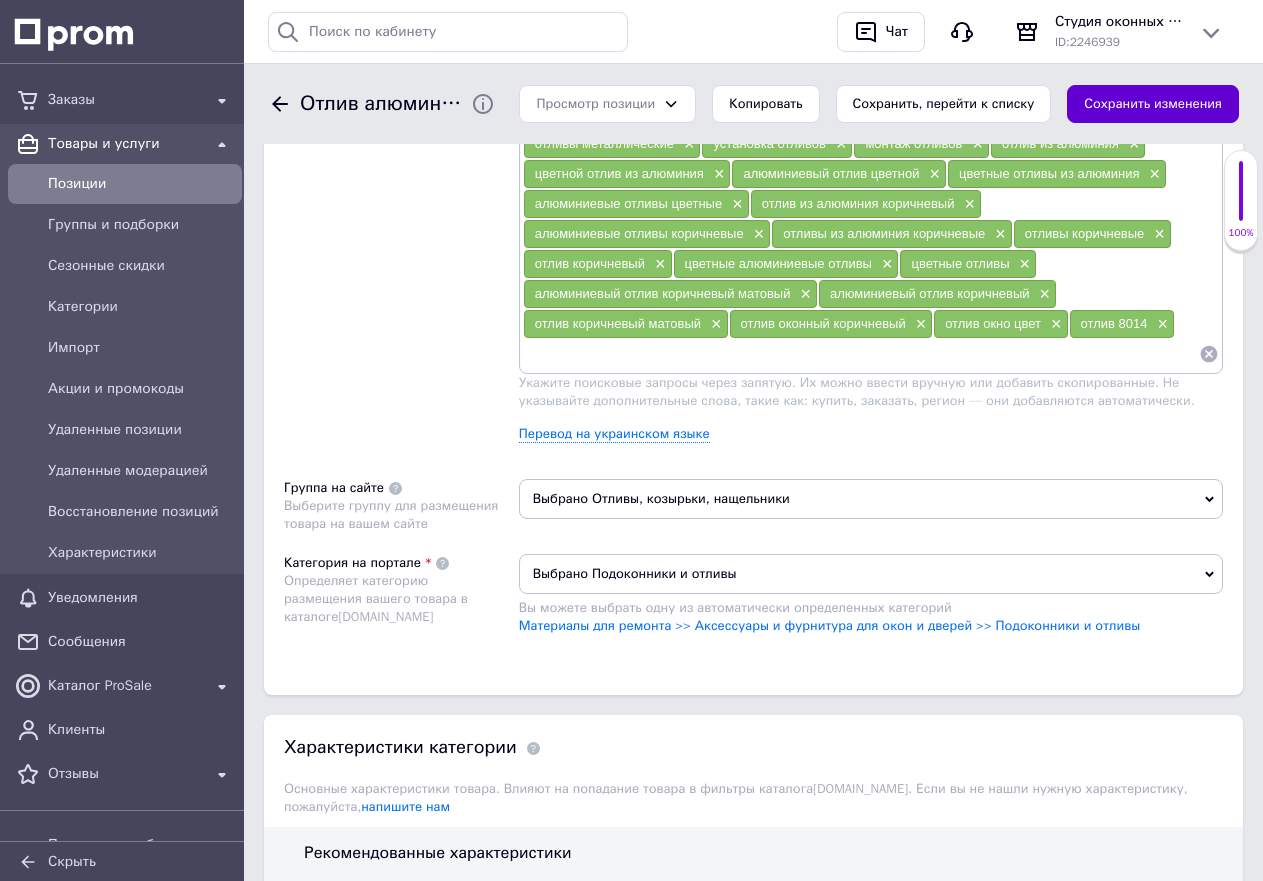 click on "Сохранить изменения" at bounding box center [1153, 104] 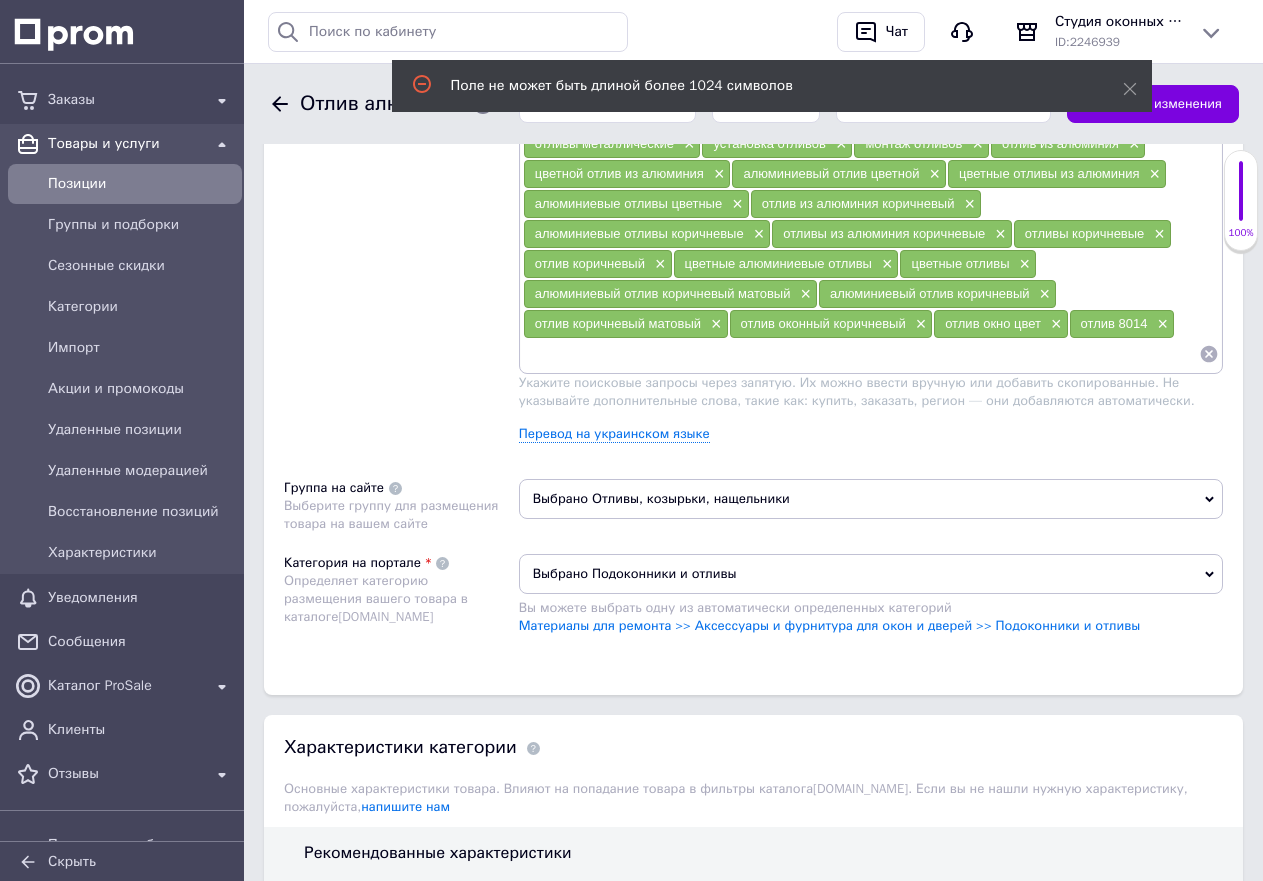 click at bounding box center (861, 354) 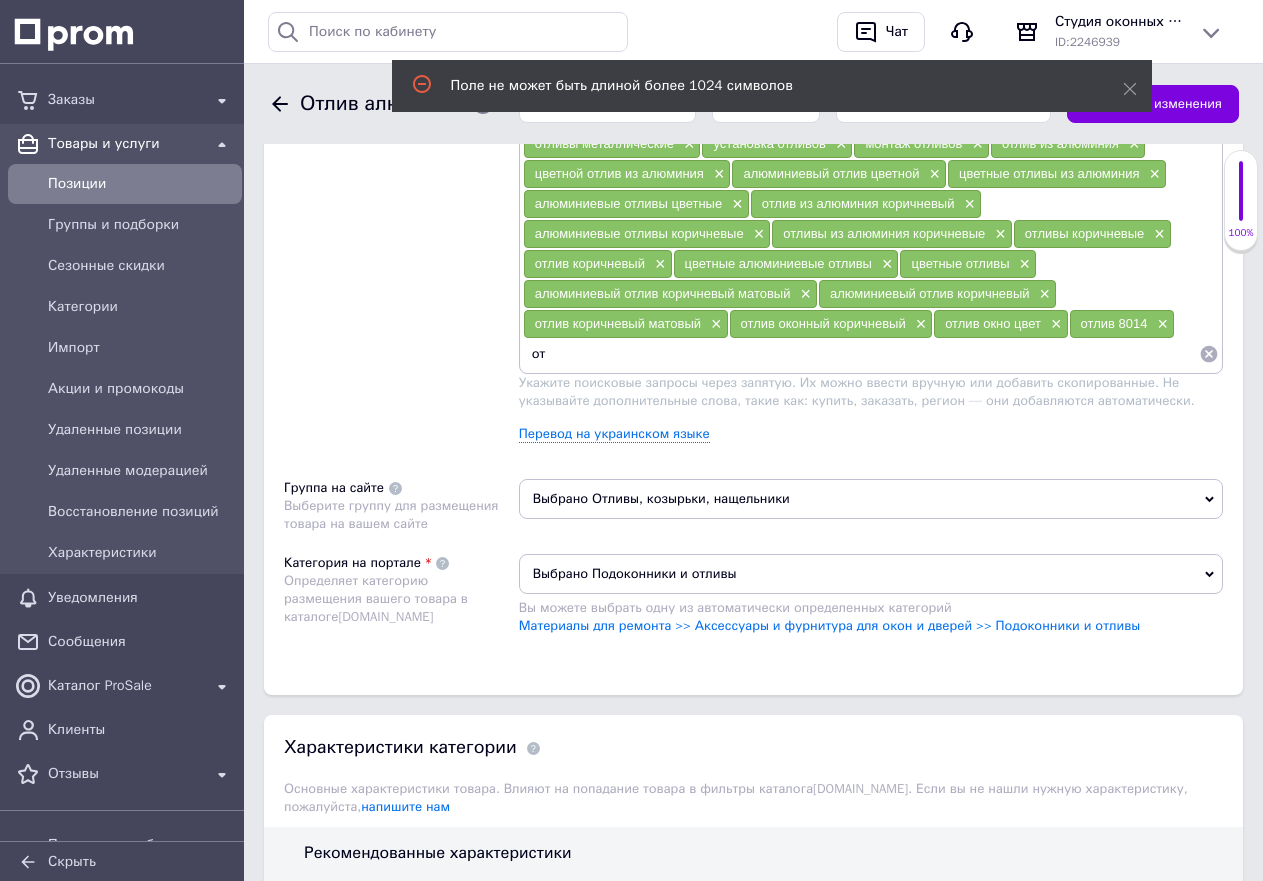 type on "о" 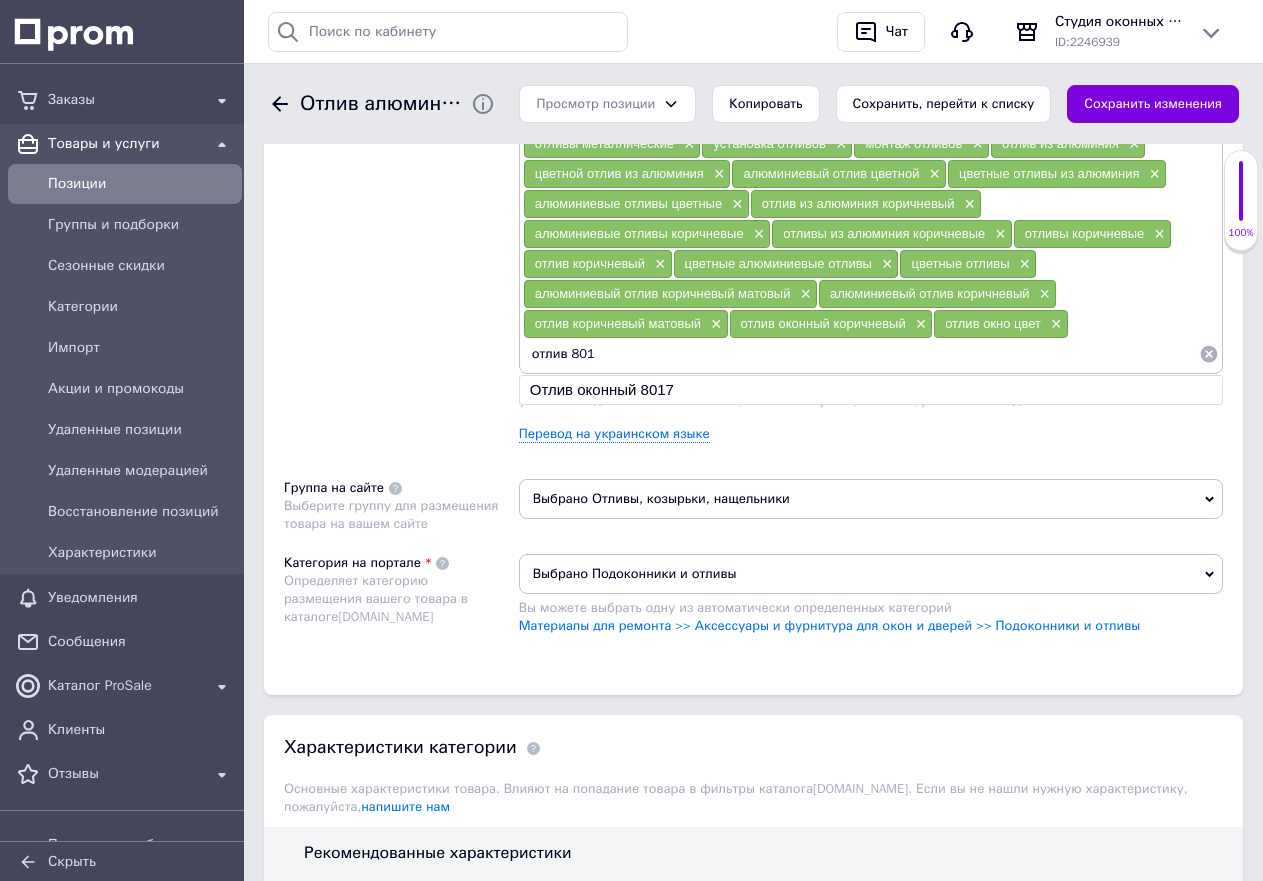 type on "отлив 8014" 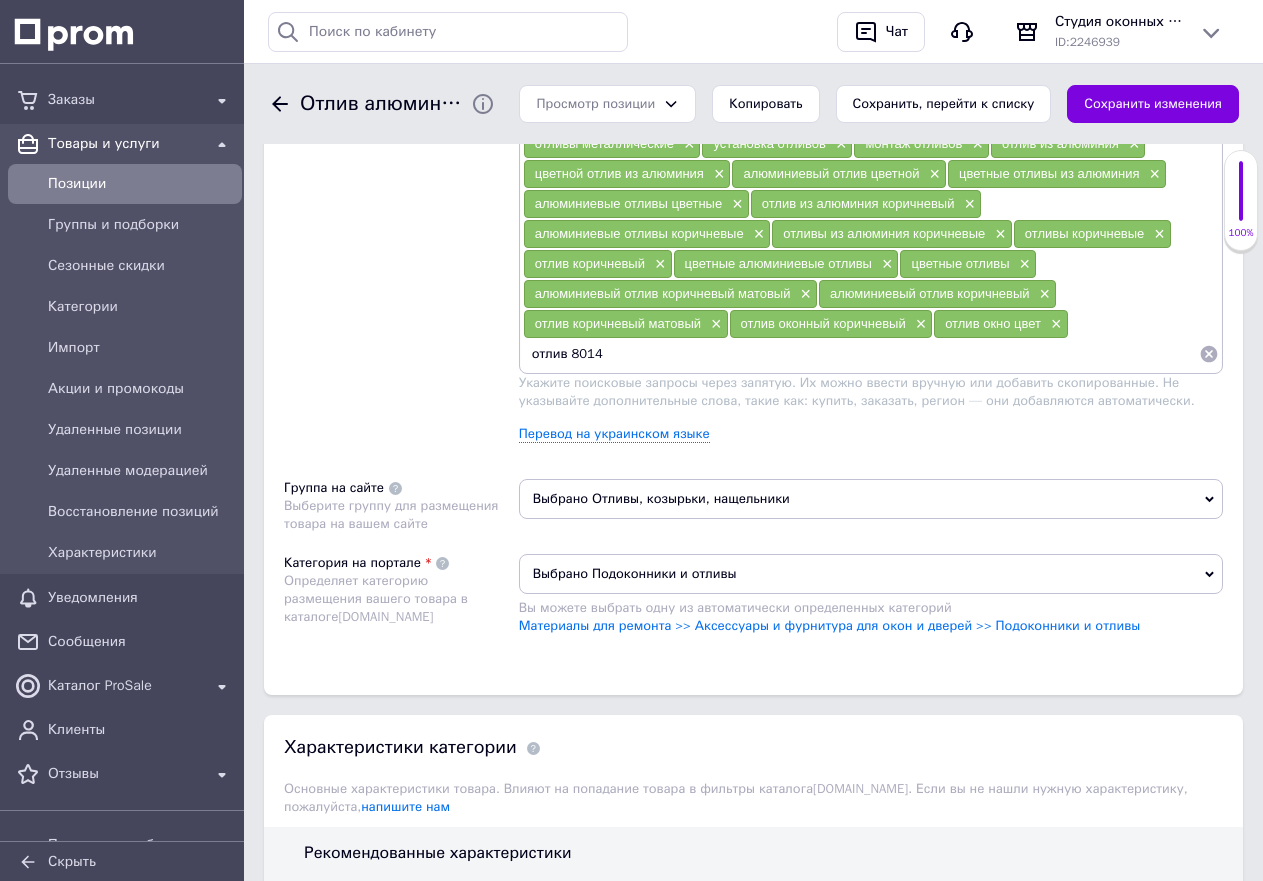 type 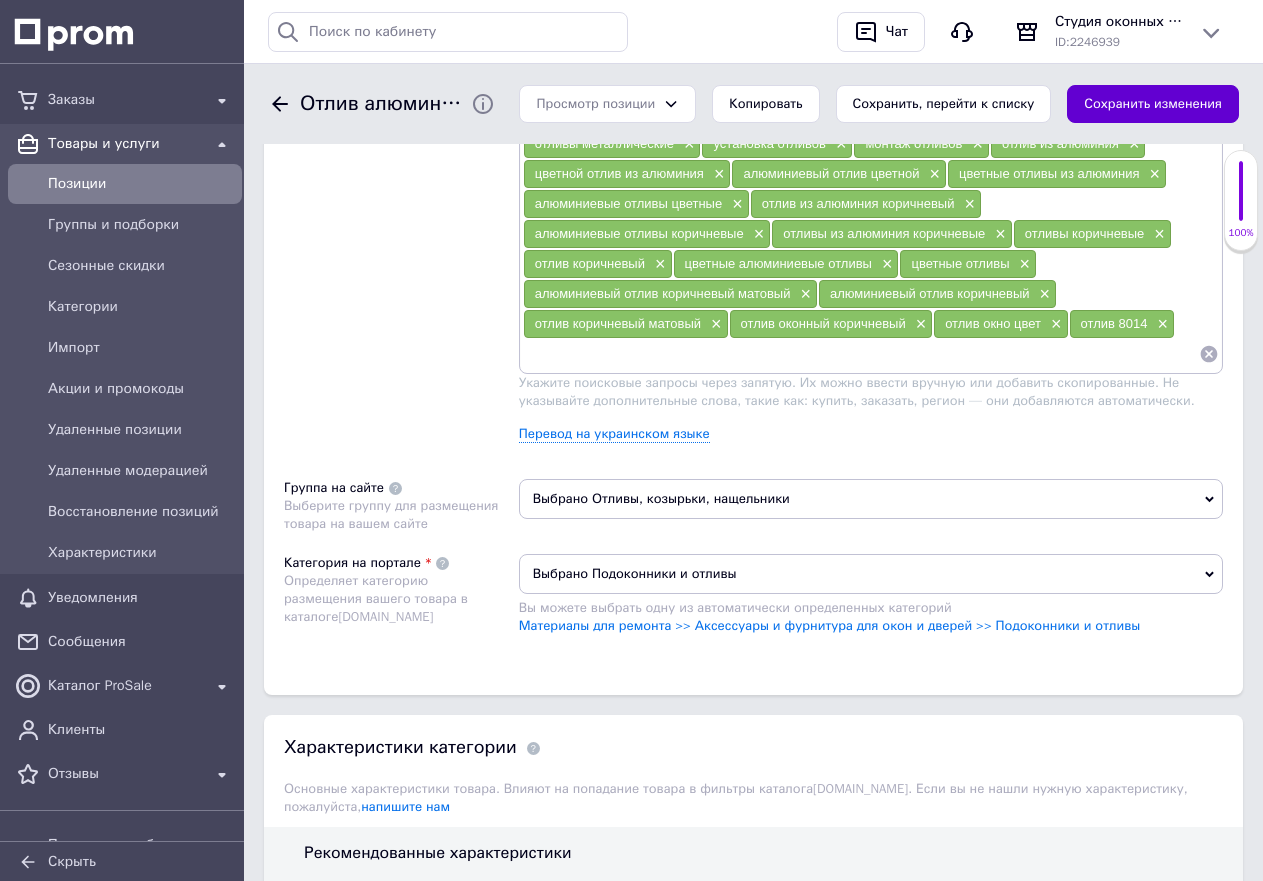 click on "Сохранить изменения" at bounding box center (1153, 104) 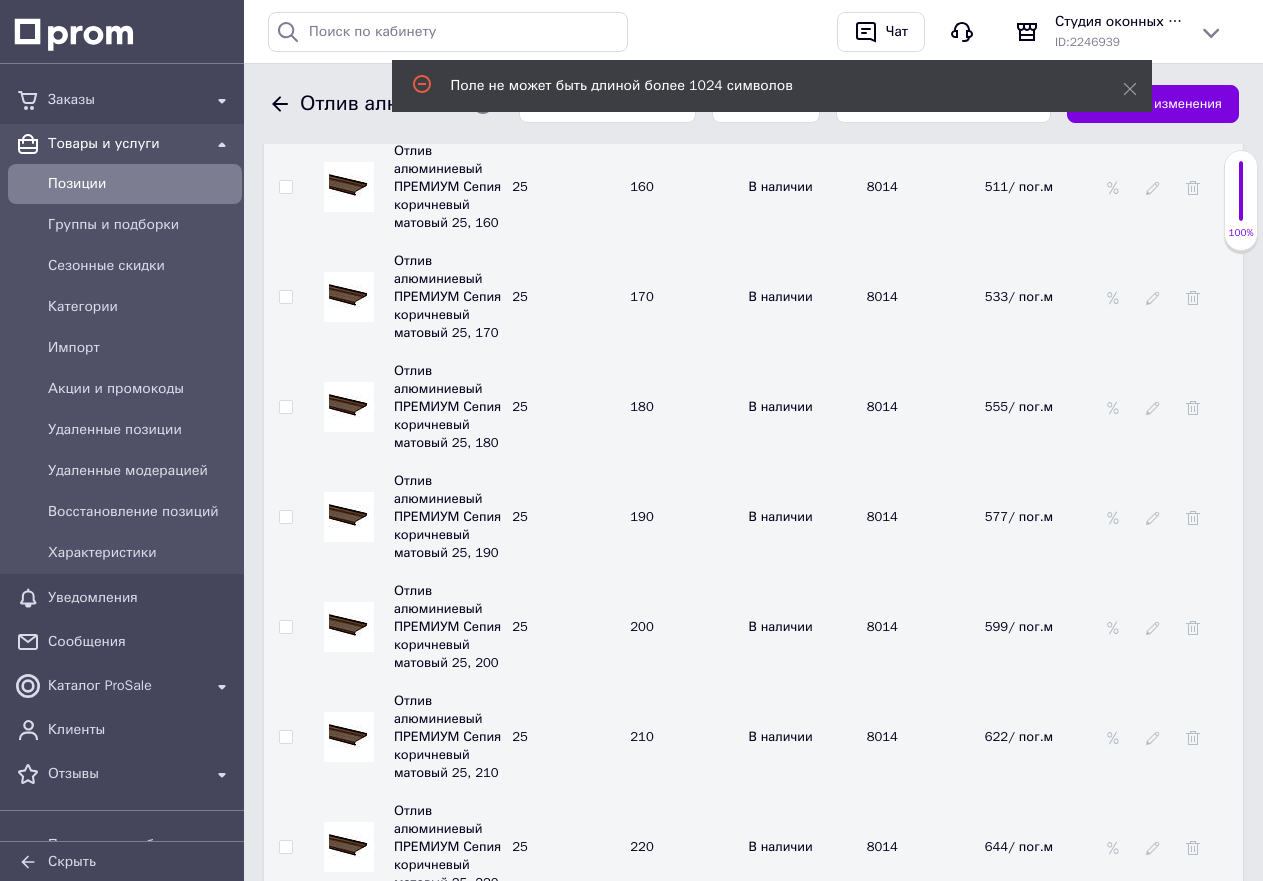 scroll, scrollTop: 4500, scrollLeft: 0, axis: vertical 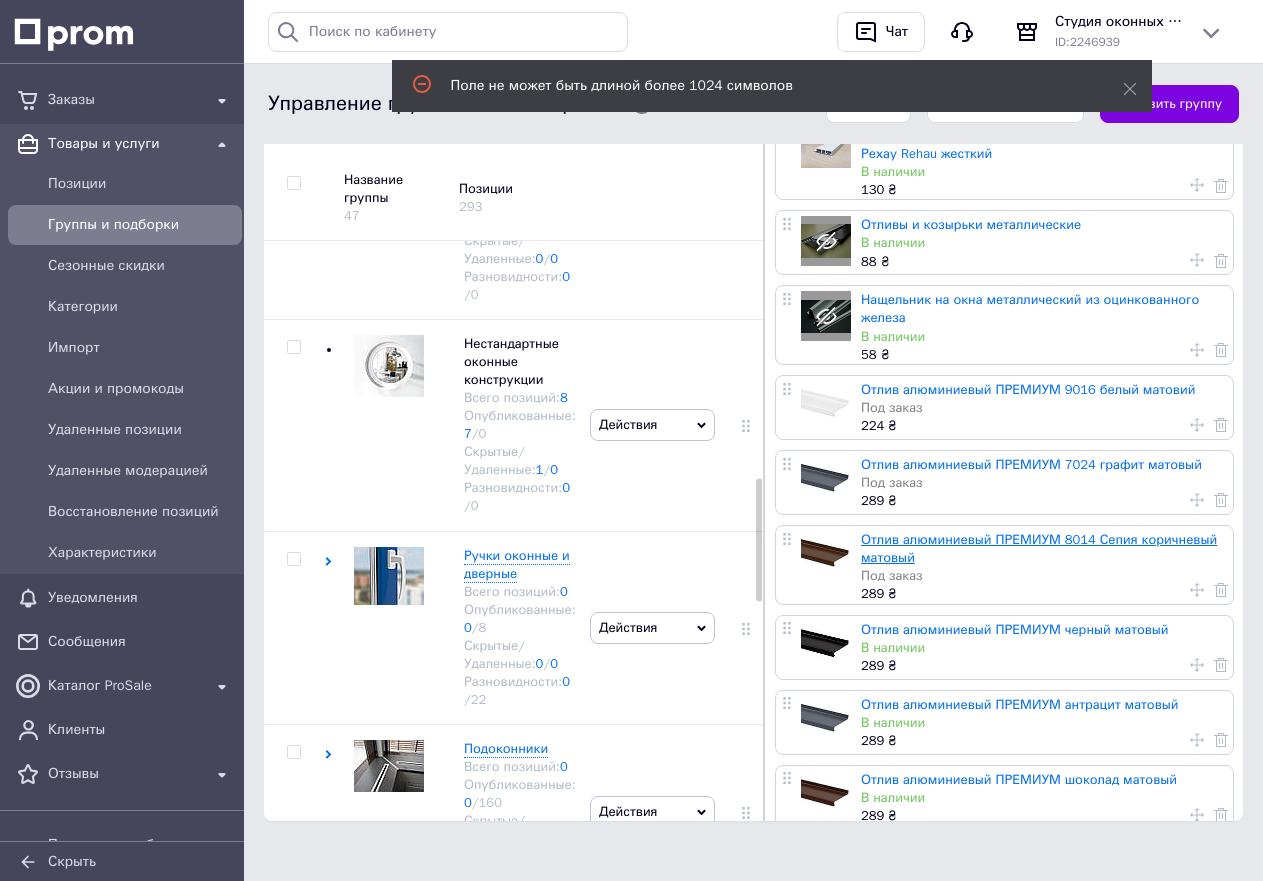 click on "Отлив алюминиевый ПРЕМИУМ 8014 Сепия коричневый матовый" at bounding box center [1039, 548] 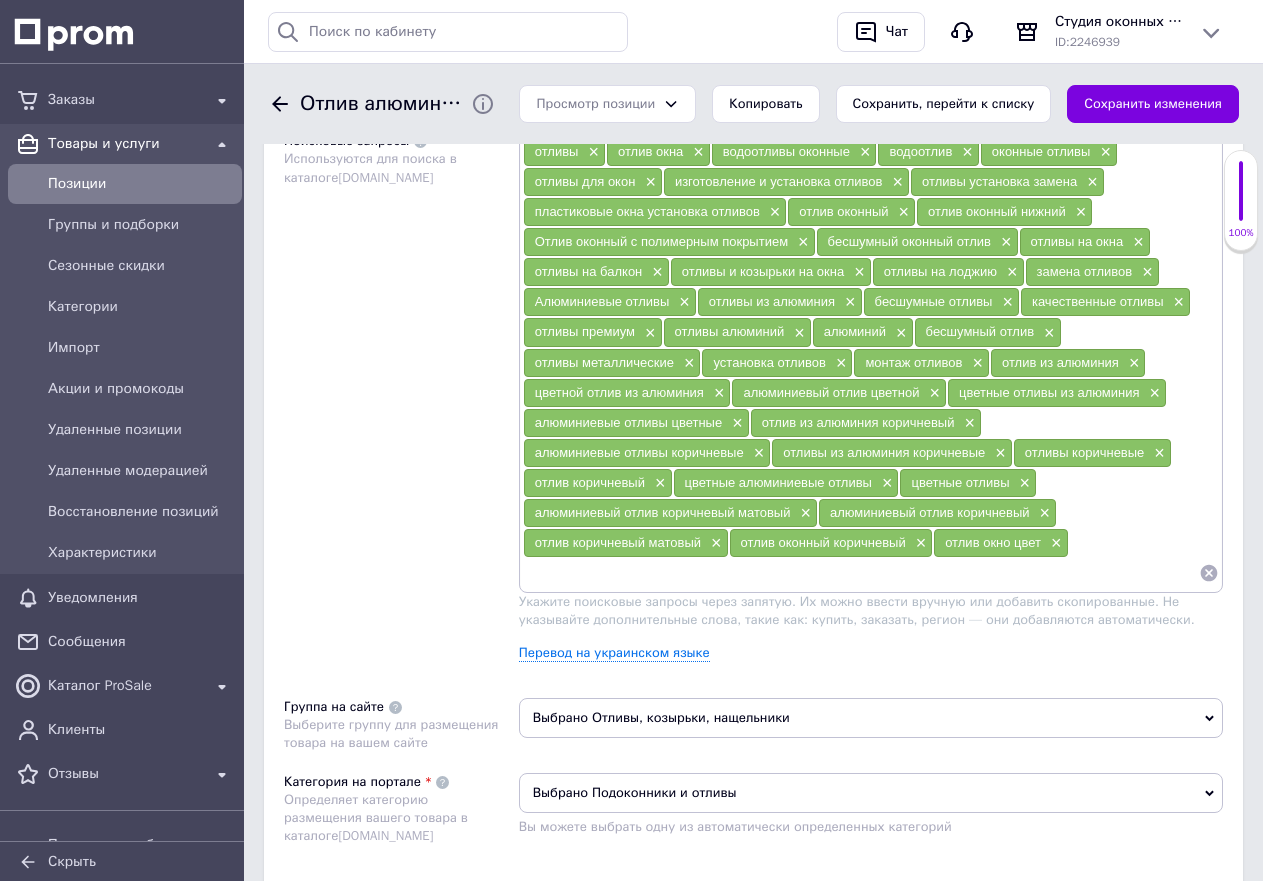 scroll, scrollTop: 1300, scrollLeft: 0, axis: vertical 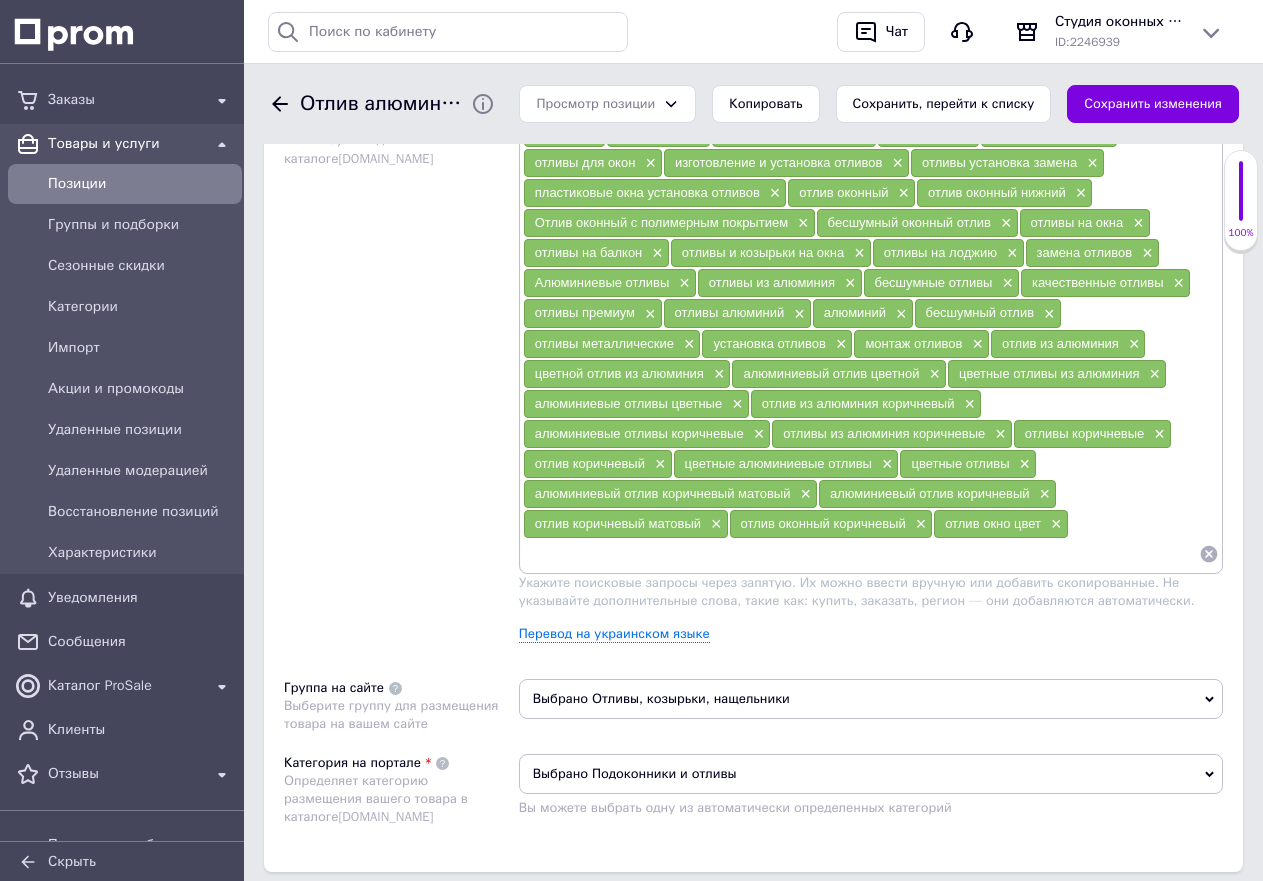 click at bounding box center [861, 554] 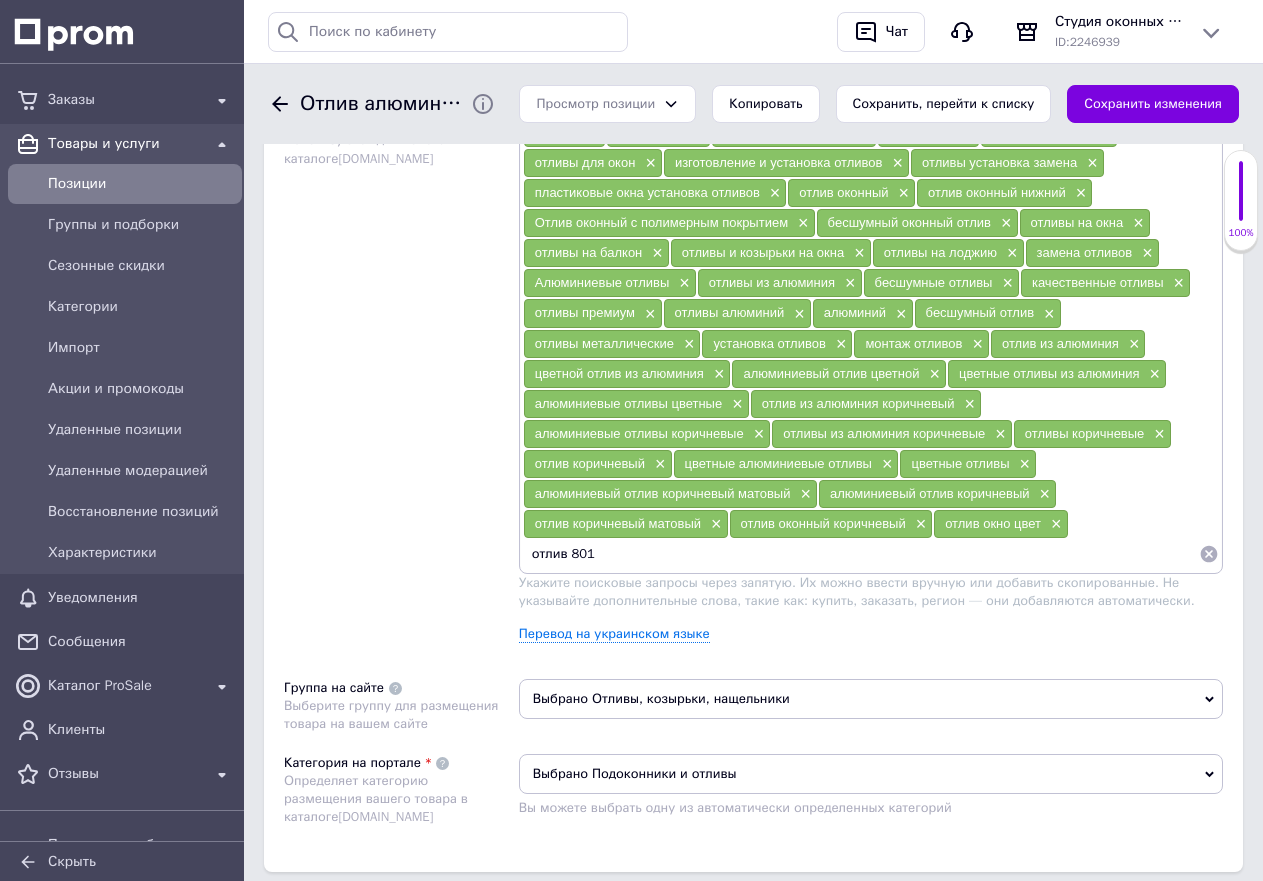 type on "отлив 8014" 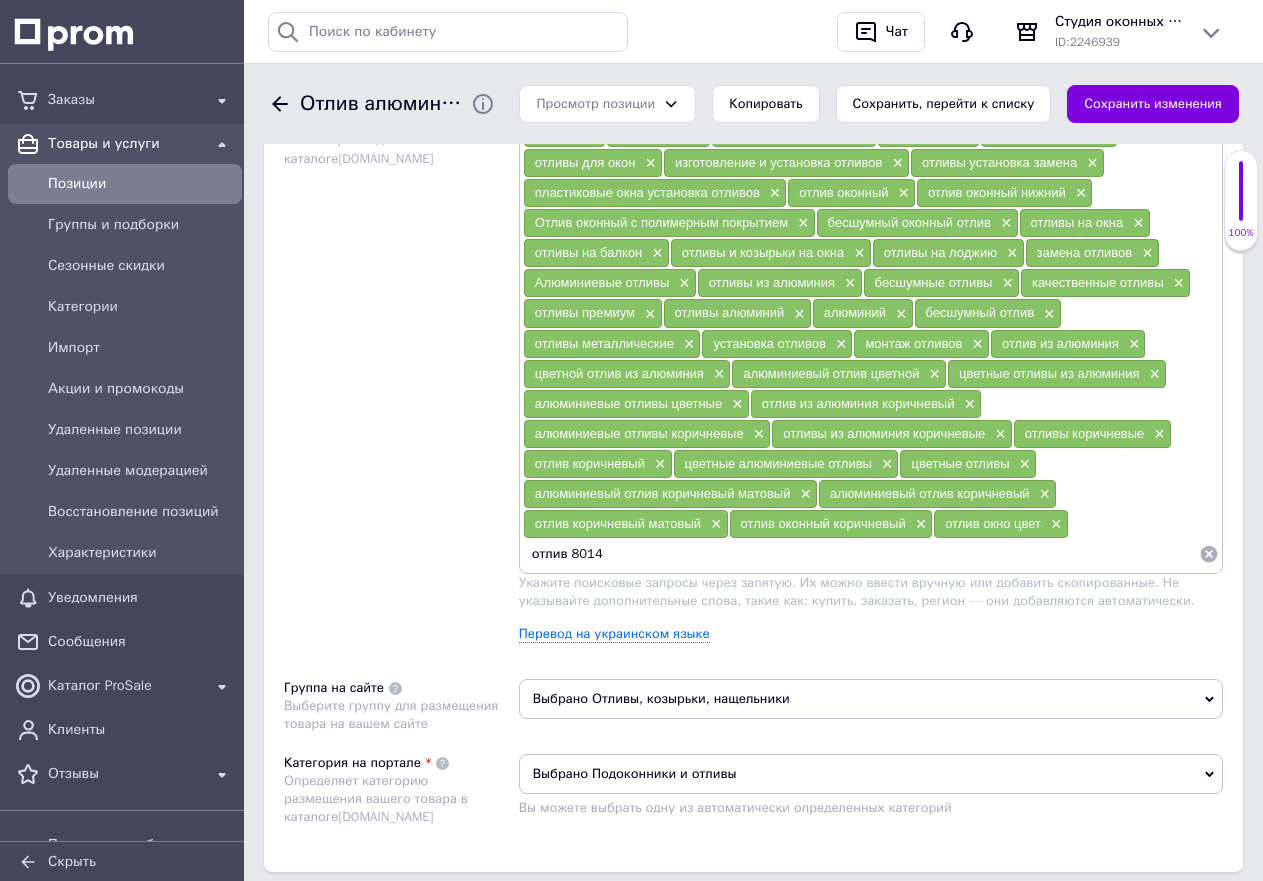 type 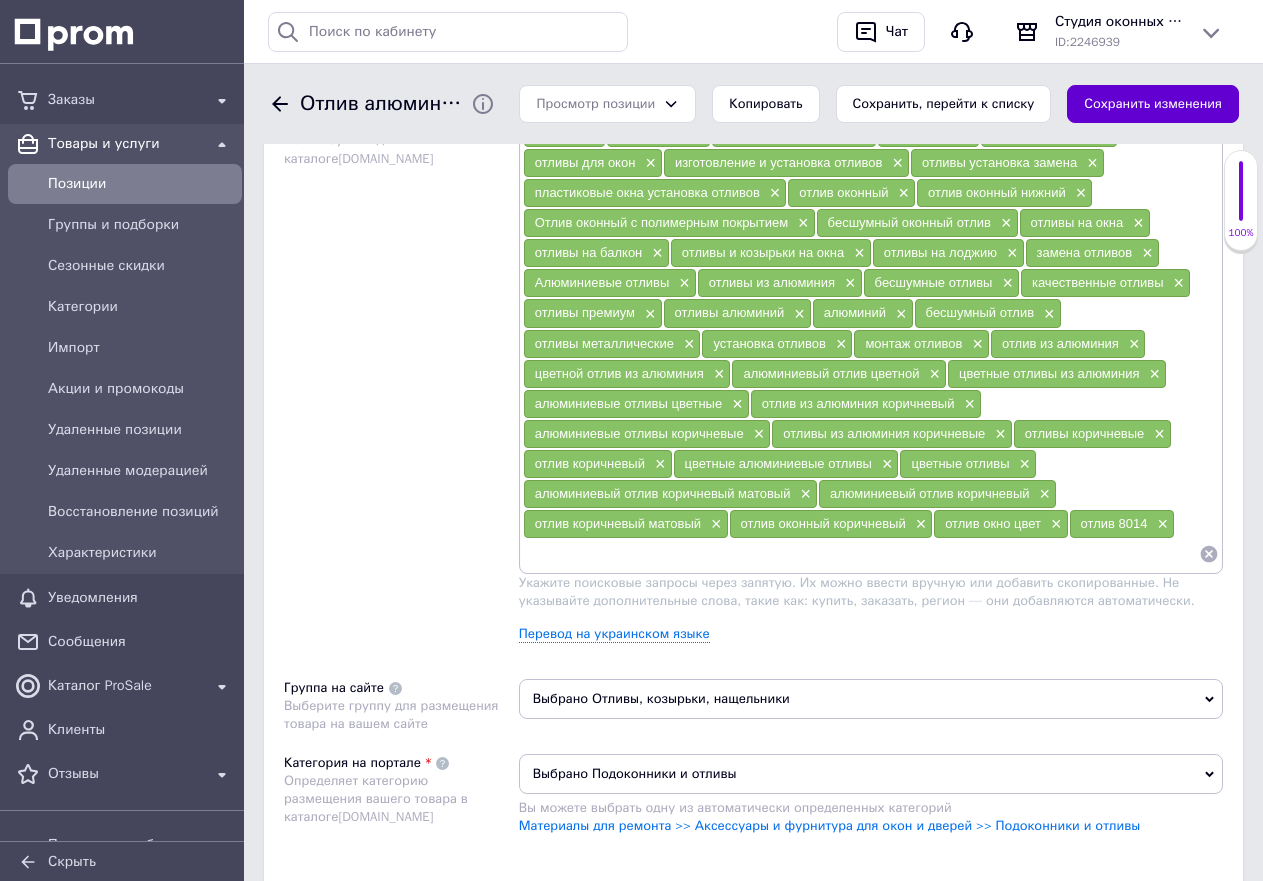 click on "Сохранить изменения" at bounding box center [1153, 104] 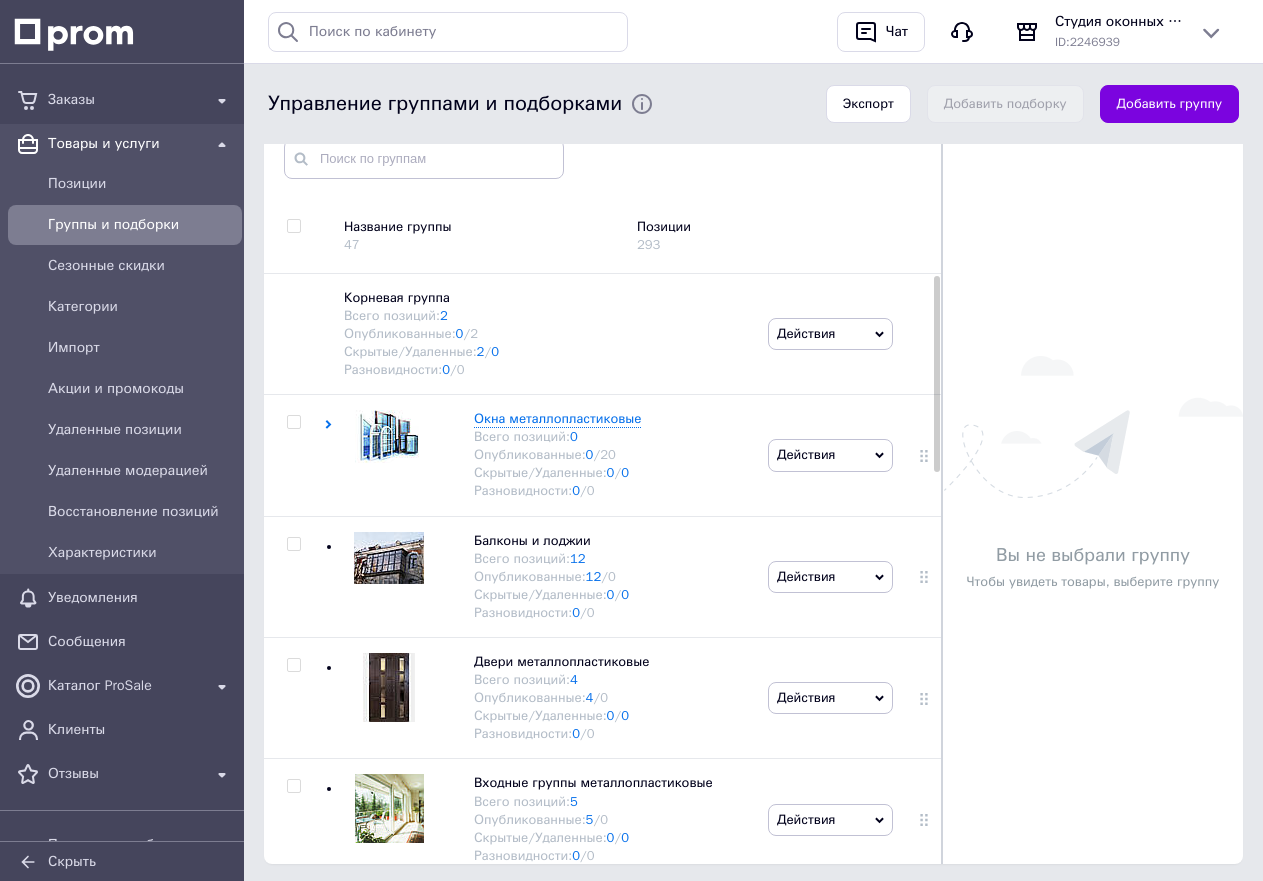 scroll, scrollTop: 237, scrollLeft: 0, axis: vertical 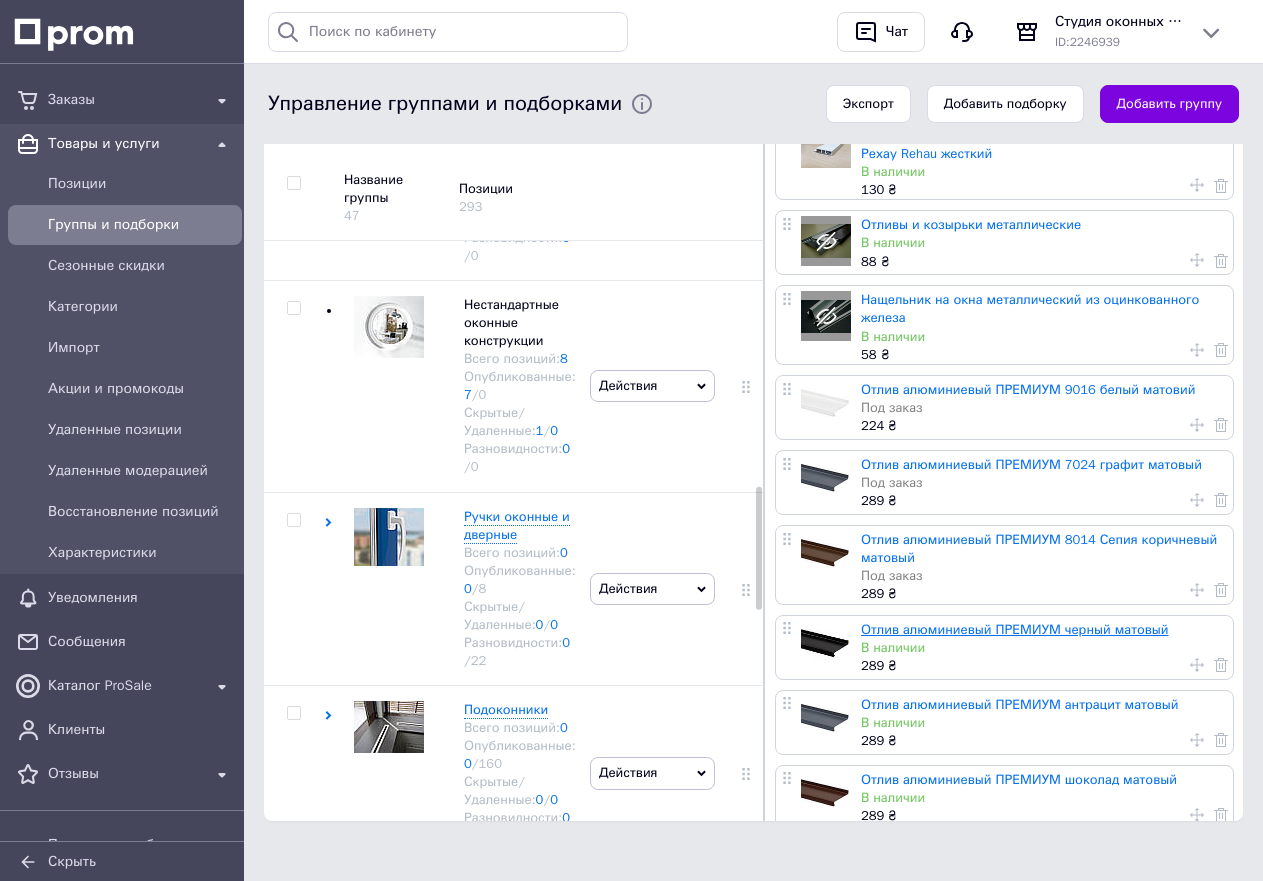click on "Отлив алюминиевый ПРЕМИУМ черный матовый" at bounding box center (1015, 629) 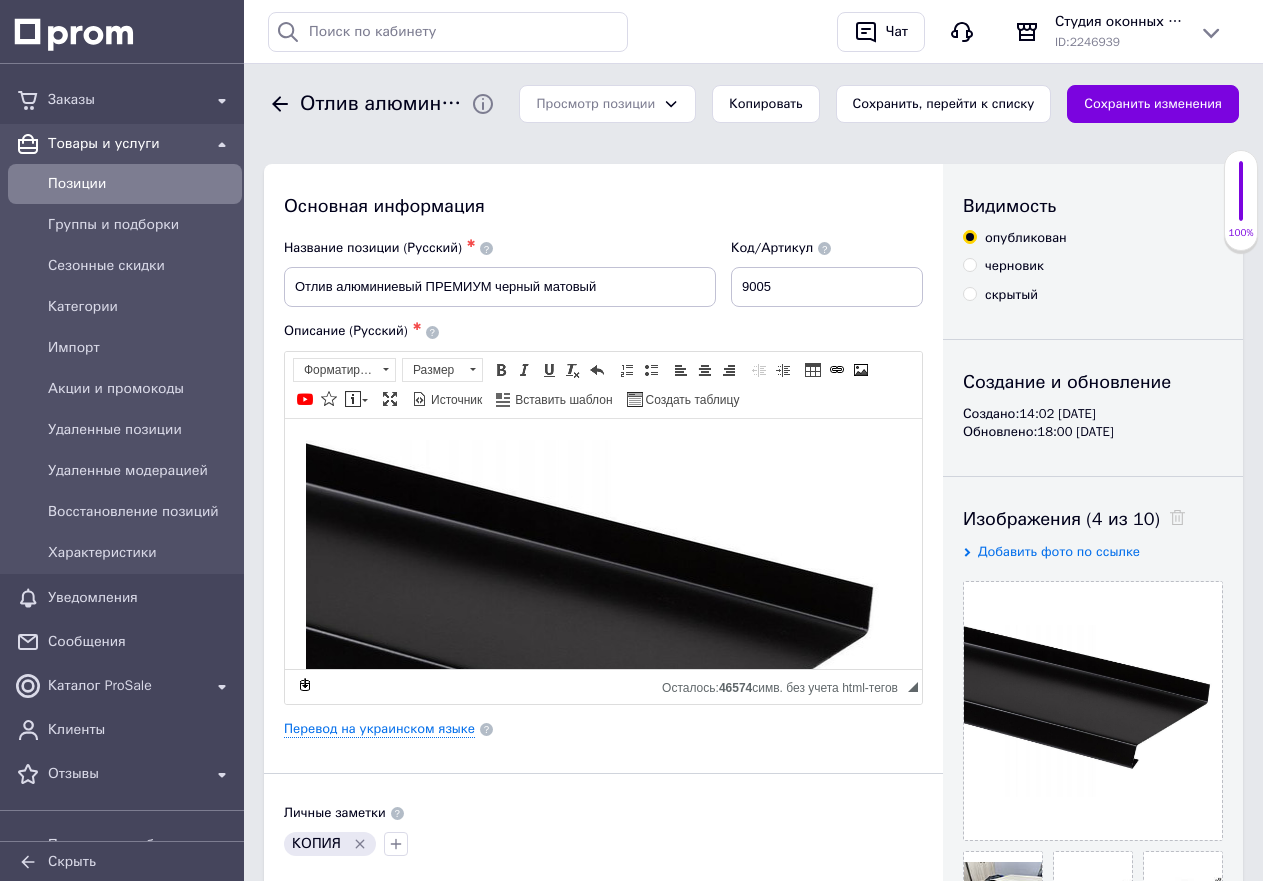 scroll, scrollTop: 0, scrollLeft: 0, axis: both 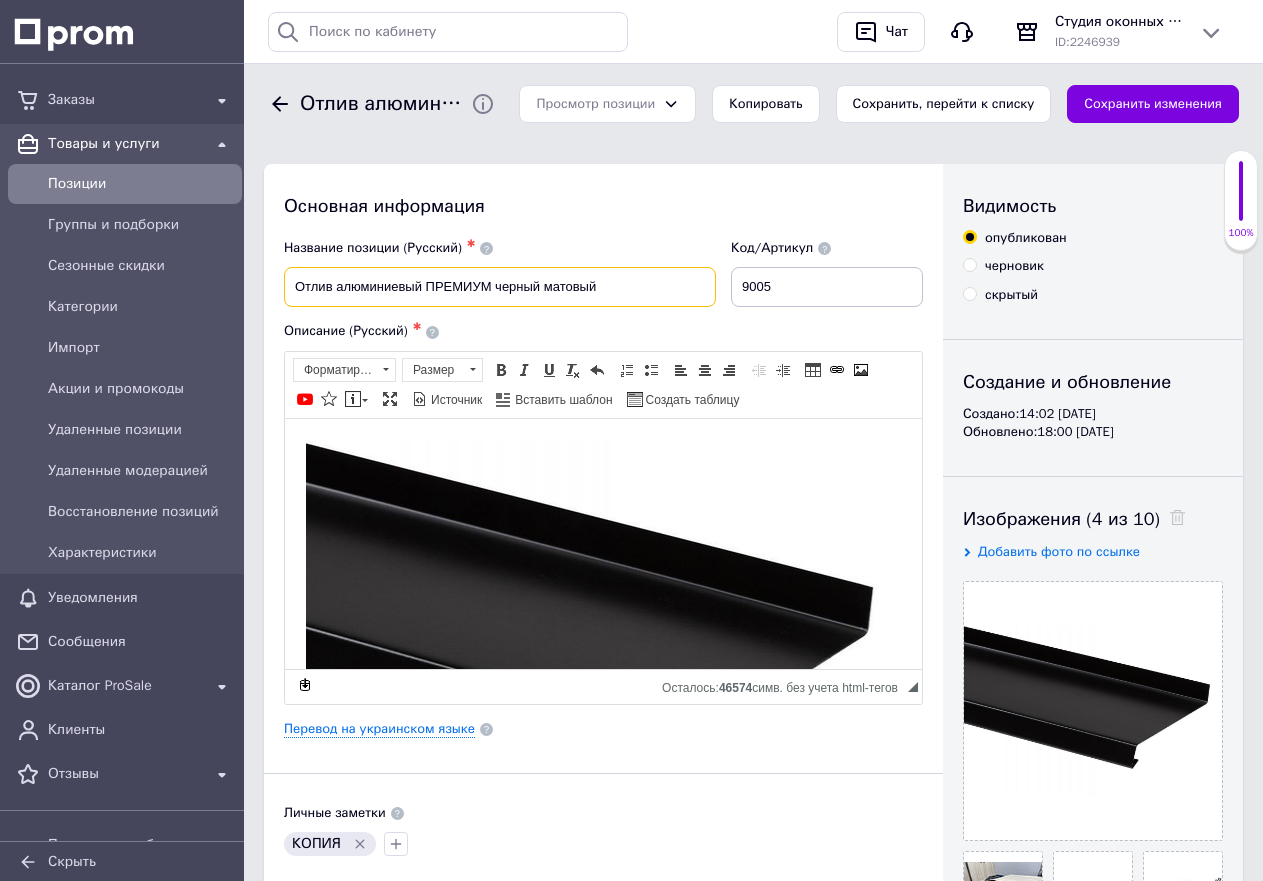 click on "Отлив алюминиевый ПРЕМИУМ черный матовый" at bounding box center (500, 287) 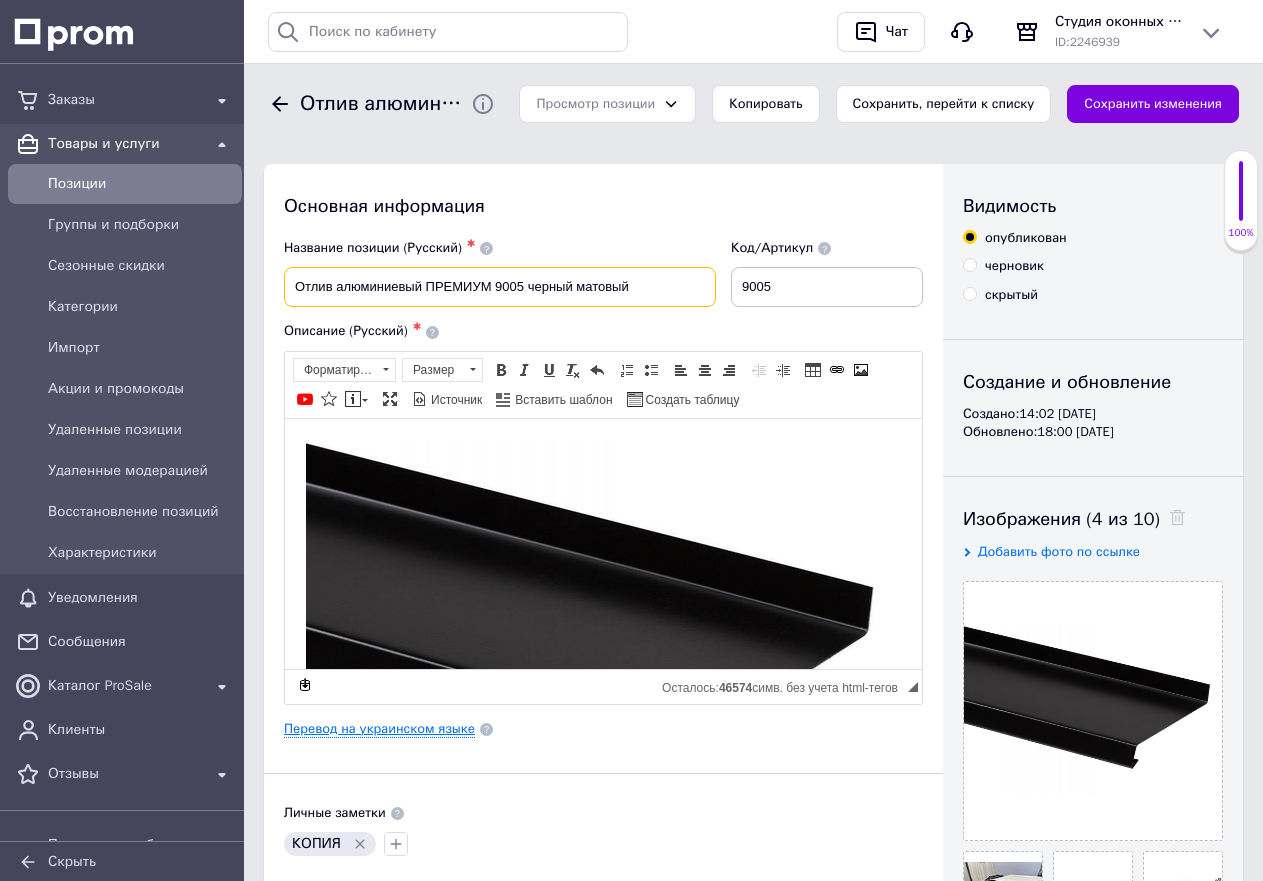 type on "Отлив алюминиевый ПРЕМИУМ 9005 черный матовый" 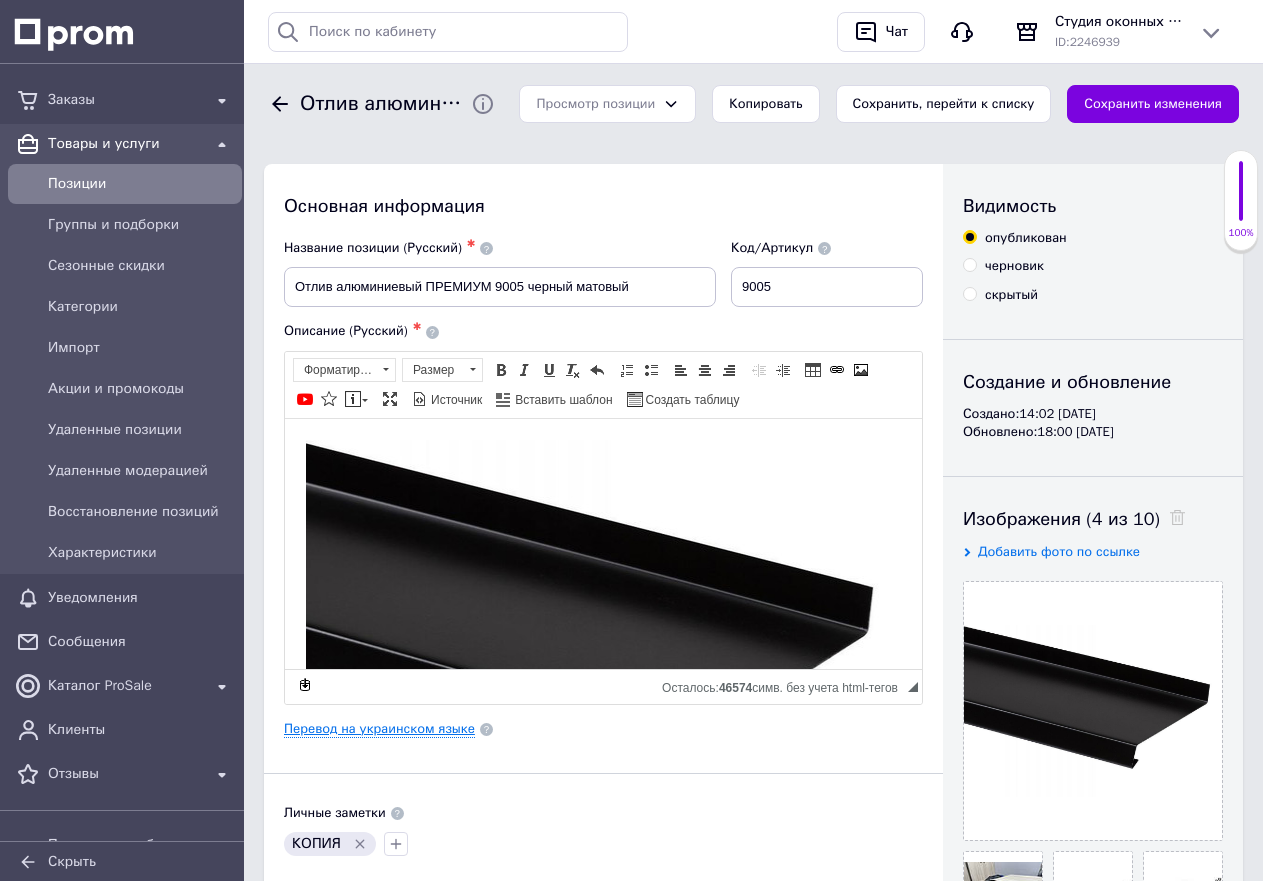 click on "Перевод на украинском языке" at bounding box center [379, 729] 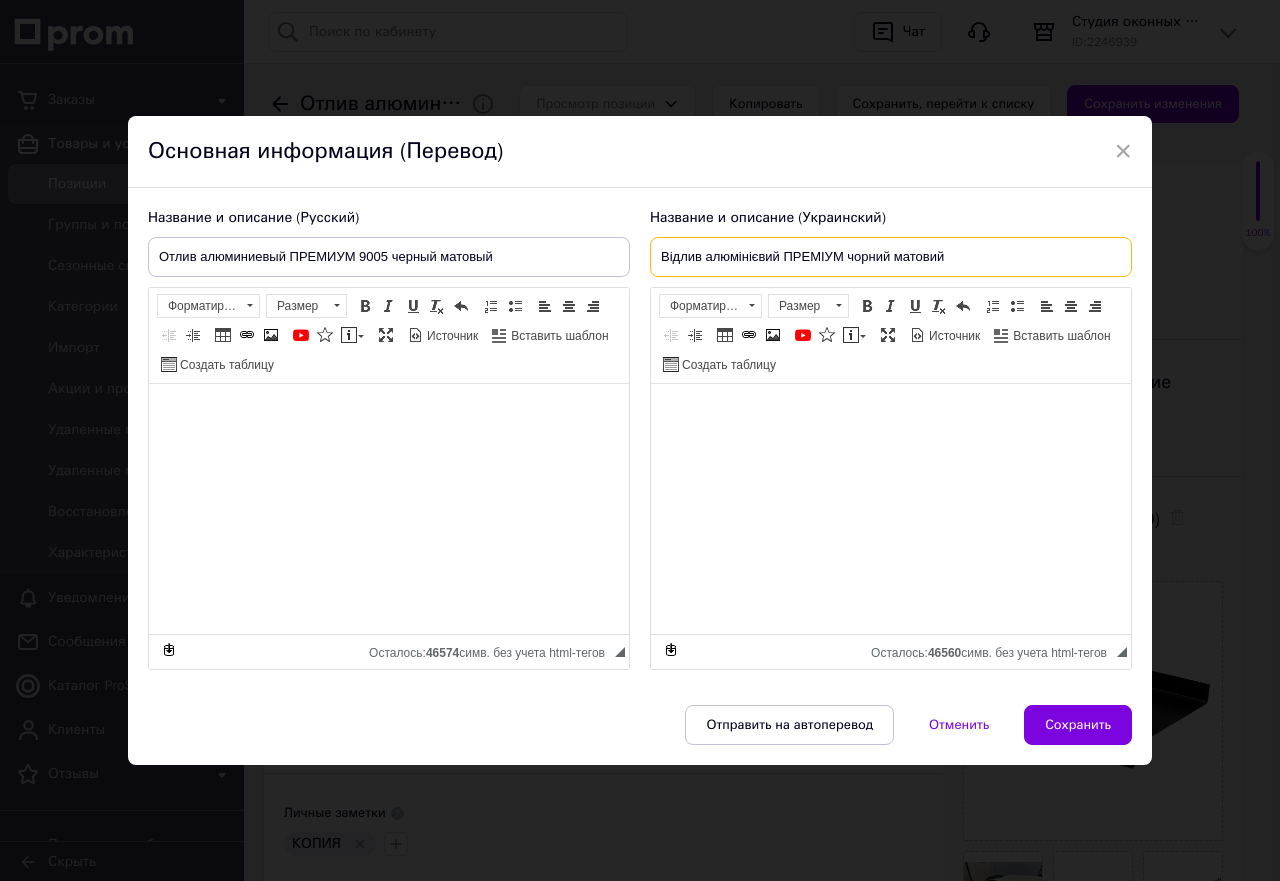 click on "Відлив алюмінієвий ПРЕМІУМ чорний матовий" at bounding box center (891, 257) 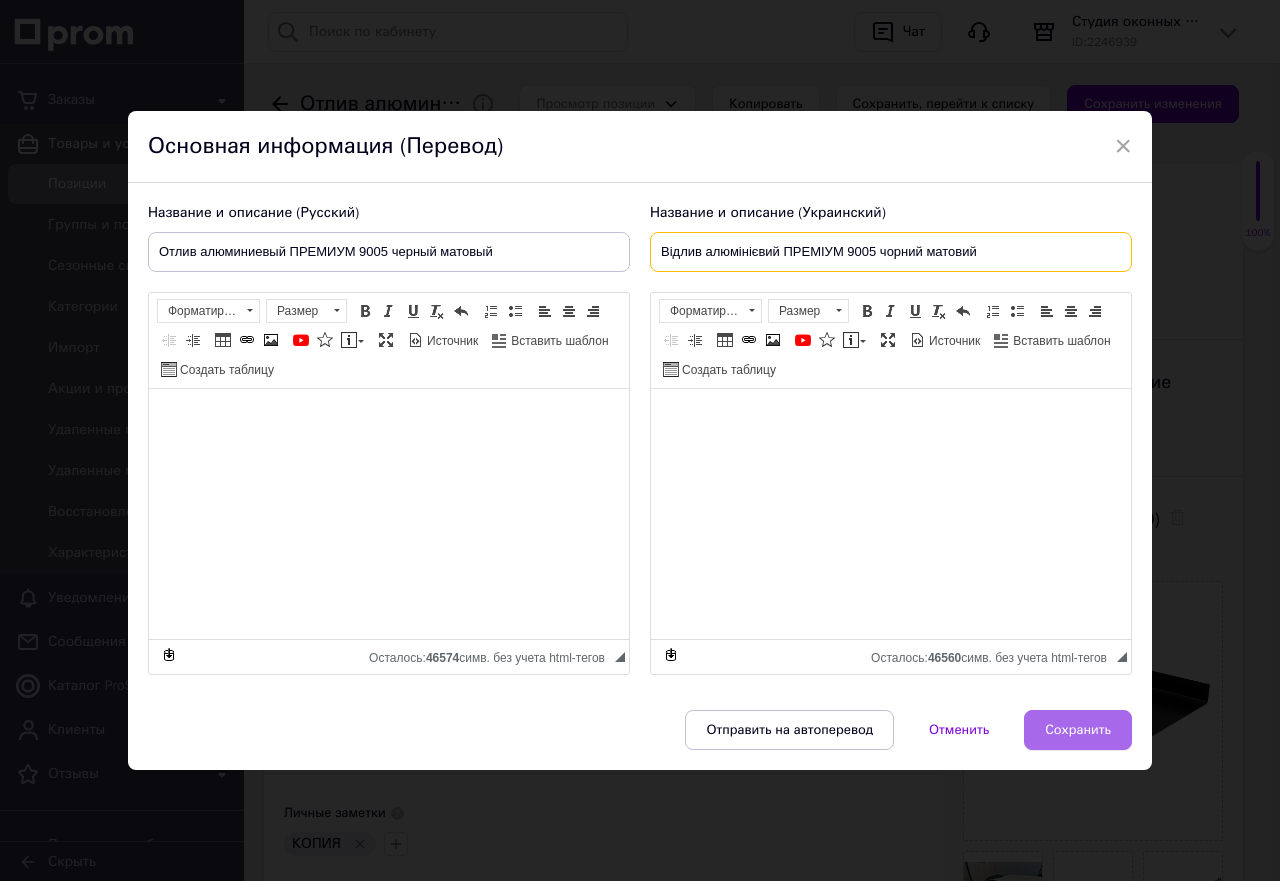 type on "Відлив алюмінієвий ПРЕМІУМ 9005 чорний матовий" 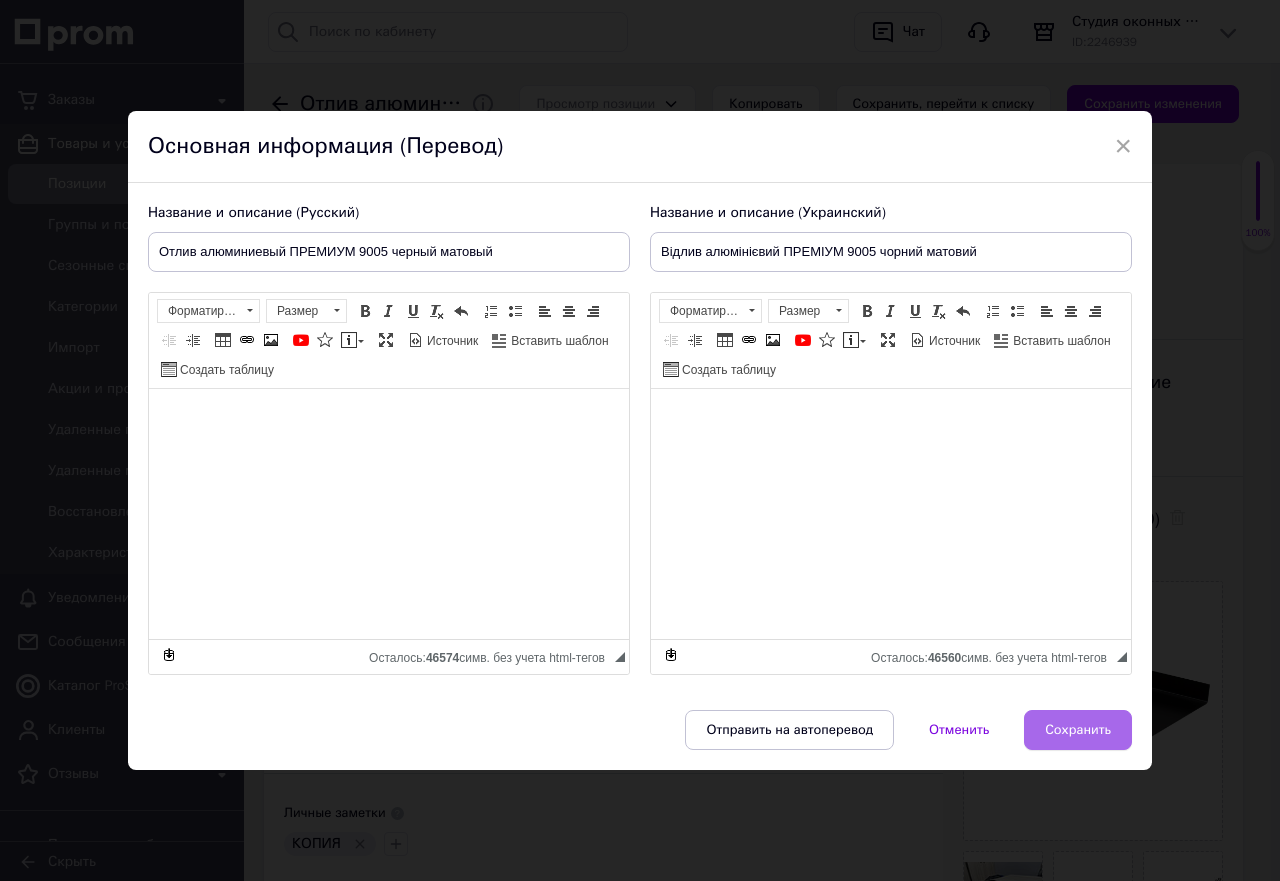 click on "Сохранить" at bounding box center (1078, 730) 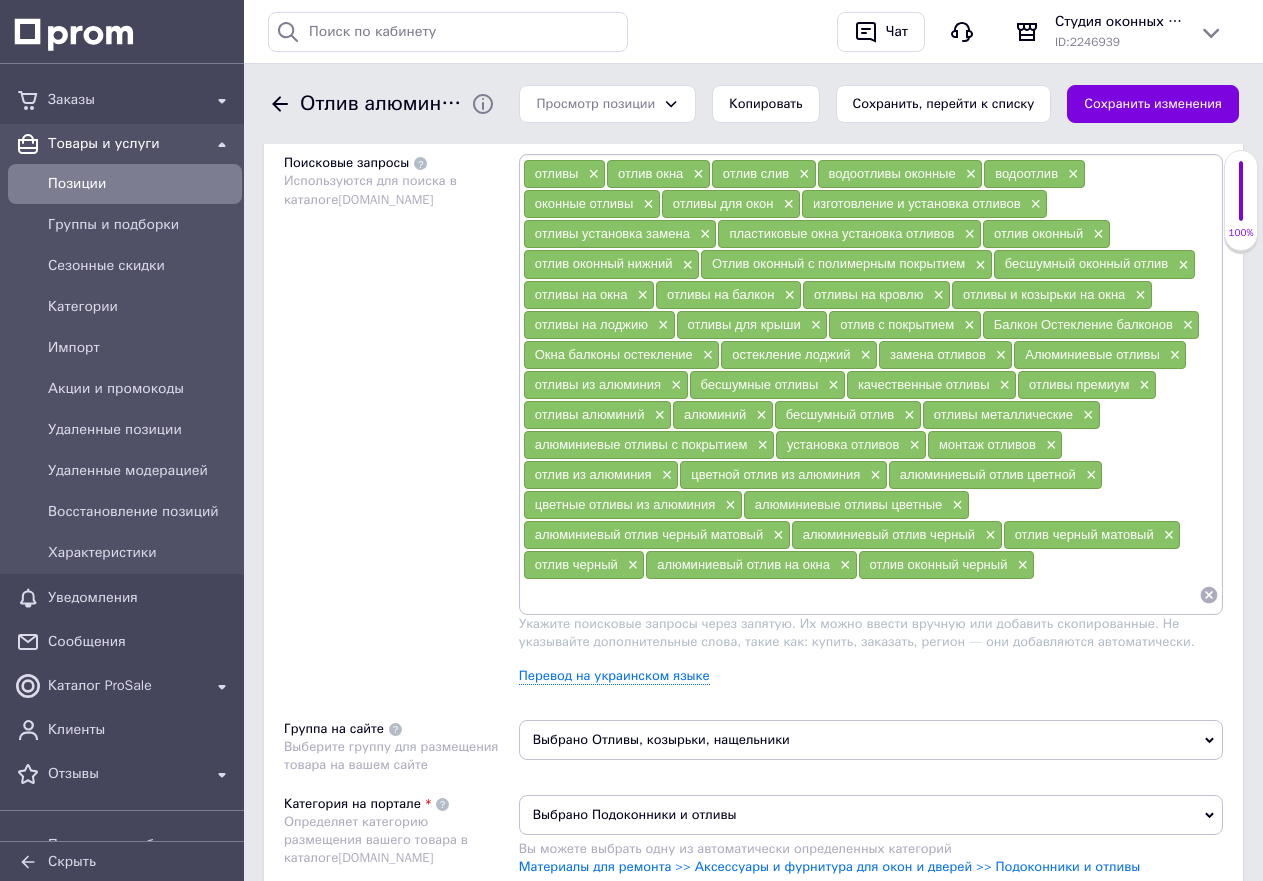 scroll, scrollTop: 1200, scrollLeft: 0, axis: vertical 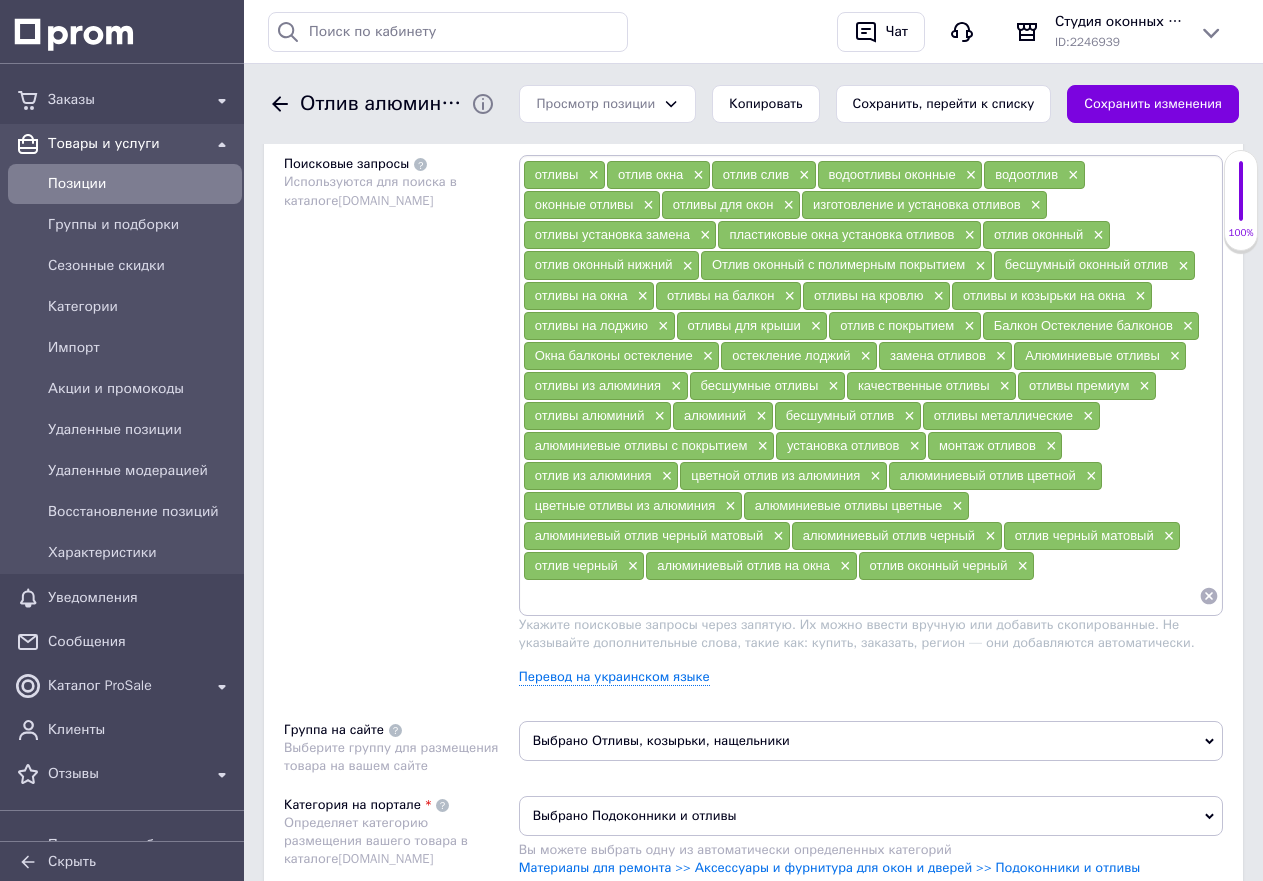 click at bounding box center [861, 596] 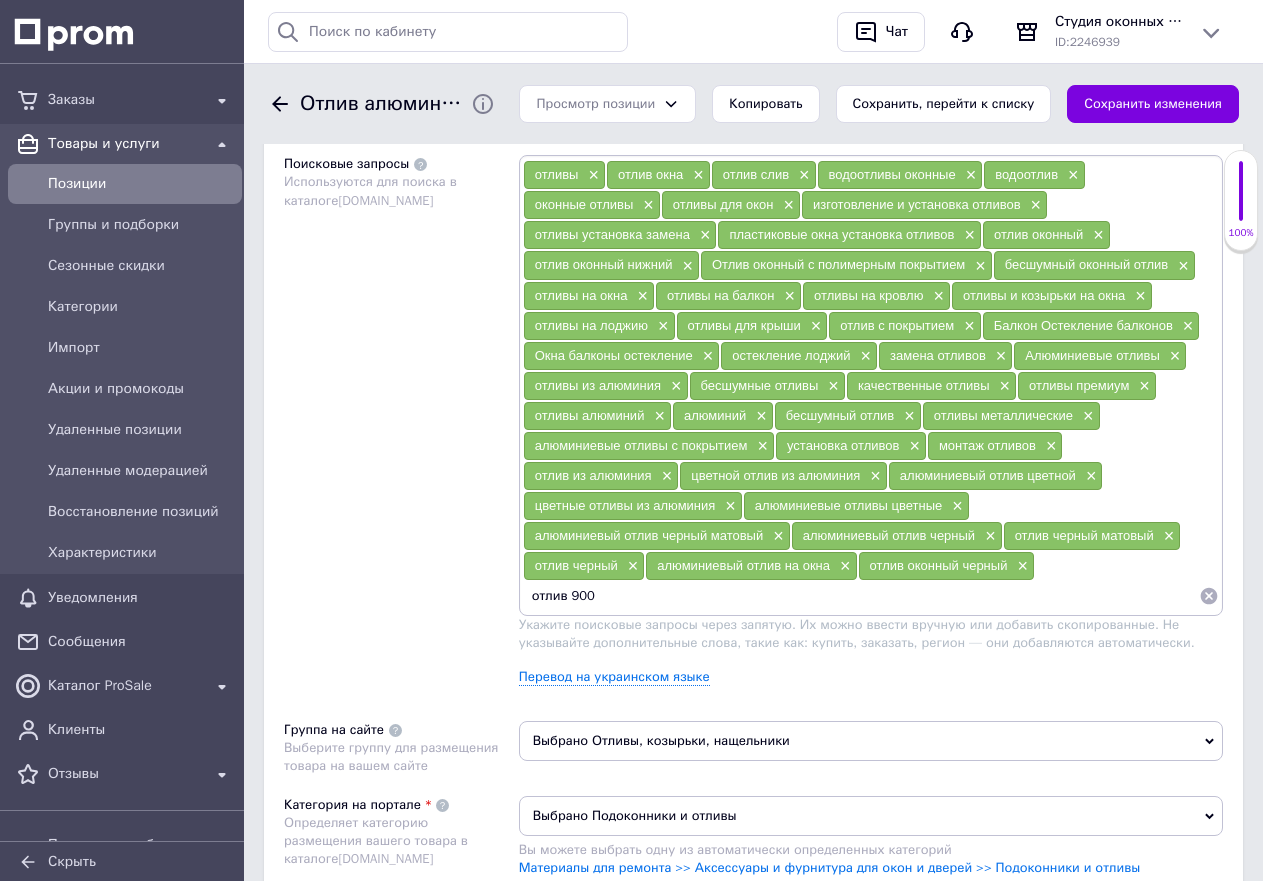 type on "отлив 9005" 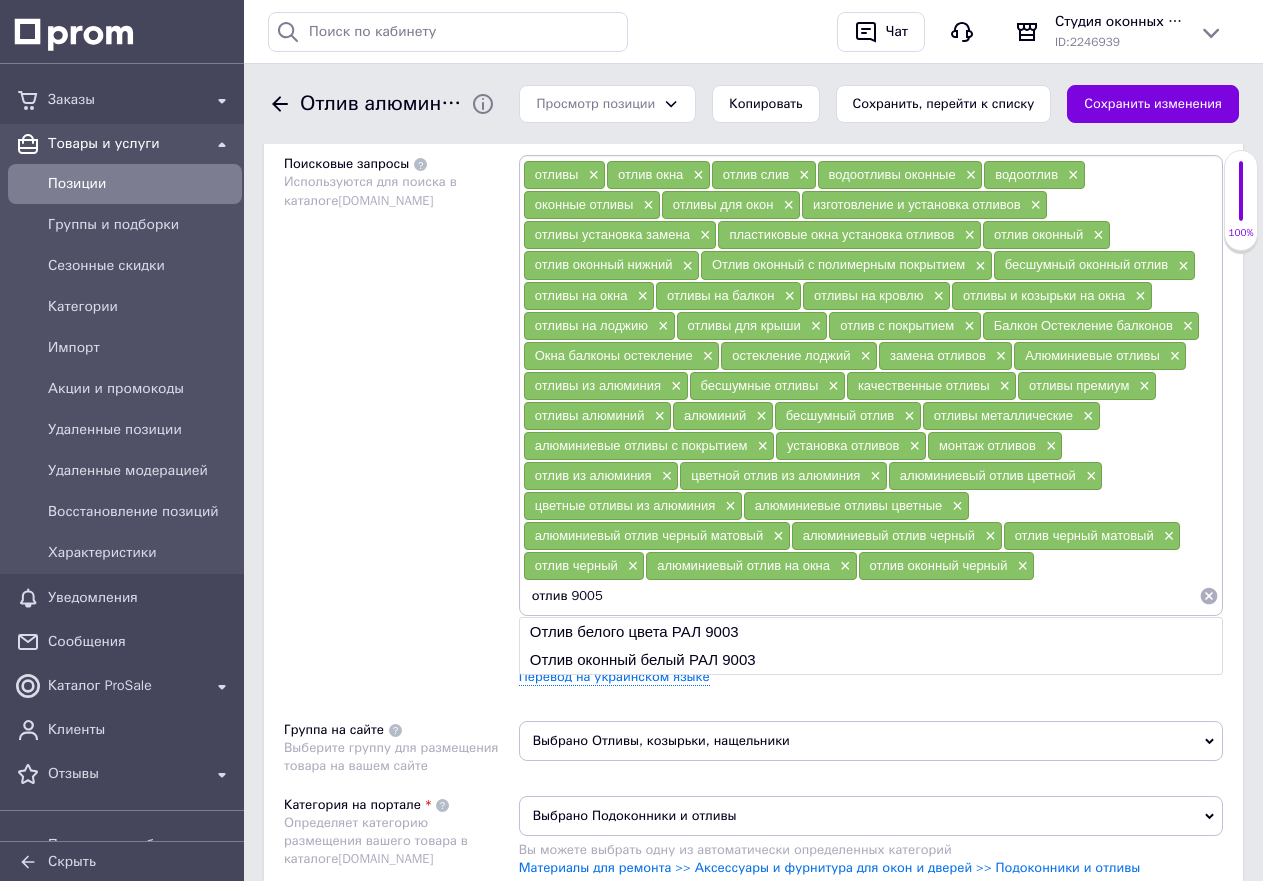 type 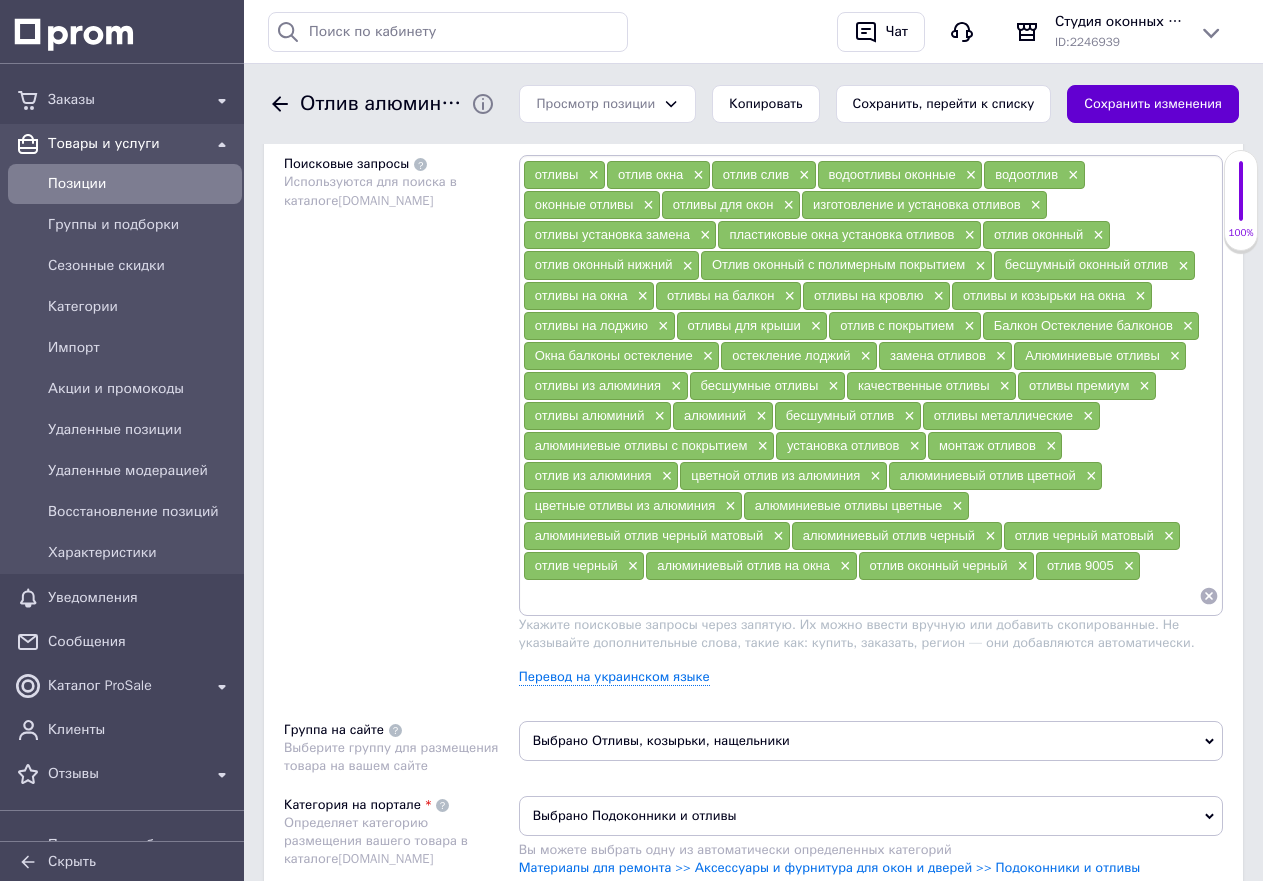 click on "Сохранить изменения" at bounding box center [1153, 104] 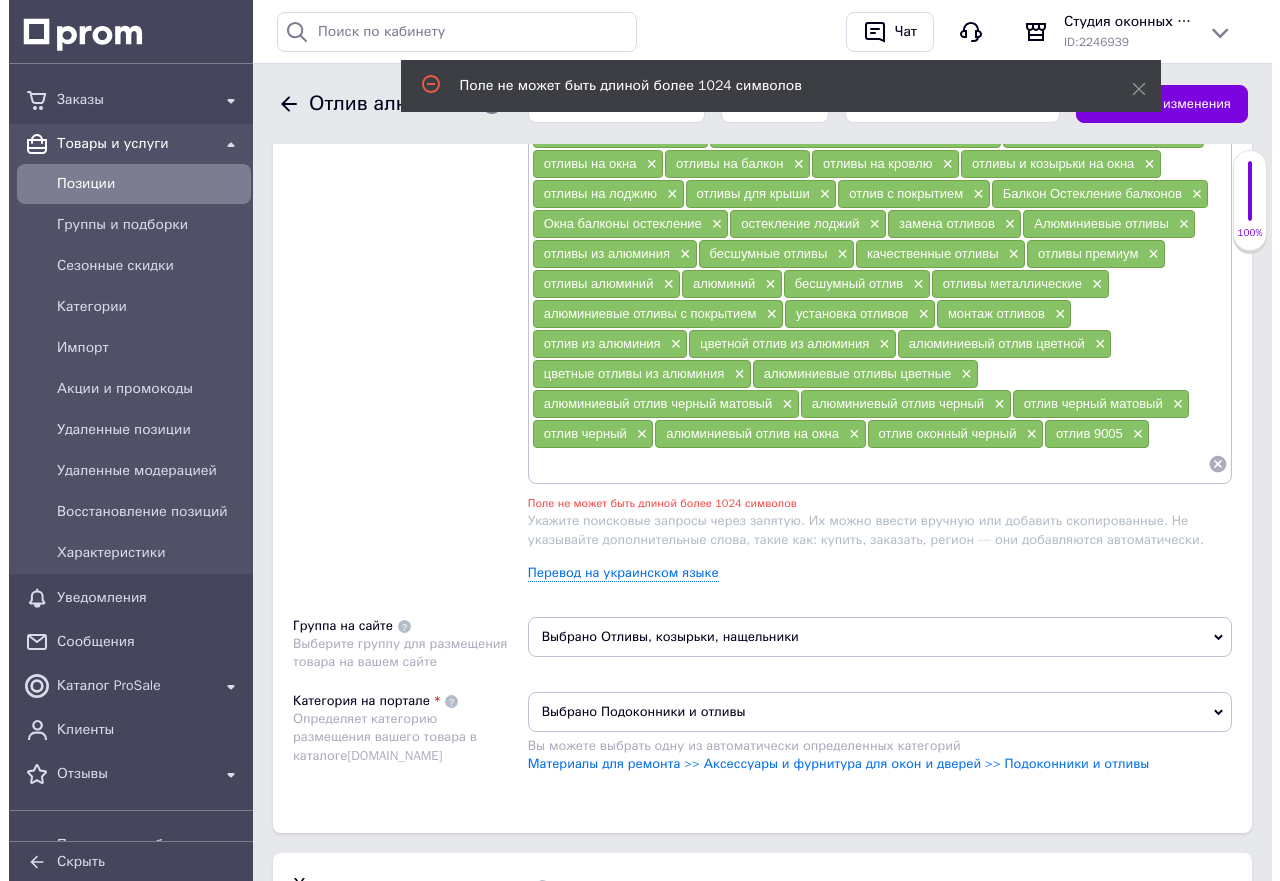 scroll, scrollTop: 1296, scrollLeft: 0, axis: vertical 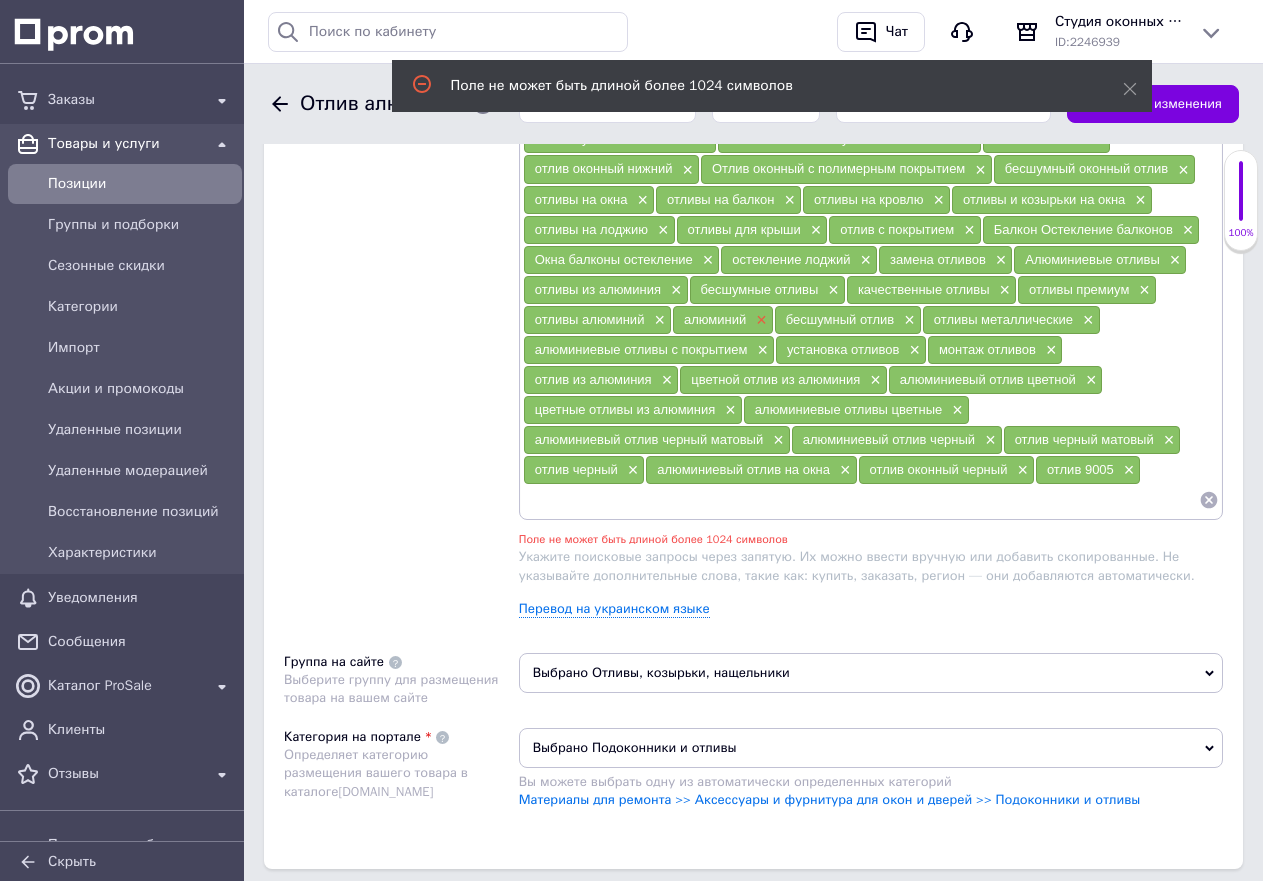 click on "×" at bounding box center (759, 320) 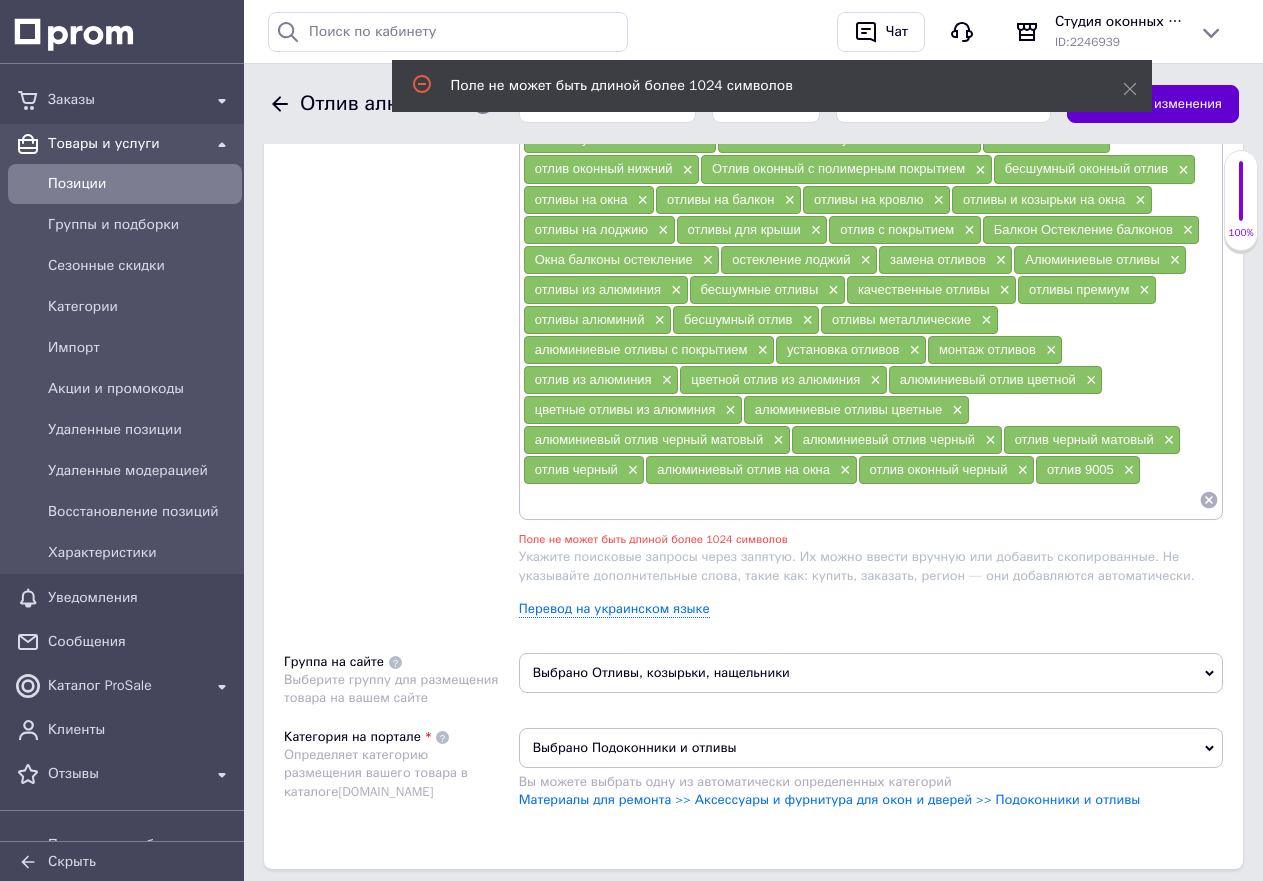 click on "Сохранить изменения" at bounding box center [1153, 104] 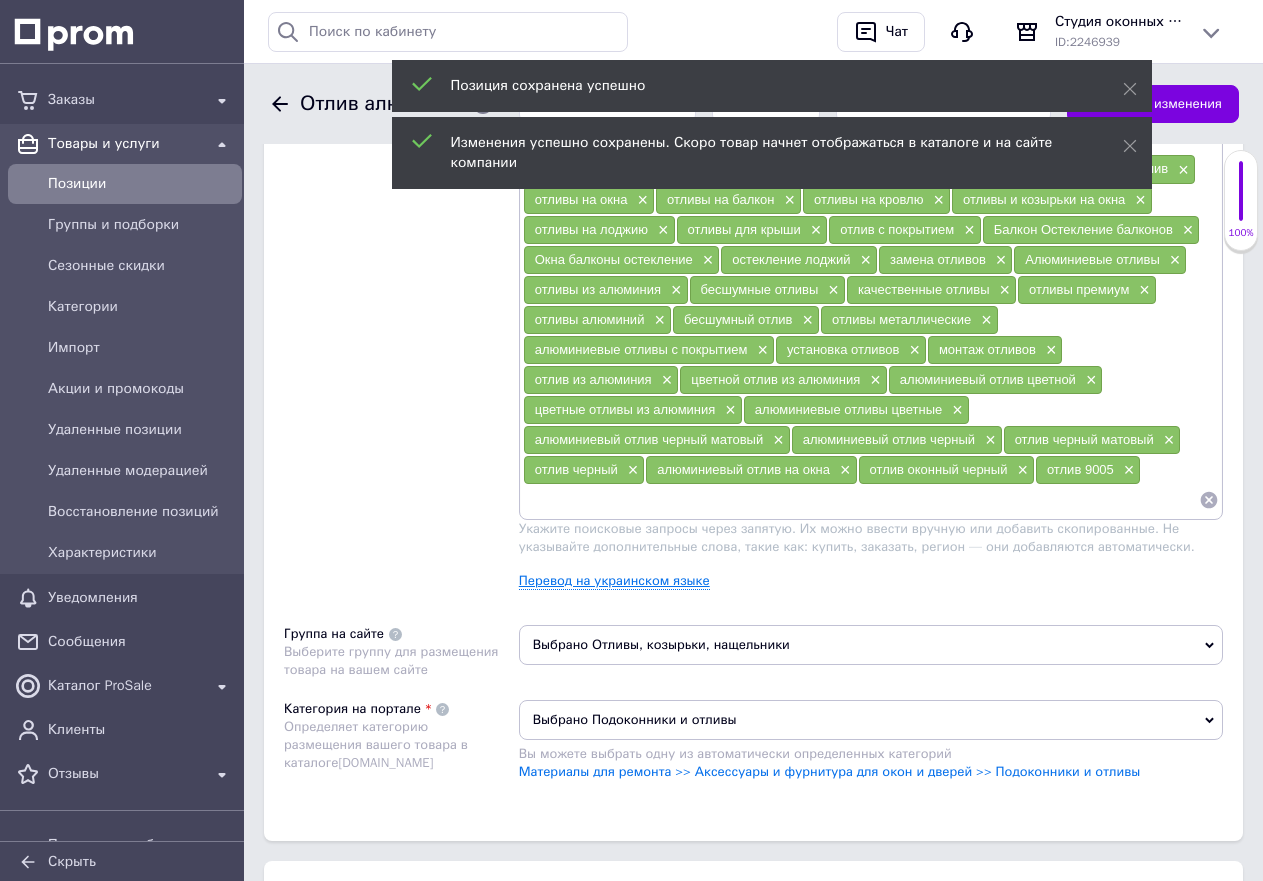 click on "Перевод на украинском языке" at bounding box center (614, 581) 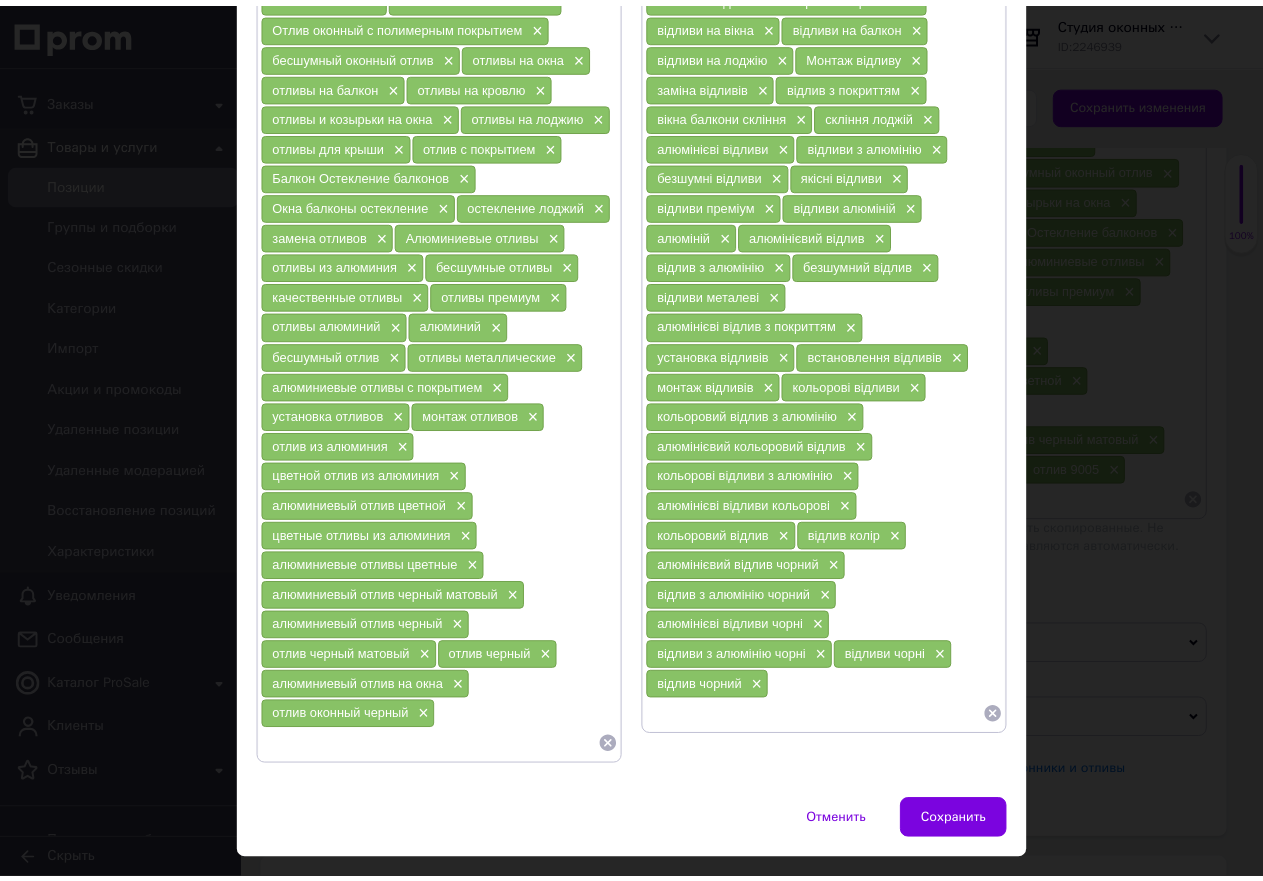 scroll, scrollTop: 400, scrollLeft: 0, axis: vertical 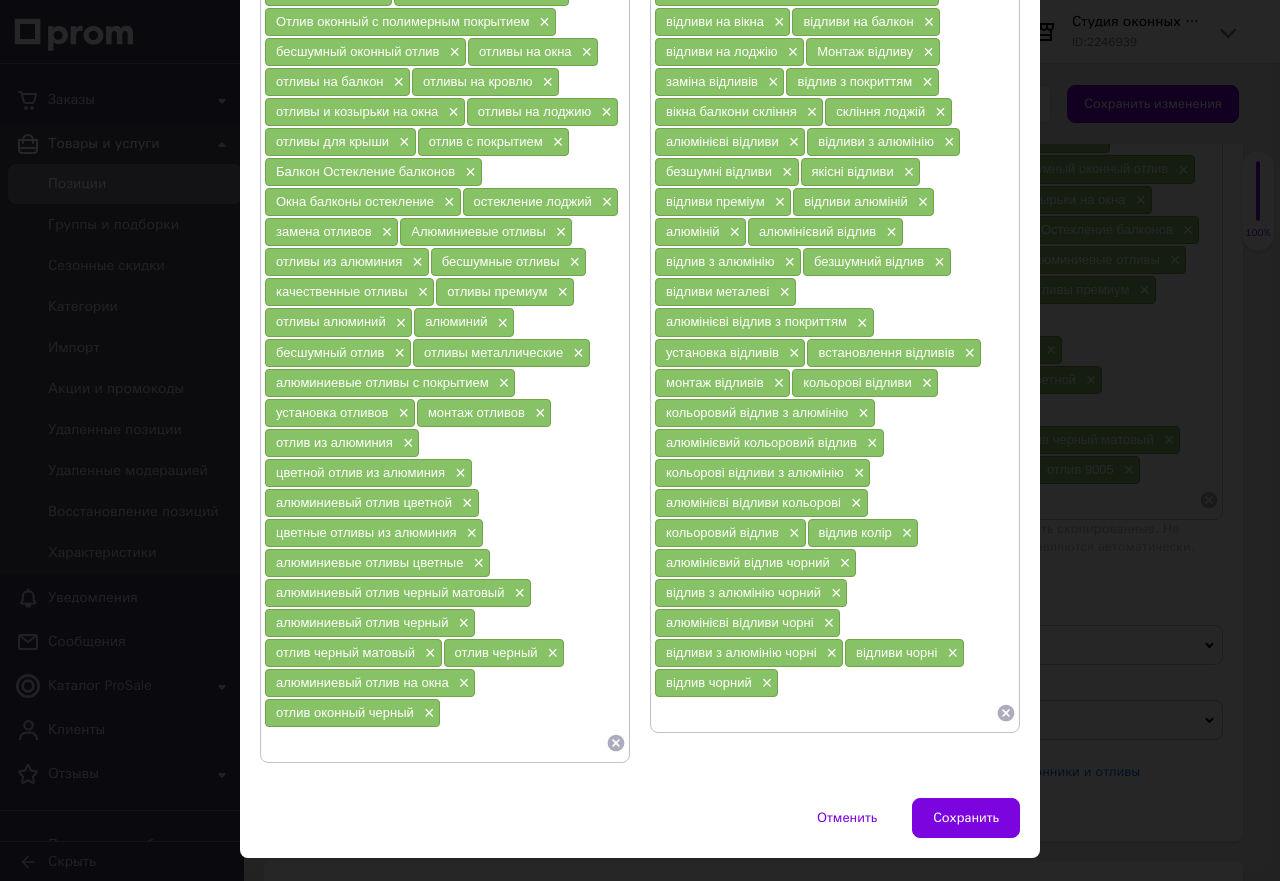 click at bounding box center [825, 713] 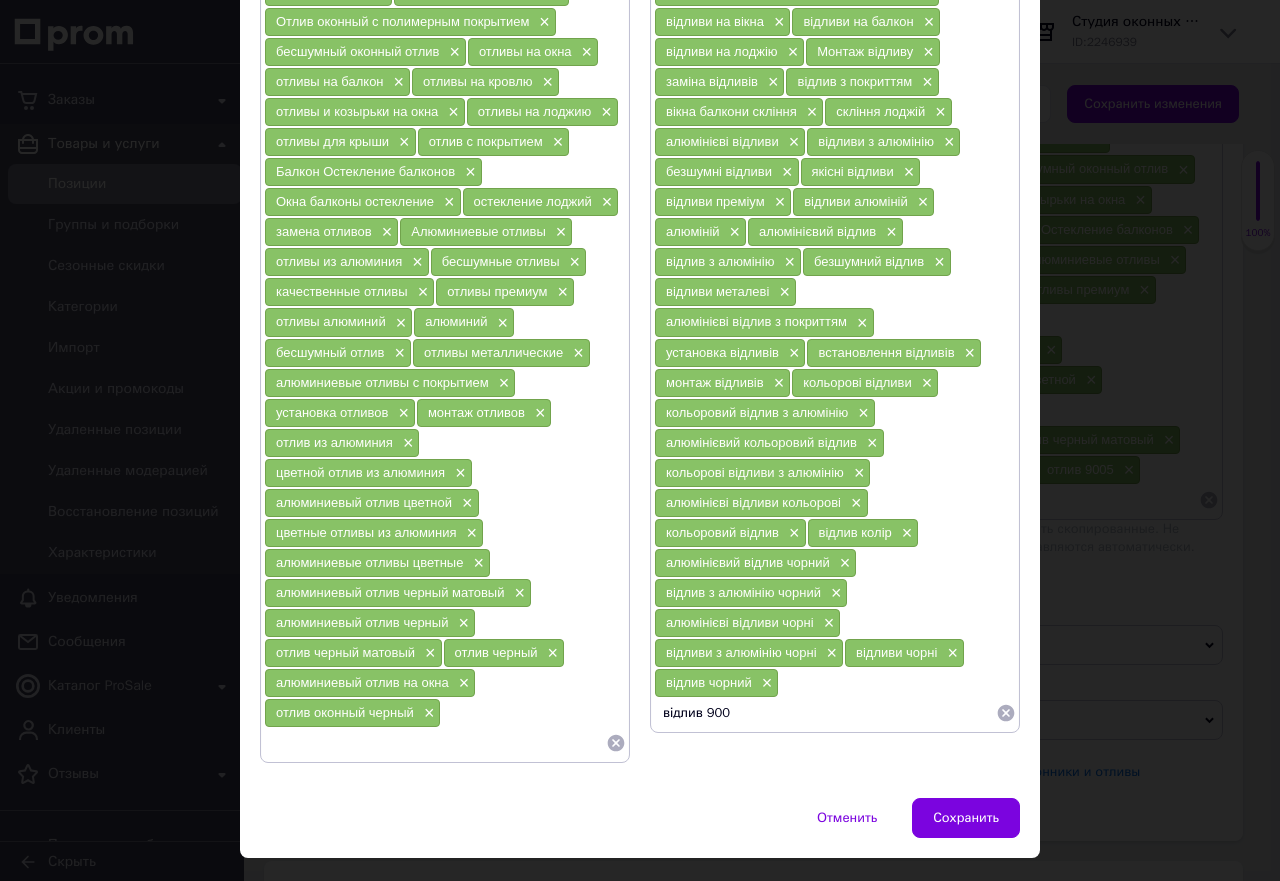 type on "відлив 9005" 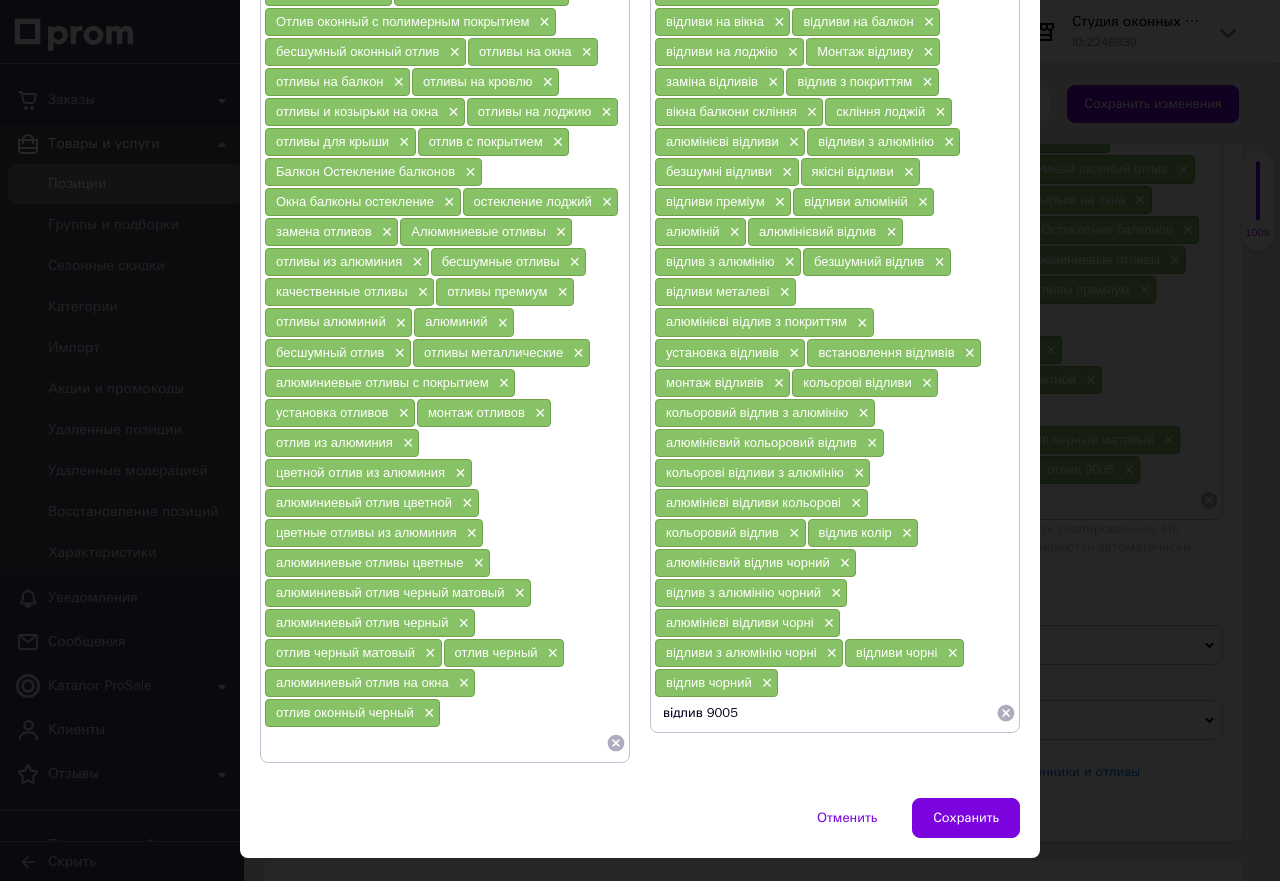 type 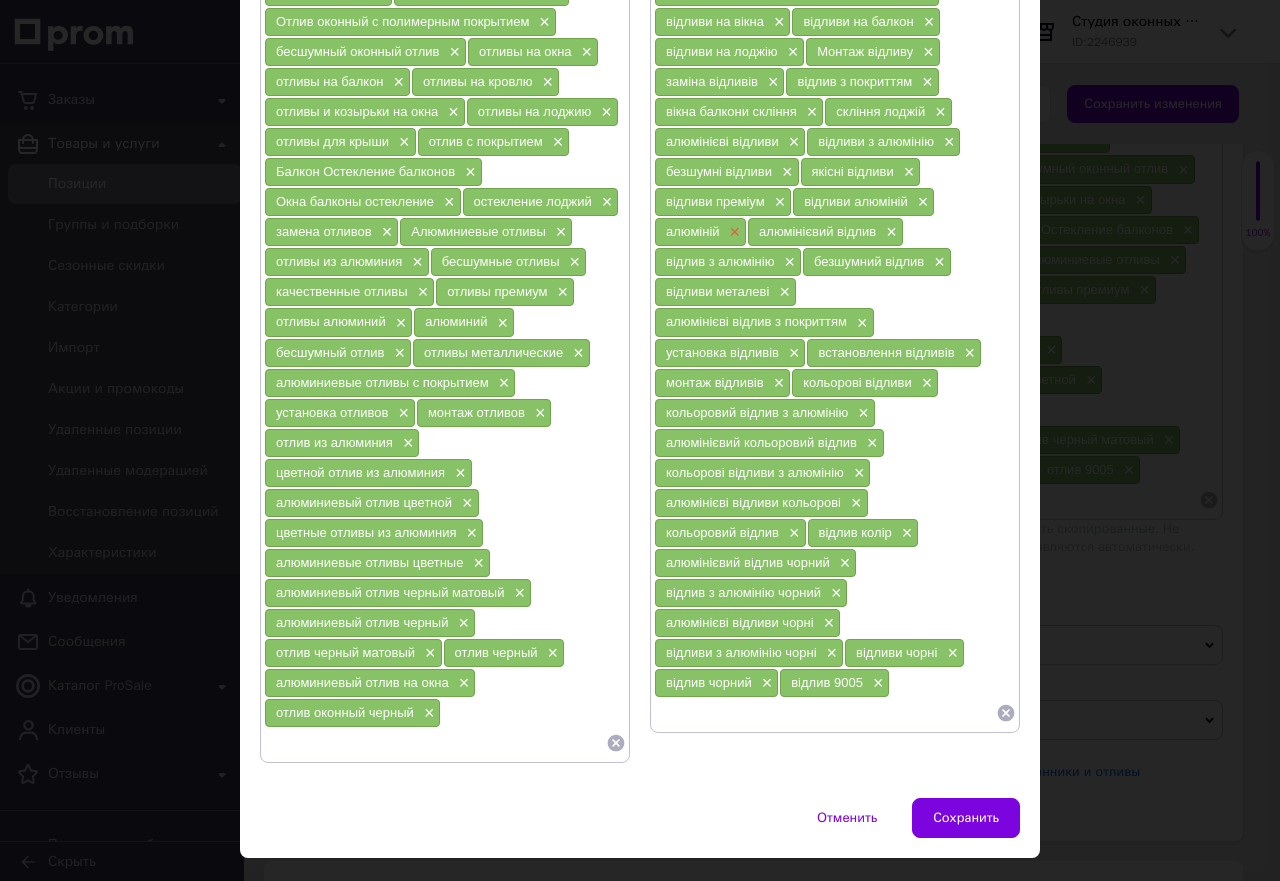 click on "×" at bounding box center [733, 232] 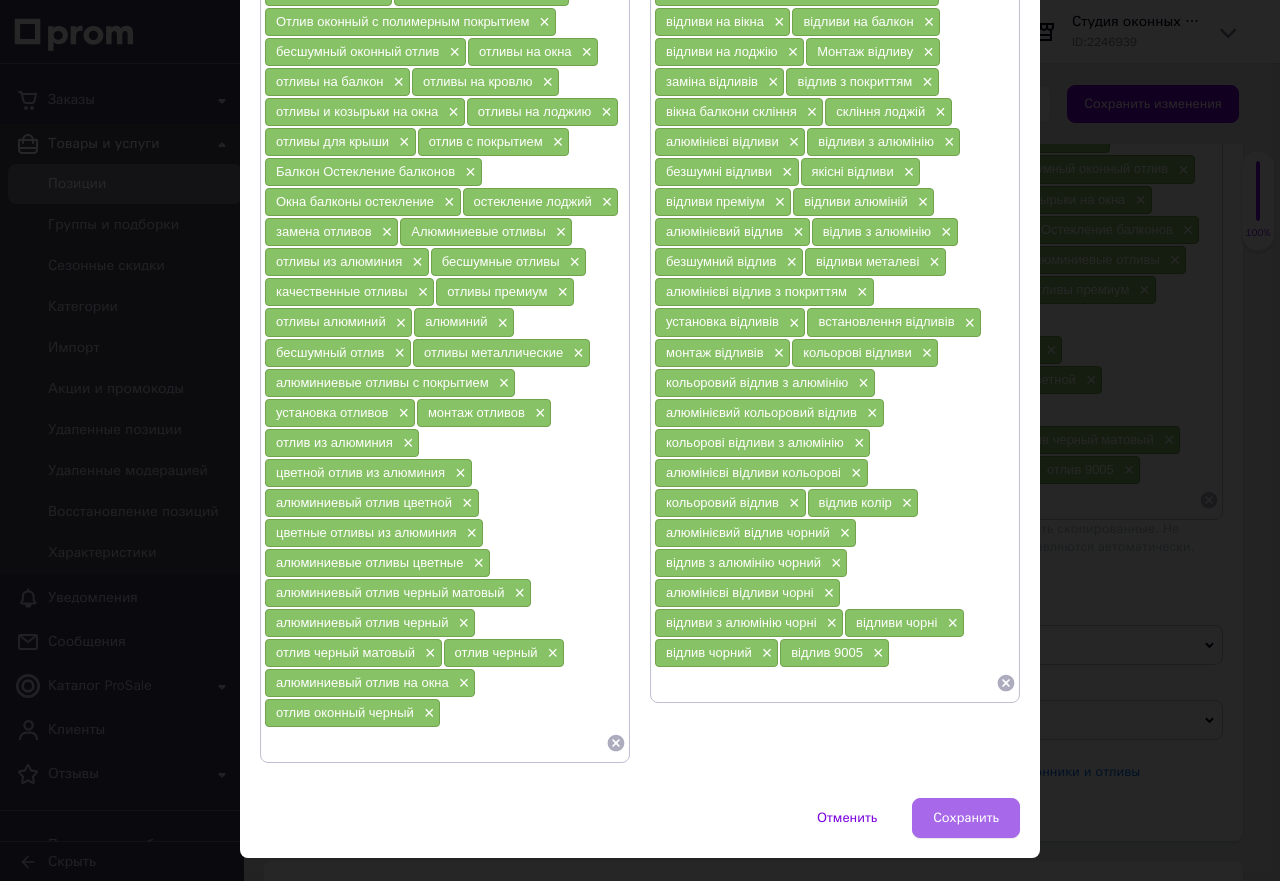 click on "Сохранить" at bounding box center (966, 818) 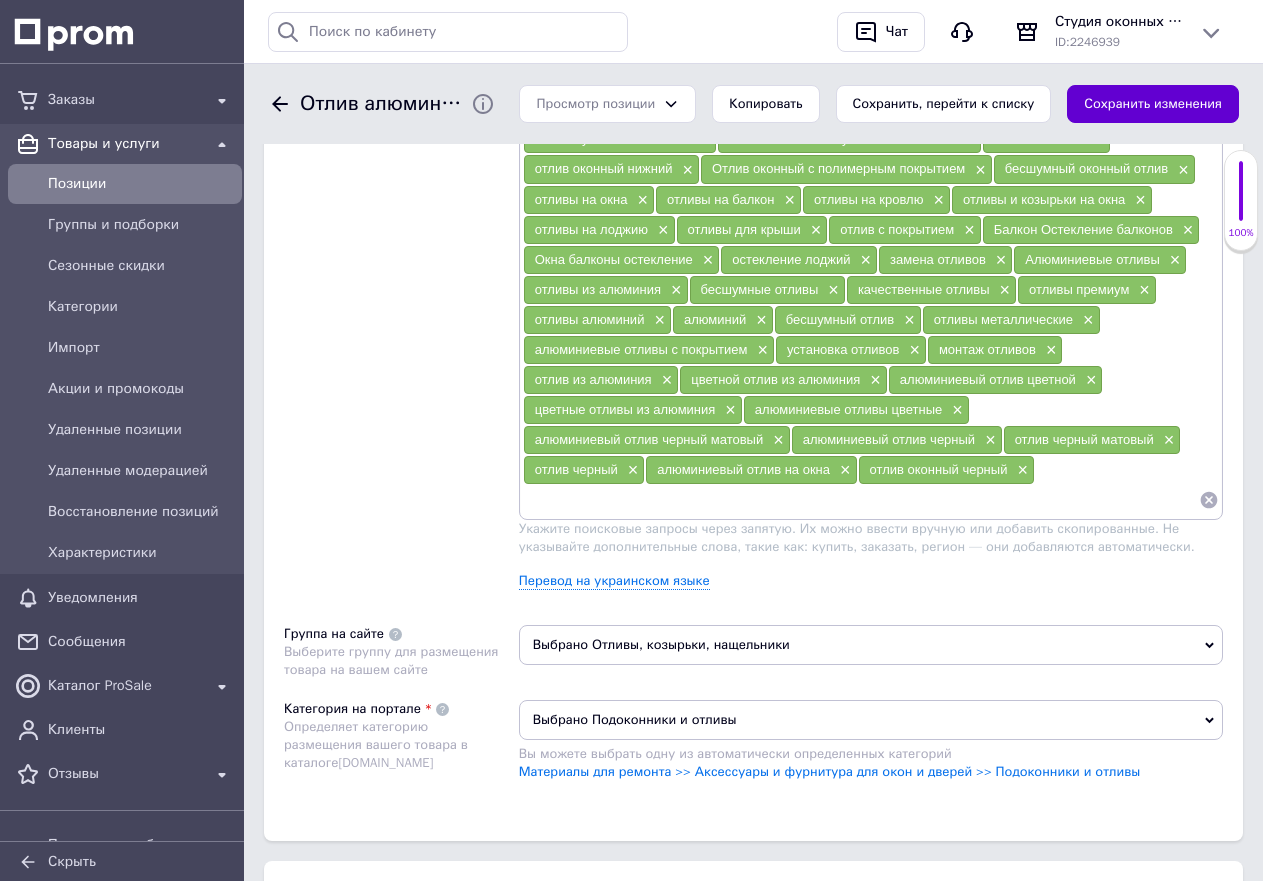 click on "Сохранить изменения" at bounding box center (1153, 104) 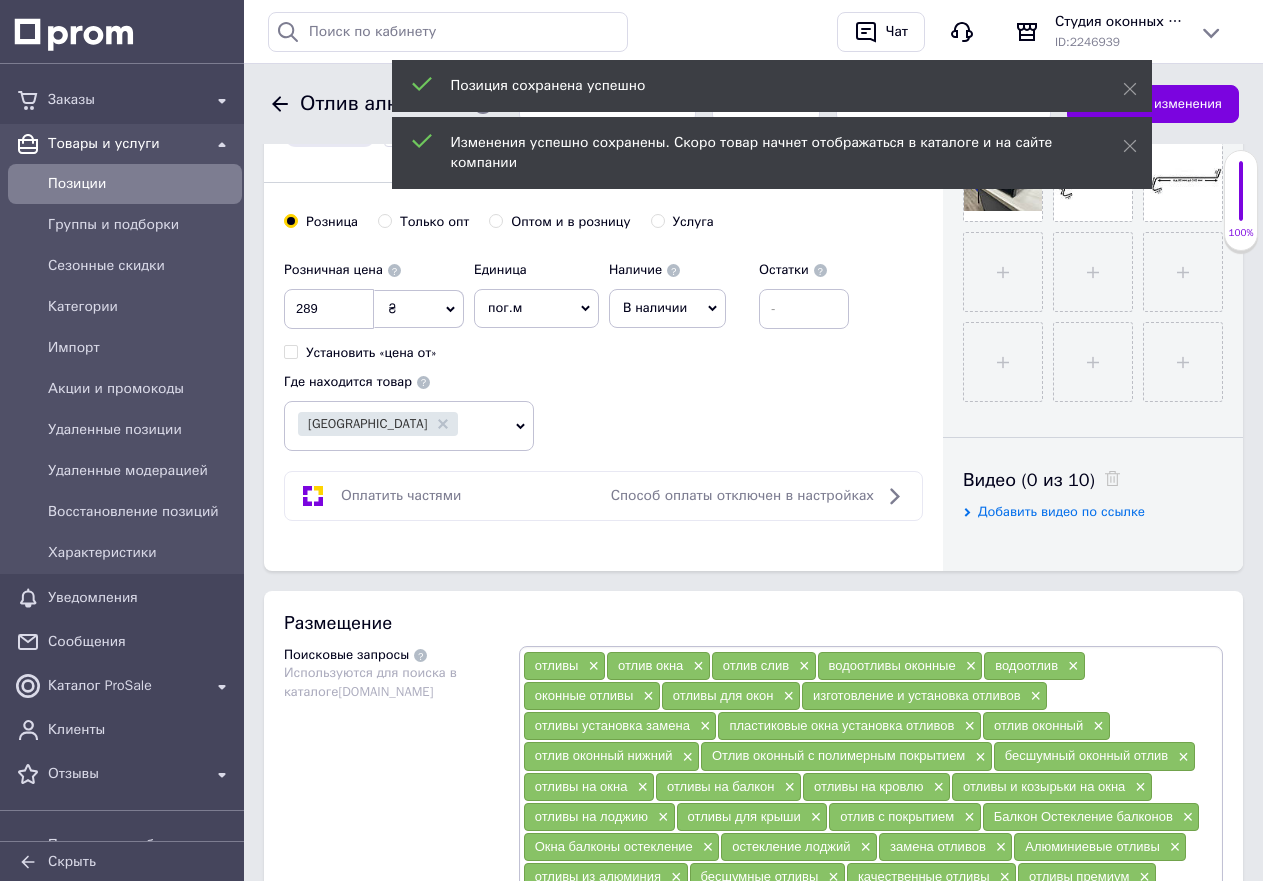 scroll, scrollTop: 496, scrollLeft: 0, axis: vertical 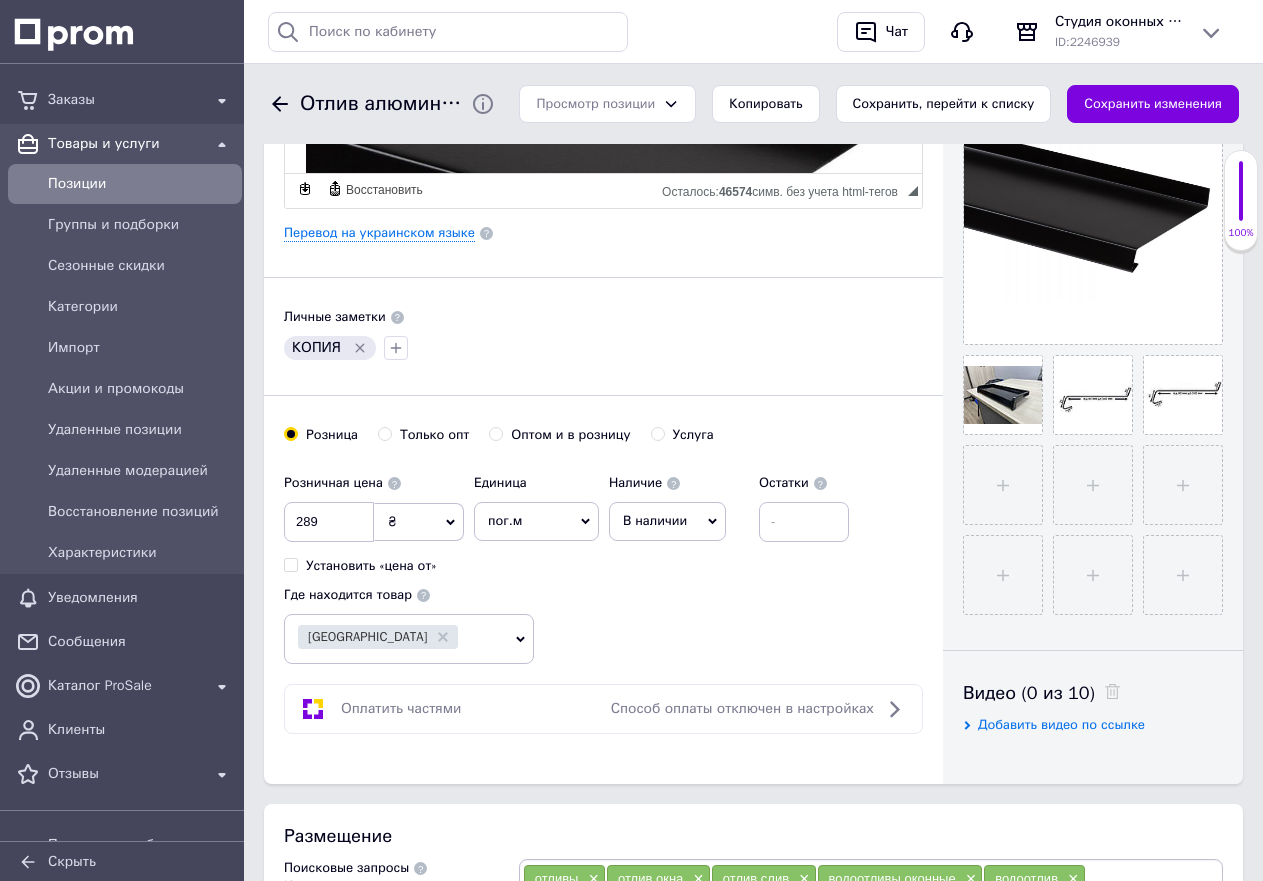 click on "В наличии" at bounding box center [667, 521] 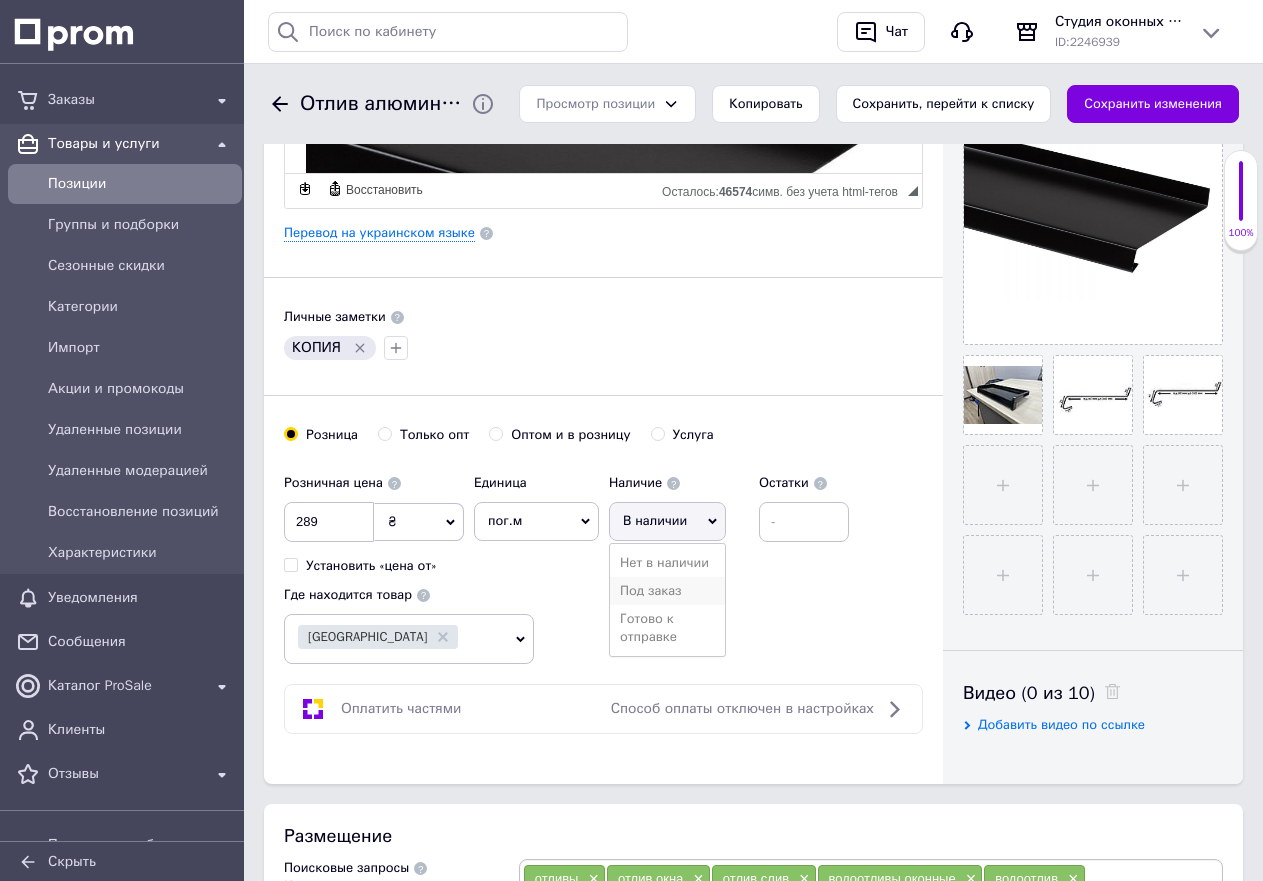 click on "Под заказ" at bounding box center [667, 591] 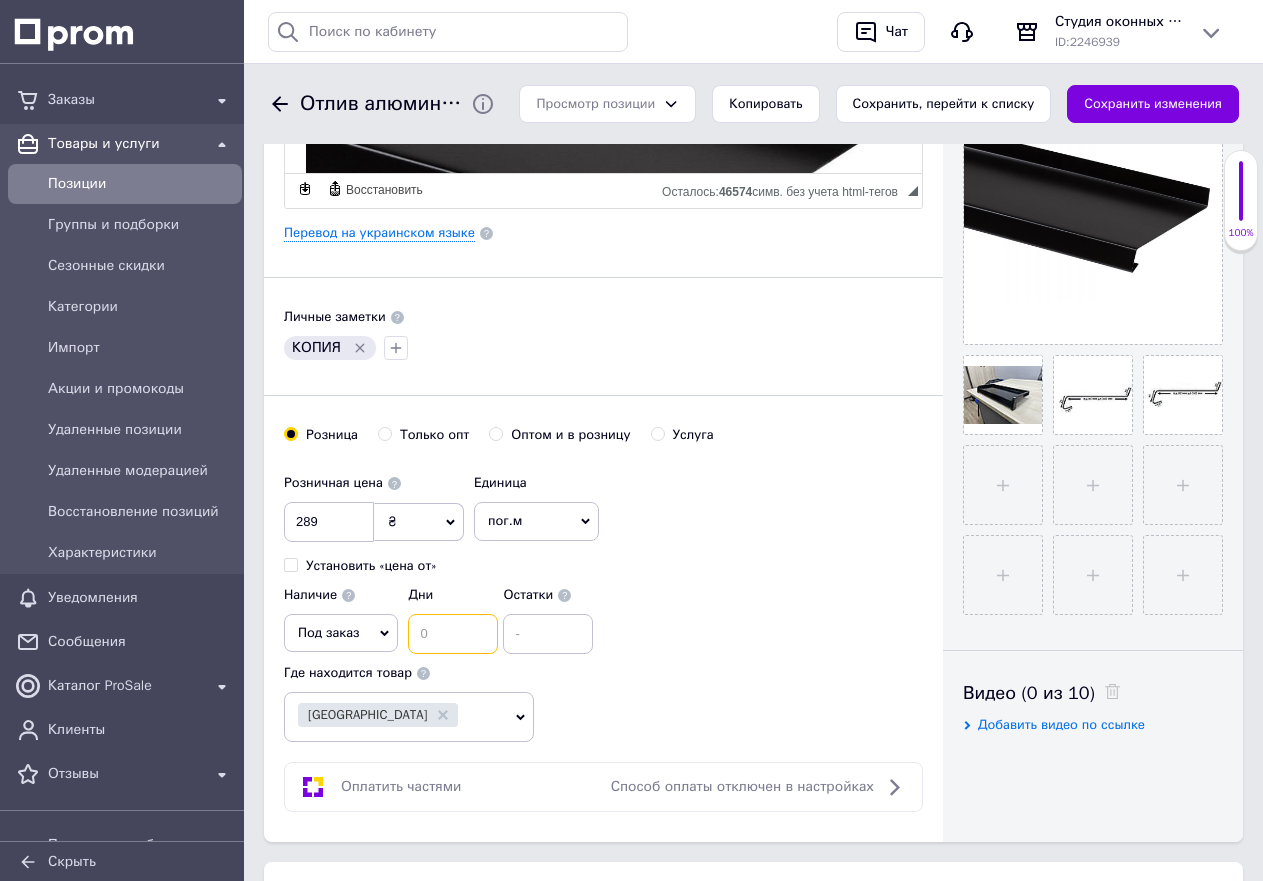 click at bounding box center (453, 634) 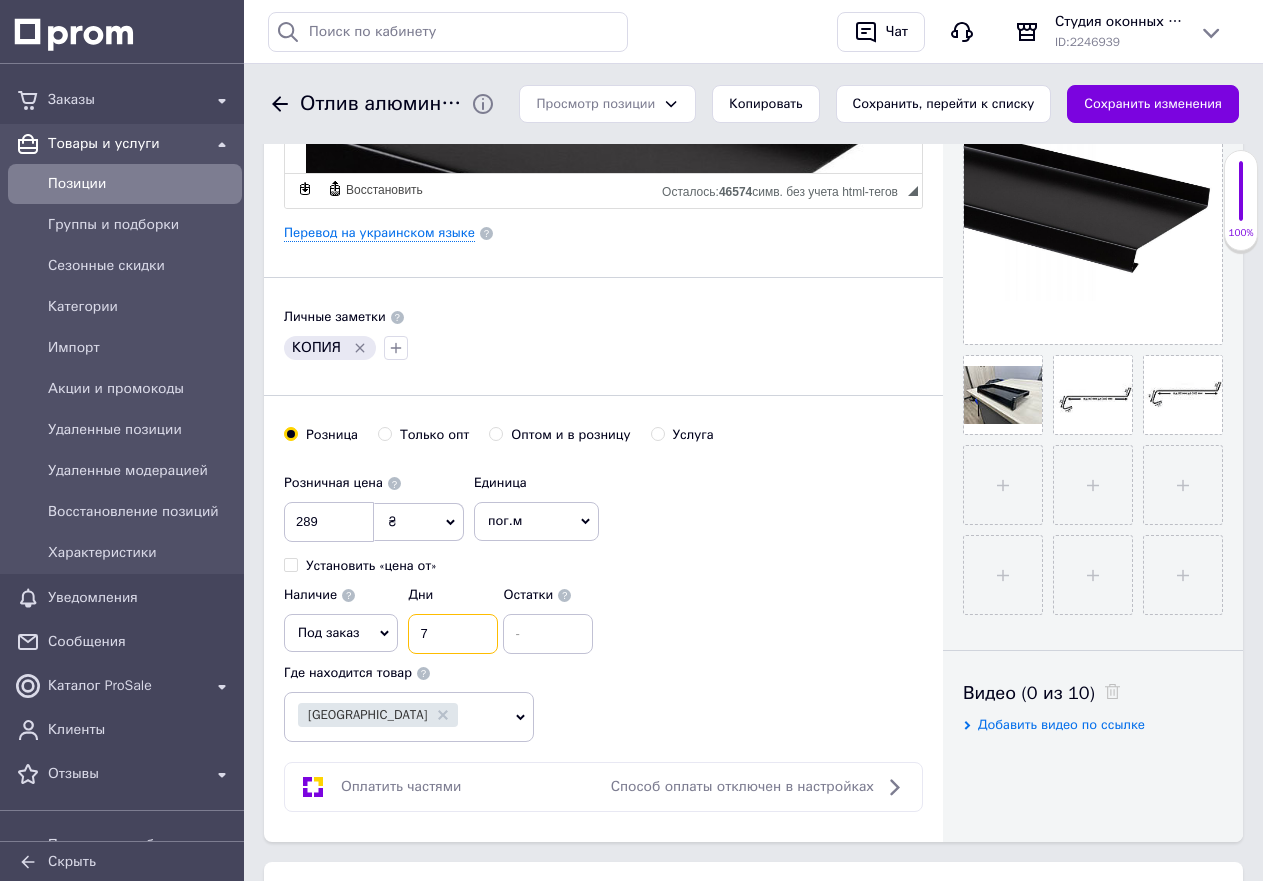 type on "7" 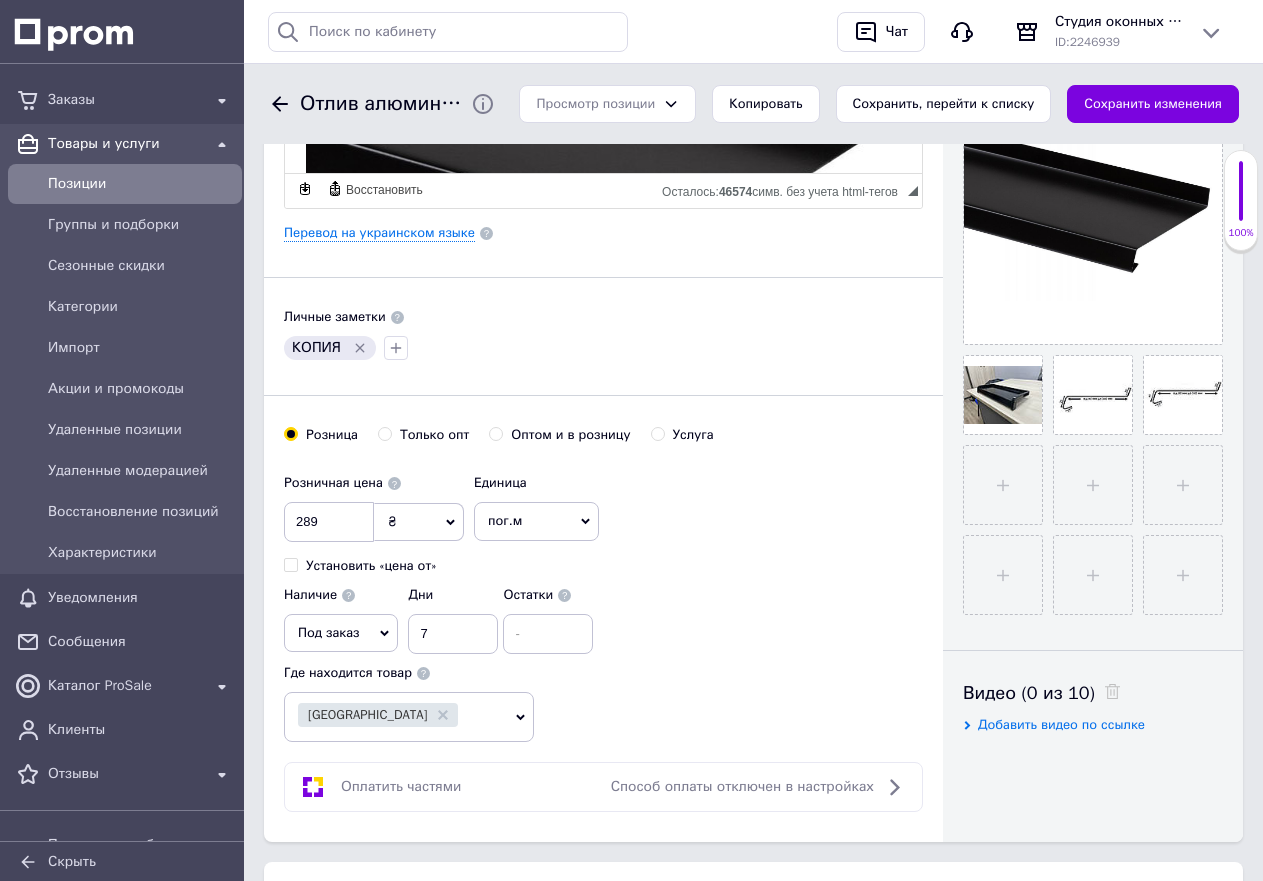 click on "Розничная цена 289 ₴ $ € CHF £ ¥ PLN ₸ MDL HUF KGS CN¥ TRY ₩ lei Установить «цена от» Единица пог.м Популярное шт. комплект упаковка кв.м пара м кг услуга т а автоцистерна ампула б баллон банка блистер бобина бочка бут бухта в ватт ведро выезд г г га гигакалория год гр/кв.м д дал два месяца день доза е еврокуб ед. к кВт канистра карат кв.дм кв.м кв.см кв.фут квартал кг кг/кв.м км колесо комплект коробка куб.дм куб.м л л лист м м мВт месяц мешок минута мл мм моток н набор неделя номер о объект п паллетоместо пара партия пач полгода посевная единица птицеместо р рейс рулон с секция" at bounding box center (603, 559) 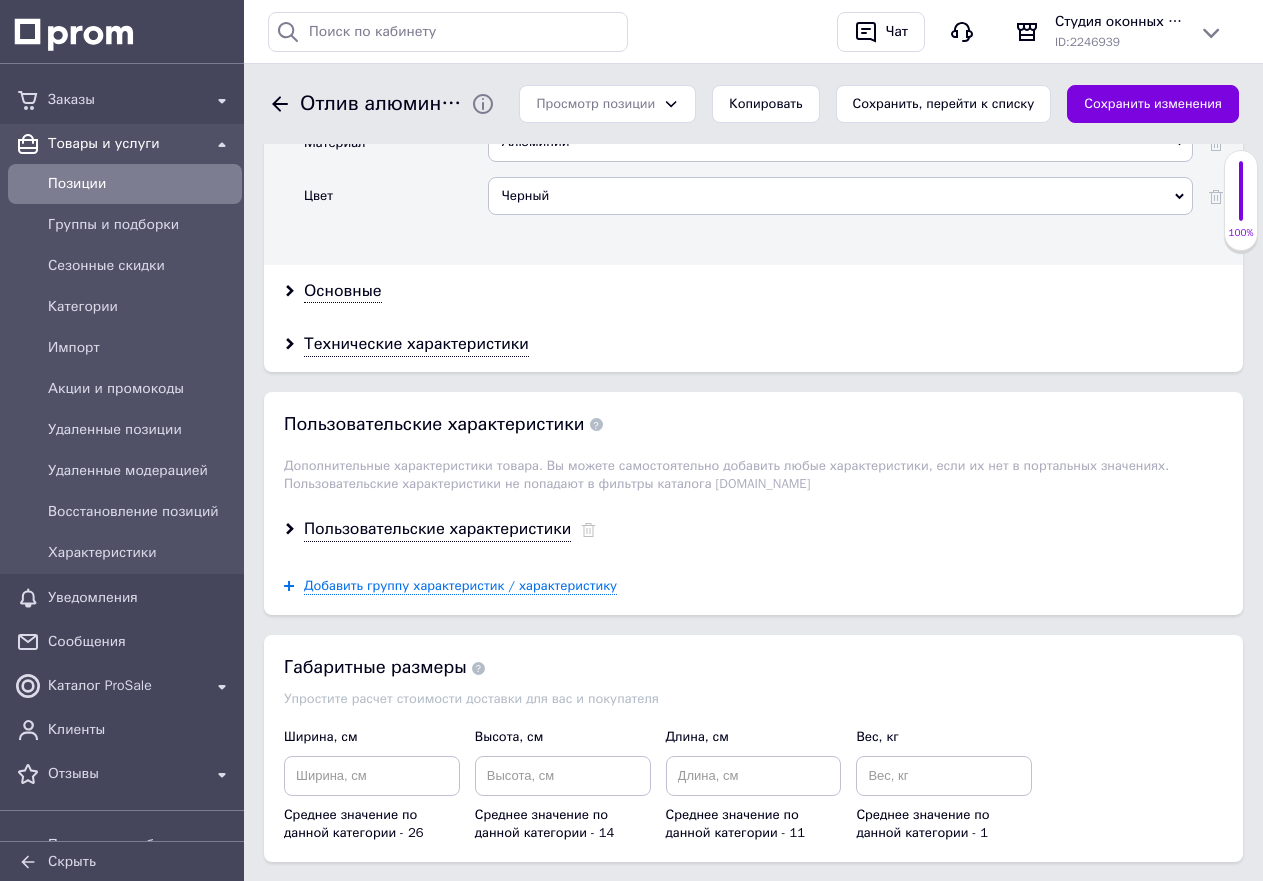 scroll, scrollTop: 2396, scrollLeft: 0, axis: vertical 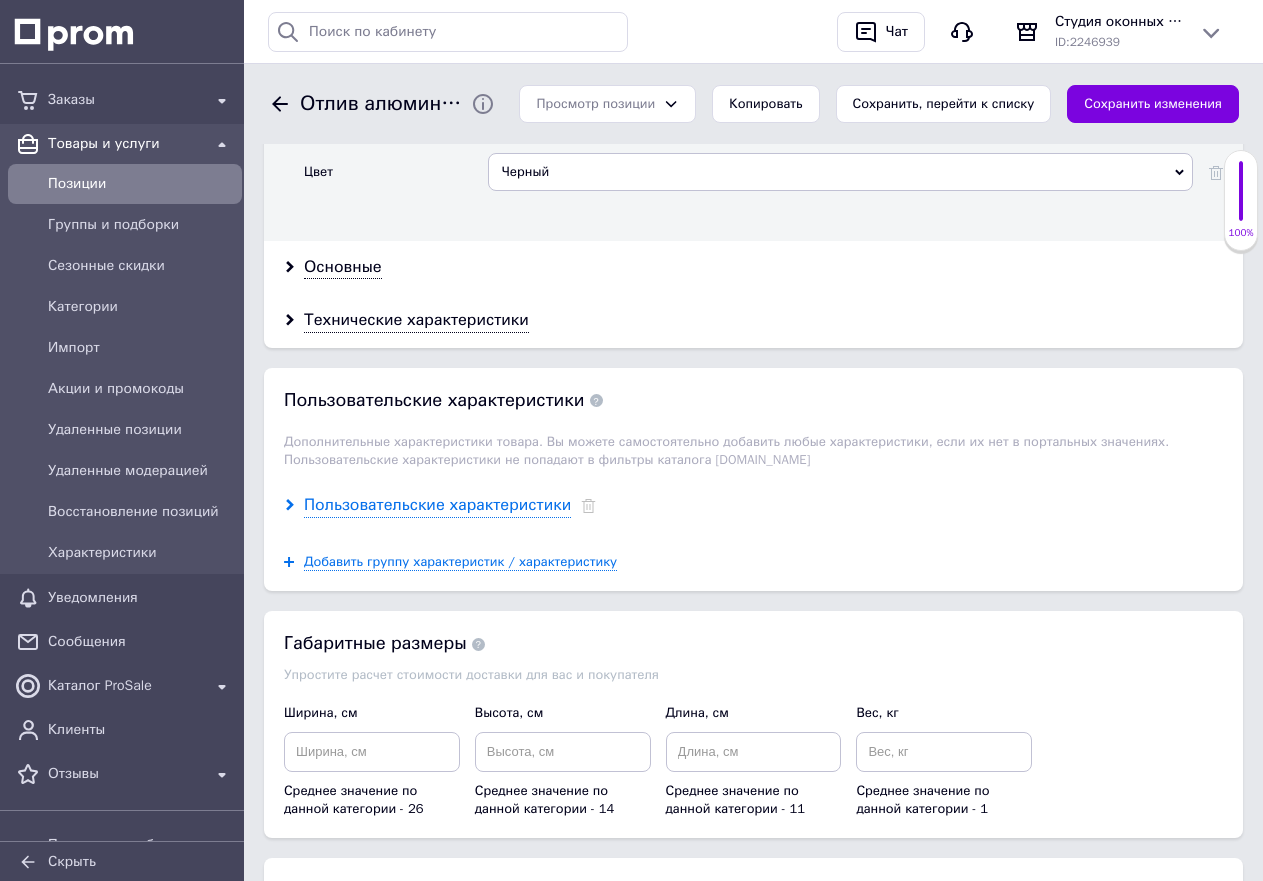 click on "Пользовательские характеристики" at bounding box center [437, 505] 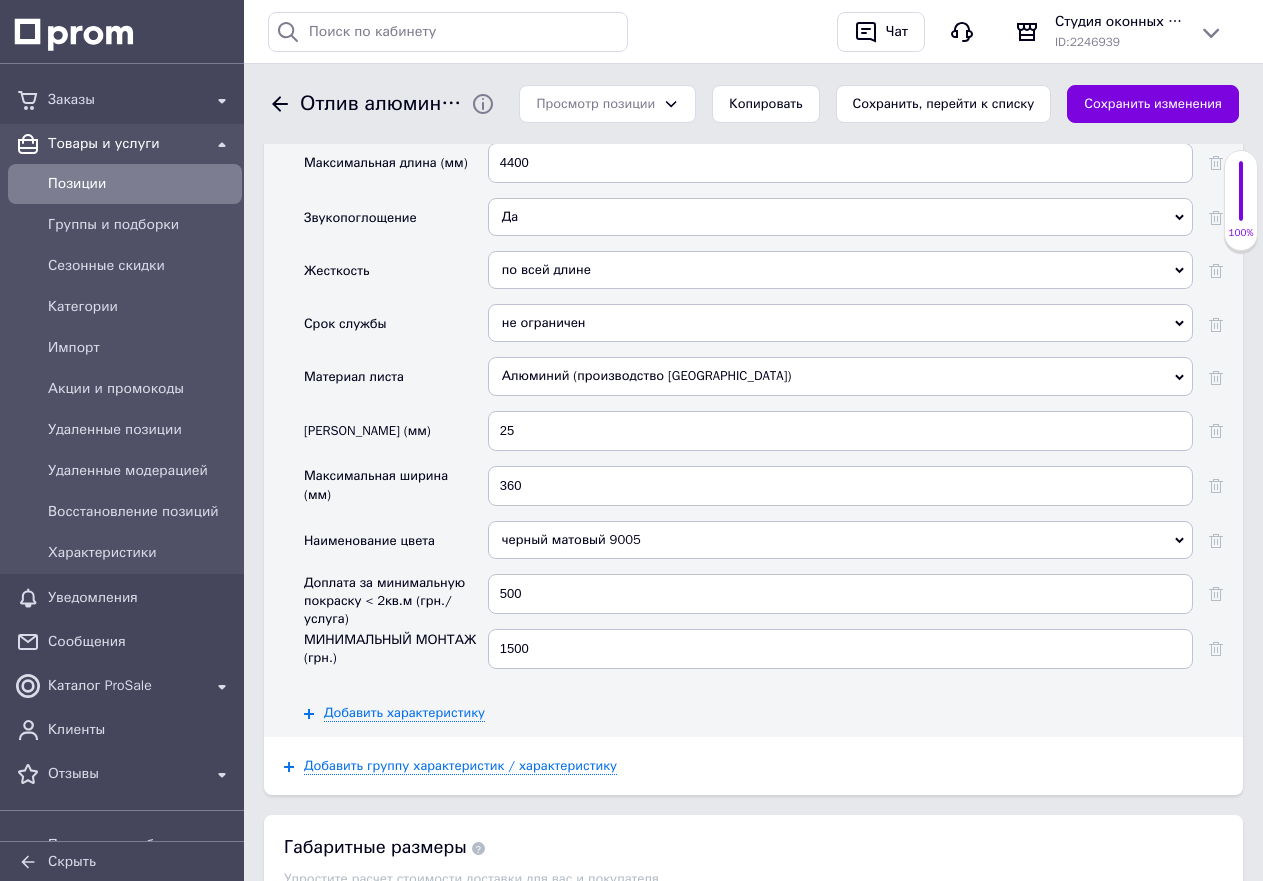 scroll, scrollTop: 2896, scrollLeft: 0, axis: vertical 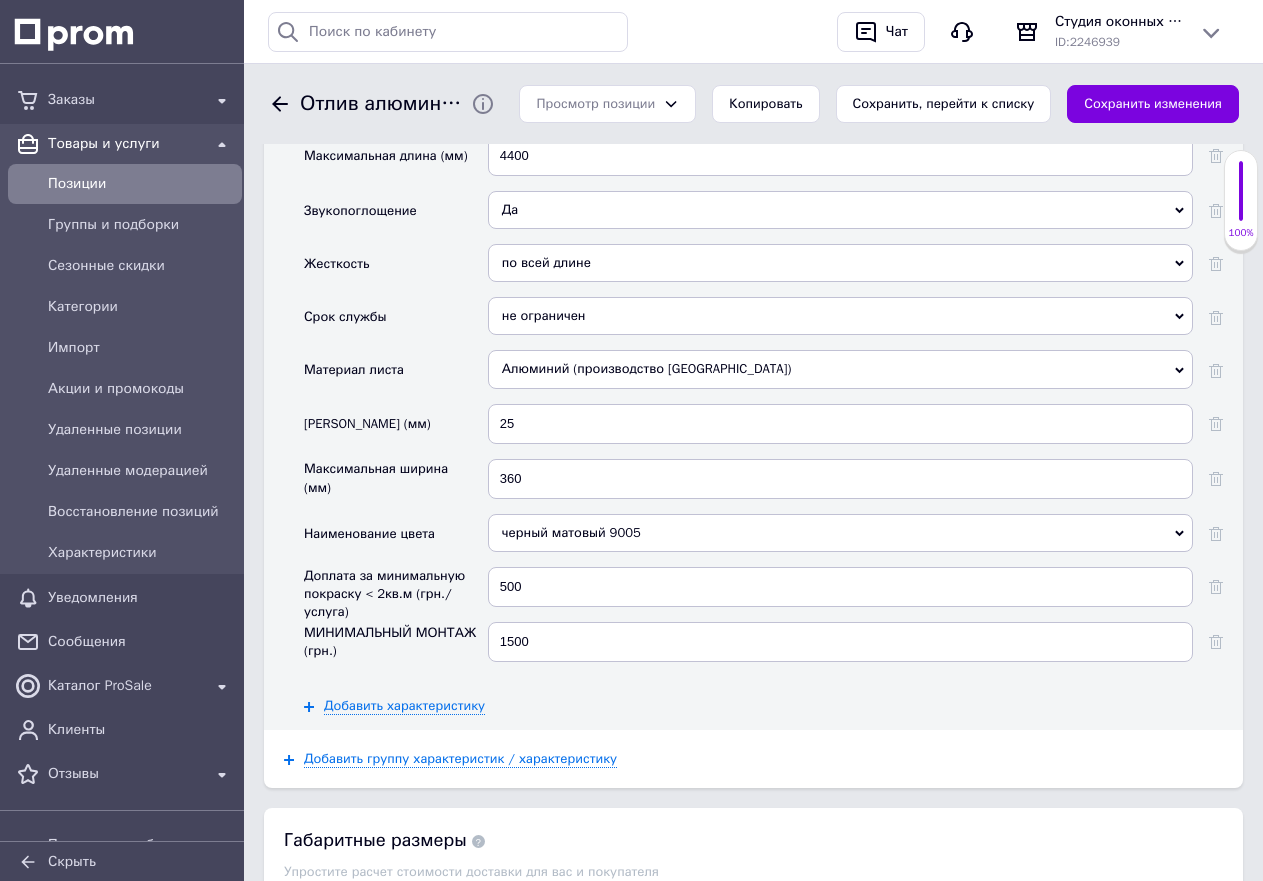click on "черный матовый 9005" at bounding box center (840, 533) 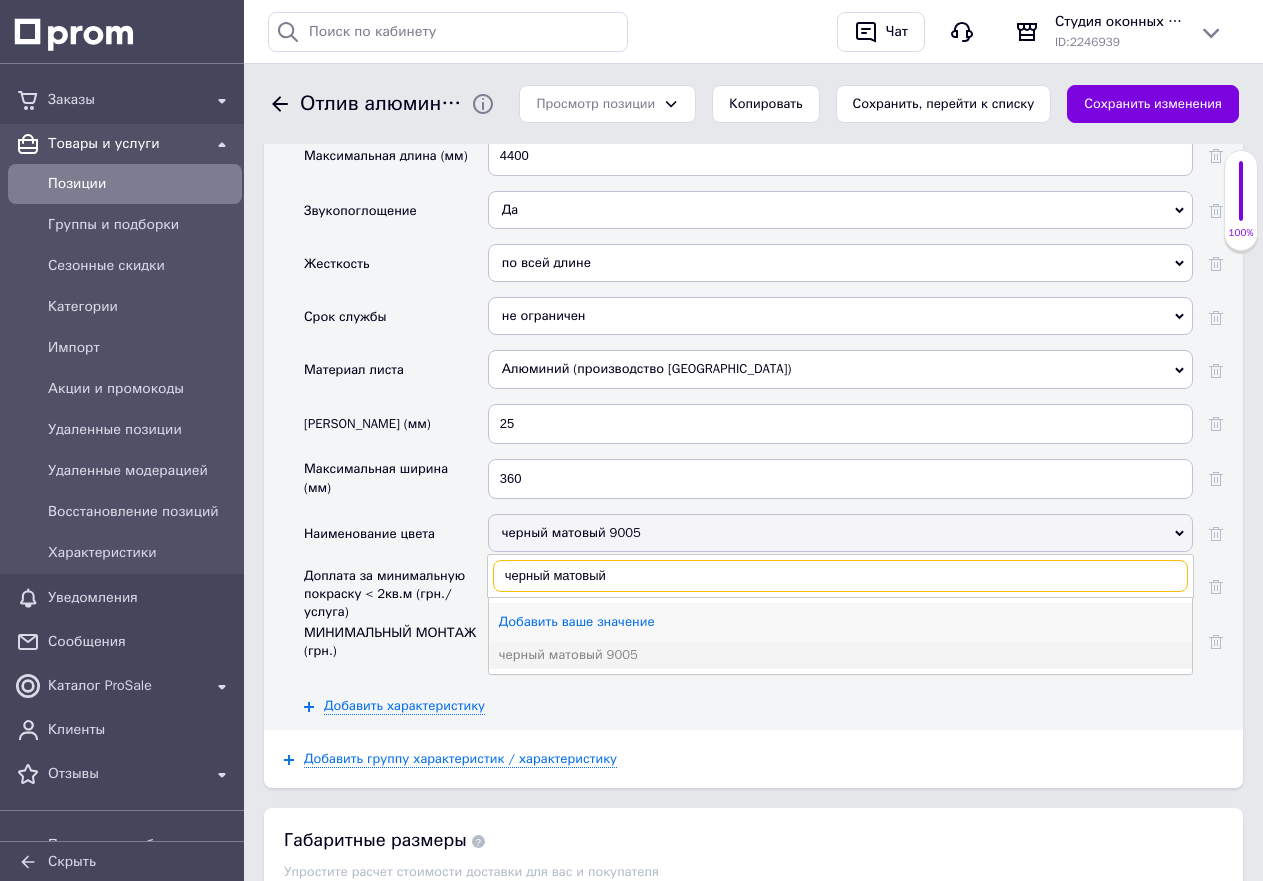 type on "черный матовый" 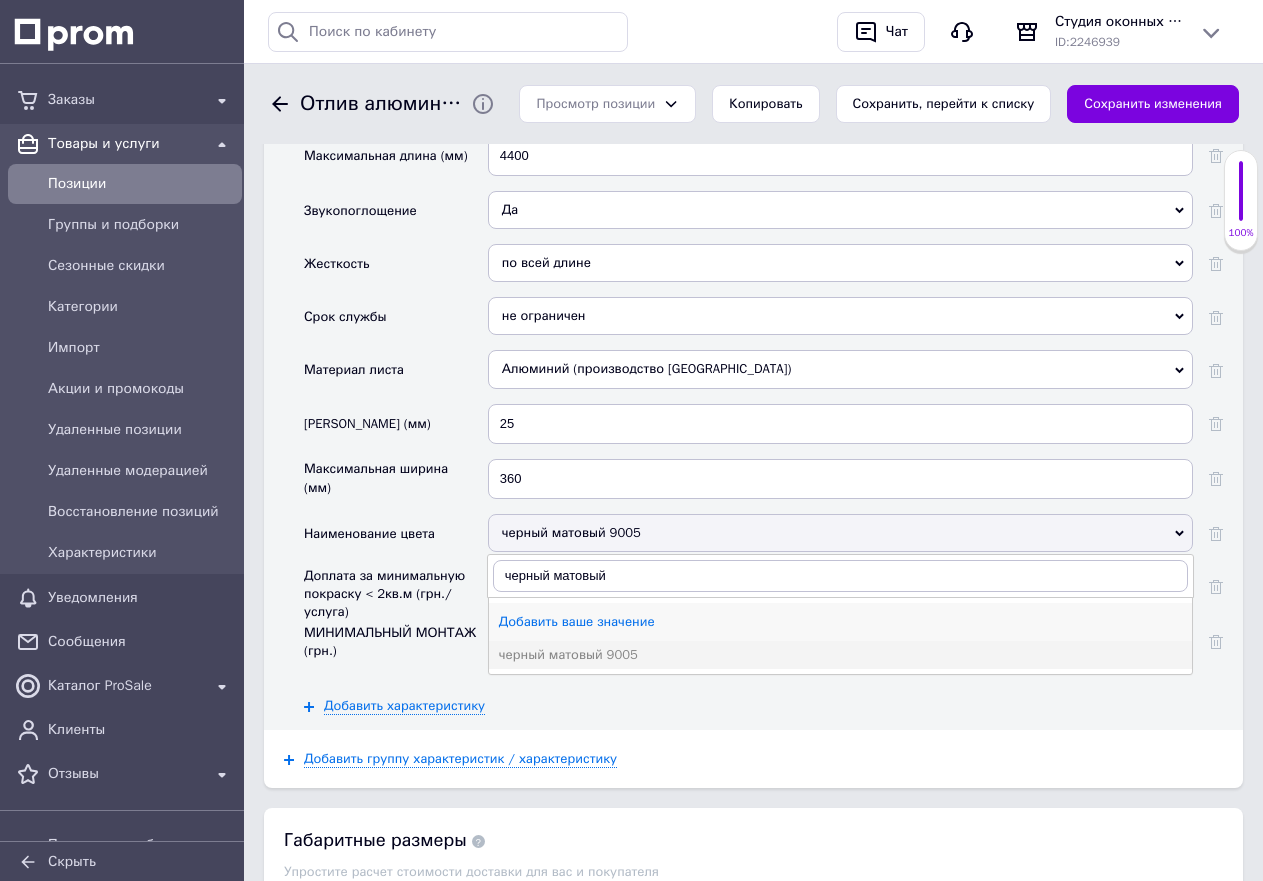 click on "Добавить ваше значение" at bounding box center (840, 622) 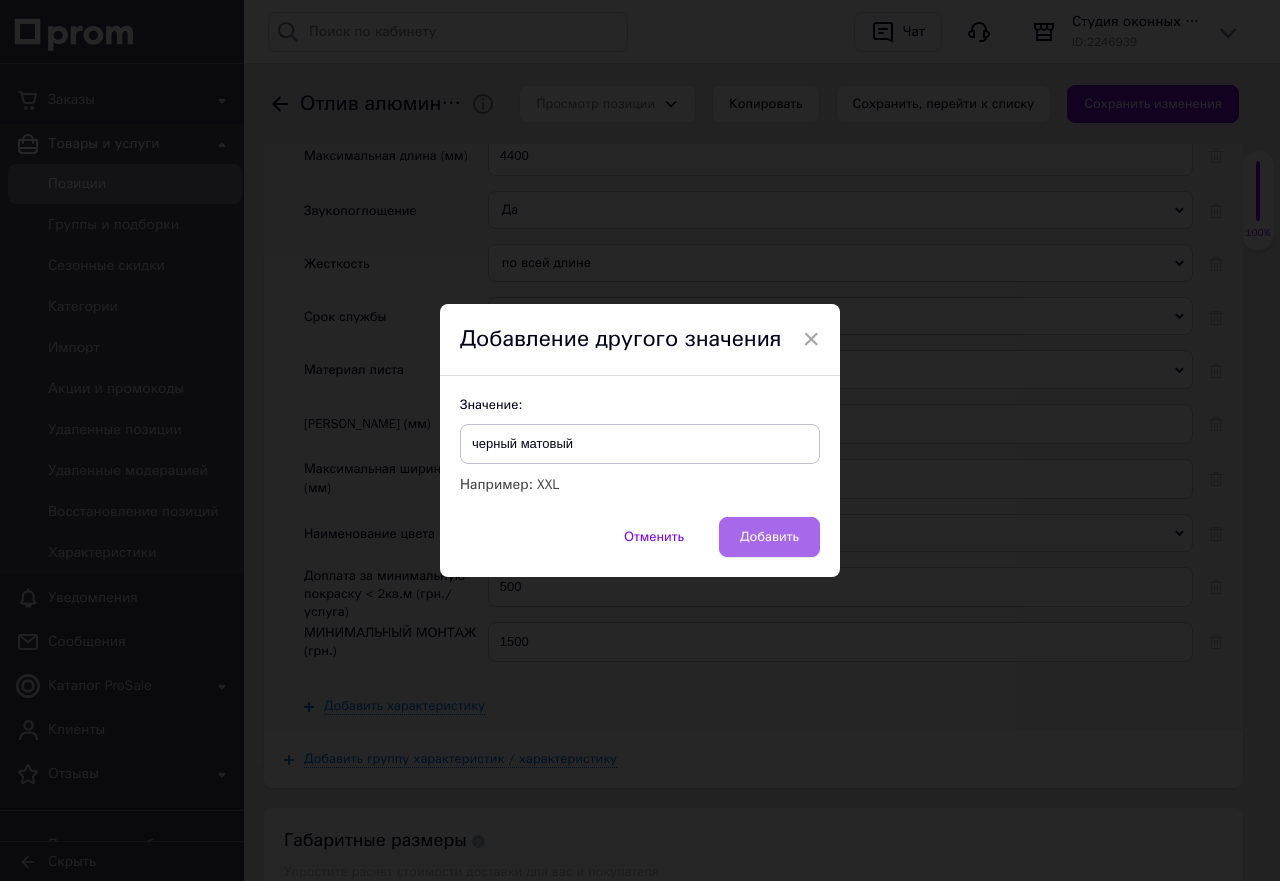 click on "Добавить" at bounding box center (769, 537) 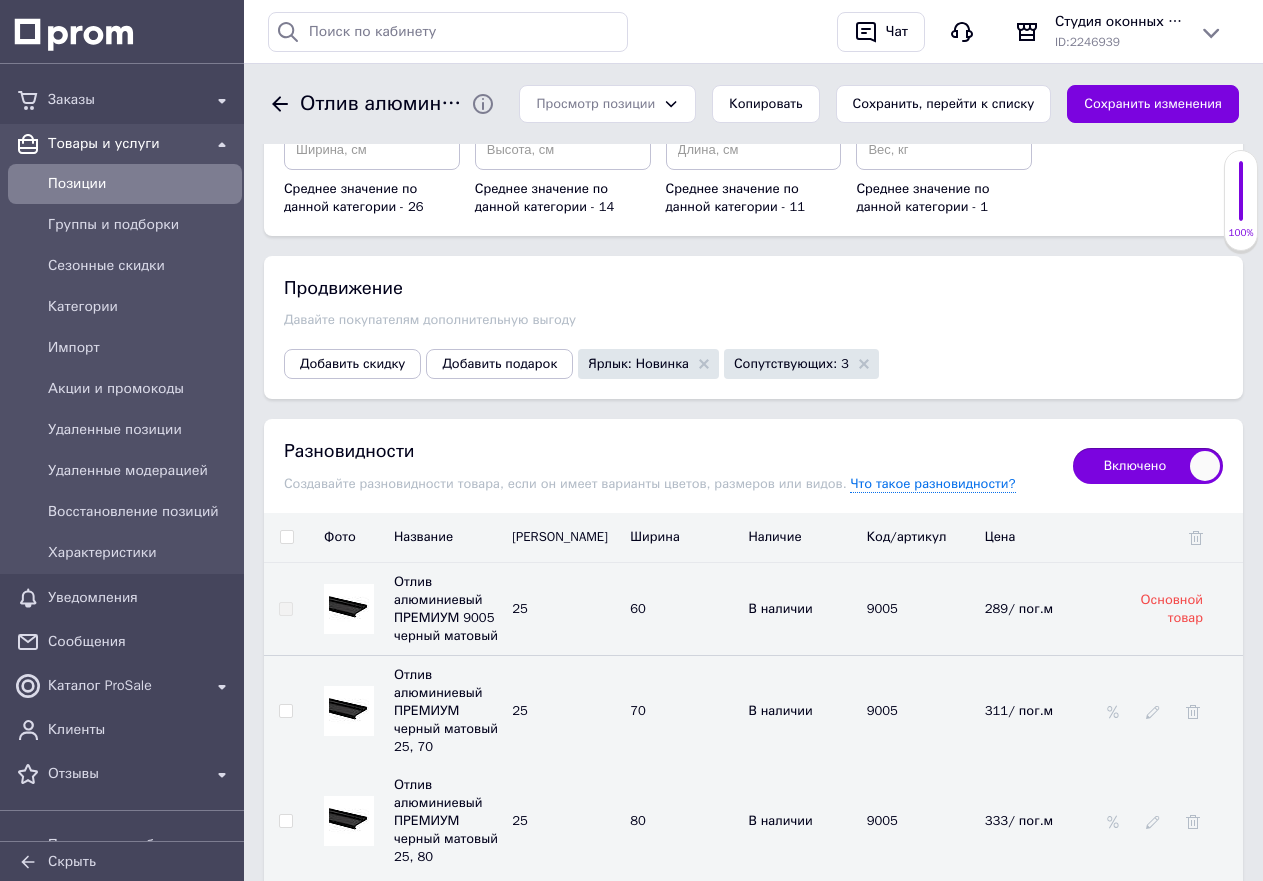 scroll, scrollTop: 3596, scrollLeft: 0, axis: vertical 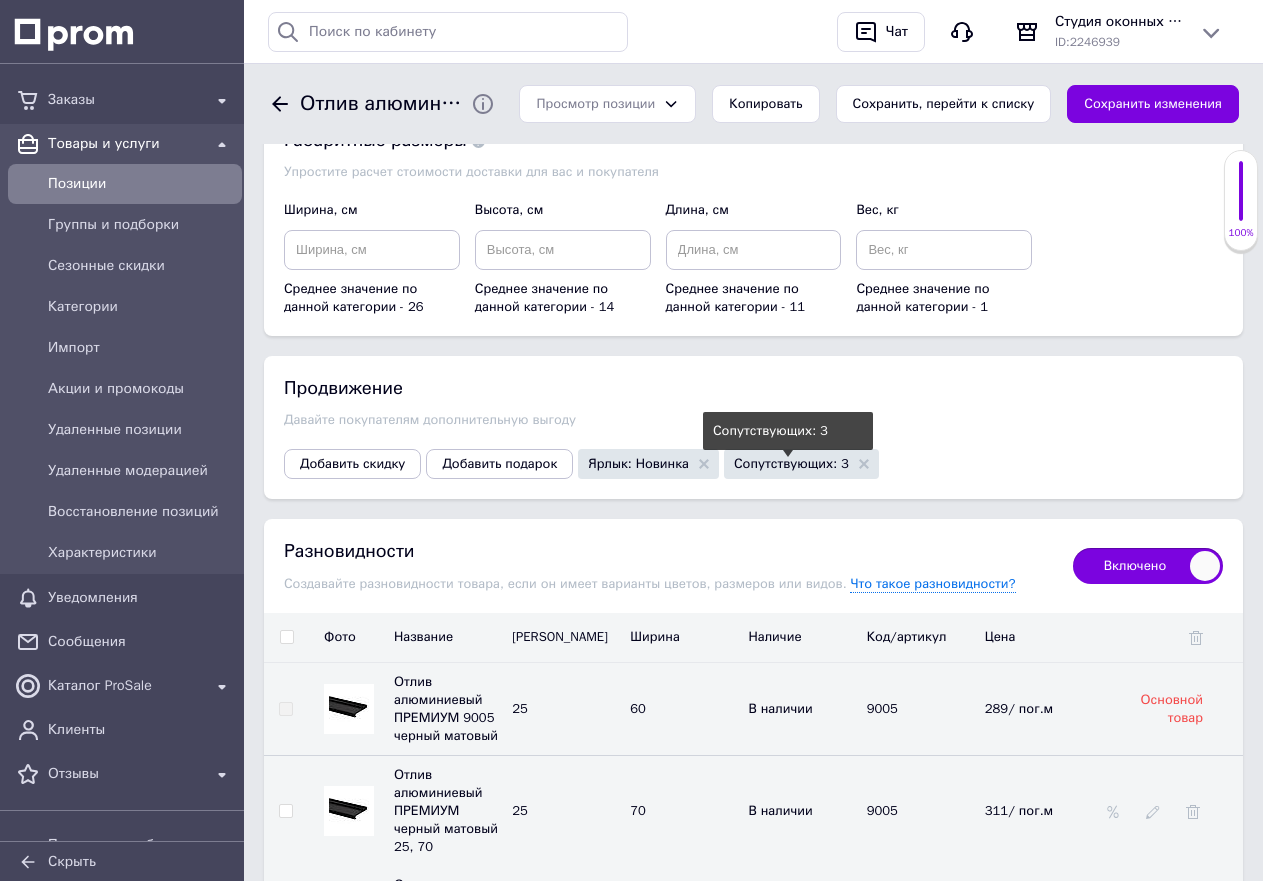 click on "Сопутствующих: 3" at bounding box center [791, 463] 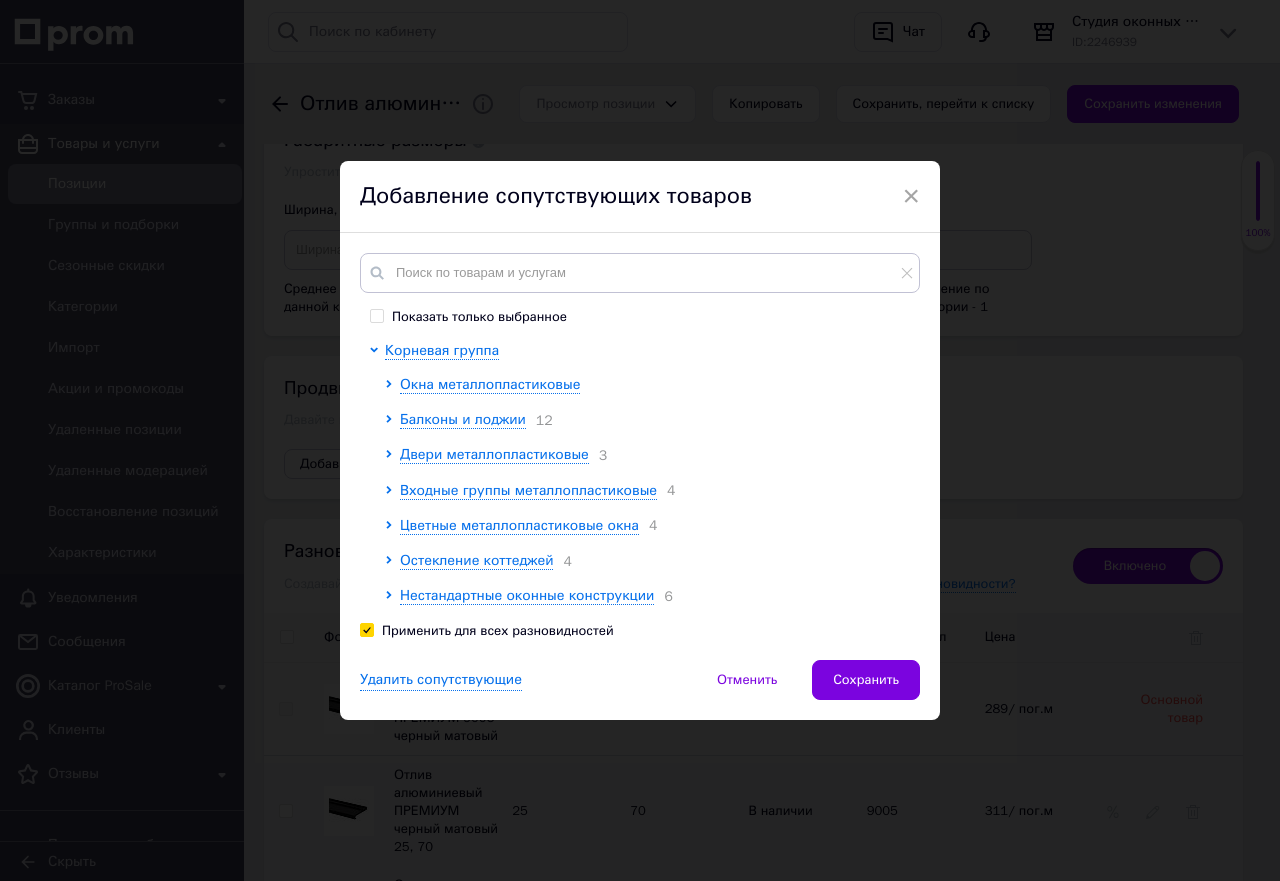 click on "Показать только выбранное" at bounding box center (376, 315) 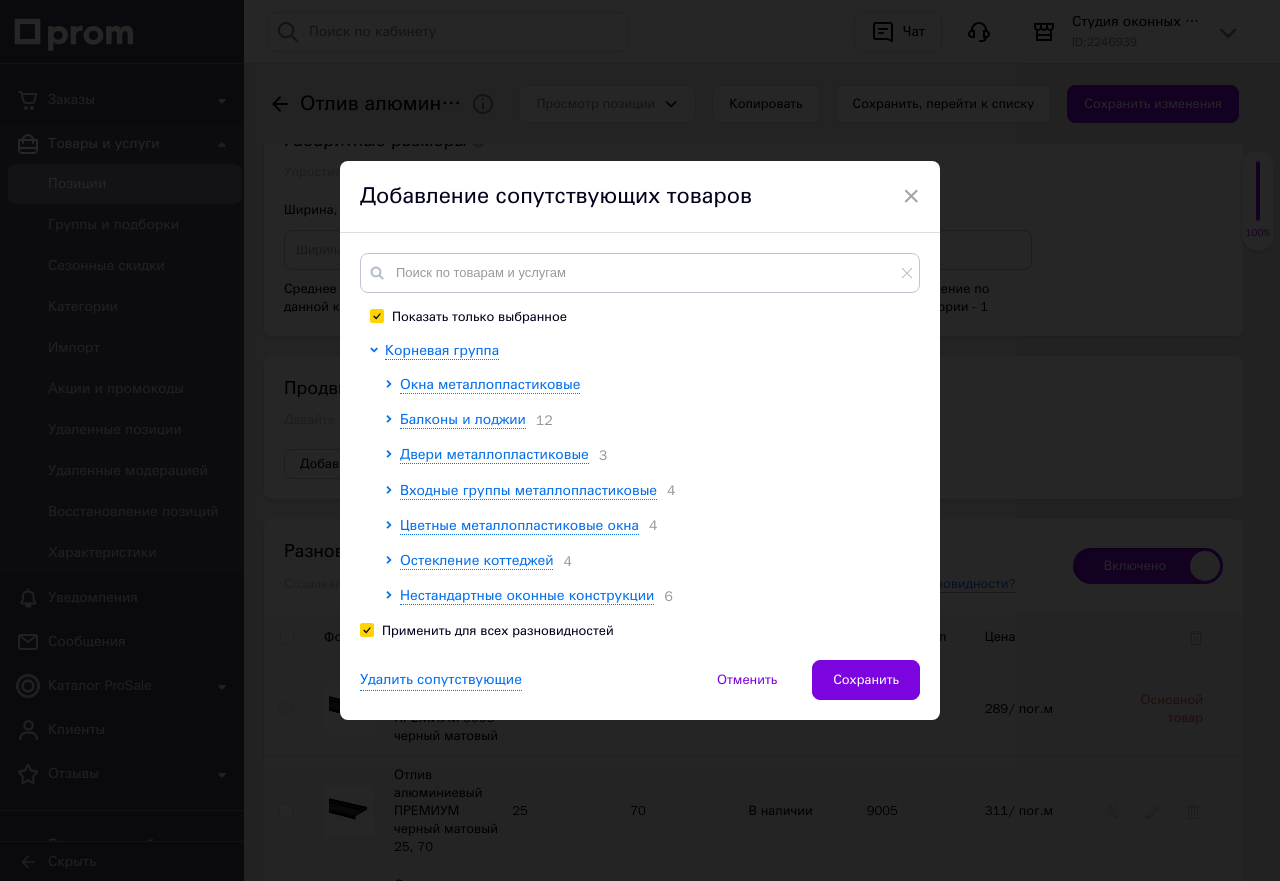 checkbox on "true" 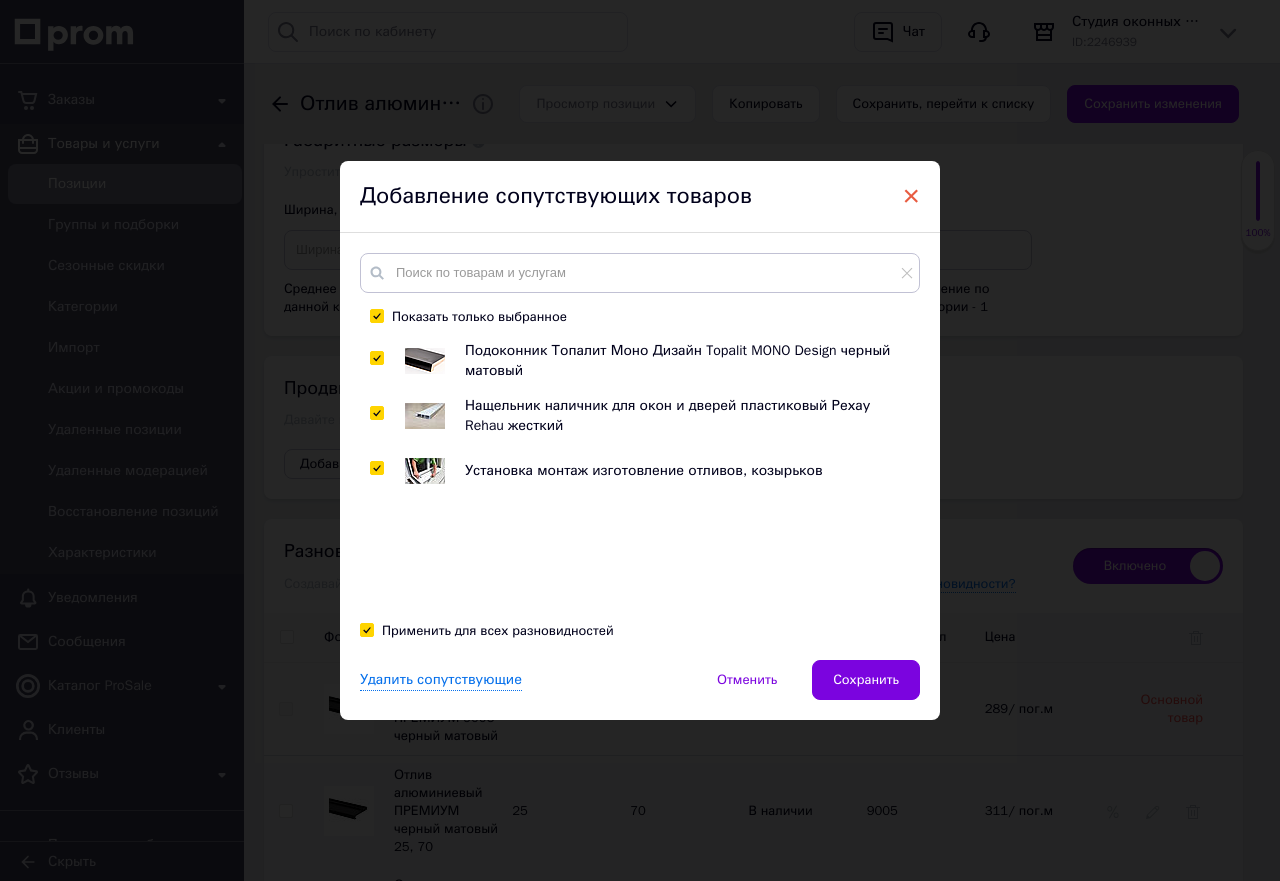 click on "×" at bounding box center [911, 196] 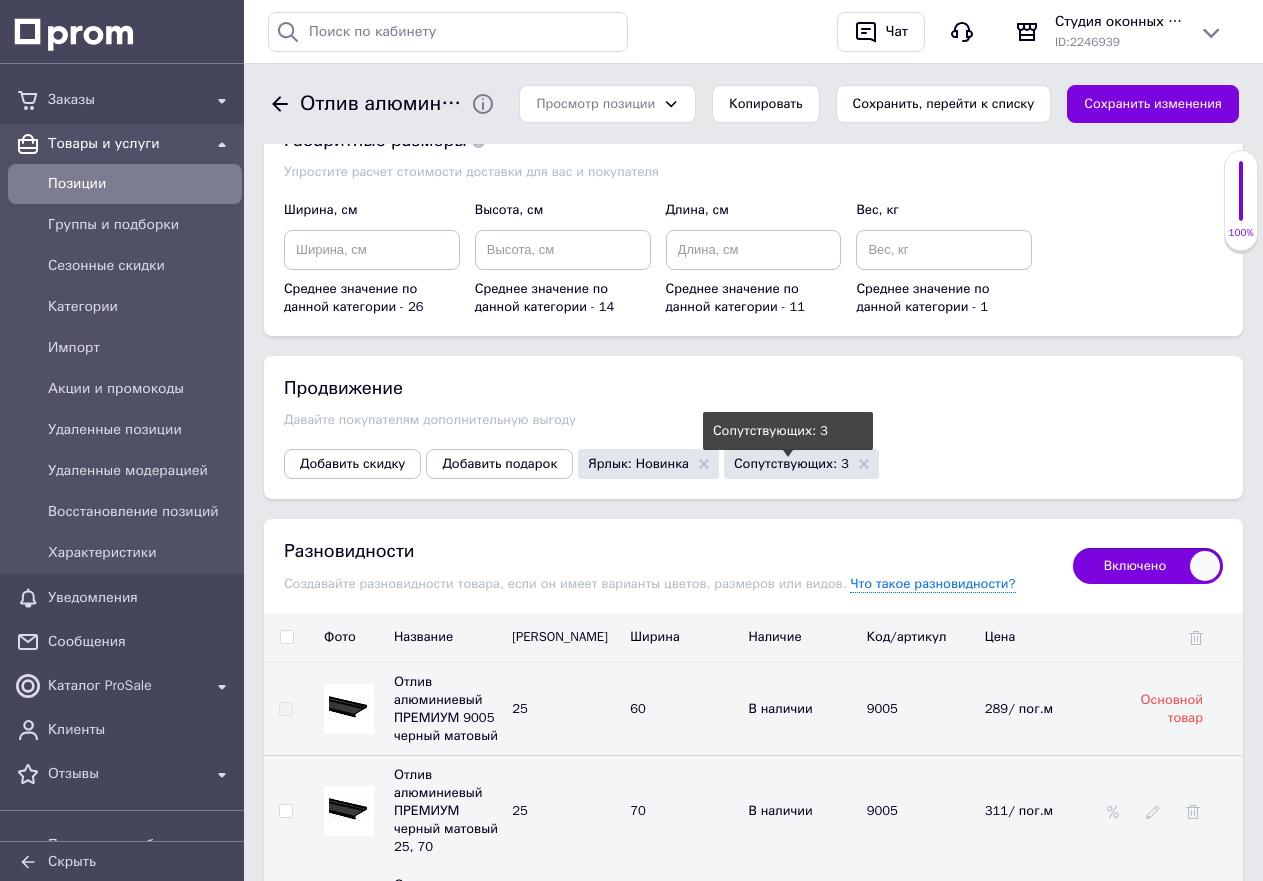 click on "Сопутствующих: 3" at bounding box center [791, 463] 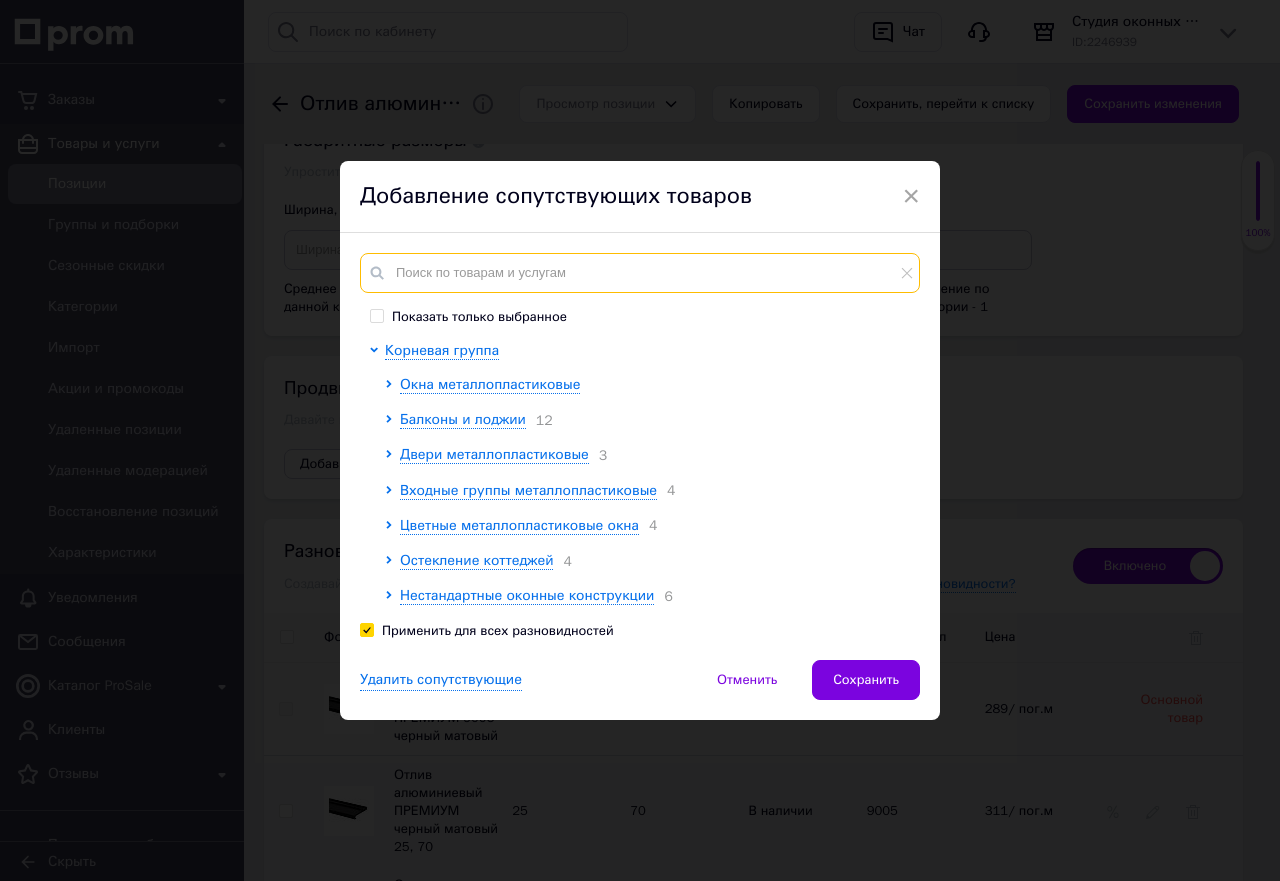 click at bounding box center [640, 273] 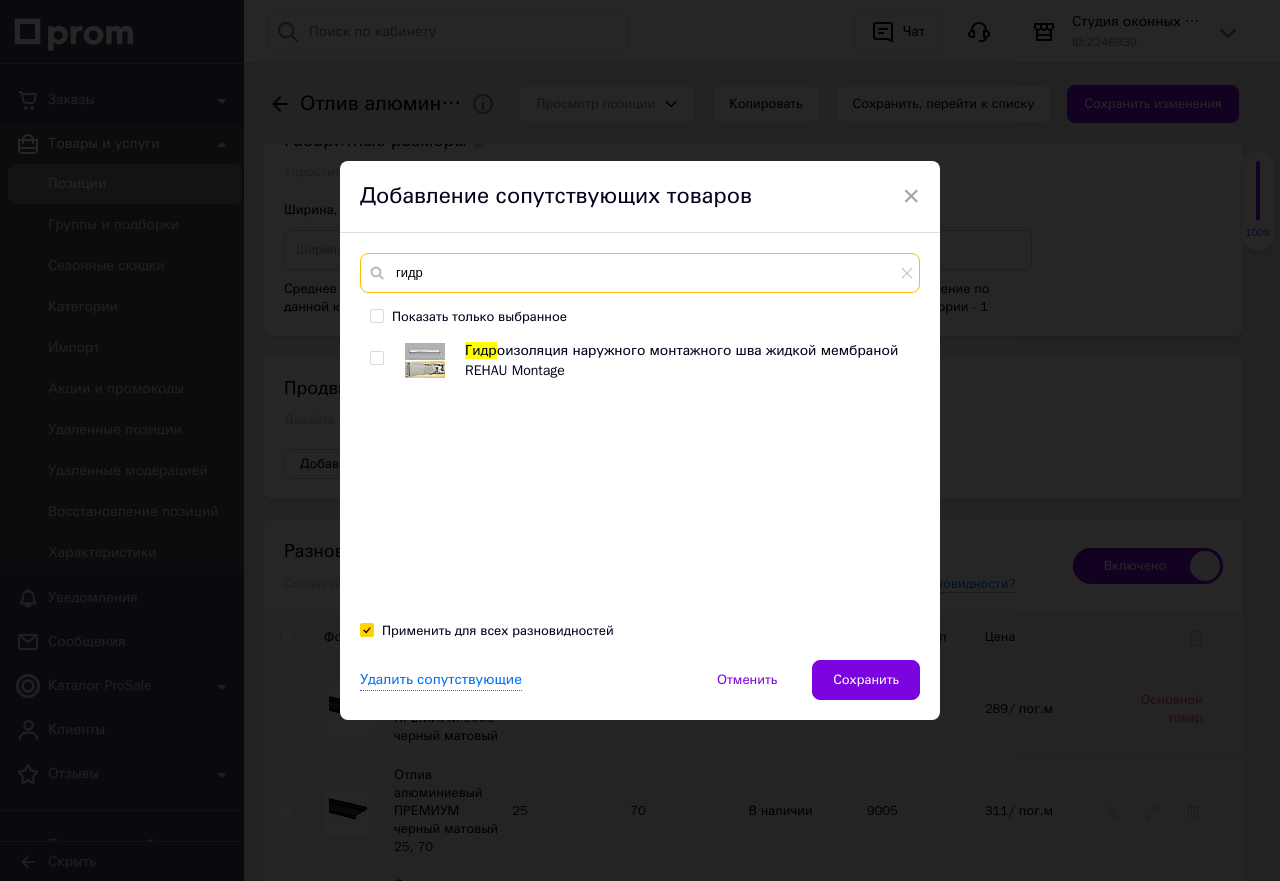 type on "гидр" 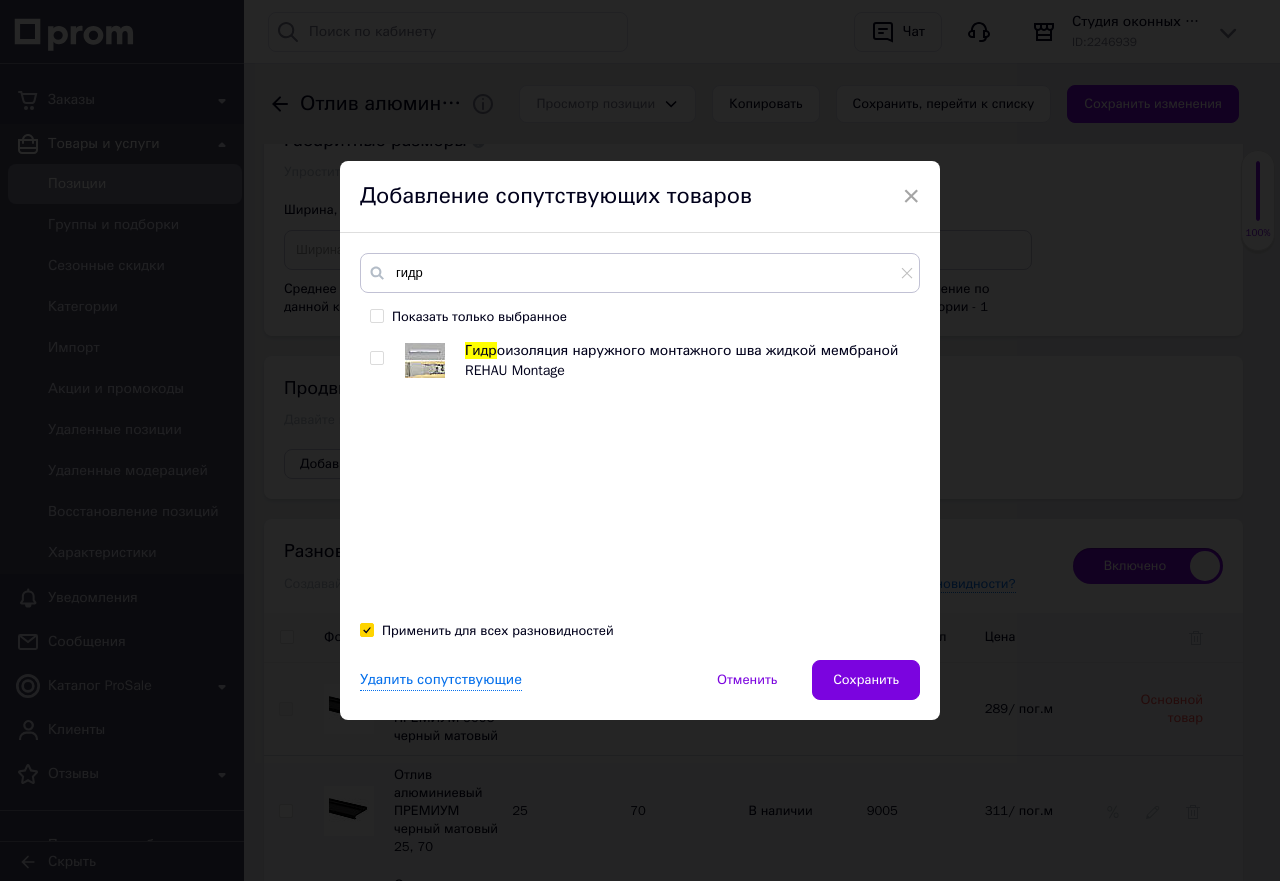 click at bounding box center (376, 358) 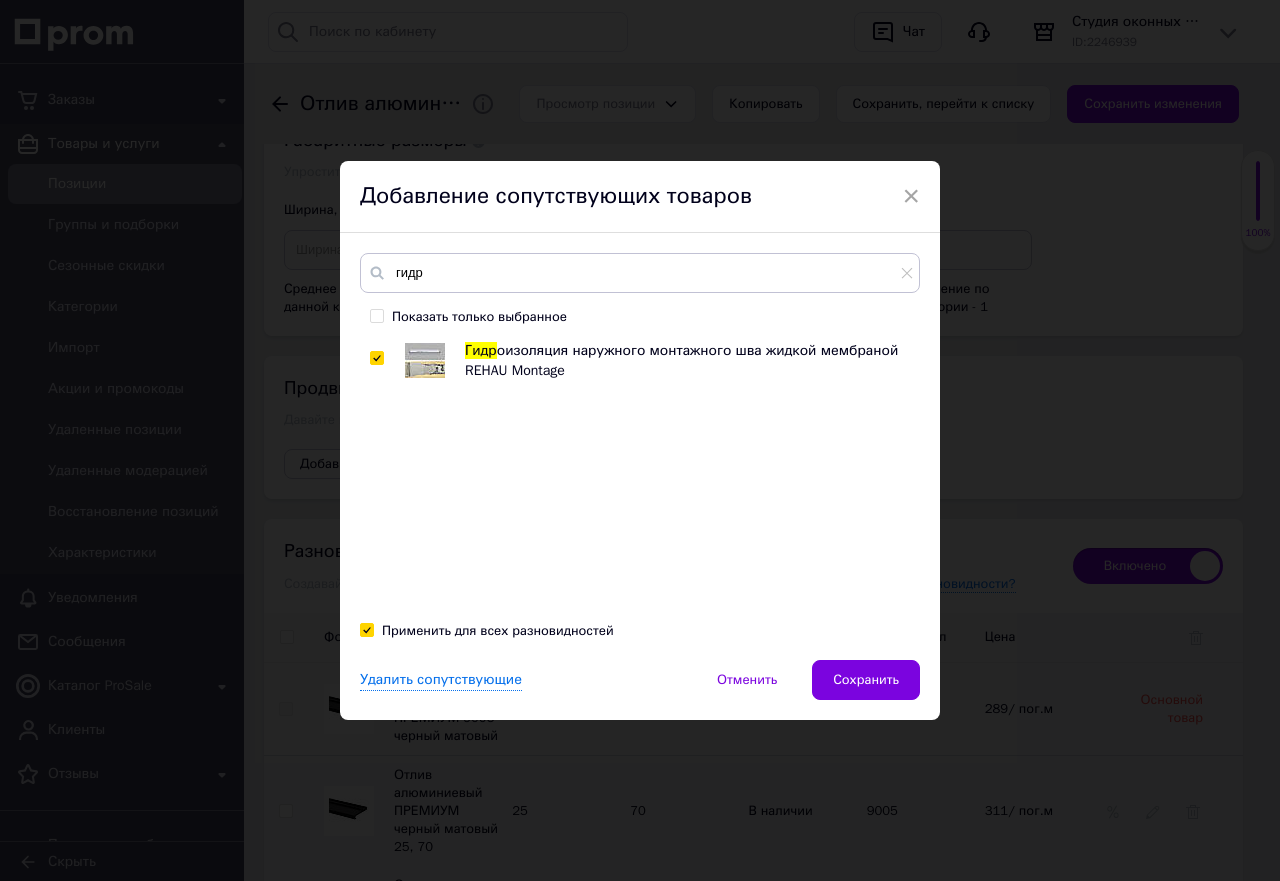 checkbox on "true" 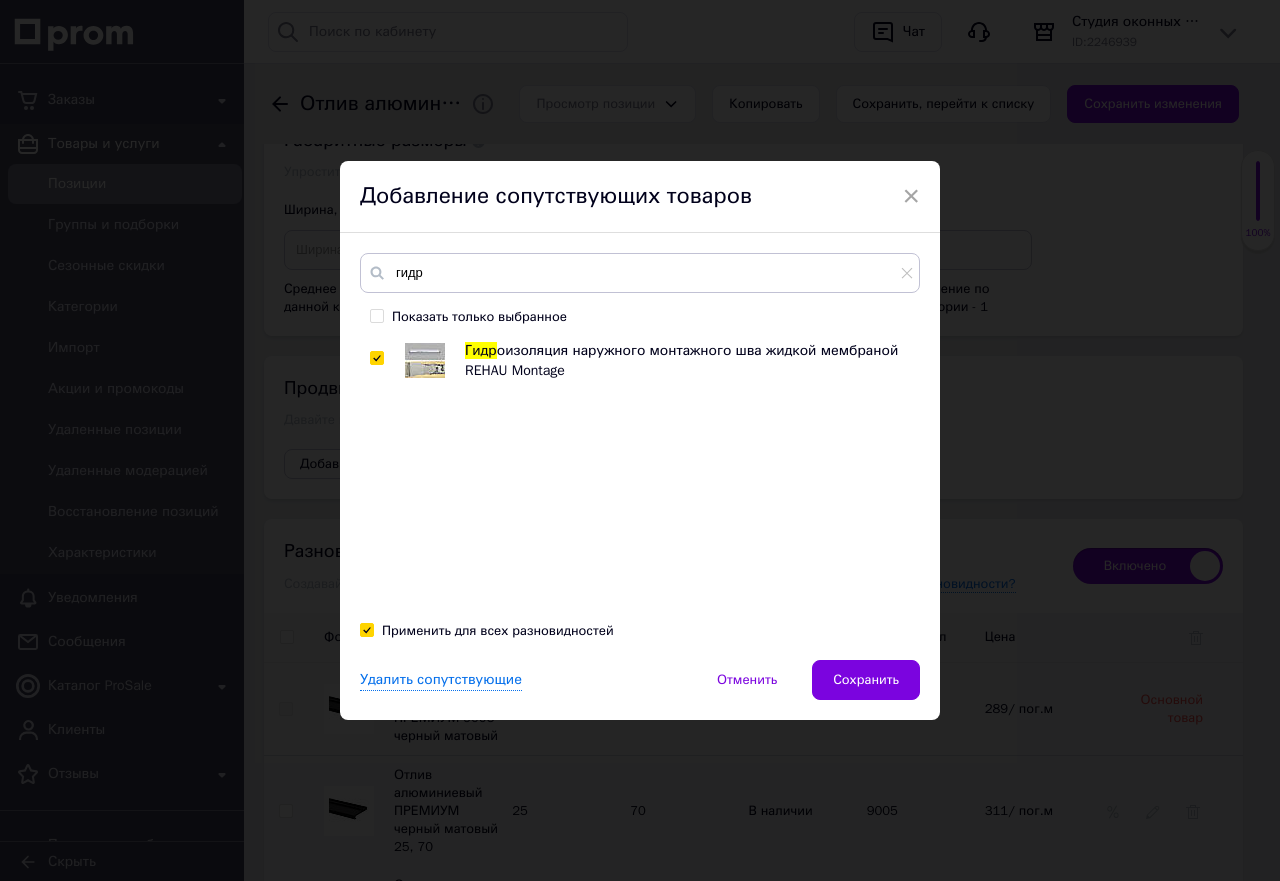 click on "Показать только выбранное" at bounding box center [376, 315] 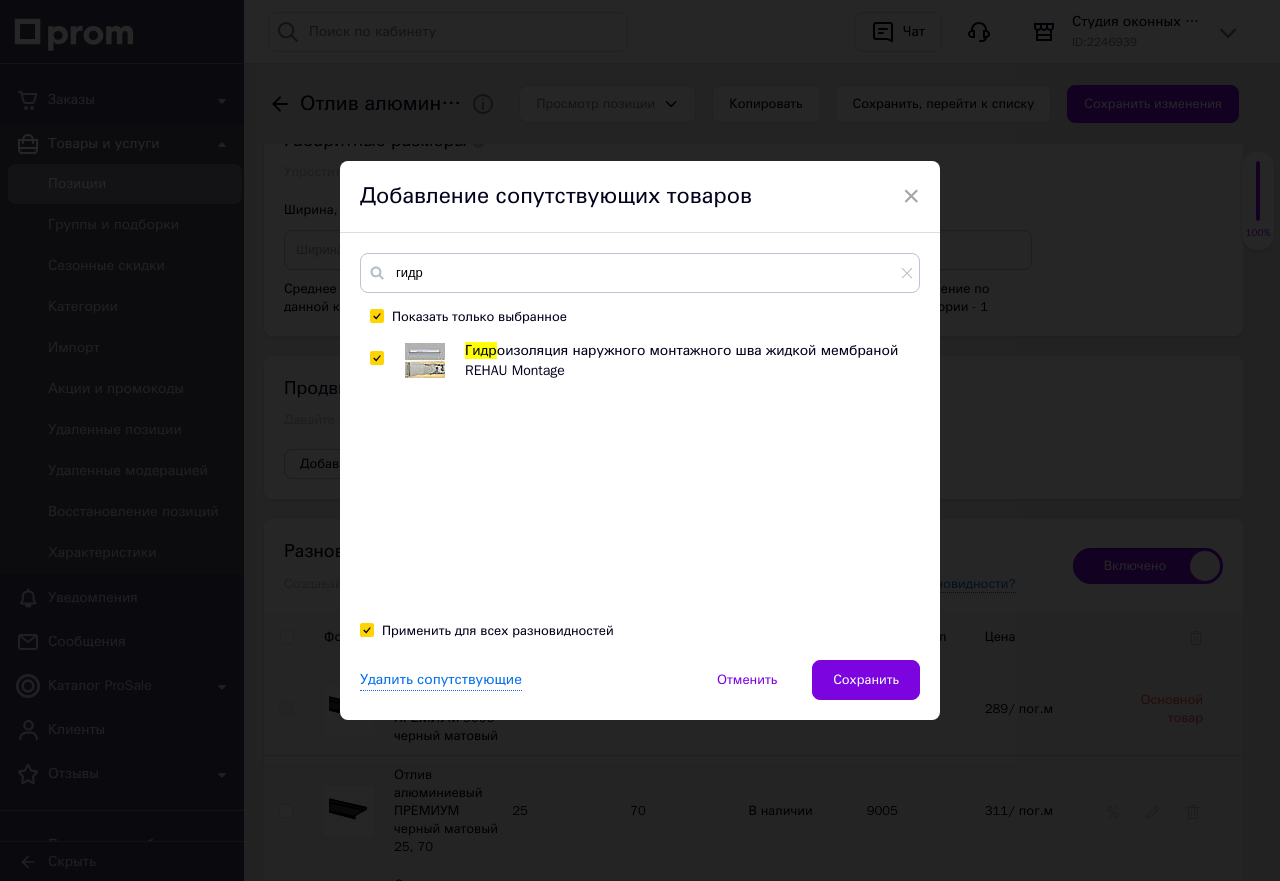 checkbox on "true" 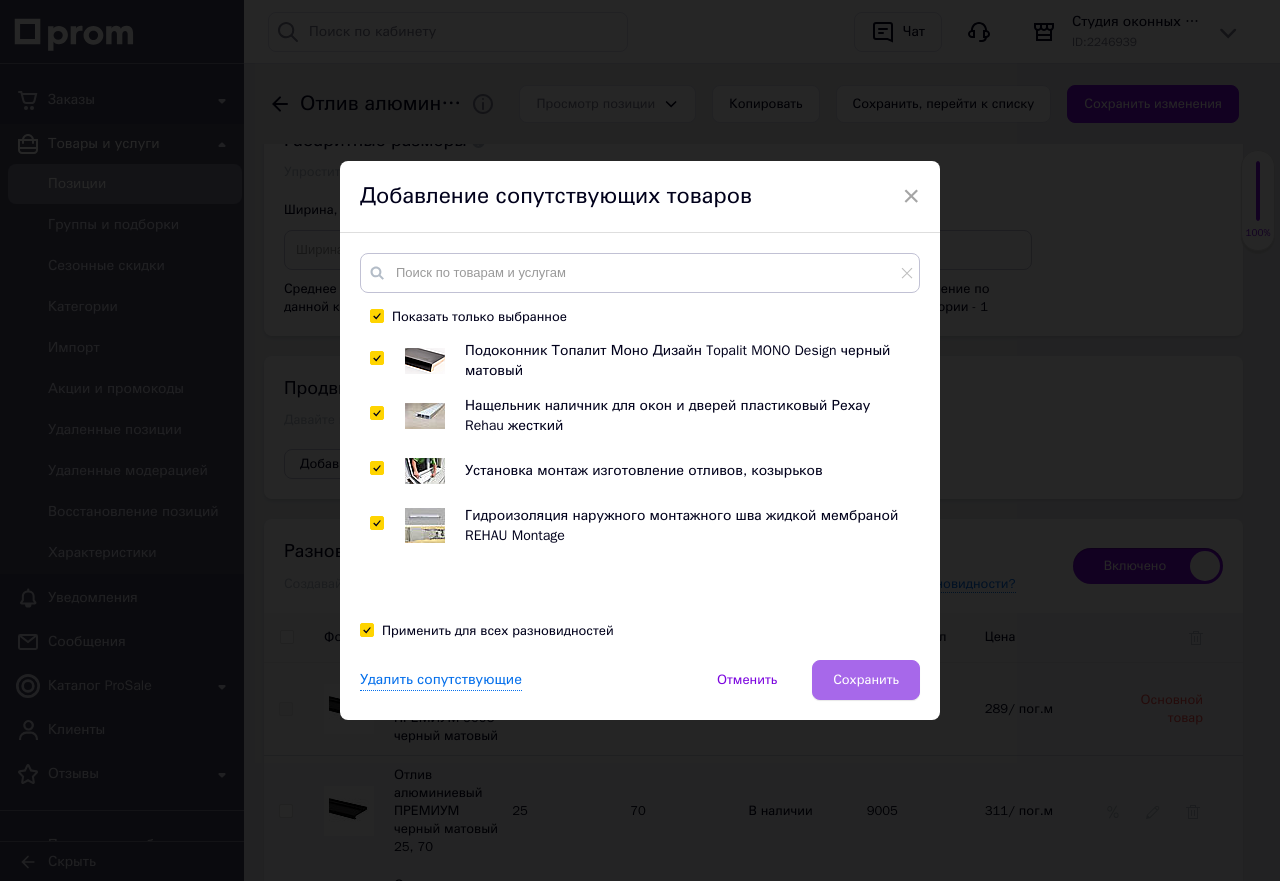click on "Сохранить" at bounding box center (866, 680) 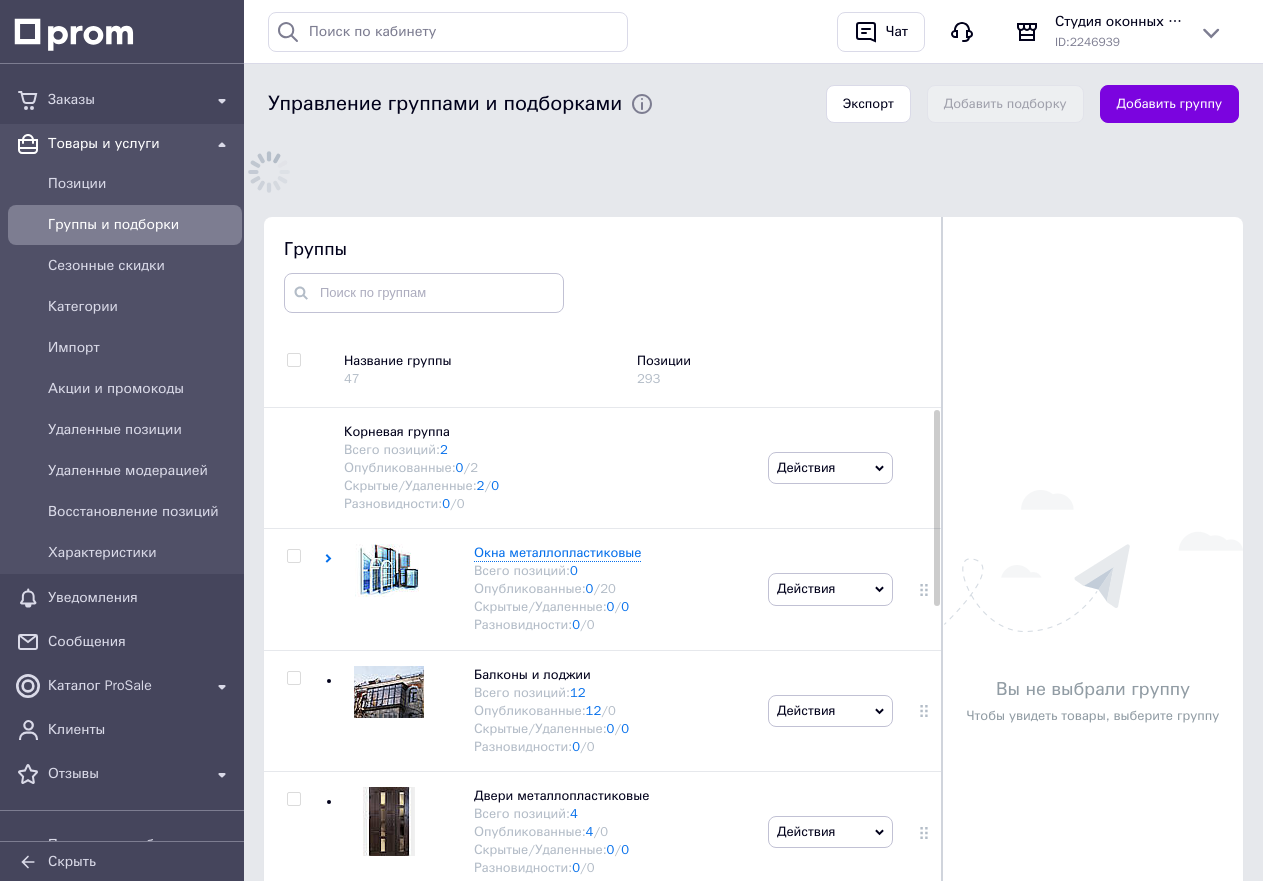 scroll, scrollTop: 237, scrollLeft: 0, axis: vertical 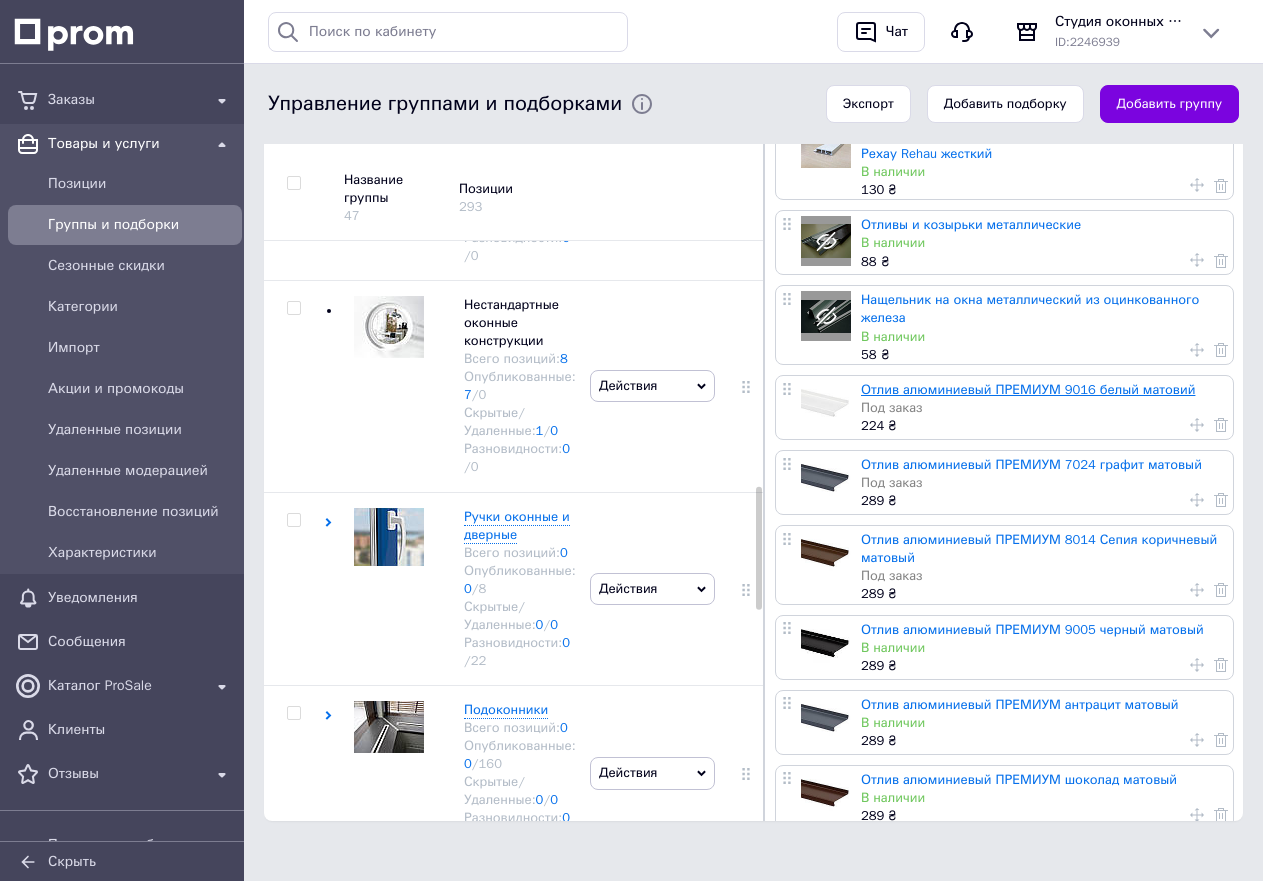 click on "Отлив алюминиевый ПРЕМИУМ 9016 белый матовий" at bounding box center [1028, 389] 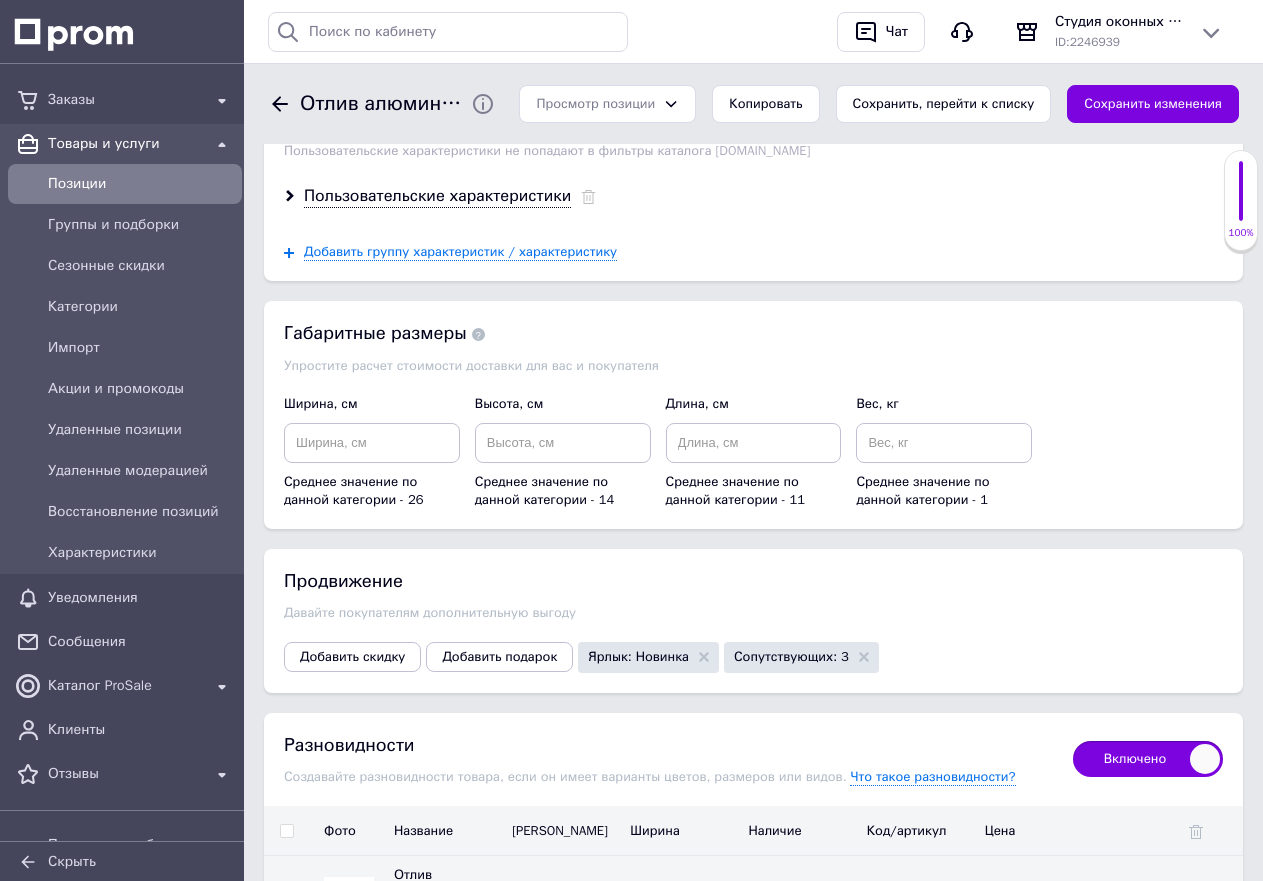 scroll, scrollTop: 2800, scrollLeft: 0, axis: vertical 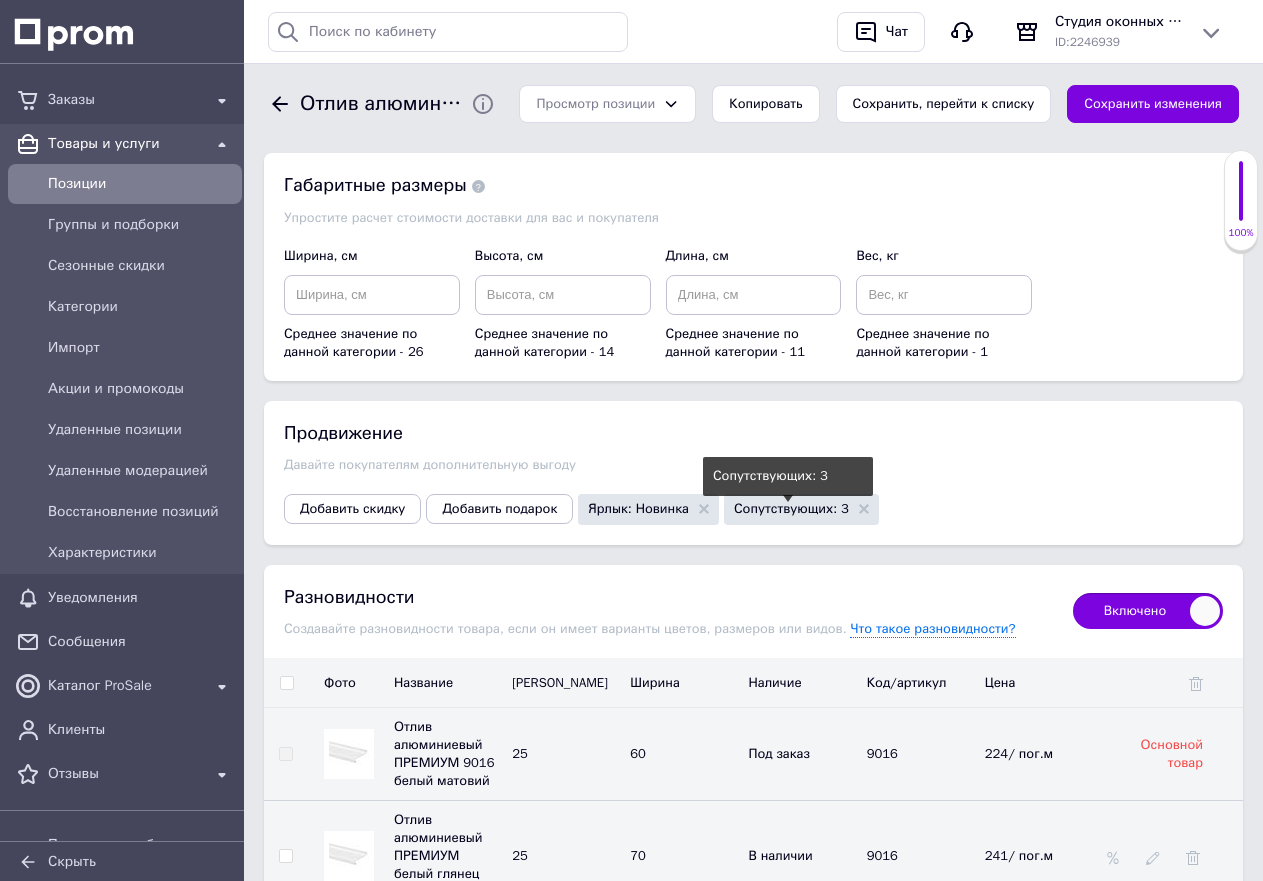 click on "Сопутствующих: 3" at bounding box center [791, 508] 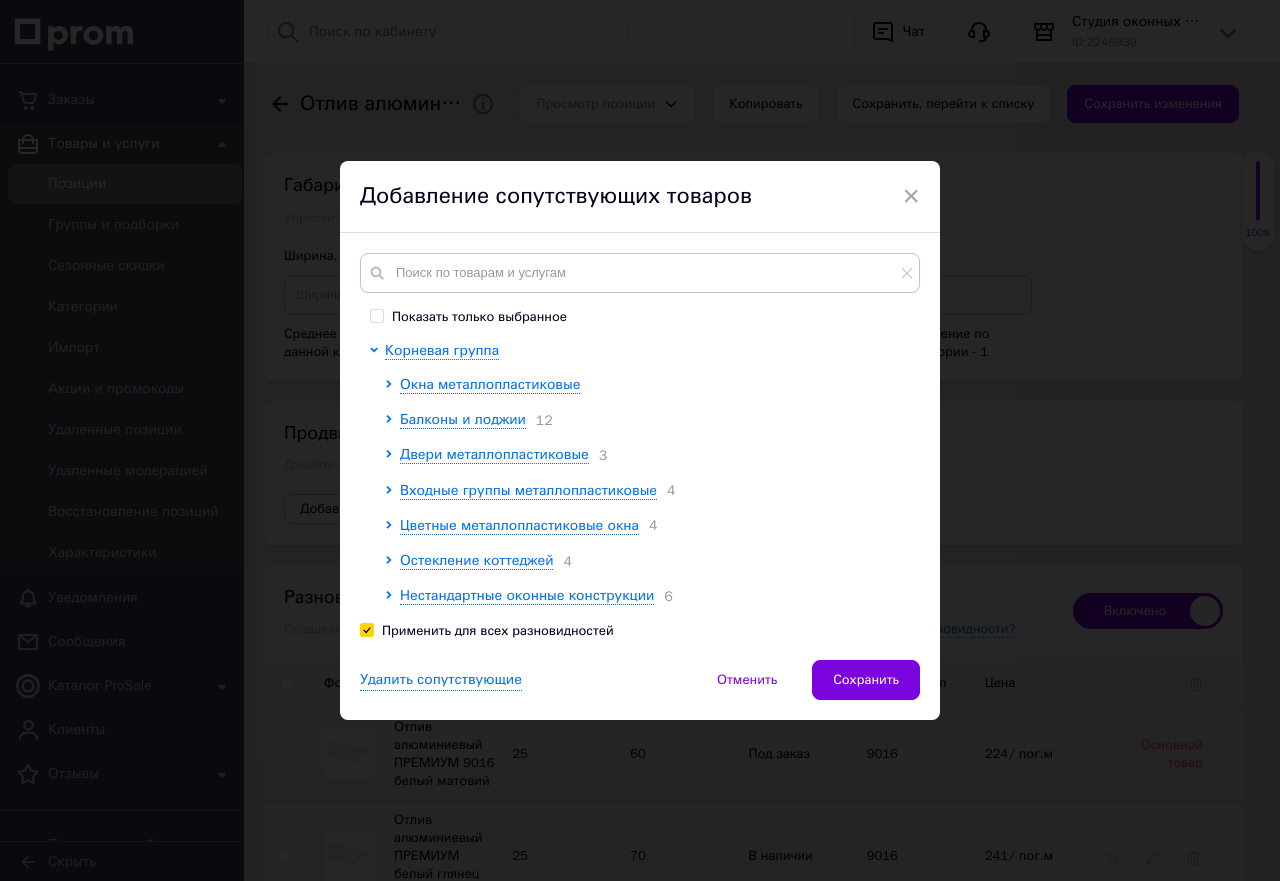click on "Показать только выбранное Корневая группа Окна металлопластиковые Балконы и лоджии 12 Двери металлопластиковые 3 Входные группы металлопластиковые 4 Цветные металлопластиковые окна 4 Остекление коттеджей 4 Нестандартные оконные конструкции 6 Ручки оконные и дверные Подоконники Противомоскитные сетки 4 Откосы Услуги 8 Отливы, козырьки, нащельники 8 КОМПЛЕКТУЮЩИЕ ДЛЯ ОКОН 1" at bounding box center (640, 429) 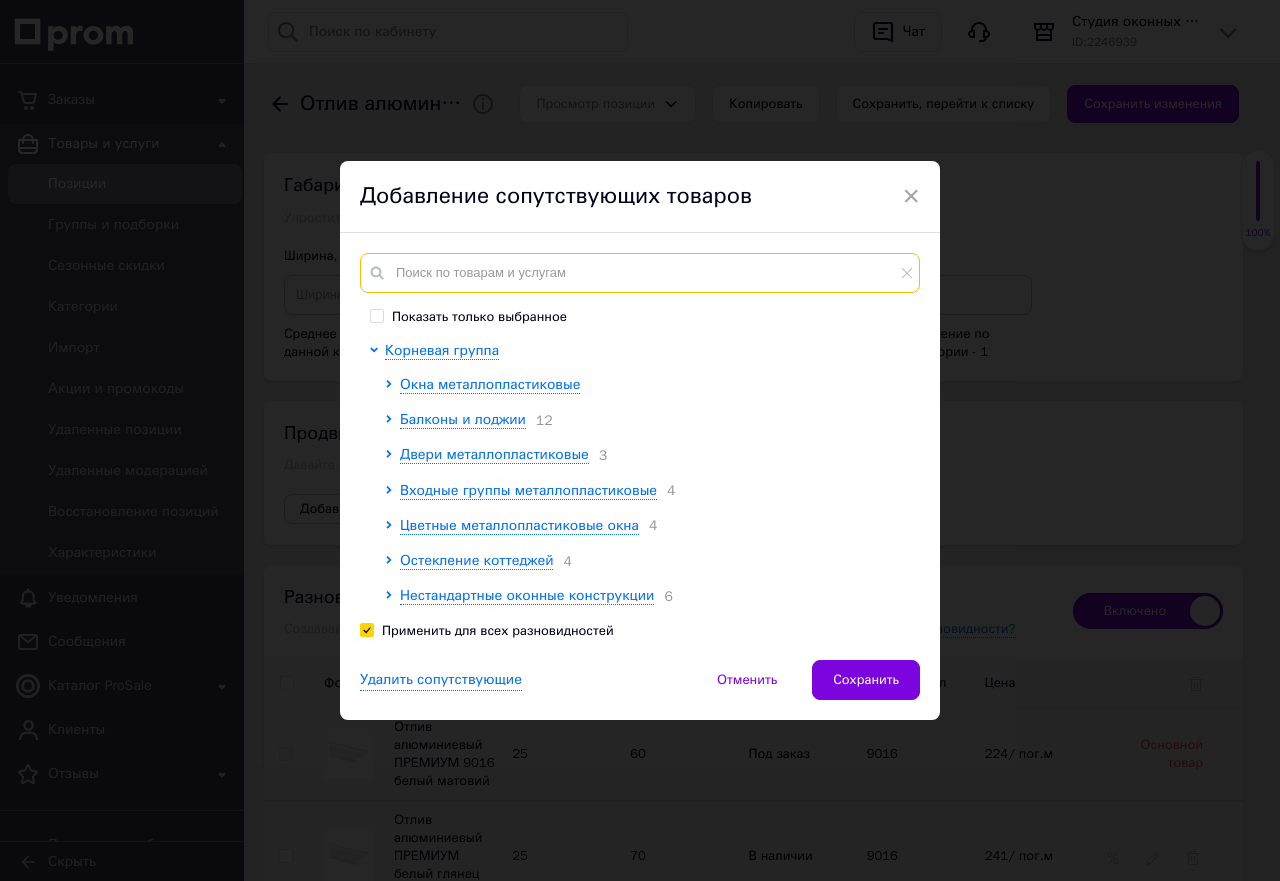 click at bounding box center [640, 273] 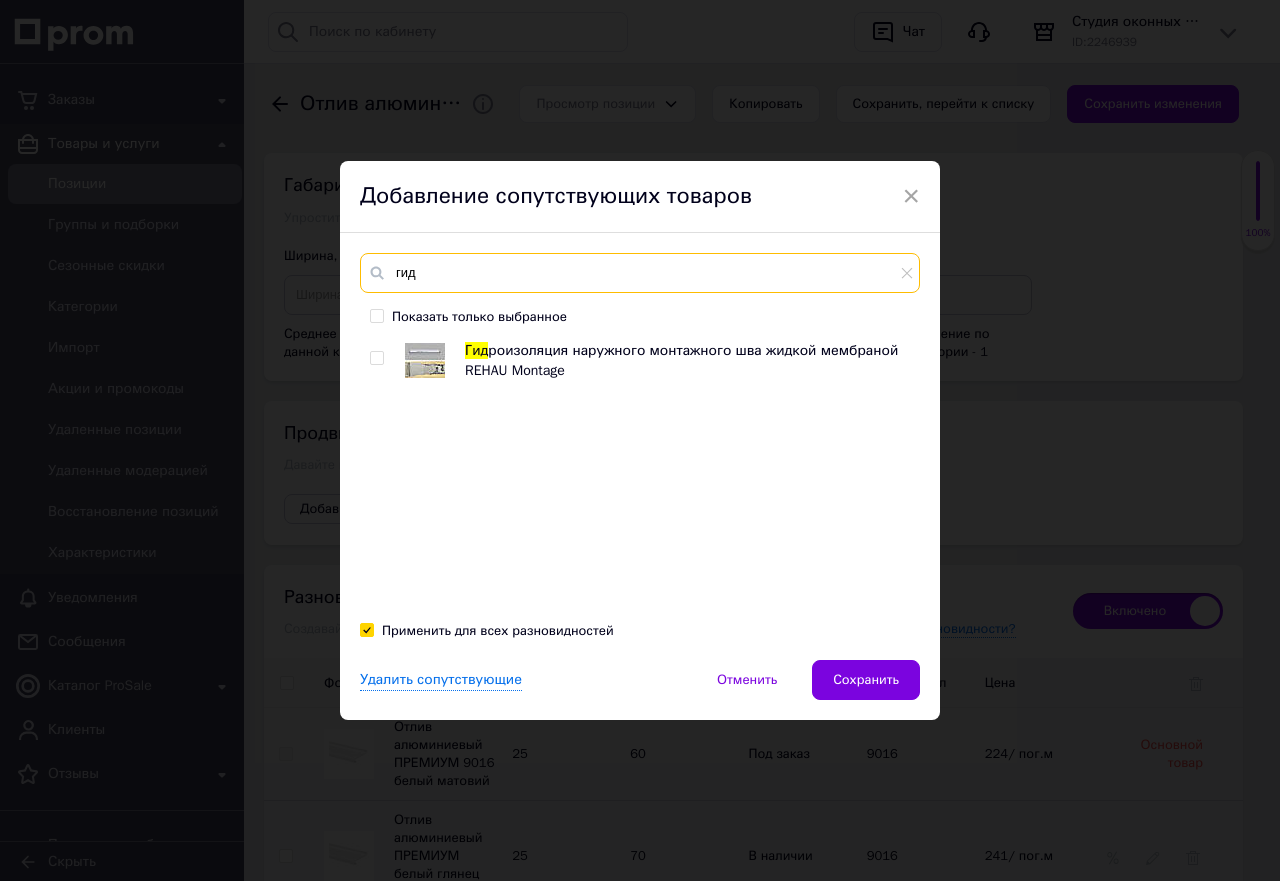 type on "гид" 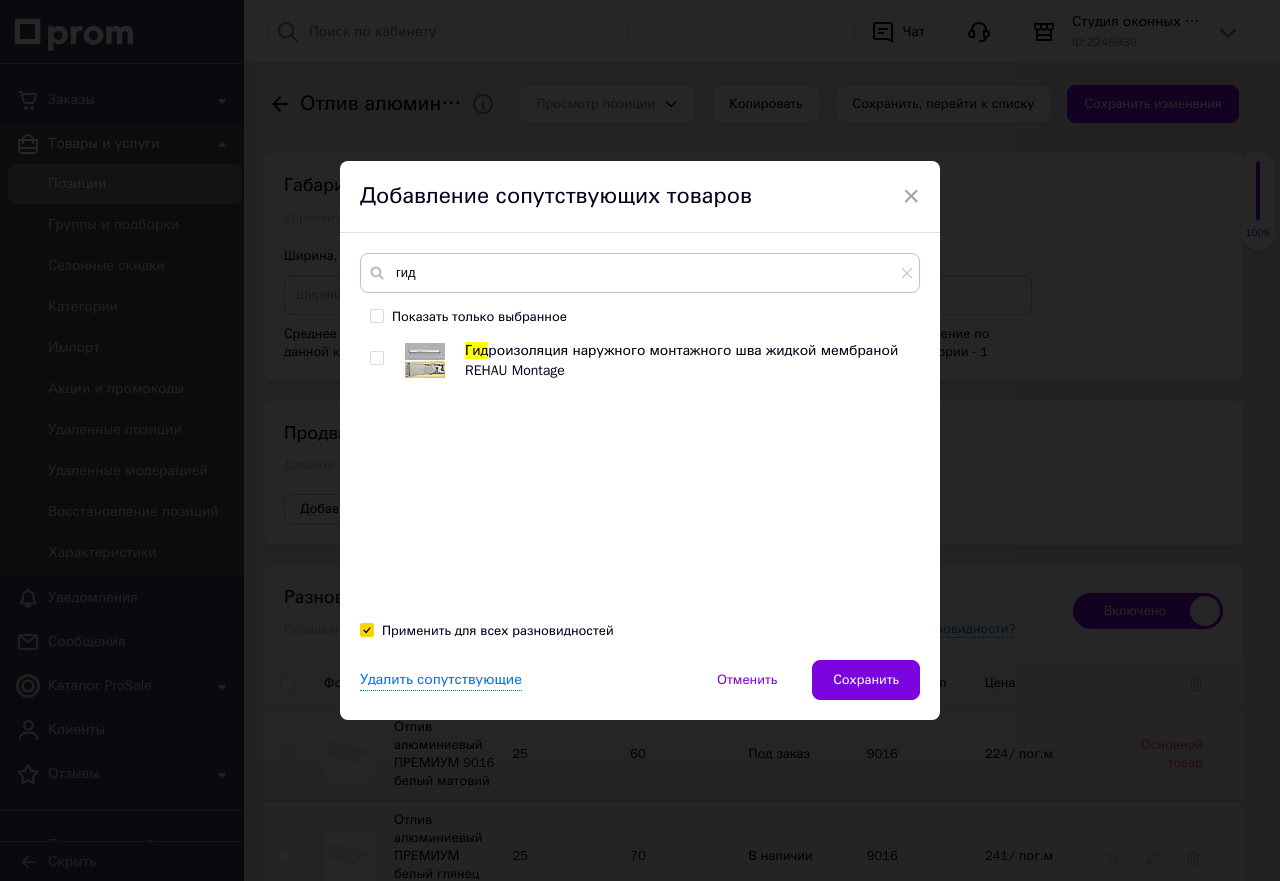 click at bounding box center [376, 358] 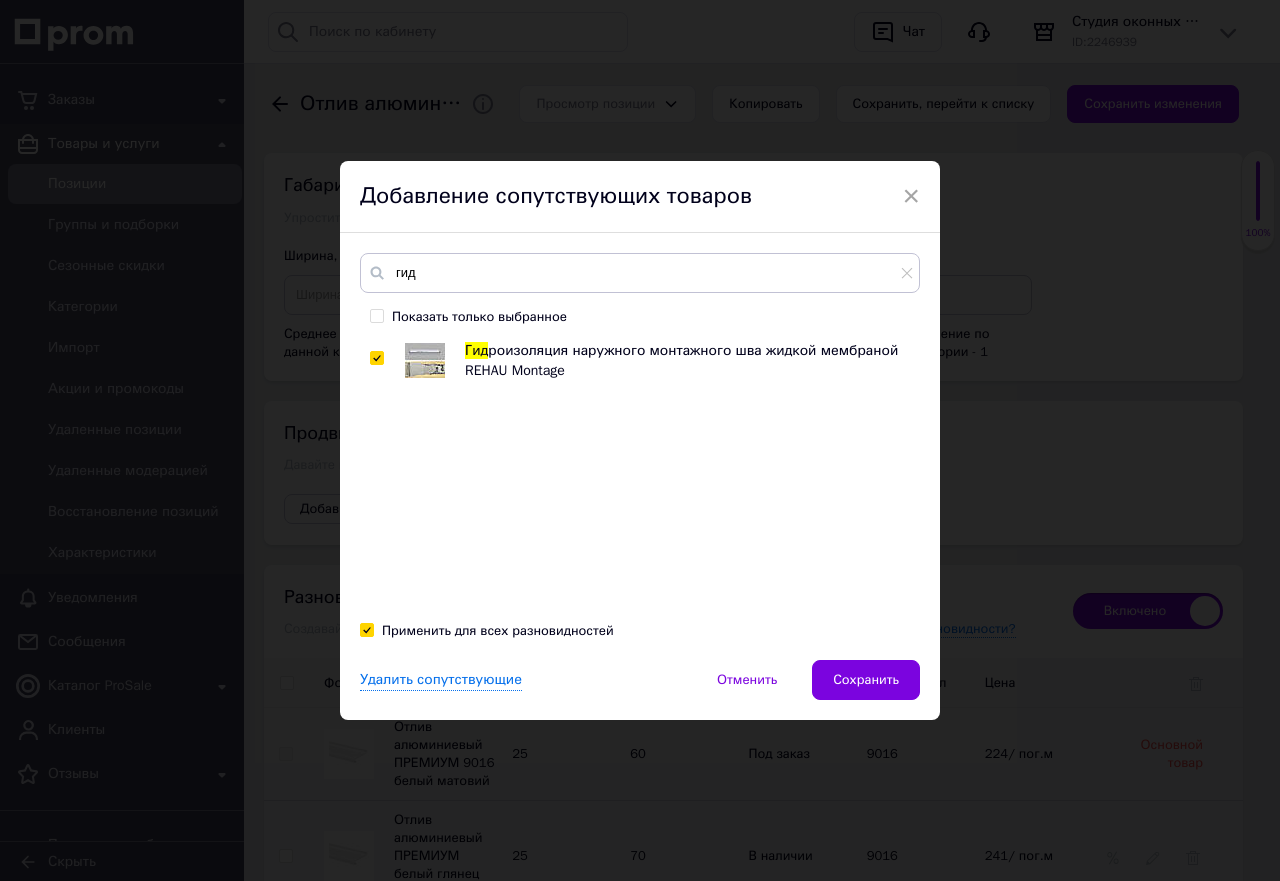 checkbox on "true" 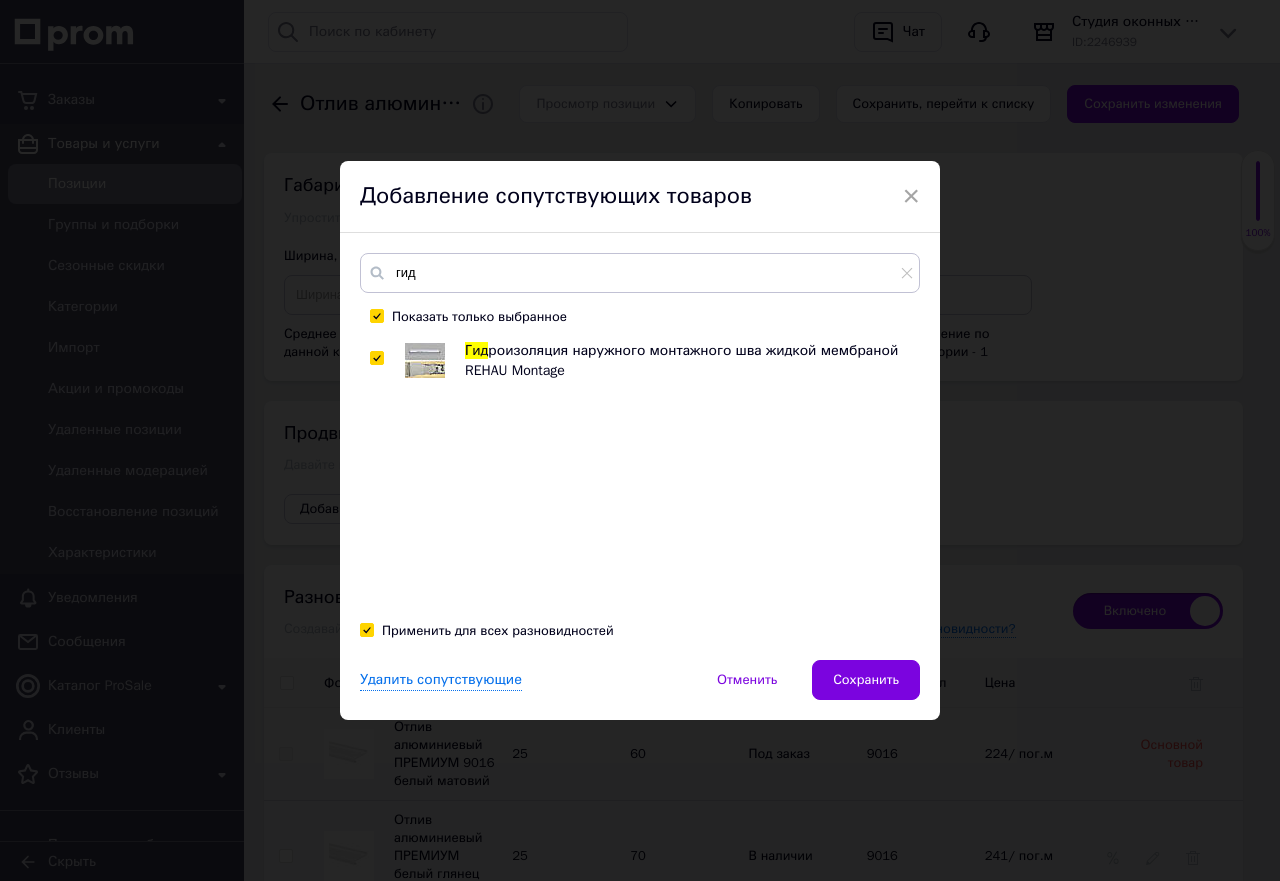 checkbox on "true" 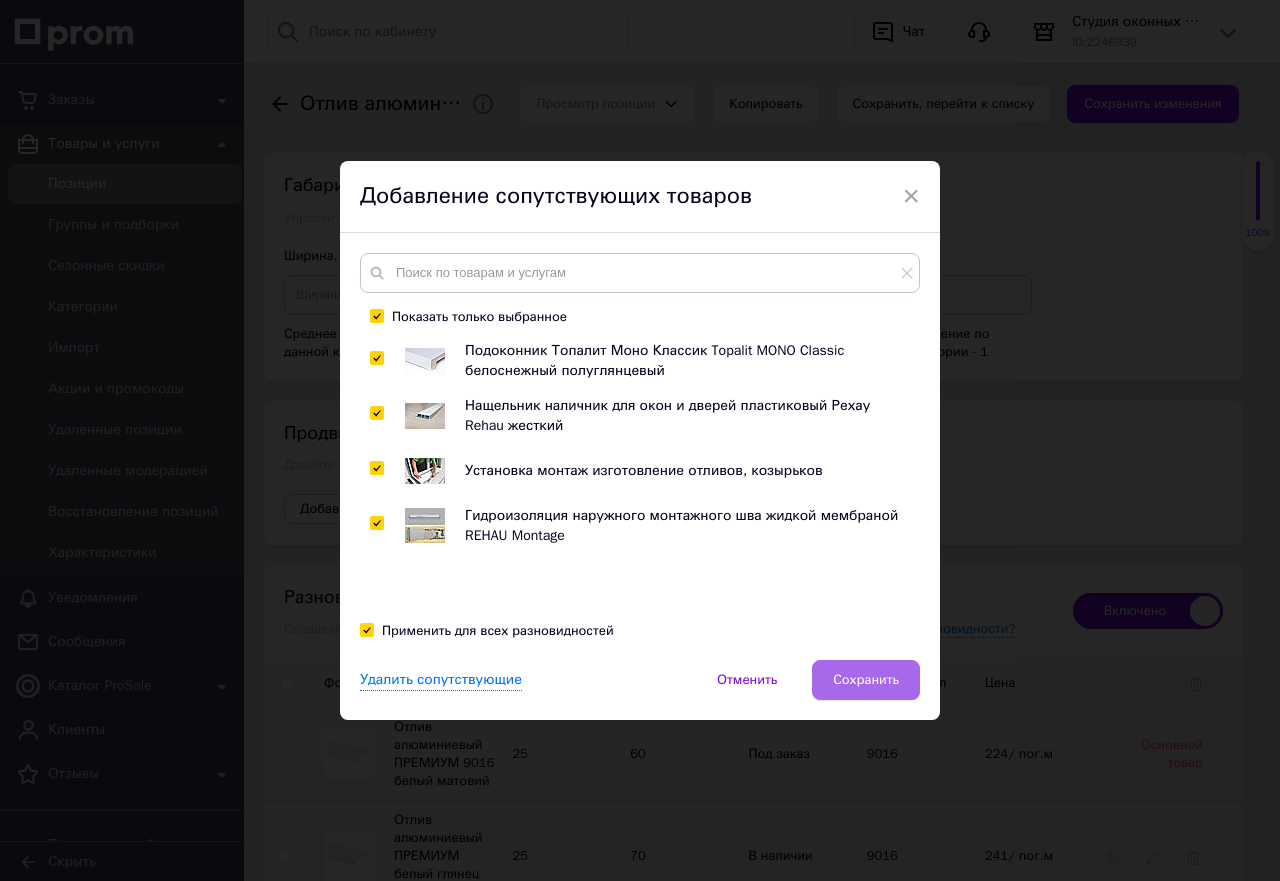 click on "Сохранить" at bounding box center (866, 680) 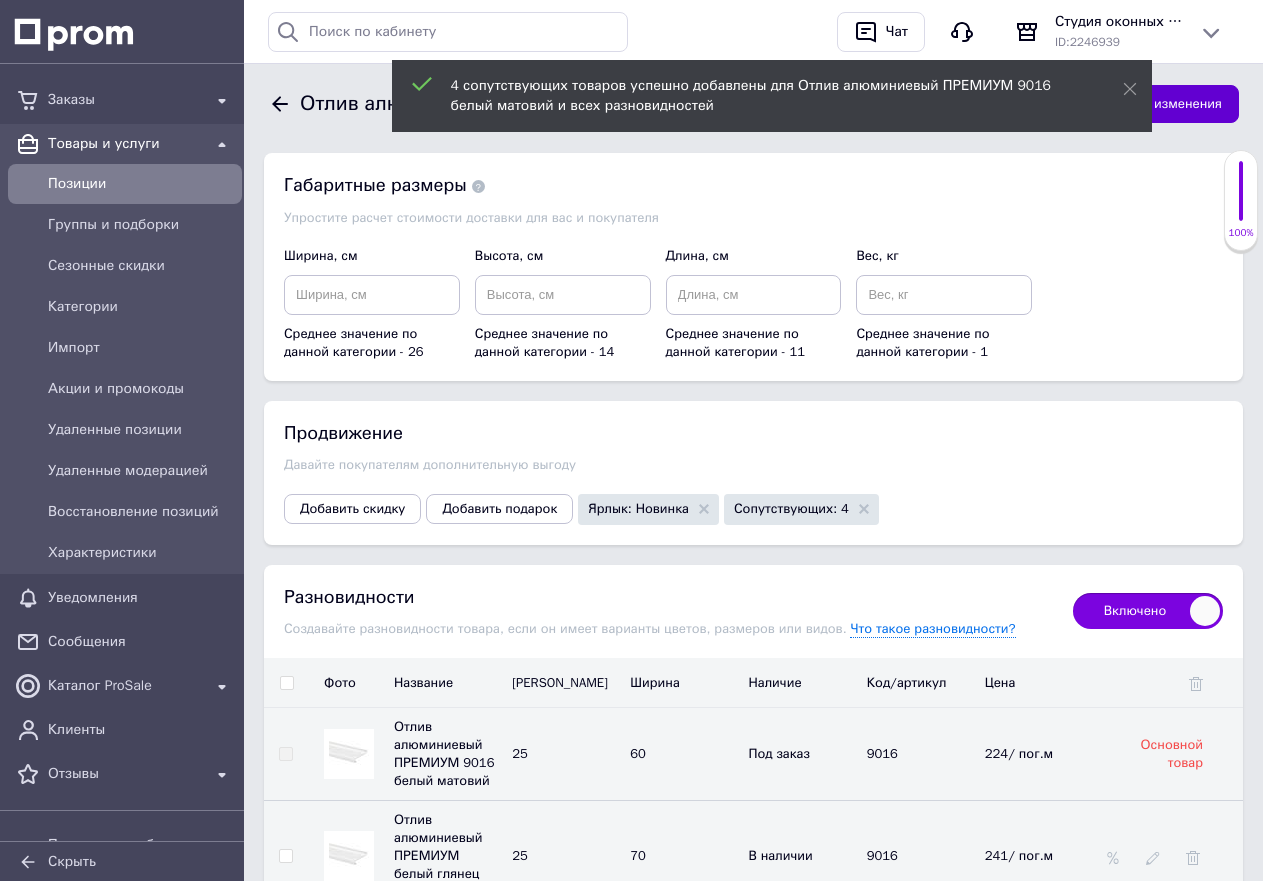 click on "Сохранить изменения" at bounding box center [1153, 104] 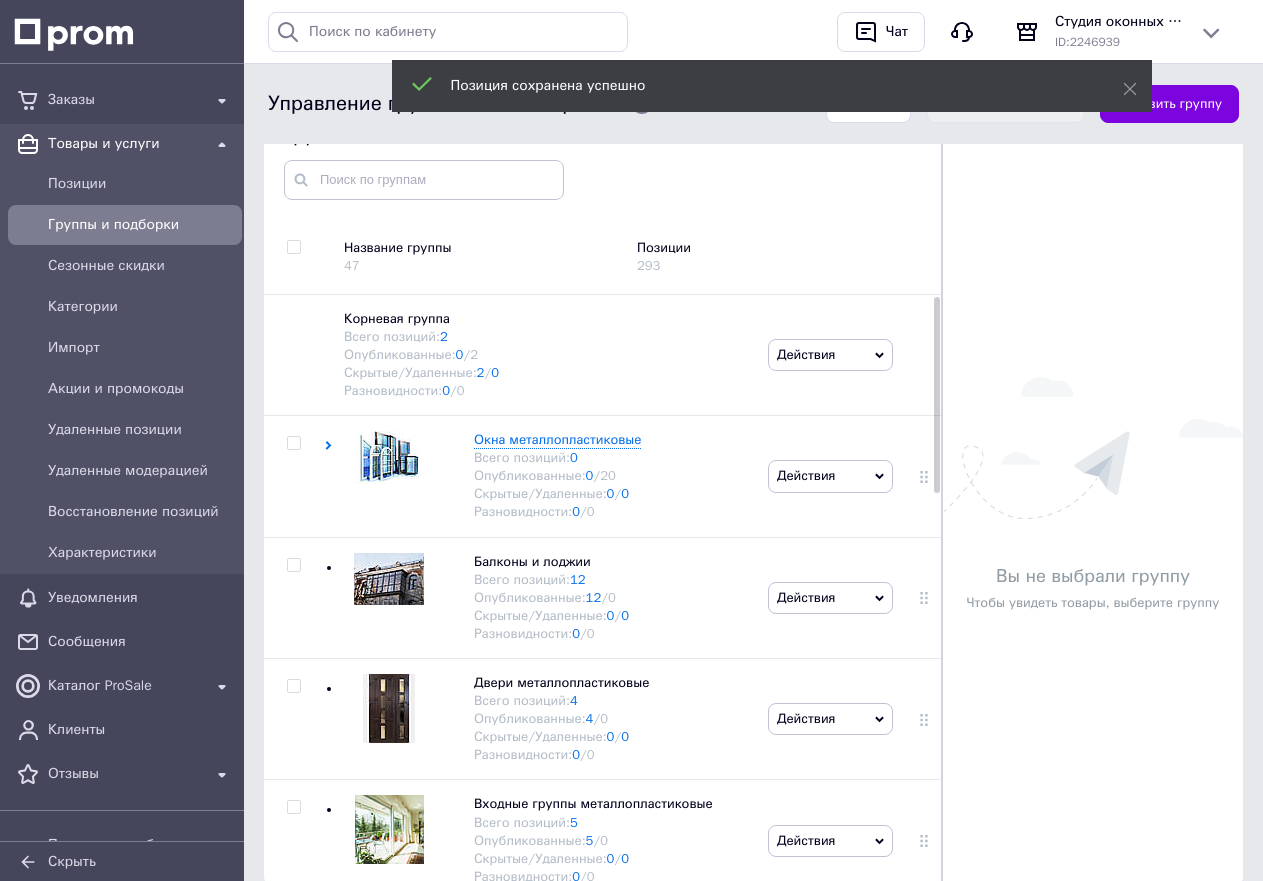 scroll, scrollTop: 237, scrollLeft: 0, axis: vertical 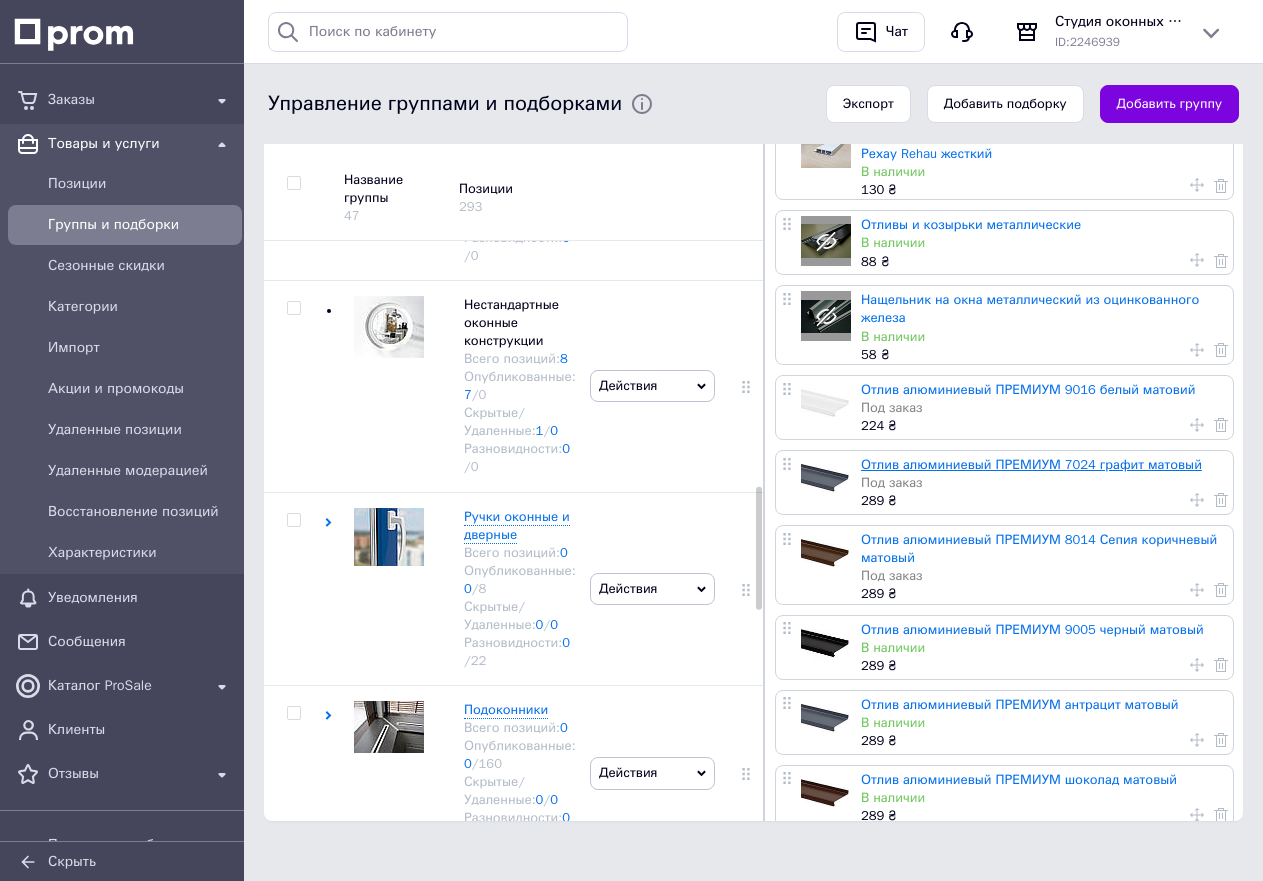 click on "Отлив алюминиевый ПРЕМИУМ 7024 графит матовый" at bounding box center [1031, 464] 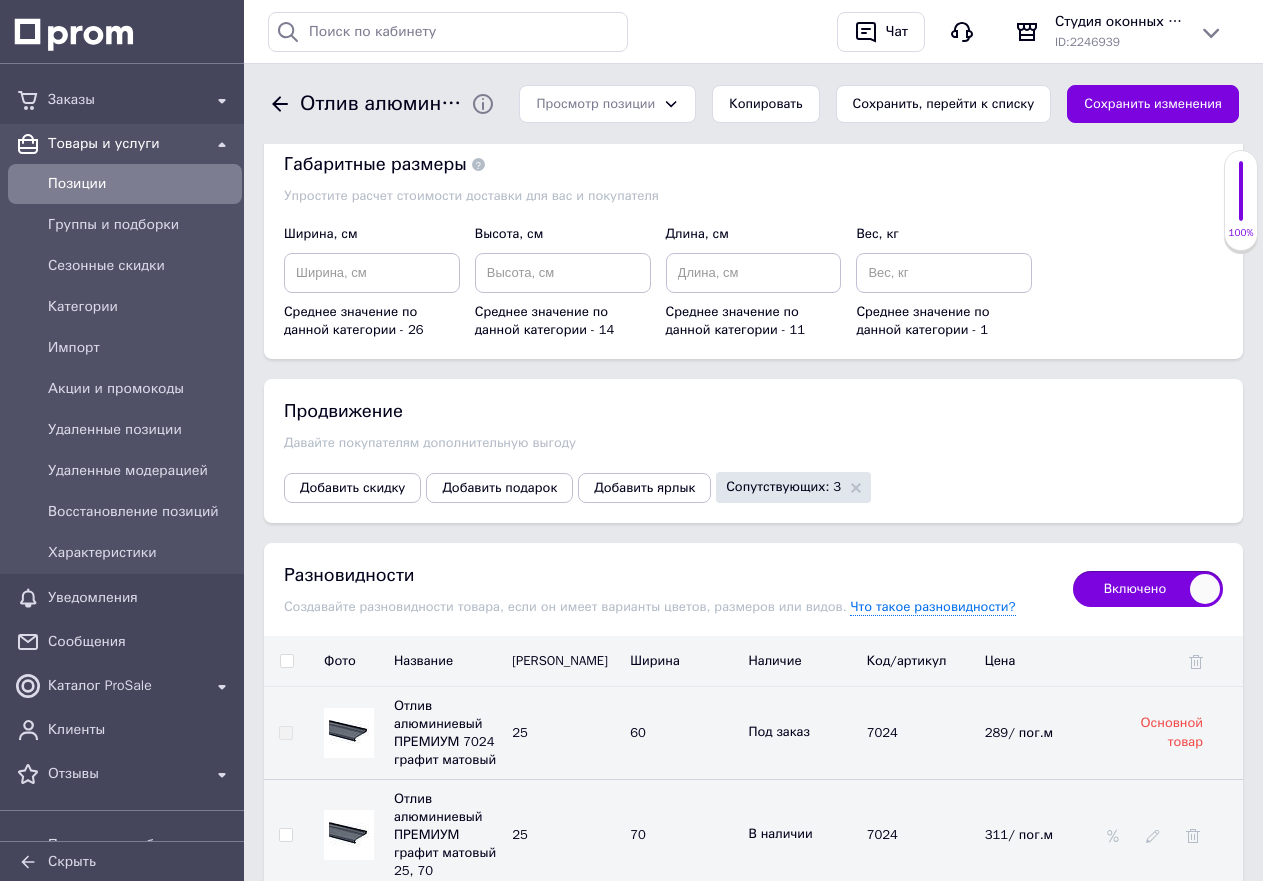 scroll, scrollTop: 2900, scrollLeft: 0, axis: vertical 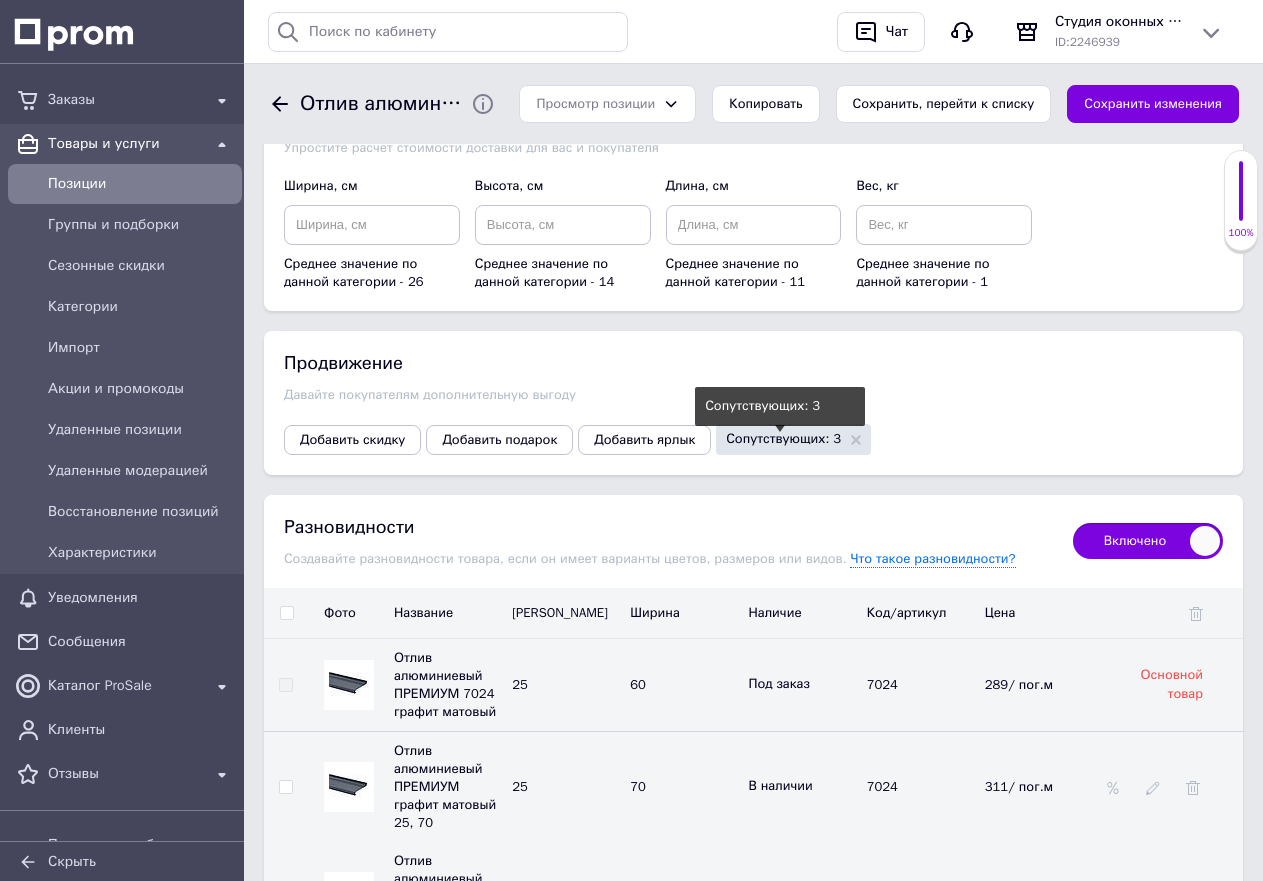 click on "Сопутствующих: 3" at bounding box center [783, 438] 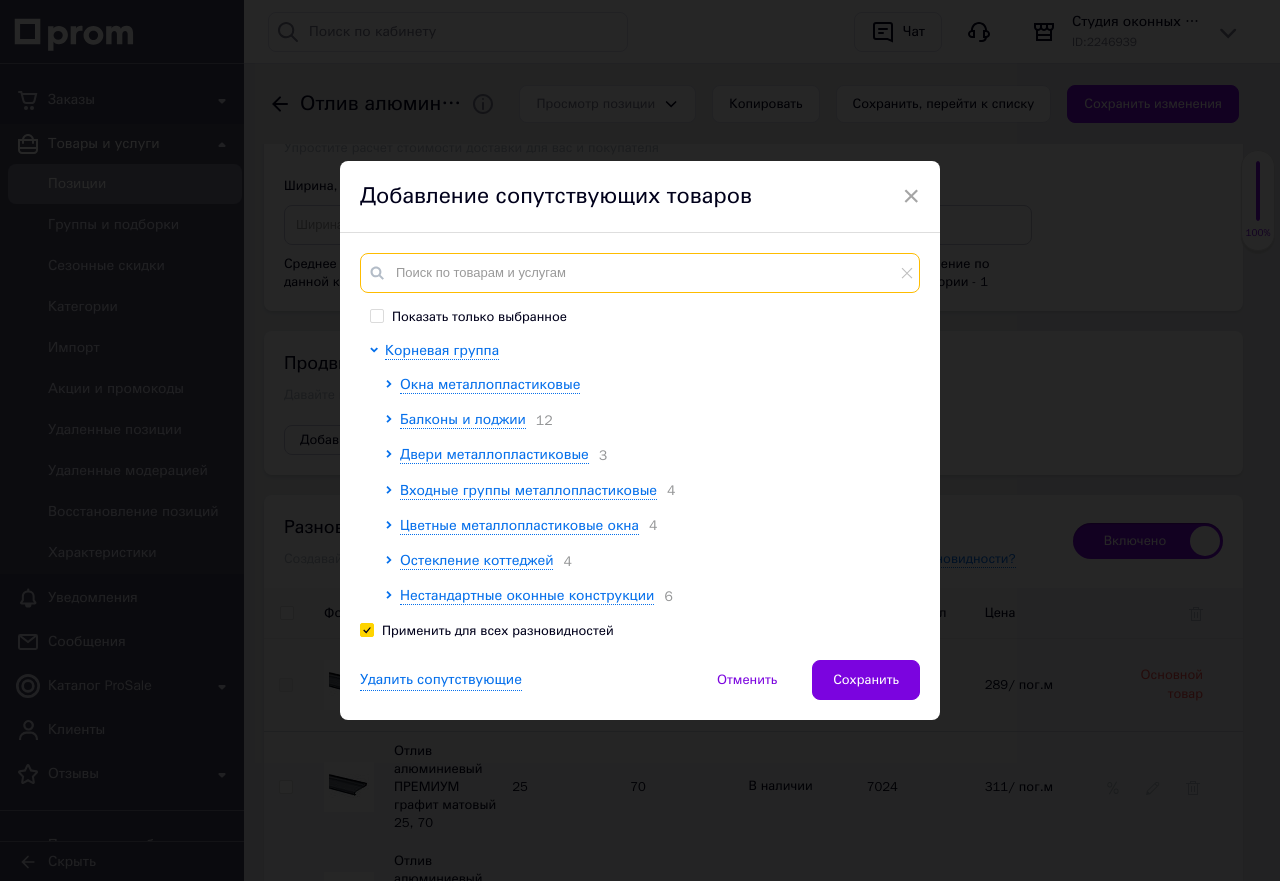 click at bounding box center [640, 273] 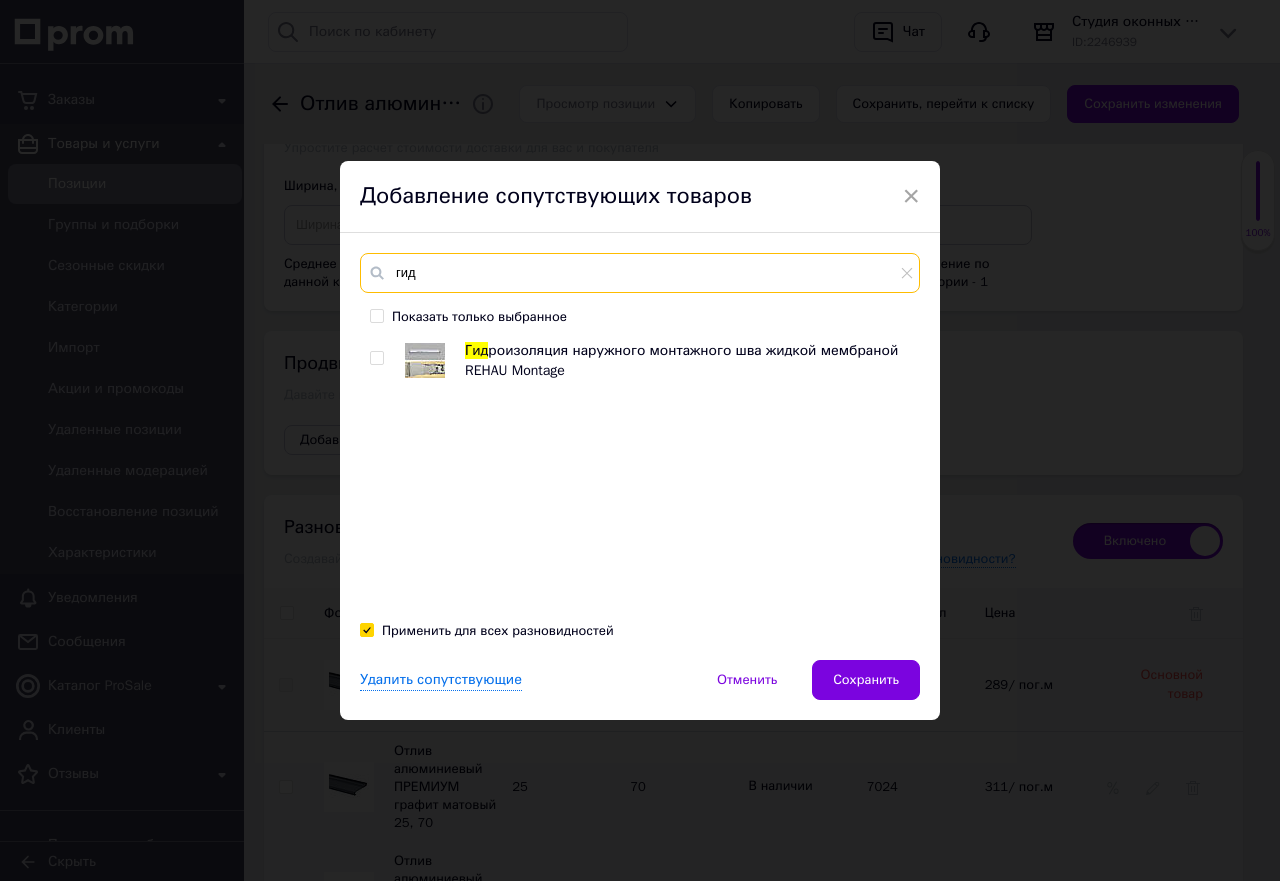 type on "гид" 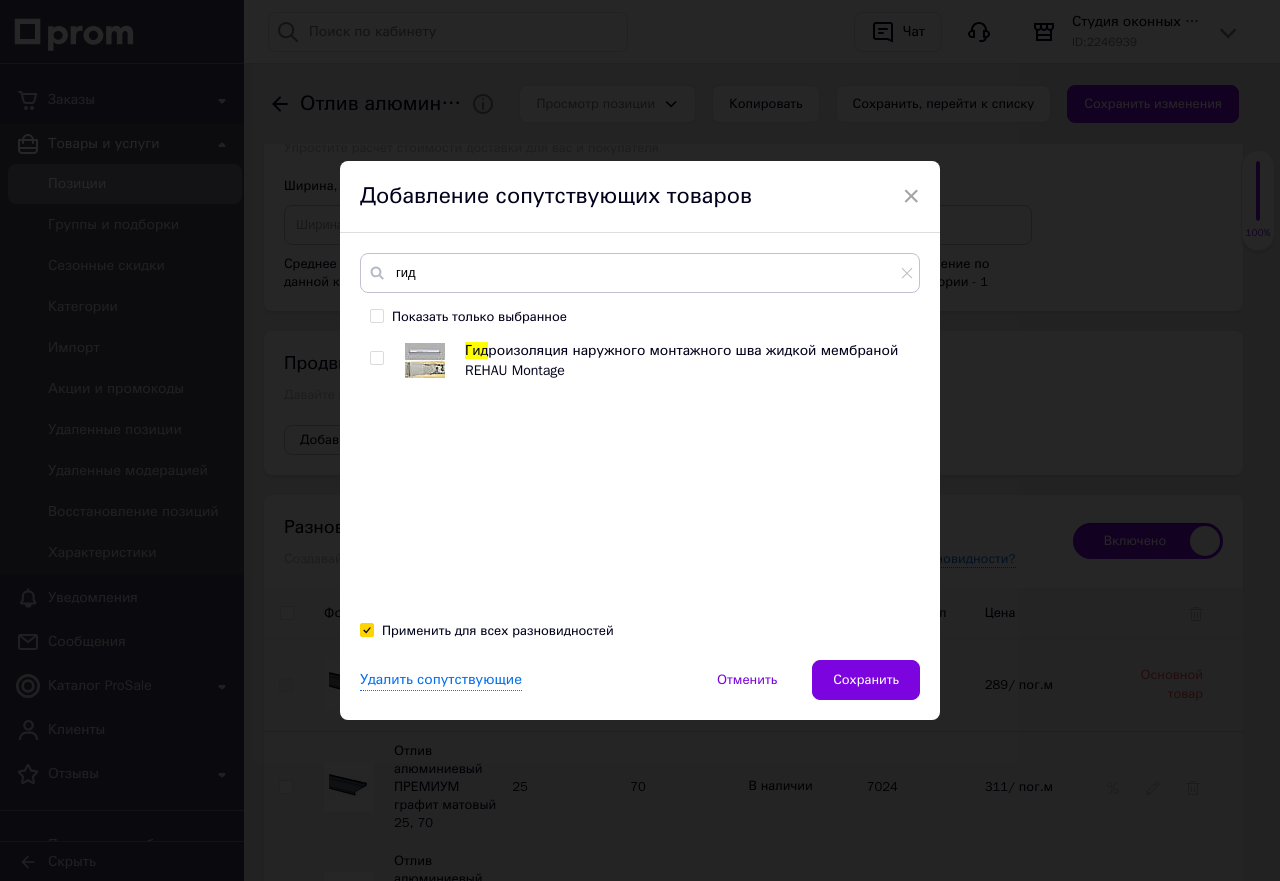 click at bounding box center (376, 358) 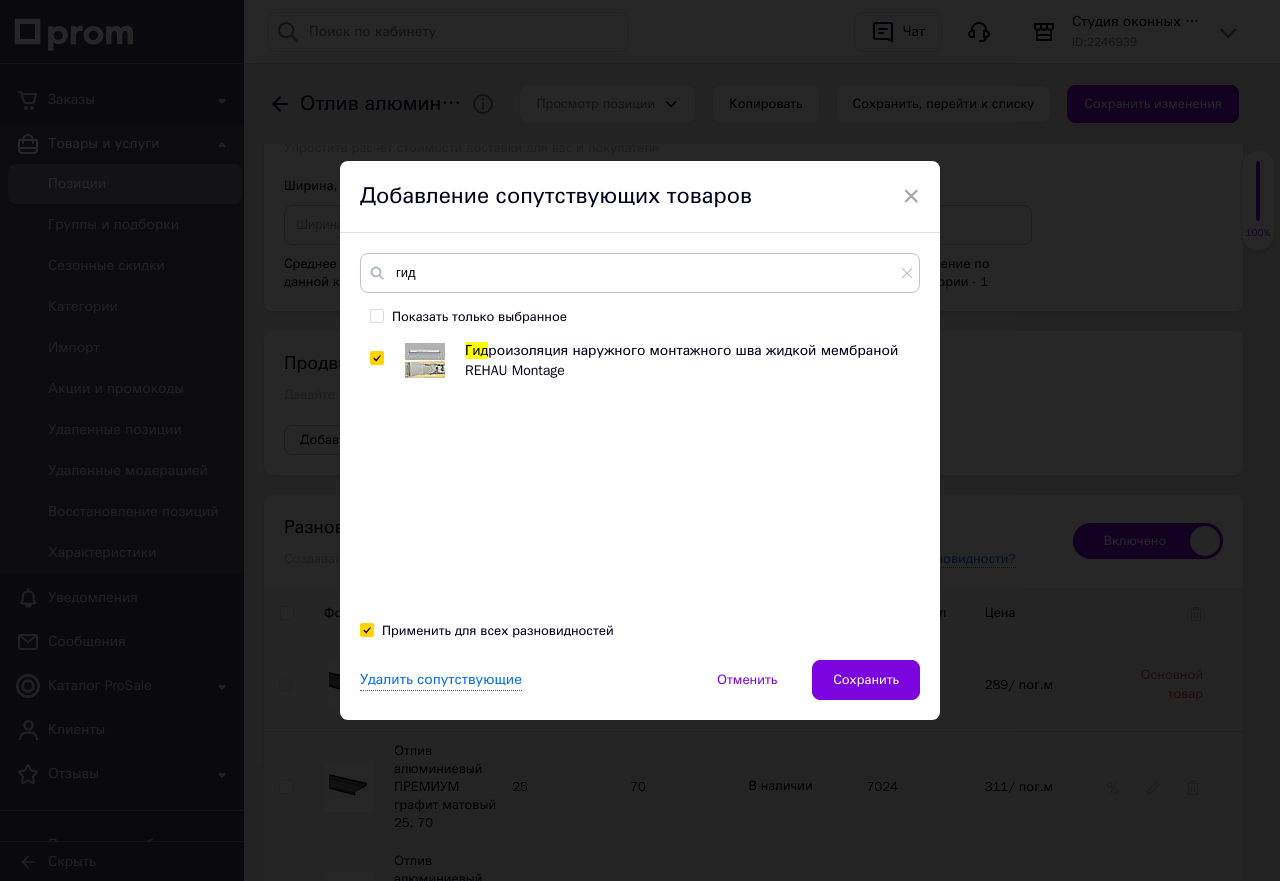 checkbox on "true" 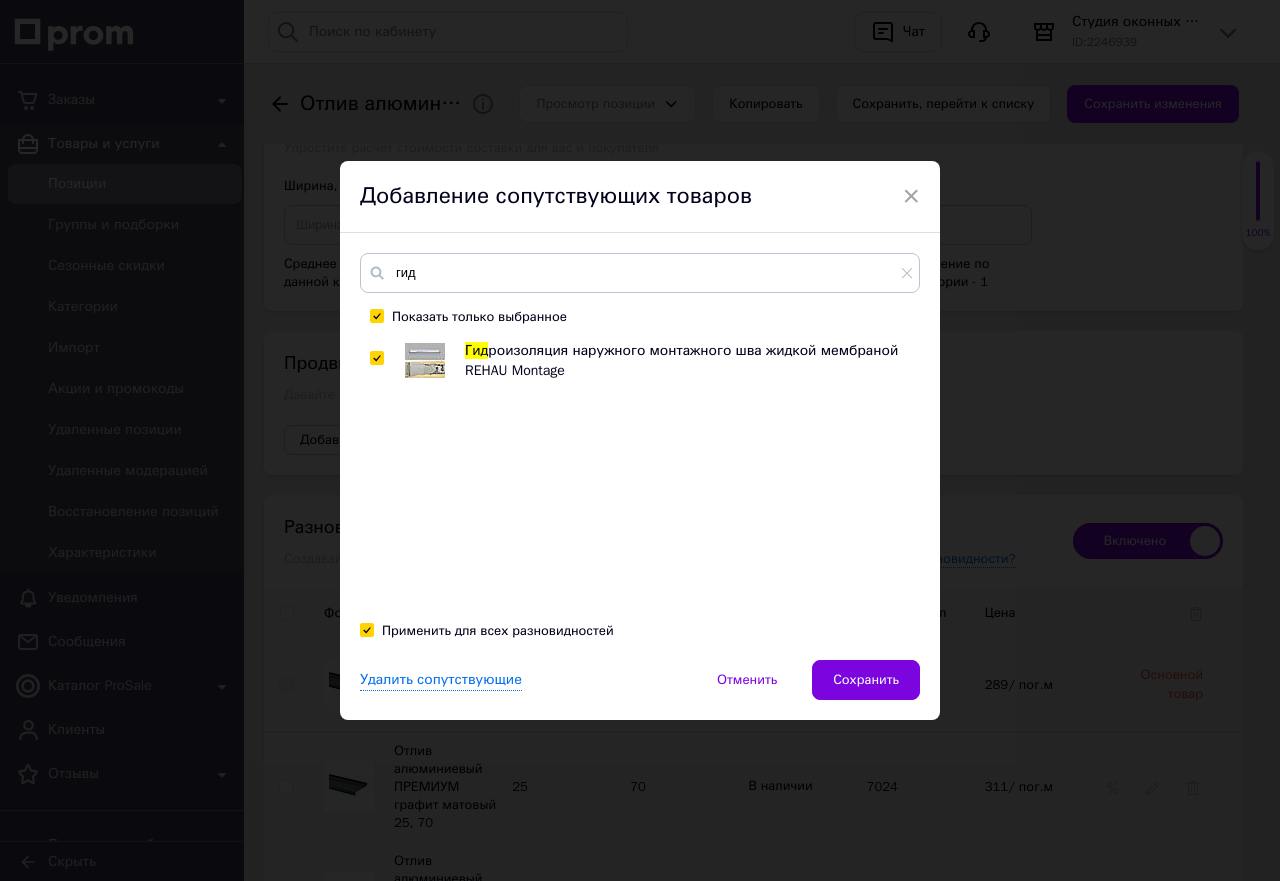 checkbox on "true" 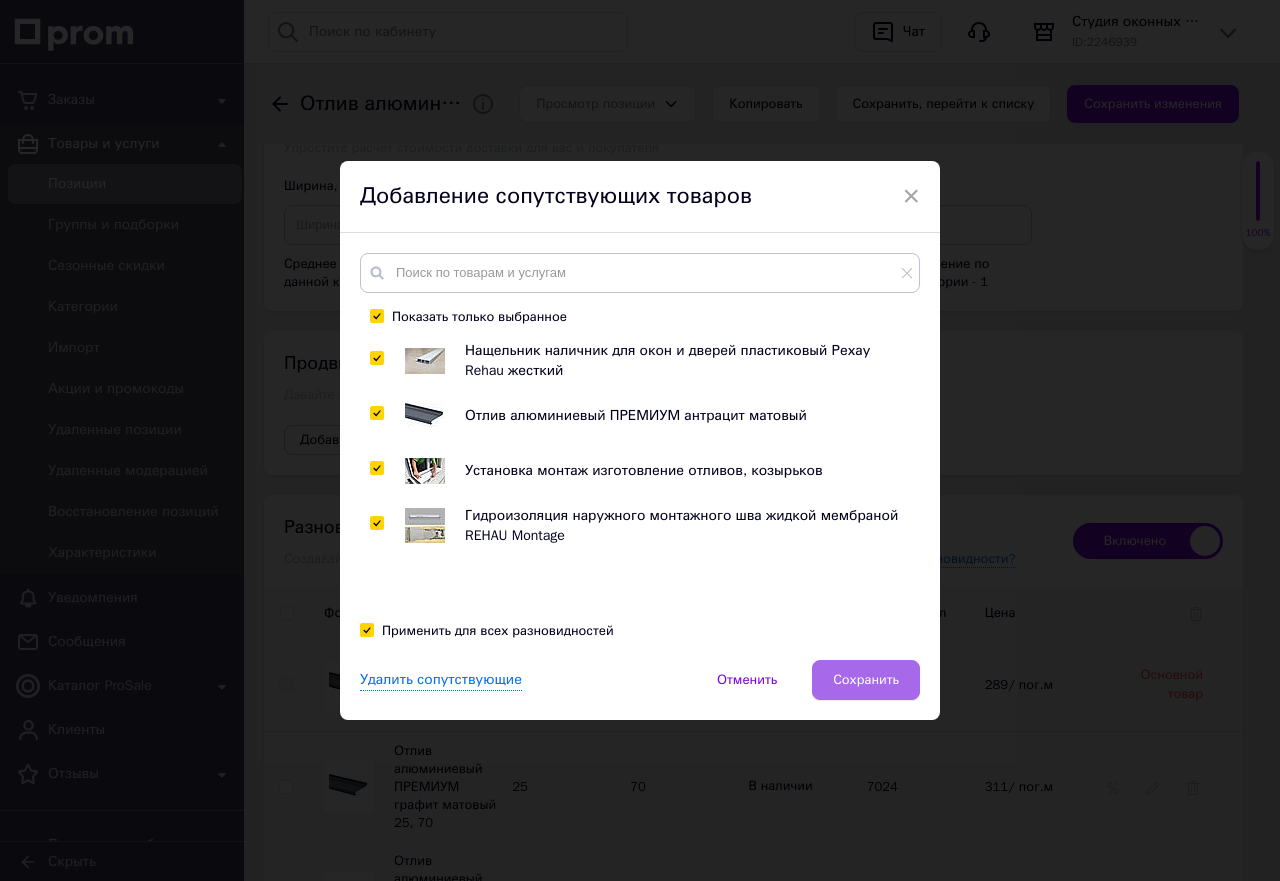 click on "Сохранить" at bounding box center (866, 680) 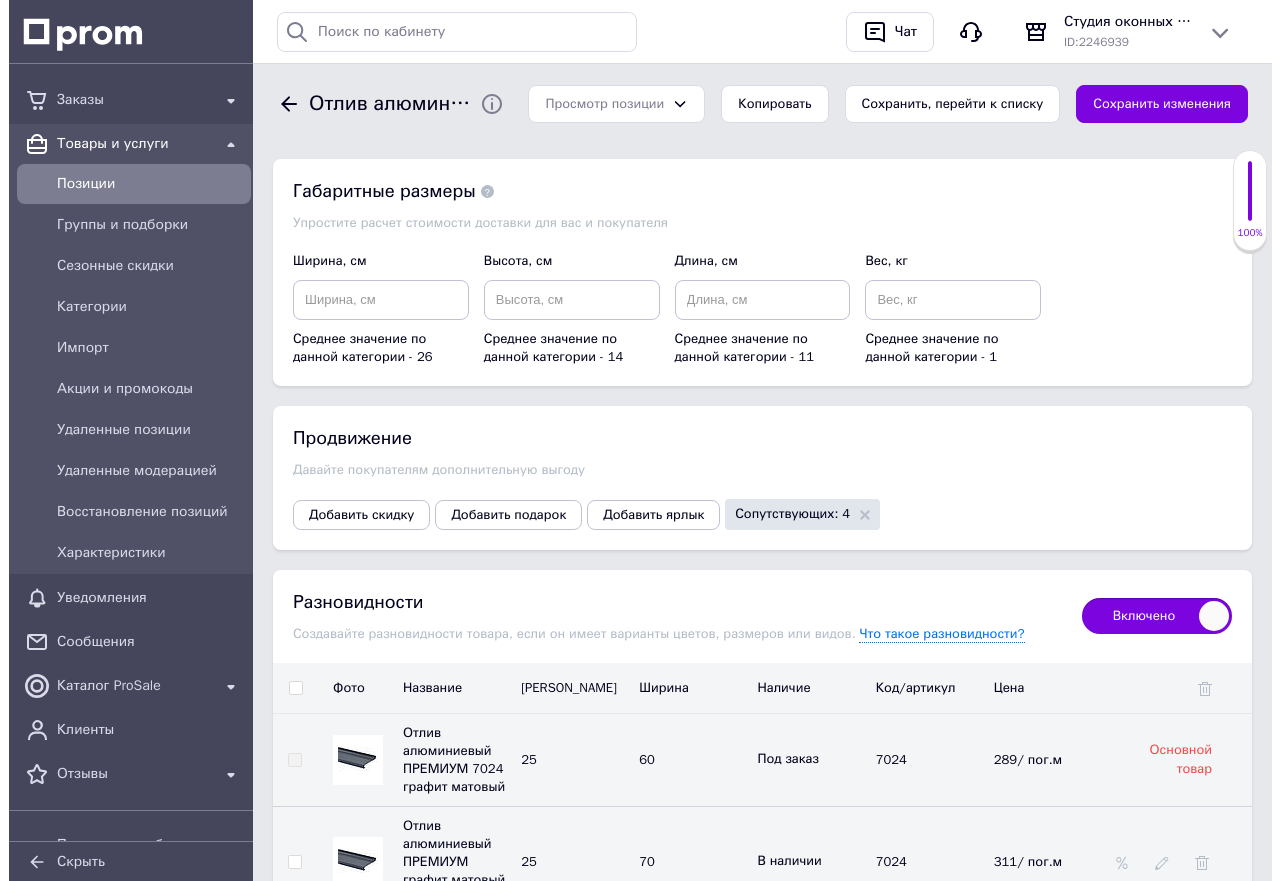 scroll, scrollTop: 2900, scrollLeft: 0, axis: vertical 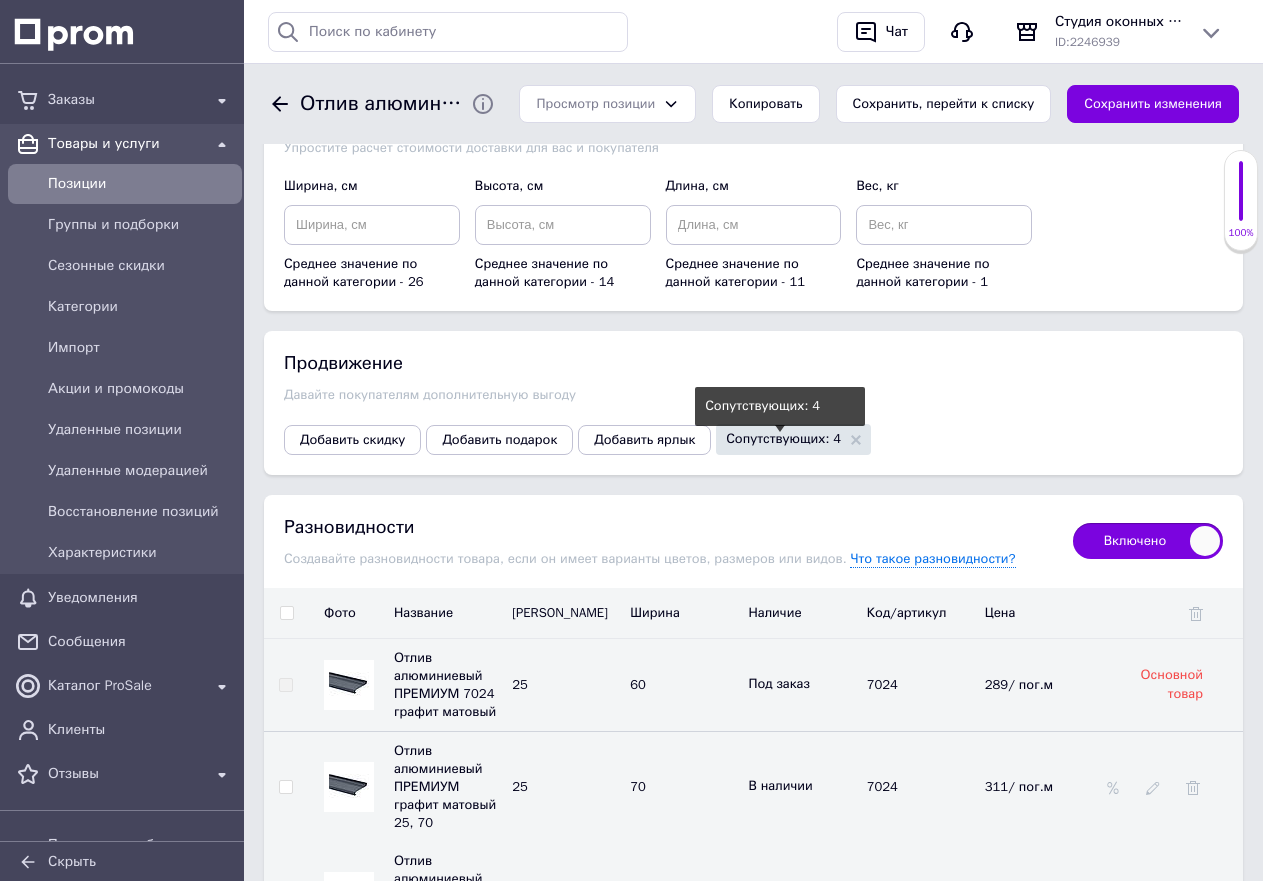click on "Сопутствующих: 4" at bounding box center [783, 438] 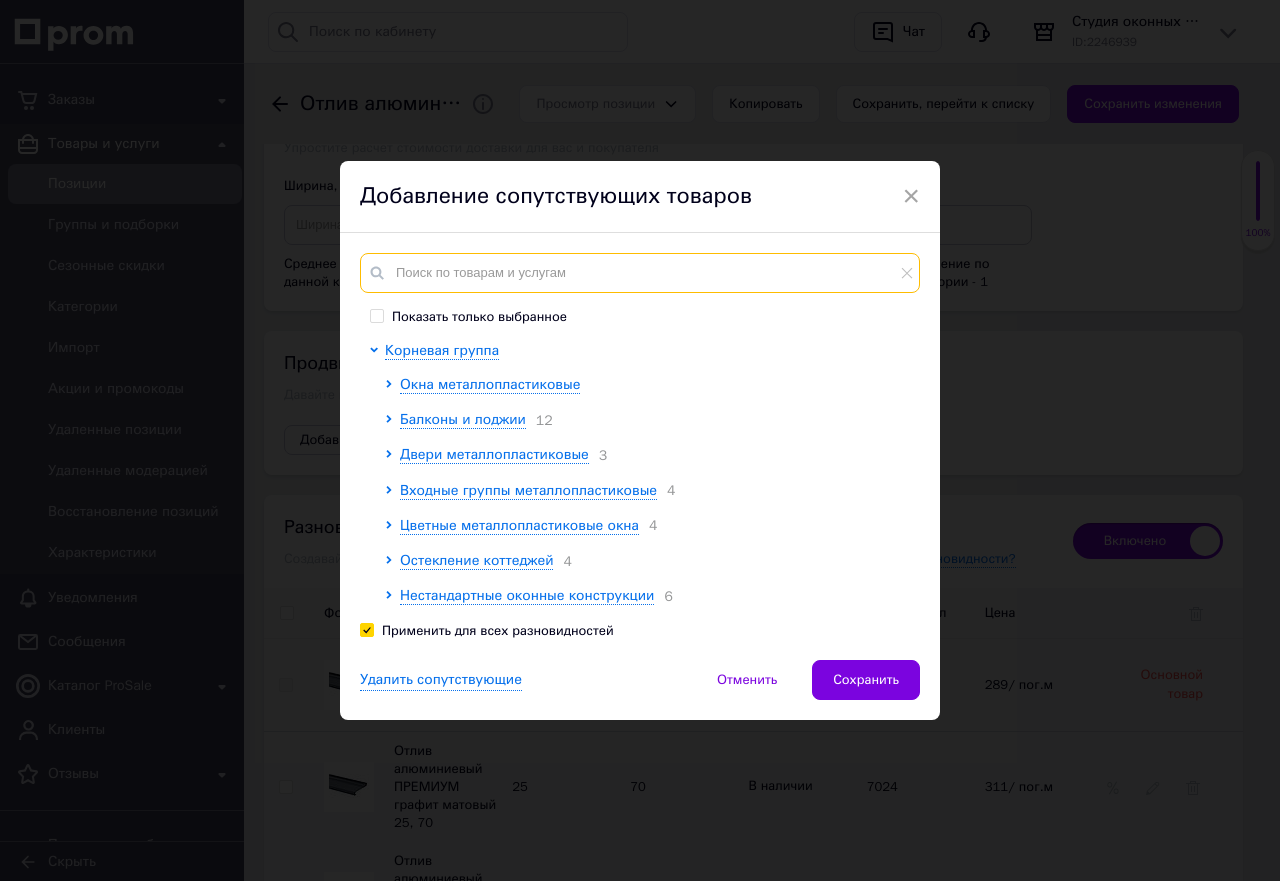 click at bounding box center (640, 273) 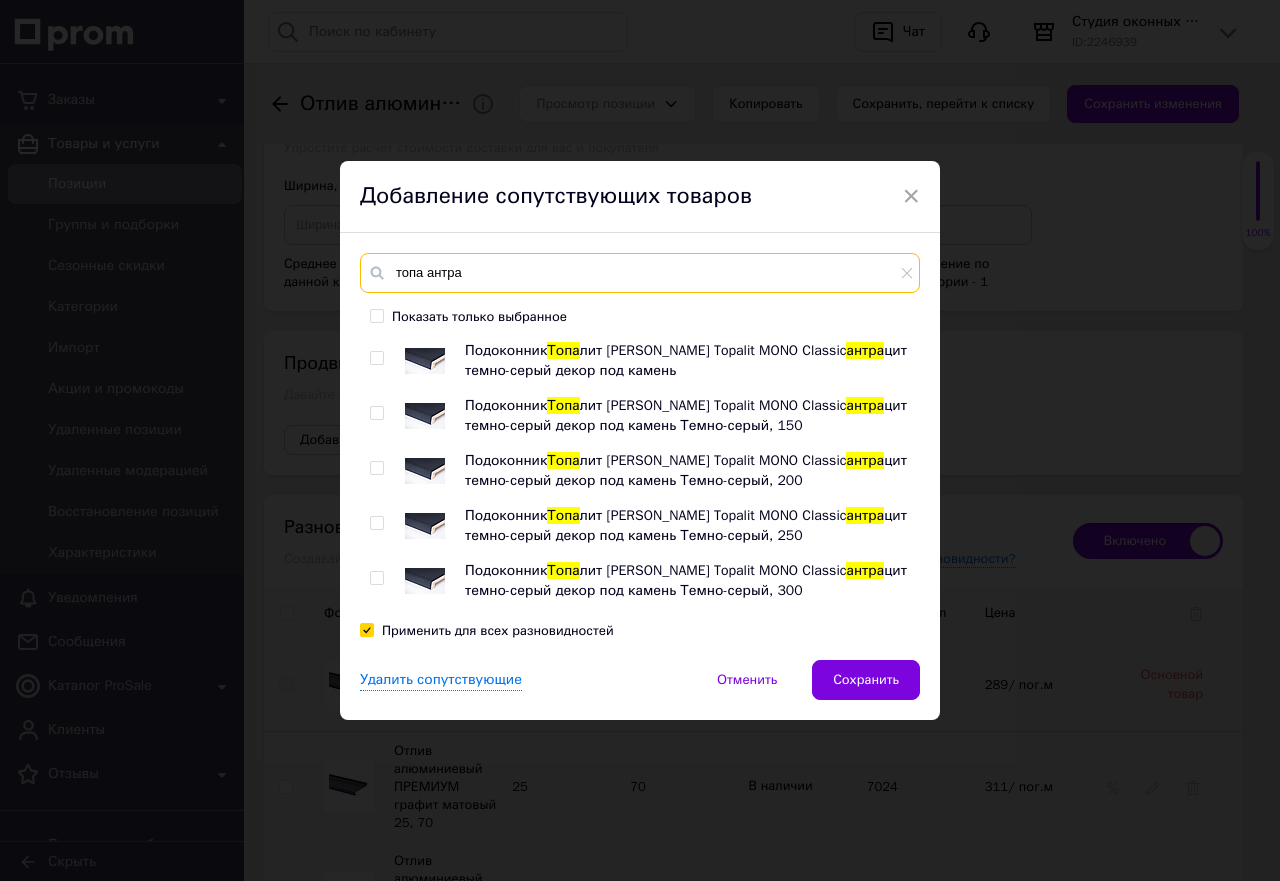 type on "топа антра" 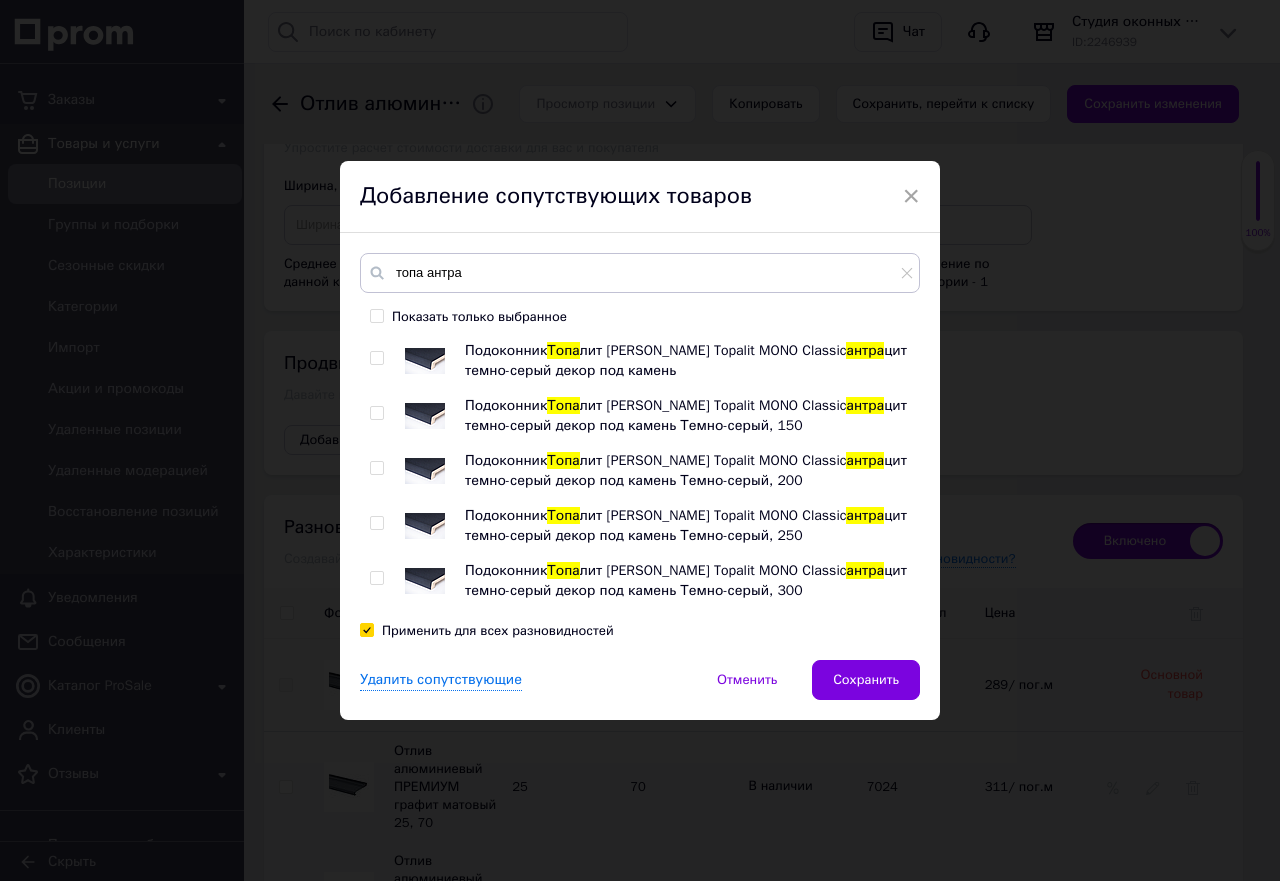 click at bounding box center [376, 358] 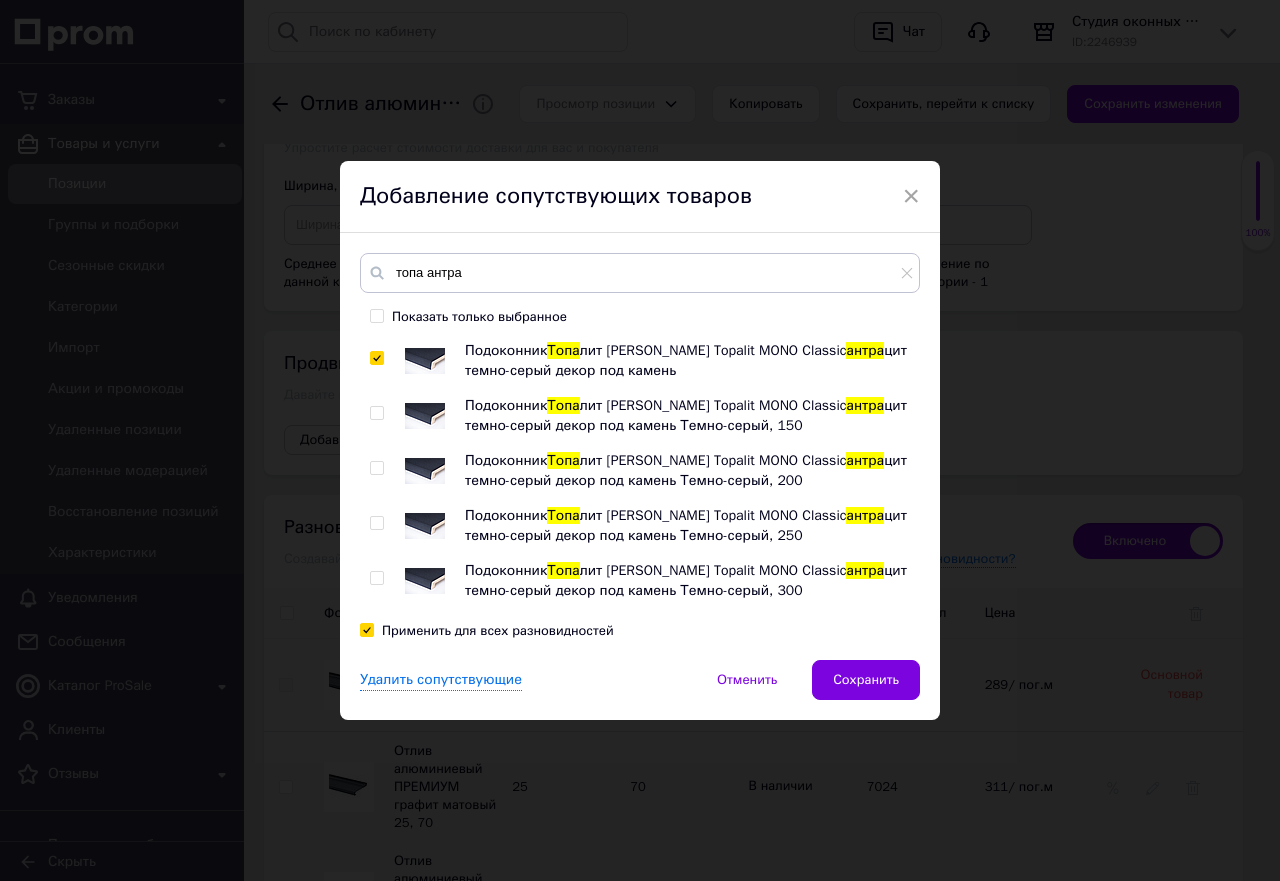 checkbox on "true" 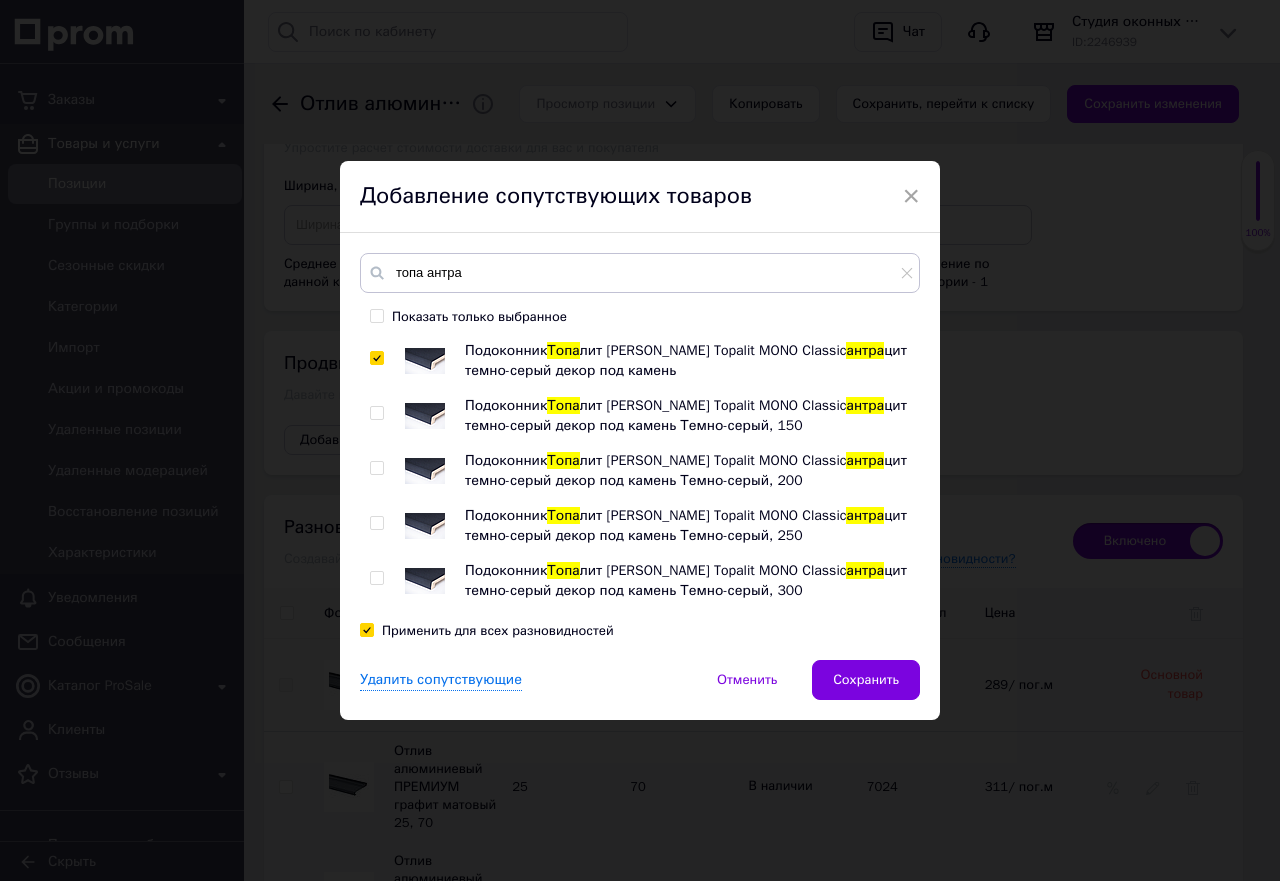 click at bounding box center (377, 316) 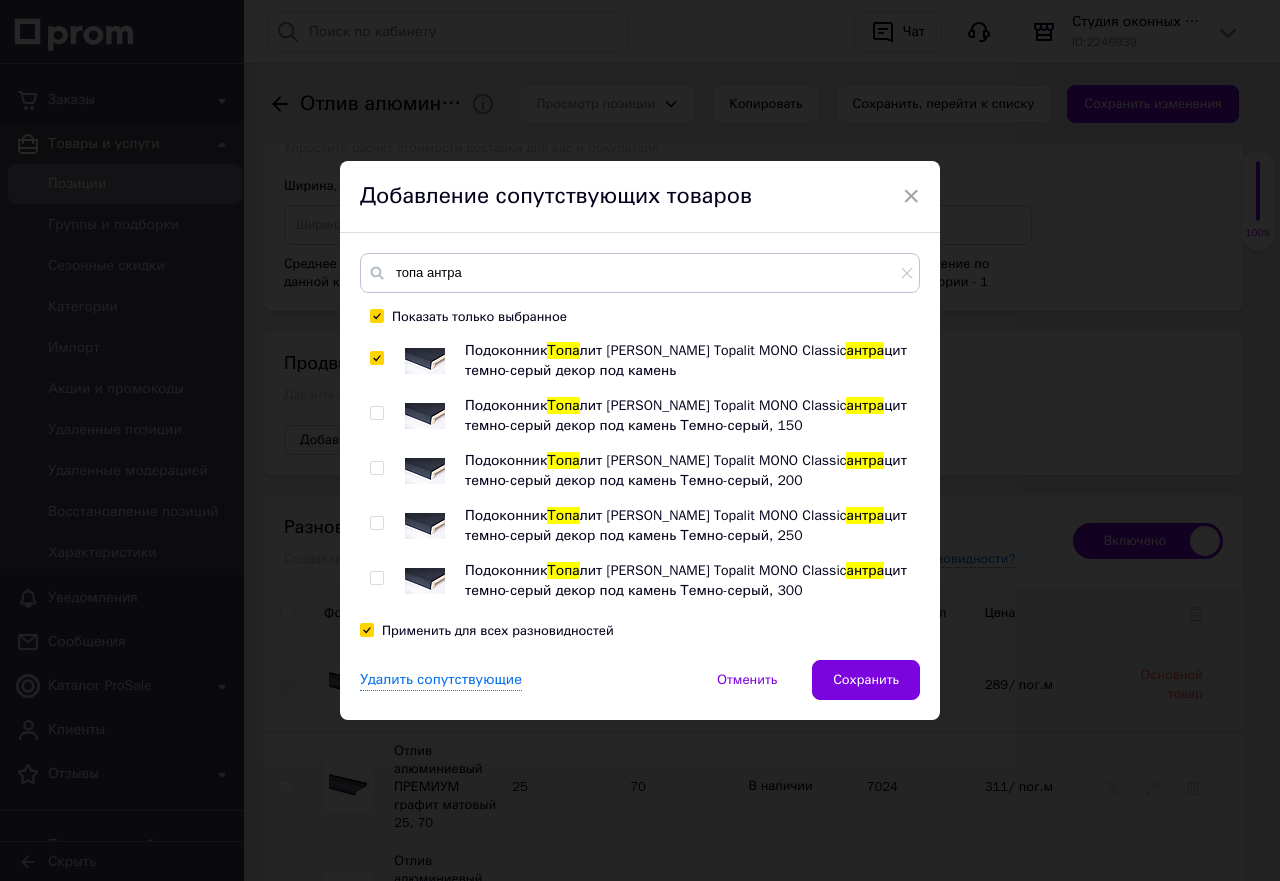 checkbox on "true" 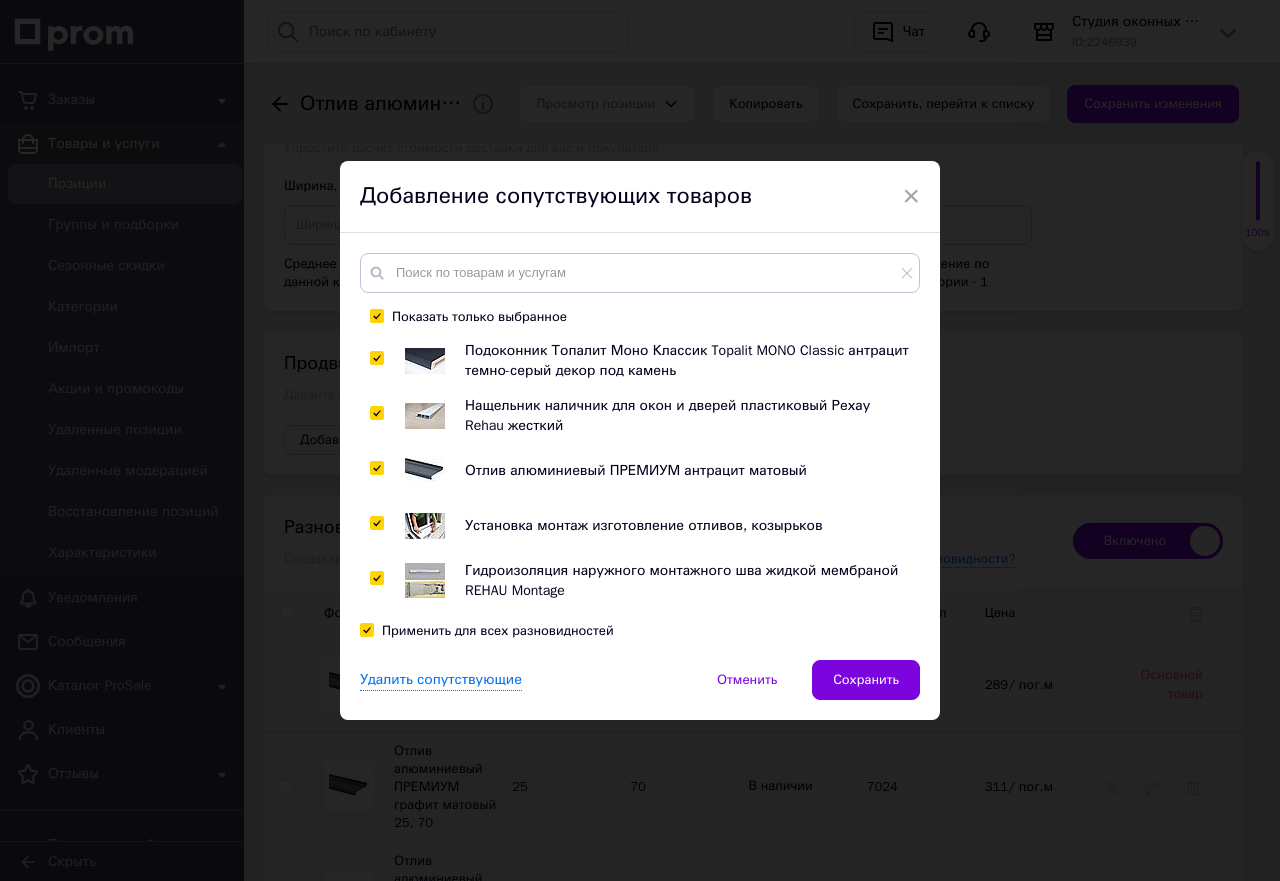 click at bounding box center (376, 468) 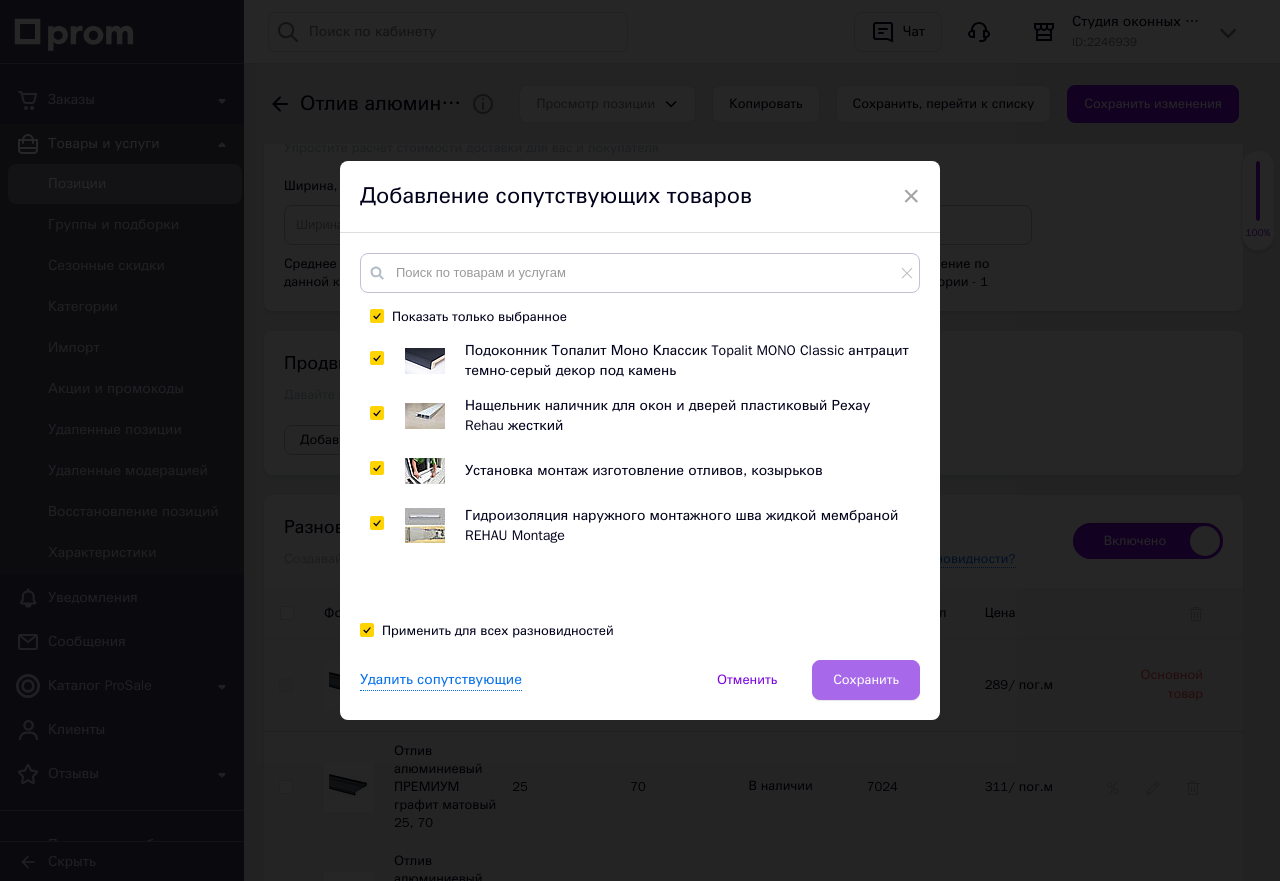 click on "Сохранить" at bounding box center [866, 680] 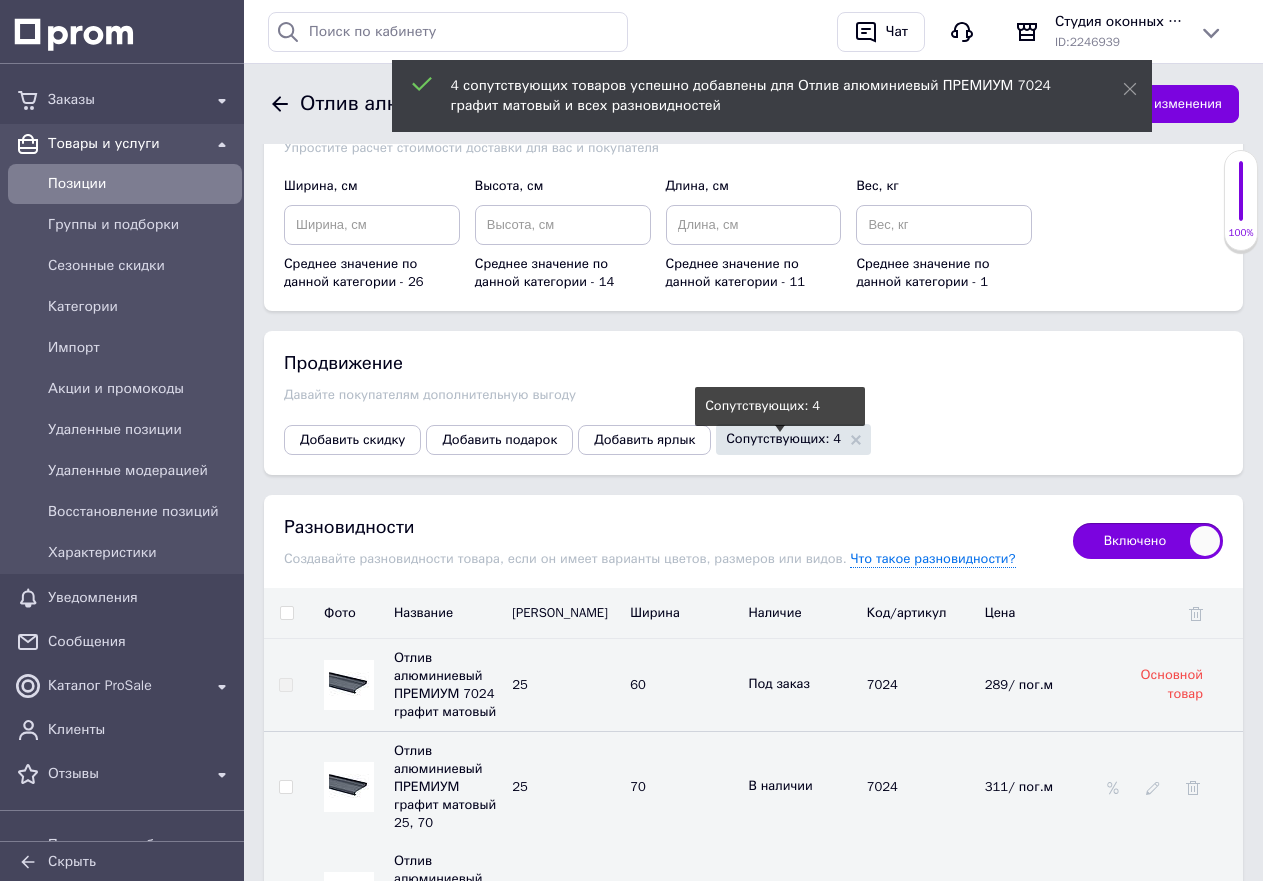 click on "Сопутствующих: 4" at bounding box center (783, 438) 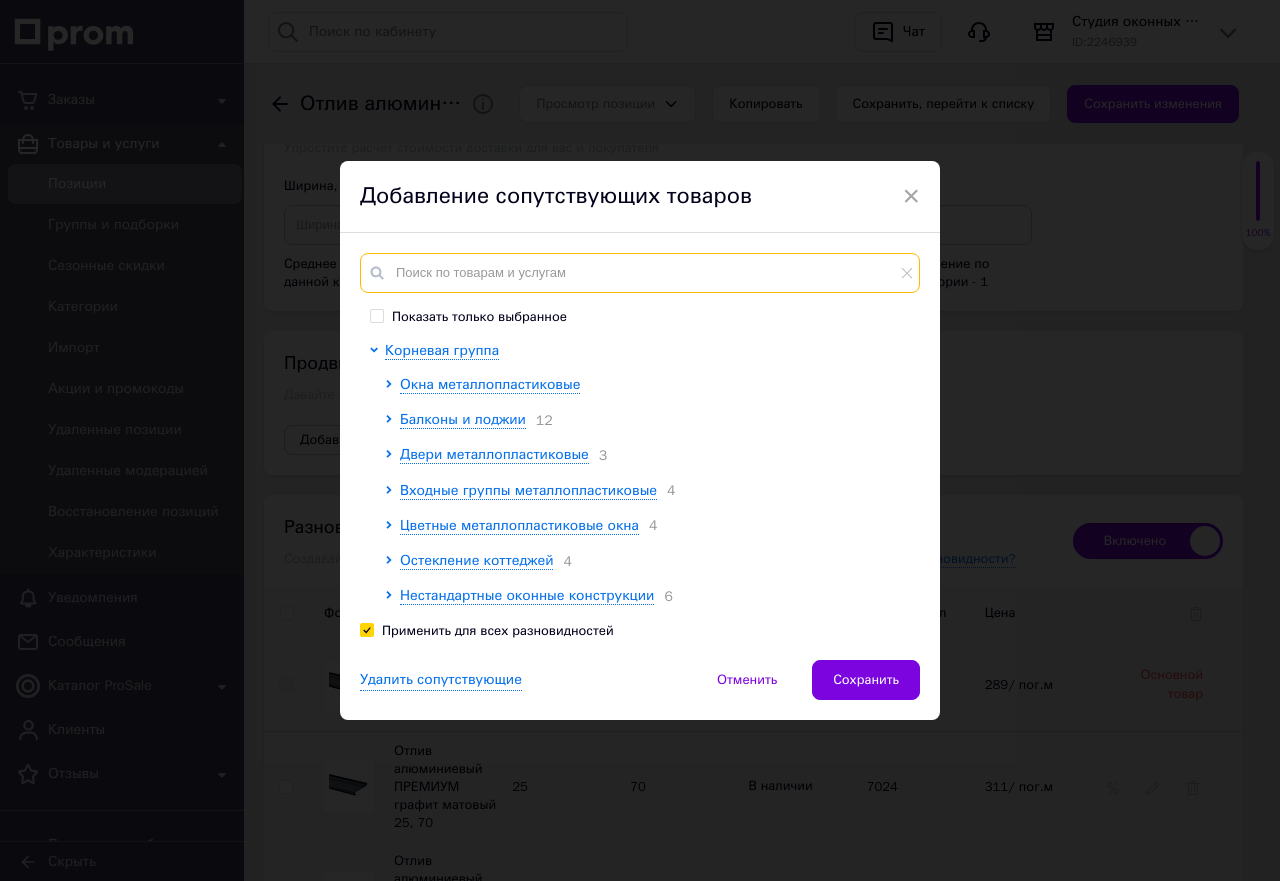 click at bounding box center [640, 273] 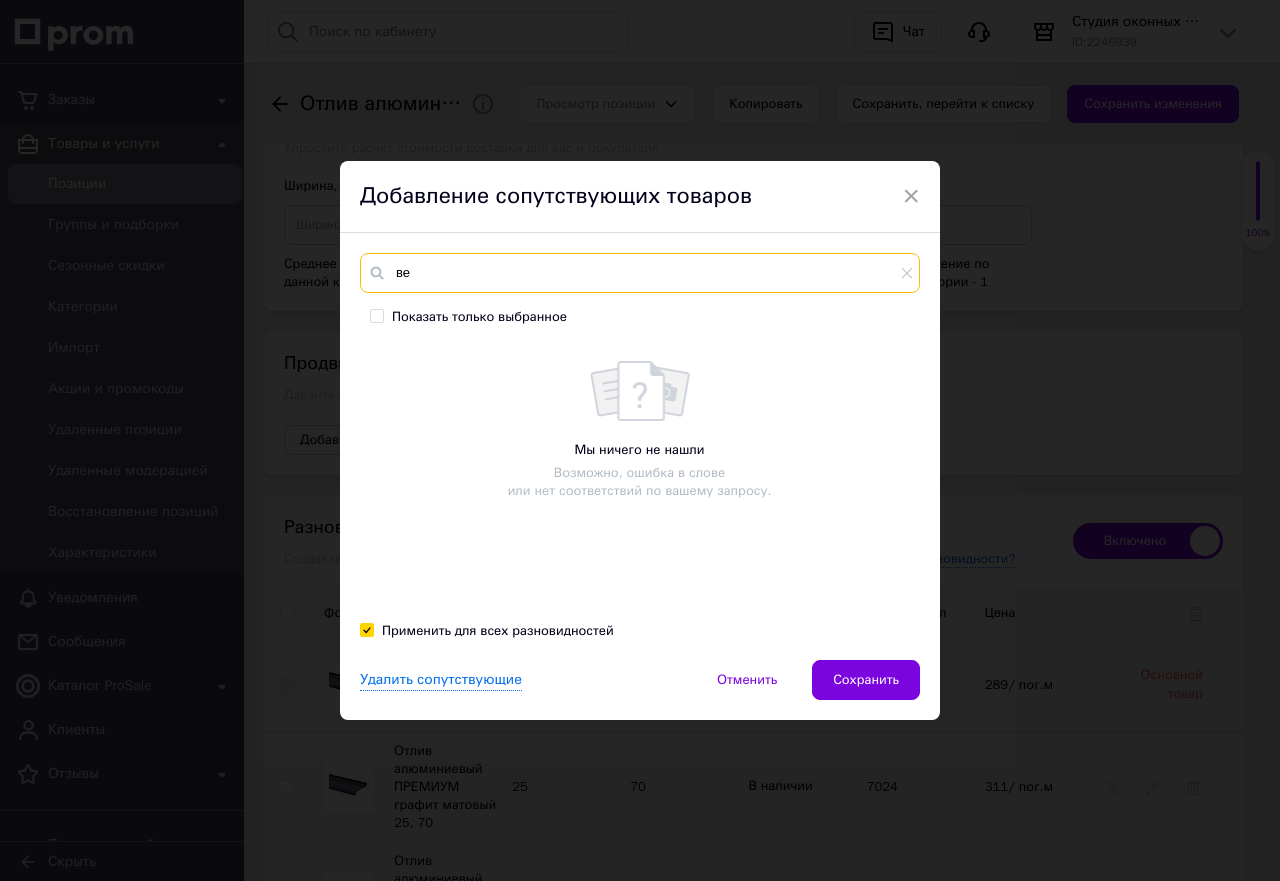 type on "в" 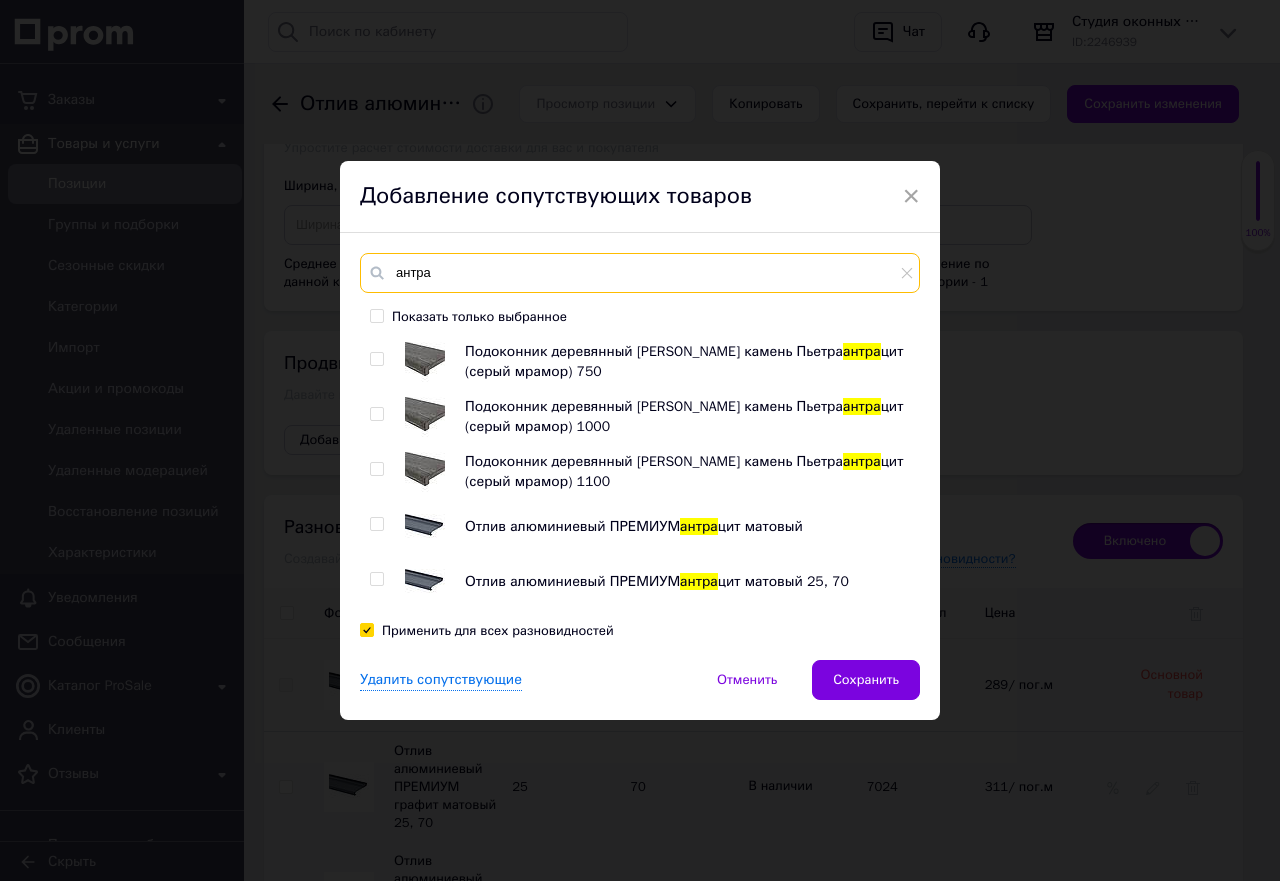 scroll, scrollTop: 1000, scrollLeft: 0, axis: vertical 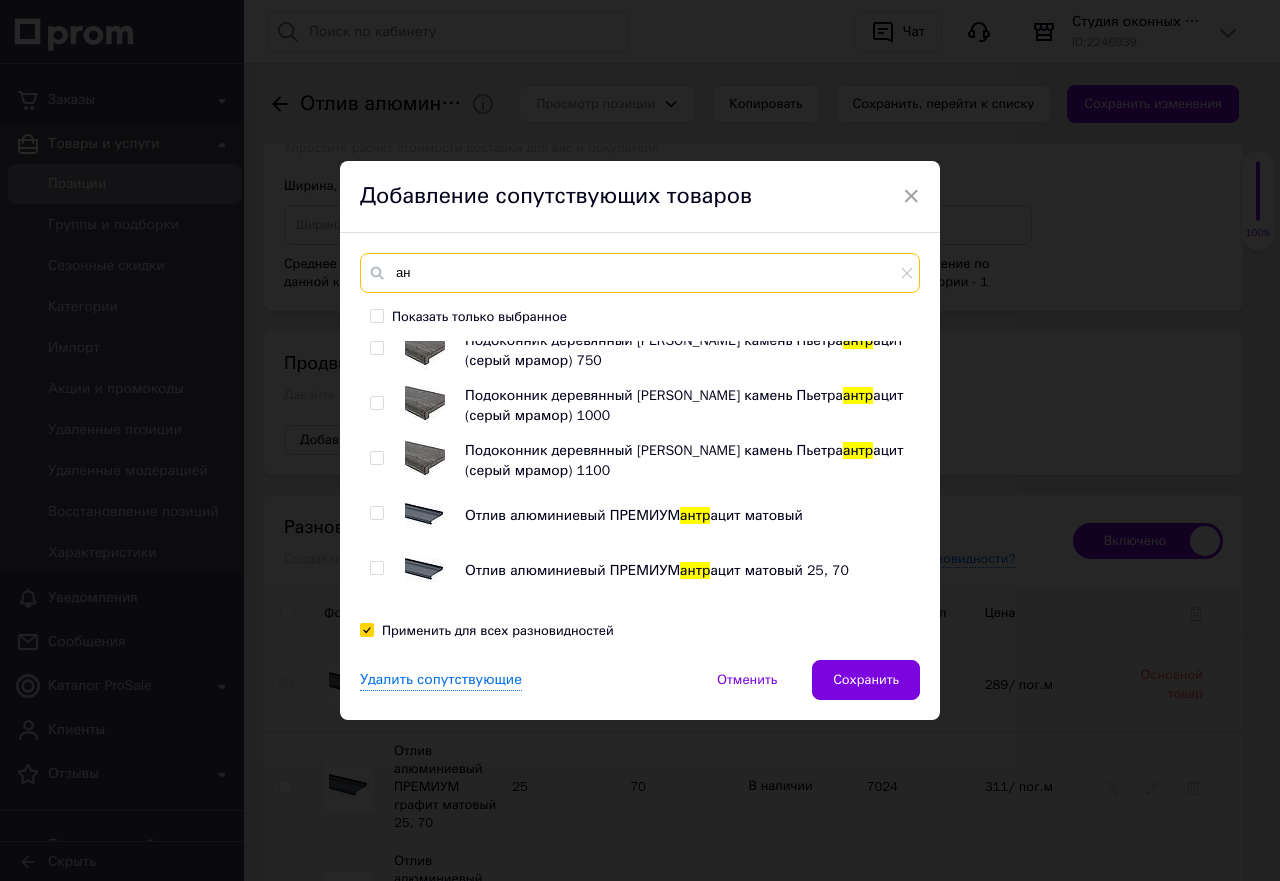type on "а" 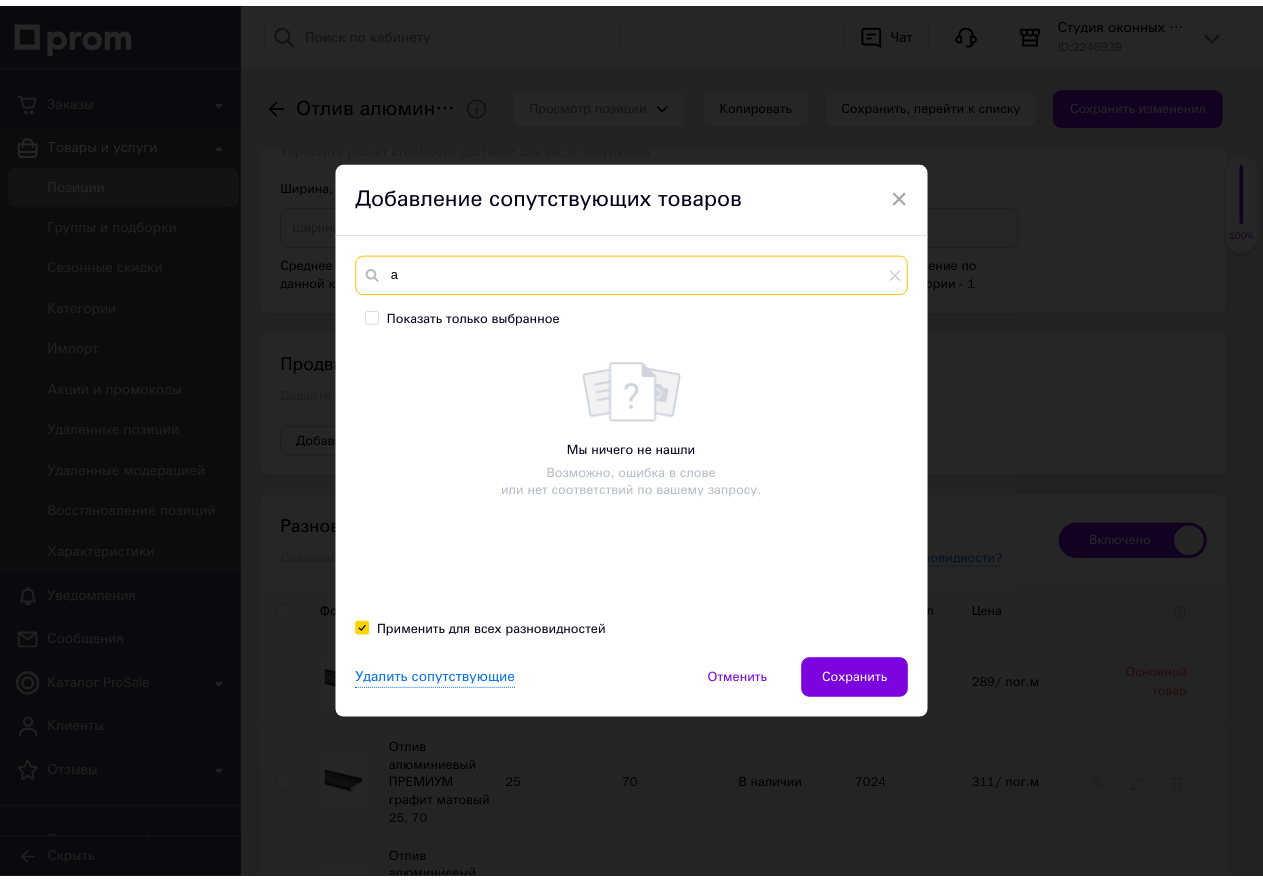 scroll, scrollTop: 0, scrollLeft: 0, axis: both 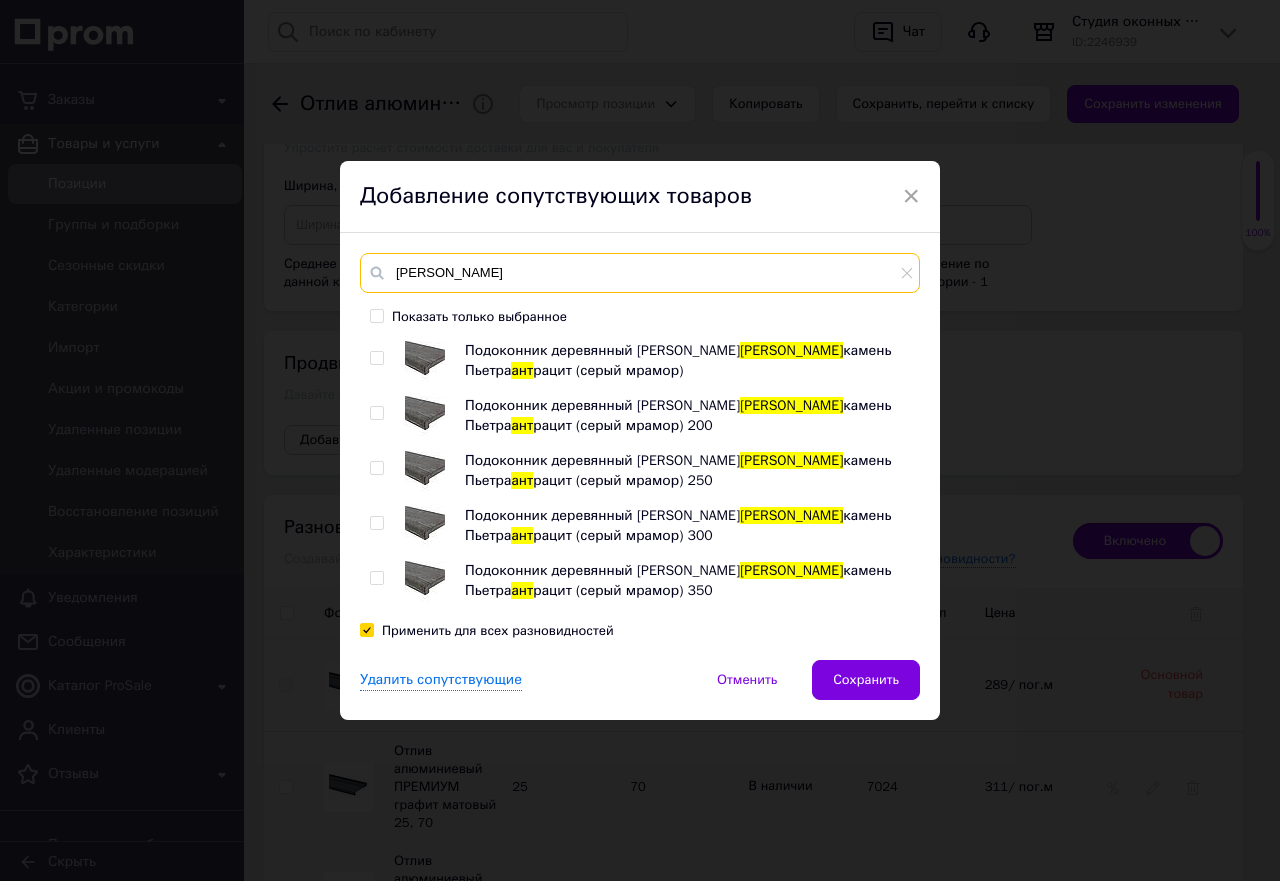 type on "[PERSON_NAME]" 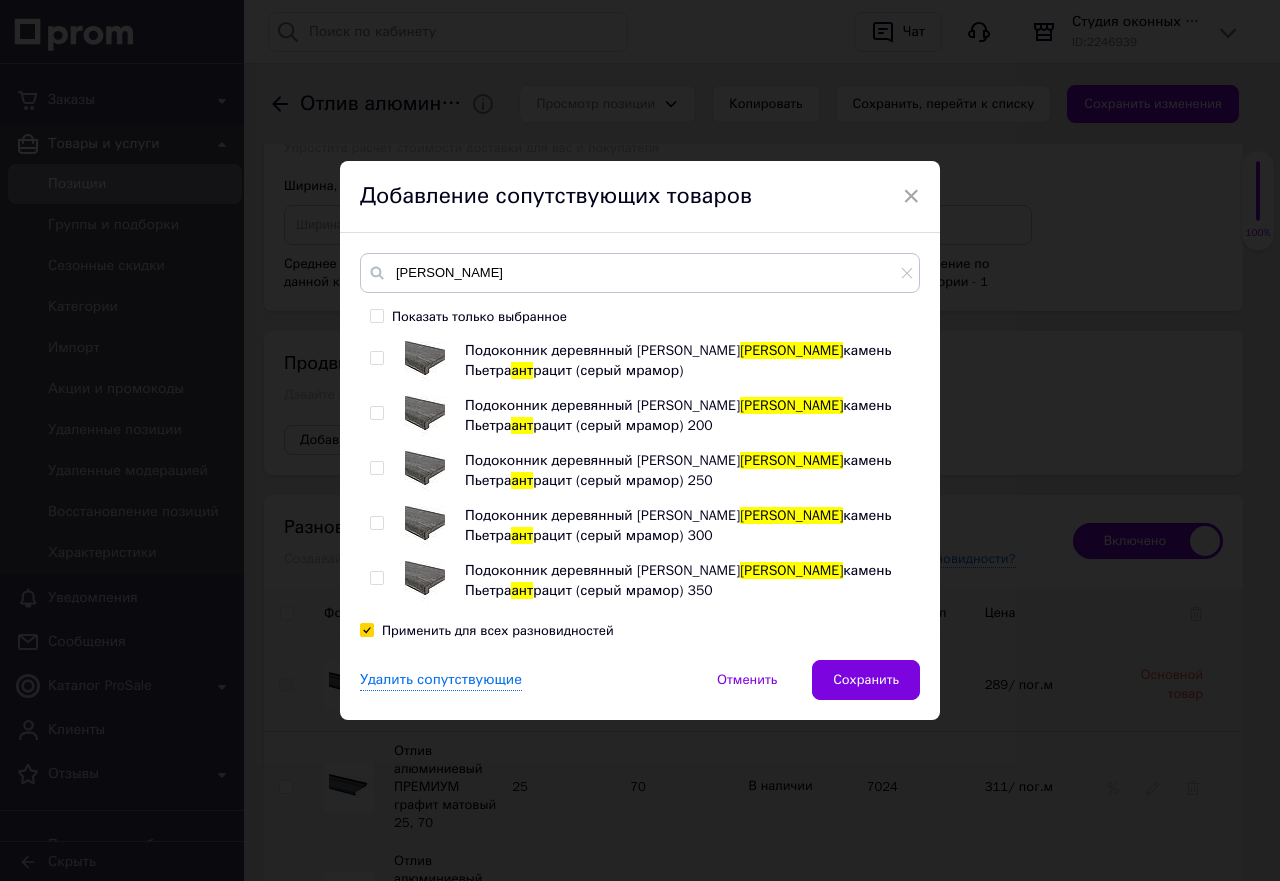 click at bounding box center (376, 358) 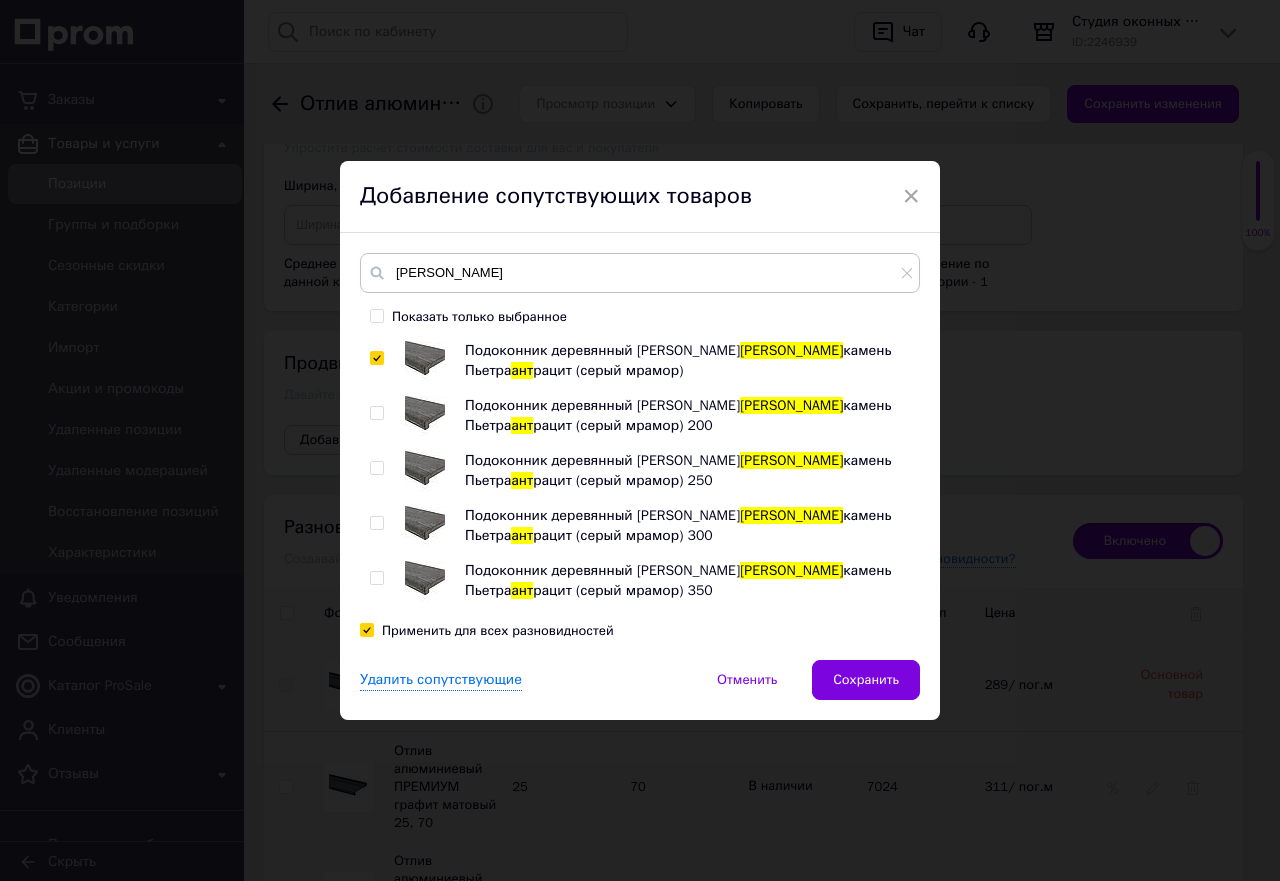 checkbox on "true" 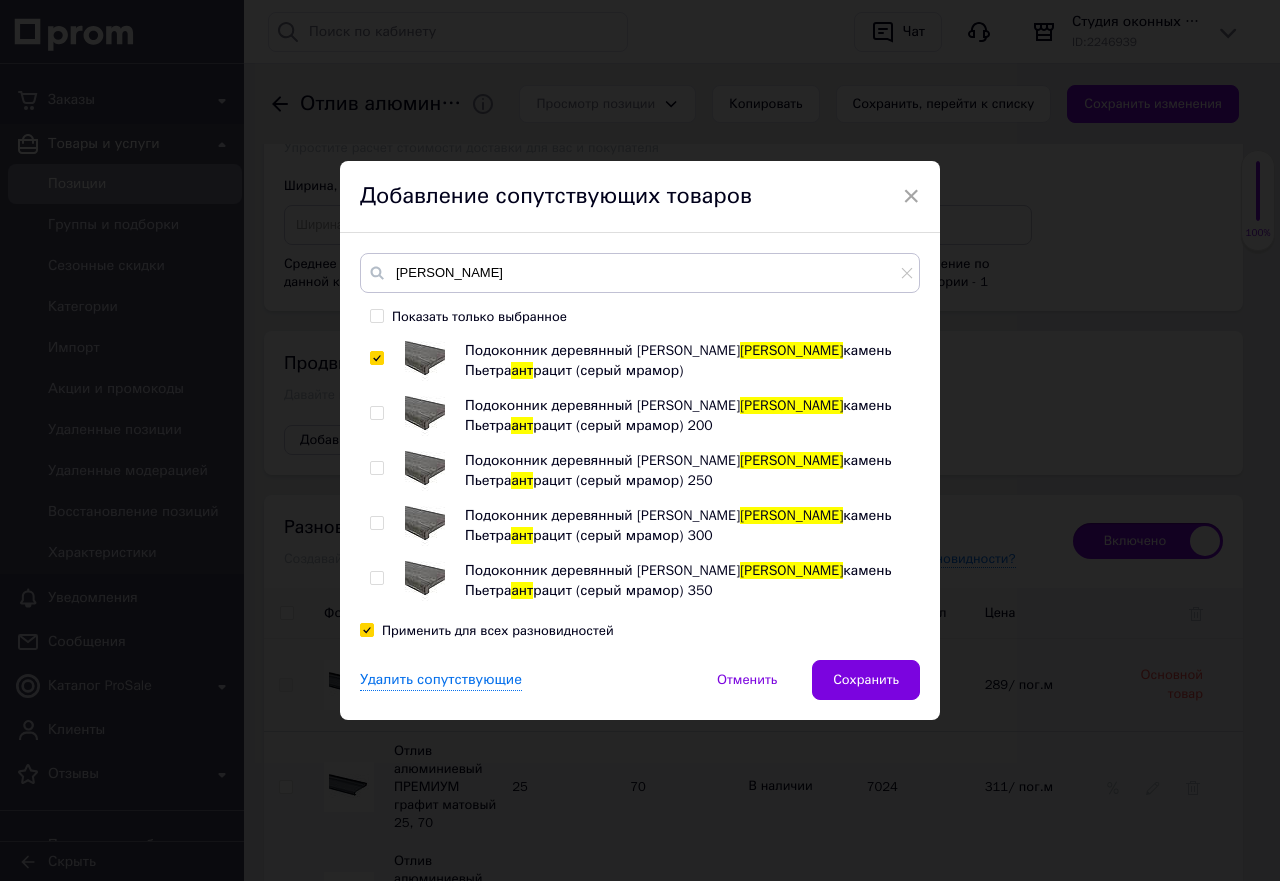 click on "Показать только выбранное" at bounding box center (376, 315) 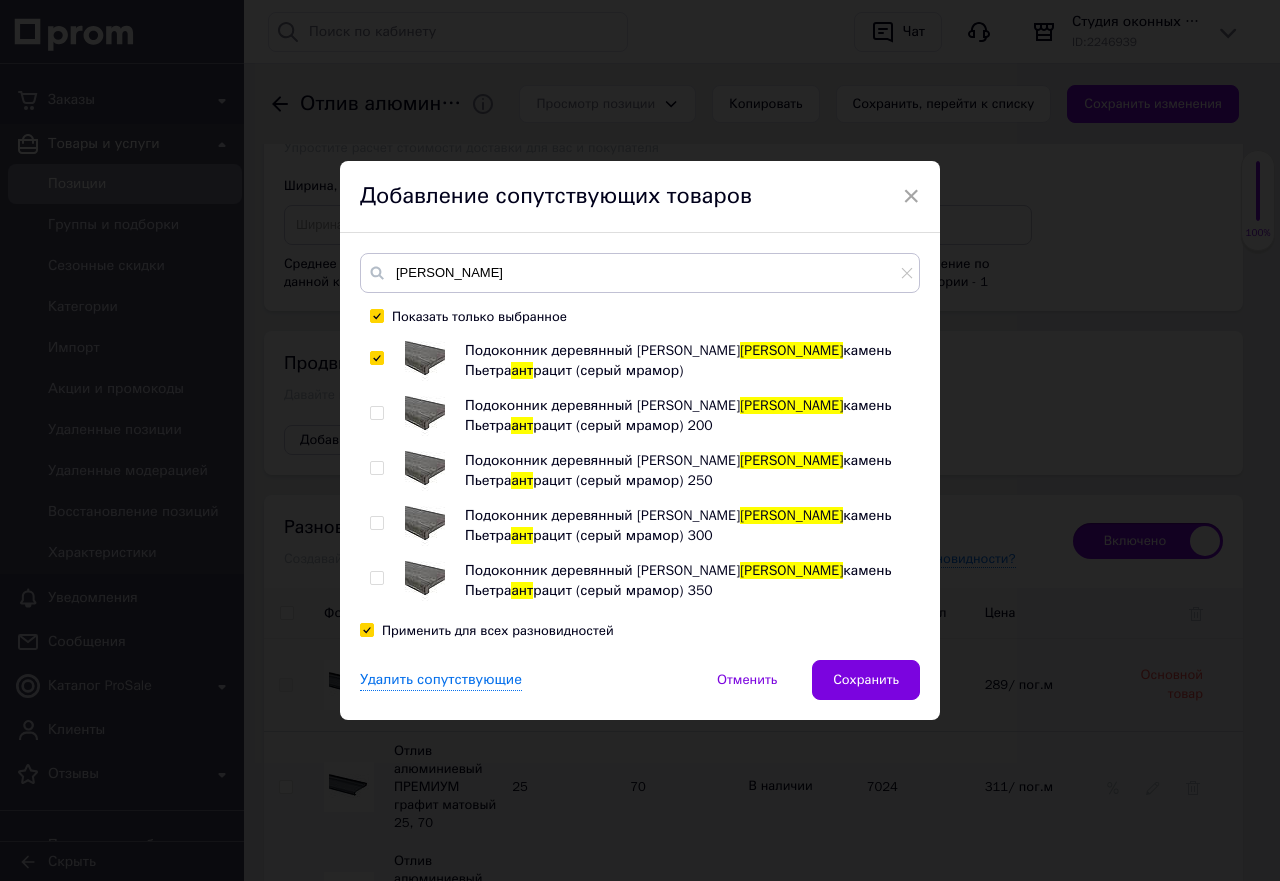 checkbox on "true" 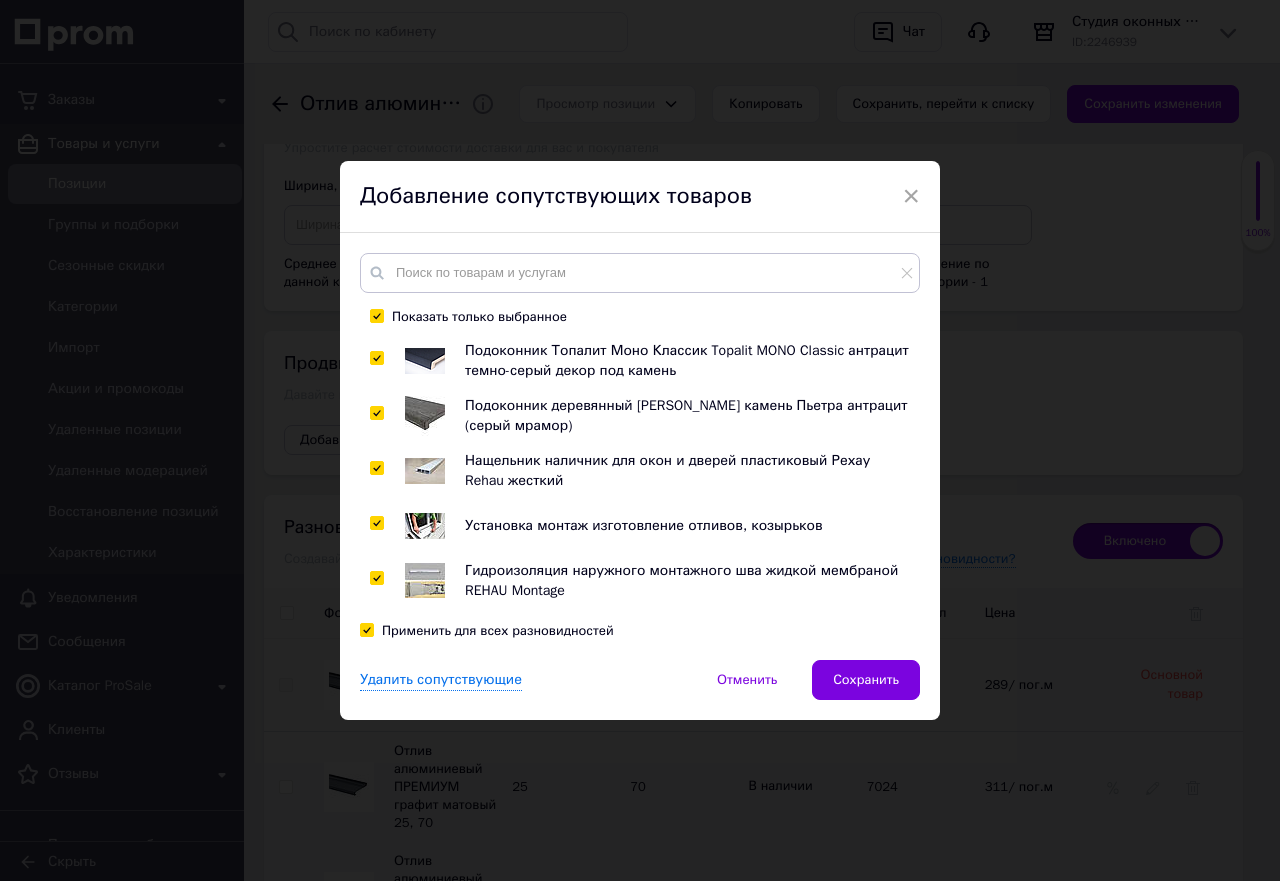 click at bounding box center (376, 358) 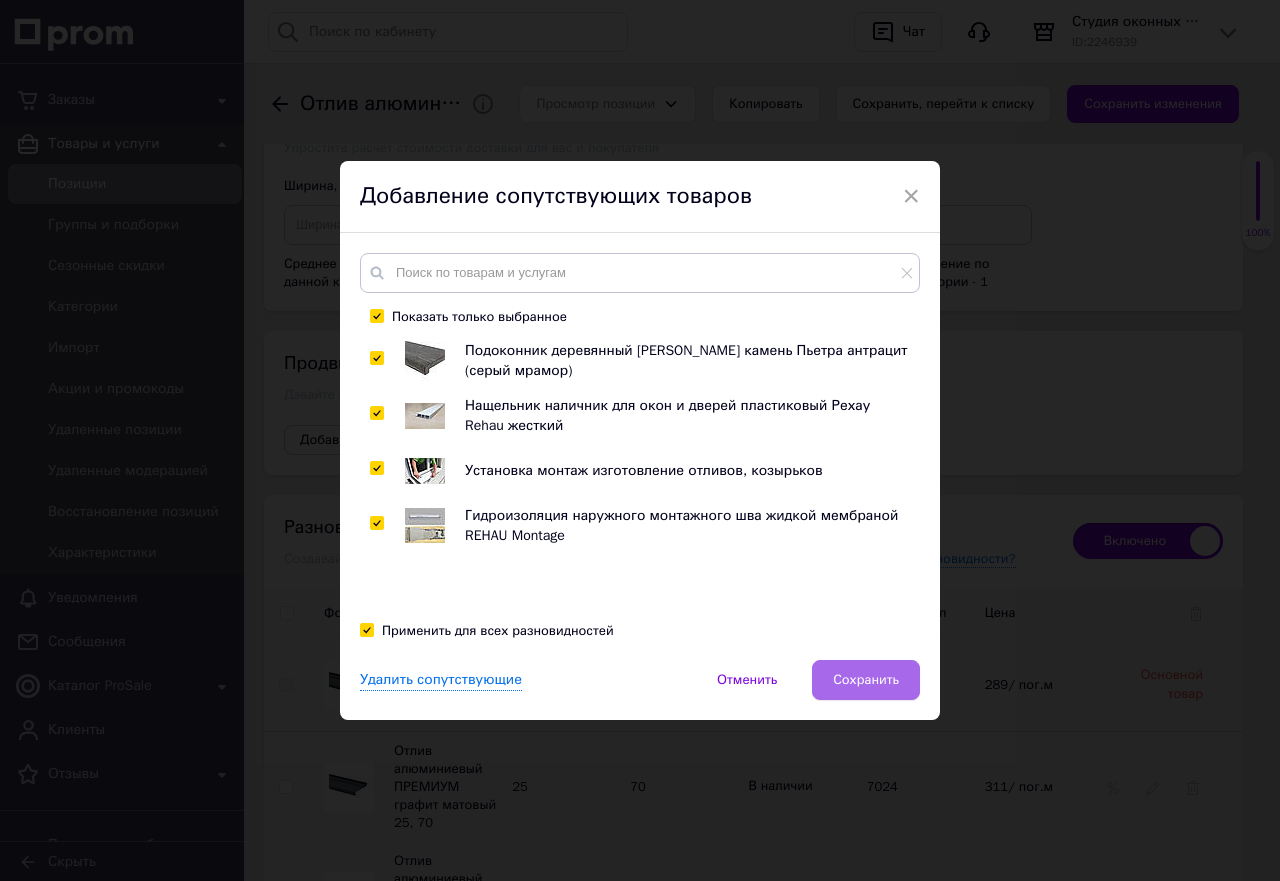 click on "Сохранить" at bounding box center (866, 680) 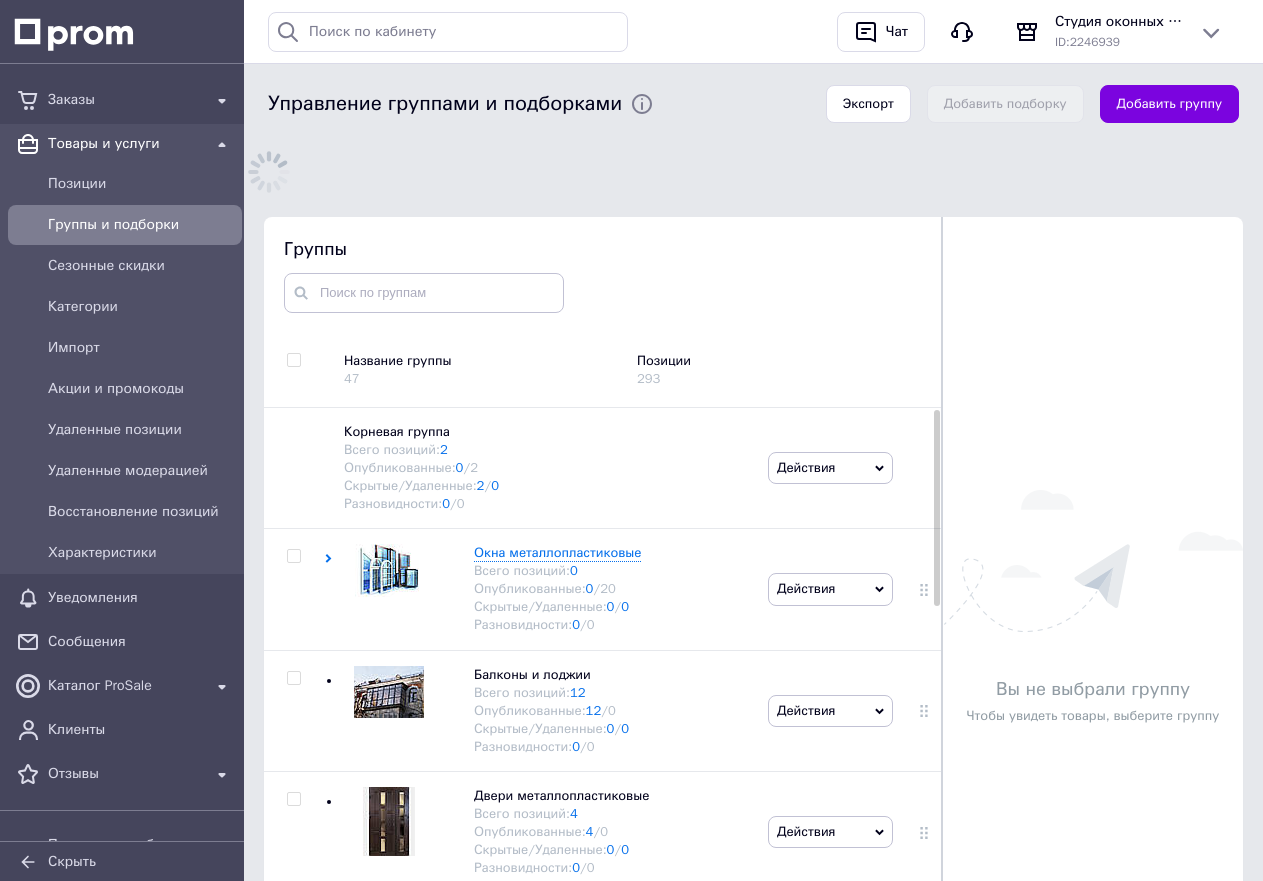 scroll, scrollTop: 237, scrollLeft: 0, axis: vertical 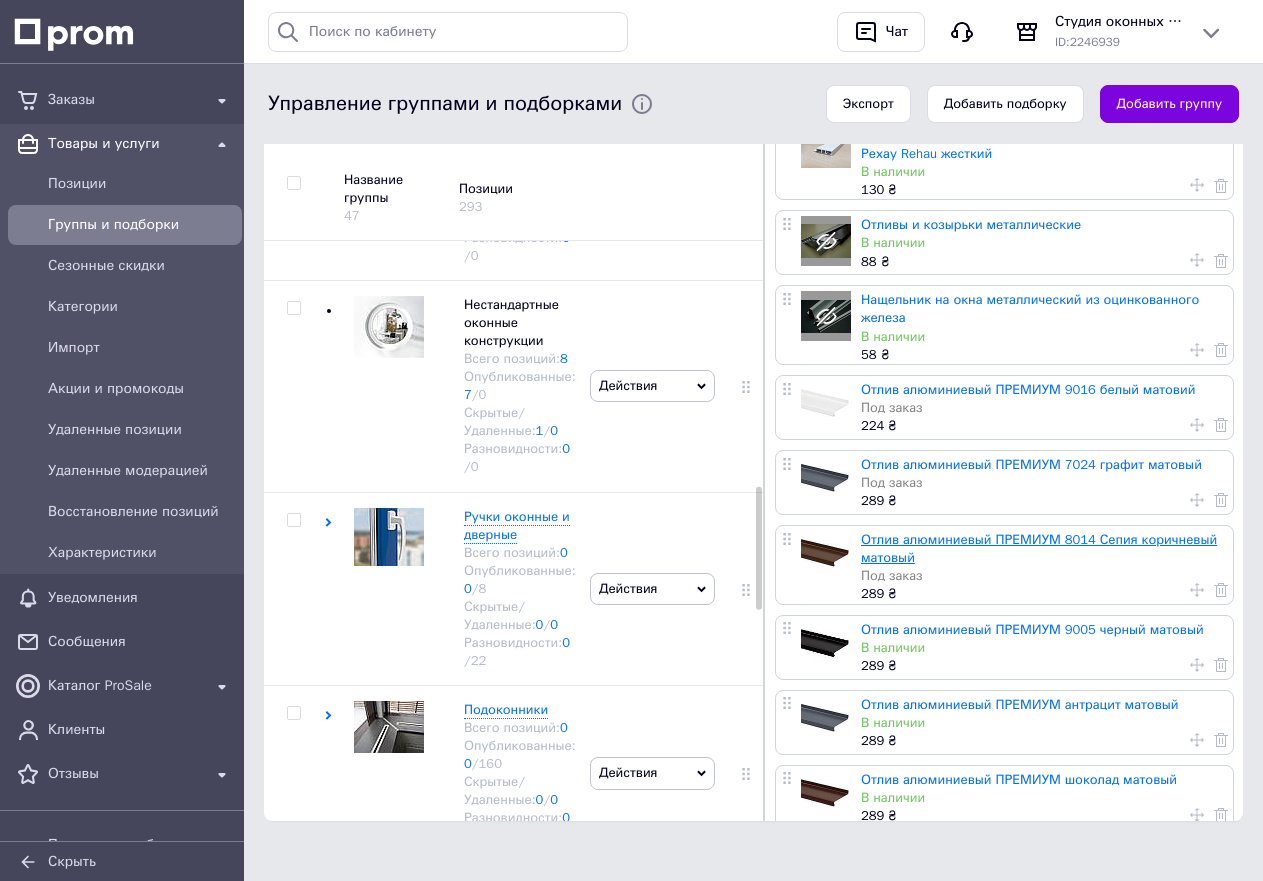 click on "Отлив алюминиевый ПРЕМИУМ 8014 Сепия коричневый матовый" at bounding box center [1039, 548] 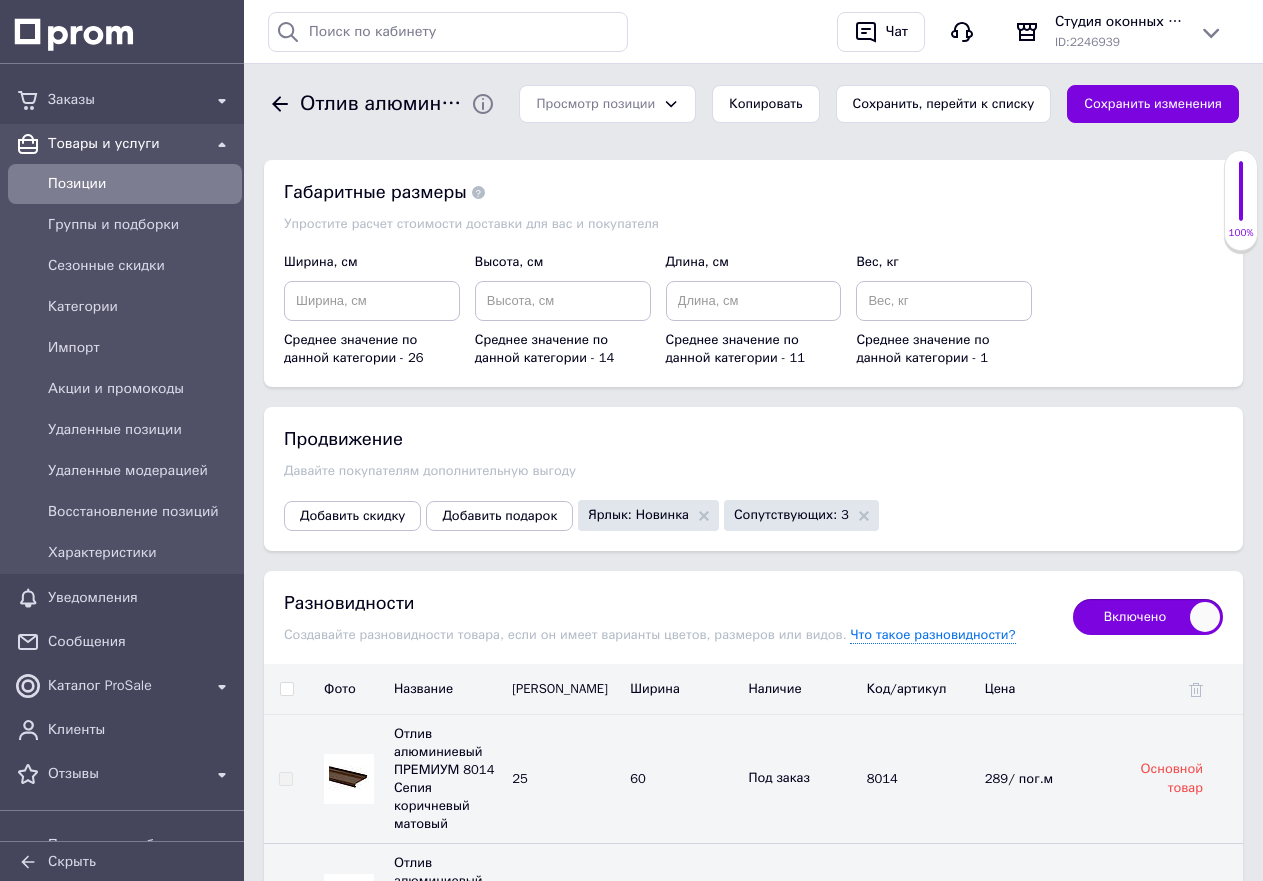 scroll, scrollTop: 3000, scrollLeft: 0, axis: vertical 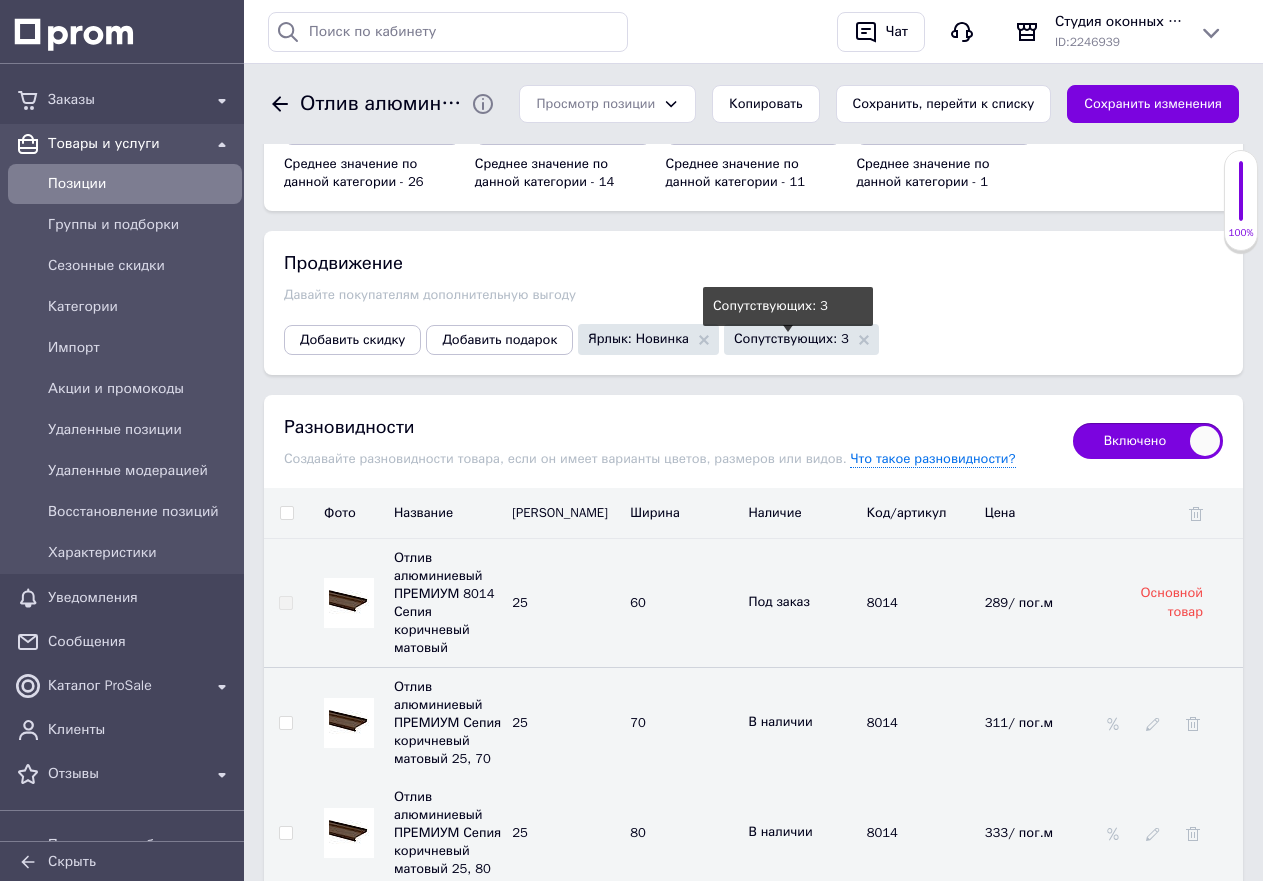 click on "Сопутствующих: 3" at bounding box center (791, 338) 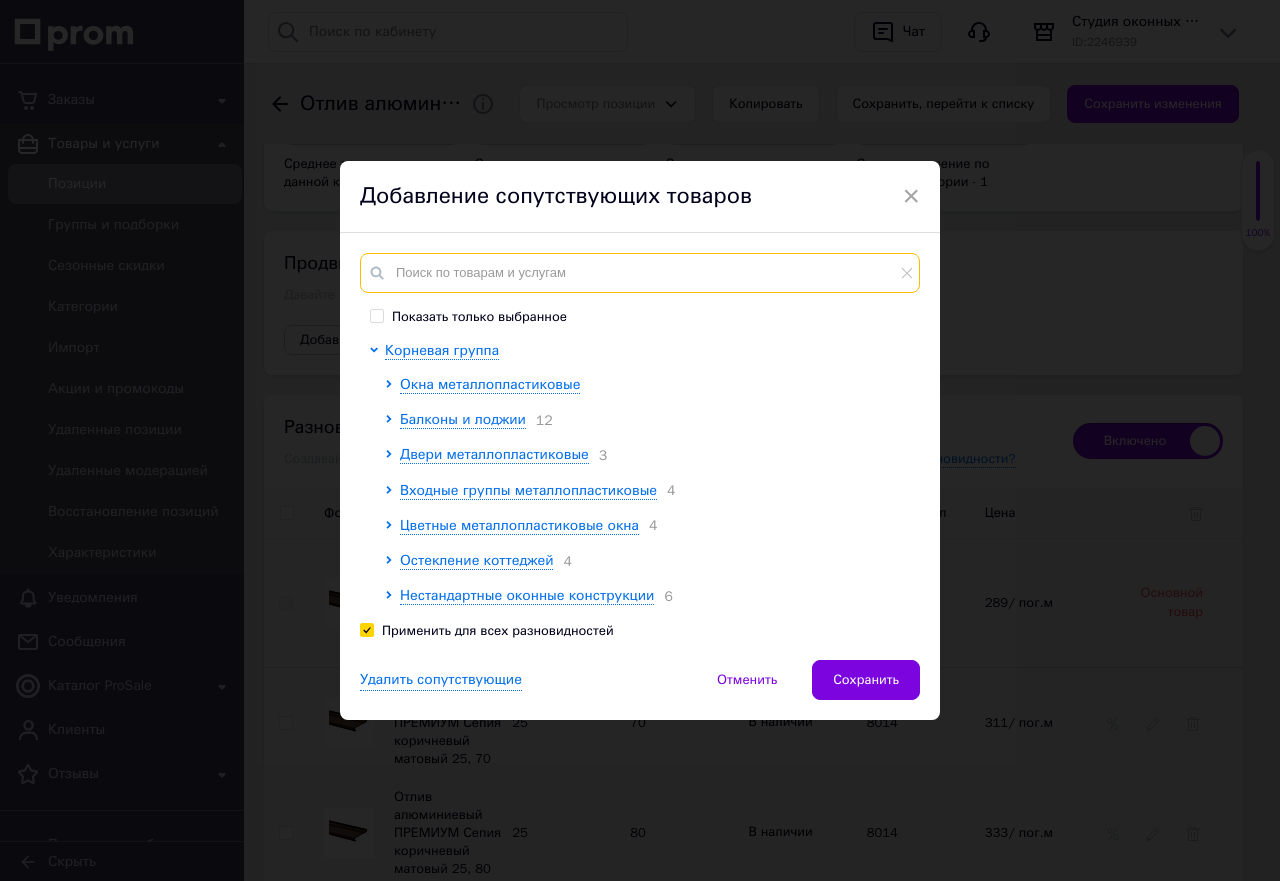 click at bounding box center (640, 273) 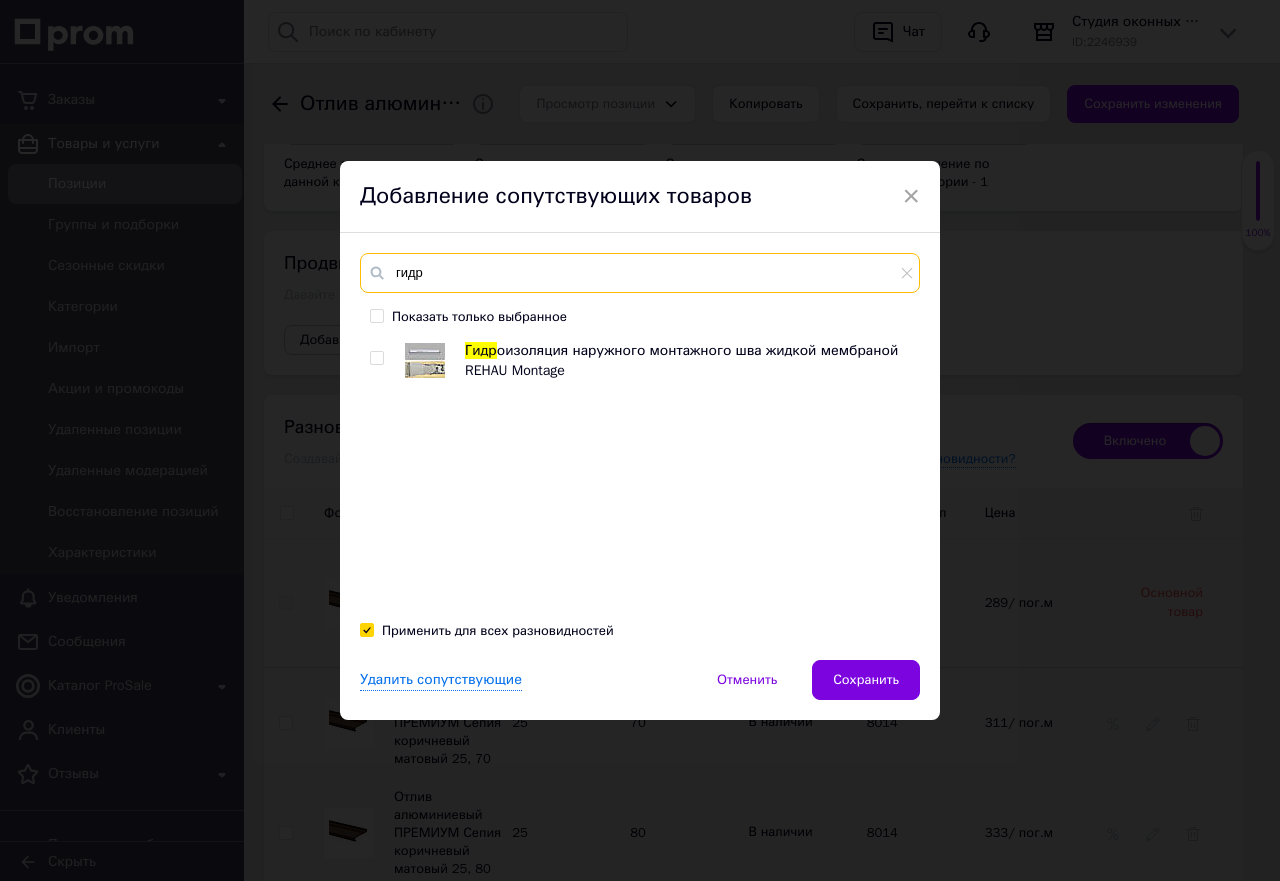 type on "гидр" 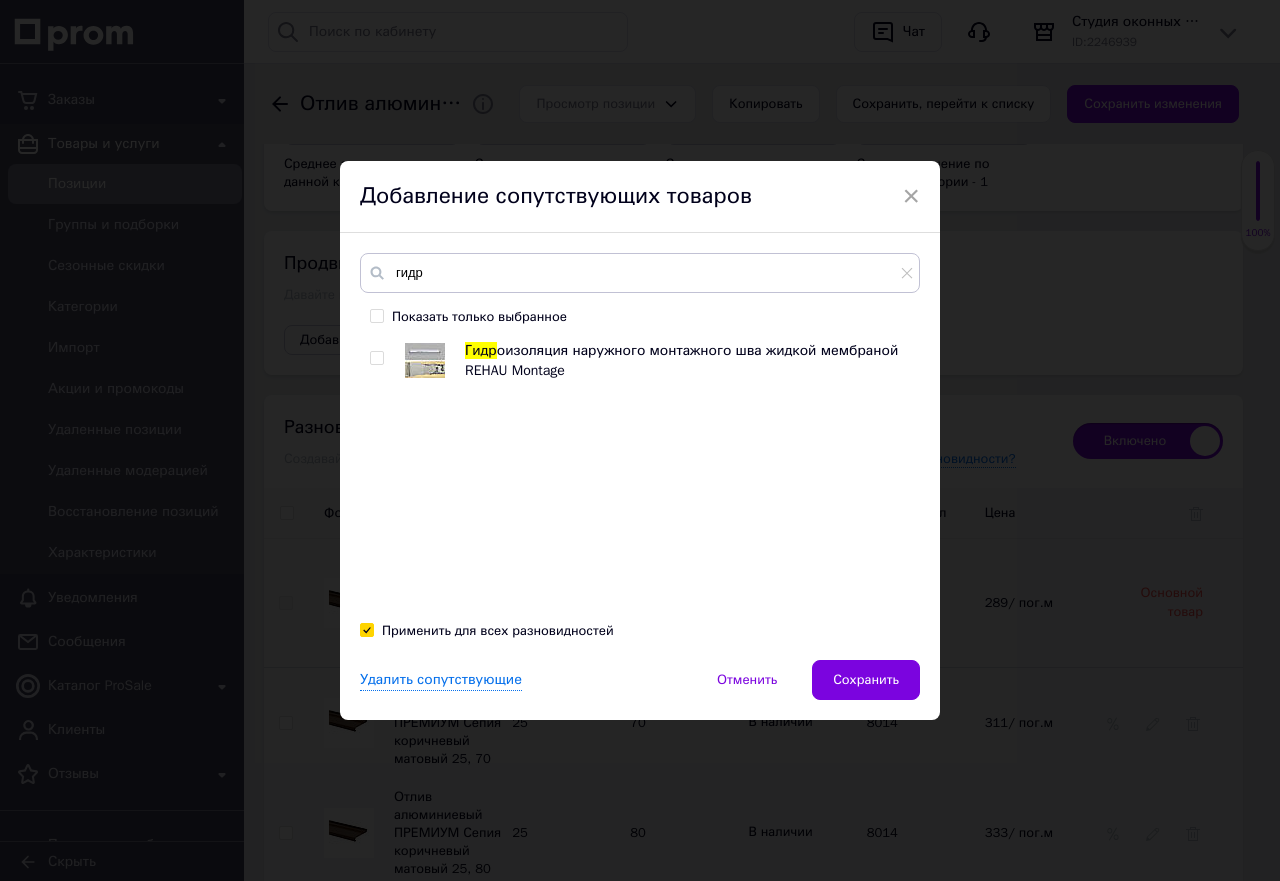 click at bounding box center (376, 358) 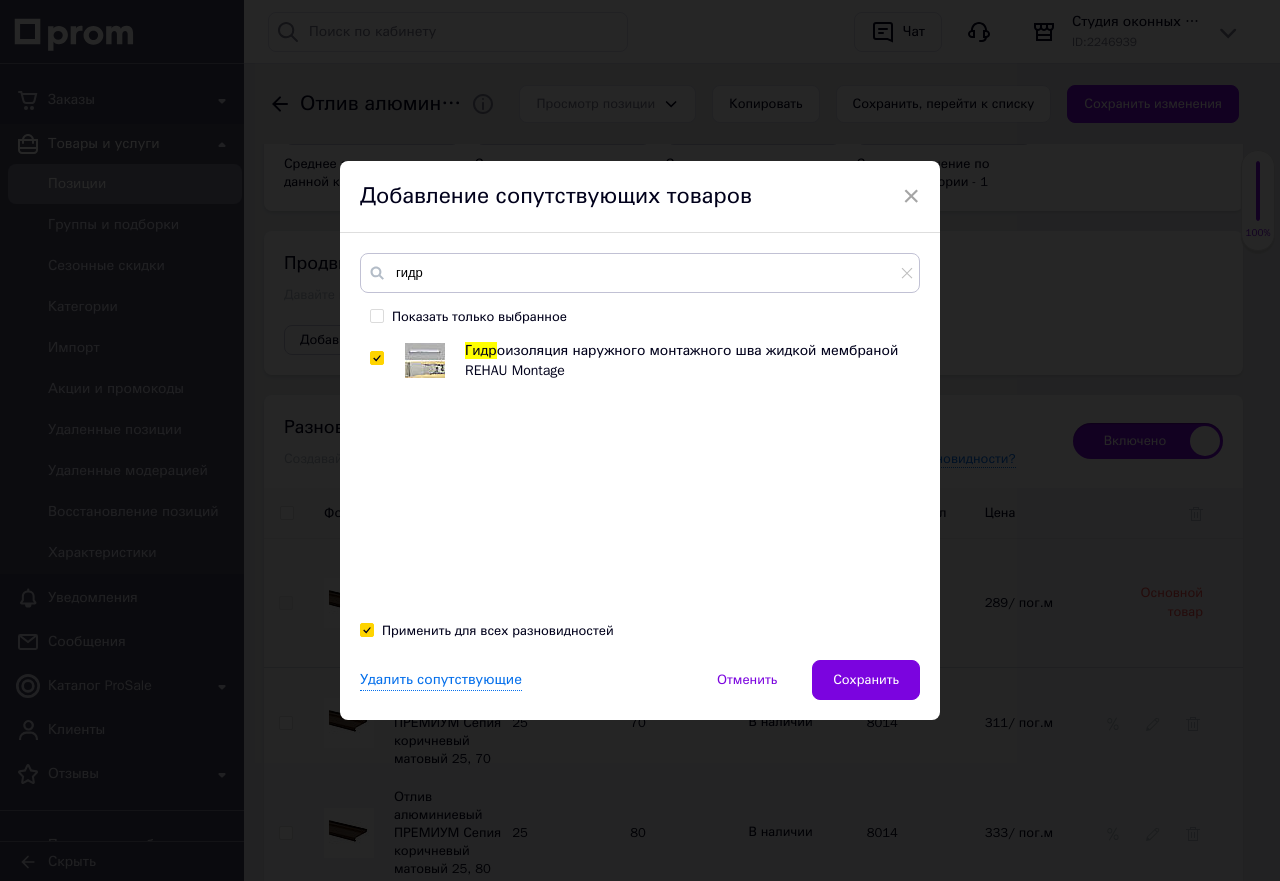 checkbox on "true" 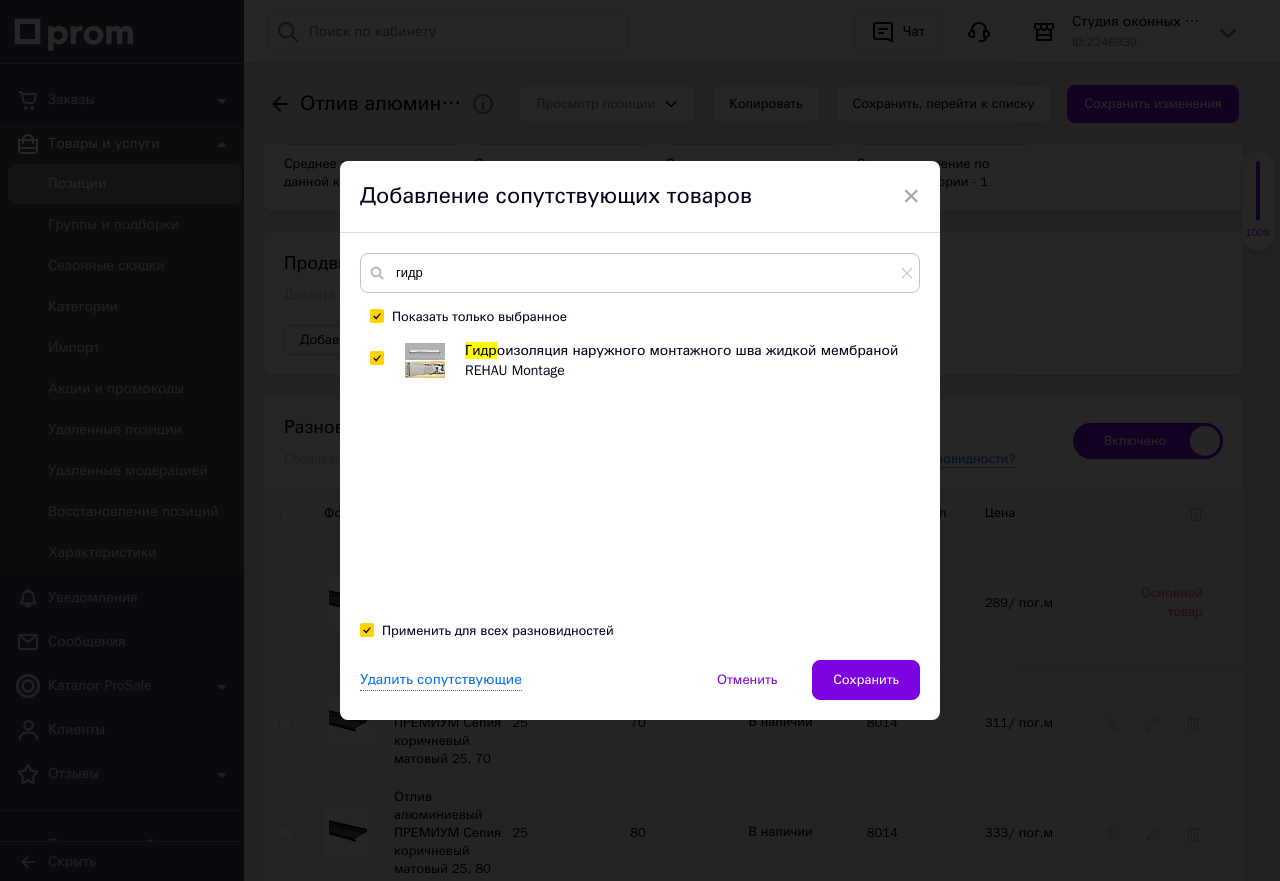 checkbox on "true" 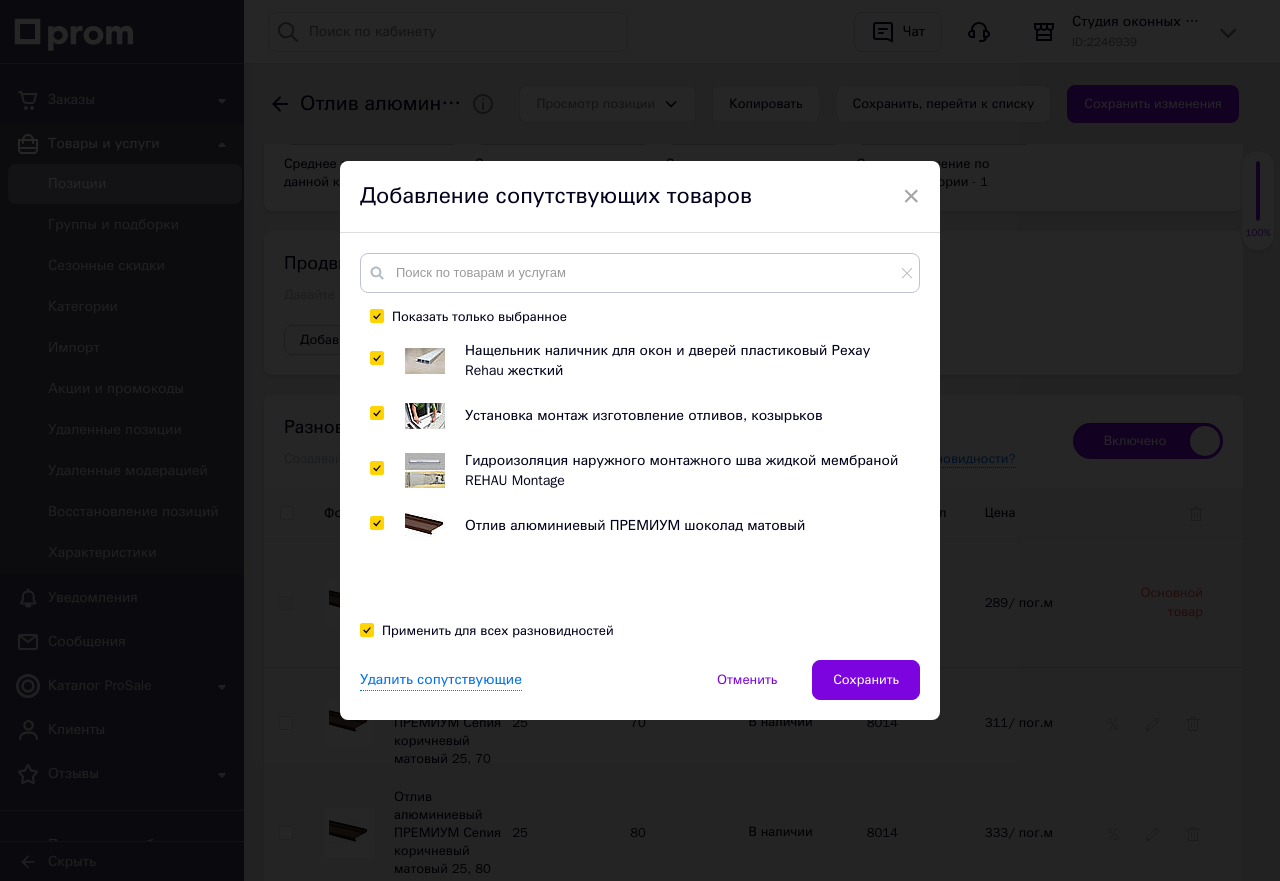 click at bounding box center (376, 523) 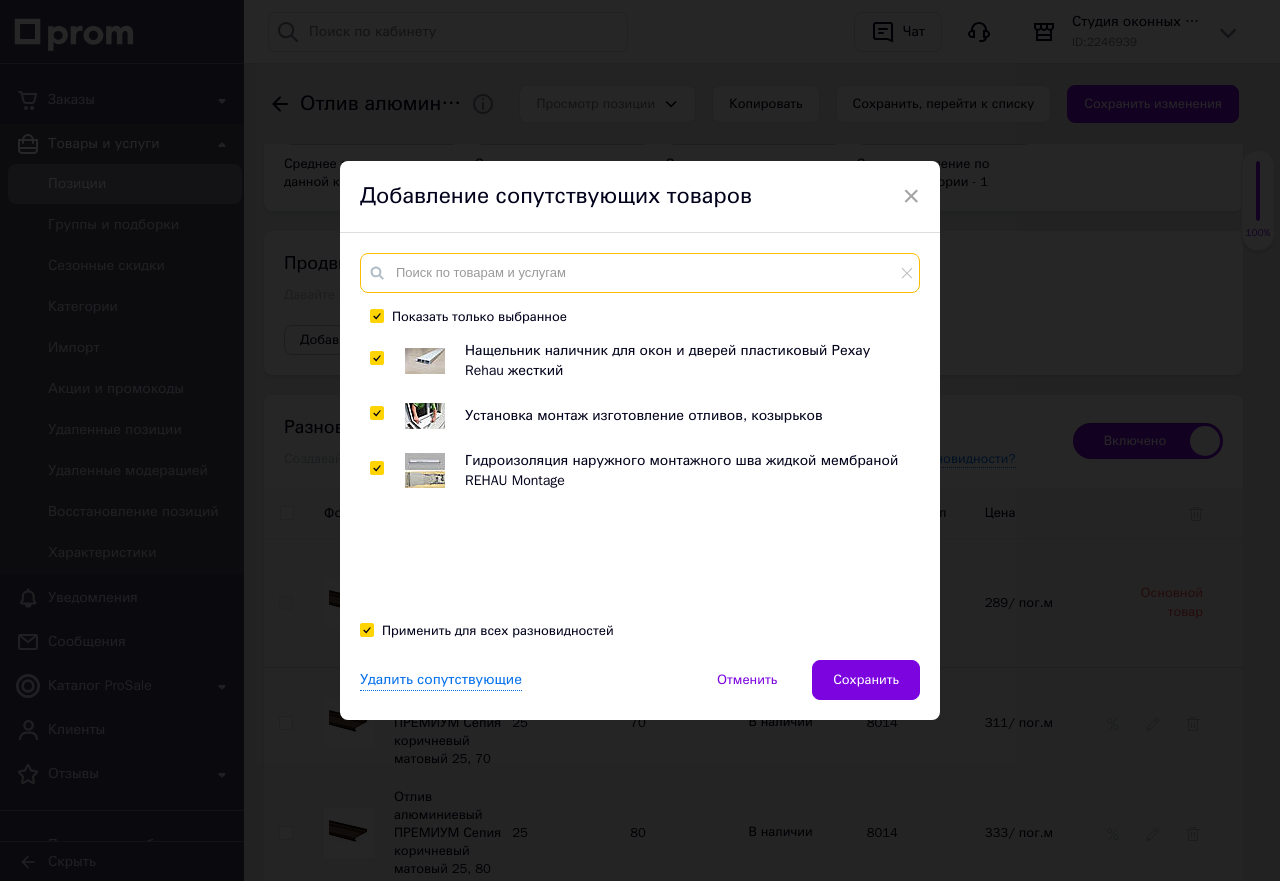 click at bounding box center [640, 273] 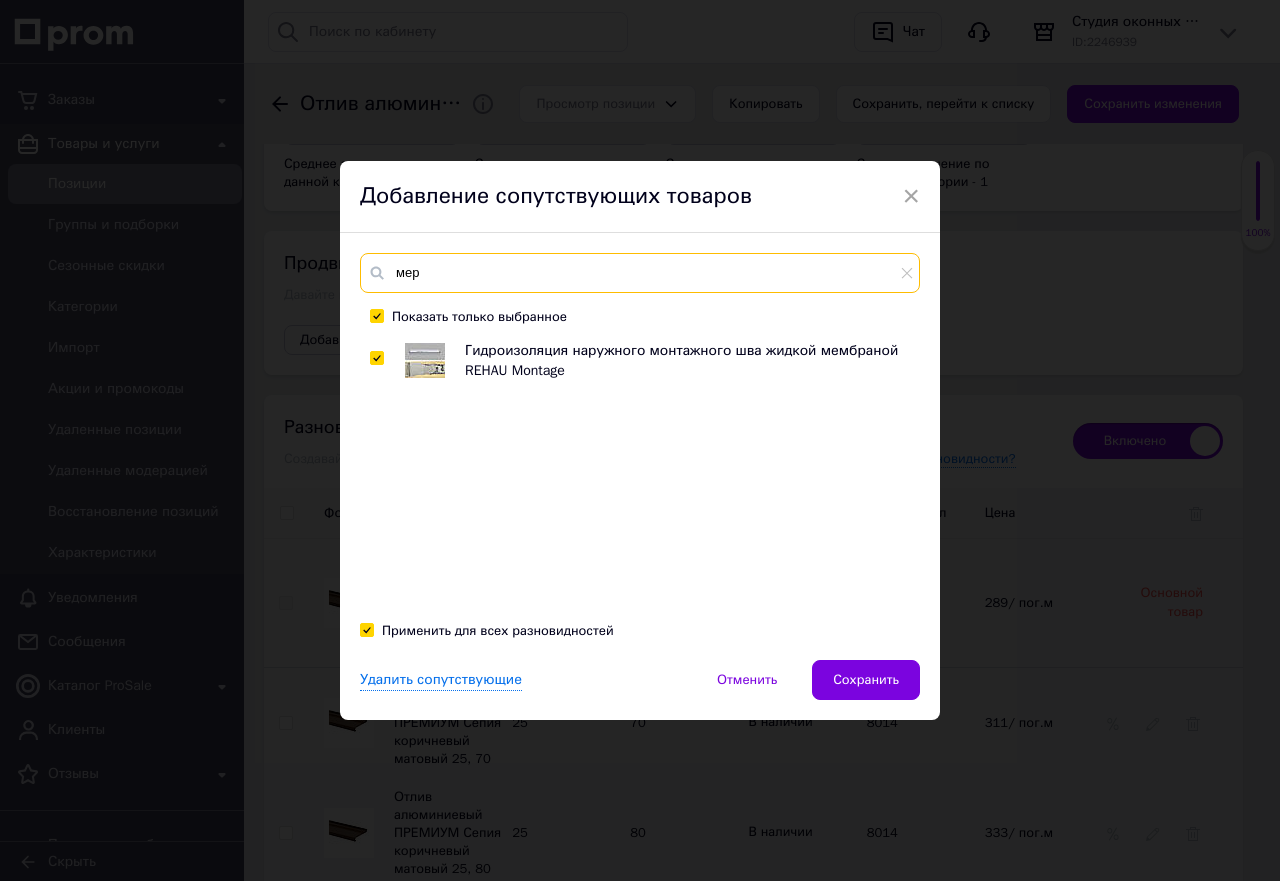 type on "мера" 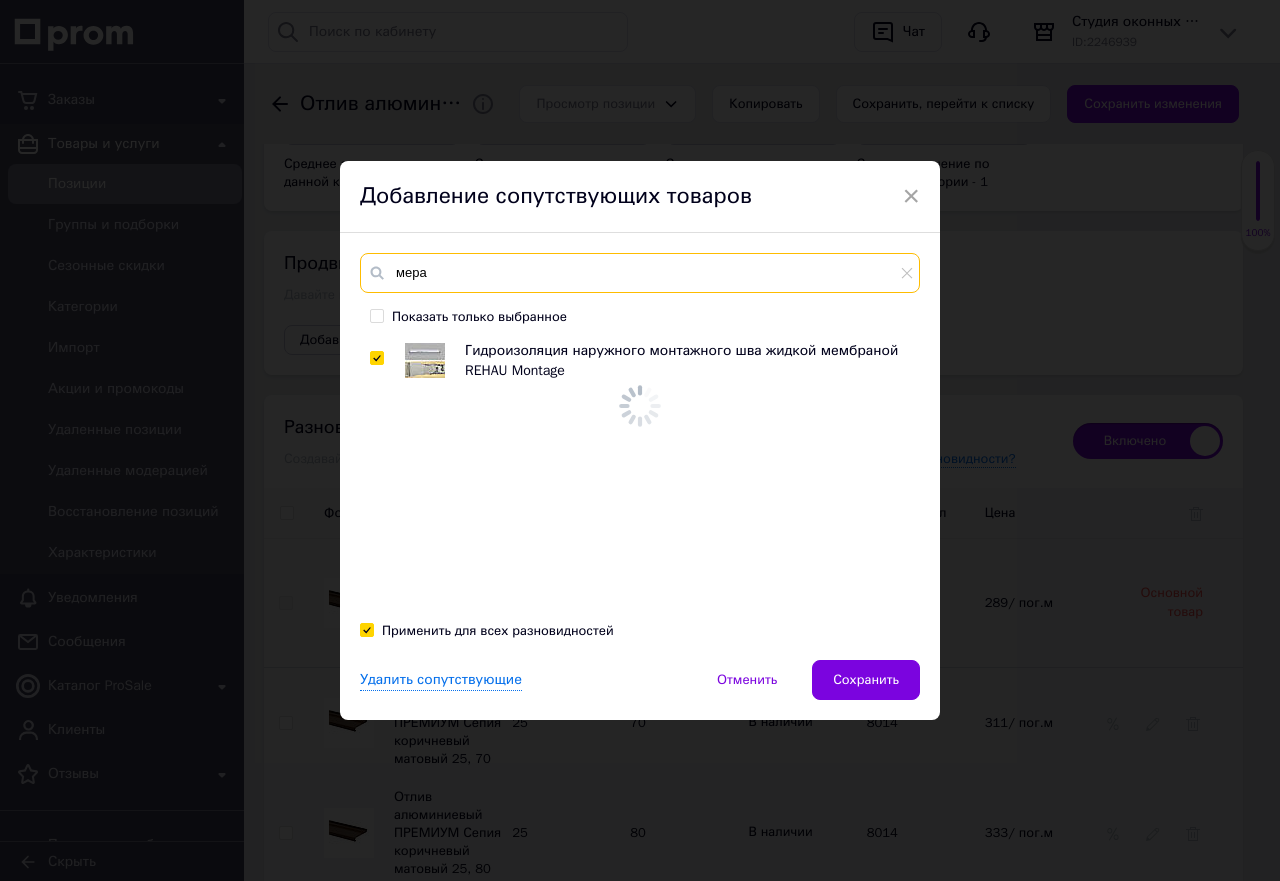 checkbox on "false" 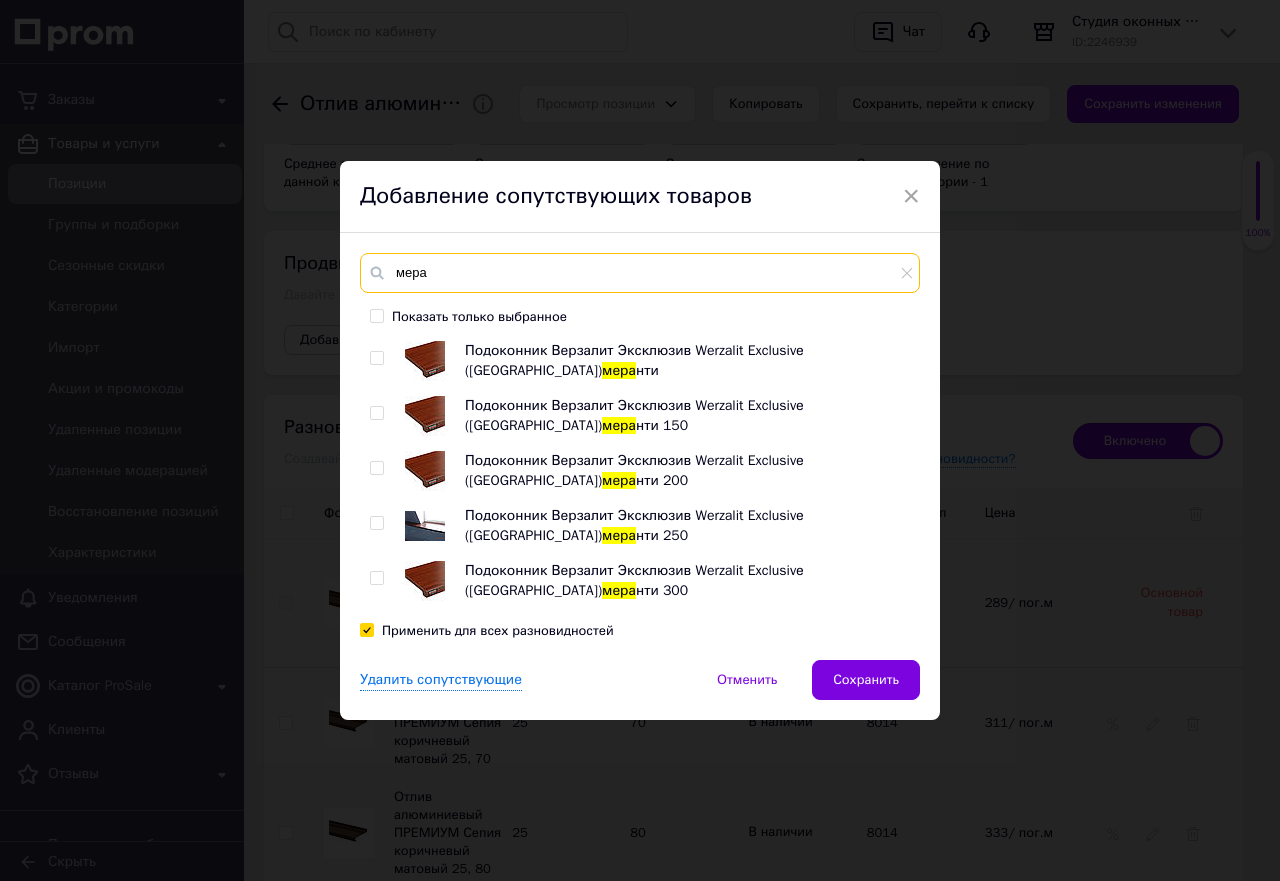 type on "мера" 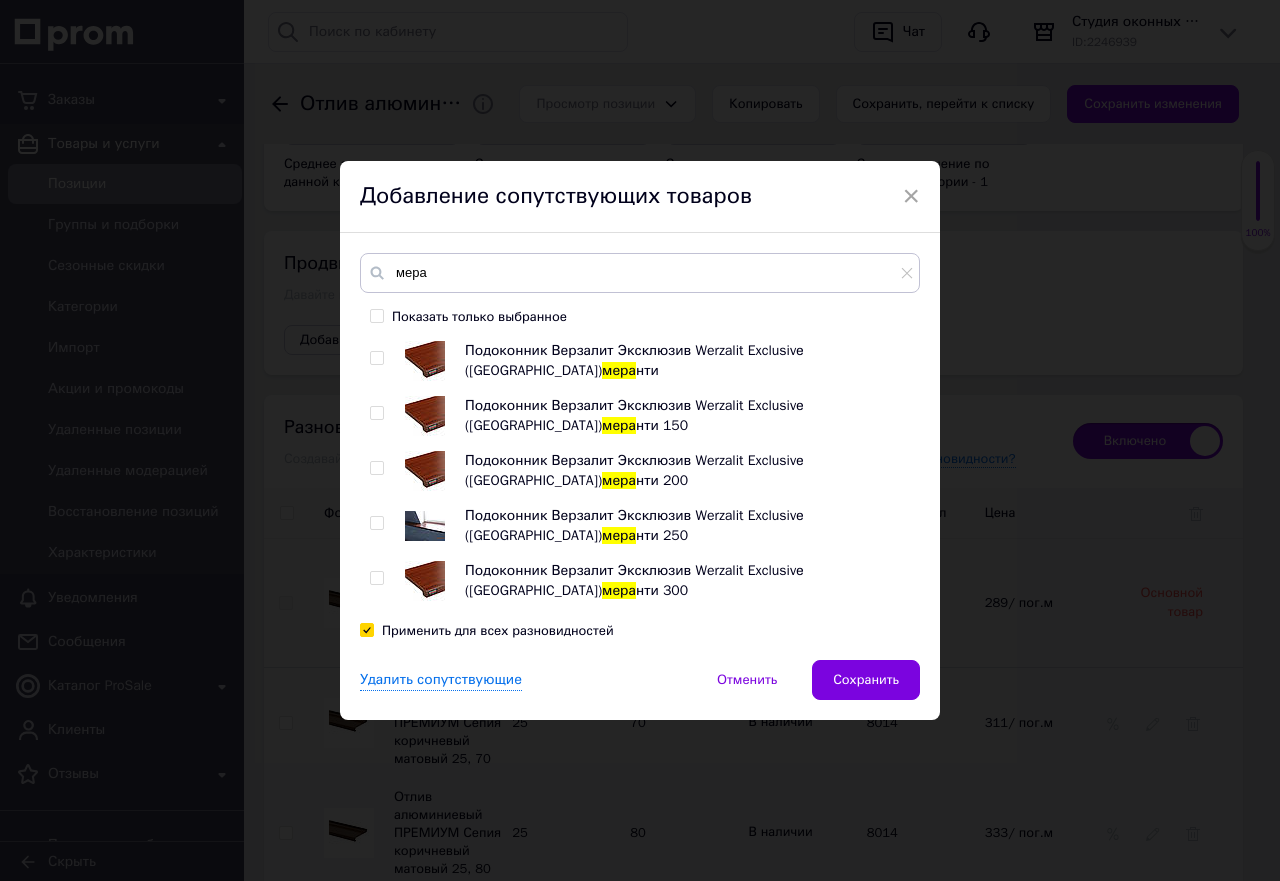 click at bounding box center [376, 358] 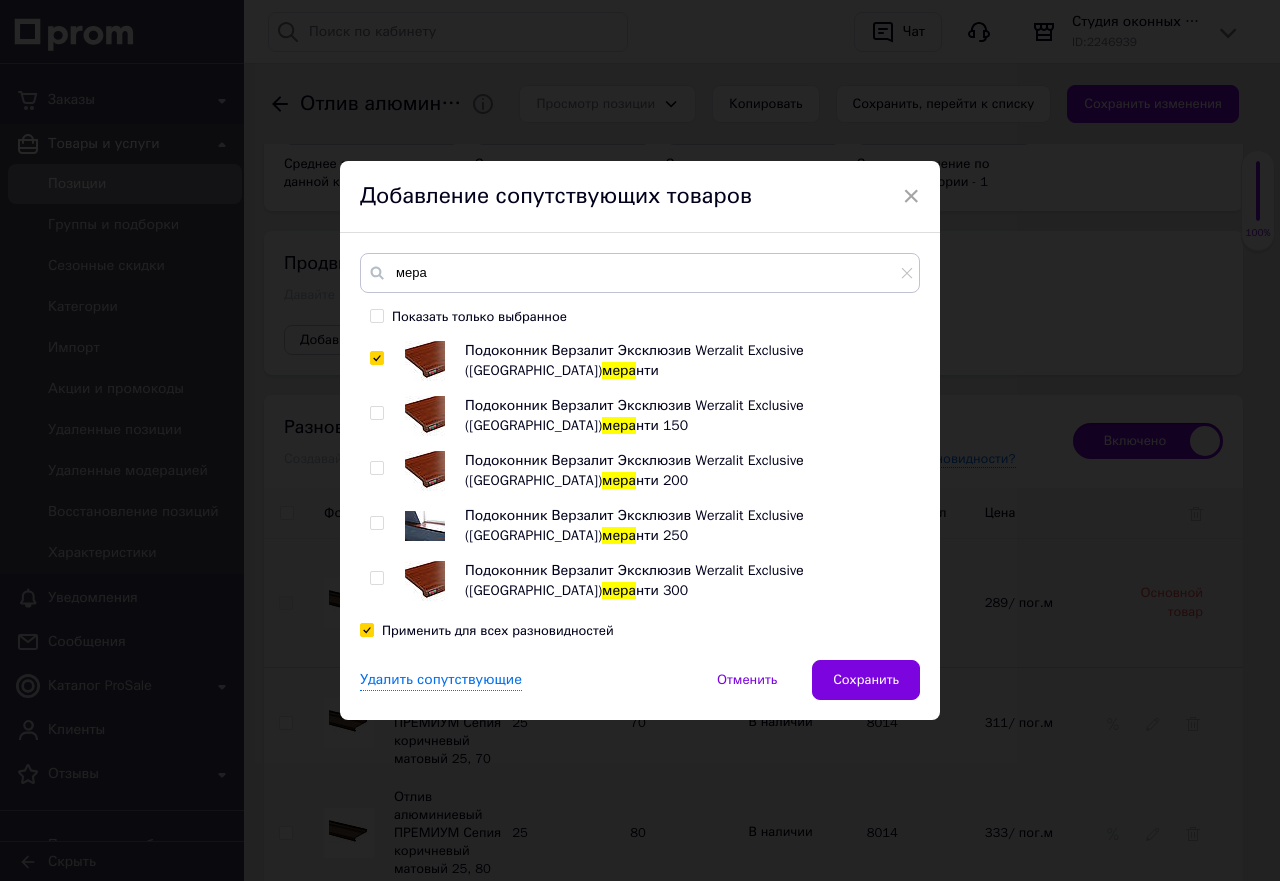 checkbox on "true" 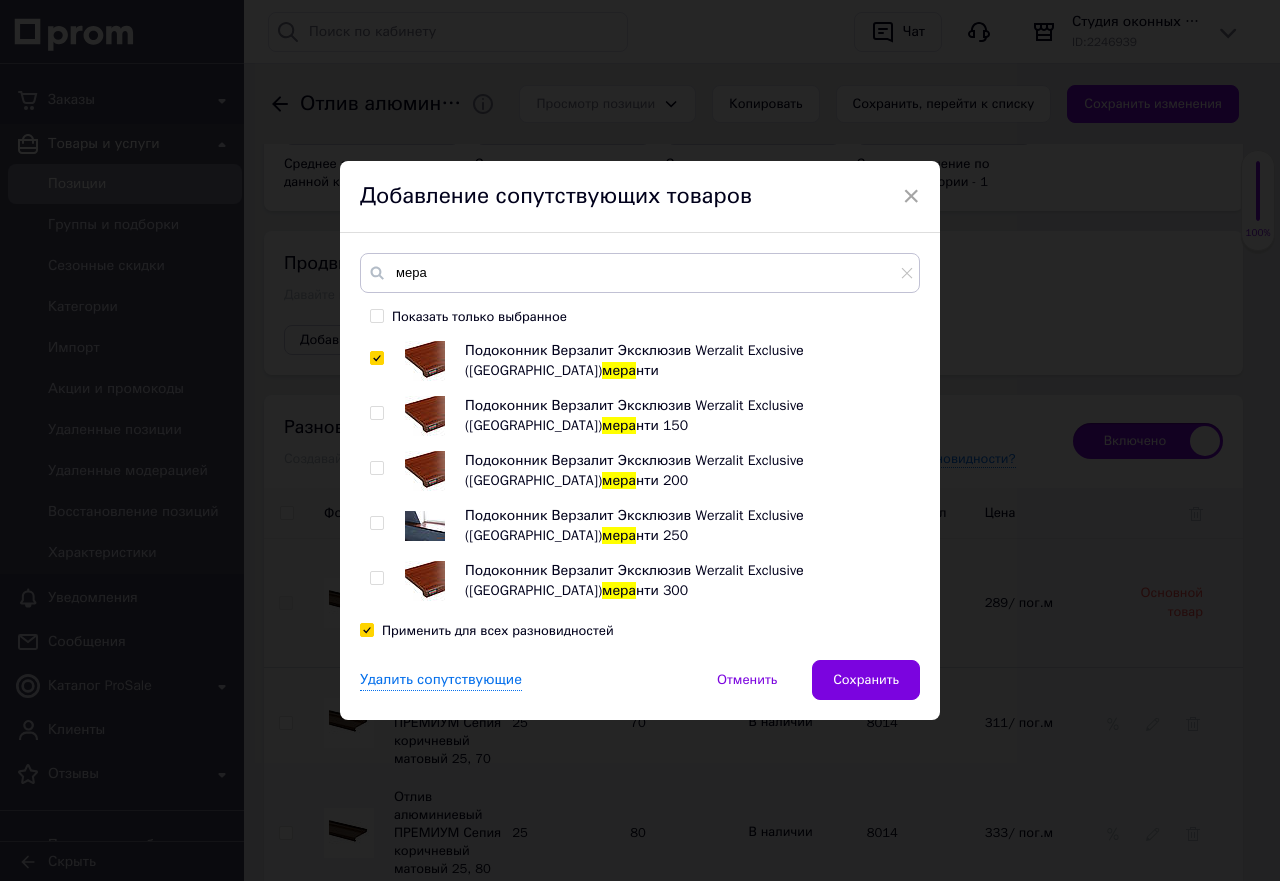 click on "Показать только выбранное" at bounding box center [376, 315] 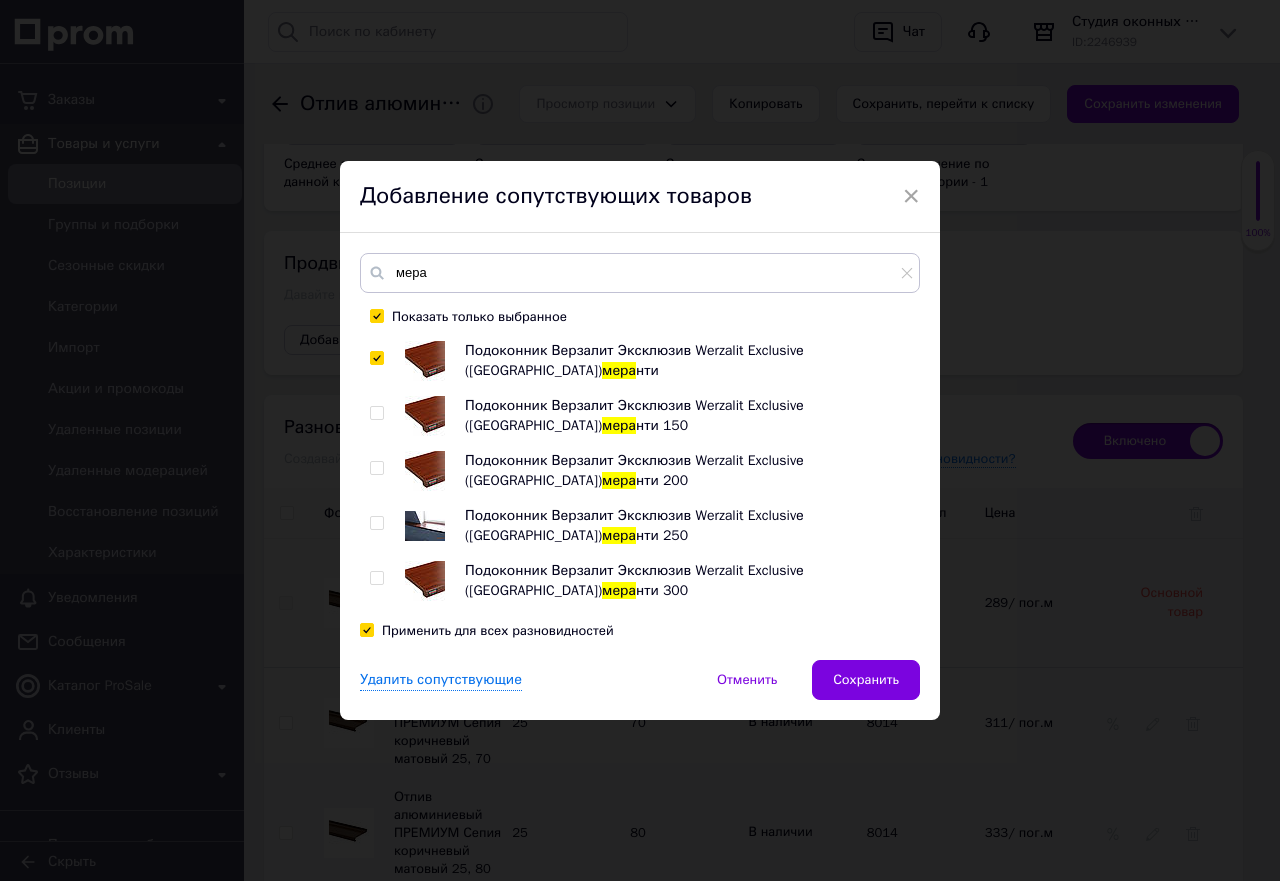 checkbox on "true" 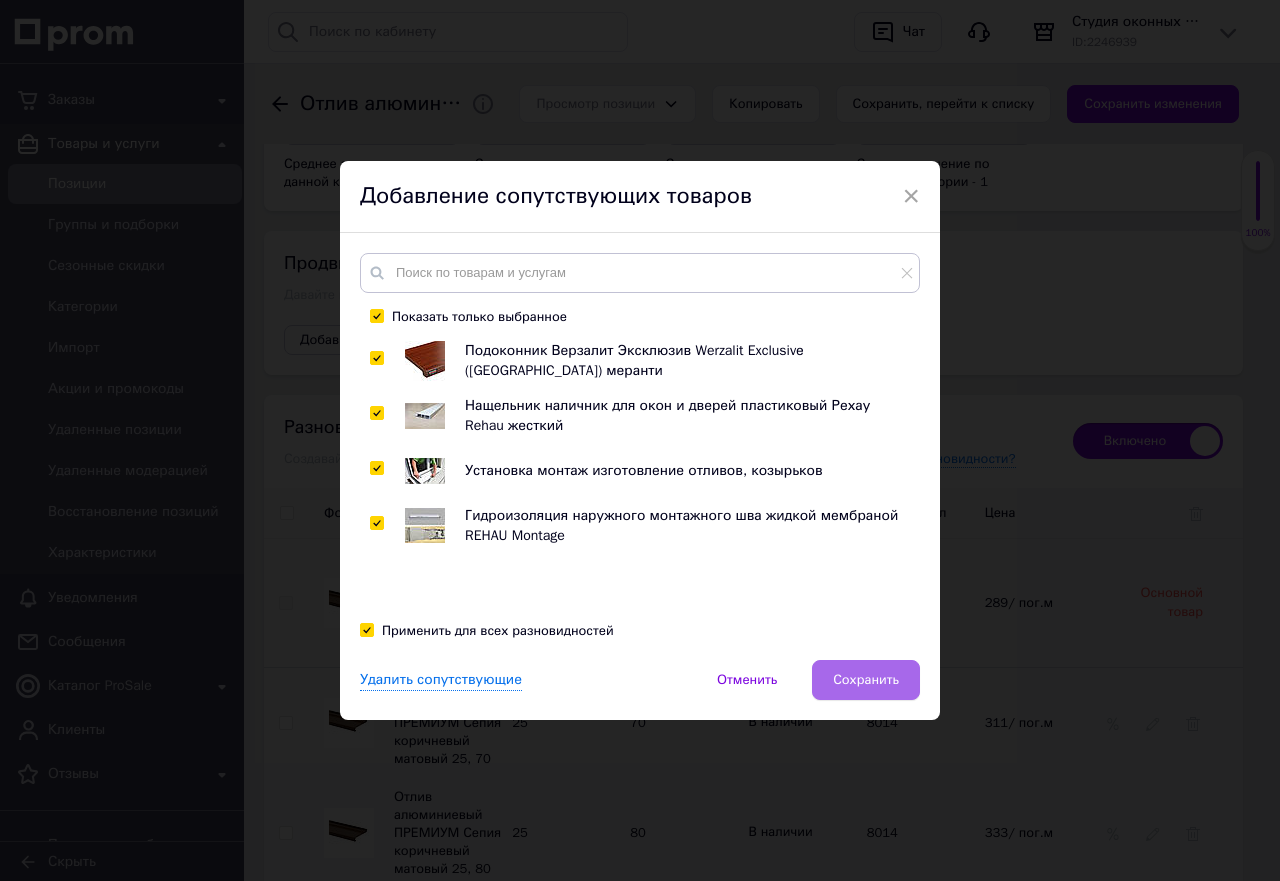 click on "Сохранить" at bounding box center (866, 680) 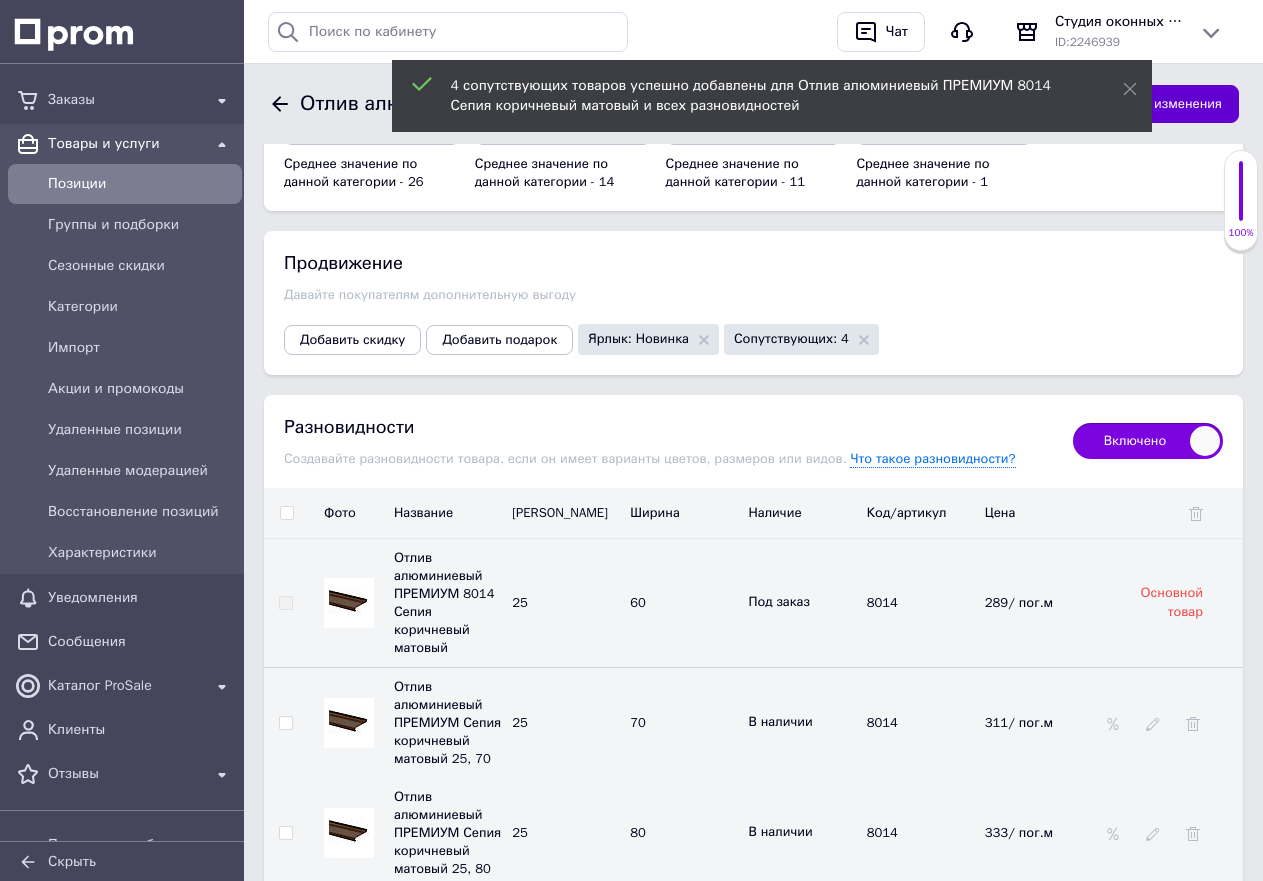 click on "Сохранить изменения" at bounding box center (1153, 104) 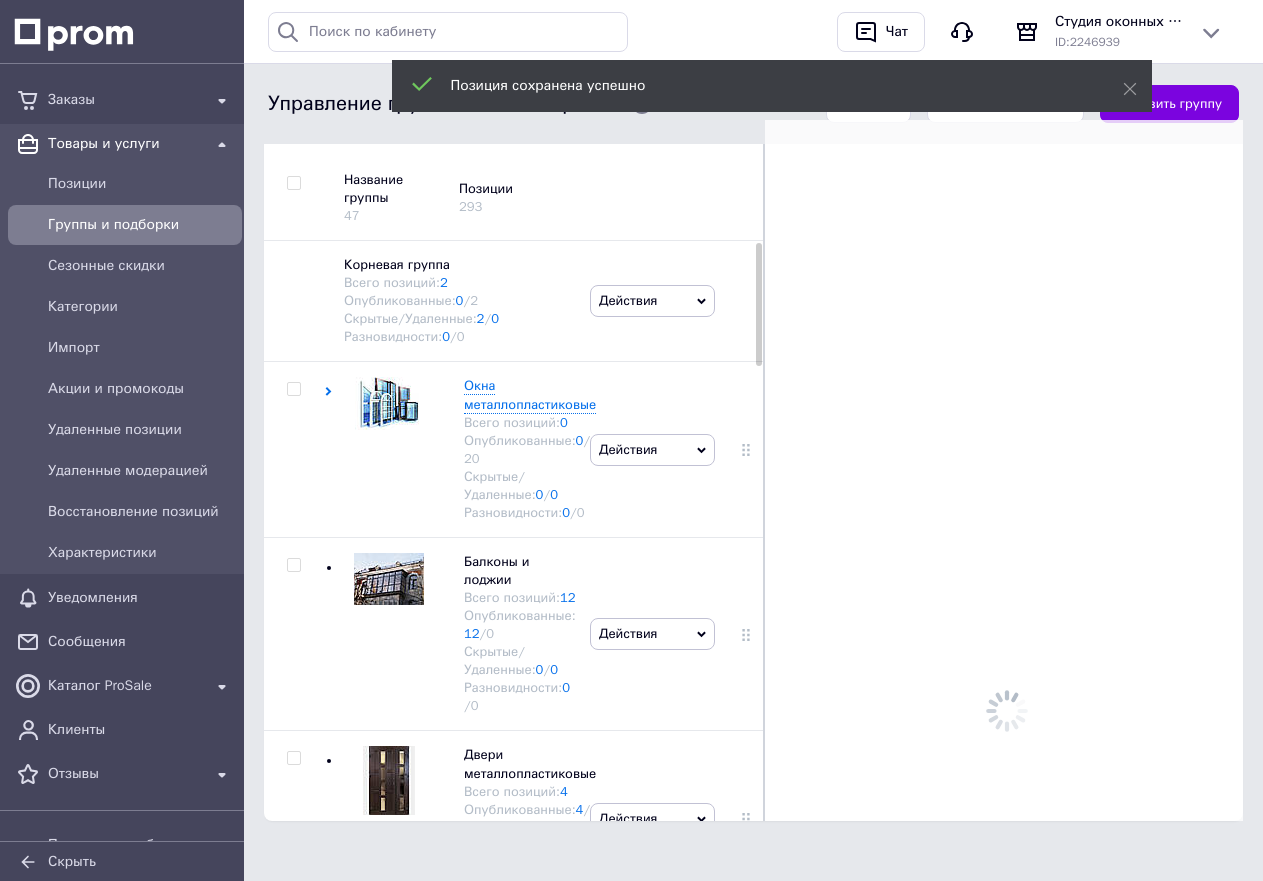 scroll, scrollTop: 237, scrollLeft: 0, axis: vertical 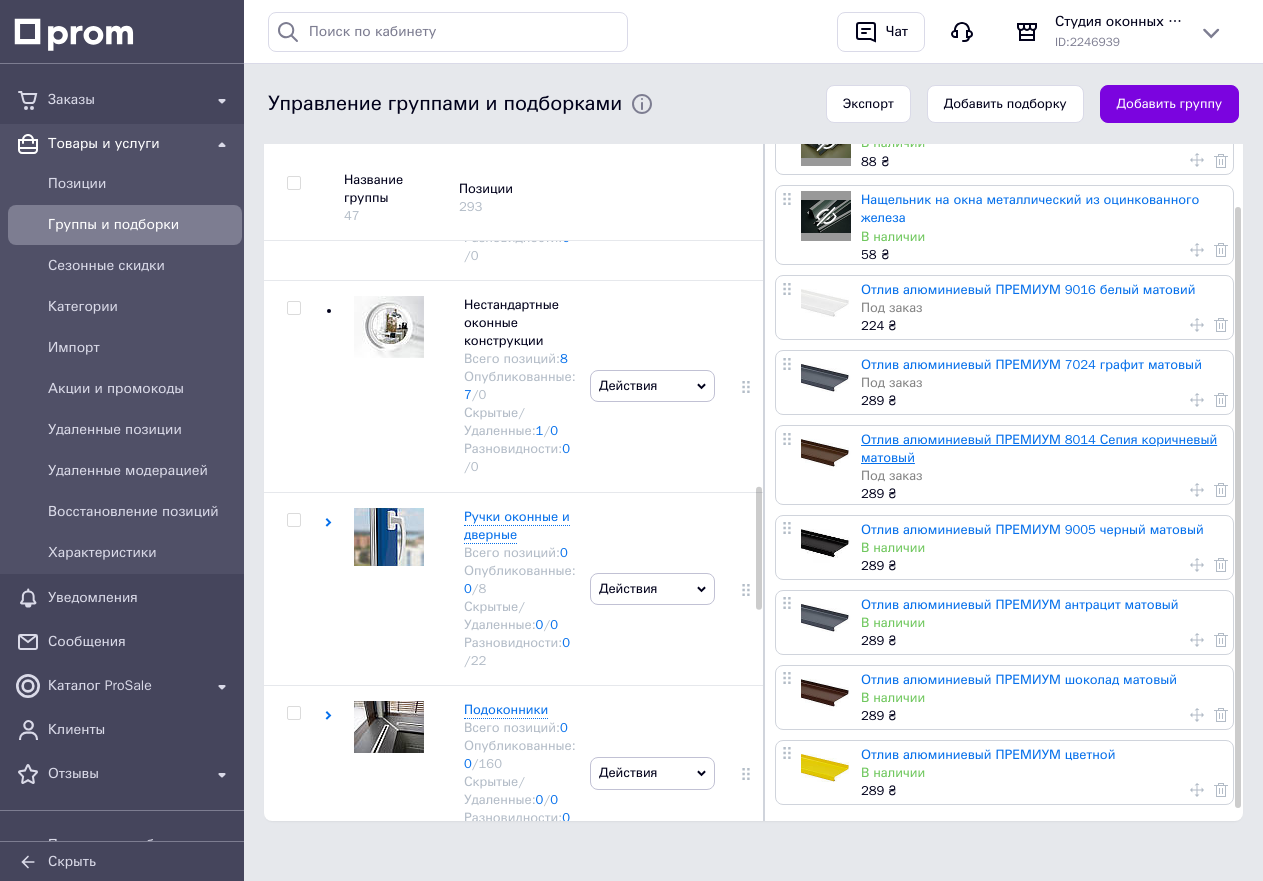 click on "Отлив алюминиевый ПРЕМИУМ 8014 Сепия коричневый матовый" at bounding box center (1039, 448) 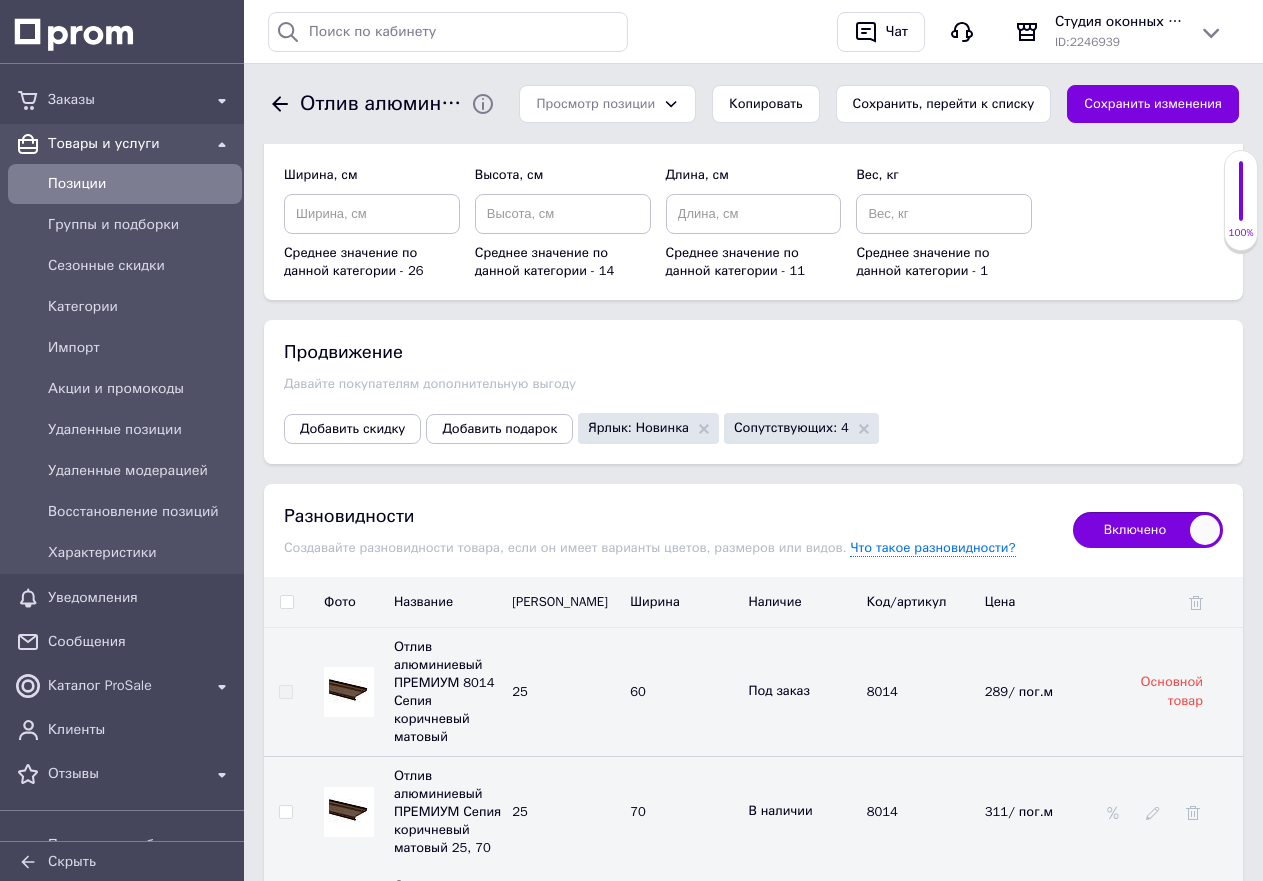 scroll, scrollTop: 2907, scrollLeft: 0, axis: vertical 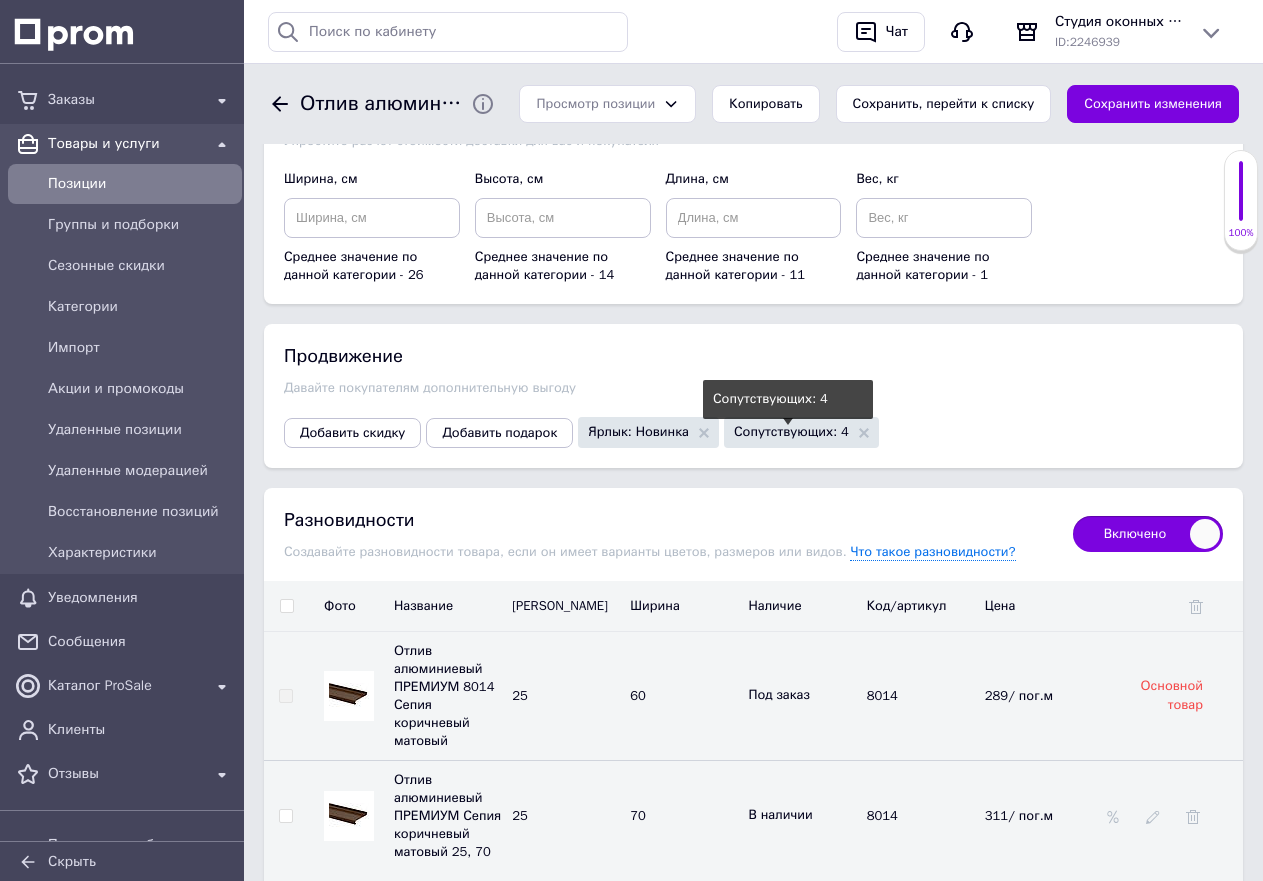 click on "Сопутствующих: 4" at bounding box center (791, 431) 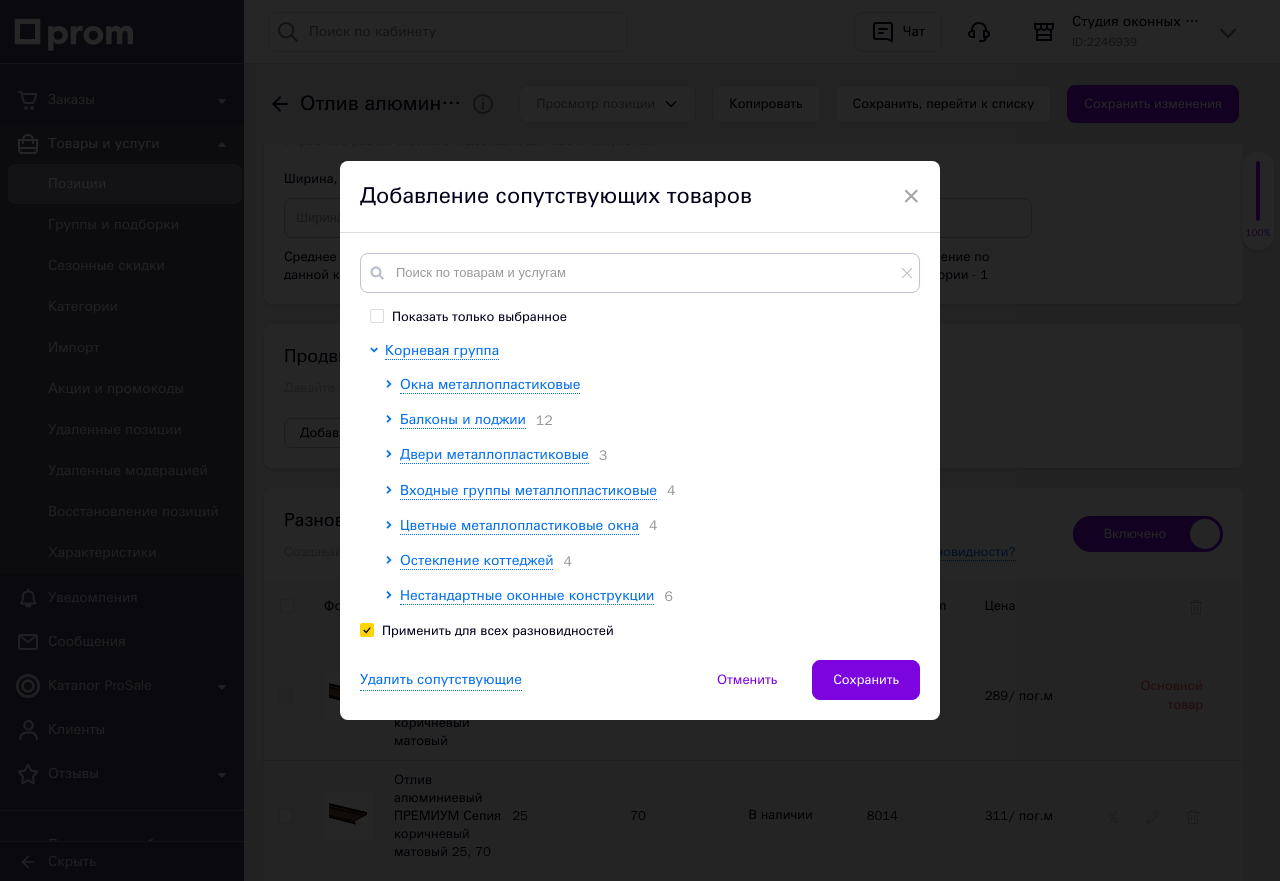 click on "Показать только выбранное" at bounding box center (376, 315) 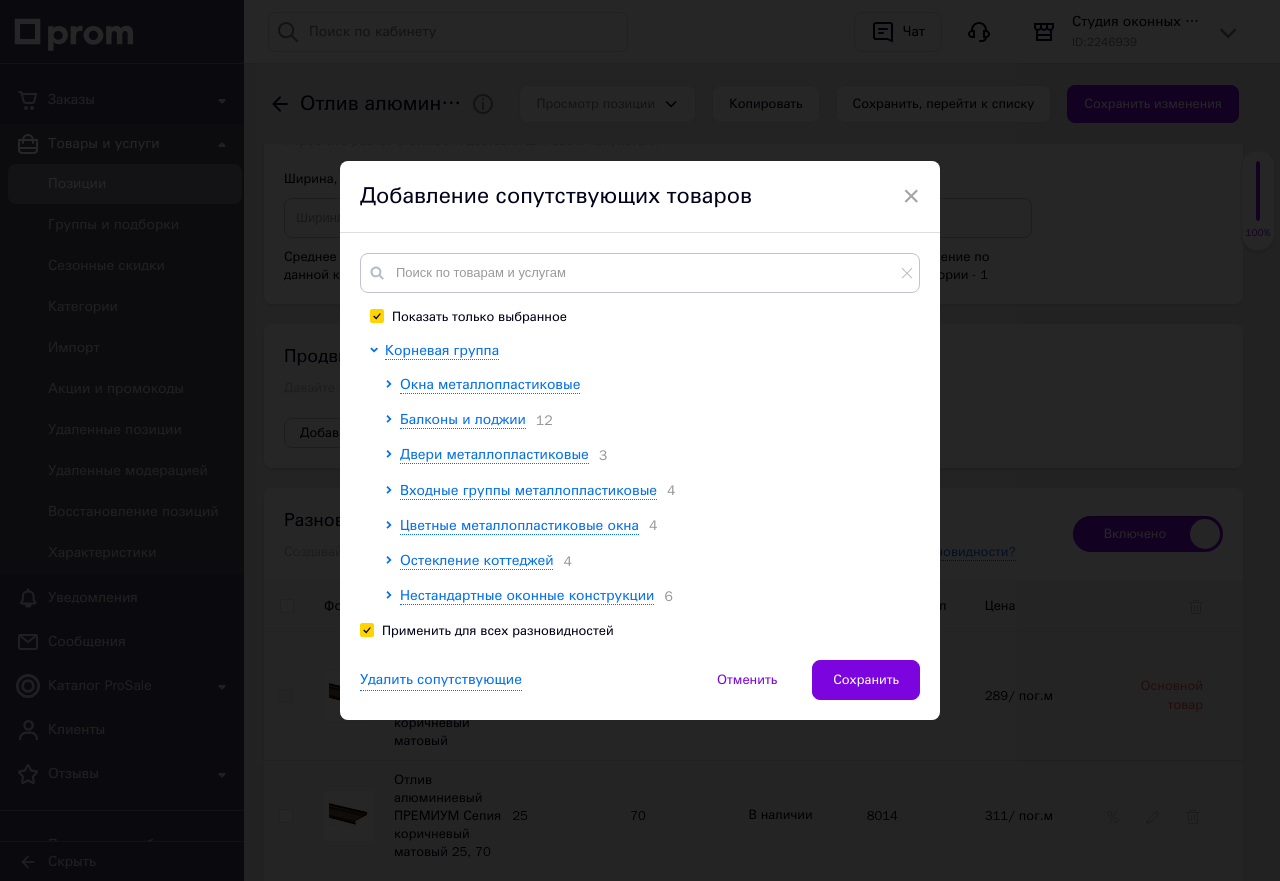 checkbox on "true" 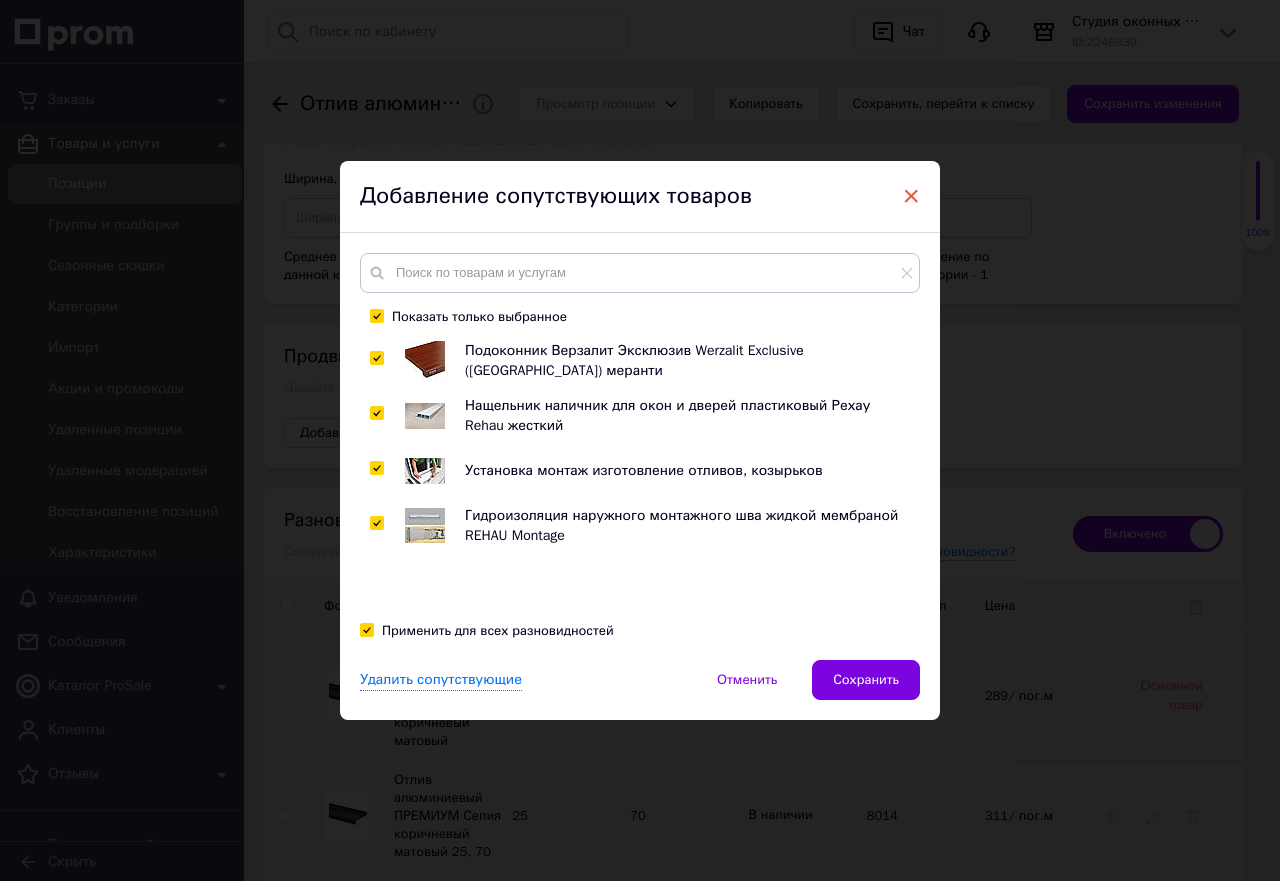 click on "×" at bounding box center [911, 196] 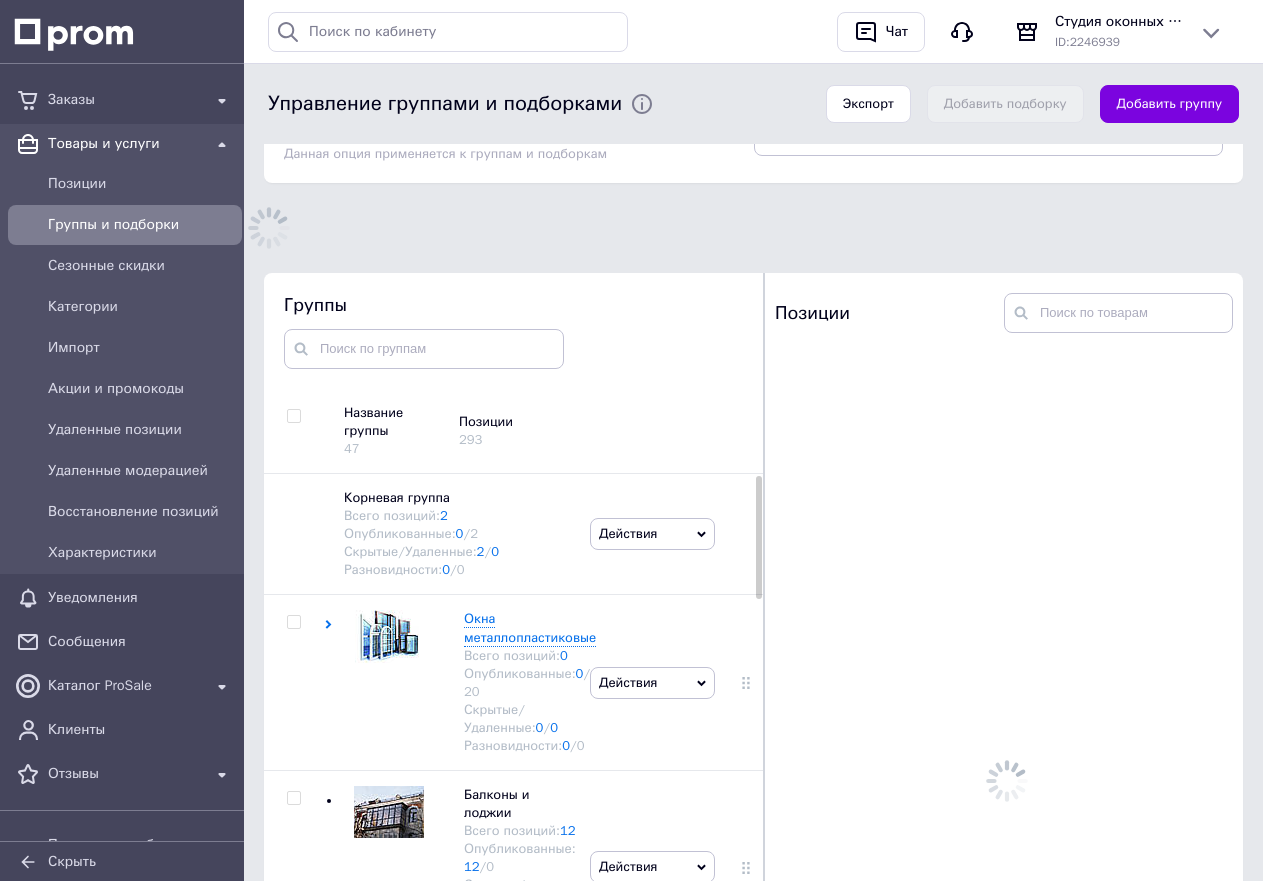 scroll, scrollTop: 237, scrollLeft: 0, axis: vertical 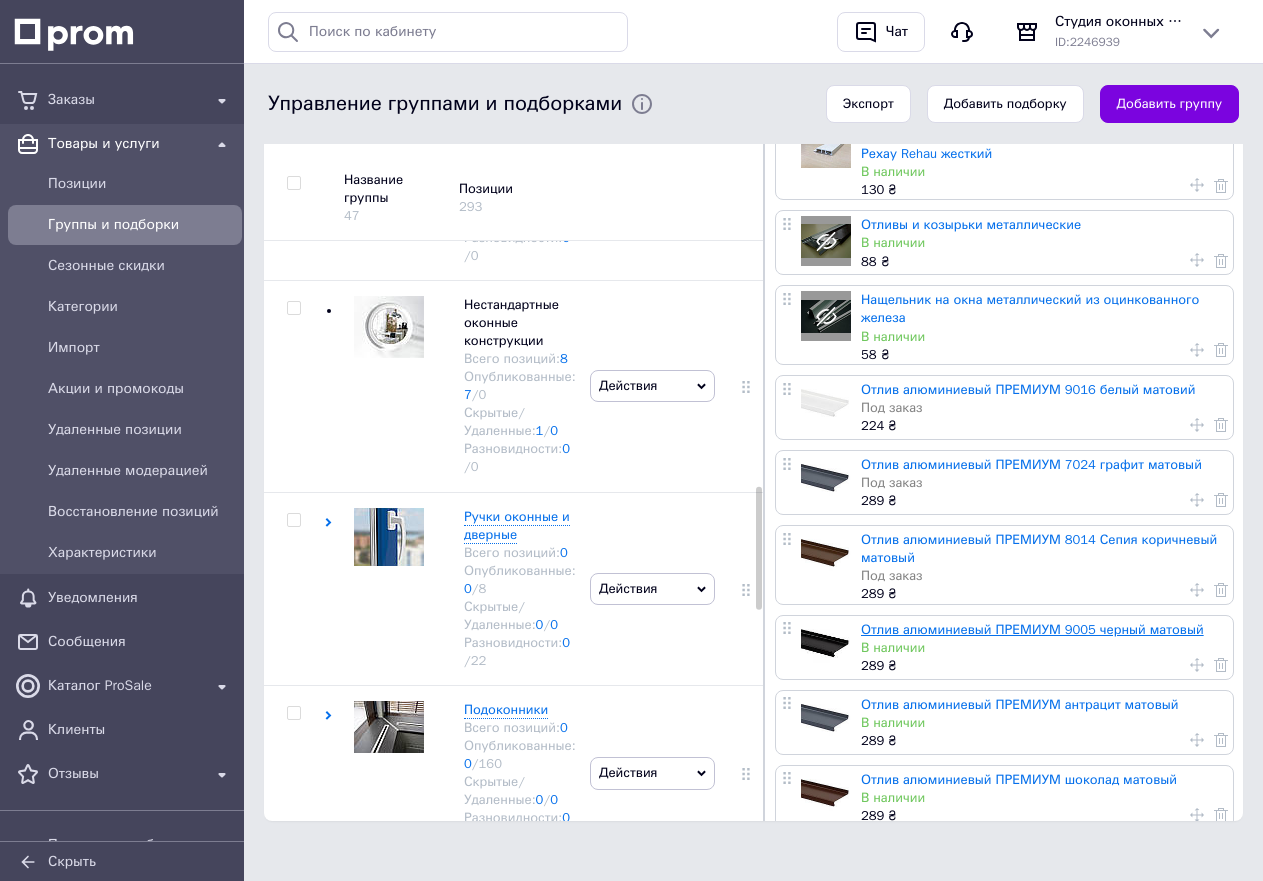 click on "Отлив алюминиевый ПРЕМИУМ 9005 черный матовый" at bounding box center (1032, 629) 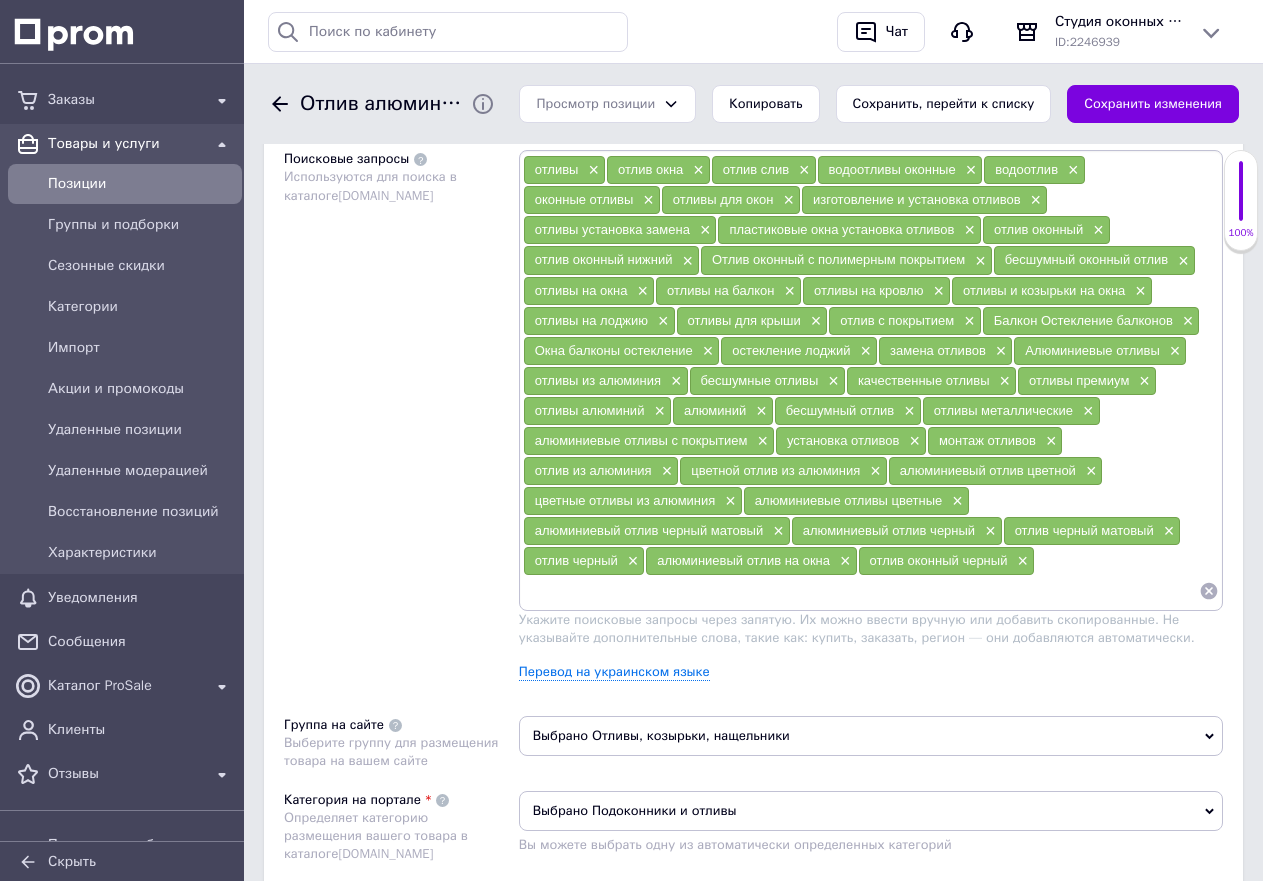 scroll, scrollTop: 1200, scrollLeft: 0, axis: vertical 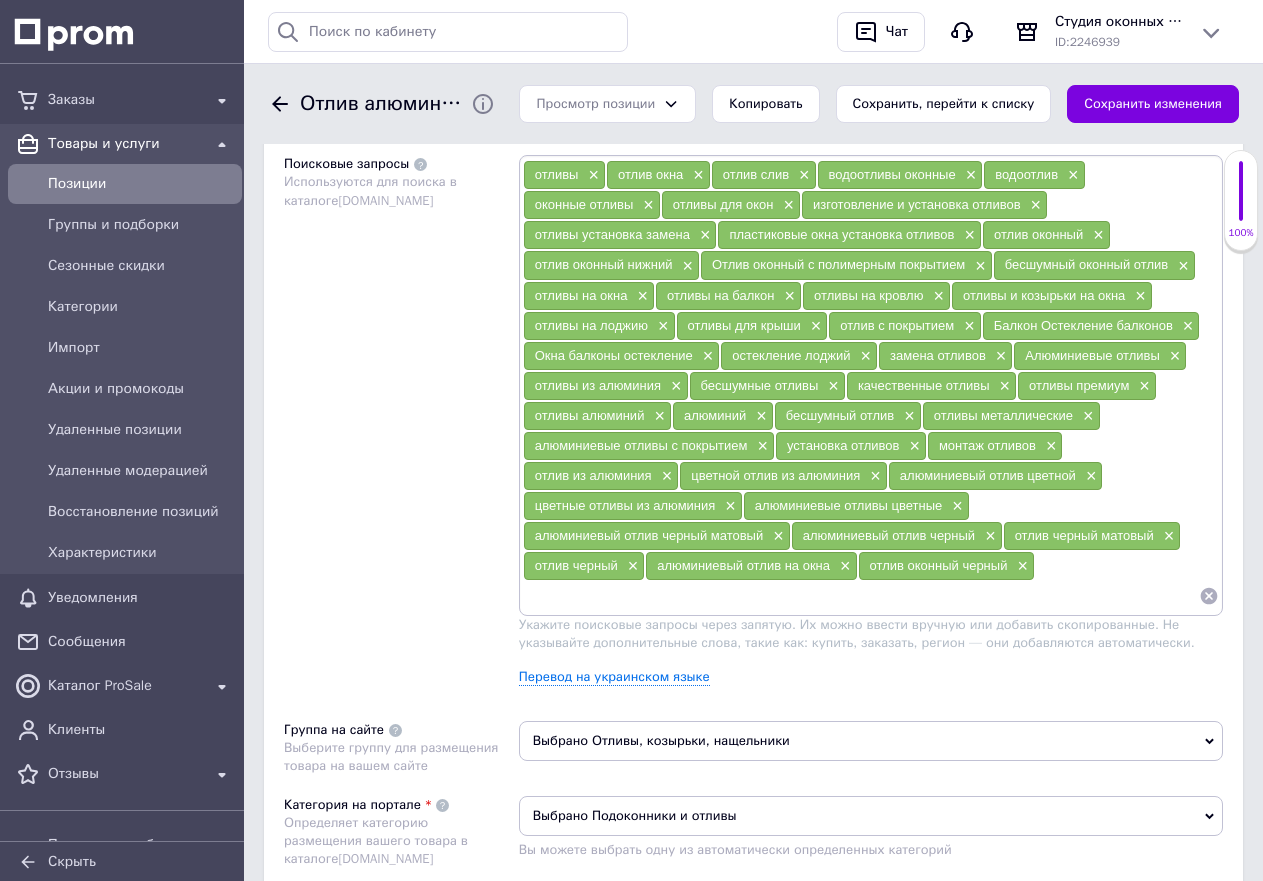 drag, startPoint x: 565, startPoint y: 607, endPoint x: 553, endPoint y: 608, distance: 12.0415945 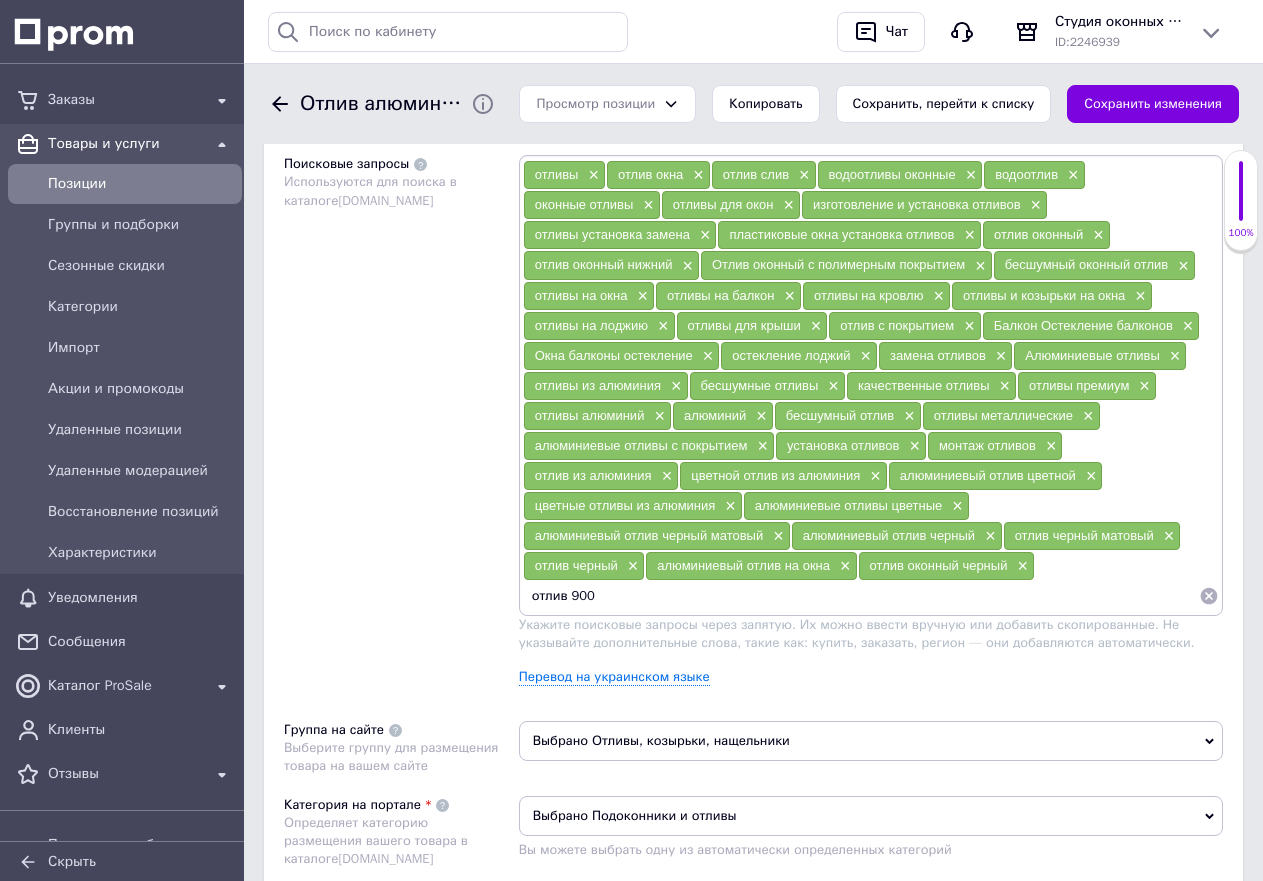 type on "отлив 9005" 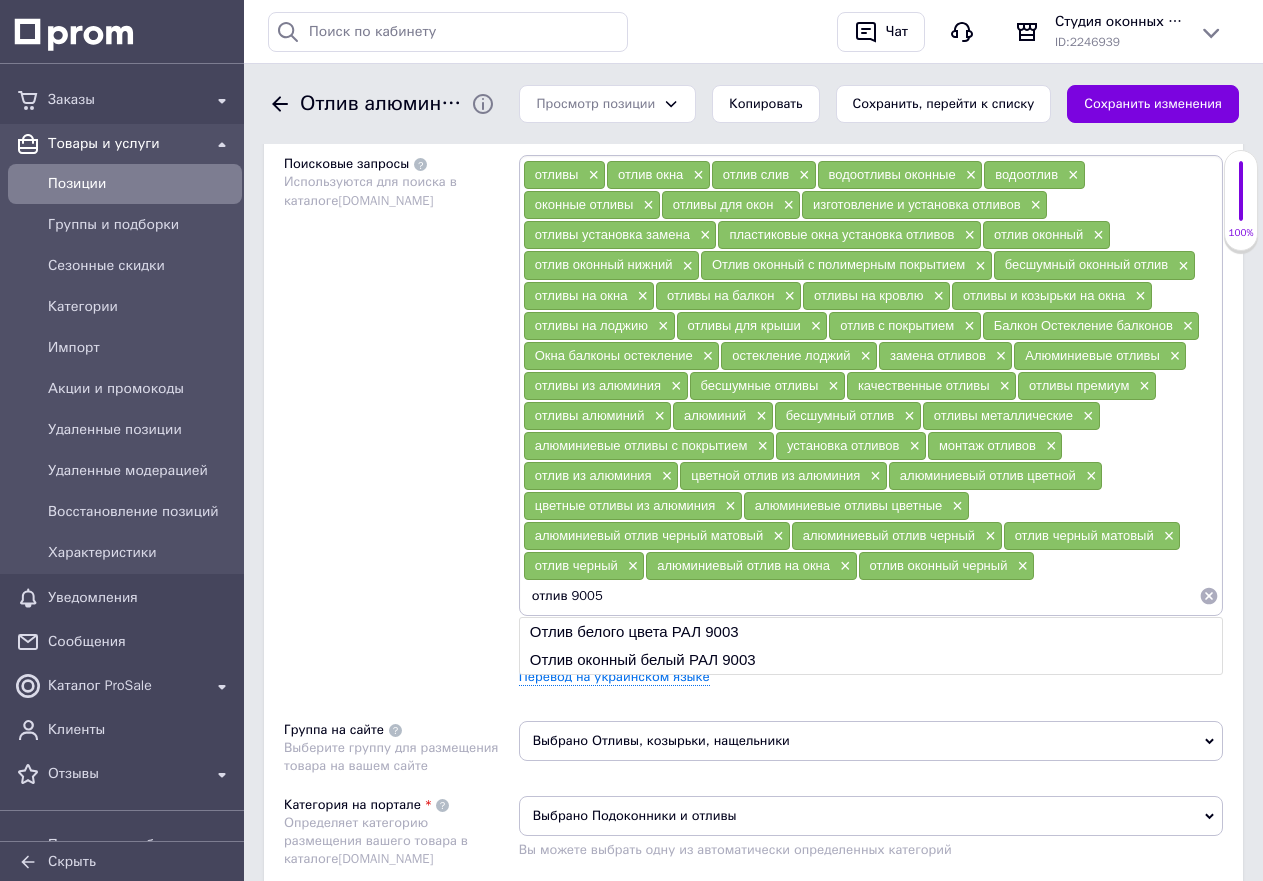 type 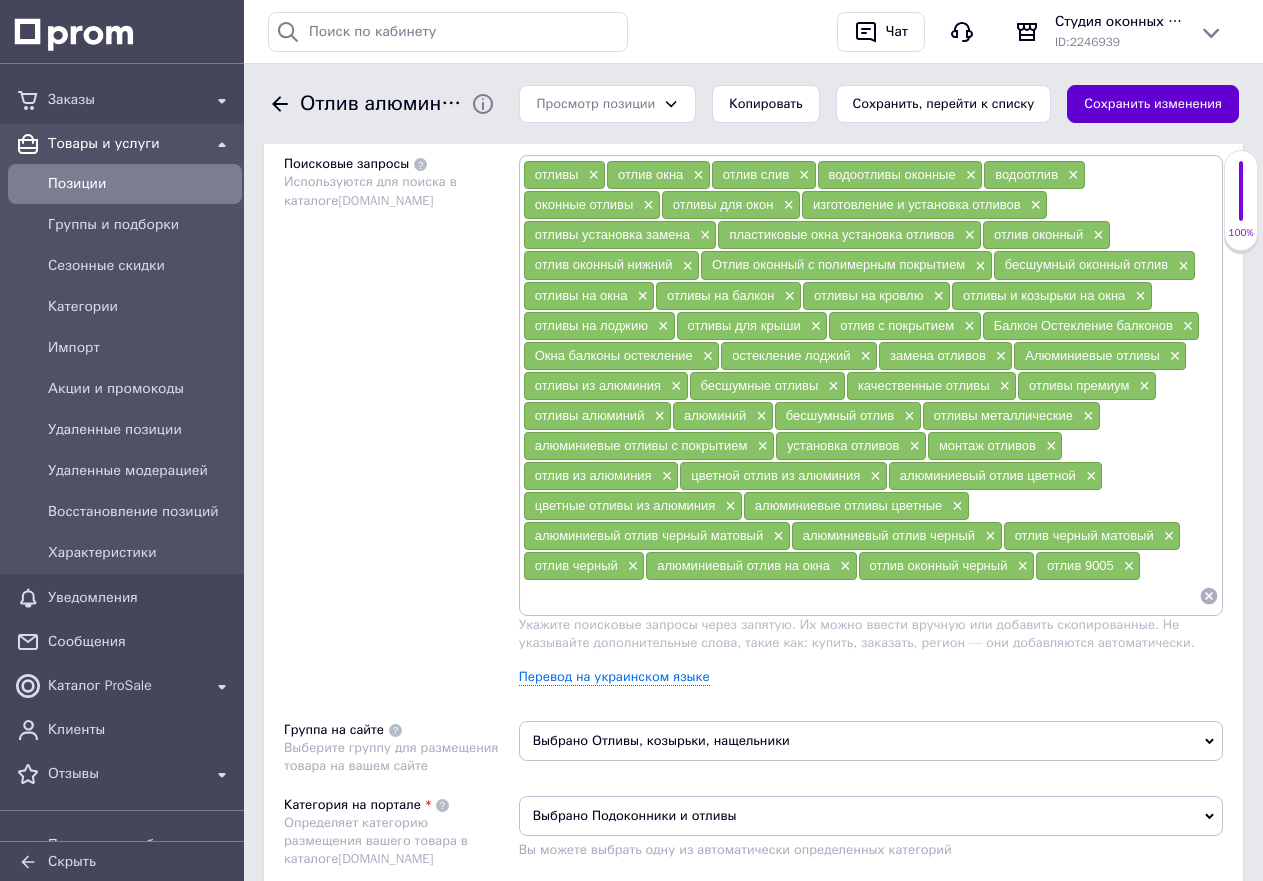click on "Сохранить изменения" at bounding box center [1153, 104] 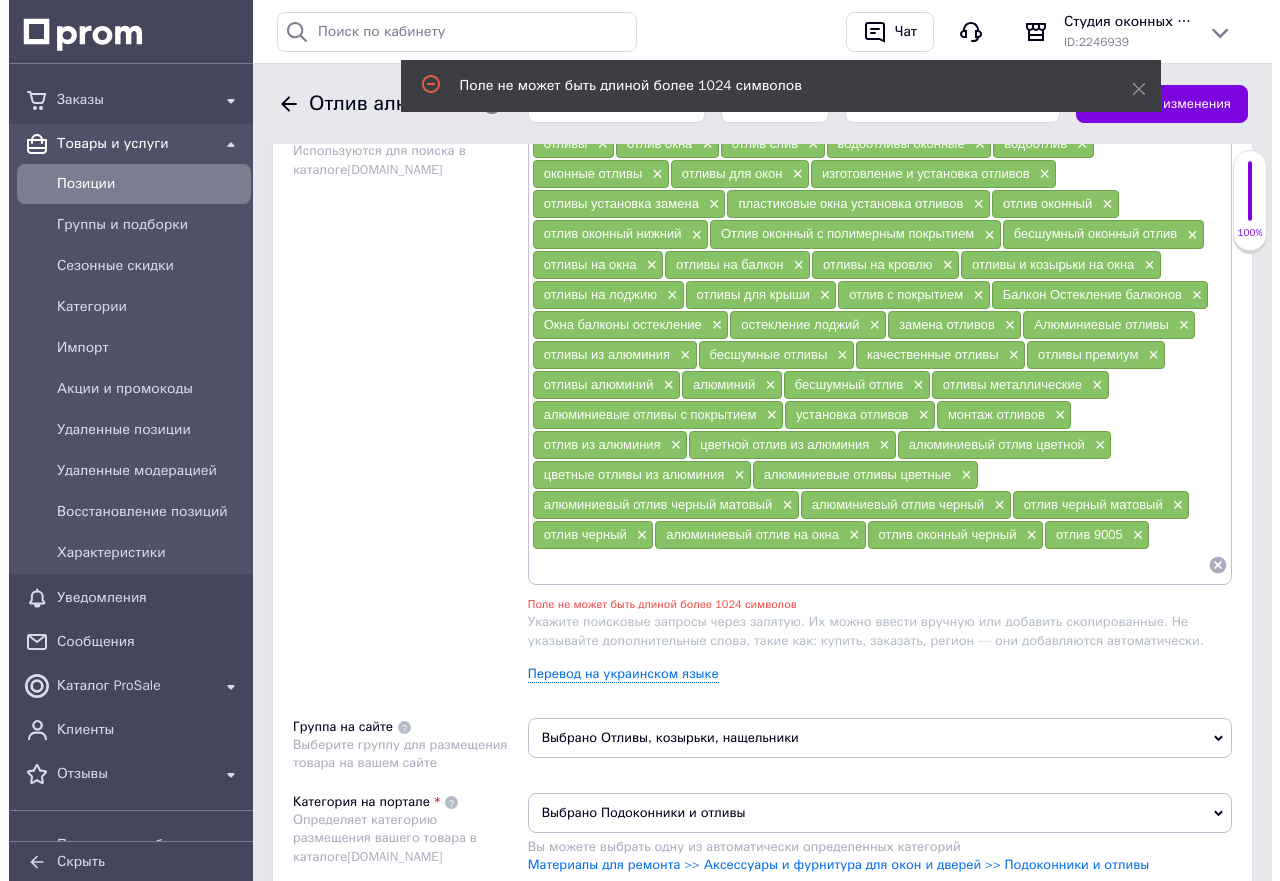 scroll, scrollTop: 1196, scrollLeft: 0, axis: vertical 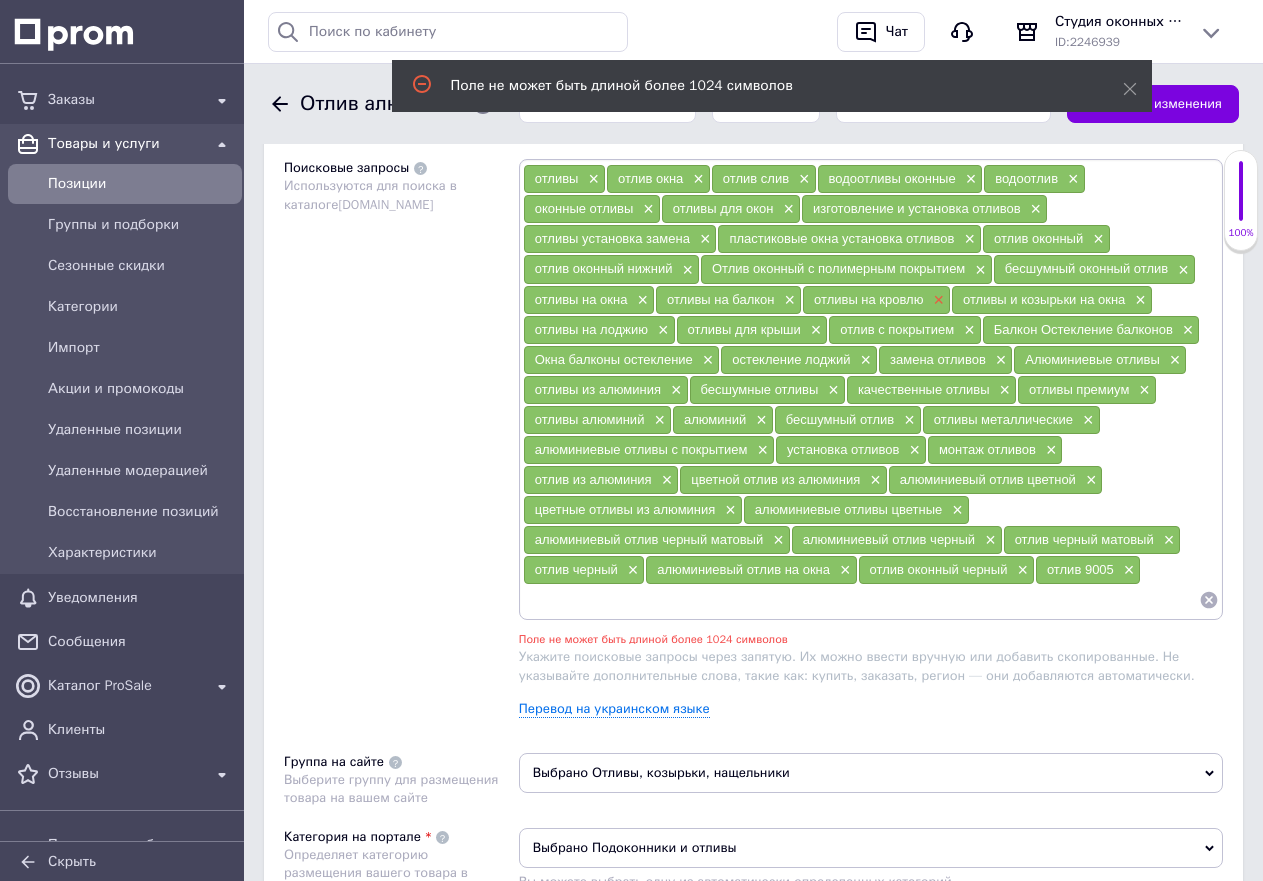 click on "×" at bounding box center (936, 300) 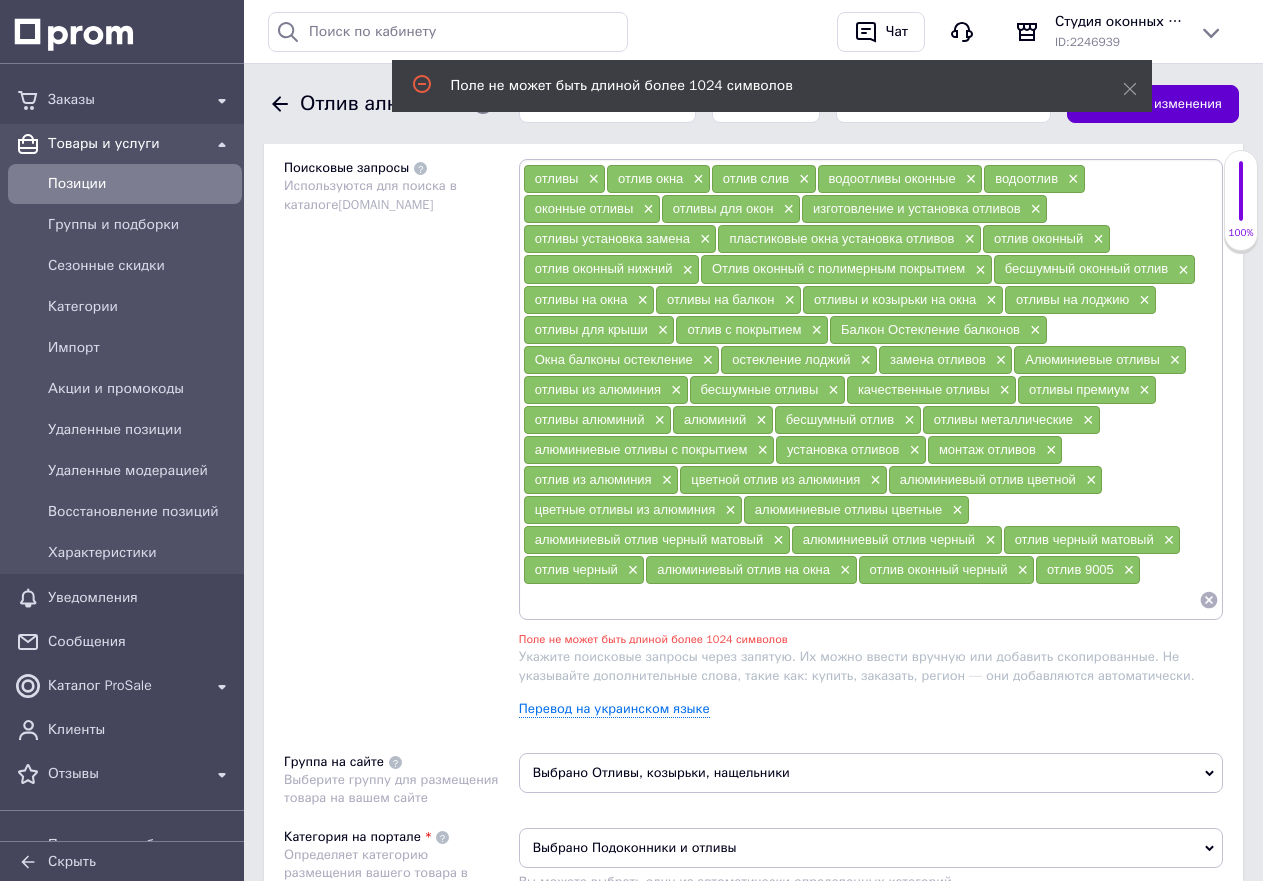 click on "Сохранить изменения" at bounding box center [1153, 104] 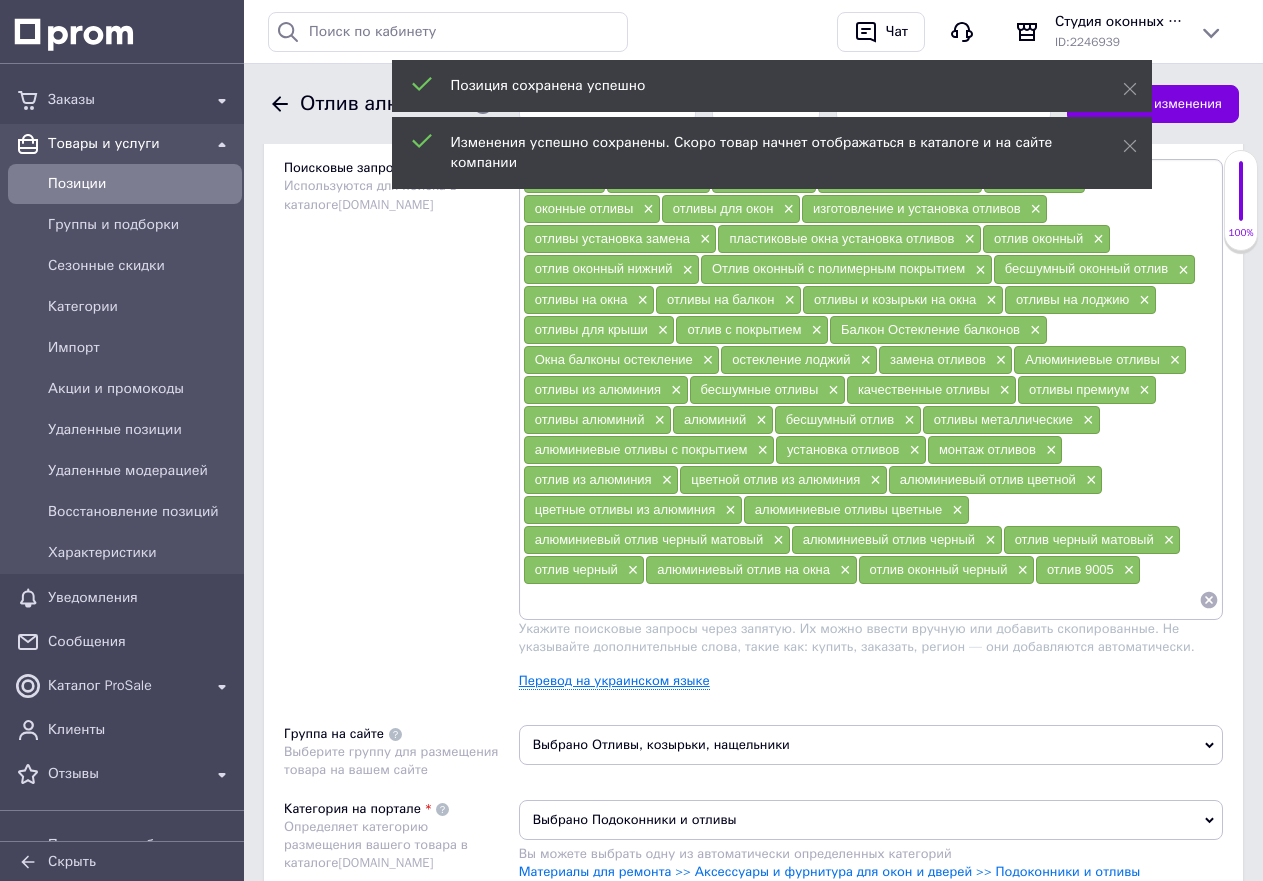 click on "Перевод на украинском языке" at bounding box center (614, 681) 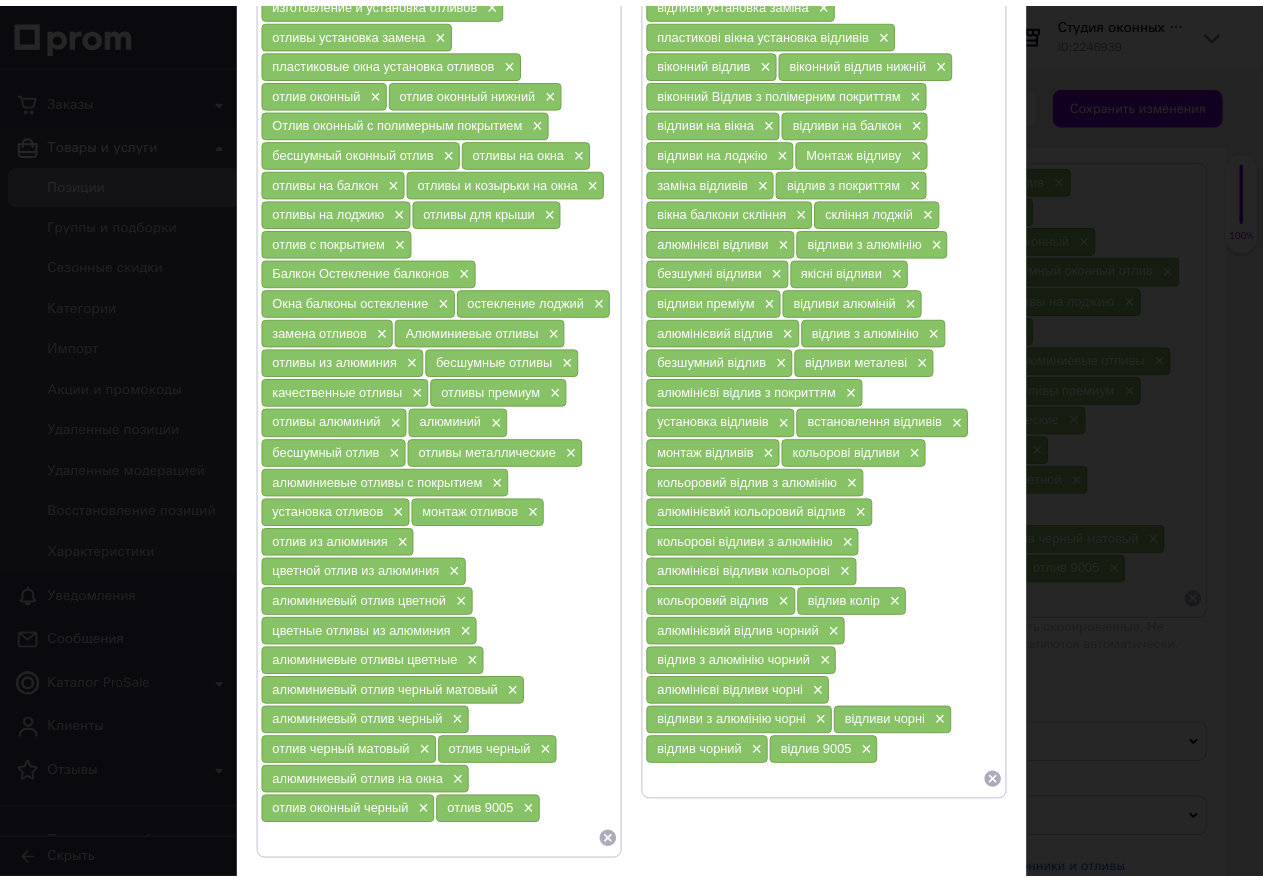 scroll, scrollTop: 0, scrollLeft: 0, axis: both 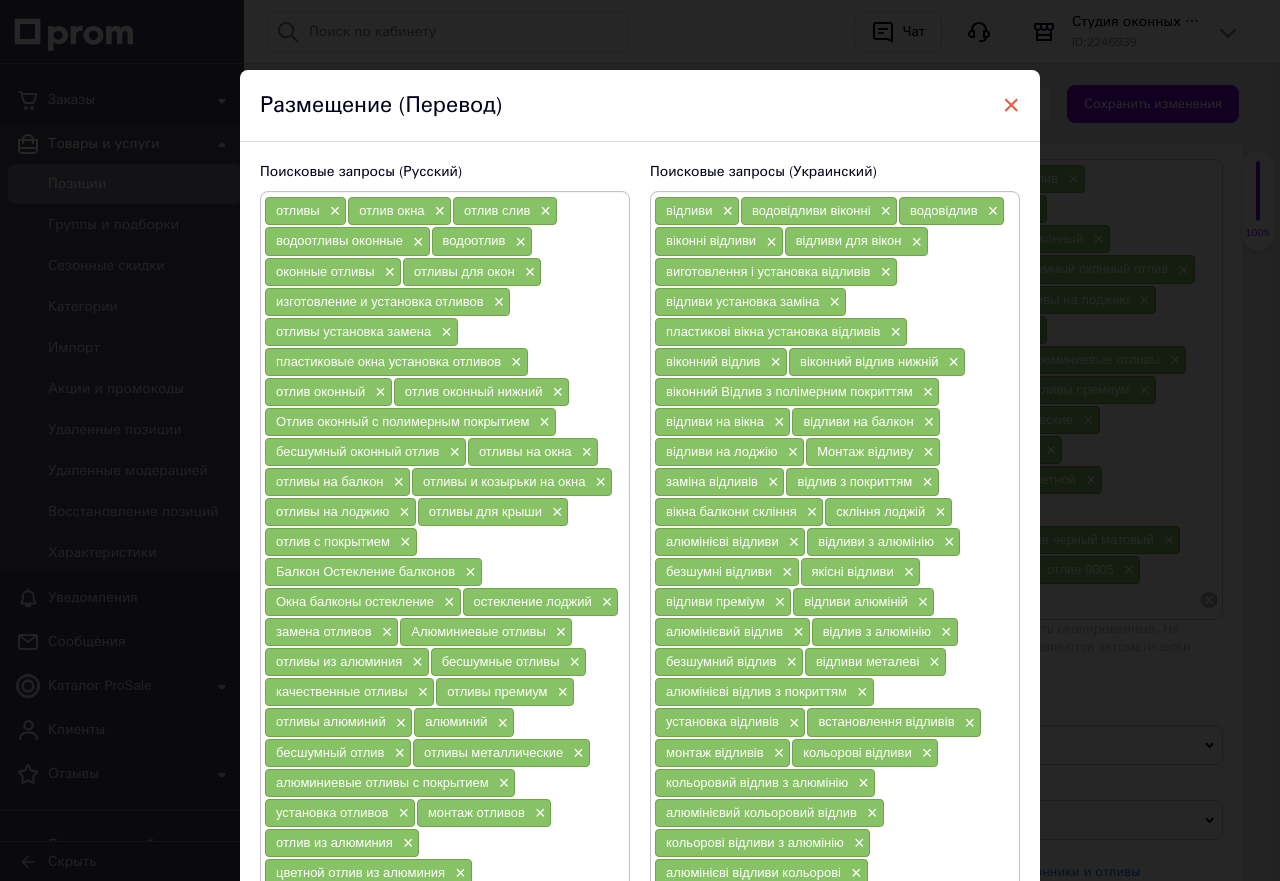 click on "×" at bounding box center (1011, 105) 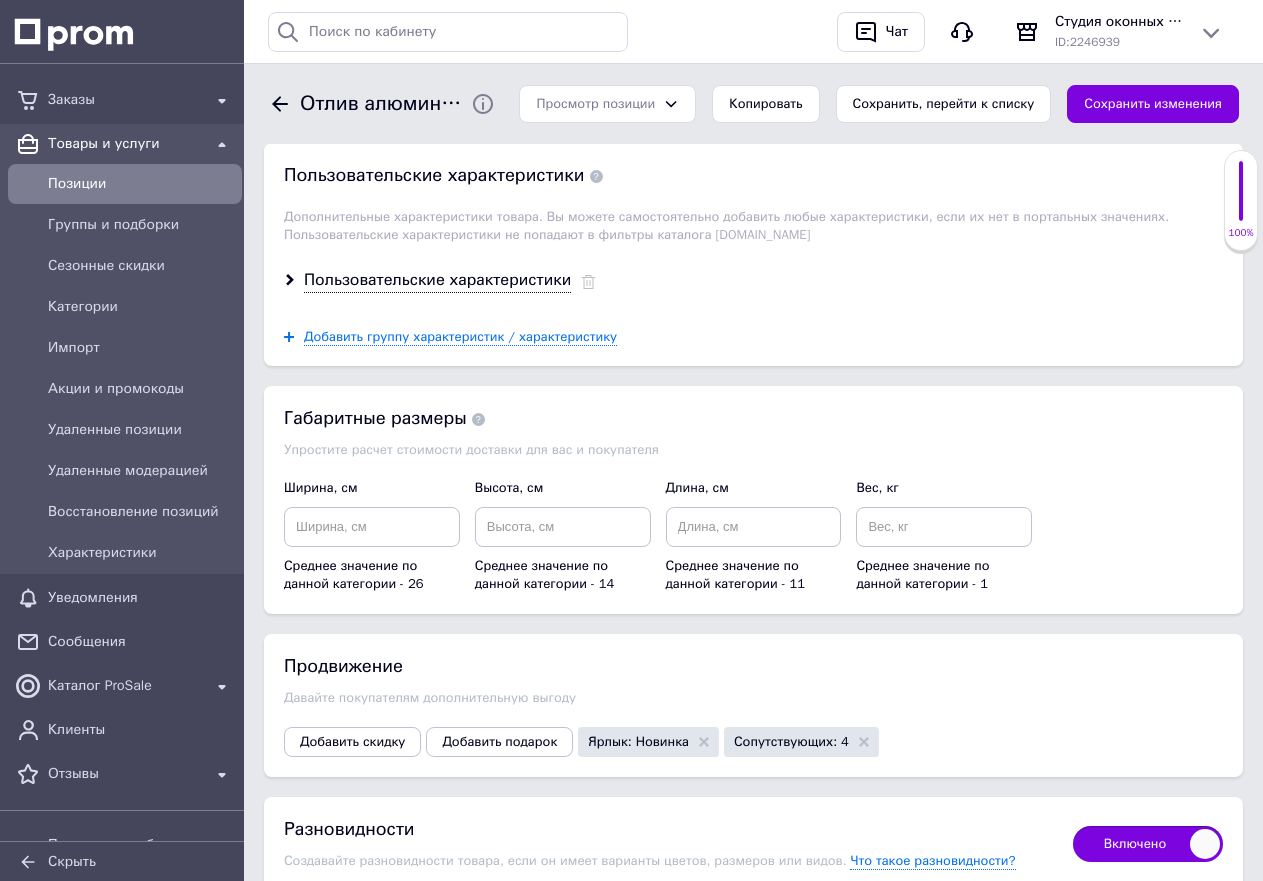scroll, scrollTop: 2696, scrollLeft: 0, axis: vertical 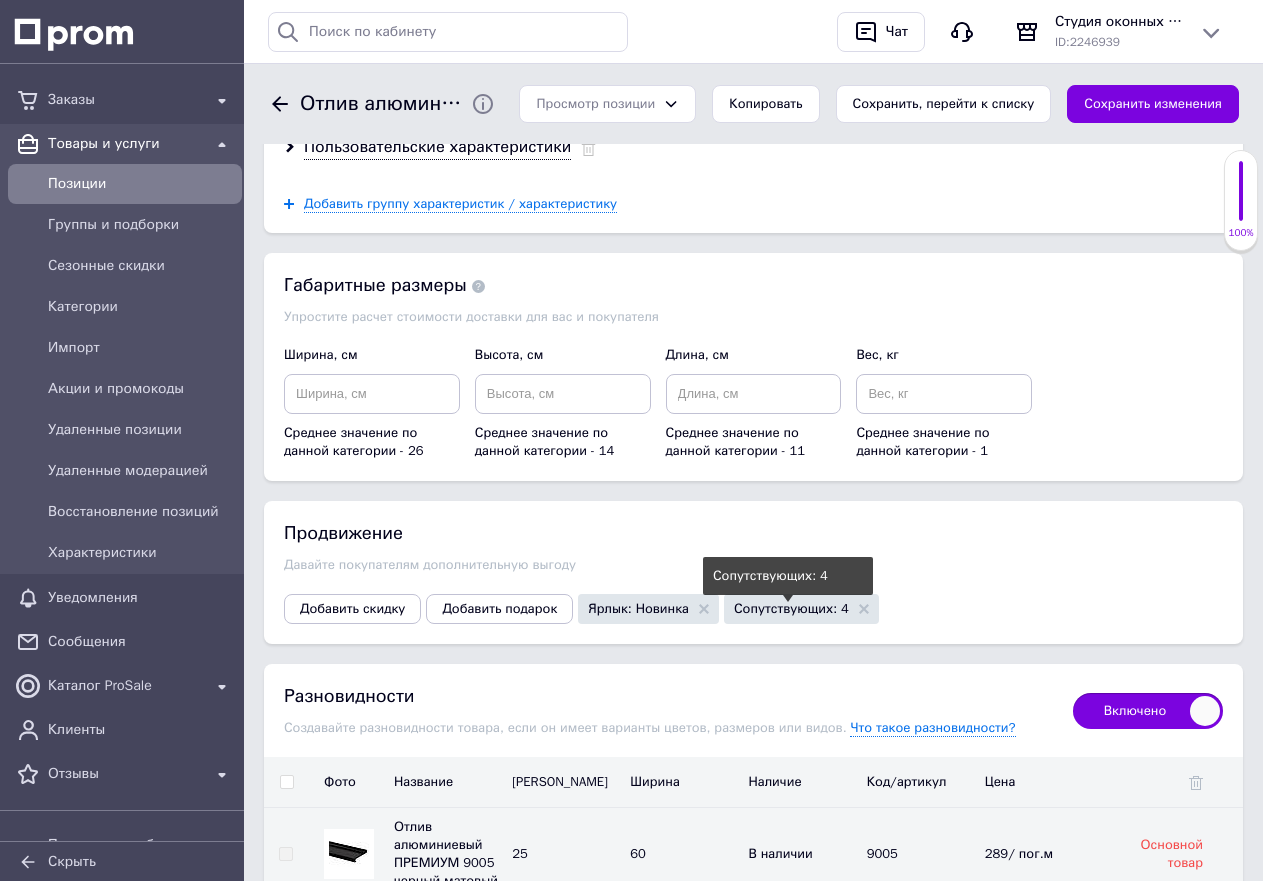 click on "Сопутствующих: 4" at bounding box center (791, 608) 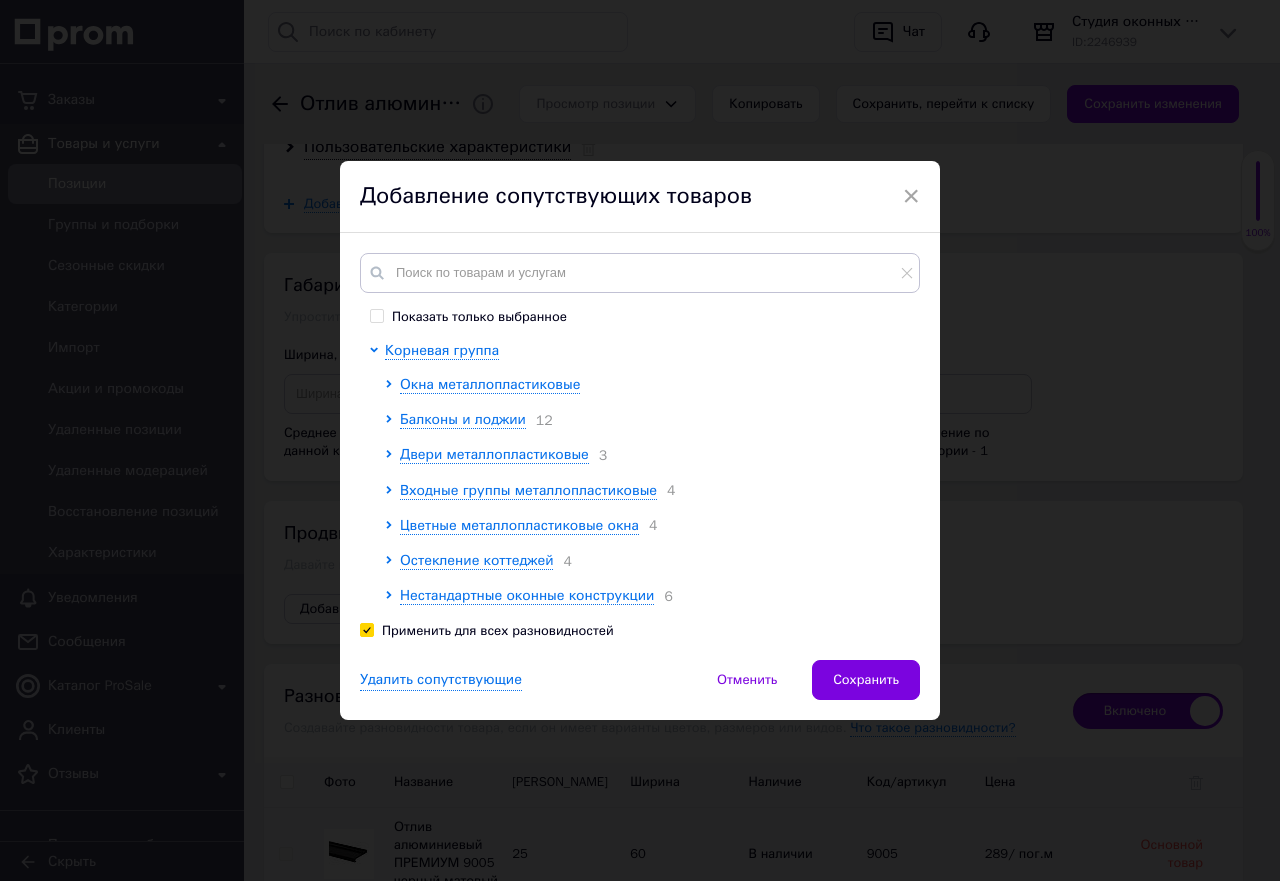 click on "Показать только выбранное" at bounding box center (468, 317) 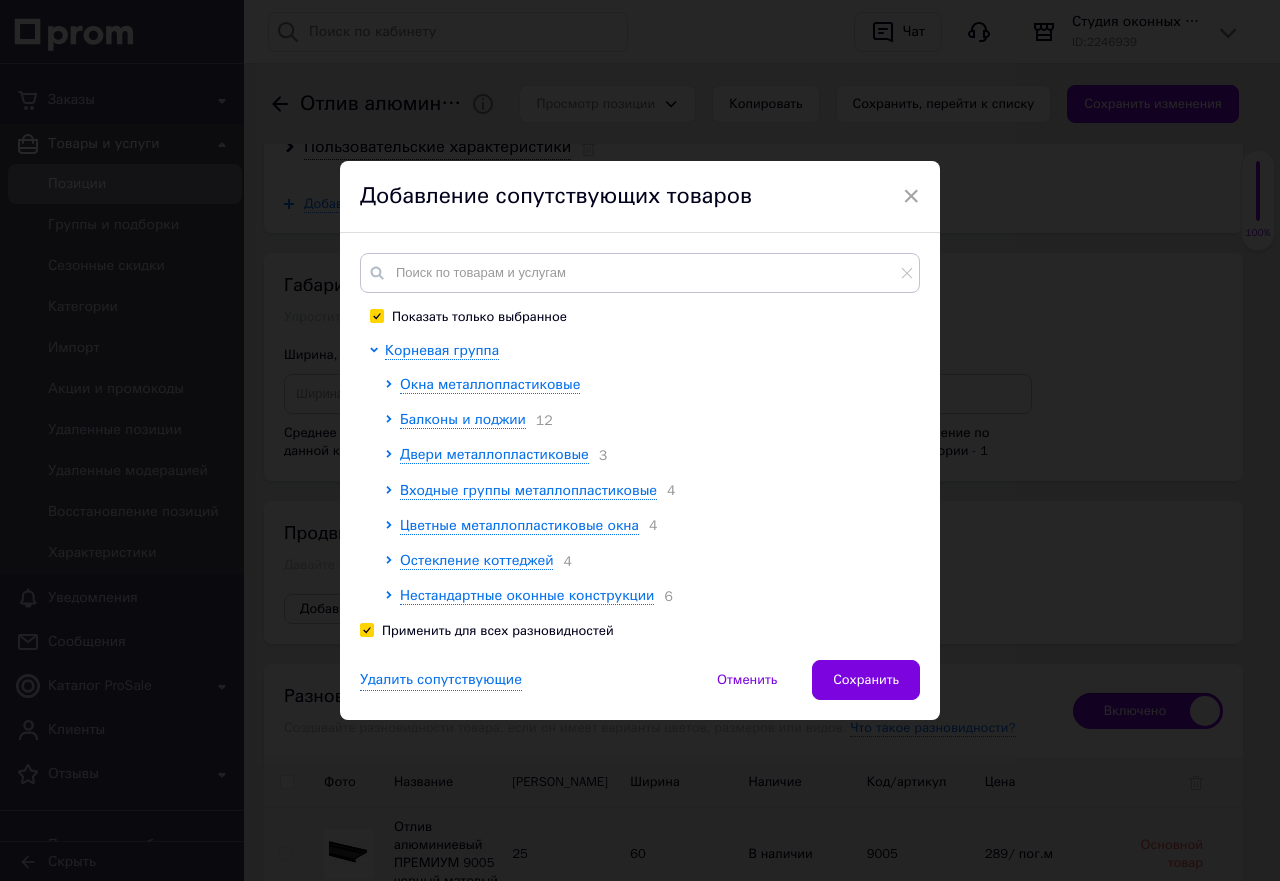 checkbox on "true" 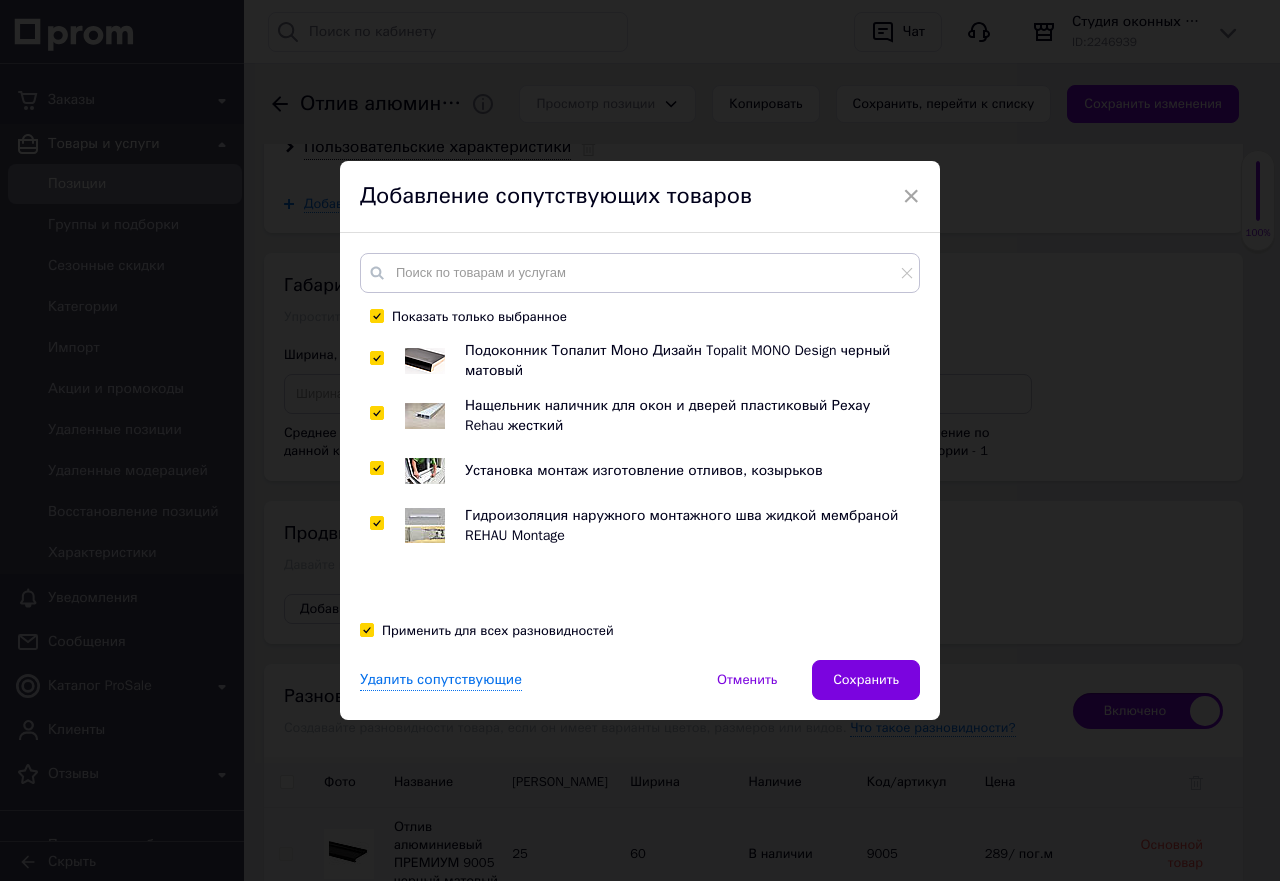 click on "×" at bounding box center [911, 196] 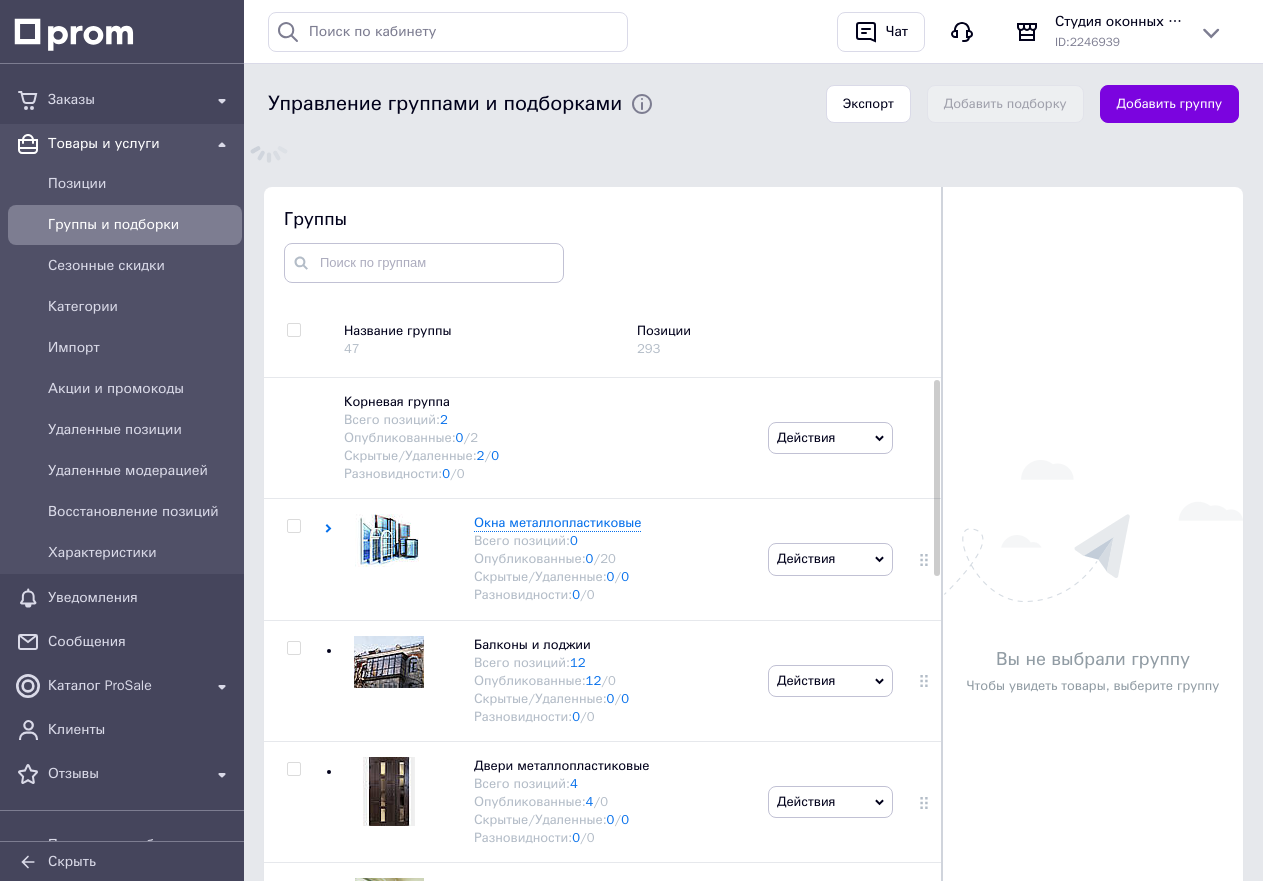 scroll, scrollTop: 237, scrollLeft: 0, axis: vertical 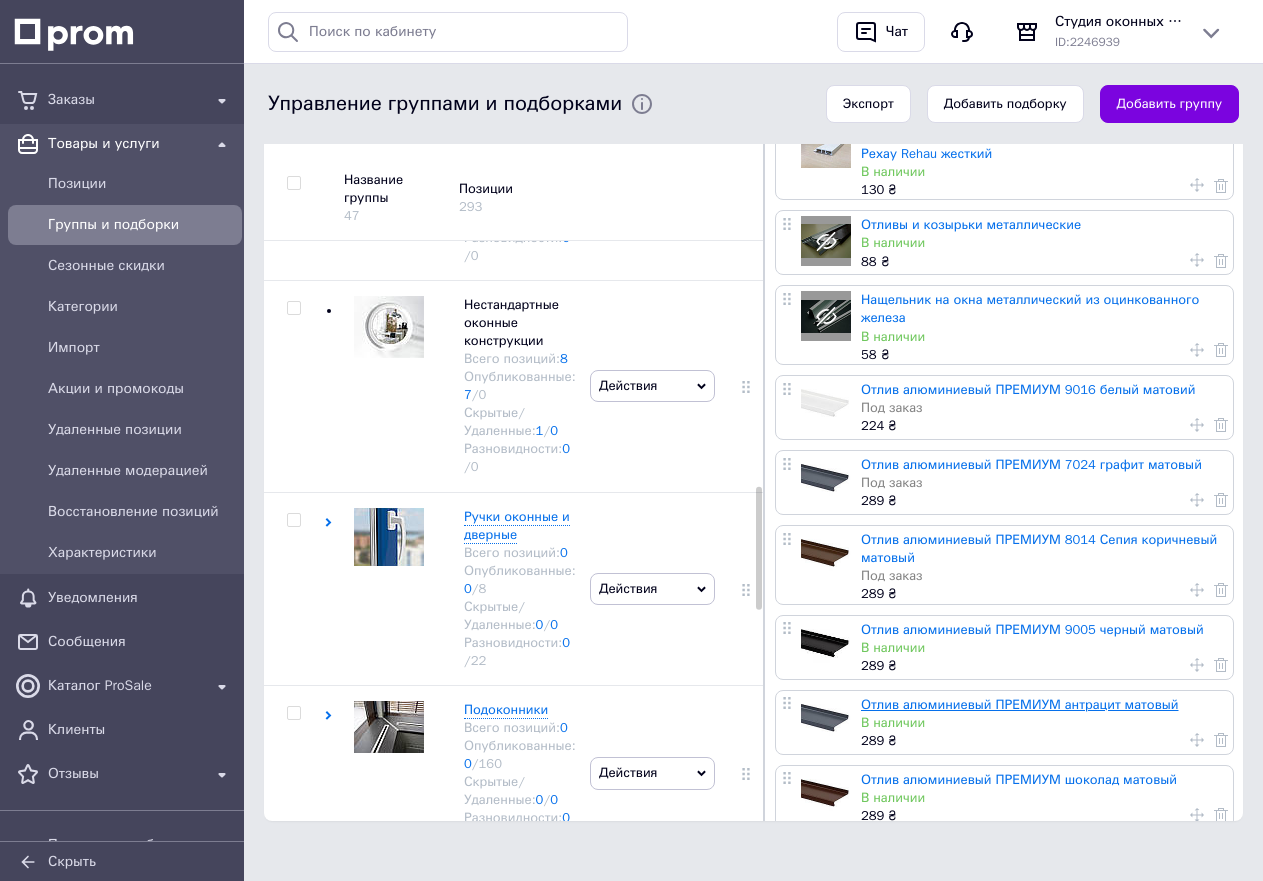 click on "Отлив алюминиевый ПРЕМИУМ антрацит матовый" at bounding box center (1020, 704) 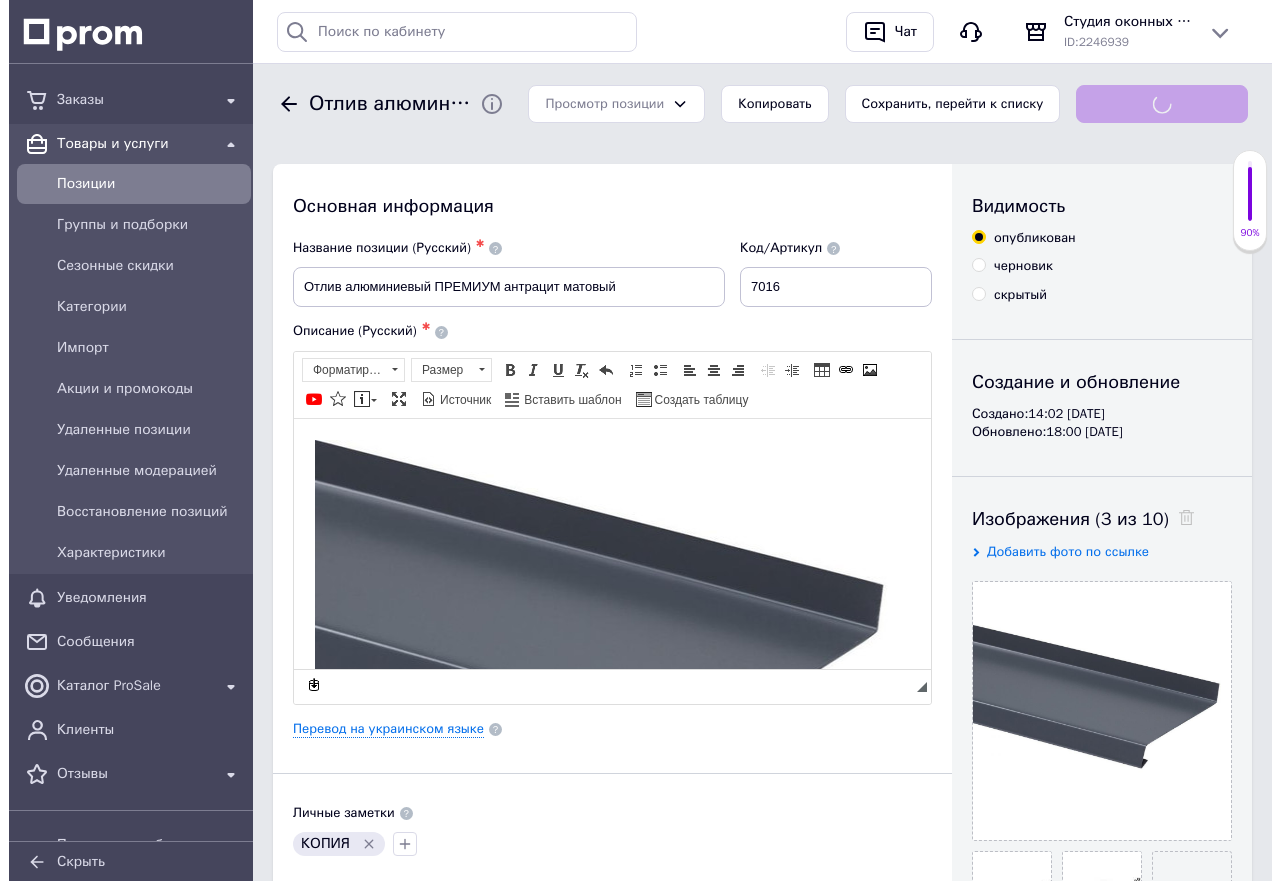 scroll, scrollTop: 0, scrollLeft: 0, axis: both 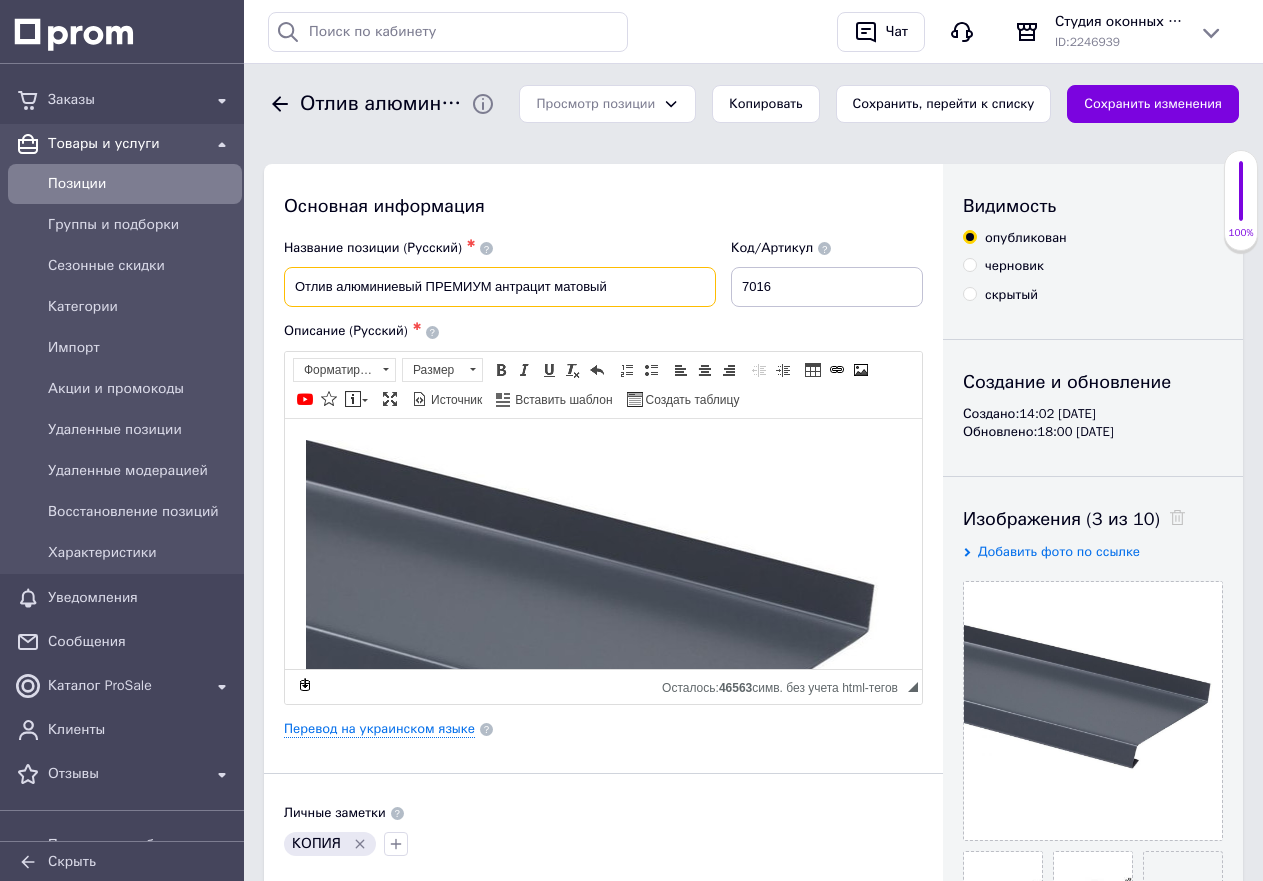 click on "Отлив алюминиевый ПРЕМИУМ антрацит матовый" at bounding box center (500, 287) 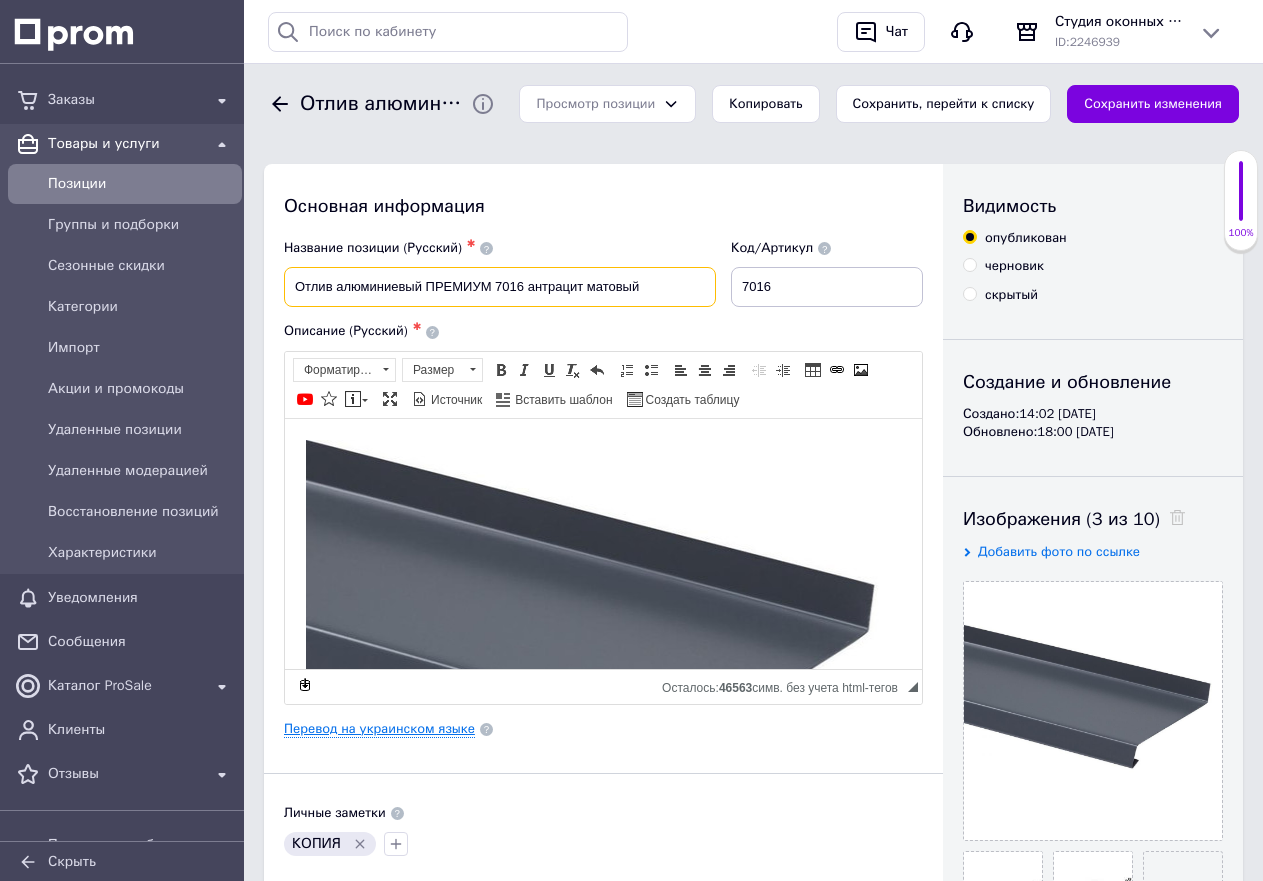 type on "Отлив алюминиевый ПРЕМИУМ 7016 антрацит матовый" 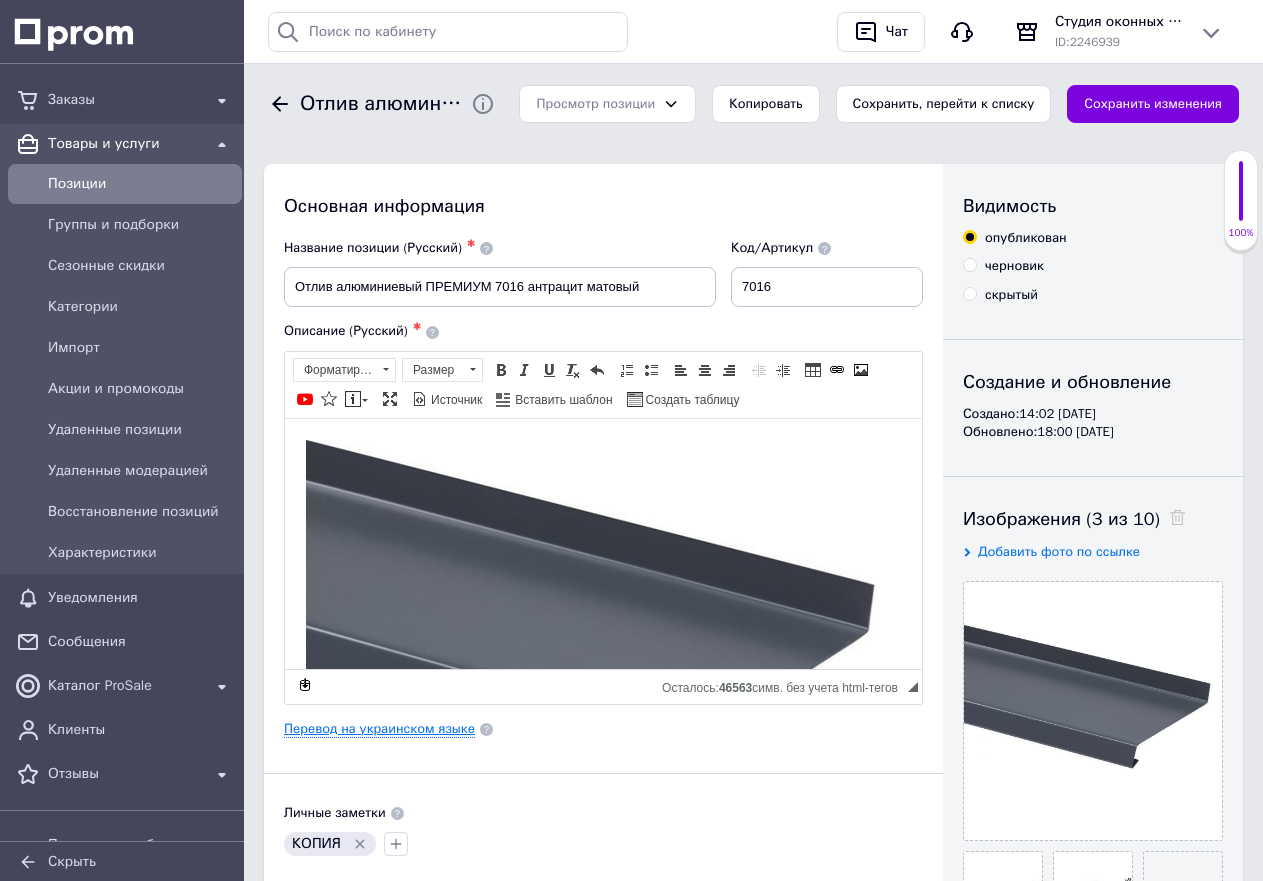 click on "Перевод на украинском языке" at bounding box center [379, 729] 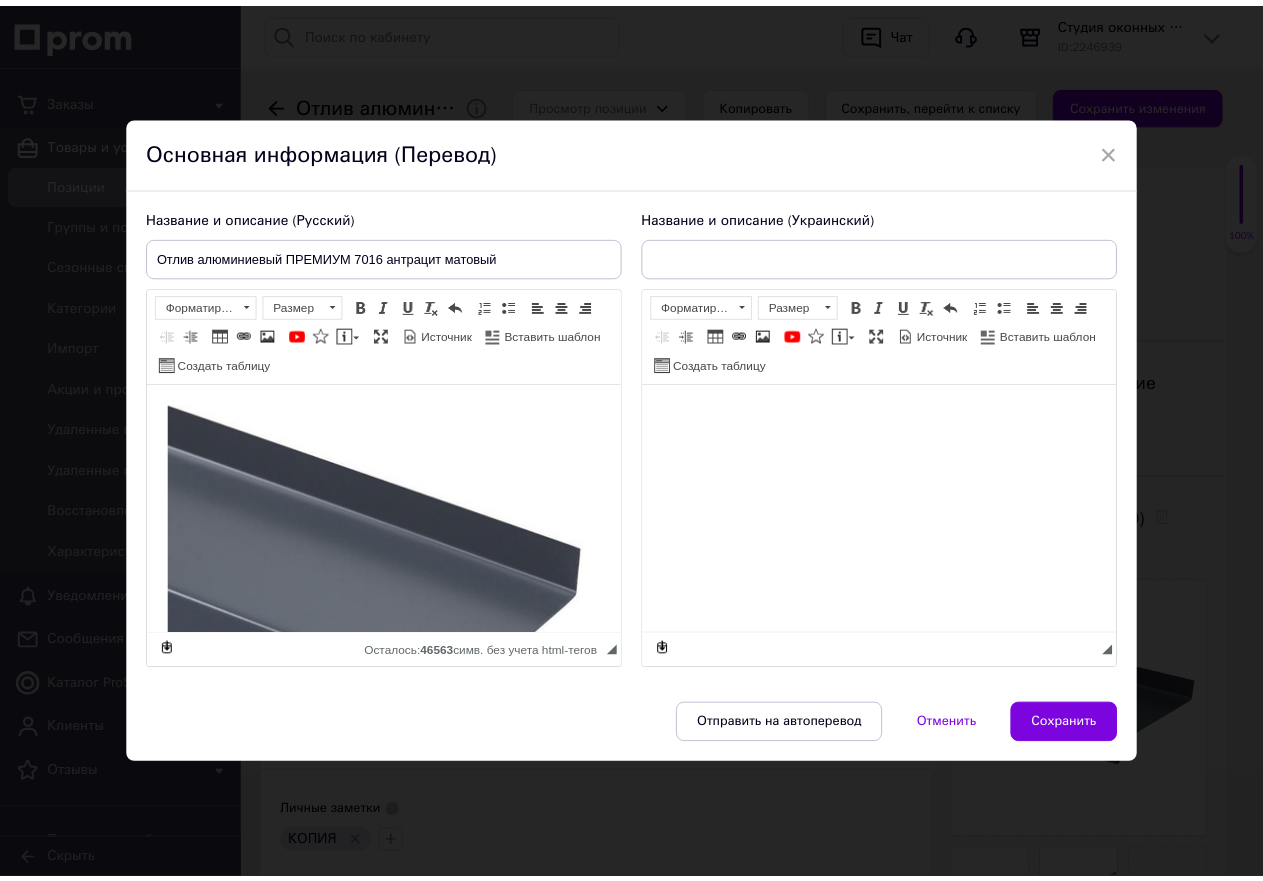 scroll, scrollTop: 0, scrollLeft: 0, axis: both 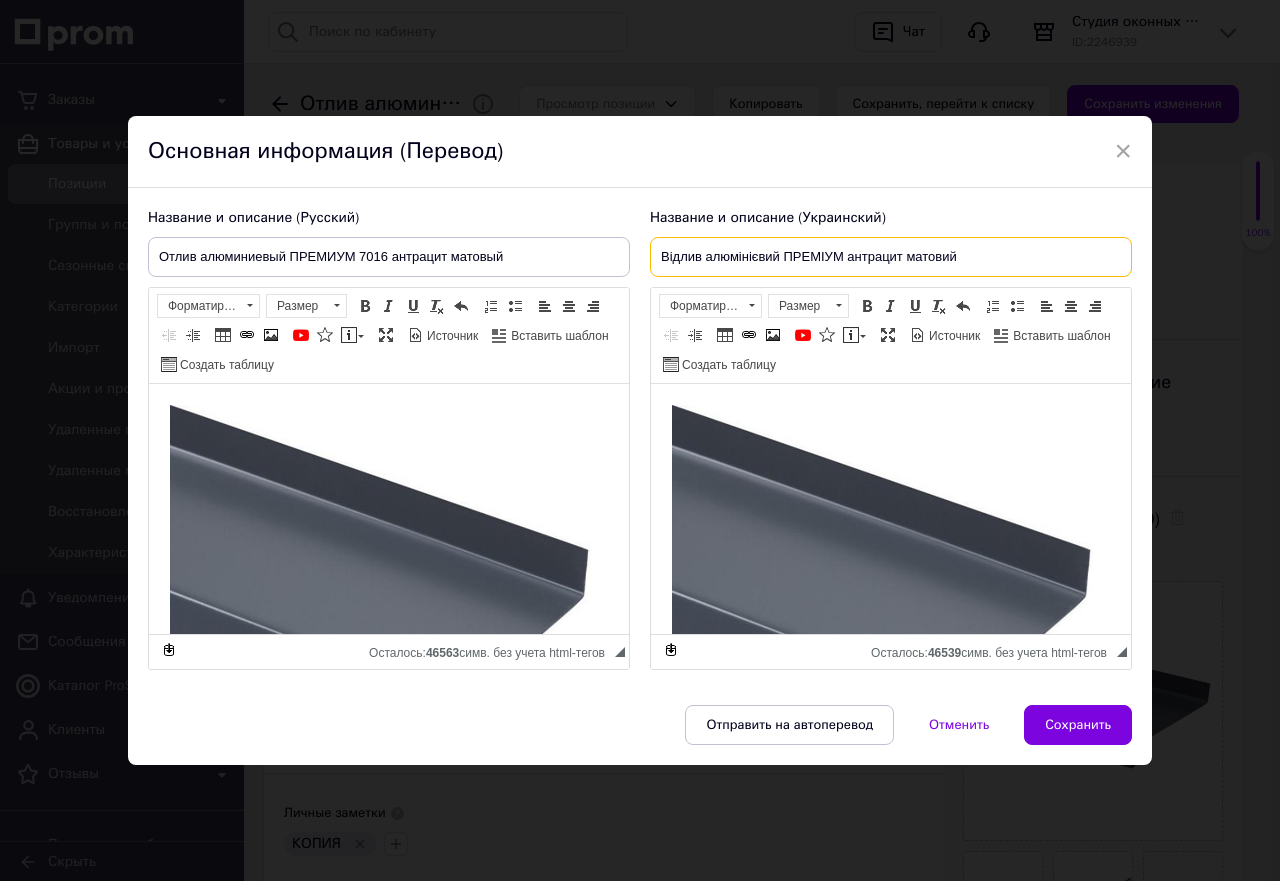 click on "Відлив алюмінієвий ПРЕМІУМ антрацит матовий" at bounding box center [891, 257] 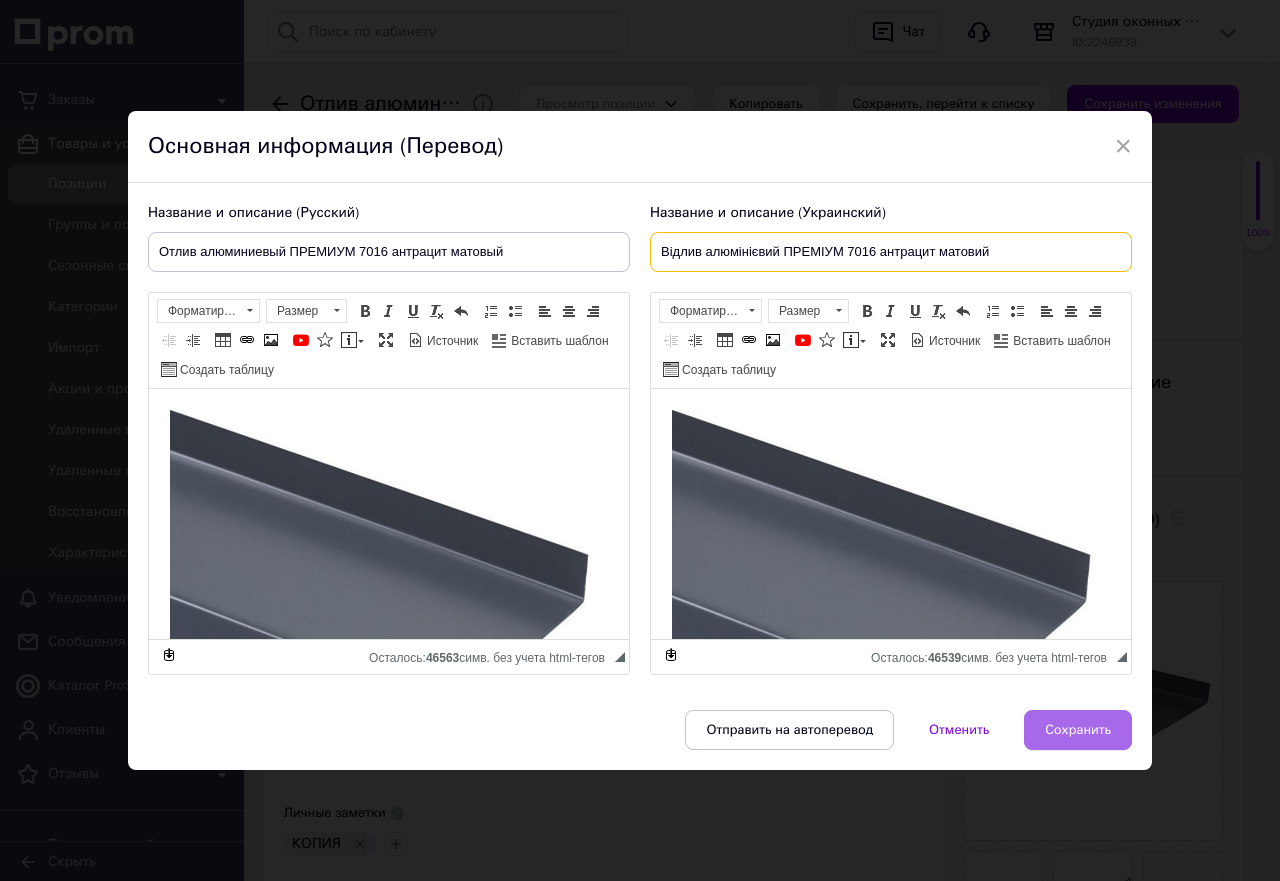 type on "Відлив алюмінієвий ПРЕМІУМ 7016 антрацит матовий" 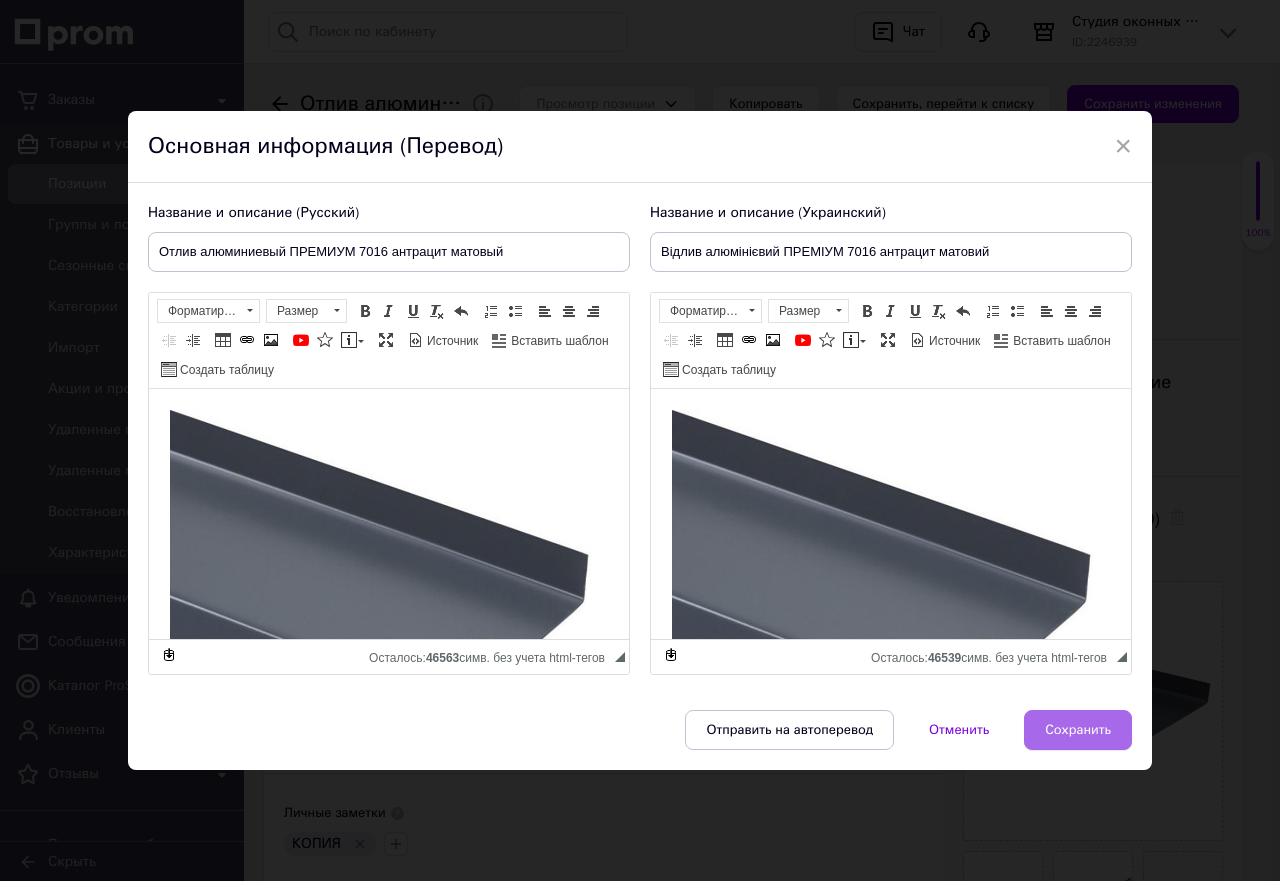click on "Сохранить" at bounding box center [1078, 730] 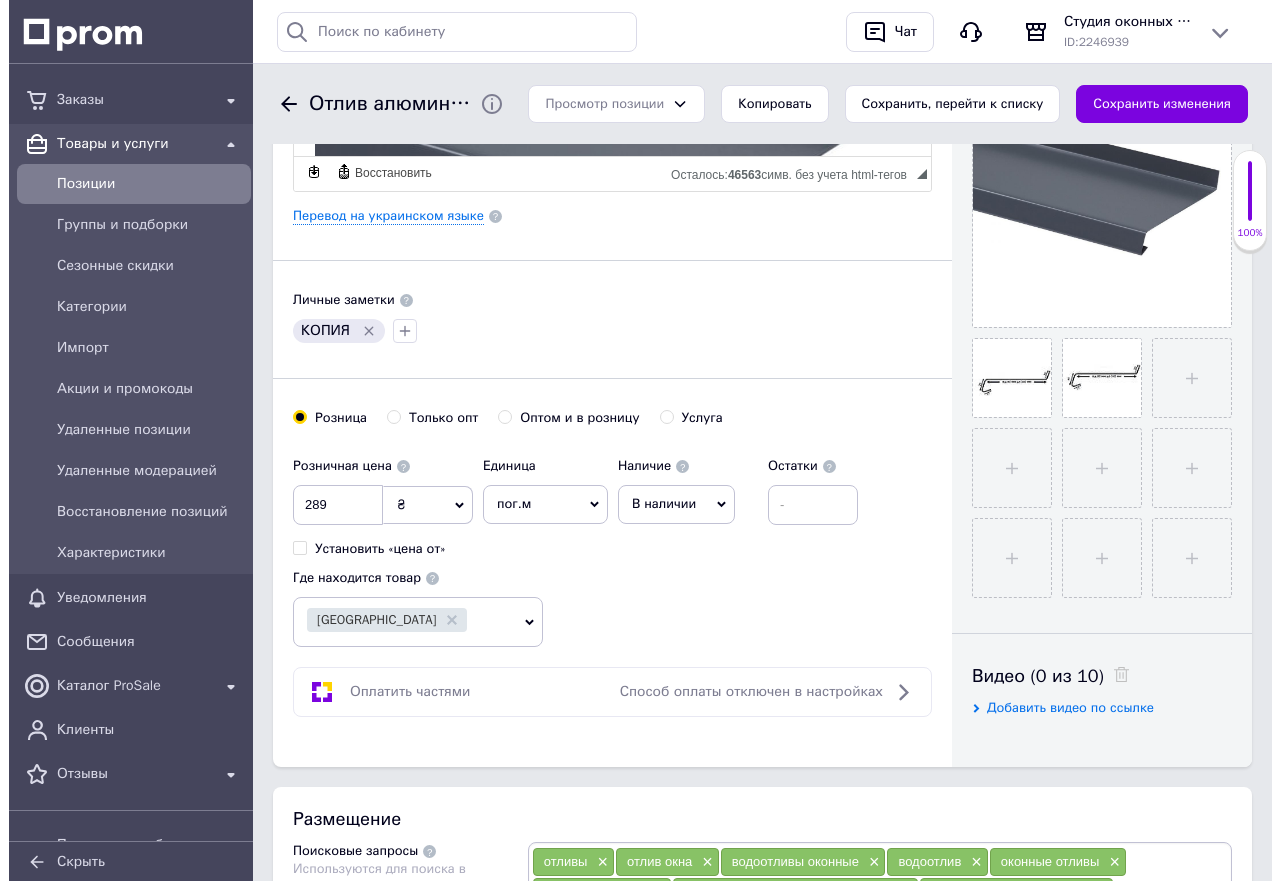 scroll, scrollTop: 200, scrollLeft: 0, axis: vertical 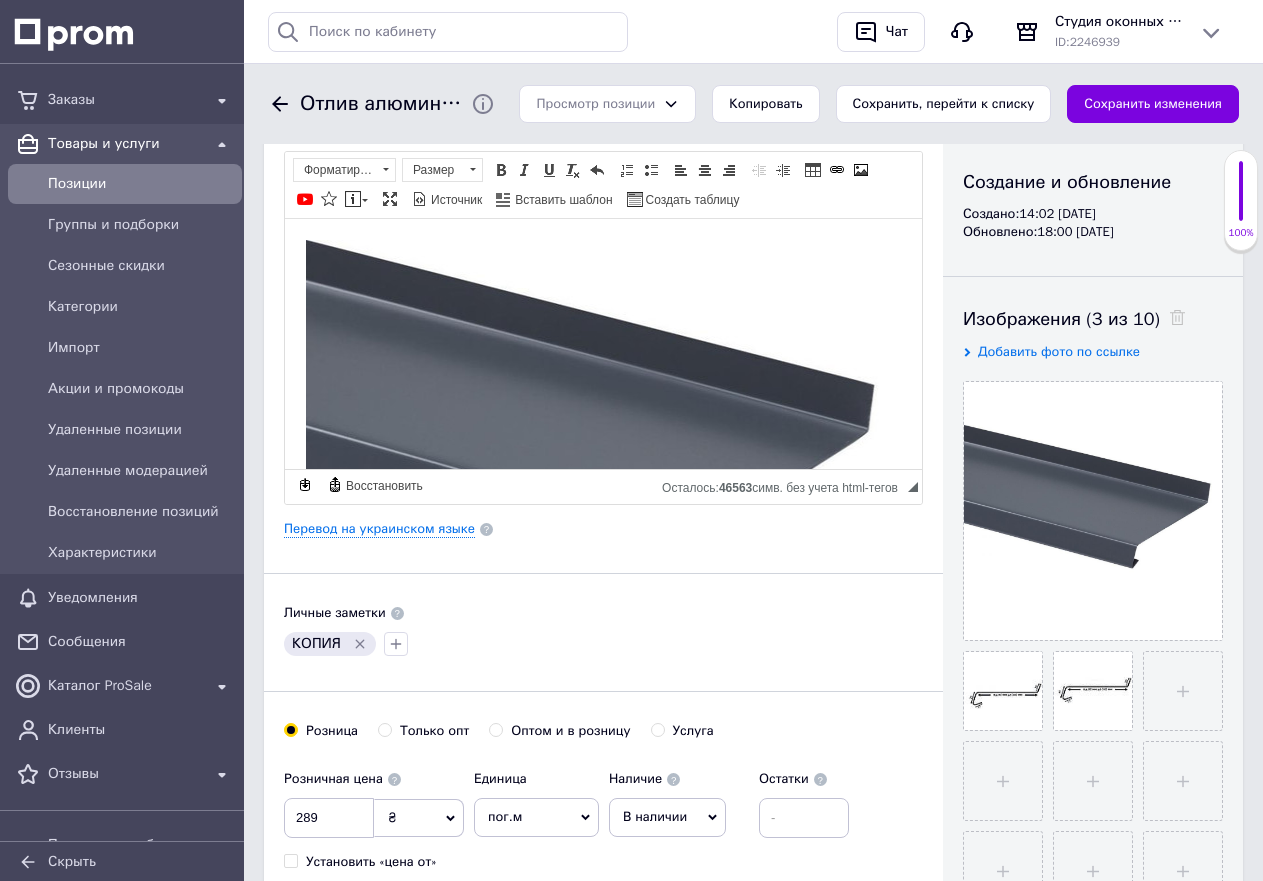 click on "Основная информация Название позиции (Русский) ✱ Отлив алюминиевый ПРЕМИУМ 7016 антрацит матовый Код/Артикул 7016 Описание (Русский) ✱
Алюминиевый отлив антрацит темно-серый
Алюминиевый отлив представляет собой формованную алюминиевую деталь с полимерным покрытием, устойчивым к воздействию погодных условий (ветер, осадки в виде дождя и снега, ультрафиолетовые лучи).
А разработанная структура отлива позволяет глушить звуки капель дождя, падающих на поверхность.
На Ваш выбор 2-ва типоразмера:  с [PERSON_NAME] 25 мм  [PERSON_NAME] 40 мм." at bounding box center (603, 522) 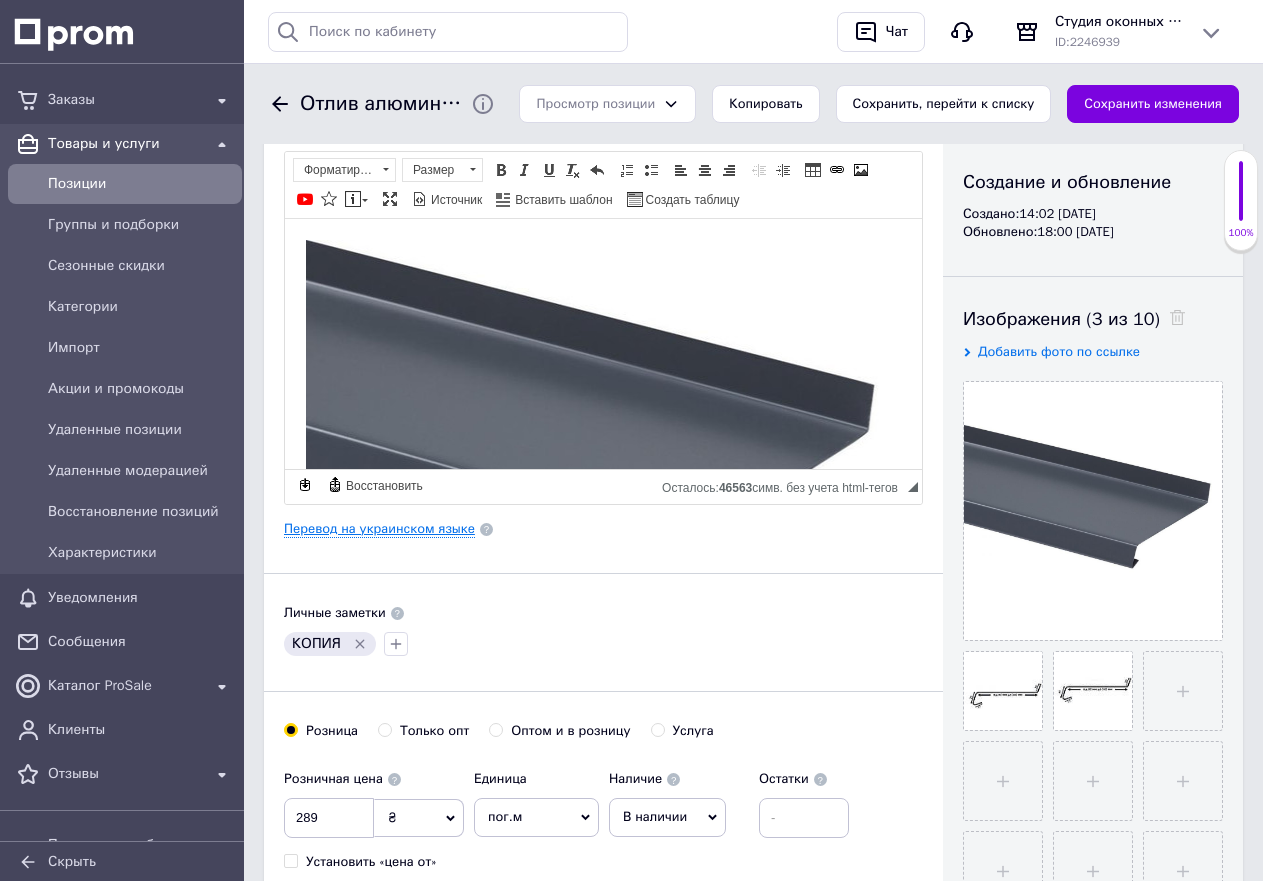 click on "Перевод на украинском языке" at bounding box center (379, 529) 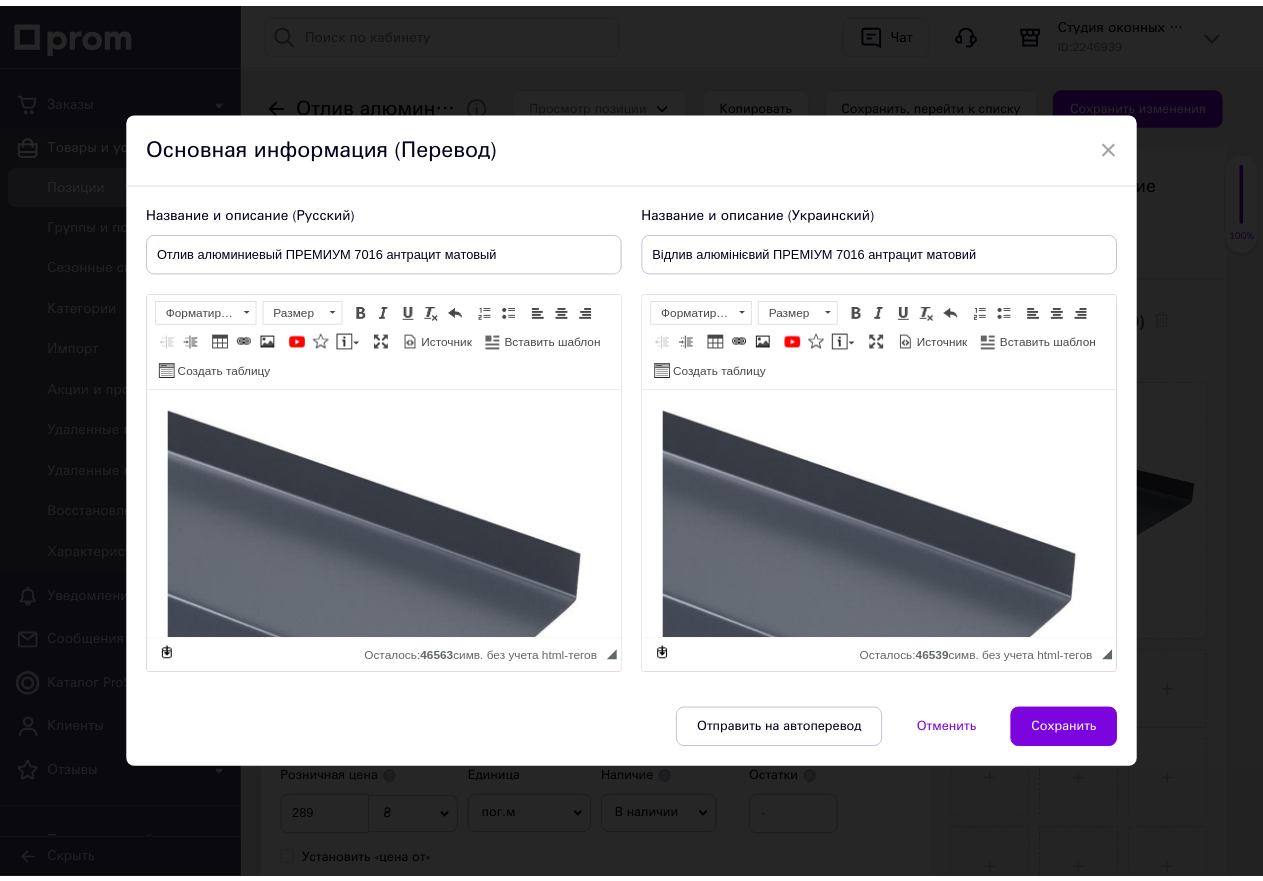 scroll, scrollTop: 0, scrollLeft: 0, axis: both 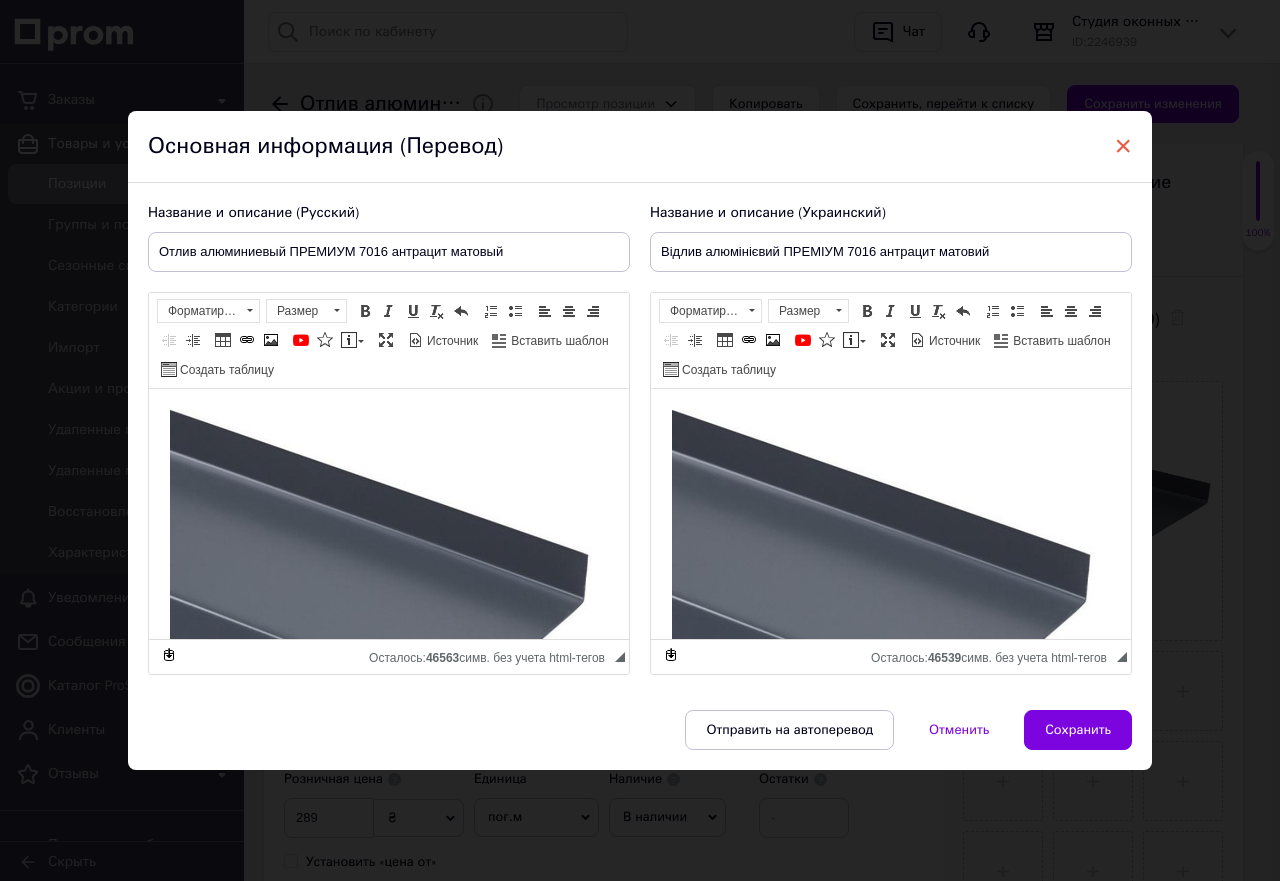click on "×" at bounding box center (1123, 146) 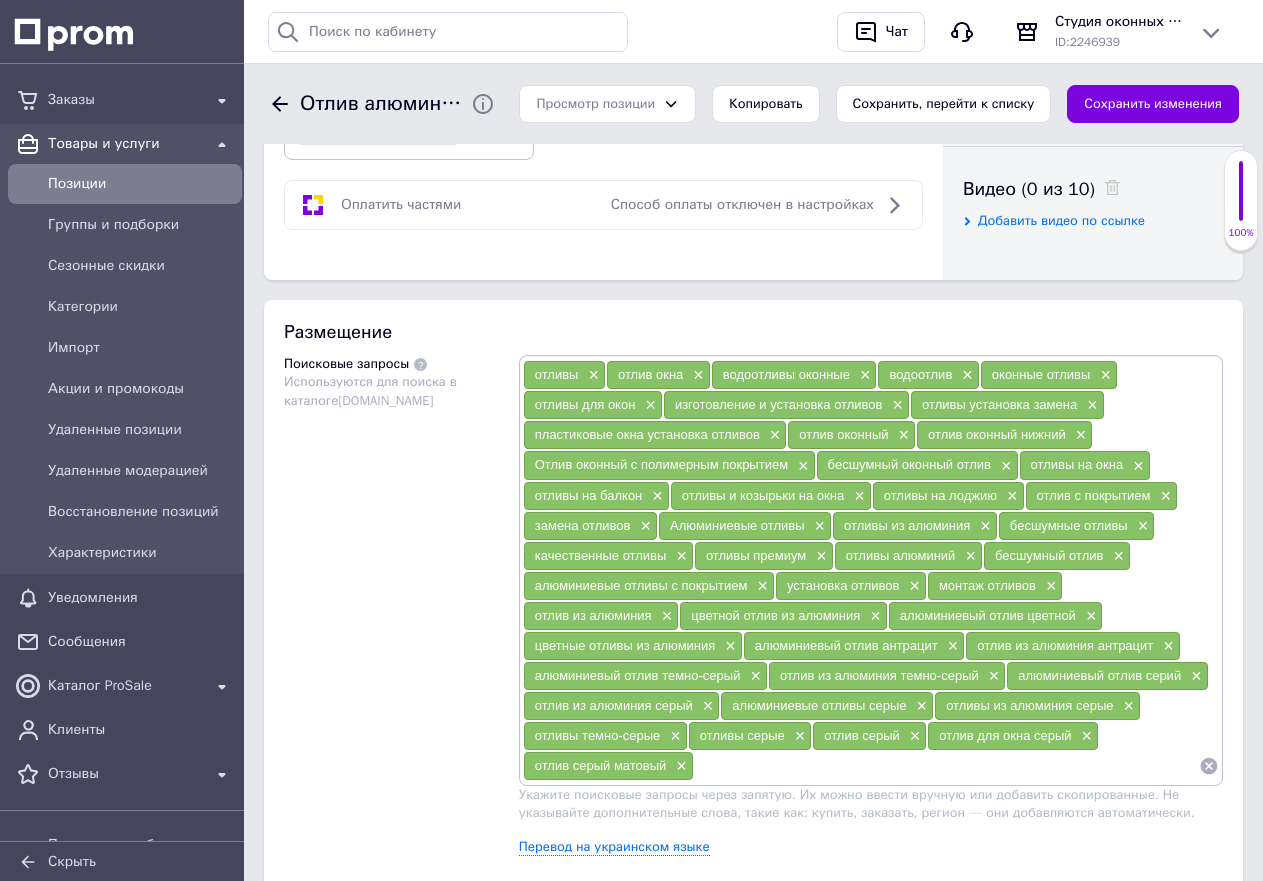 scroll, scrollTop: 1300, scrollLeft: 0, axis: vertical 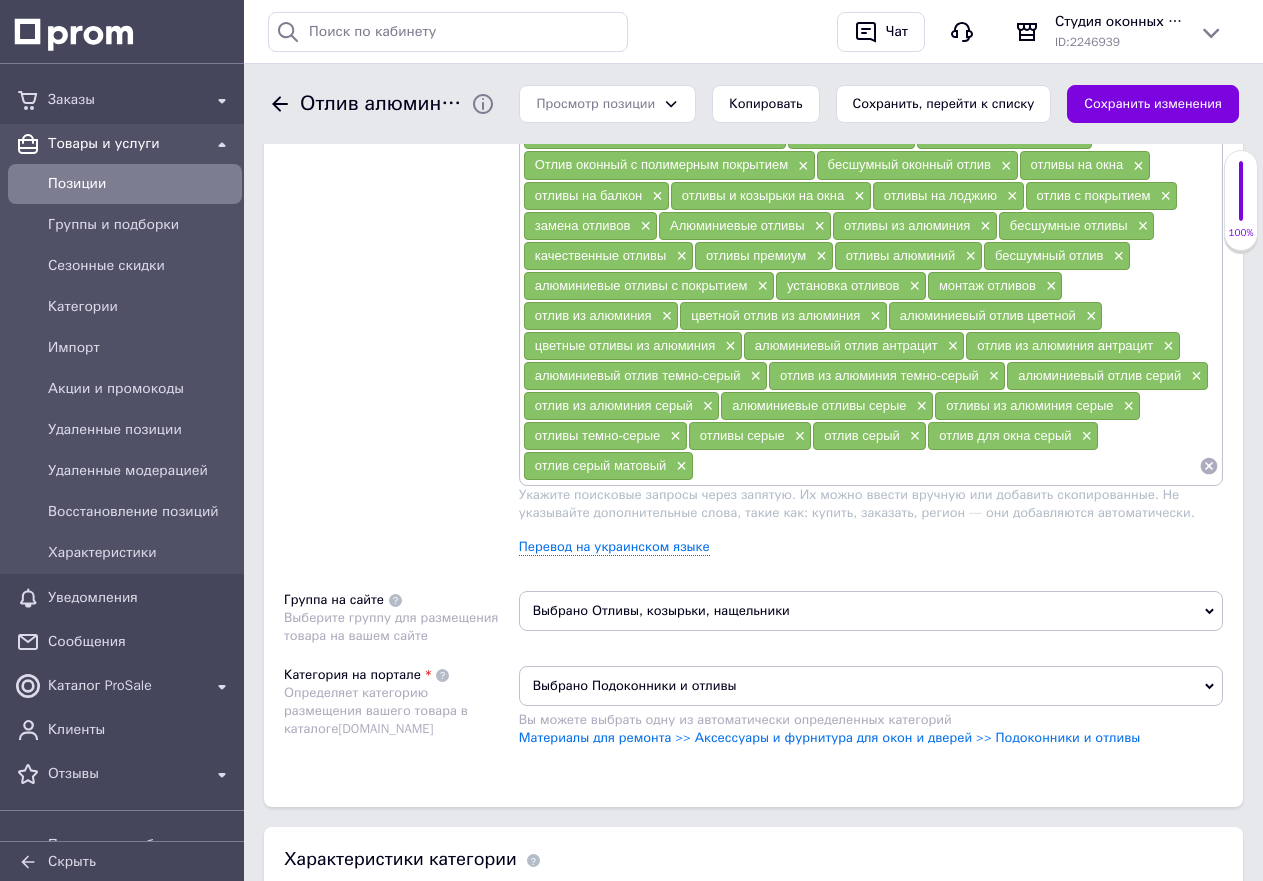 click at bounding box center [946, 466] 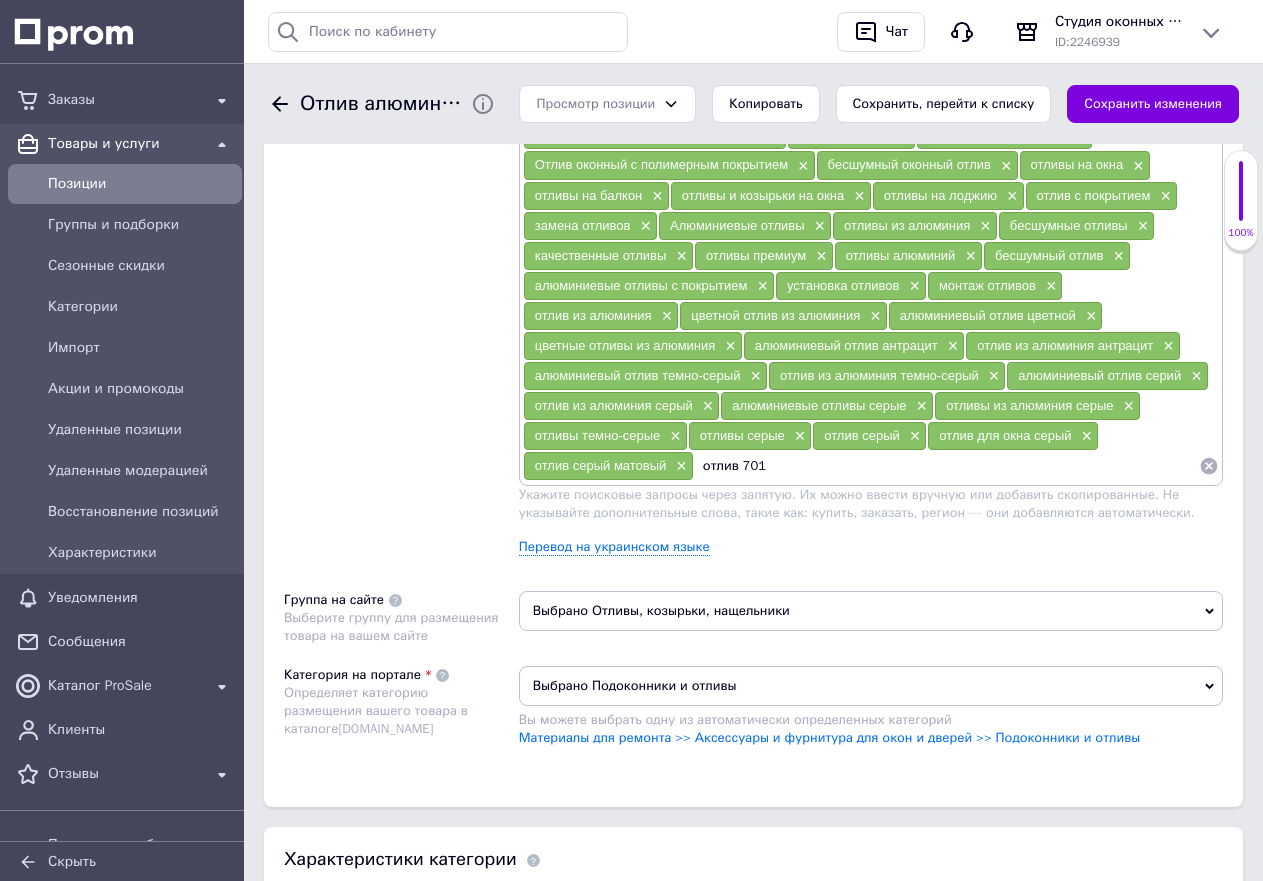 type on "отлив 7016" 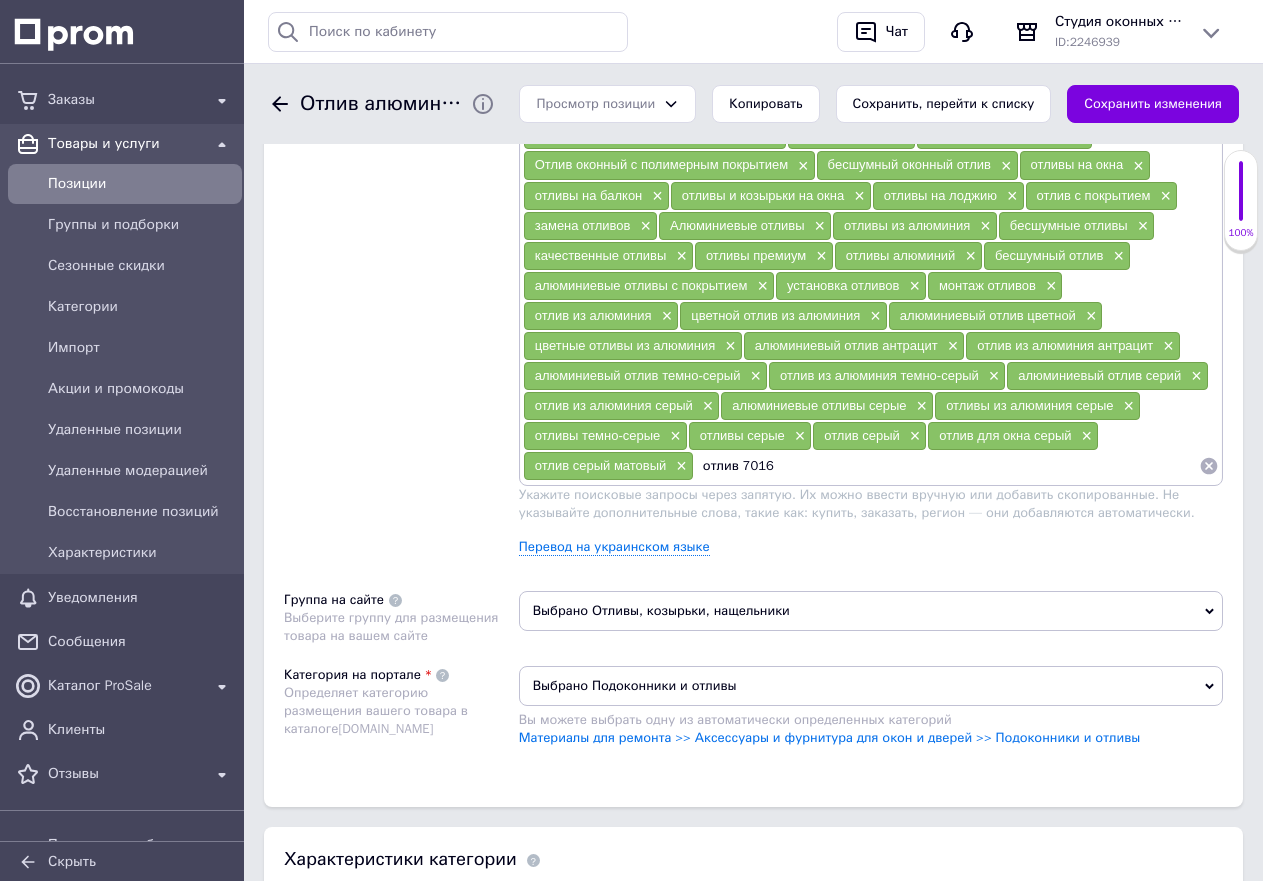 type 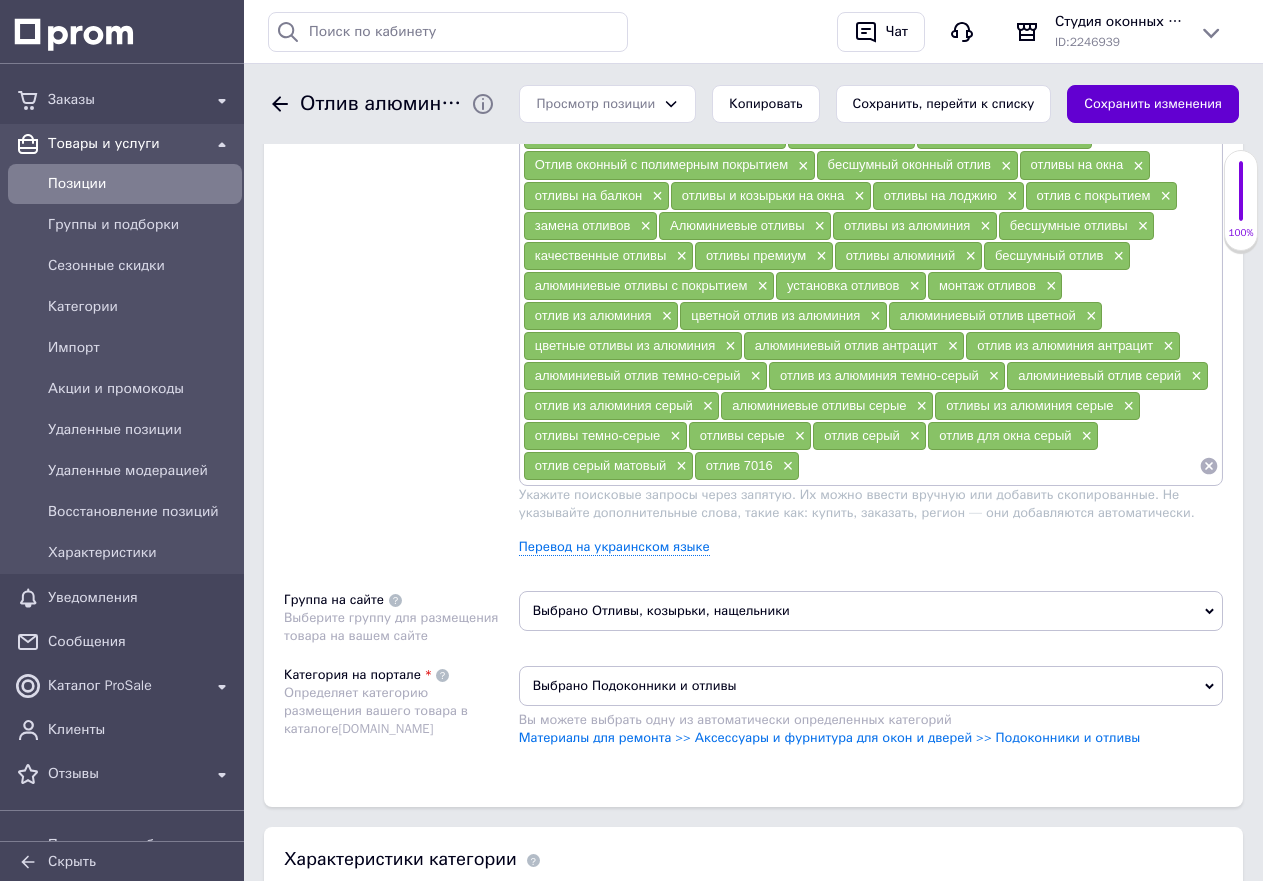 click on "Сохранить изменения" at bounding box center (1153, 104) 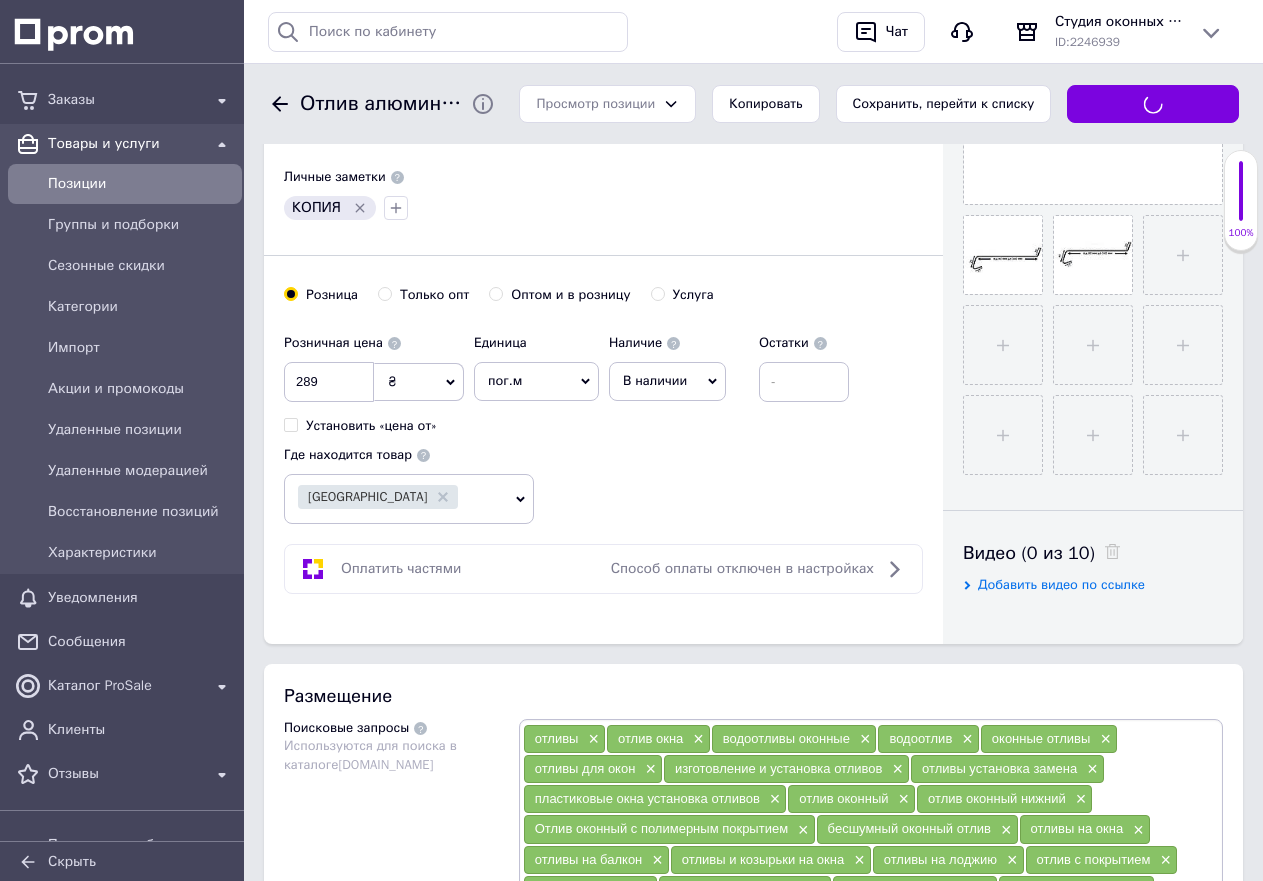 scroll, scrollTop: 600, scrollLeft: 0, axis: vertical 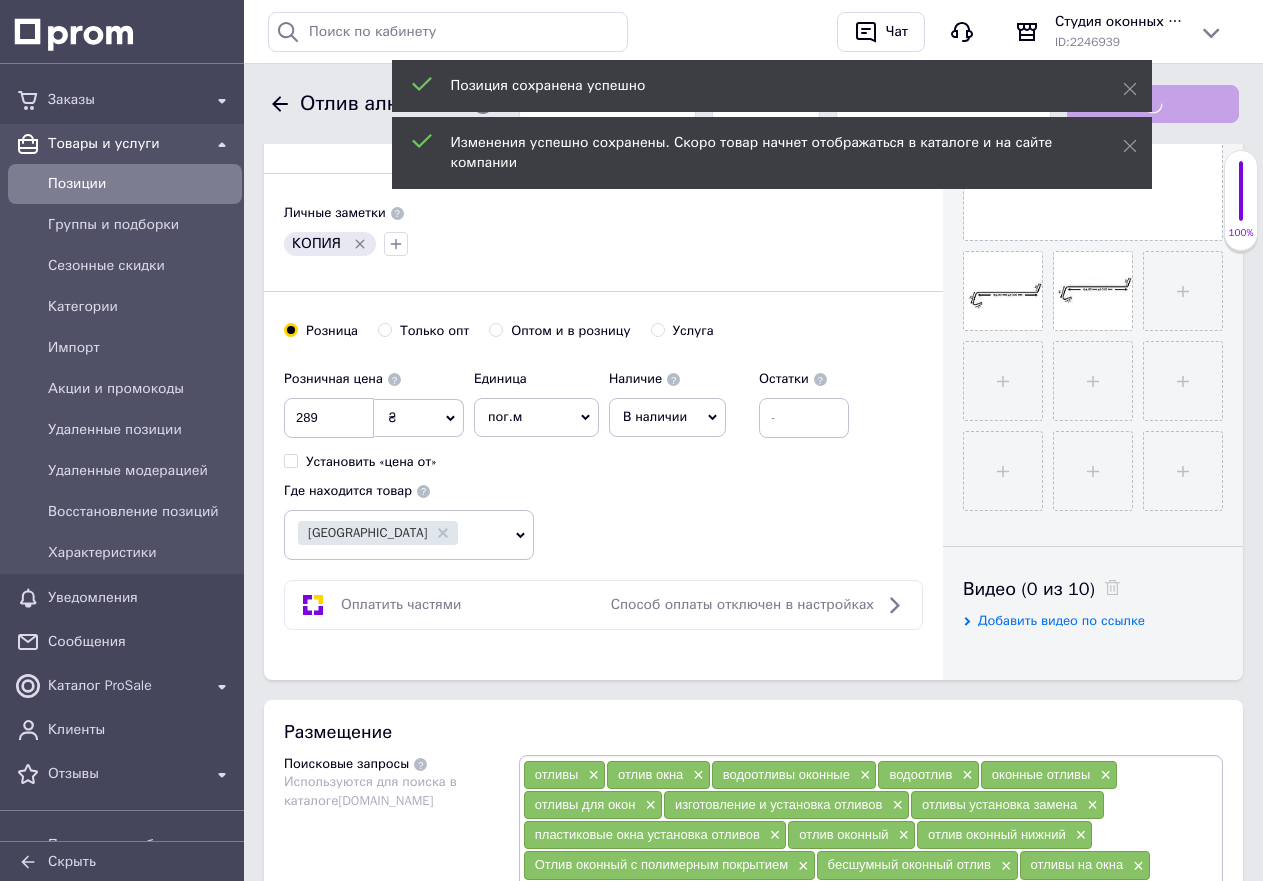 click 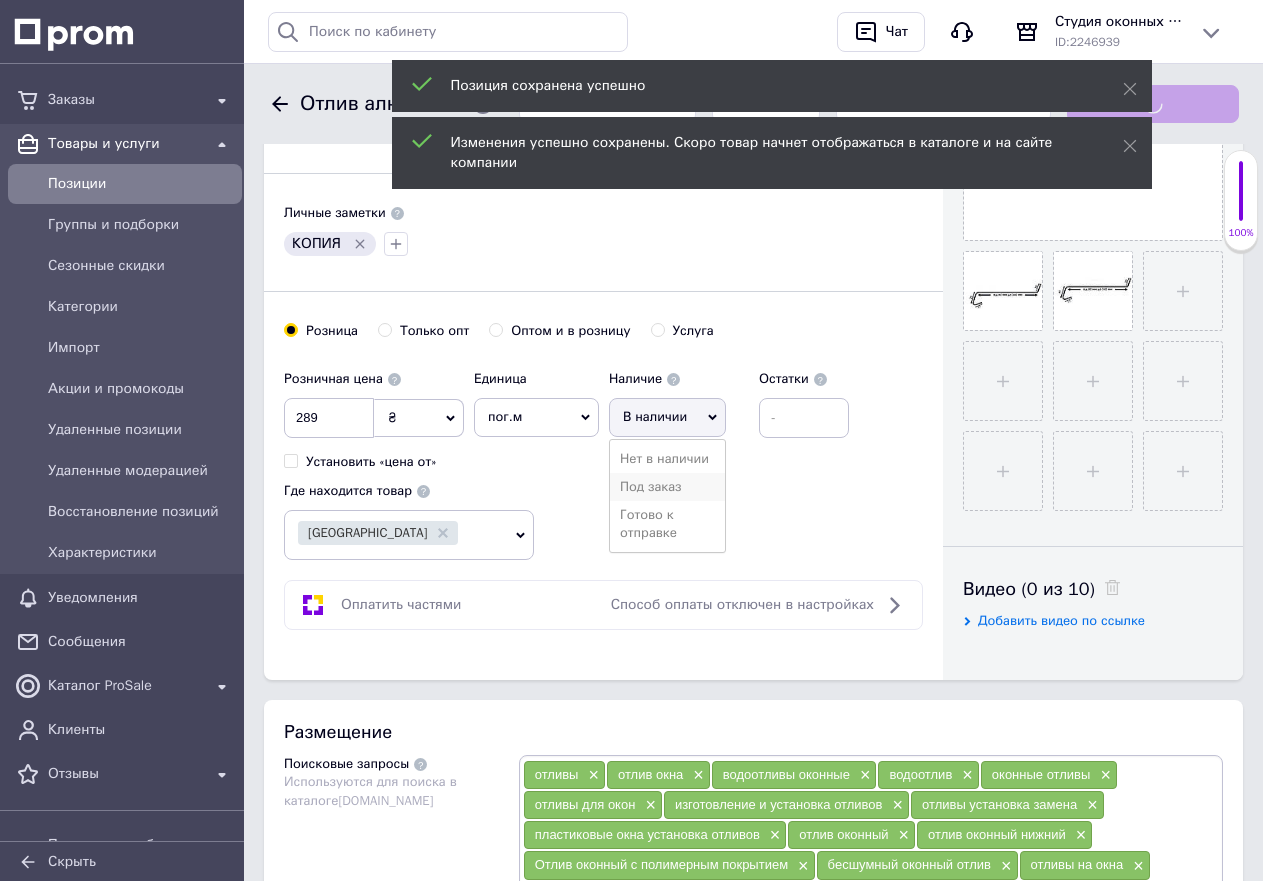 click on "Под заказ" at bounding box center [667, 487] 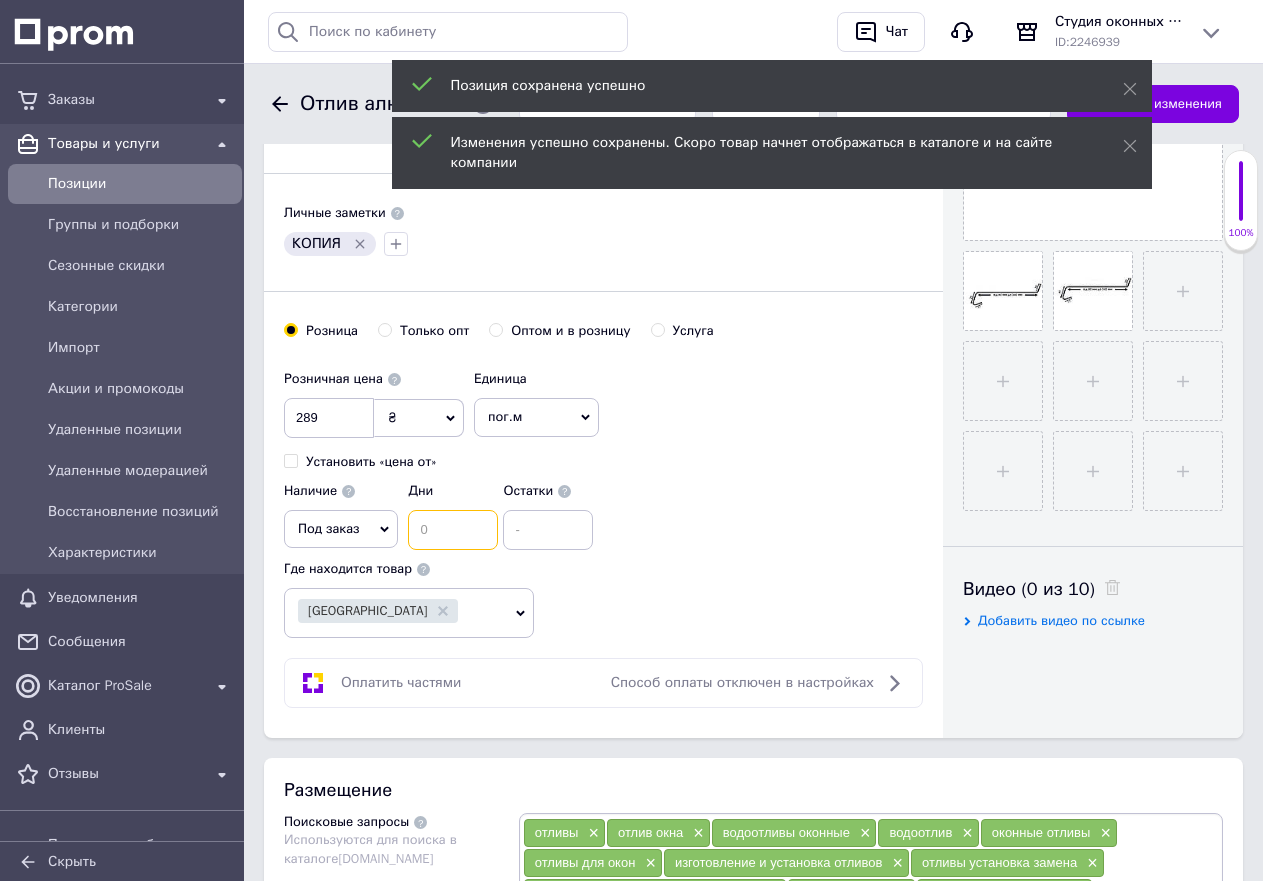 click at bounding box center (453, 530) 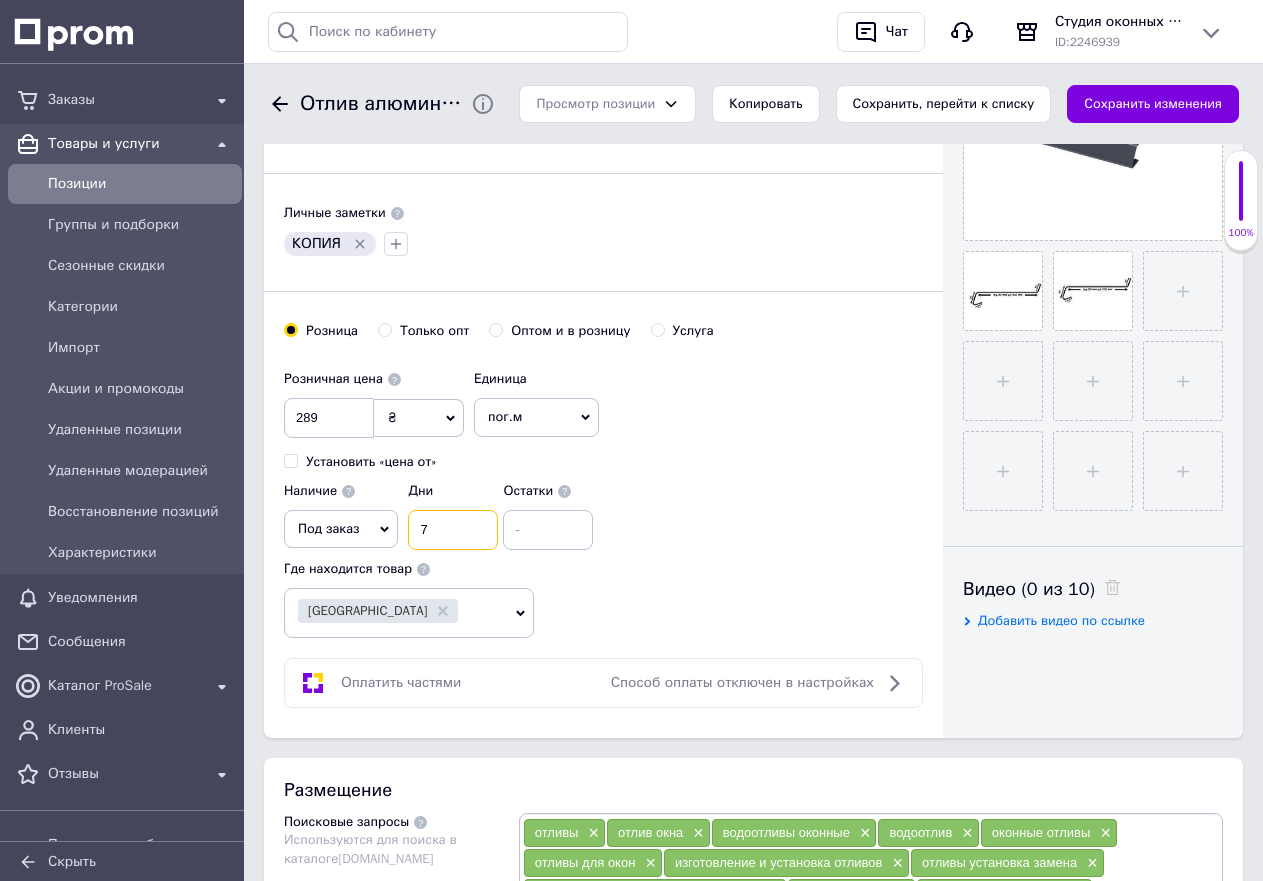 type on "7" 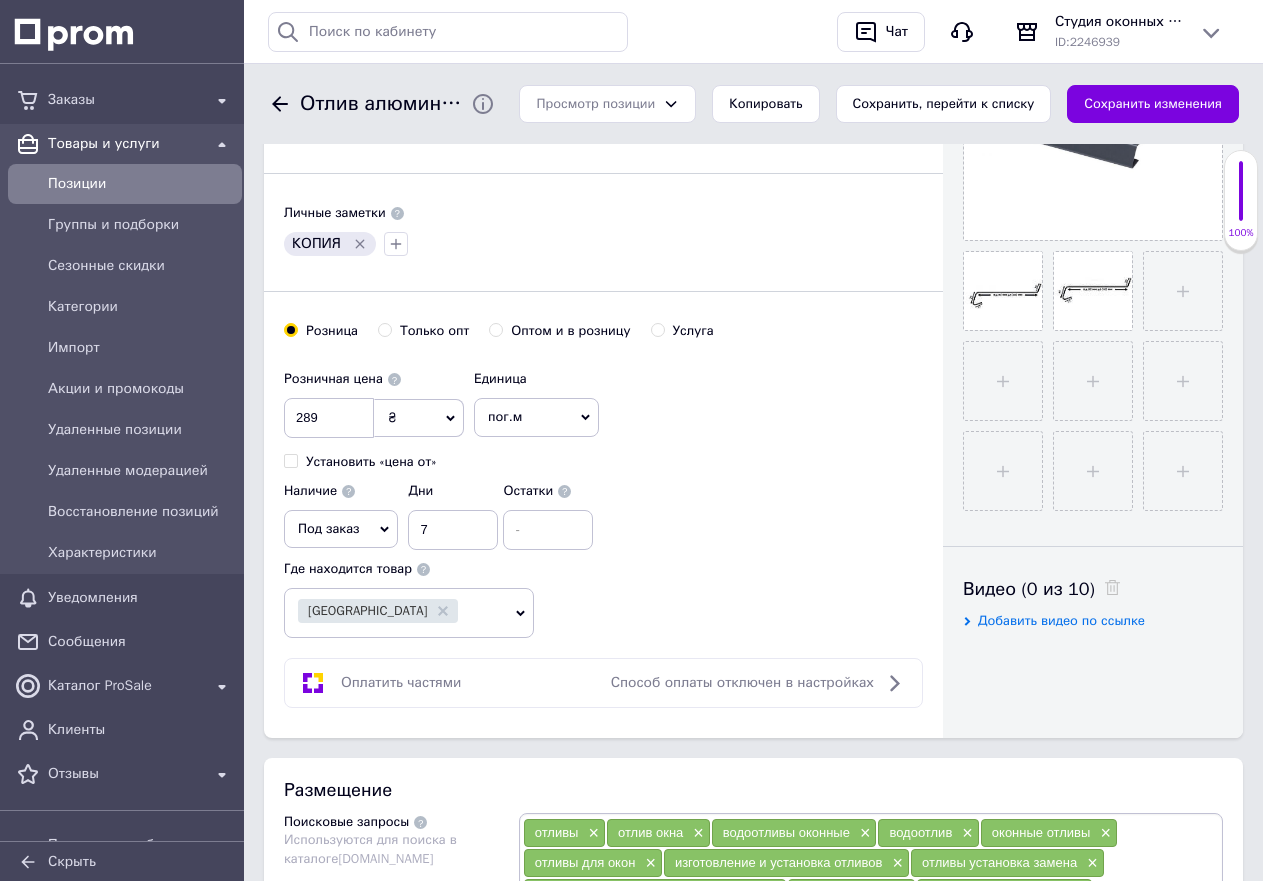 click on "Розничная цена 289 ₴ $ € CHF £ ¥ PLN ₸ MDL HUF KGS CN¥ TRY ₩ lei Установить «цена от» Единица пог.м Популярное шт. комплект упаковка кв.м пара м кг услуга т а автоцистерна ампула б баллон банка блистер бобина бочка бут бухта в ватт ведро выезд г г га гигакалория год гр/кв.м д дал два месяца день доза е еврокуб ед. к кВт канистра карат кв.дм кв.м кв.см кв.фут квартал кг кг/кв.м км колесо комплект коробка куб.дм куб.м л л лист м м мВт месяц мешок минута мл мм моток н набор неделя номер о объект п паллетоместо пара партия пач полгода посевная единица птицеместо р рейс рулон с секция" at bounding box center [603, 455] 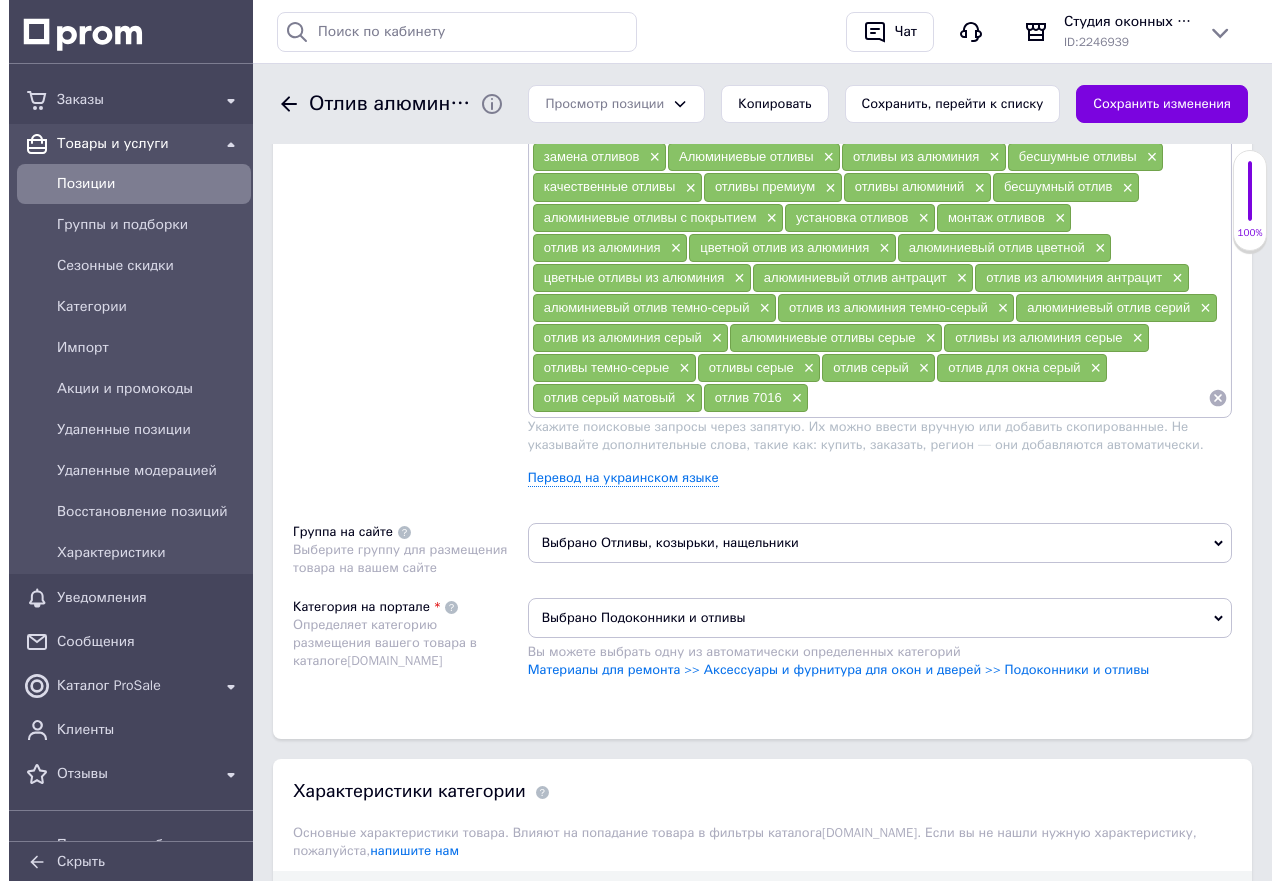 scroll, scrollTop: 1500, scrollLeft: 0, axis: vertical 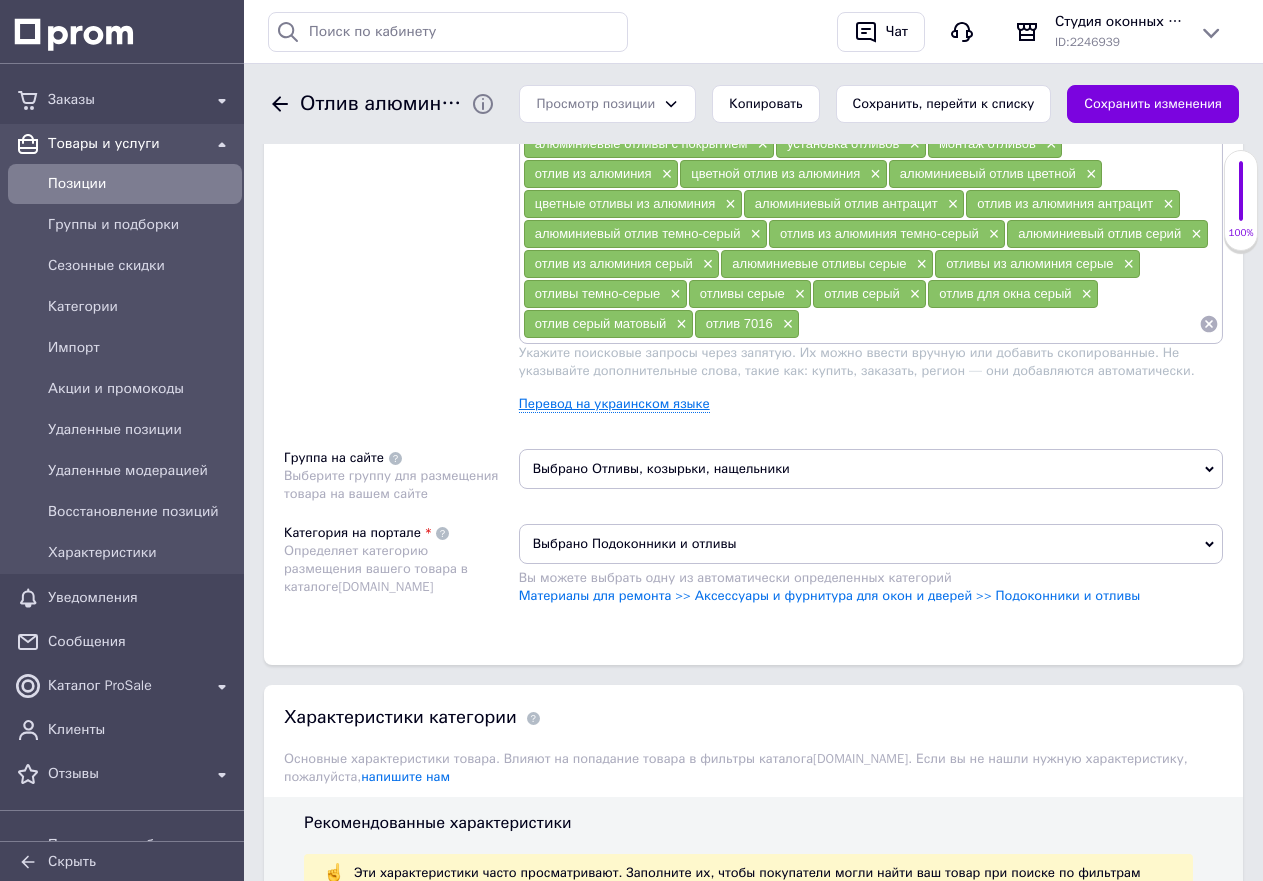 click on "Перевод на украинском языке" at bounding box center [614, 404] 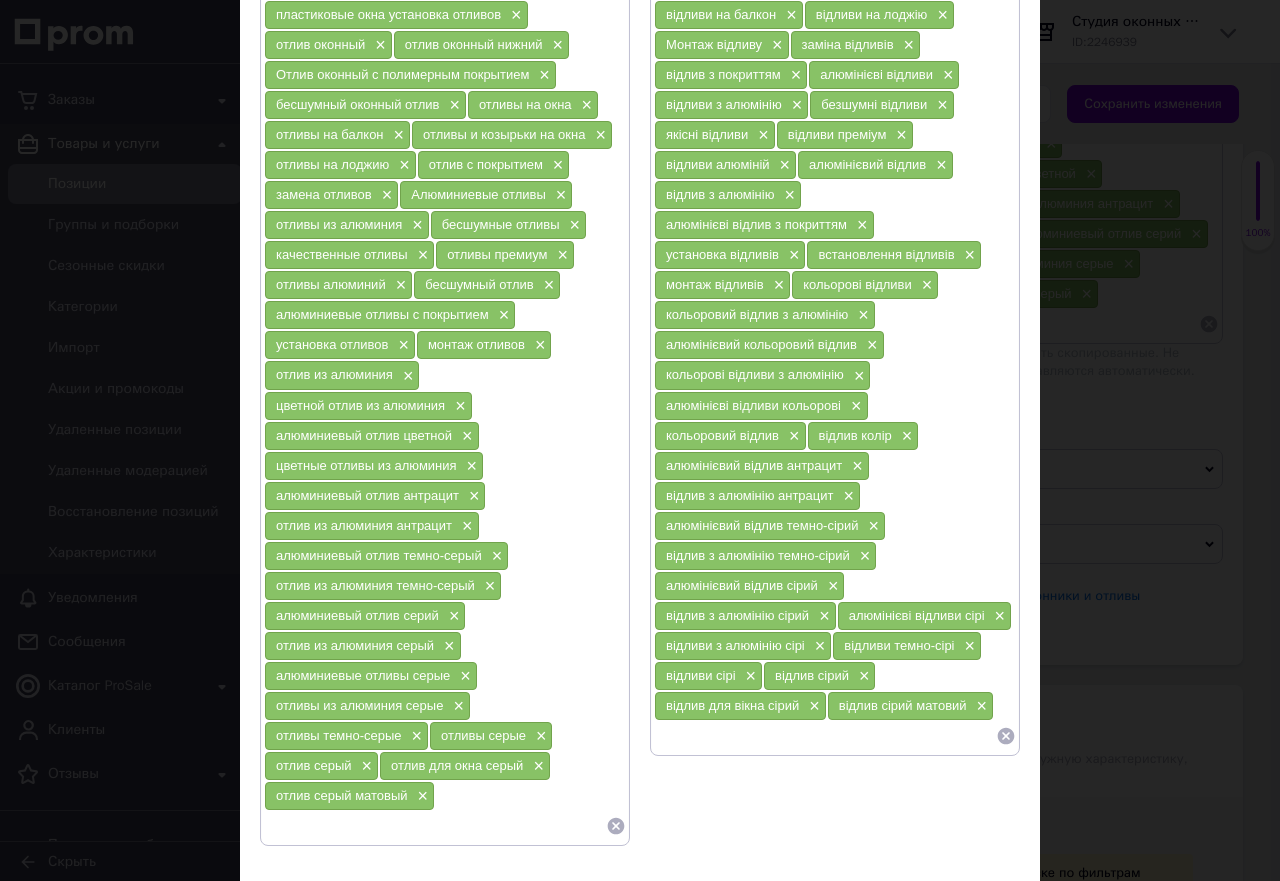scroll, scrollTop: 479, scrollLeft: 0, axis: vertical 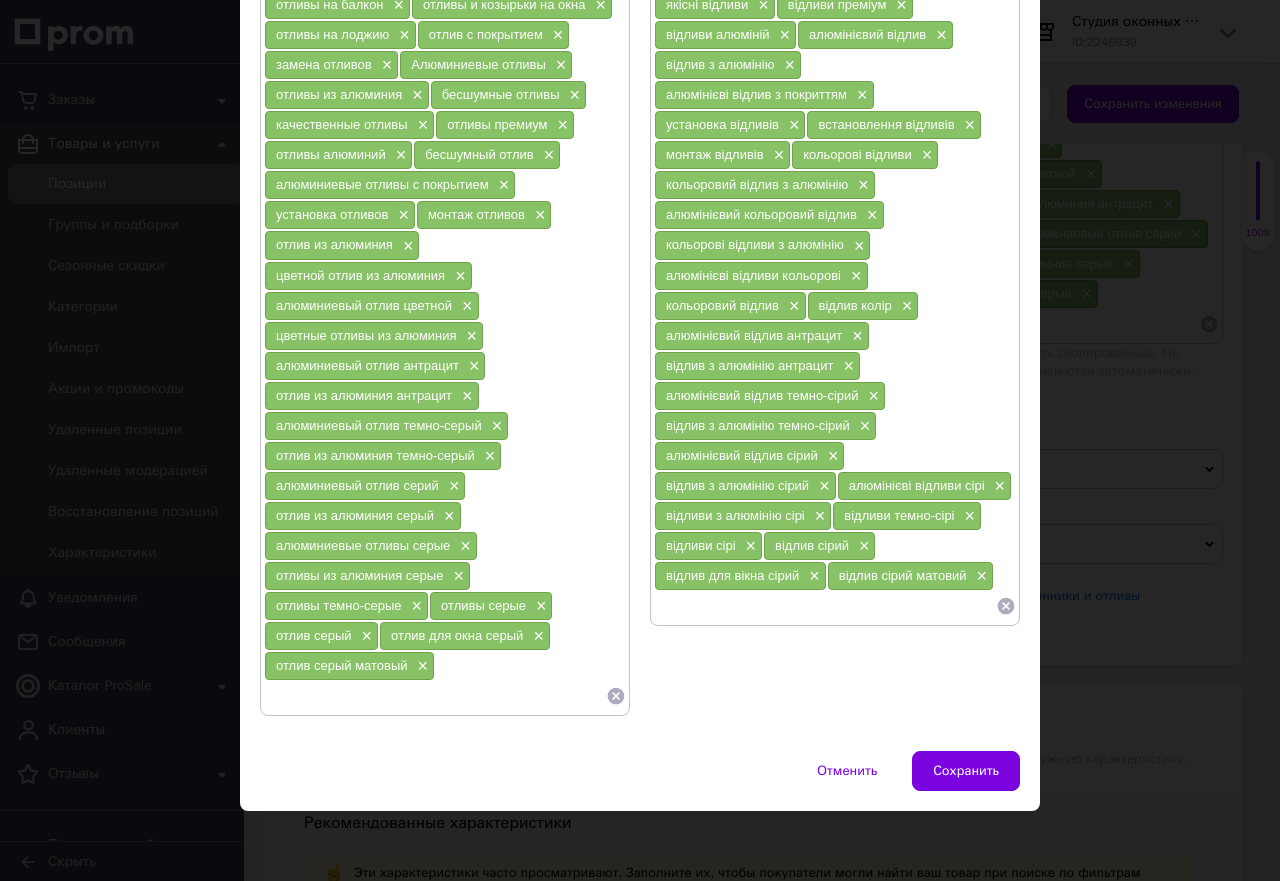 click at bounding box center [825, 606] 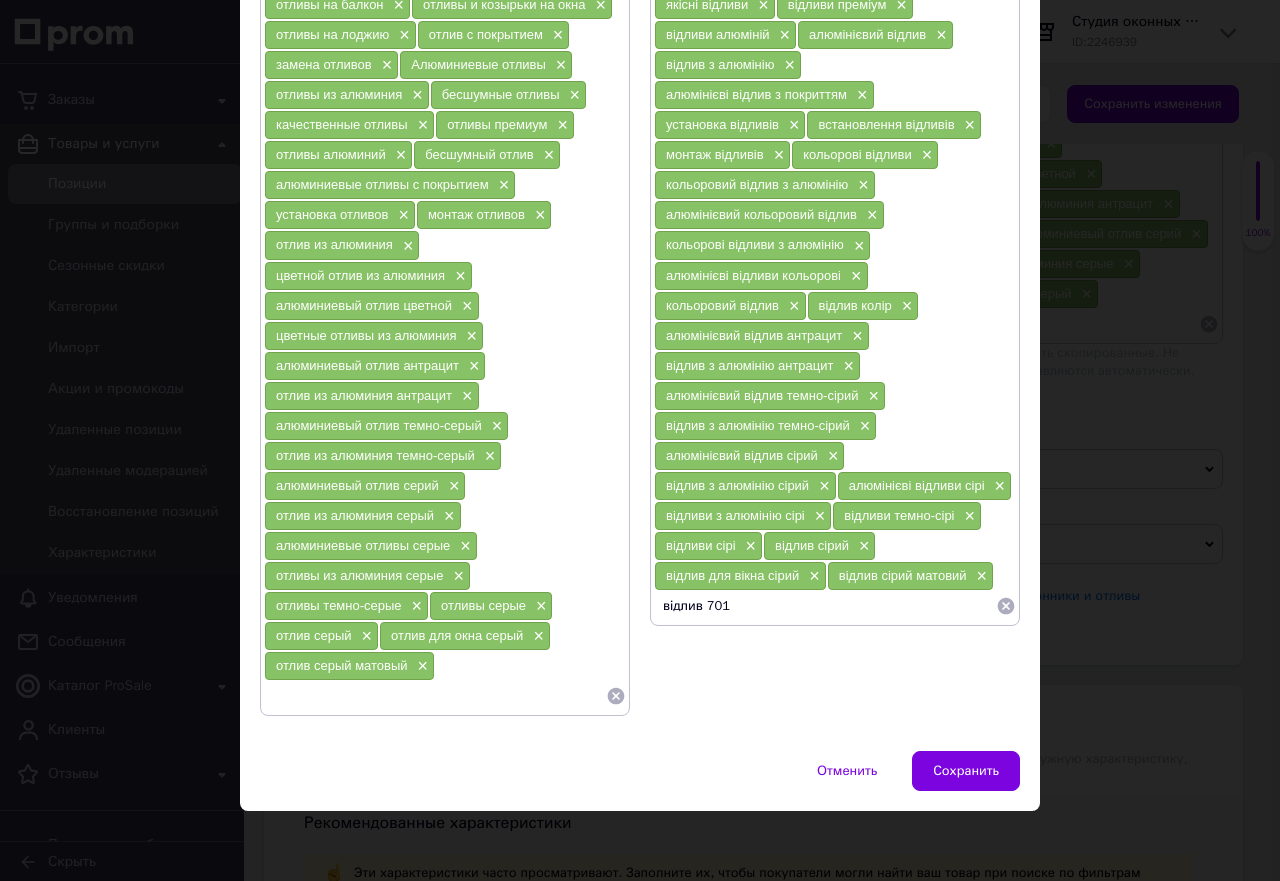type on "відлив 7016" 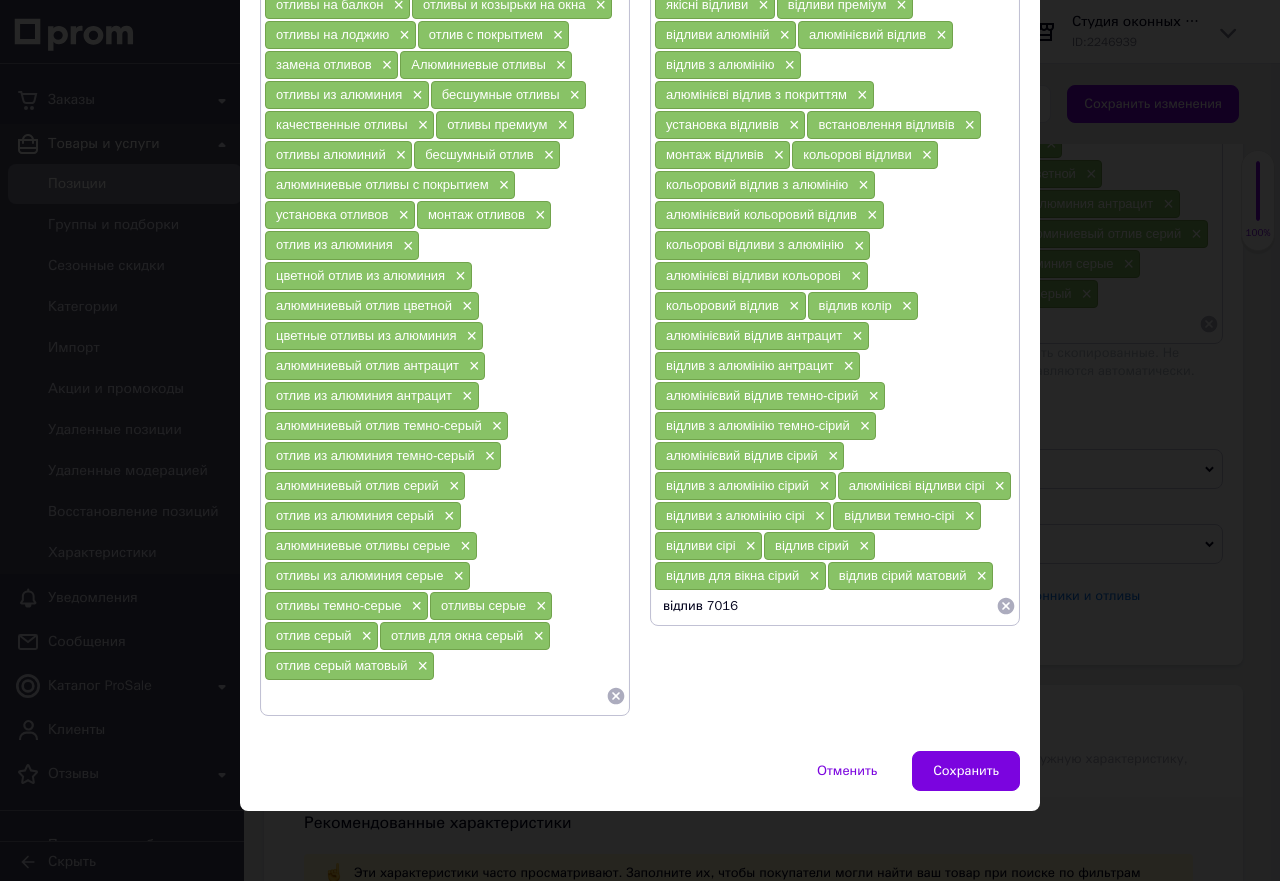 type 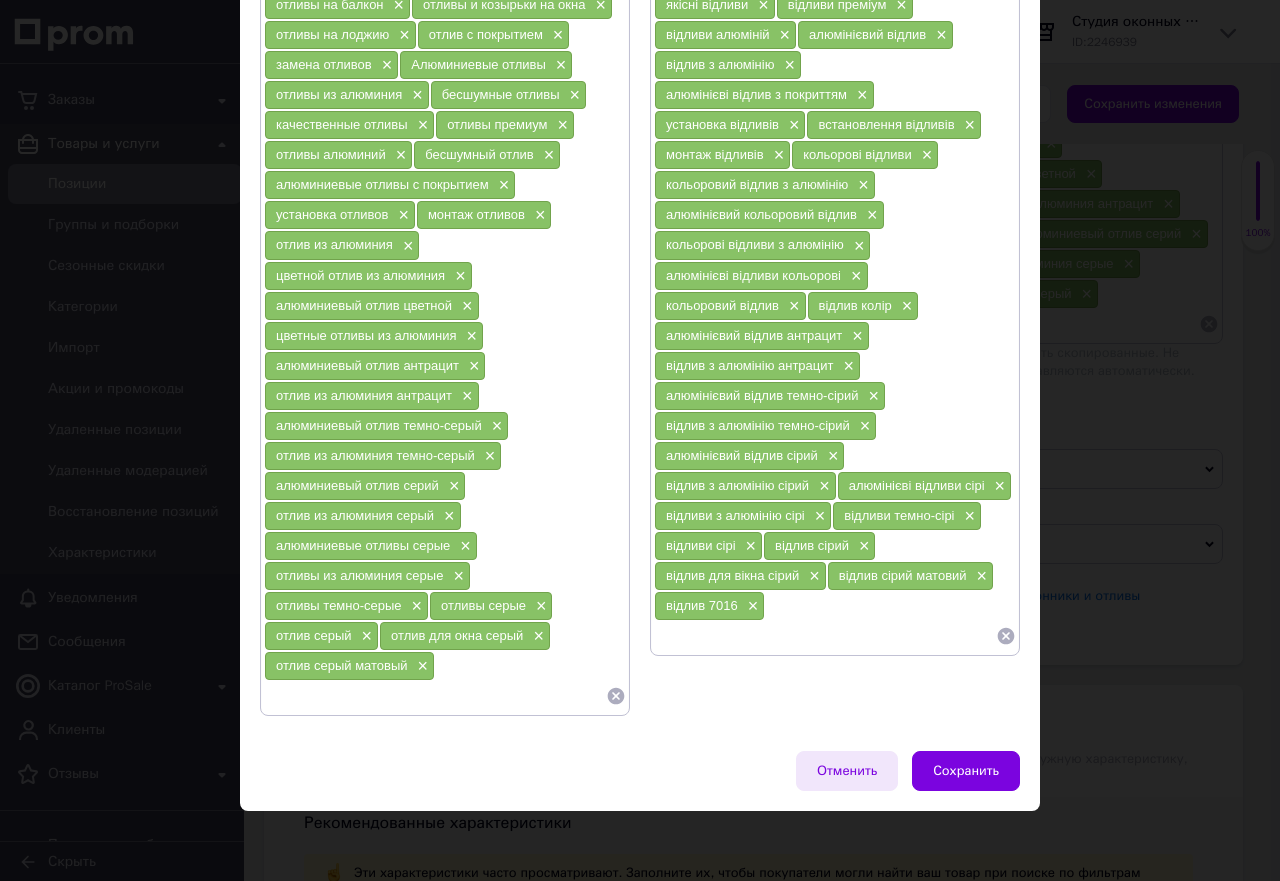 click on "Отменить" at bounding box center (847, 771) 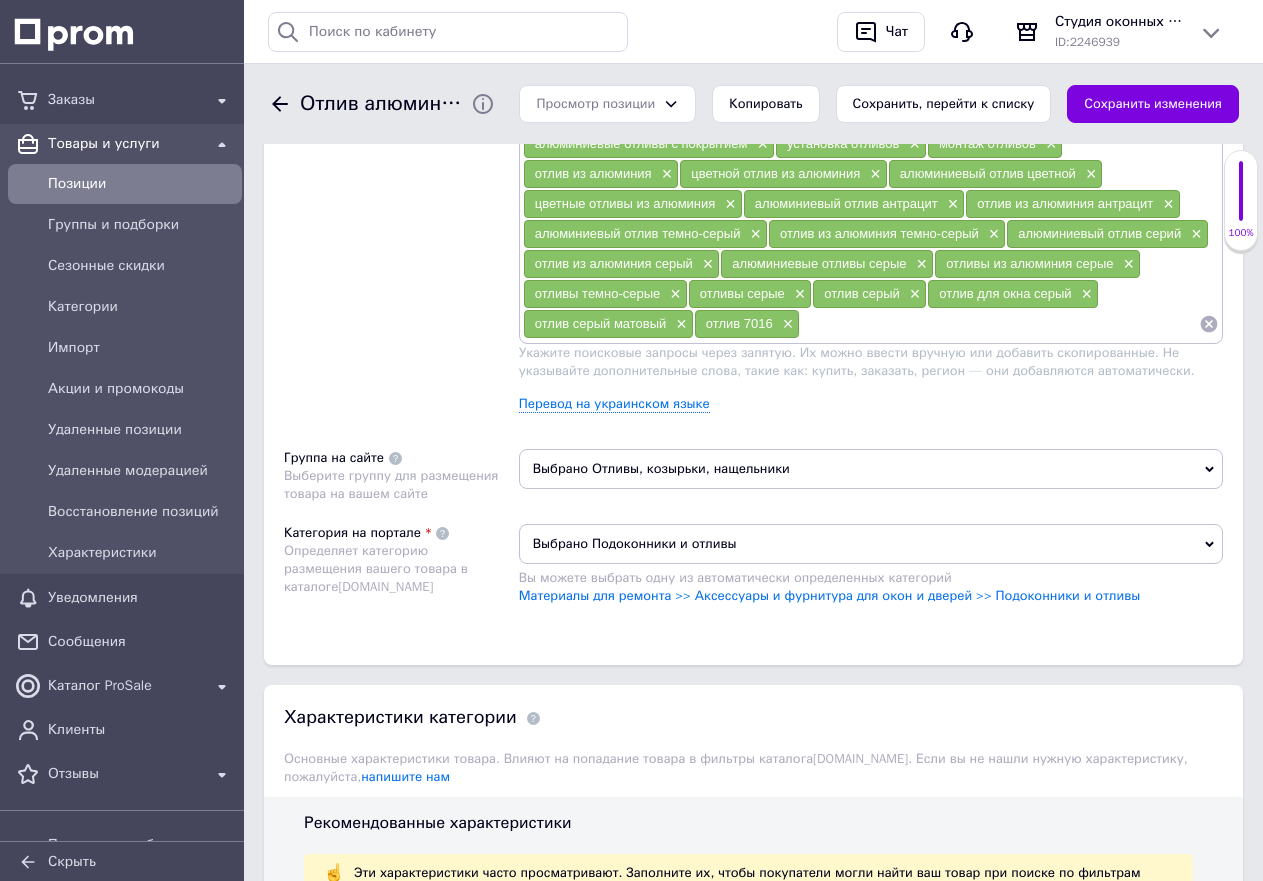 click on "Сохранить изменения" at bounding box center [1153, 104] 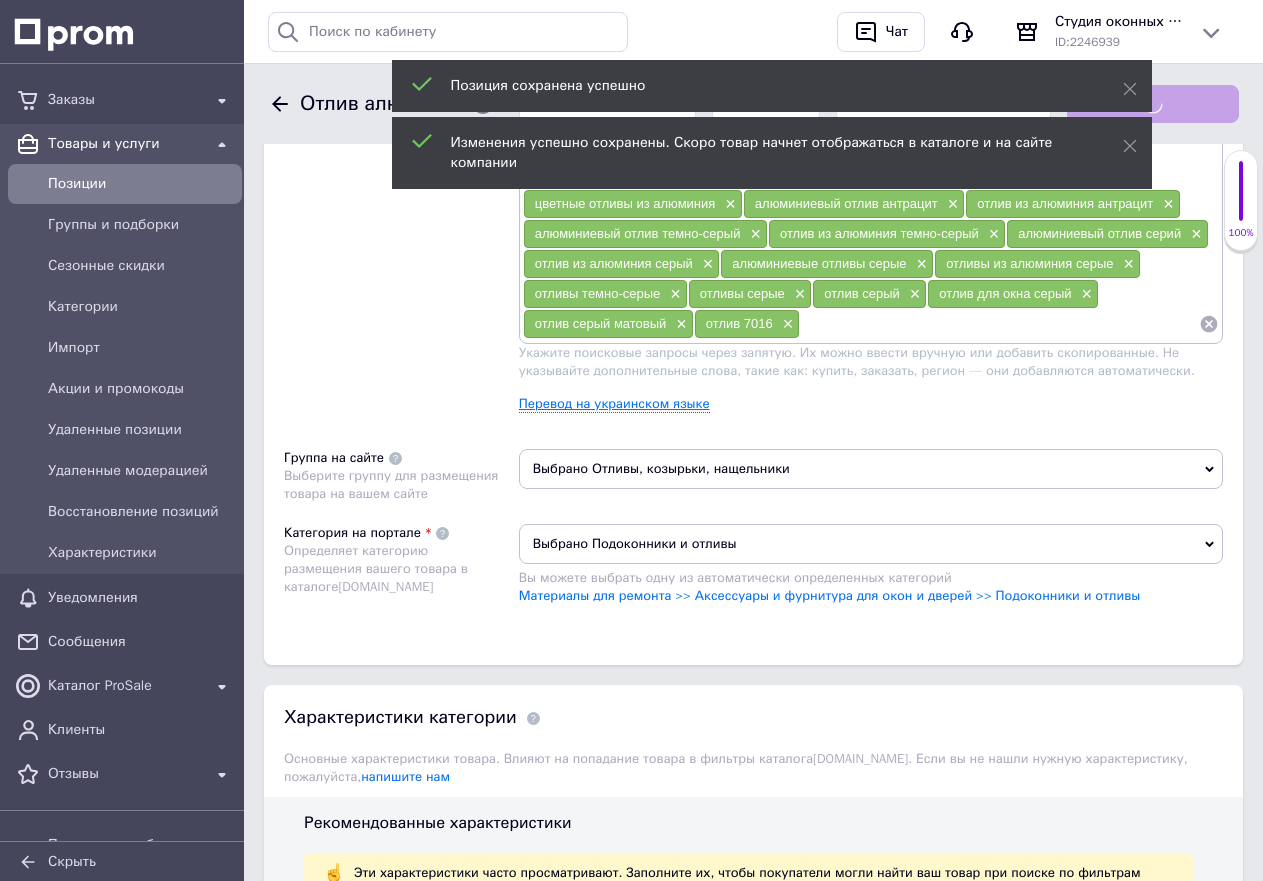 click on "Перевод на украинском языке" at bounding box center [614, 404] 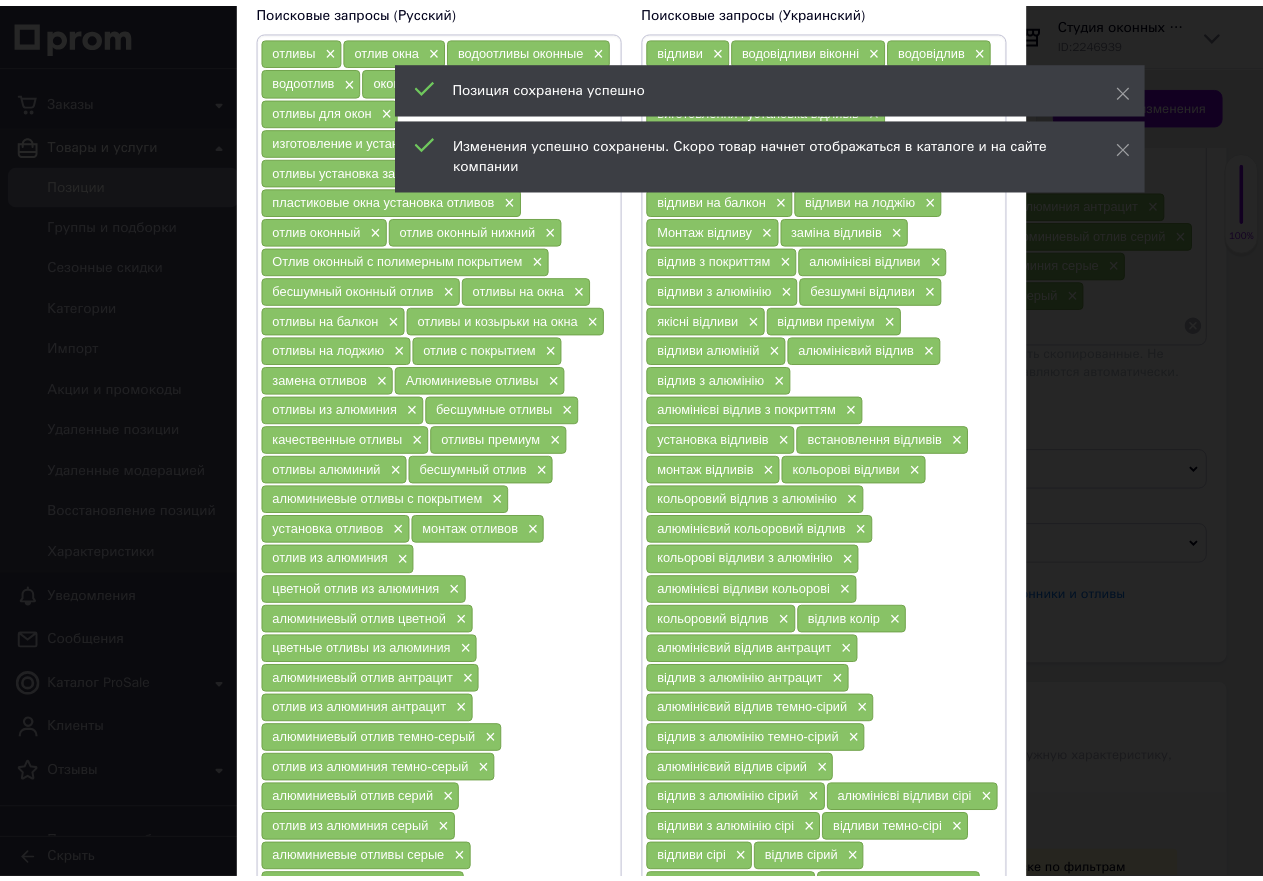 scroll, scrollTop: 400, scrollLeft: 0, axis: vertical 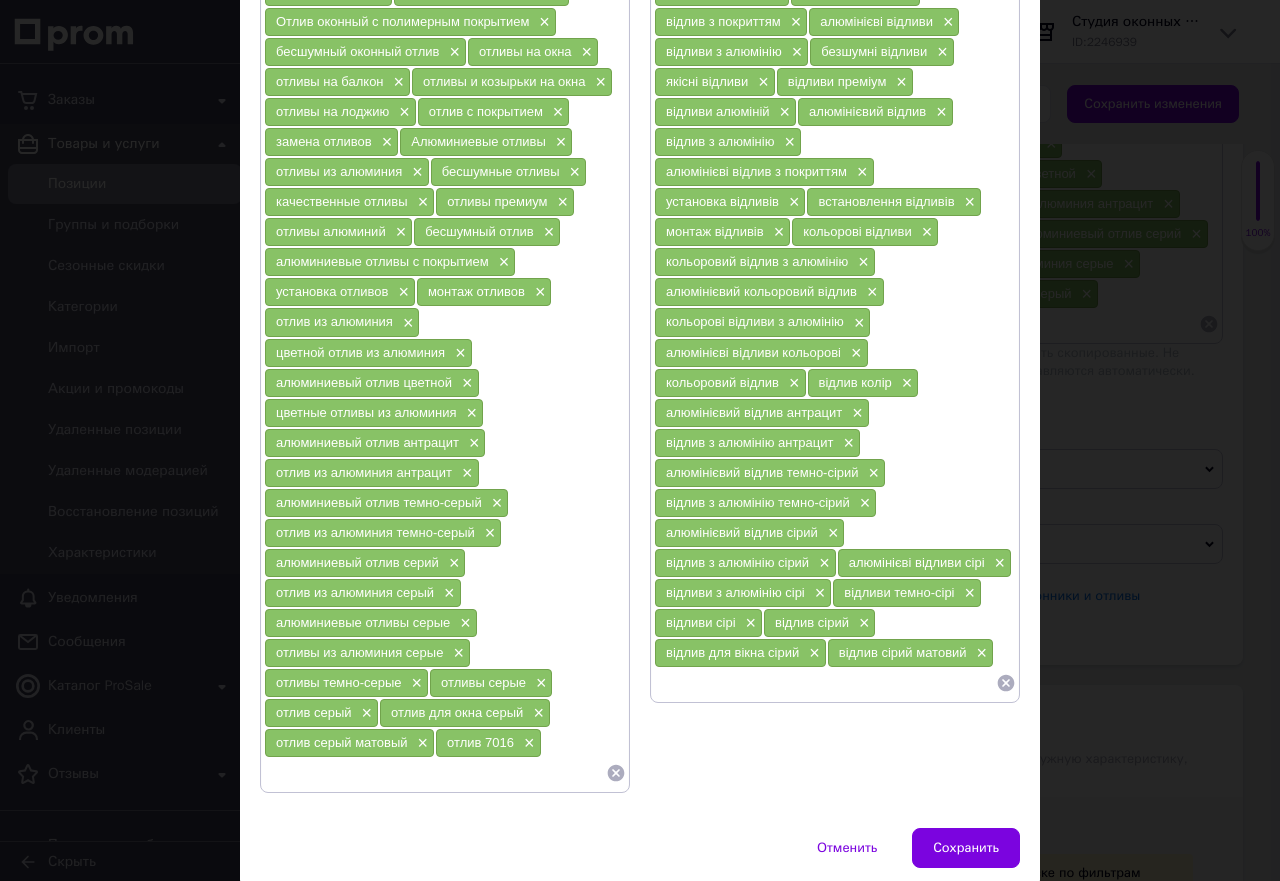 click at bounding box center (825, 683) 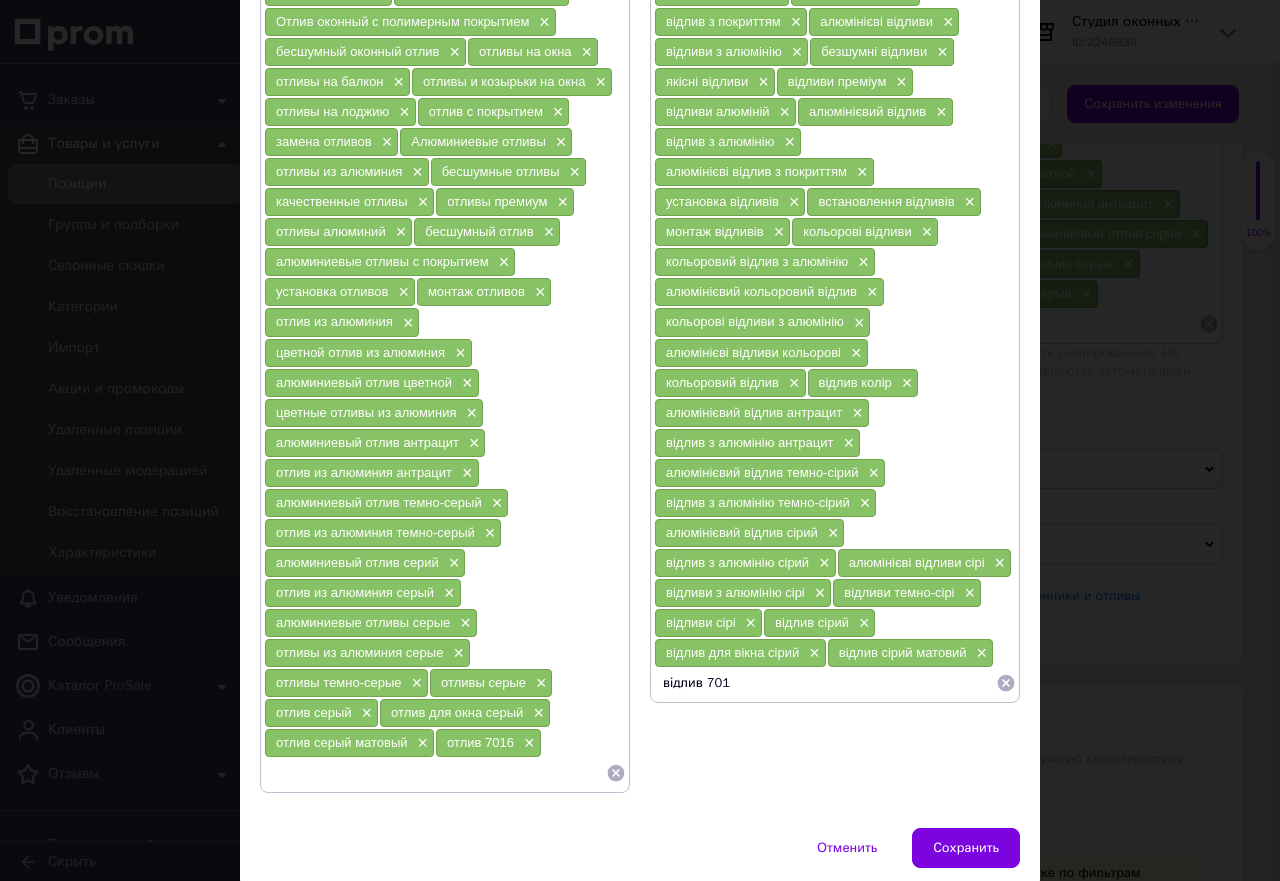 type on "відлив 7016" 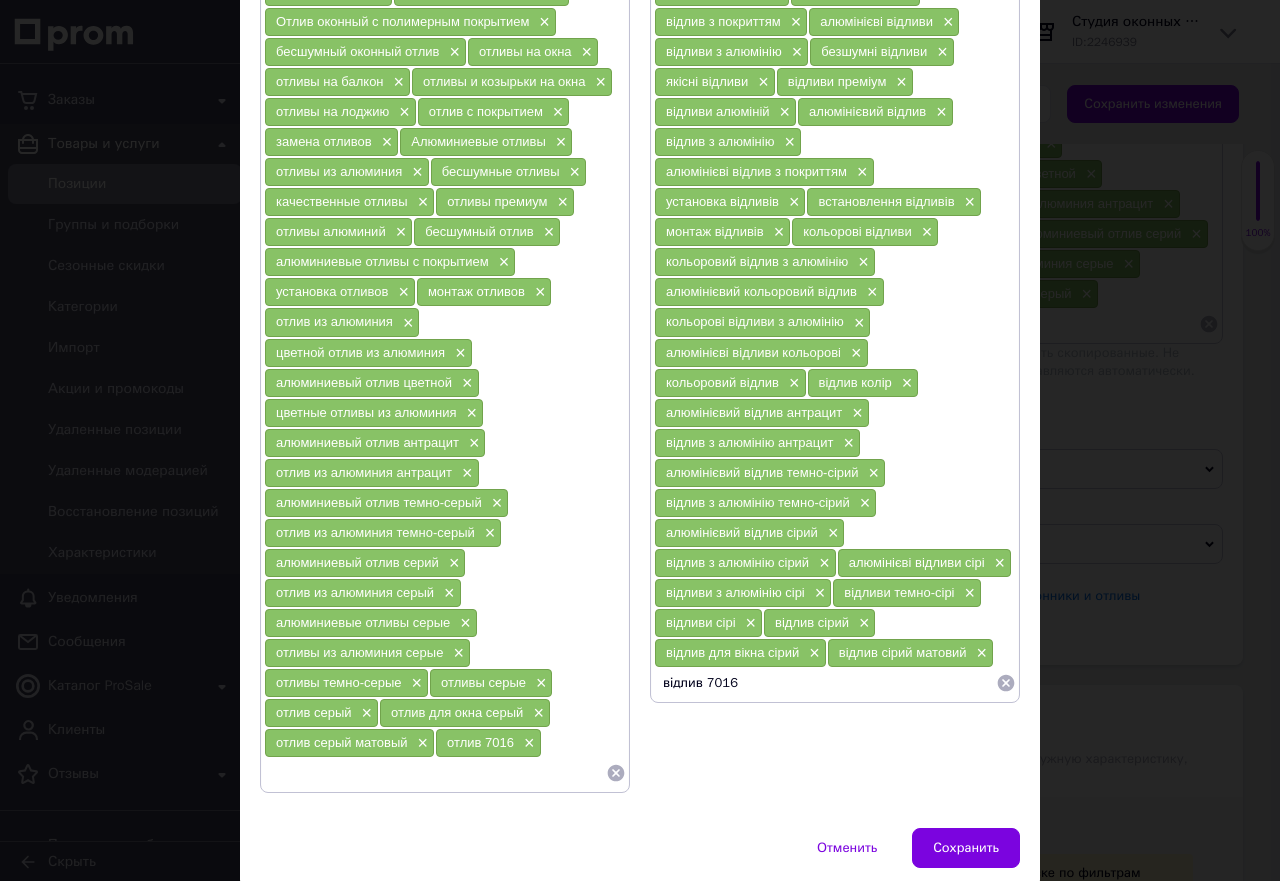 type 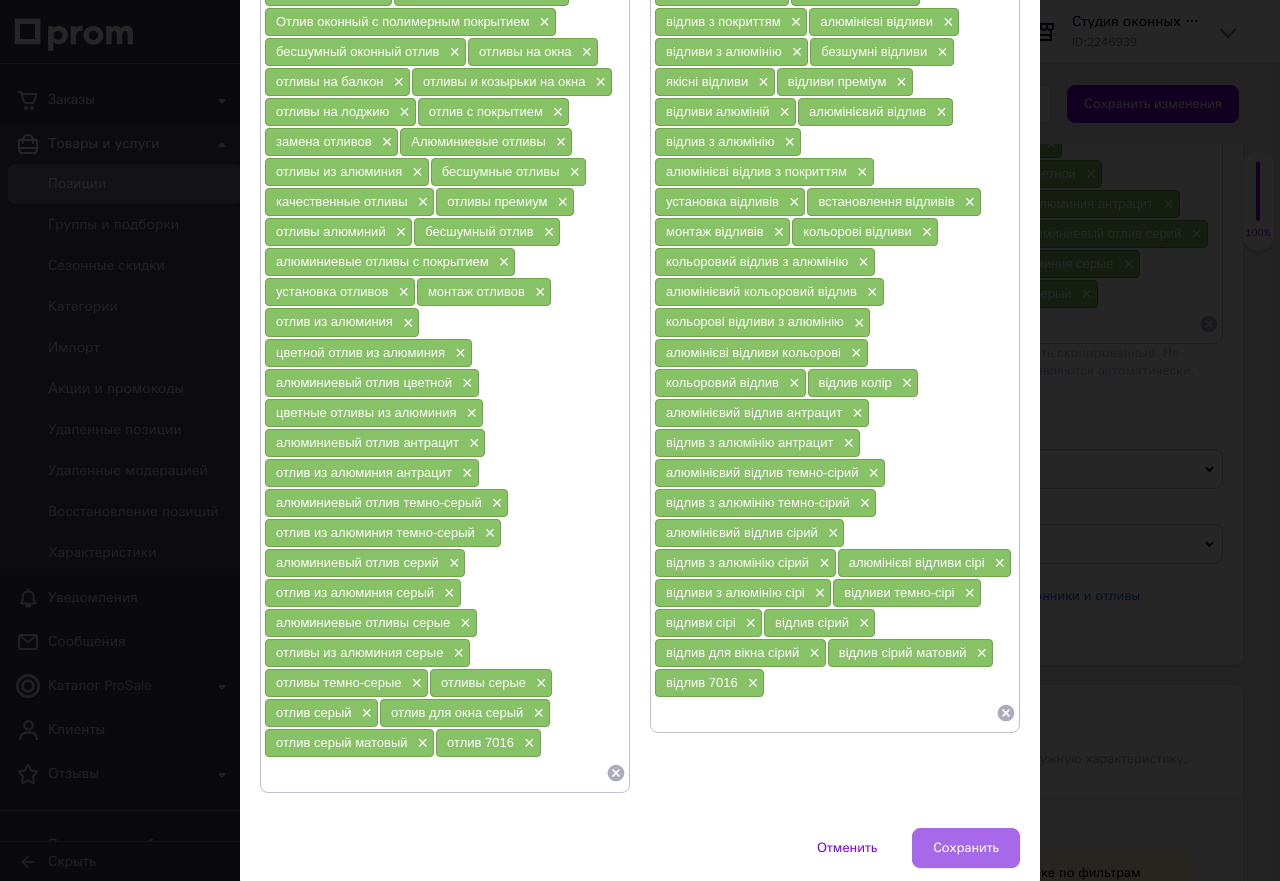 click on "Сохранить" at bounding box center (966, 848) 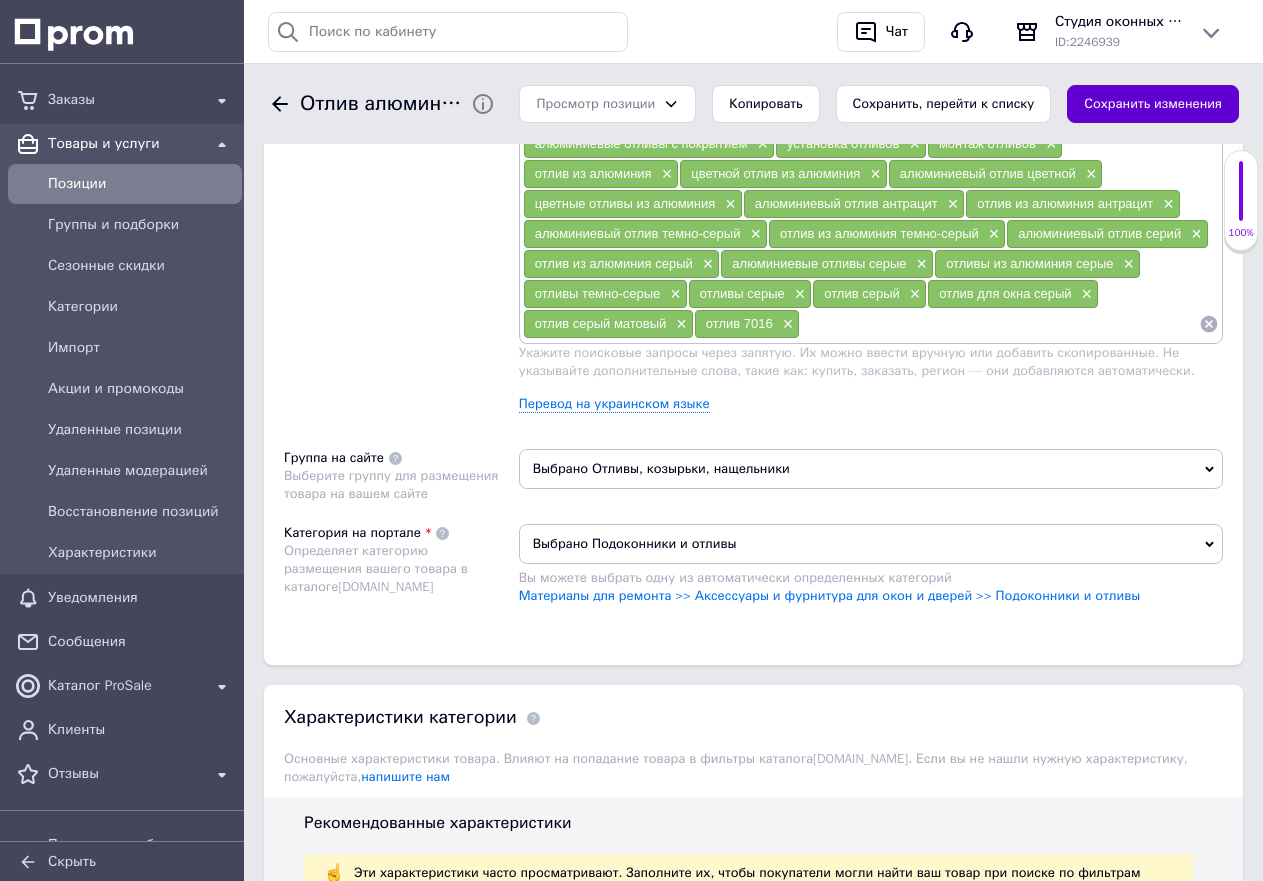 click on "Сохранить изменения" at bounding box center [1153, 104] 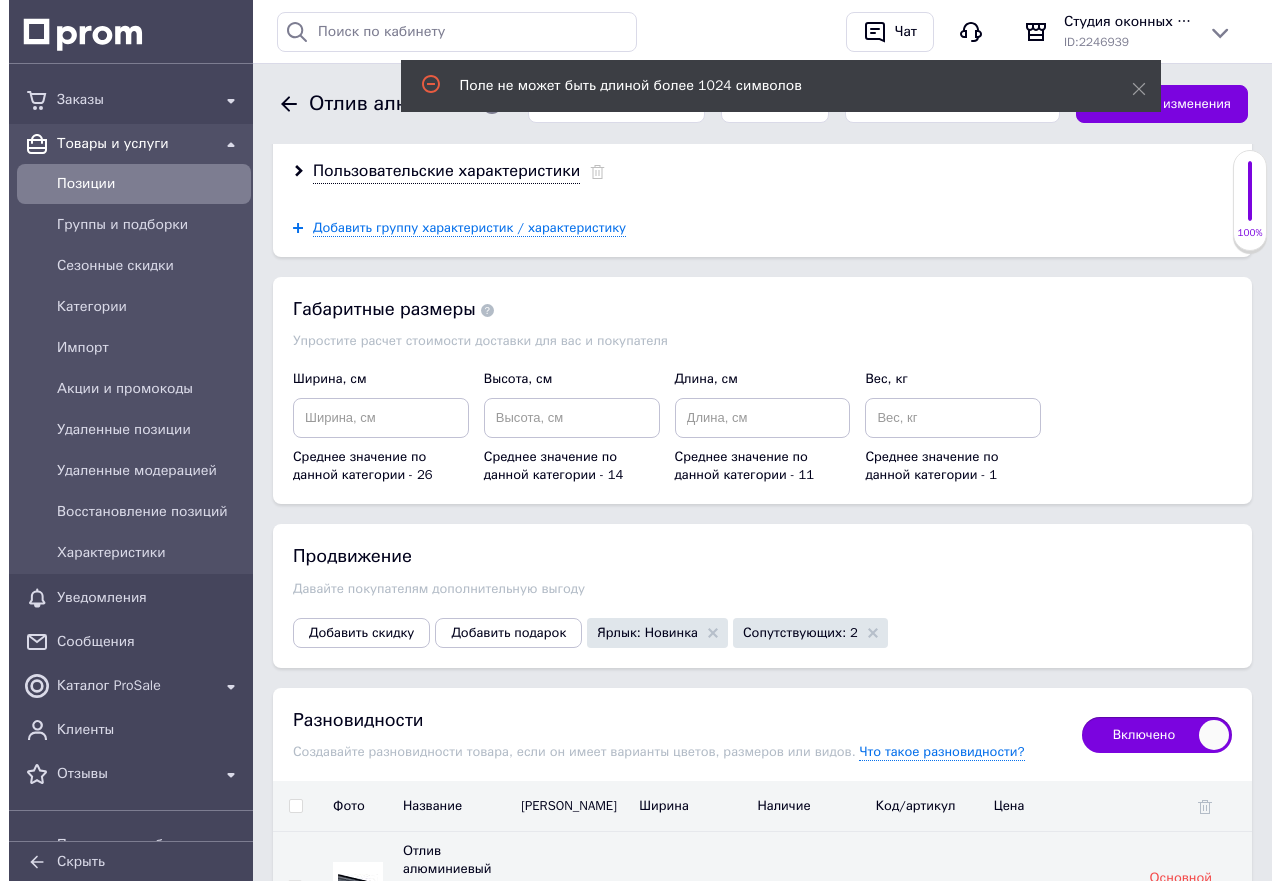 scroll, scrollTop: 2900, scrollLeft: 0, axis: vertical 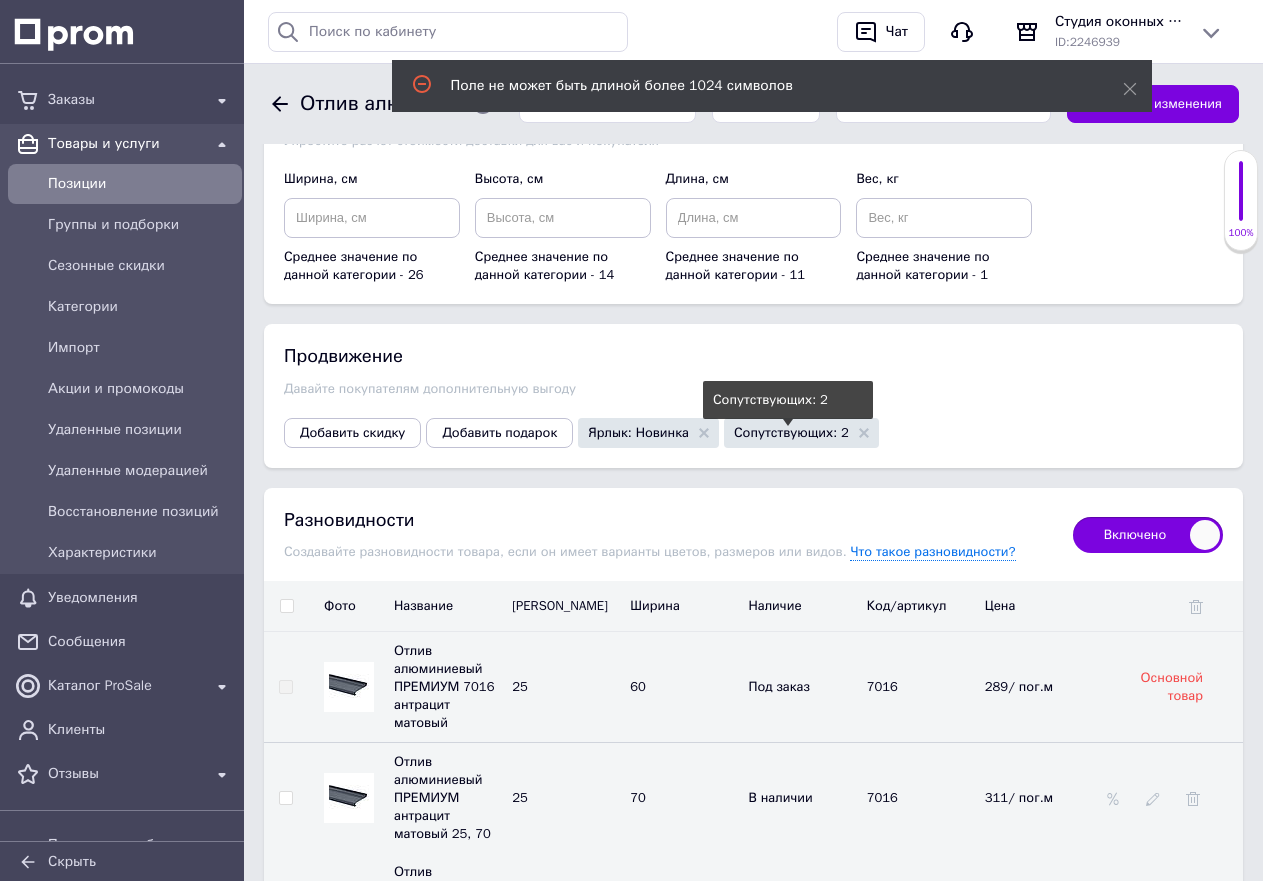 click on "Сопутствующих: 2" at bounding box center (791, 432) 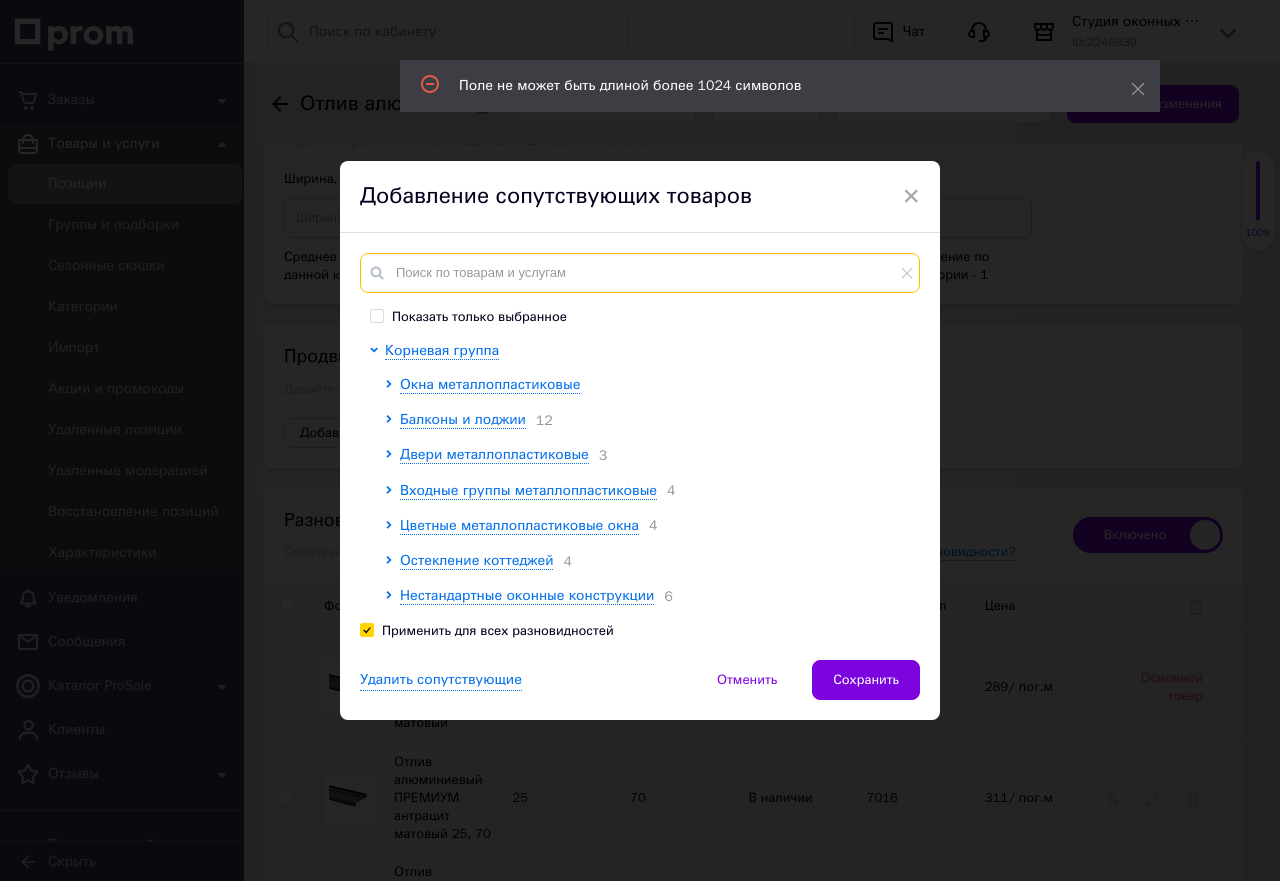 click at bounding box center [640, 273] 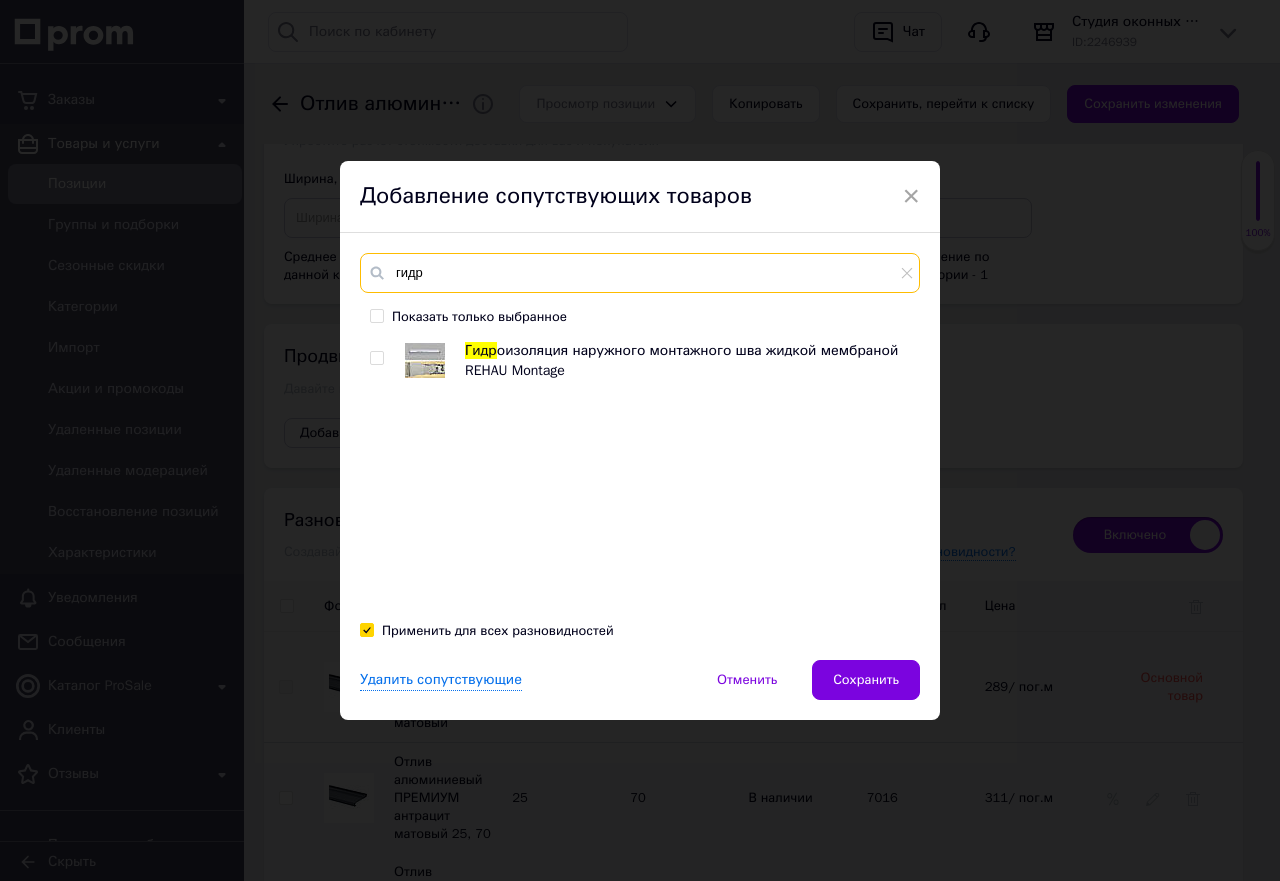 type on "гидр" 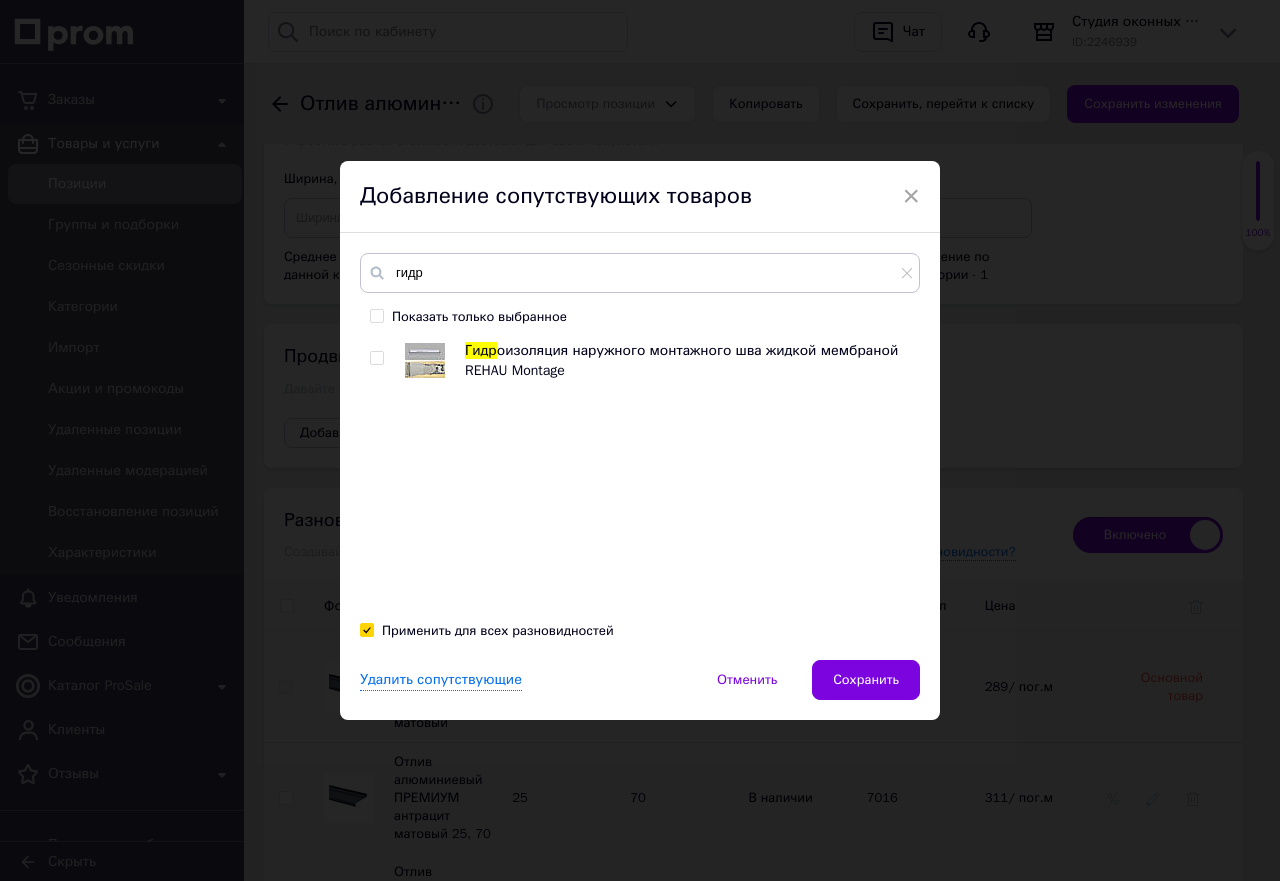 click on "Гидр оизоляция наружного монтажного шва жидкой мембраной REHAU Montage" at bounding box center (639, 473) 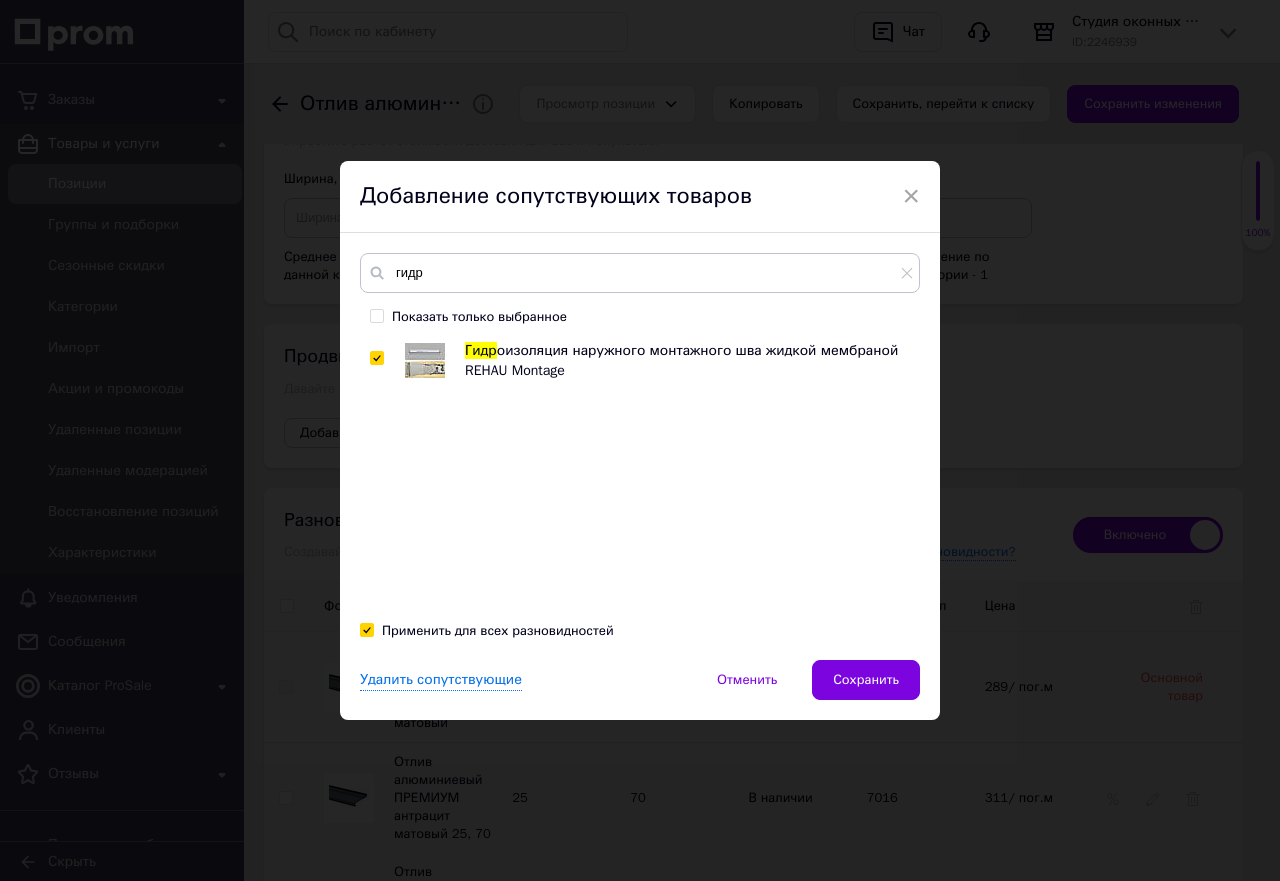 checkbox on "true" 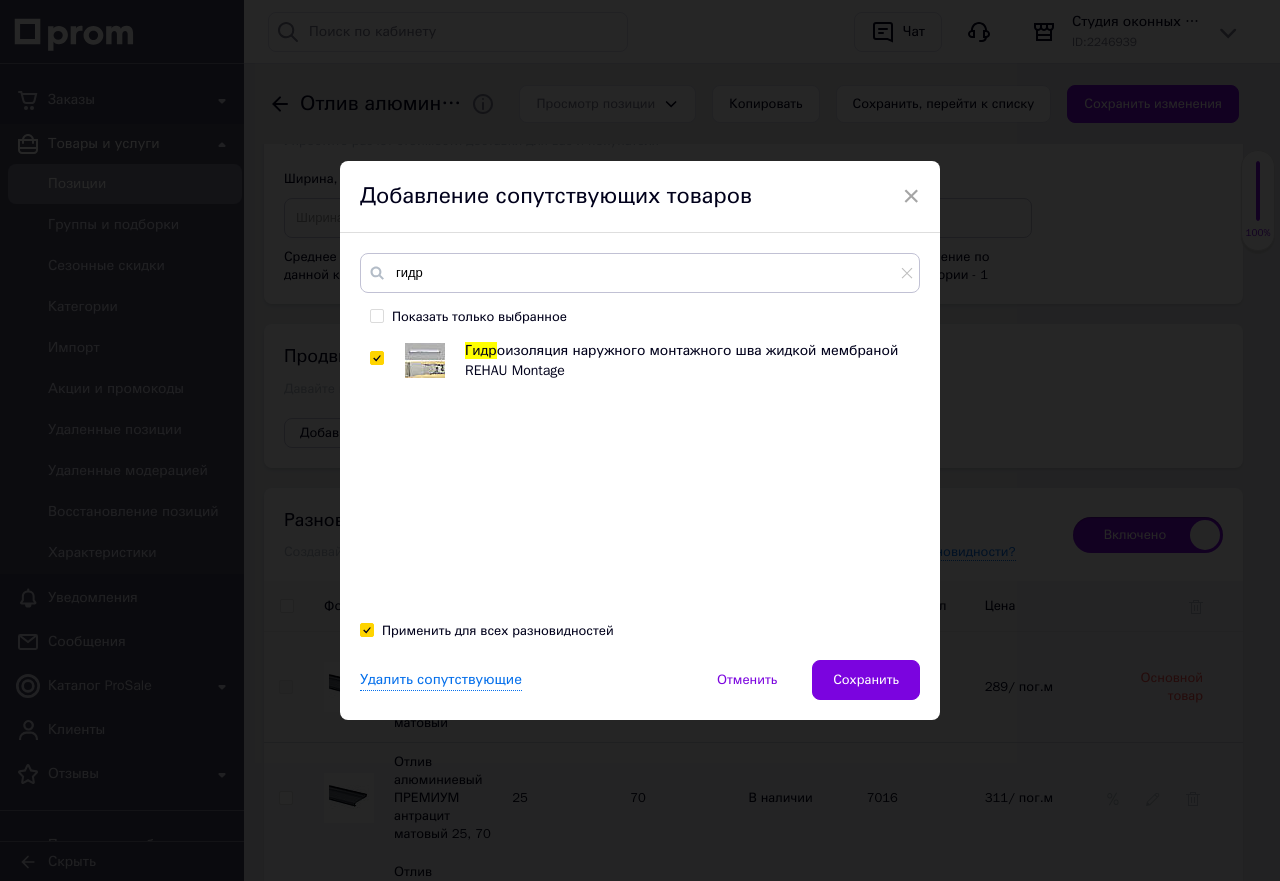 click at bounding box center (377, 316) 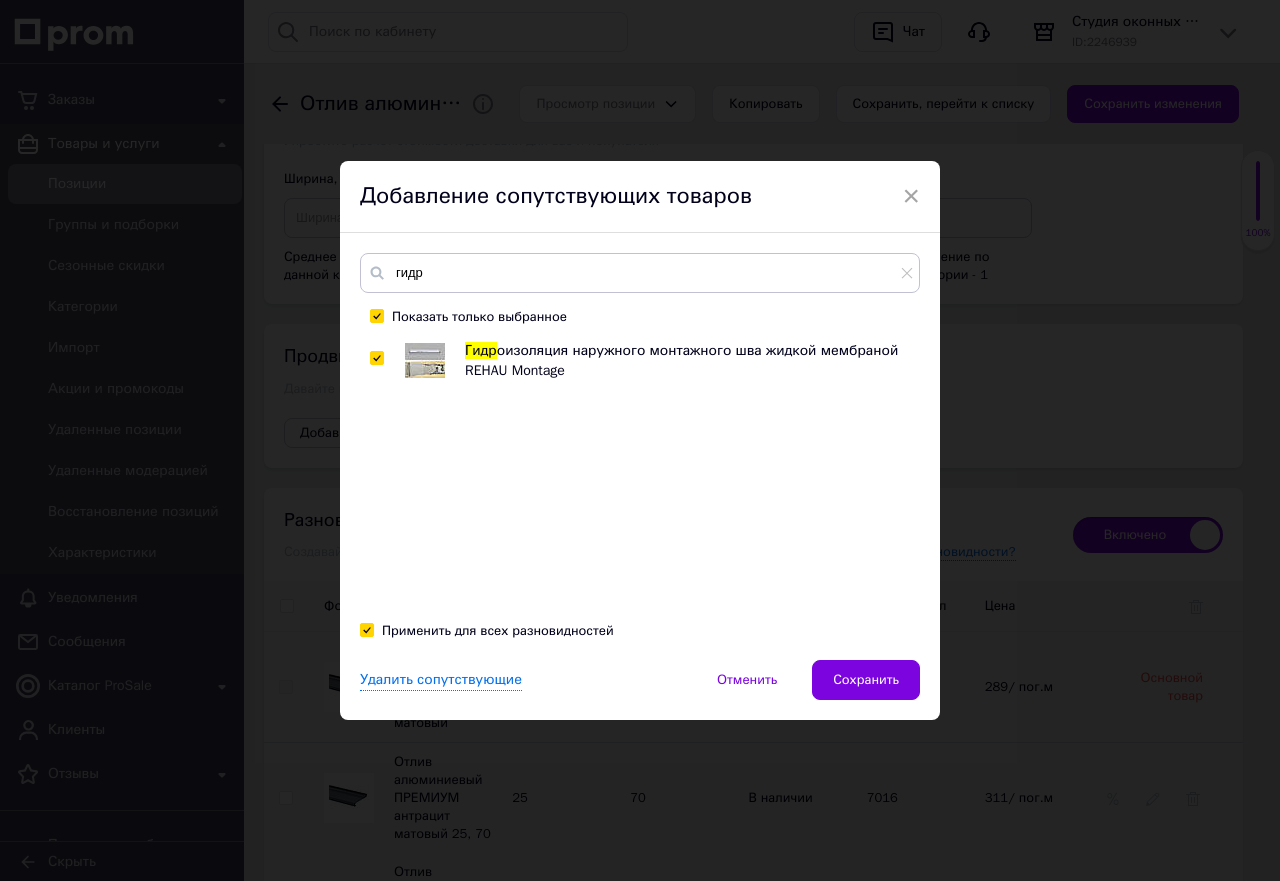 checkbox on "true" 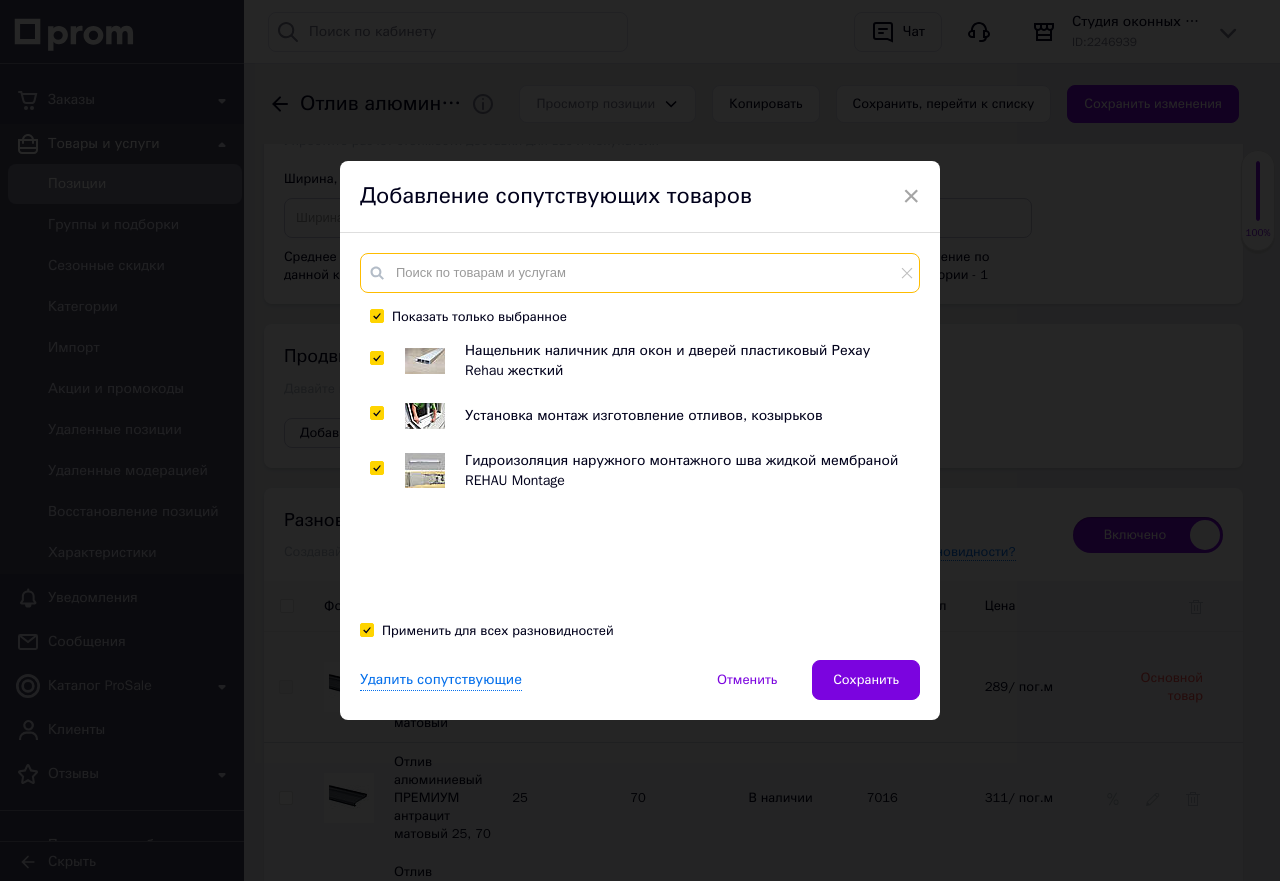 click at bounding box center [640, 273] 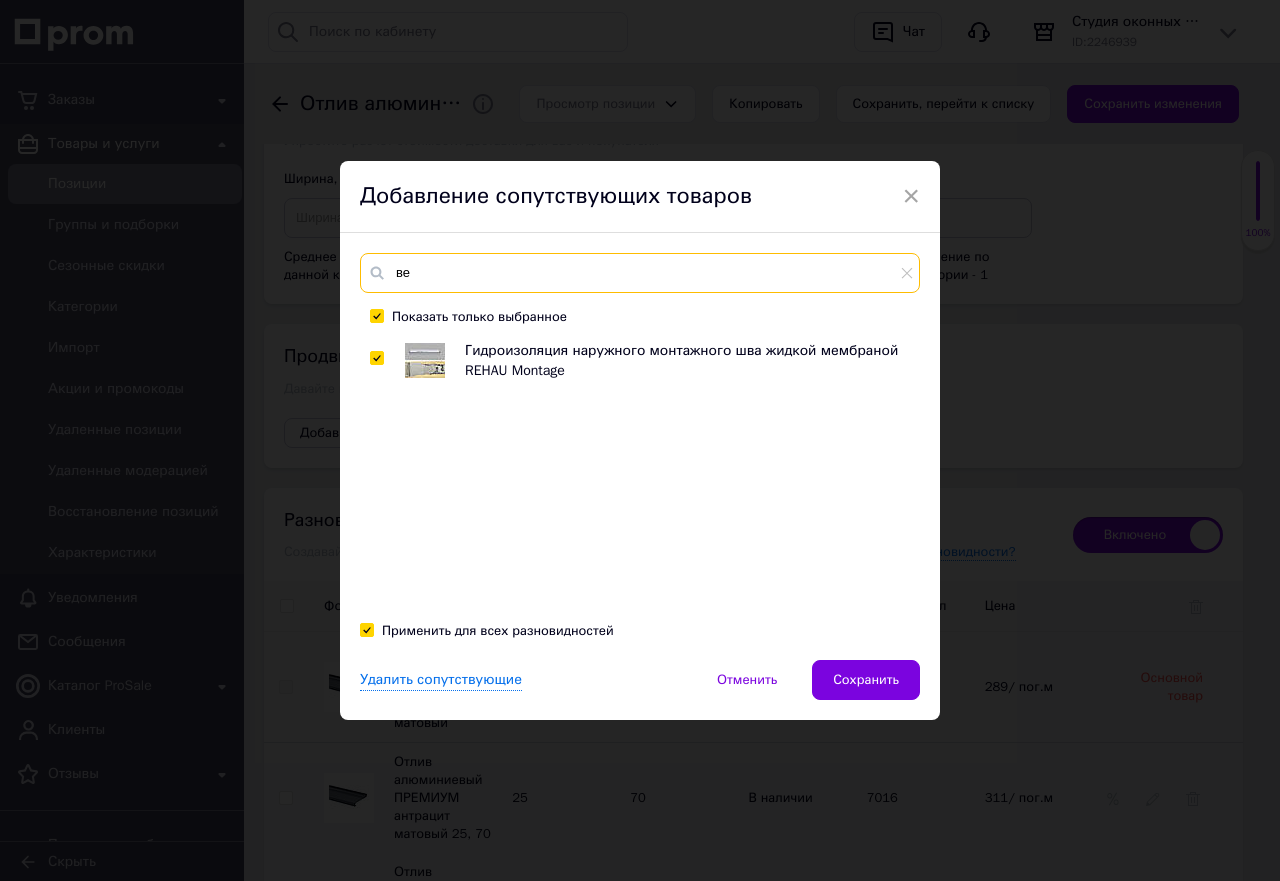 type on "в" 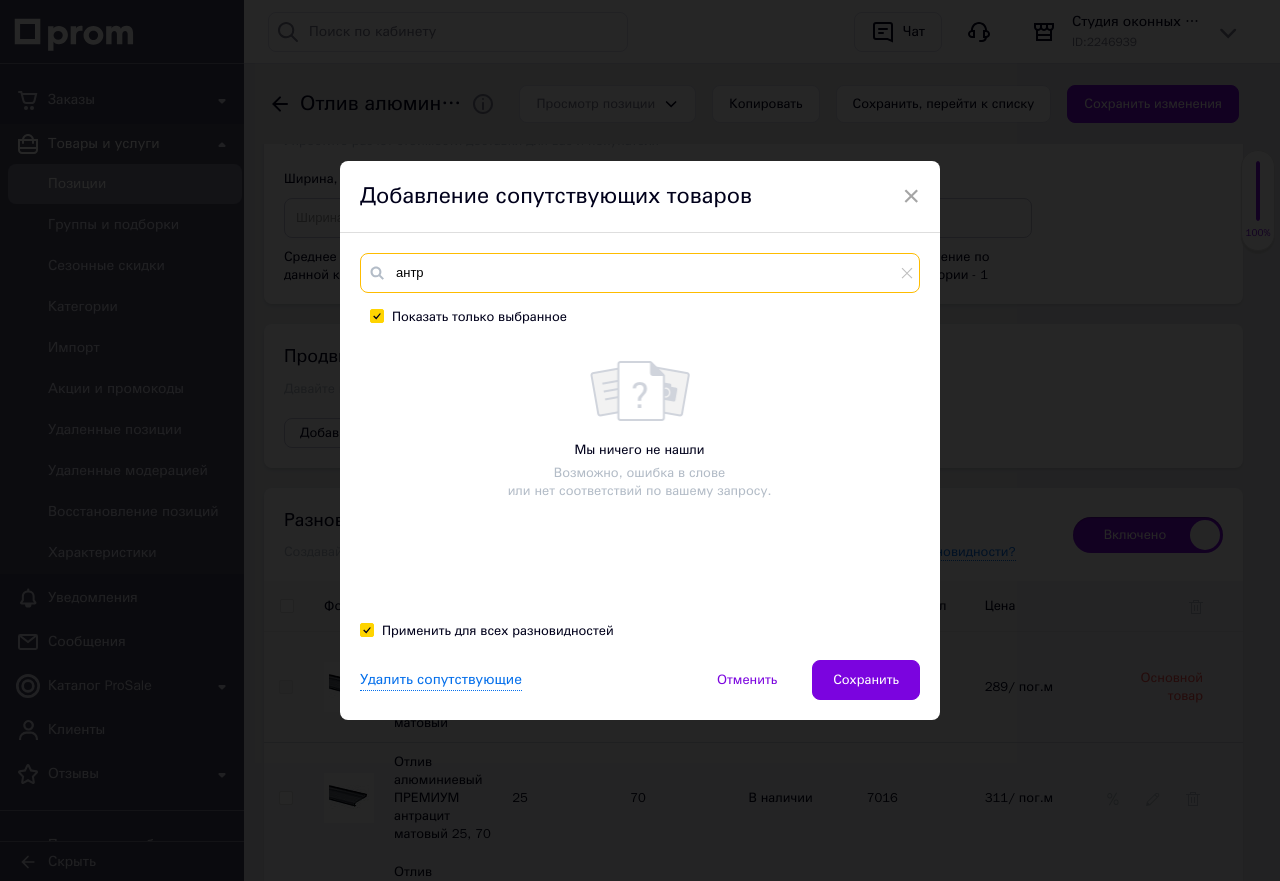 type on "антра" 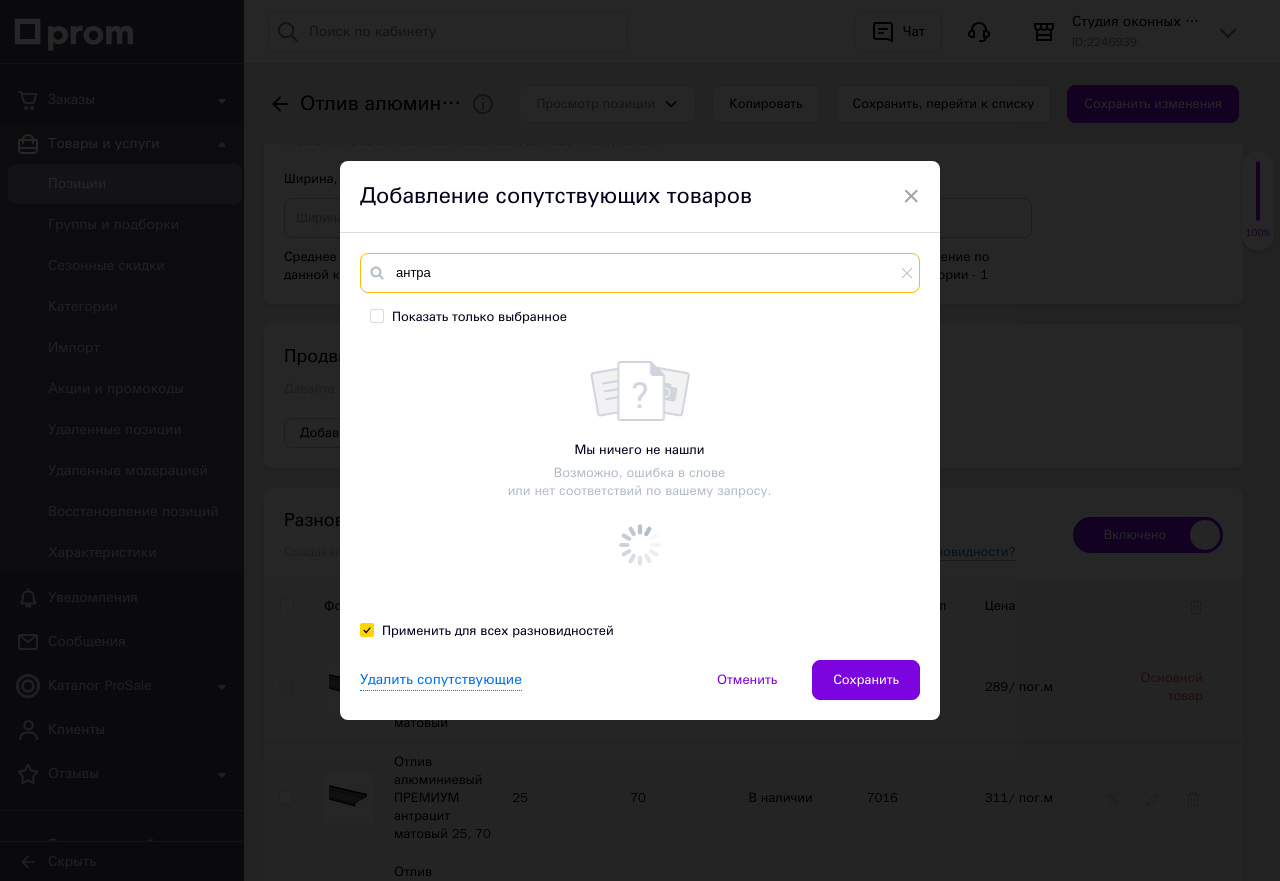 checkbox on "false" 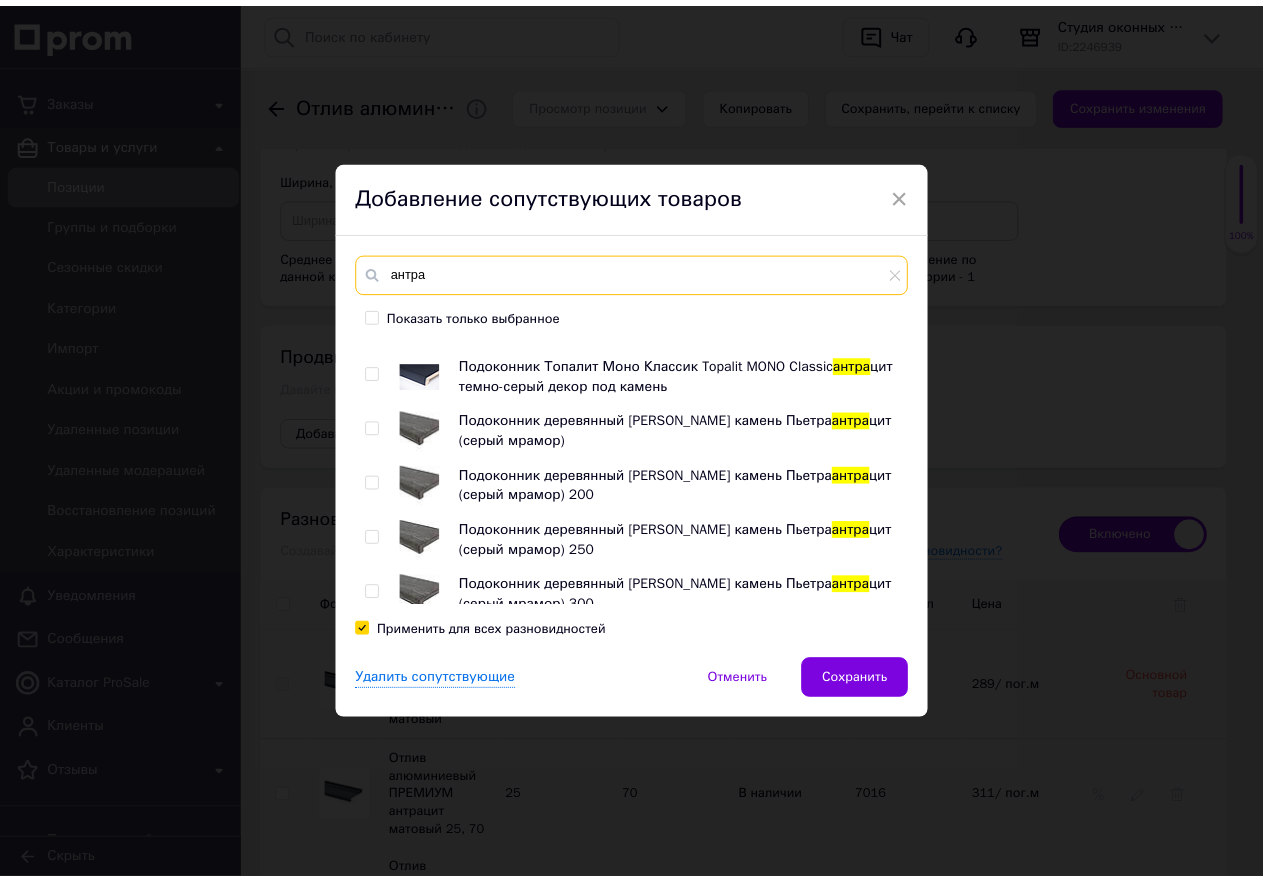 scroll, scrollTop: 500, scrollLeft: 0, axis: vertical 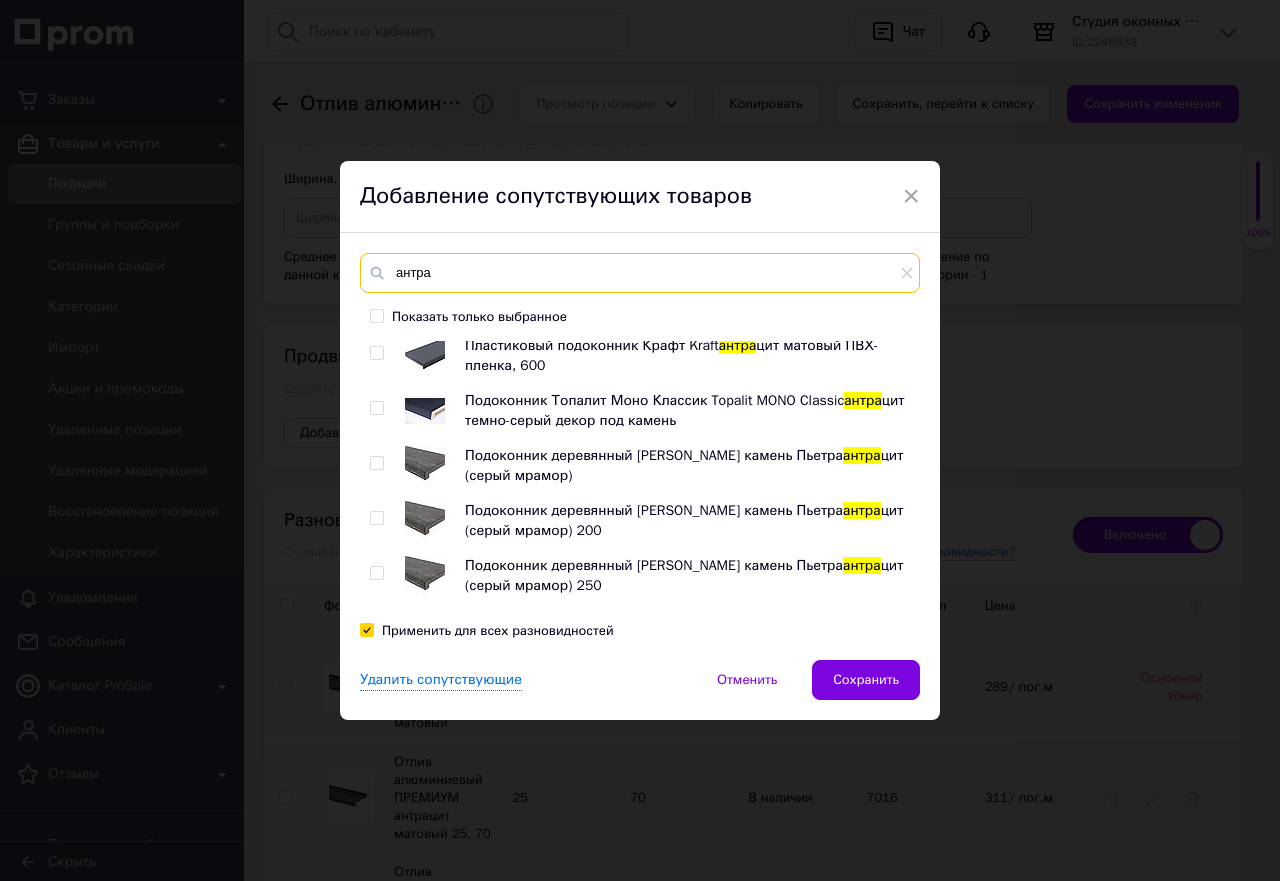 type on "антра" 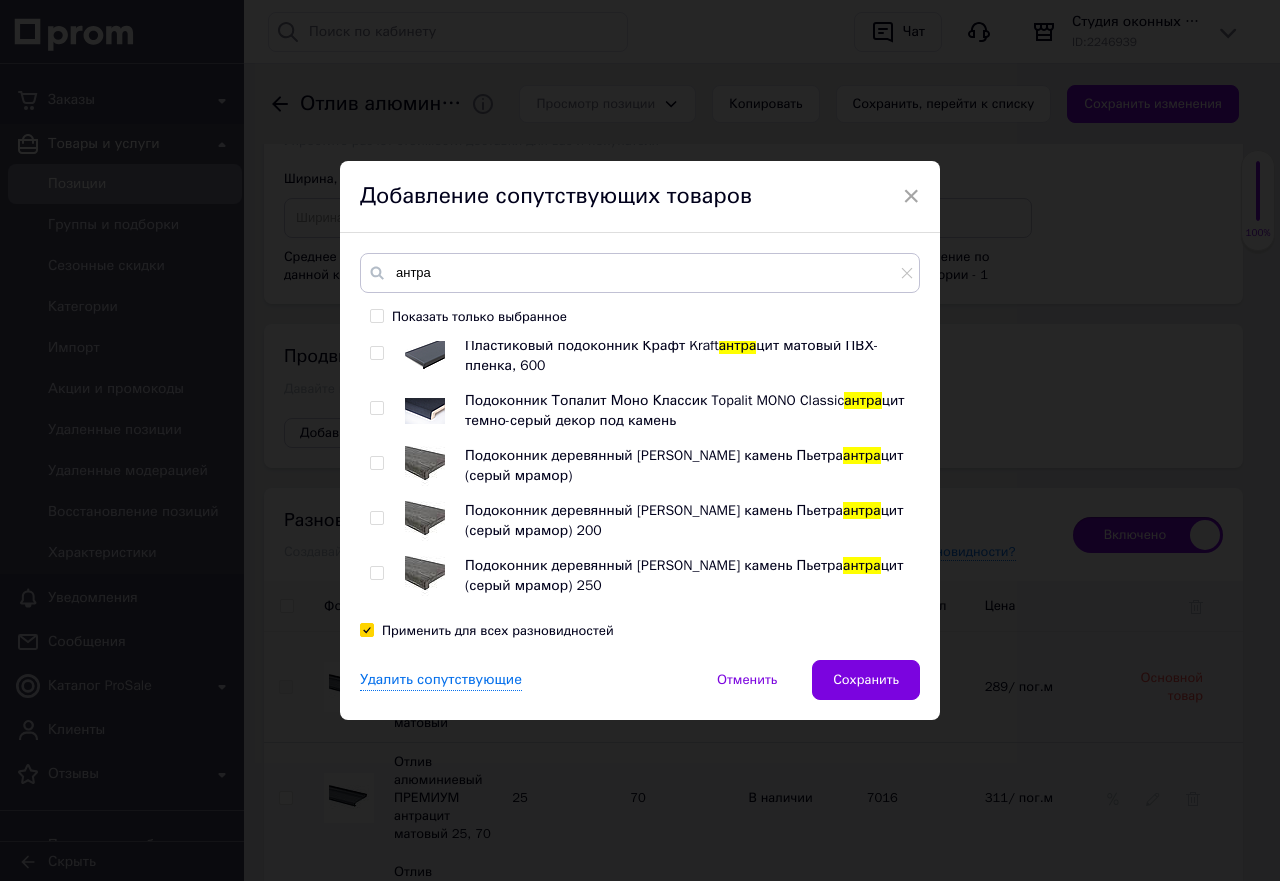 click at bounding box center [376, 463] 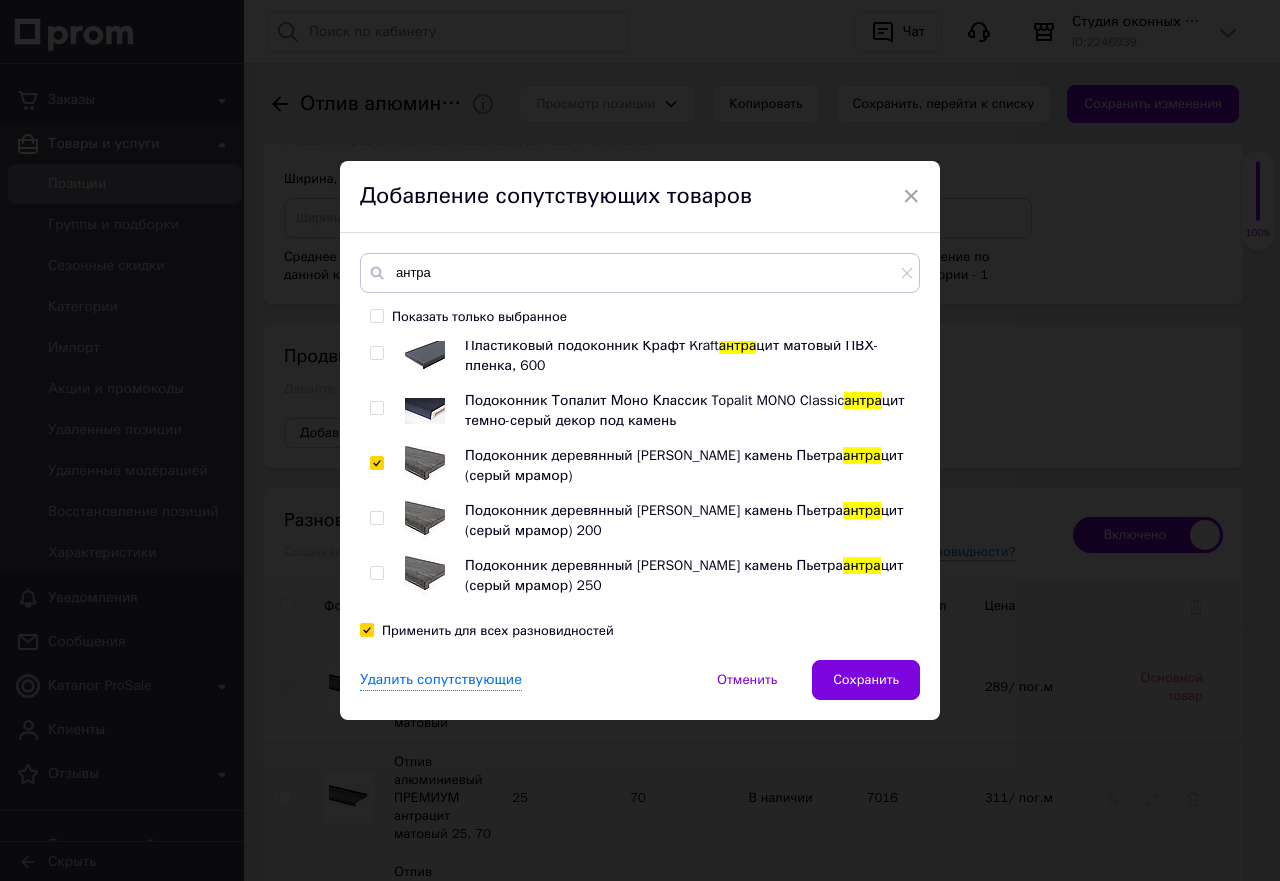 checkbox on "true" 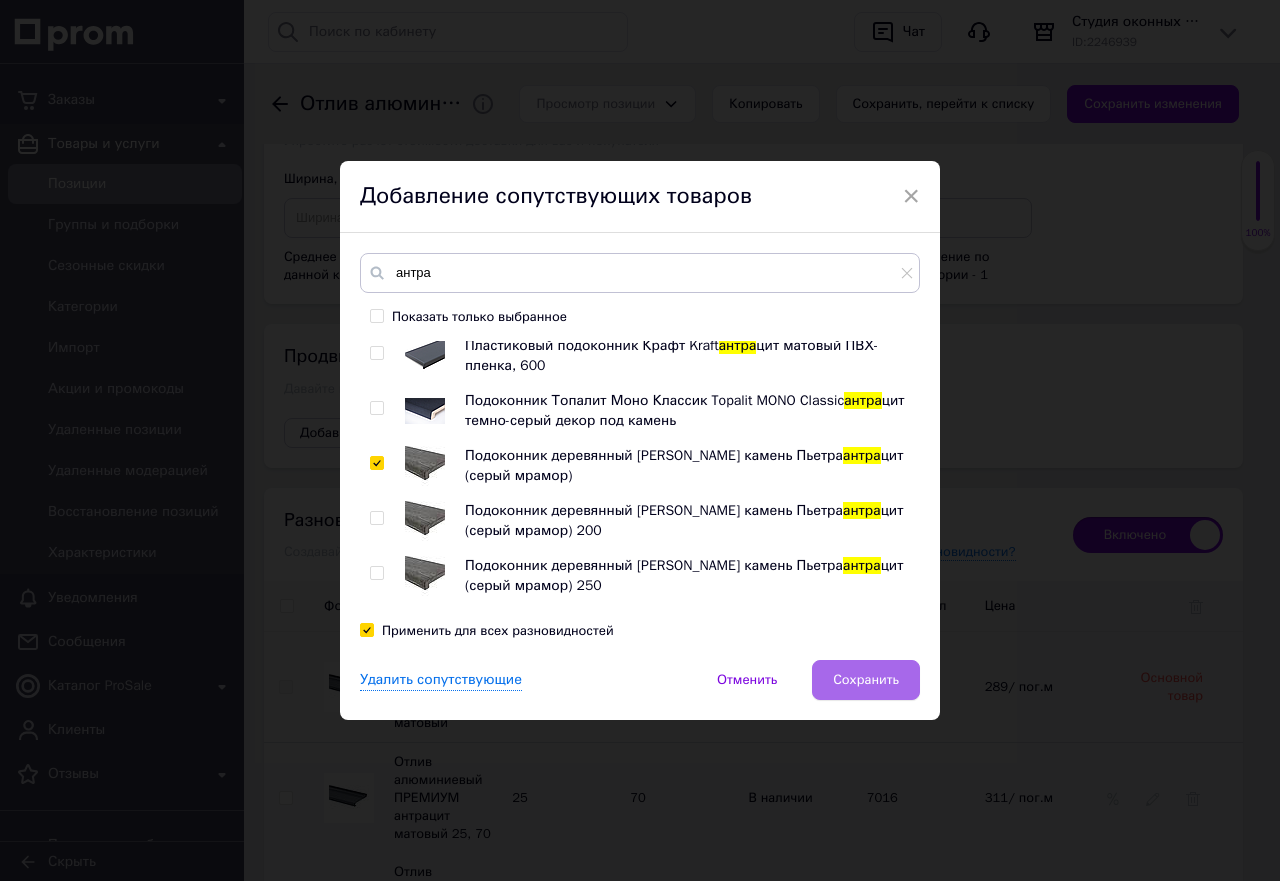 click on "Сохранить" at bounding box center (866, 680) 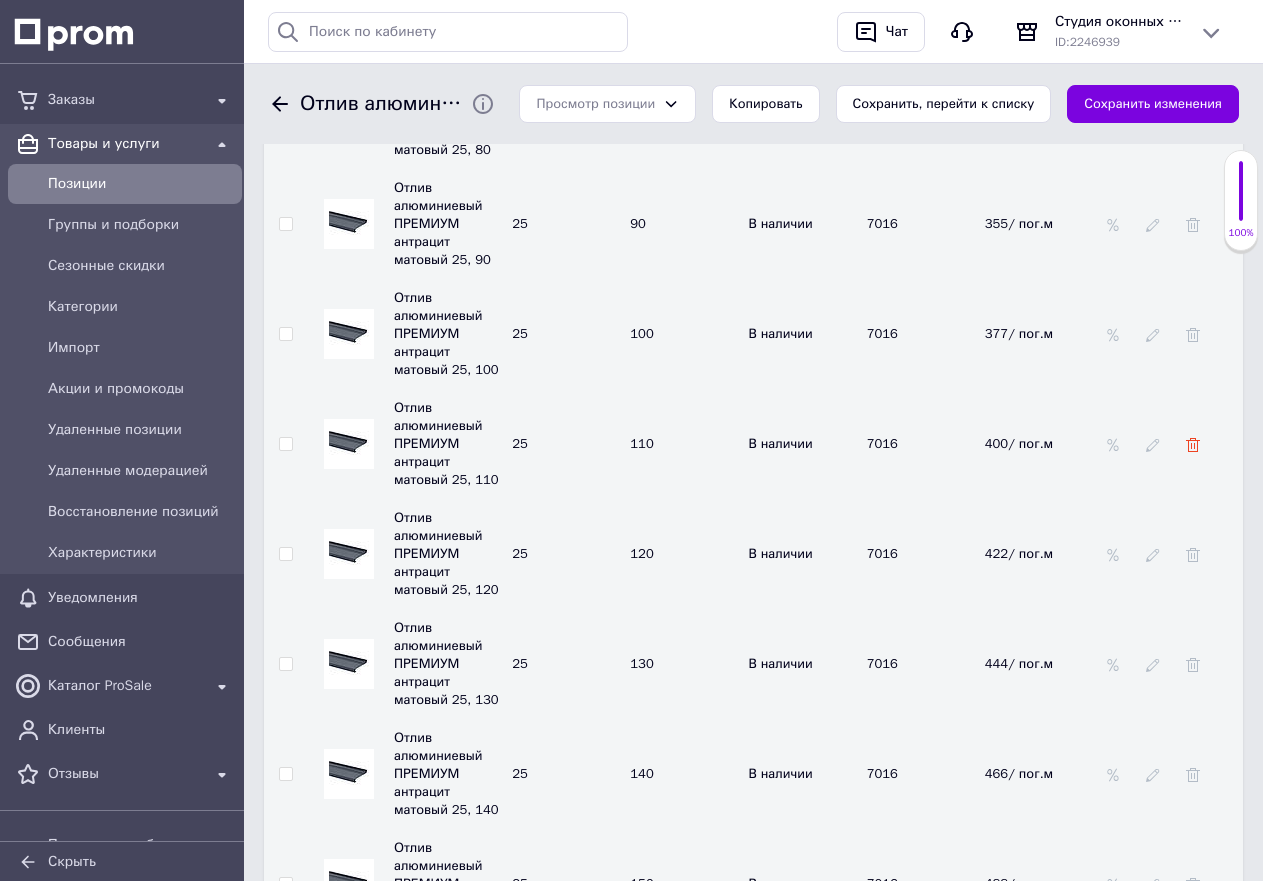 scroll, scrollTop: 3700, scrollLeft: 0, axis: vertical 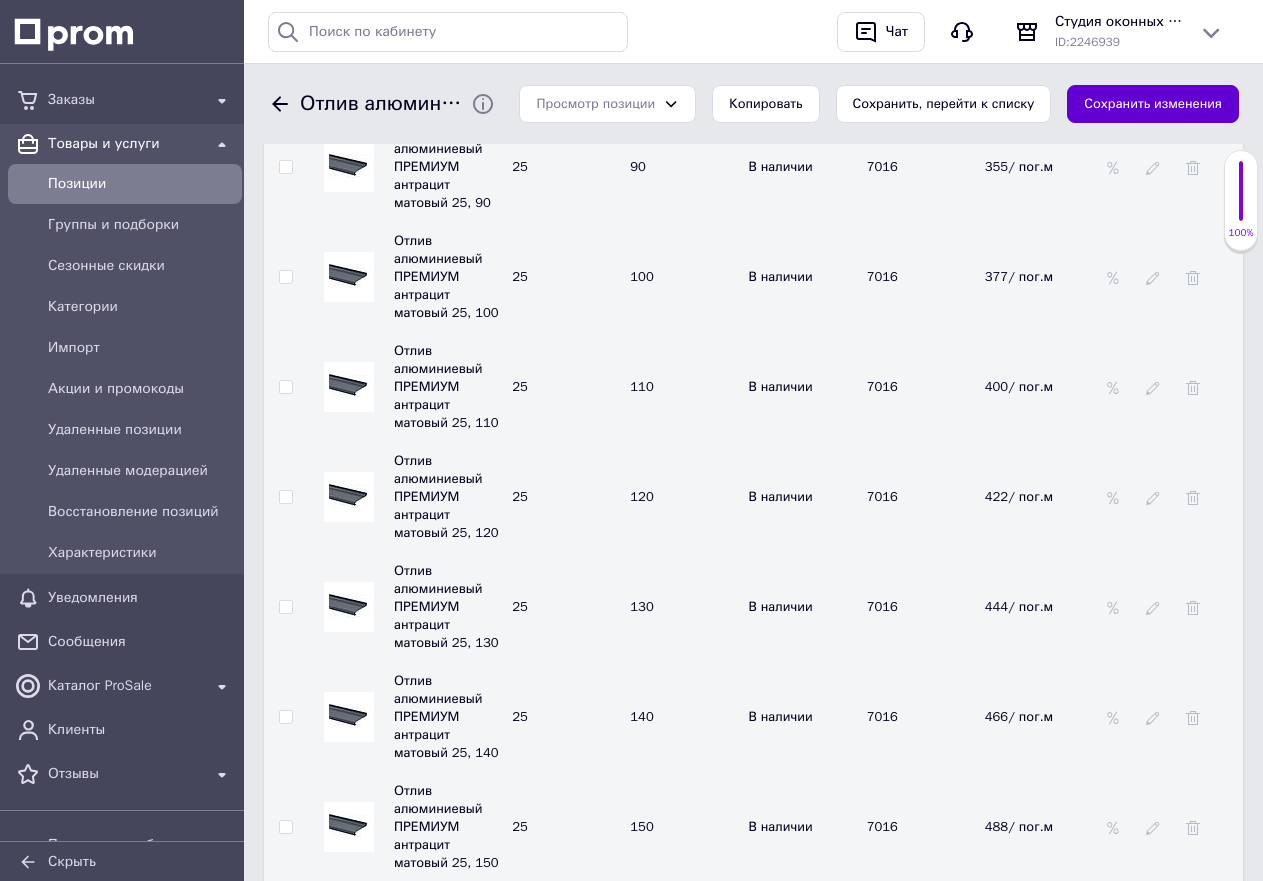 click on "Сохранить изменения" at bounding box center [1153, 104] 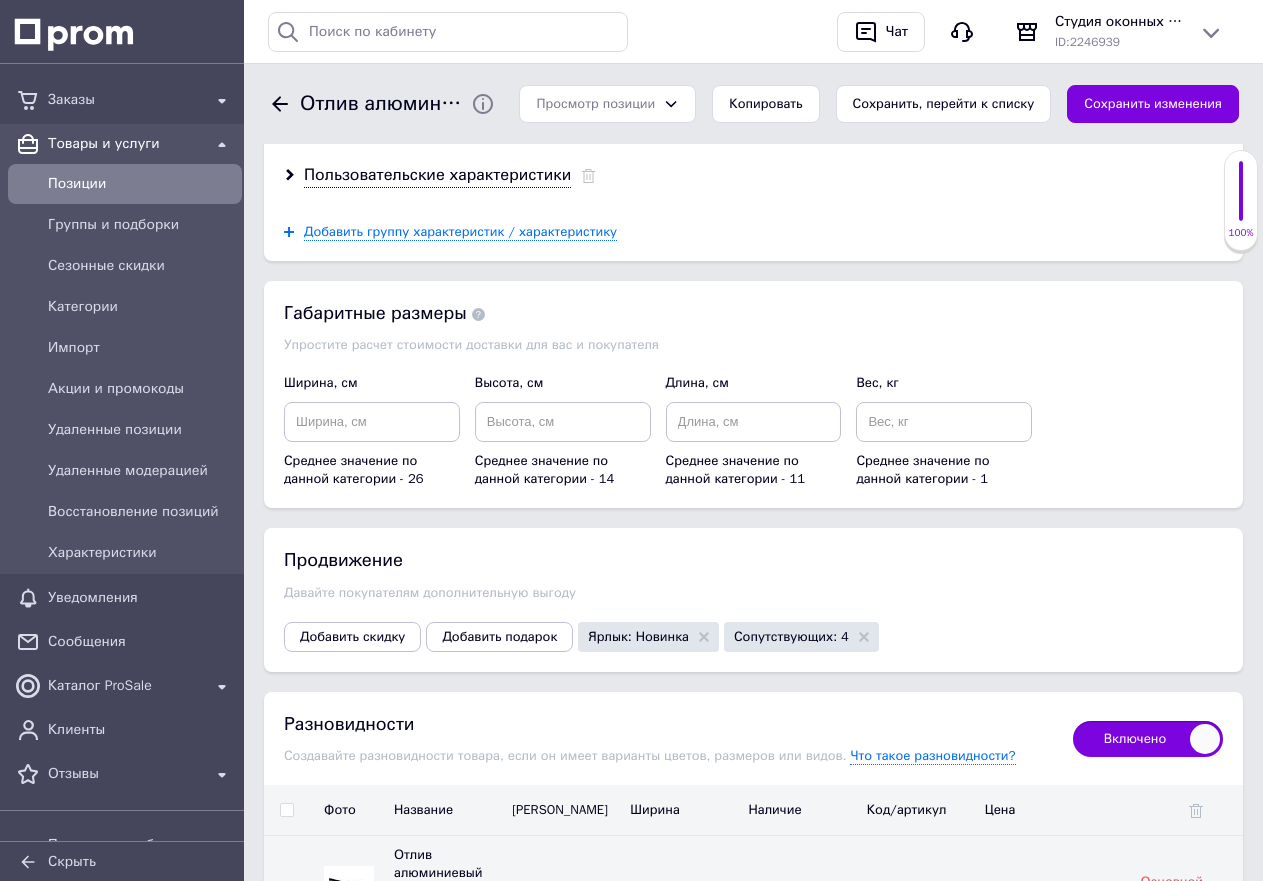 scroll, scrollTop: 2700, scrollLeft: 0, axis: vertical 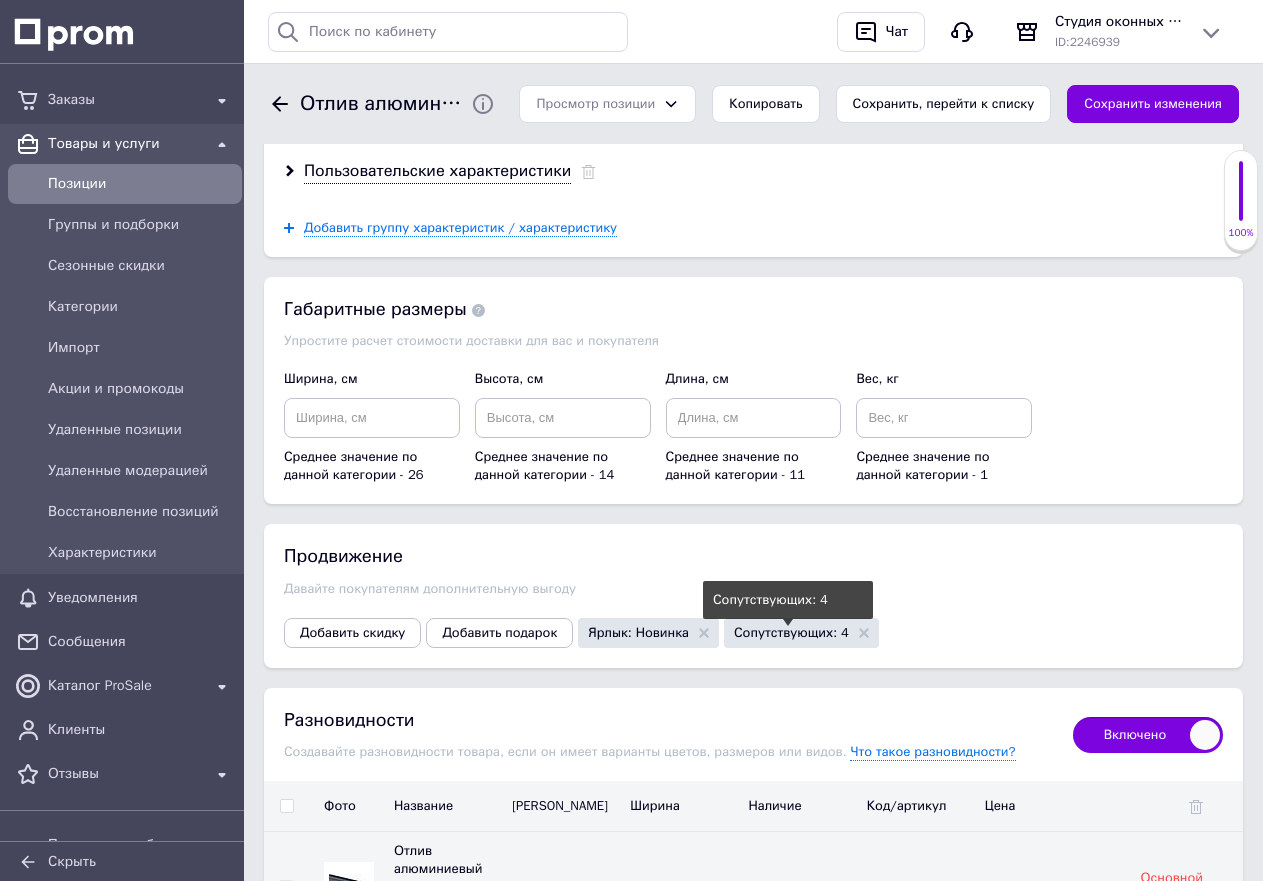 click on "Сопутствующих: 4" at bounding box center [791, 632] 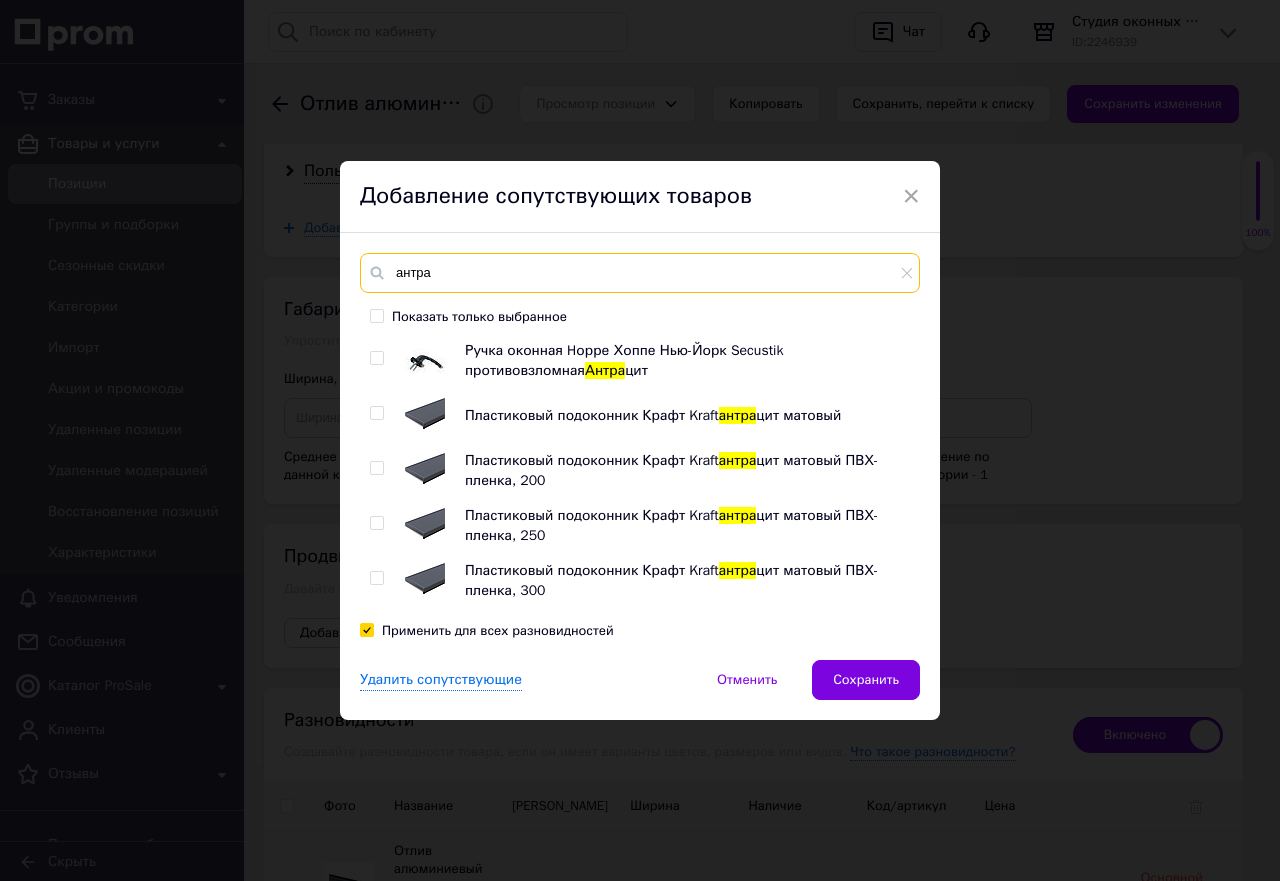 click on "антра" at bounding box center [640, 273] 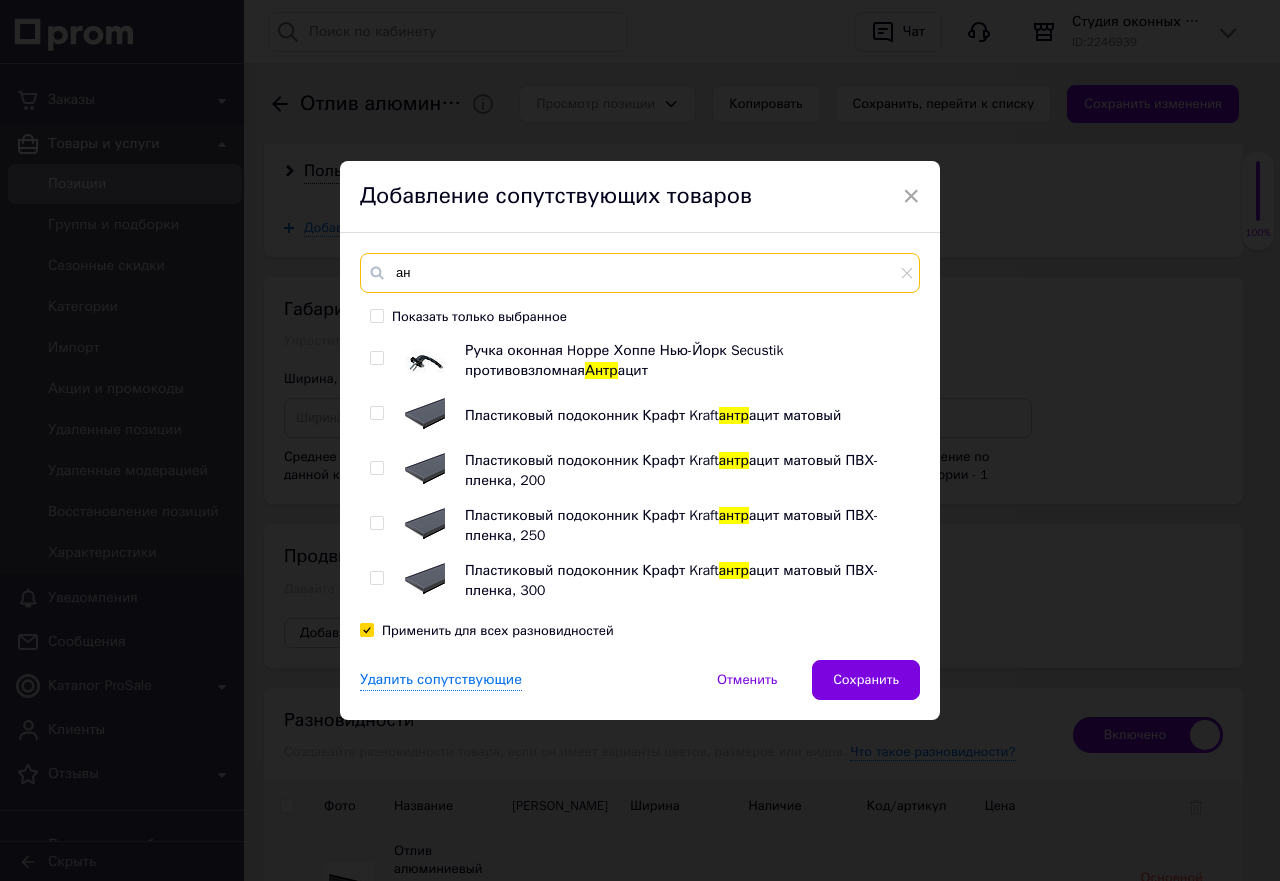 type on "а" 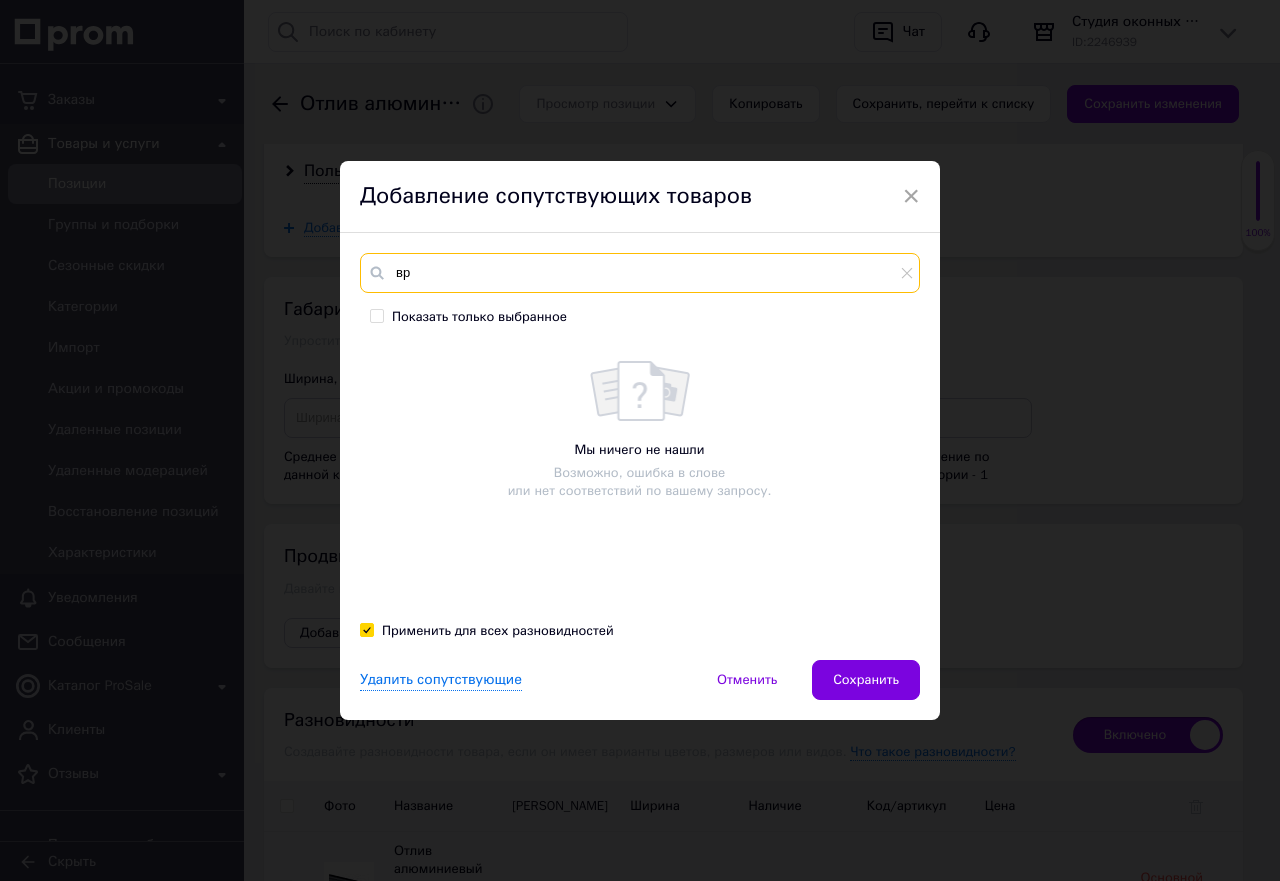 type on "в" 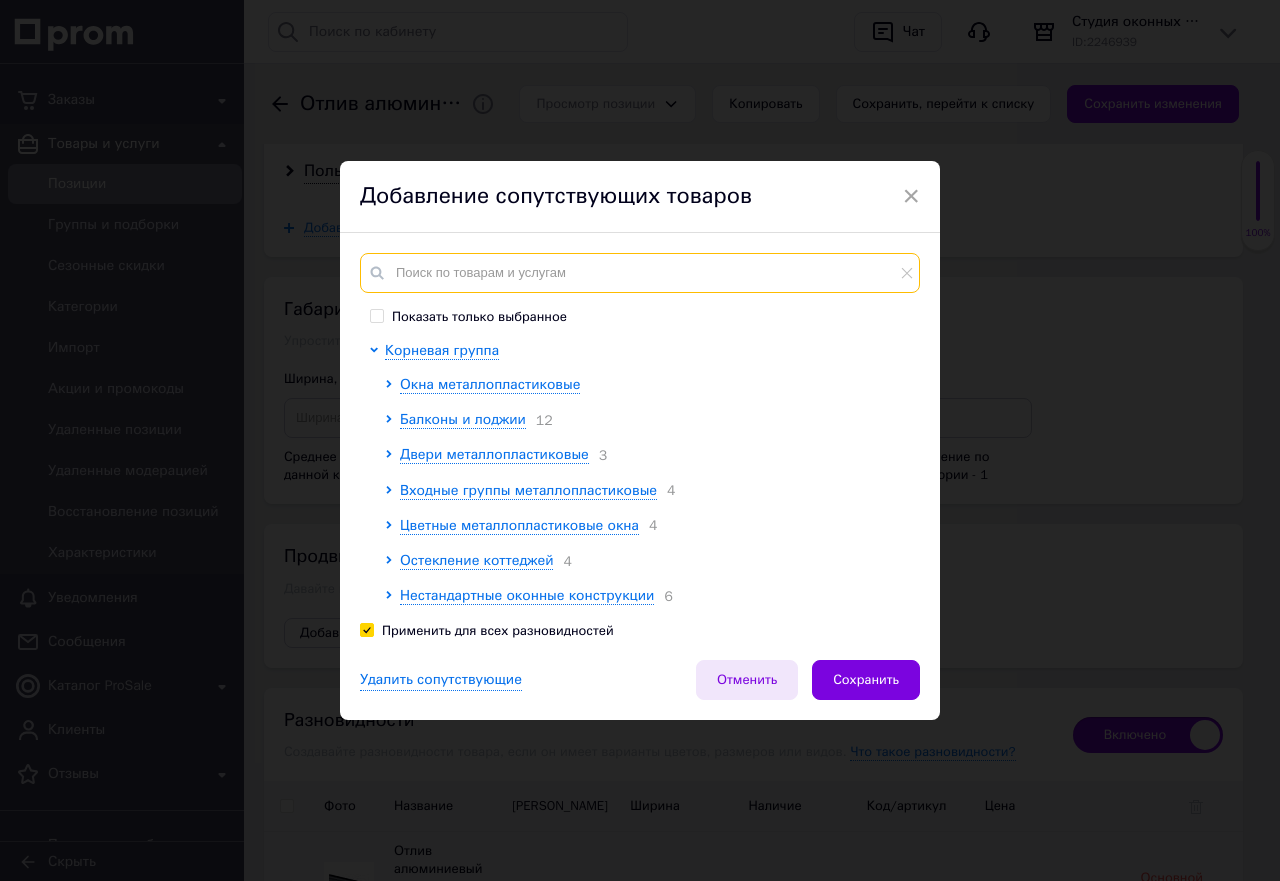 type 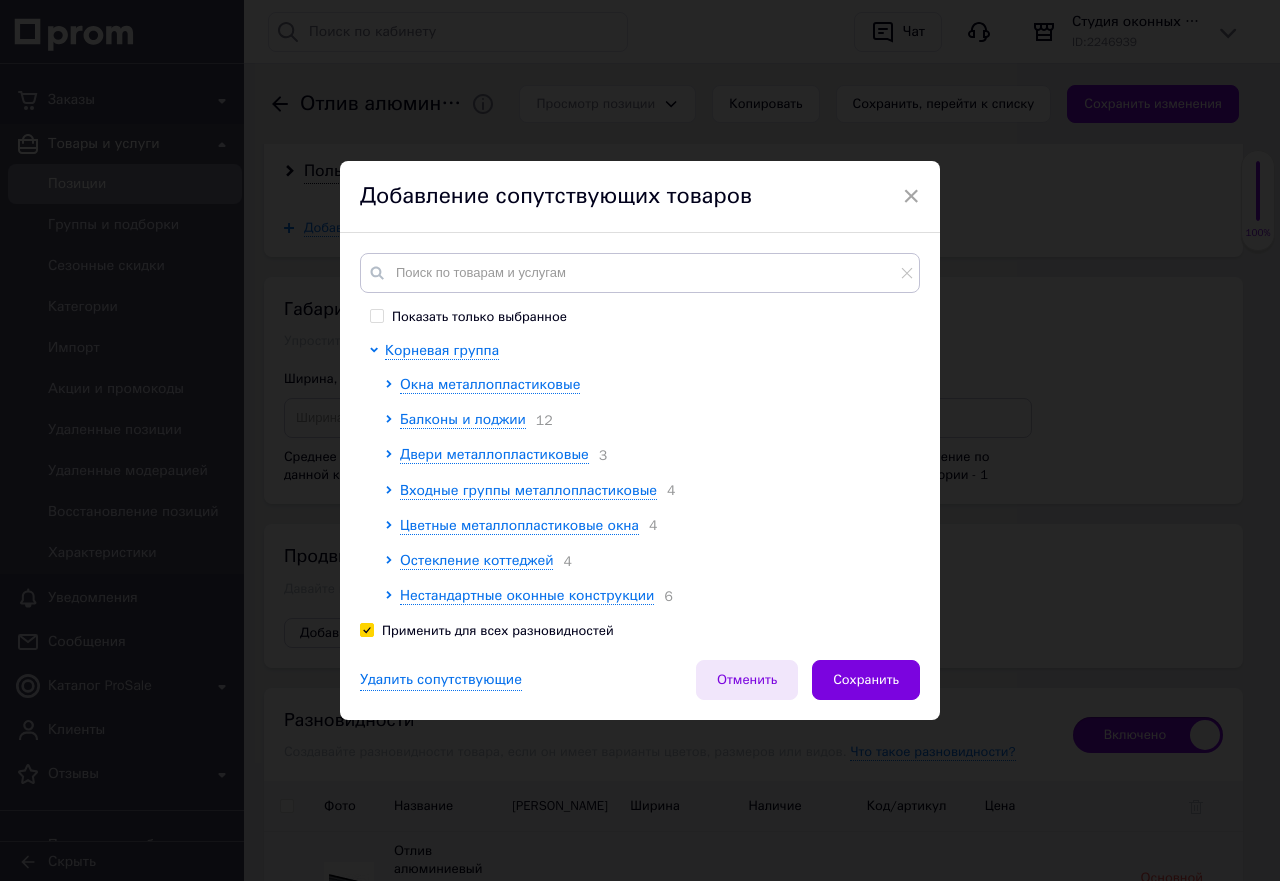 click on "Отменить" at bounding box center [747, 680] 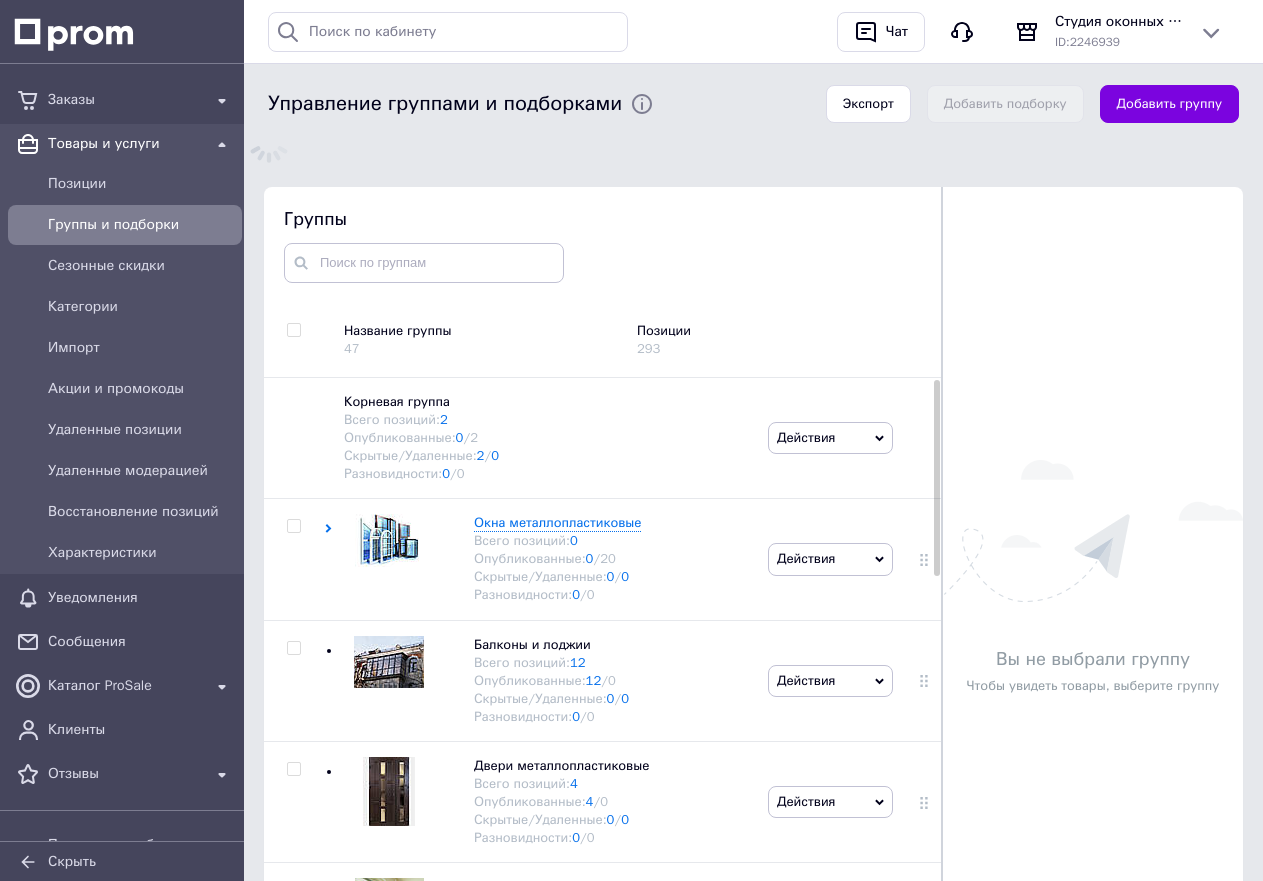 scroll, scrollTop: 237, scrollLeft: 0, axis: vertical 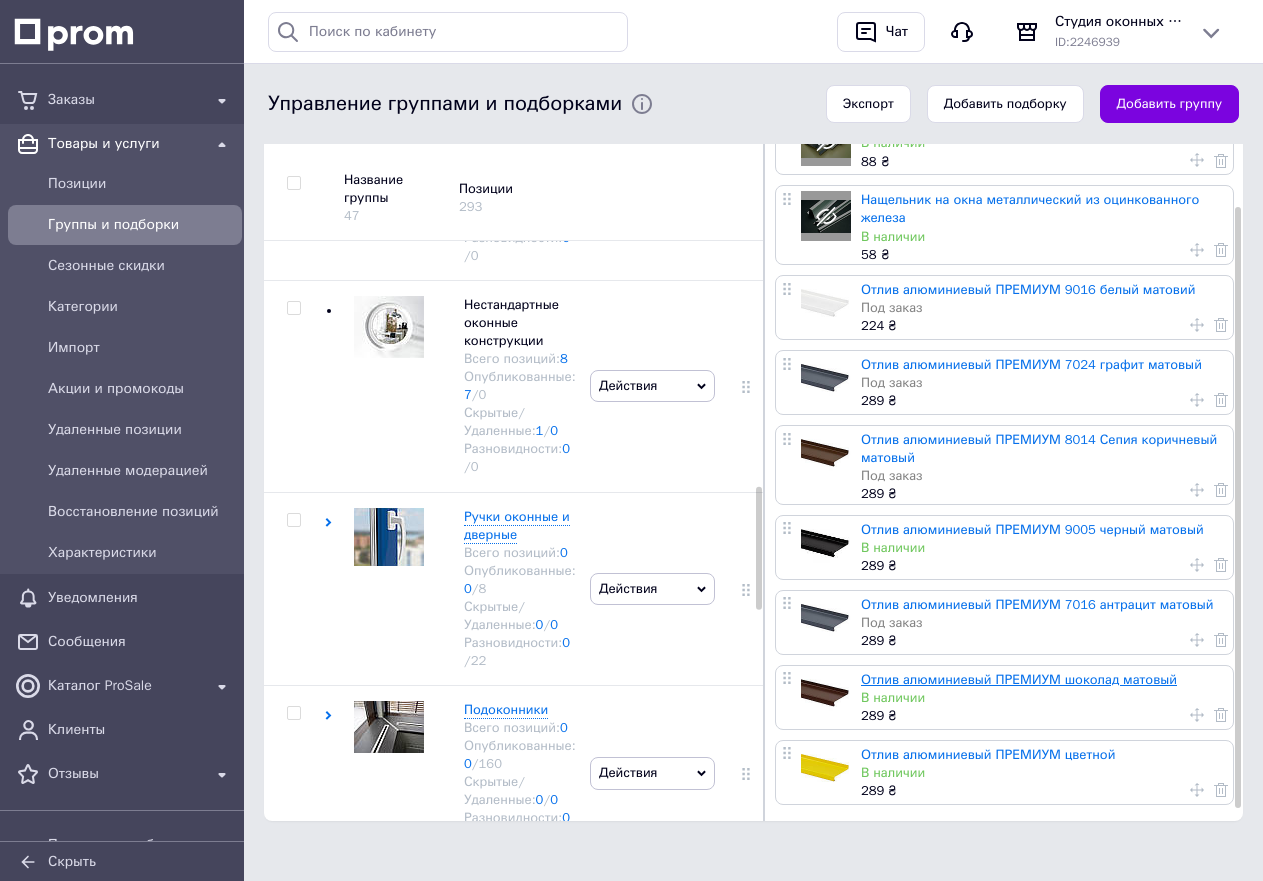click on "Отлив алюминиевый ПРЕМИУМ шоколад матовый" at bounding box center (1019, 679) 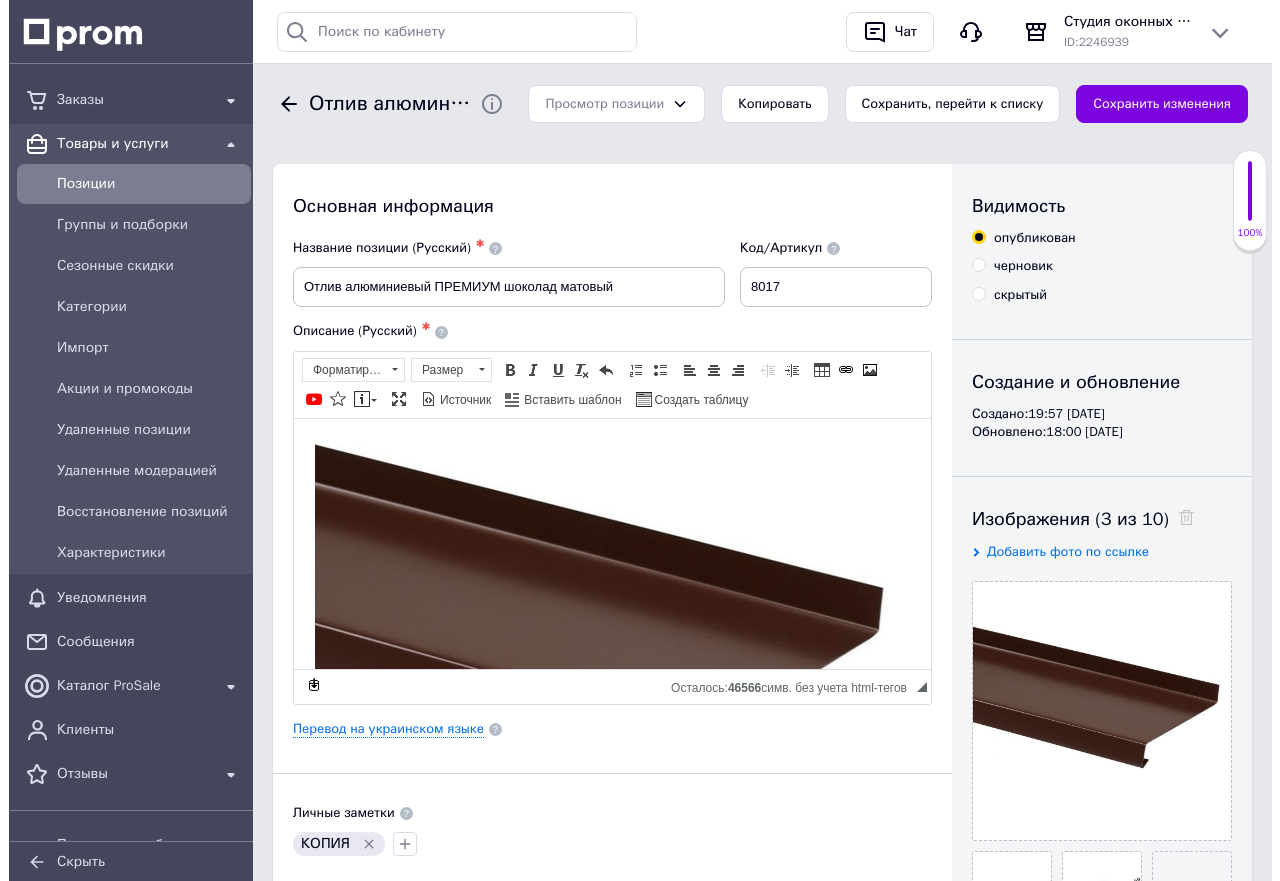 scroll, scrollTop: 0, scrollLeft: 0, axis: both 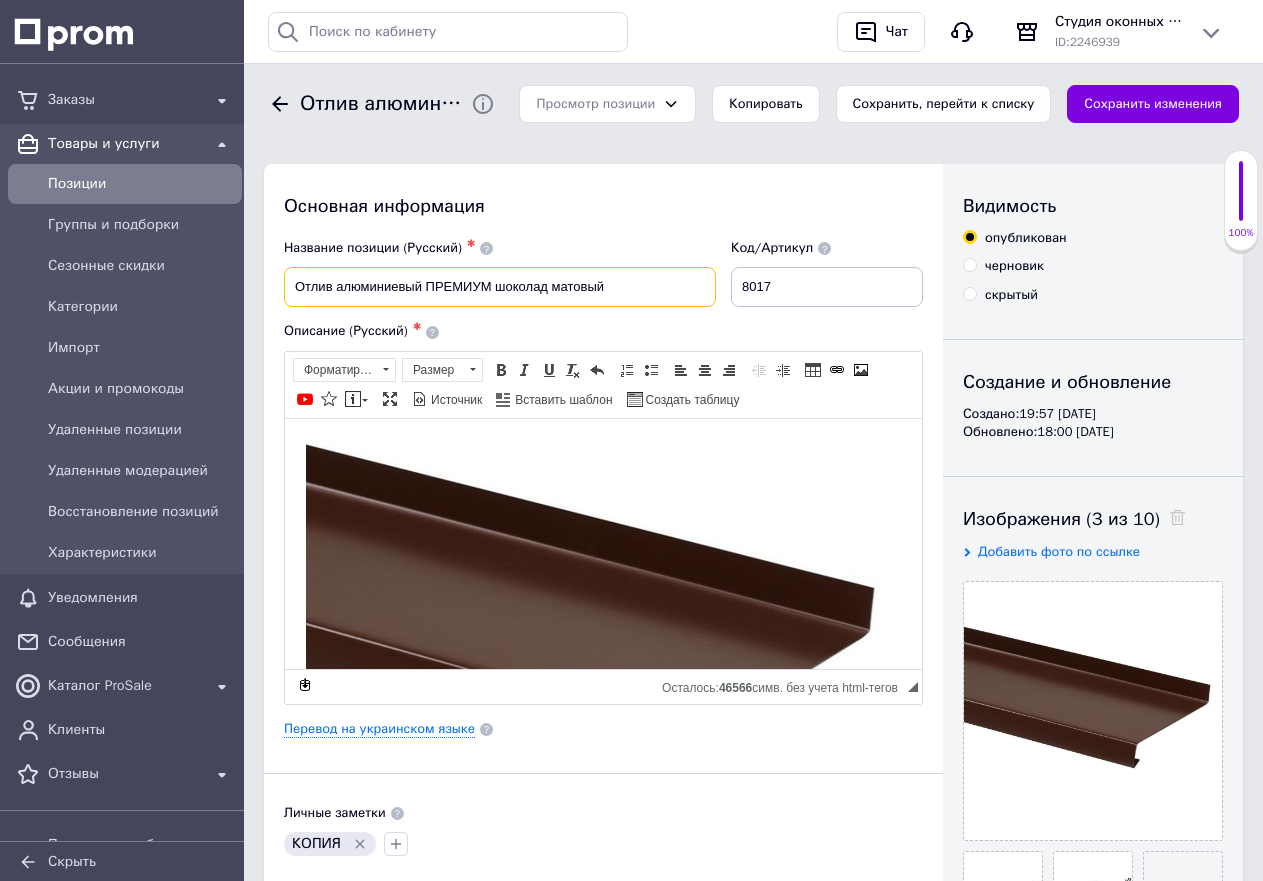 click on "Отлив алюминиевый ПРЕМИУМ шоколад матовый" at bounding box center (500, 287) 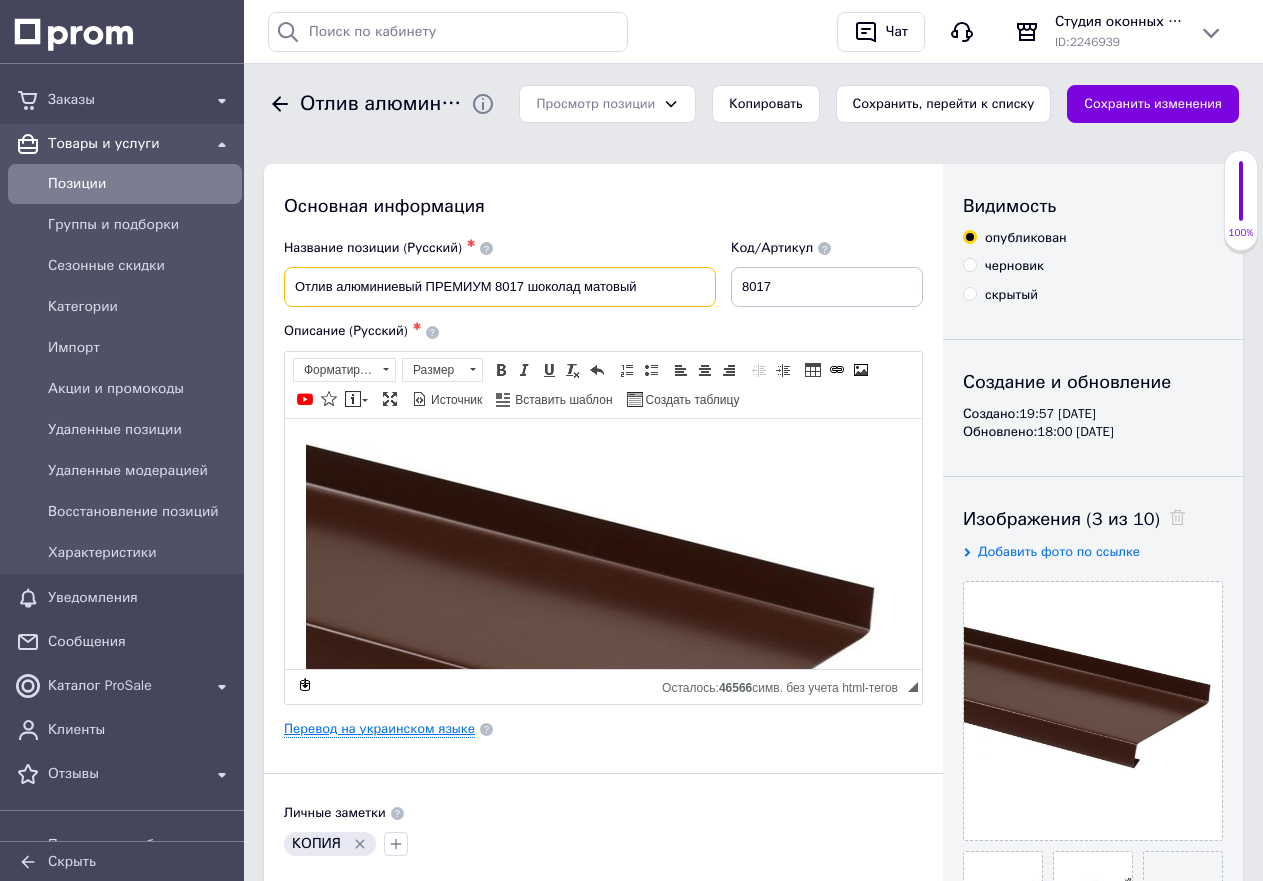 type on "Отлив алюминиевый ПРЕМИУМ 8017 шоколад матовый" 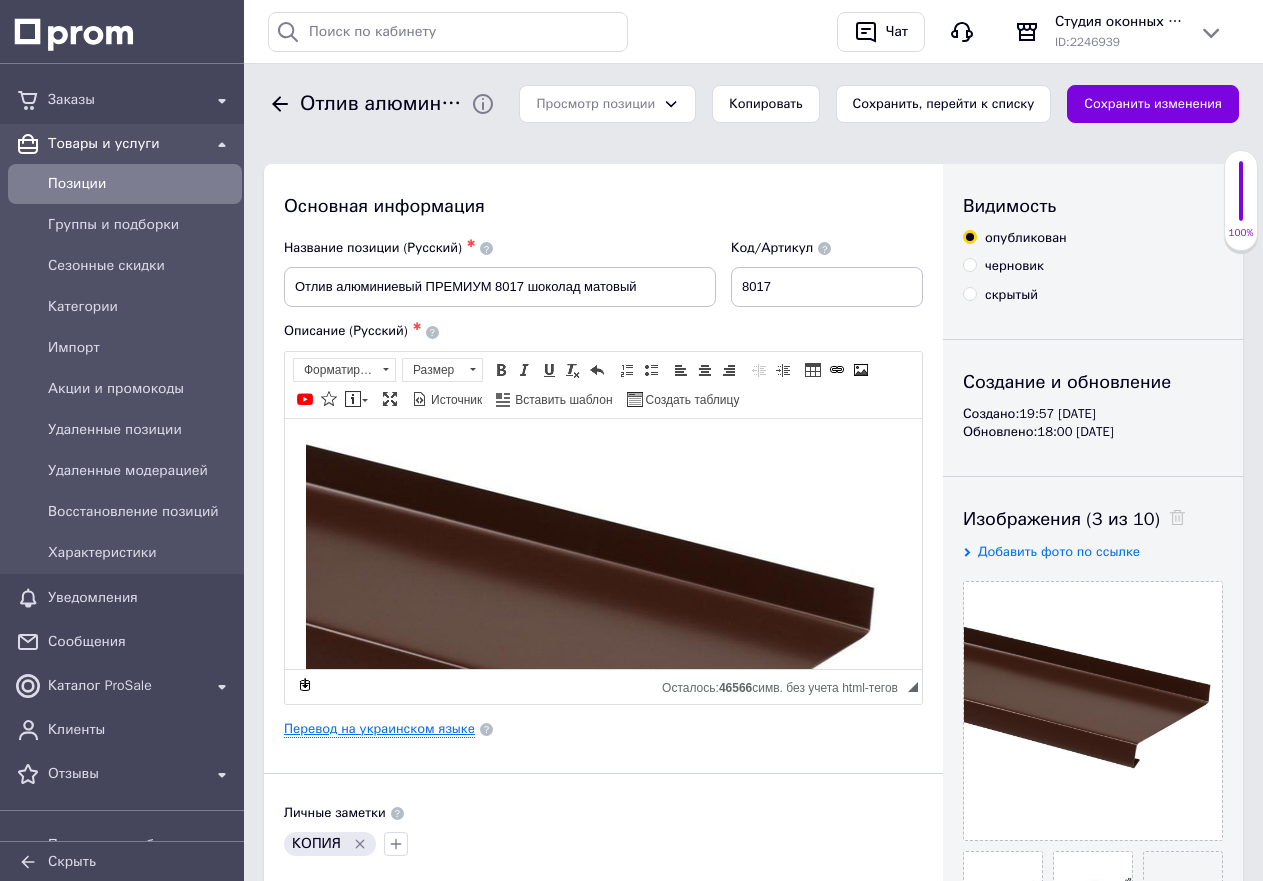 click on "Перевод на украинском языке" at bounding box center [379, 729] 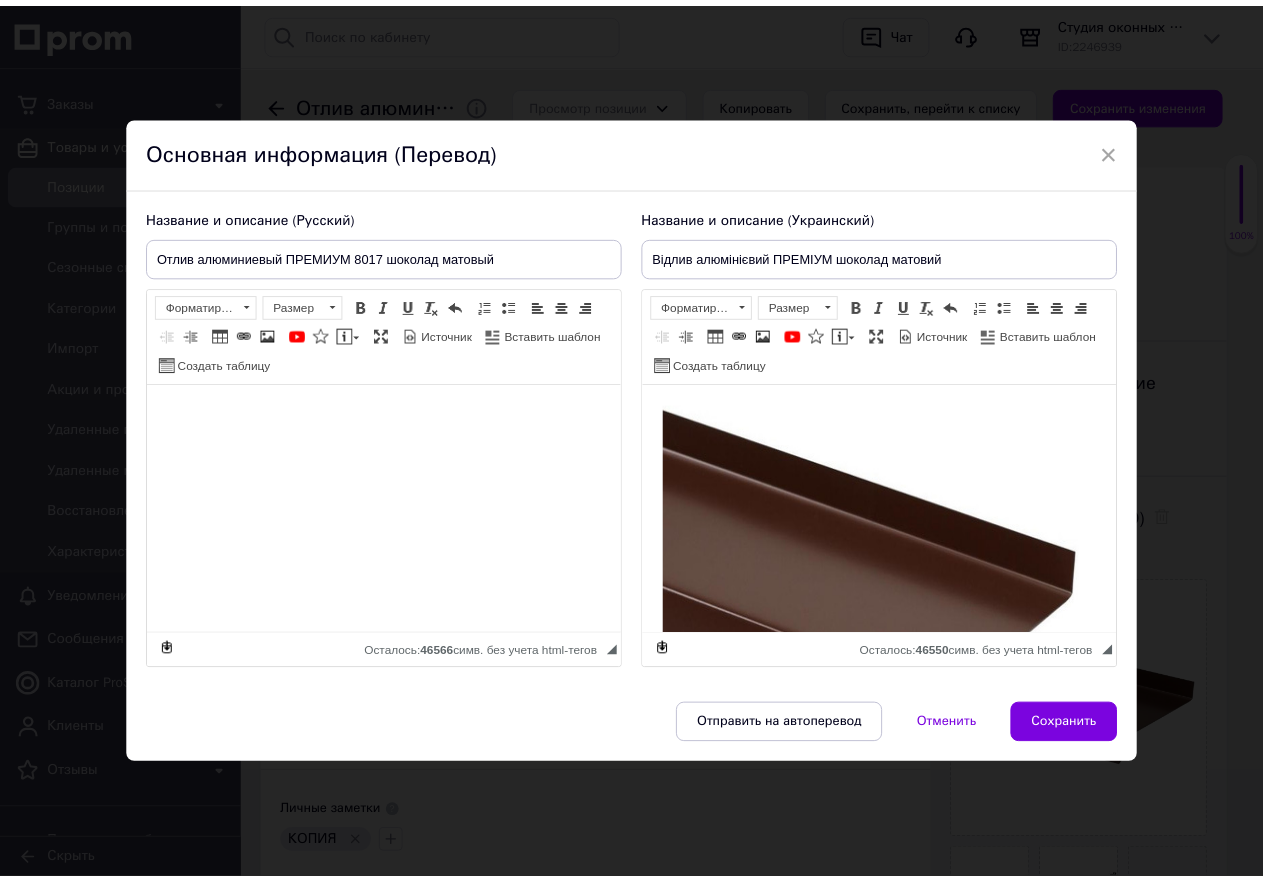 scroll, scrollTop: 0, scrollLeft: 0, axis: both 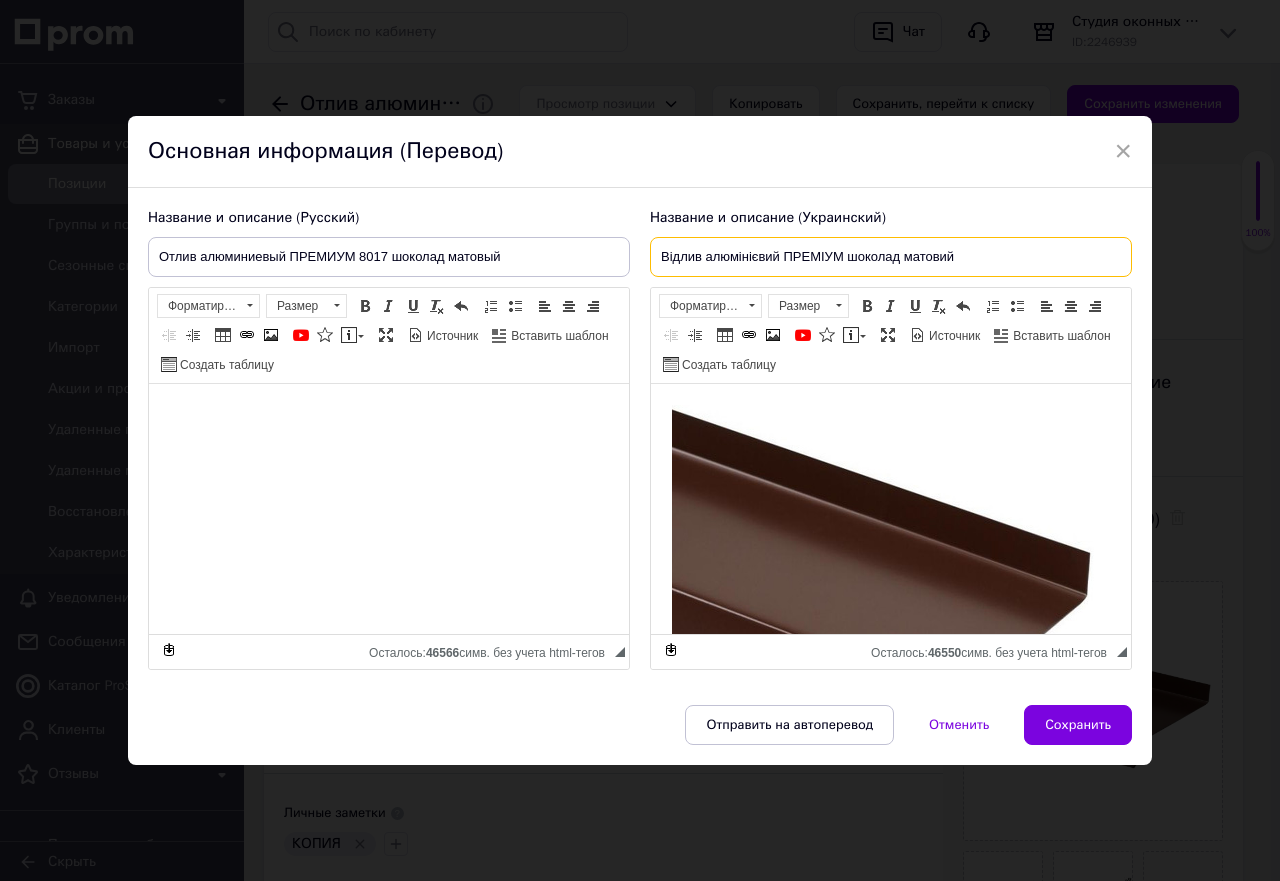 click on "Відлив алюмінієвий ПРЕМІУМ шоколад матовий" at bounding box center [891, 257] 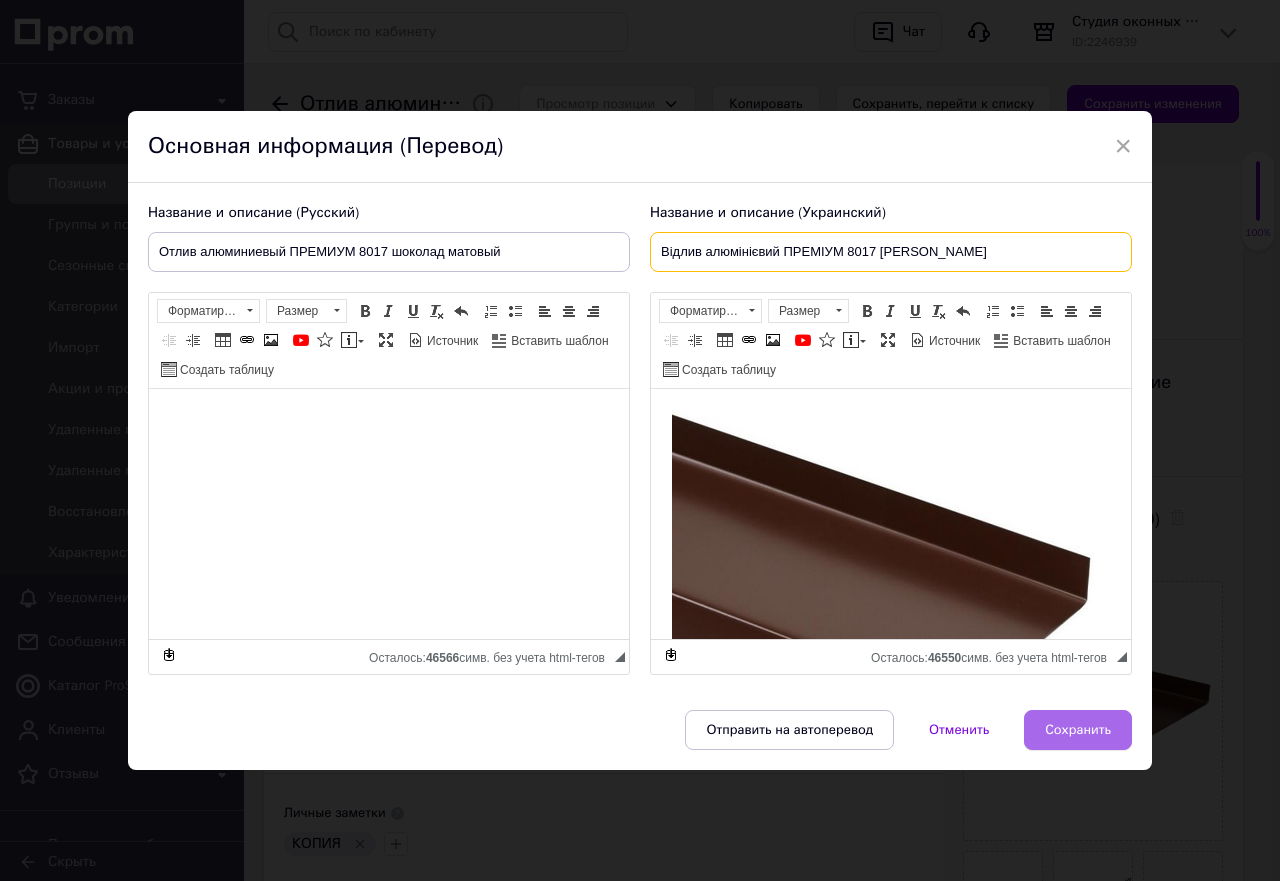 type on "Відлив алюмінієвий ПРЕМІУМ 8017 [PERSON_NAME]" 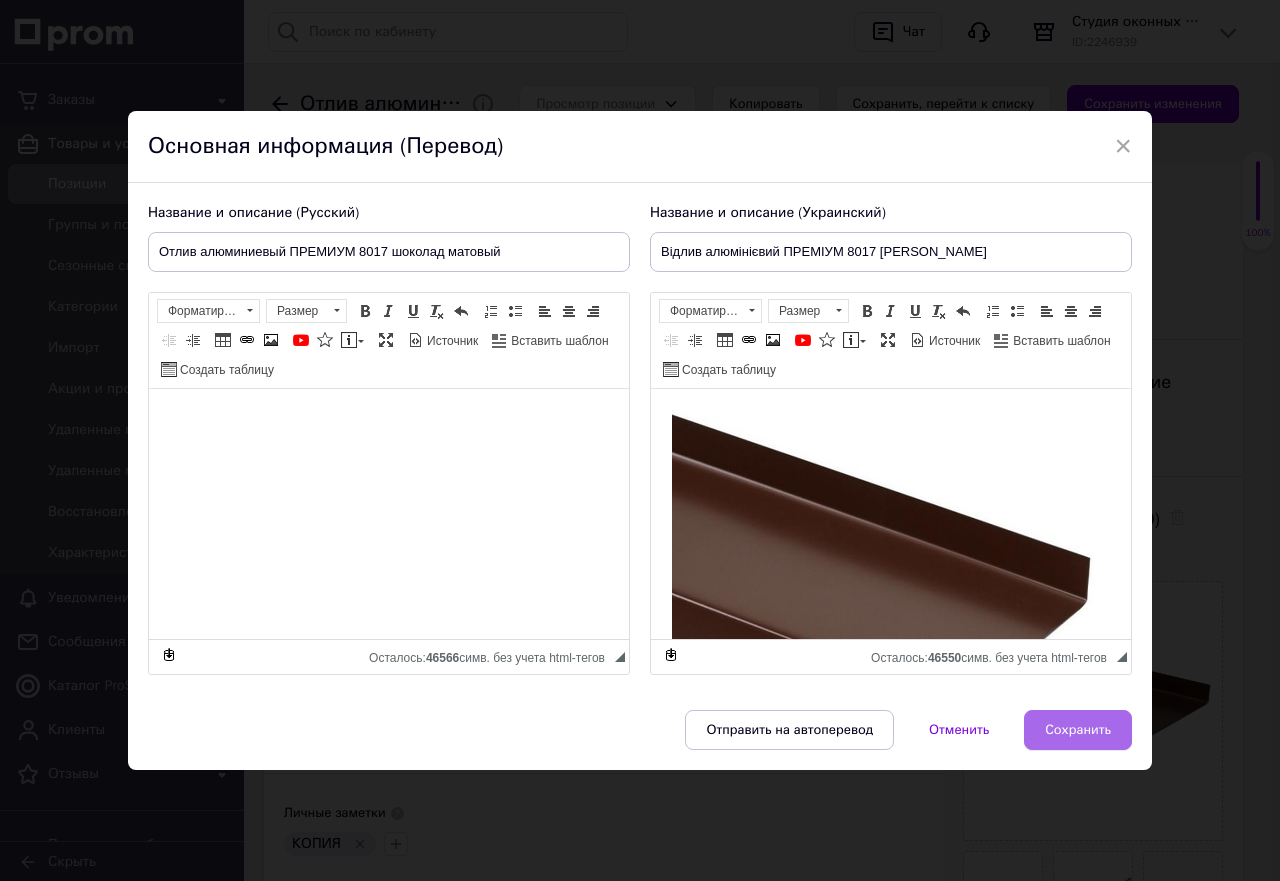 click on "Сохранить" at bounding box center (1078, 730) 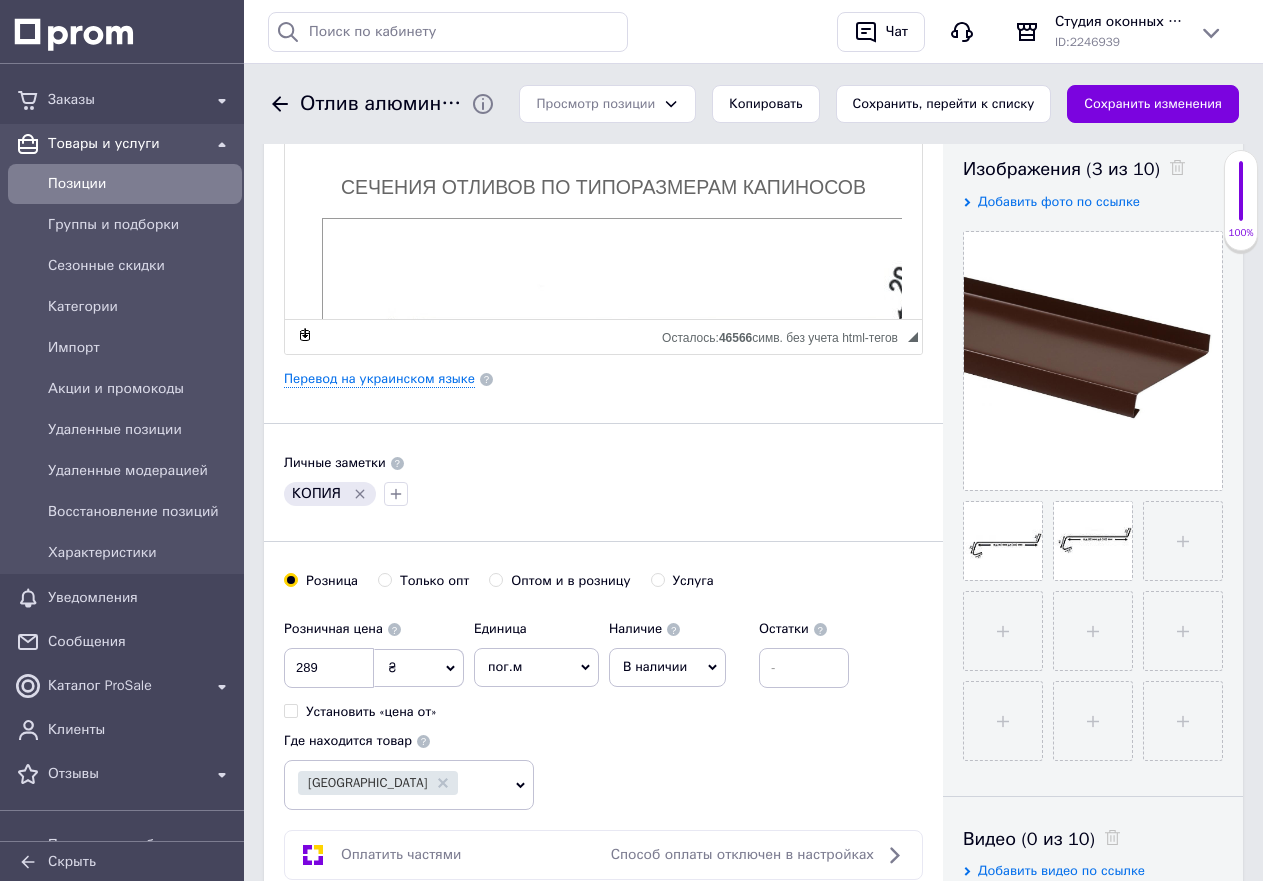 scroll, scrollTop: 400, scrollLeft: 0, axis: vertical 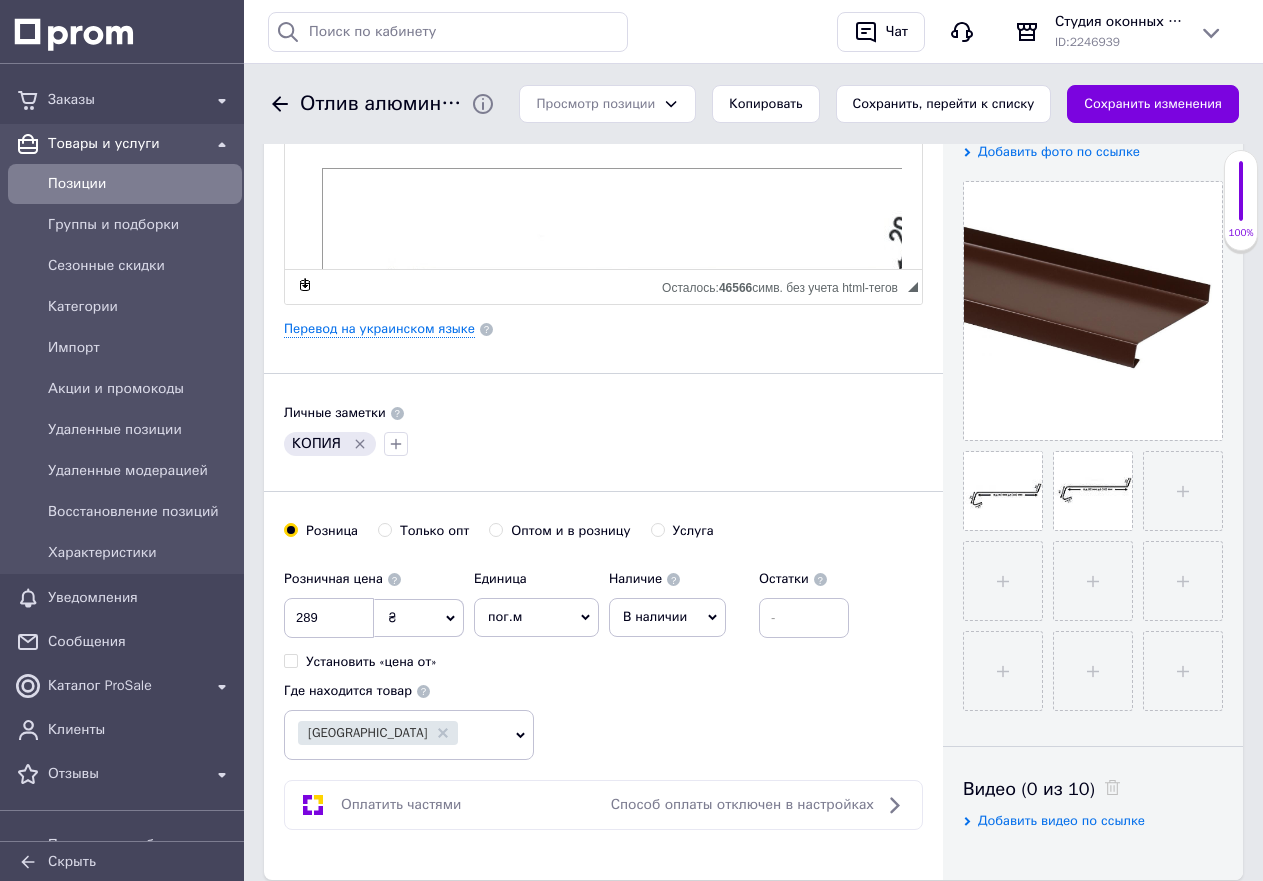 click on "В наличии" at bounding box center [667, 617] 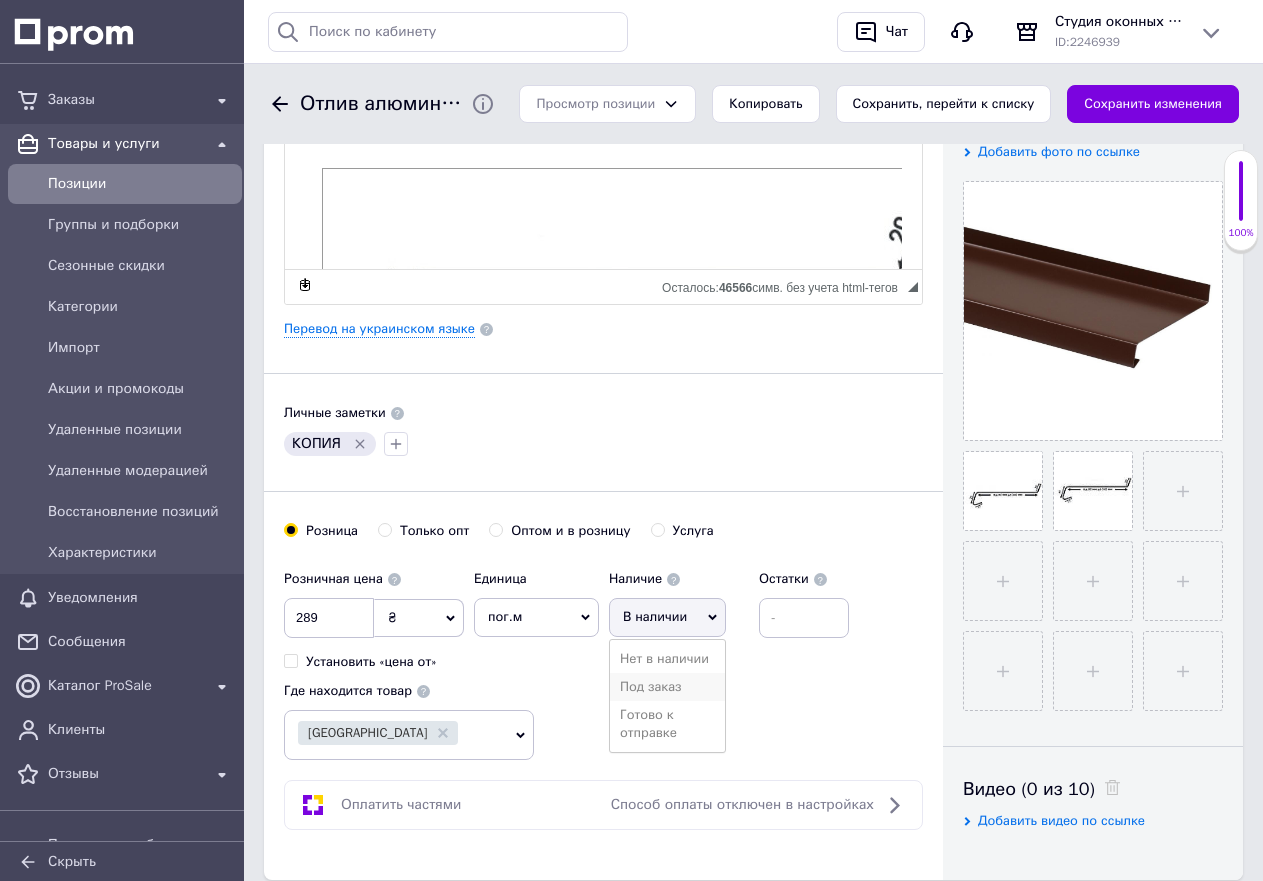 click on "Под заказ" at bounding box center [667, 687] 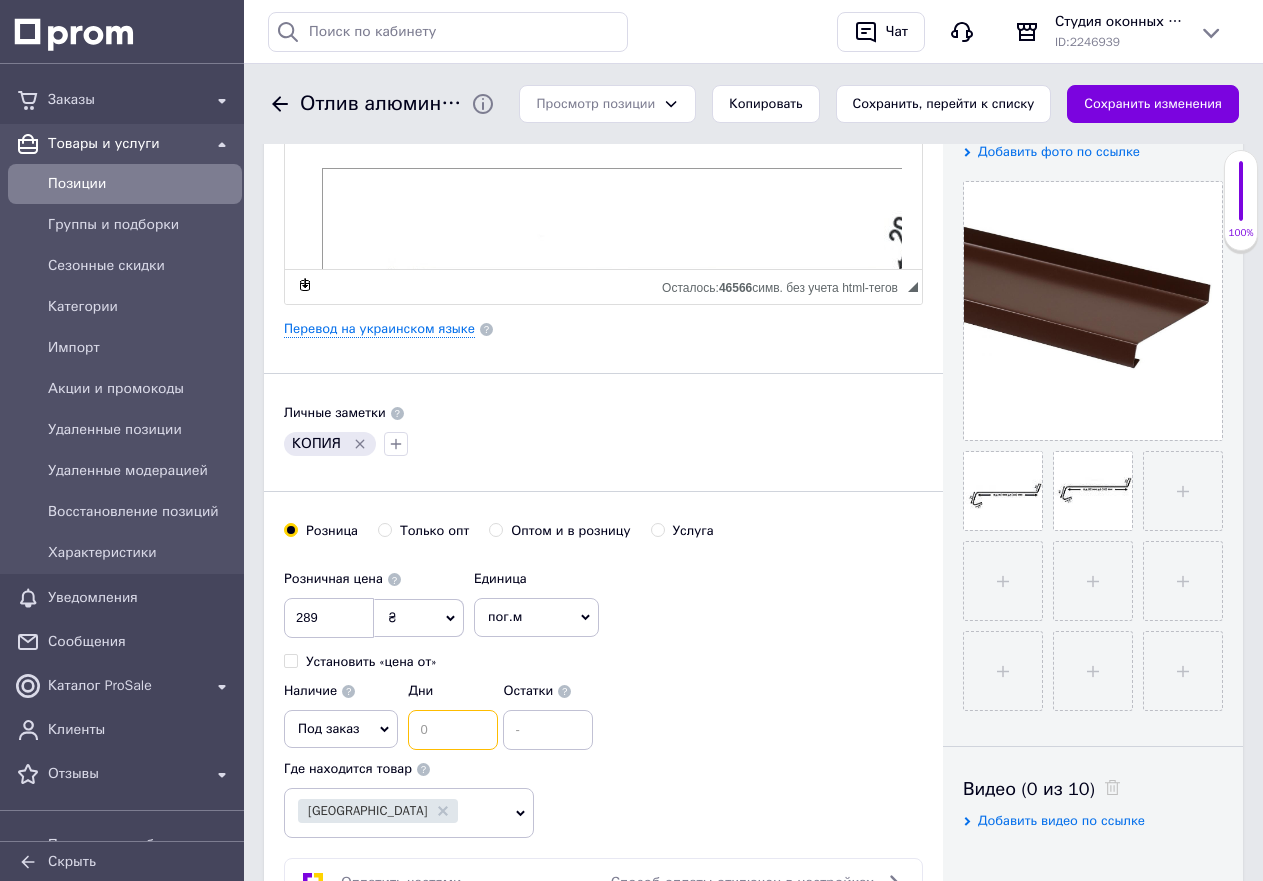 click at bounding box center (453, 730) 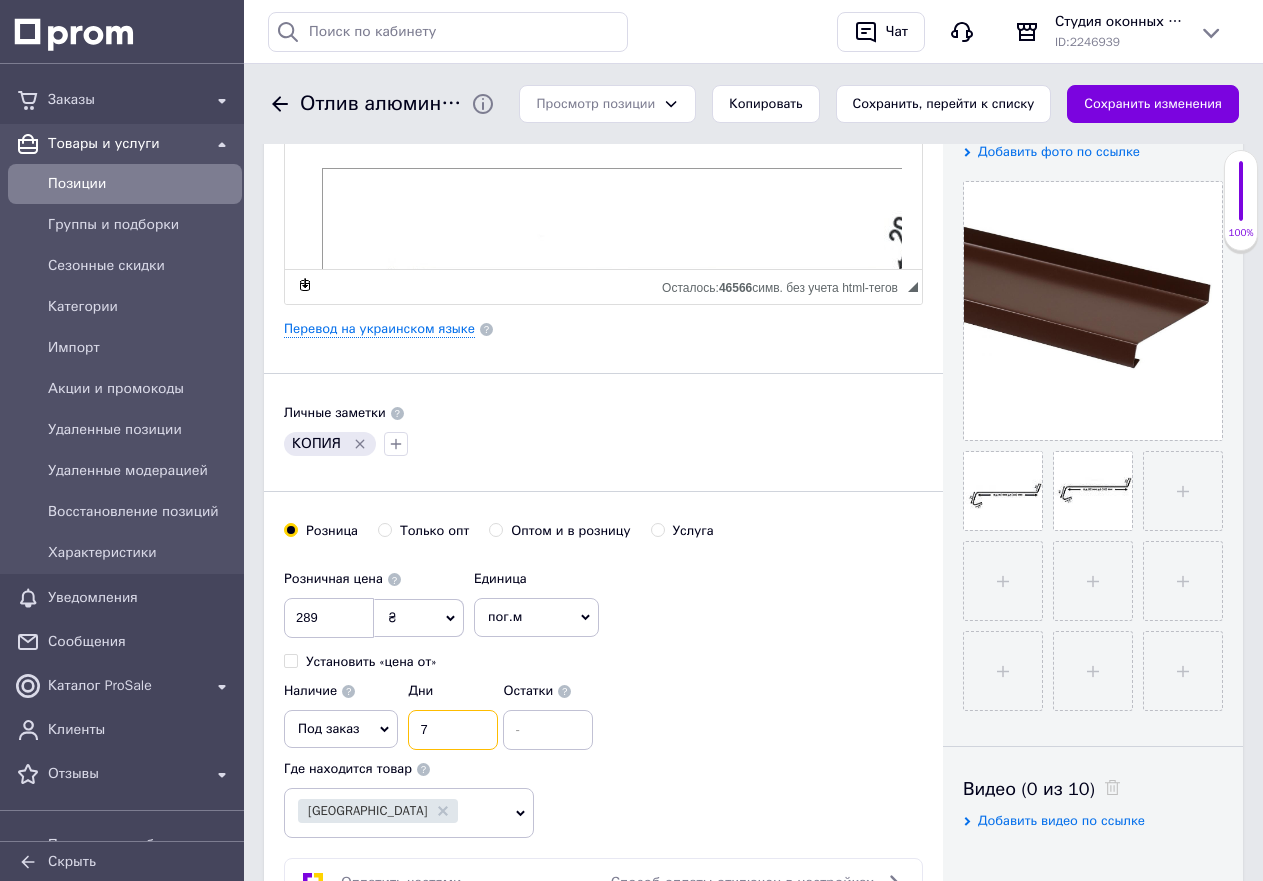 type on "7" 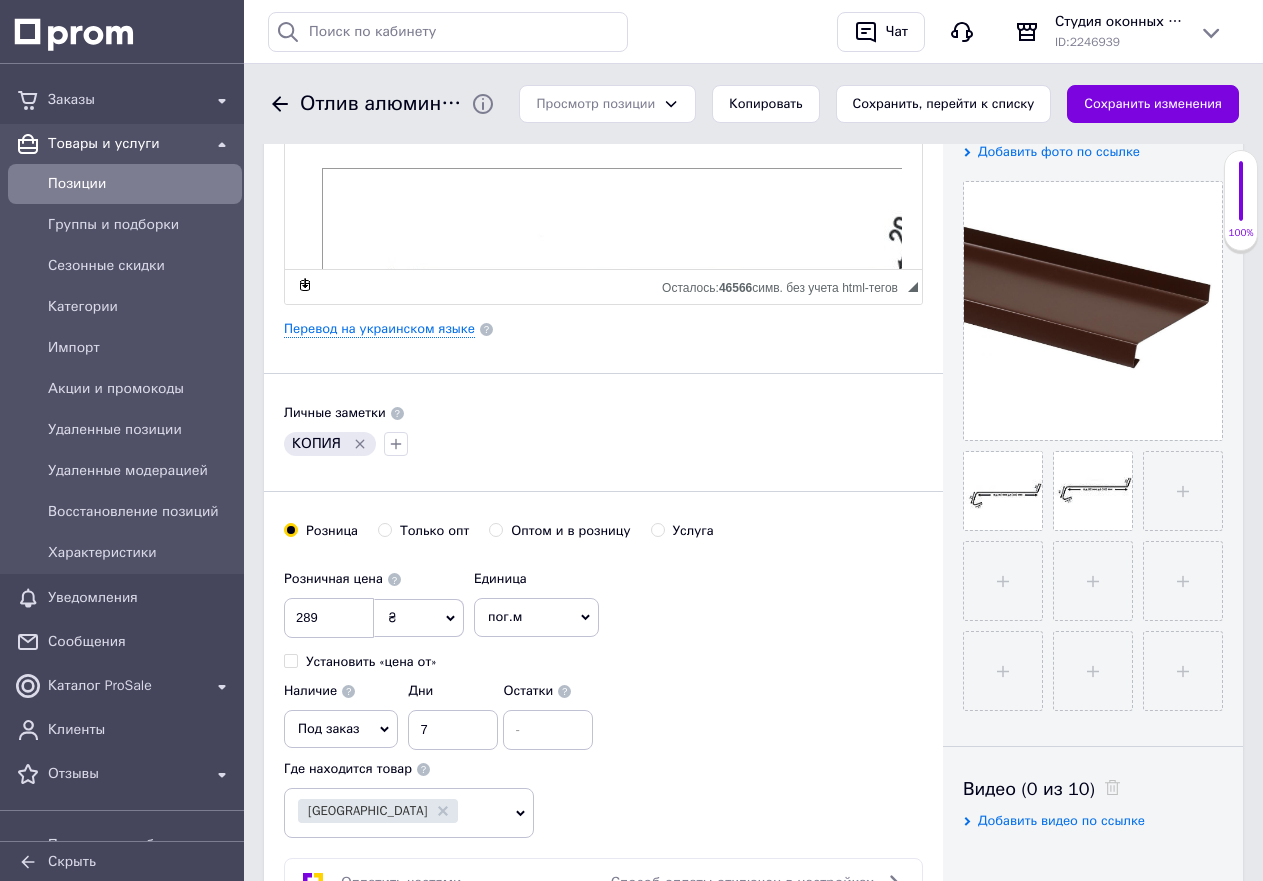 click on "Розничная цена 289 ₴ $ € CHF £ ¥ PLN ₸ MDL HUF KGS CN¥ TRY ₩ lei Установить «цена от» Единица пог.м Популярное шт. комплект упаковка кв.м пара м кг услуга т а автоцистерна ампула б баллон банка блистер бобина бочка бут бухта в ватт ведро выезд г г га гигакалория год гр/кв.м д дал два месяца день доза е еврокуб ед. к кВт канистра карат кв.дм кв.м кв.см кв.фут квартал кг кг/кв.м км колесо комплект коробка куб.дм куб.м л л лист м м мВт месяц мешок минута мл мм моток н набор неделя номер о объект п паллетоместо пара партия пач полгода посевная единица птицеместо р рейс рулон с секция" at bounding box center [603, 655] 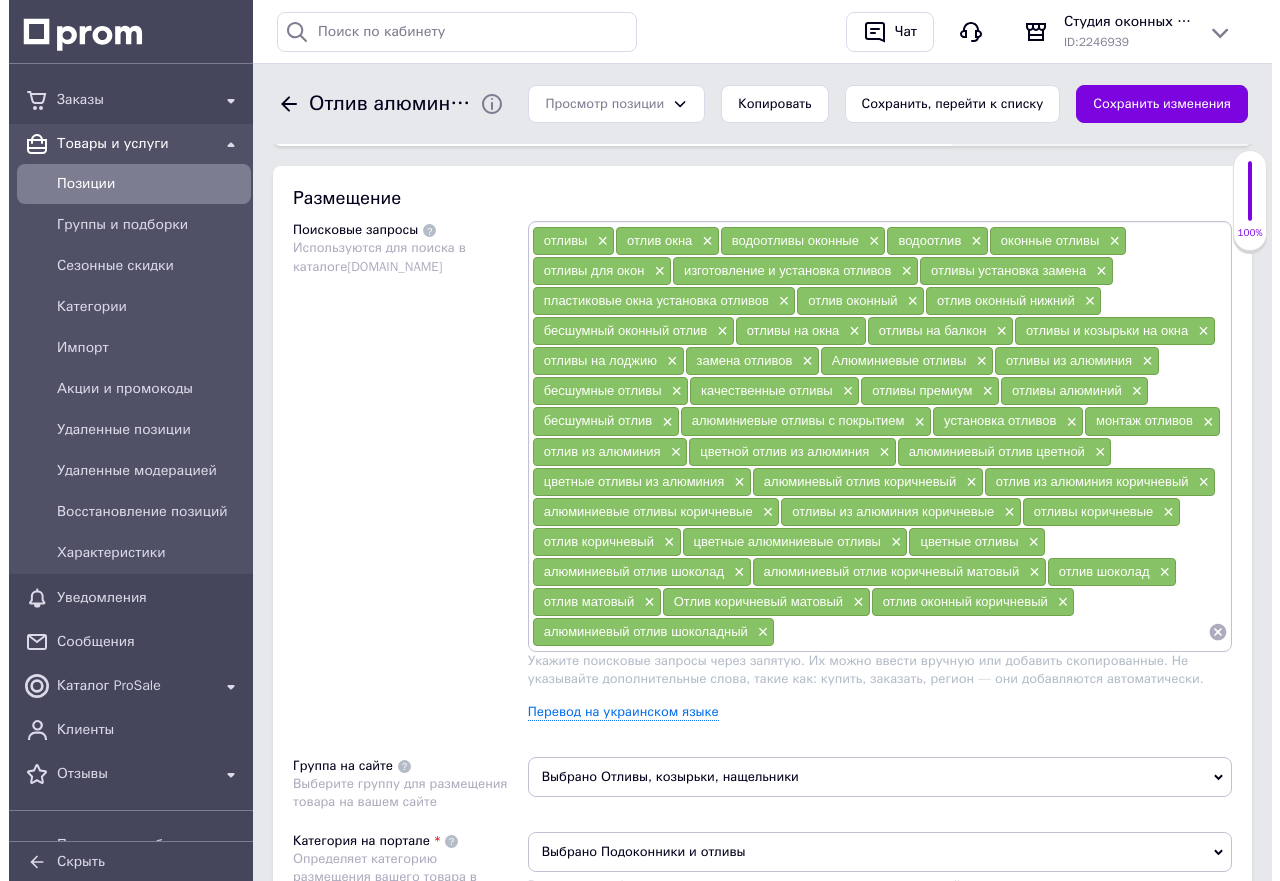 scroll, scrollTop: 1200, scrollLeft: 0, axis: vertical 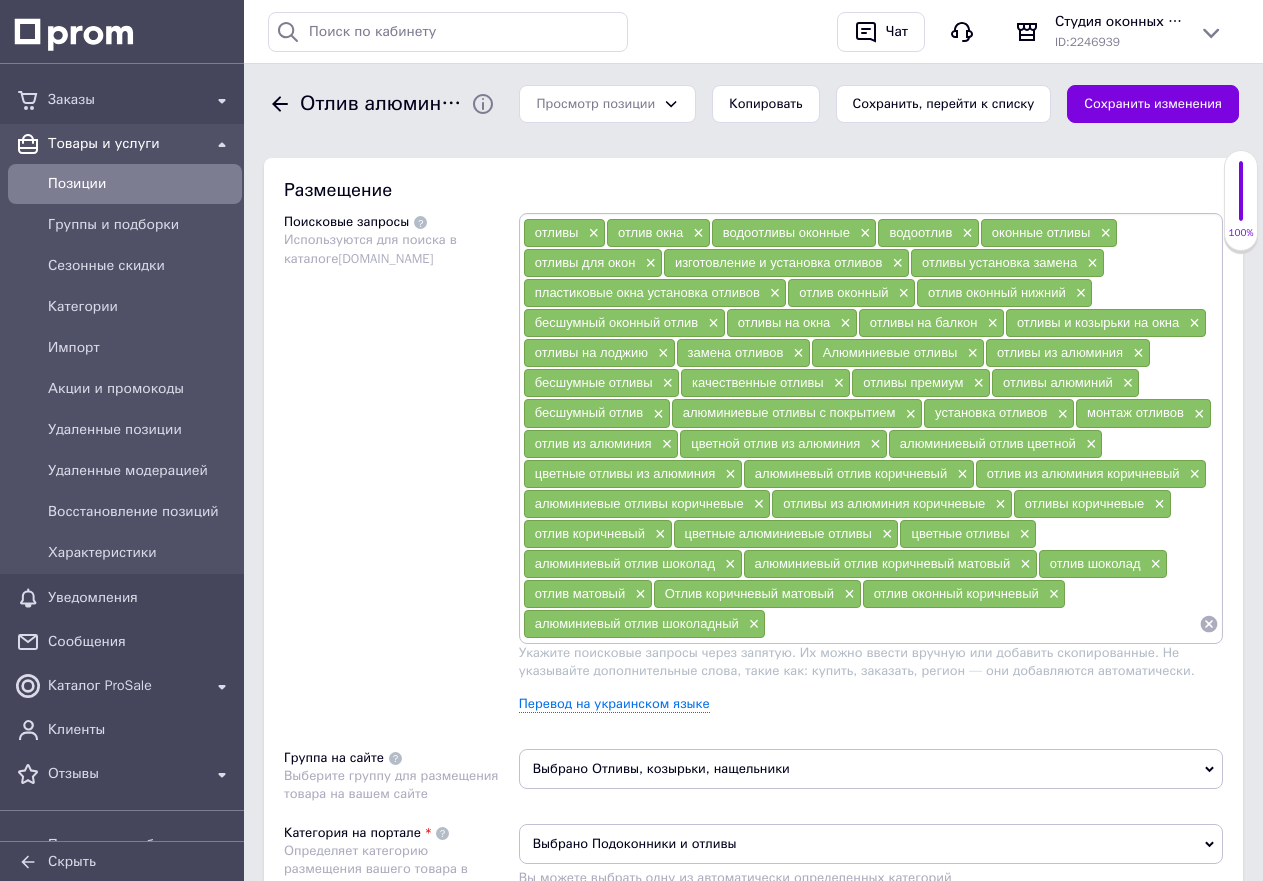 click on "Укажите поисковые запросы через запятую.
Их можно ввести вручную или добавить скопированные.
Не указывайте дополнительные слова,
такие как: купить, заказать, регион — они добавляются автоматически." at bounding box center (857, 661) 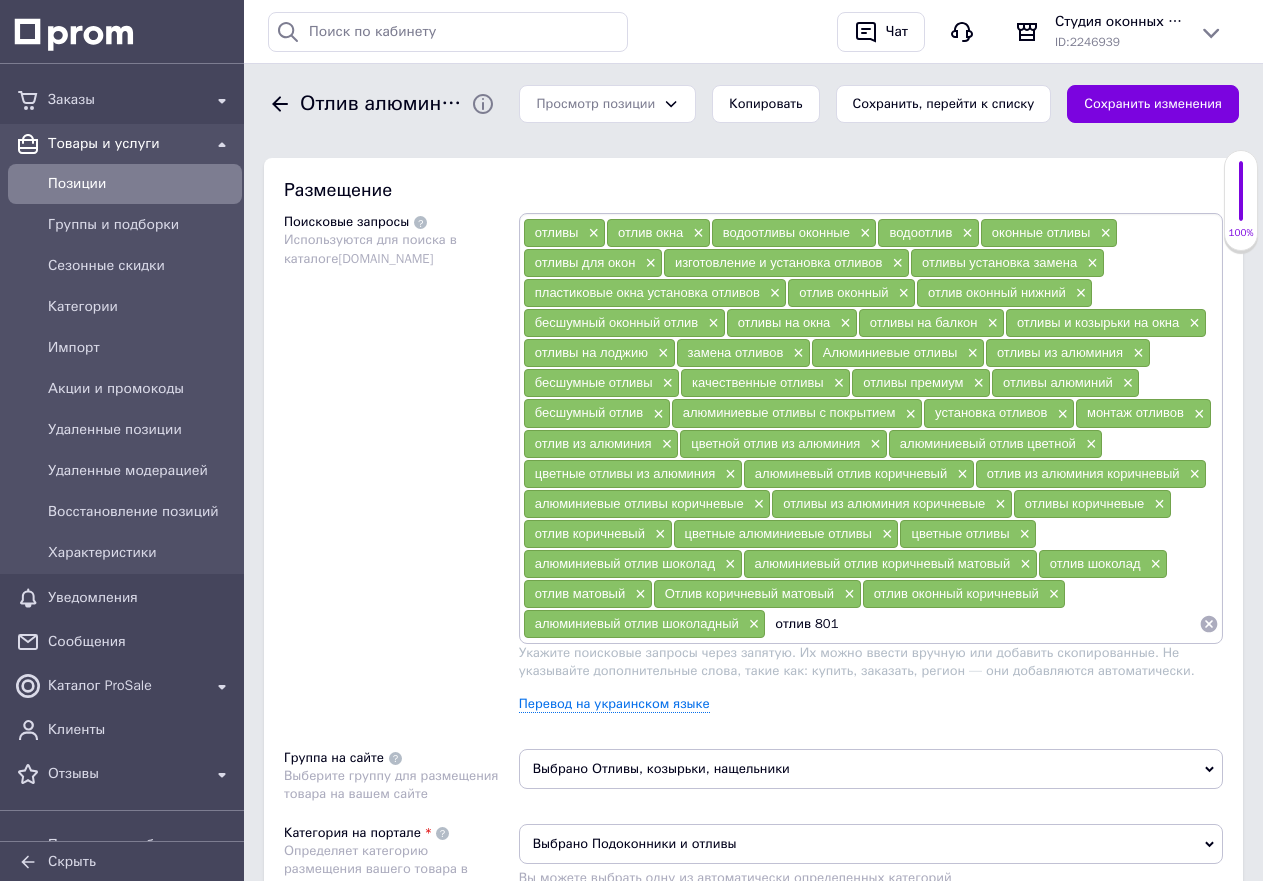 type on "отлив 8017" 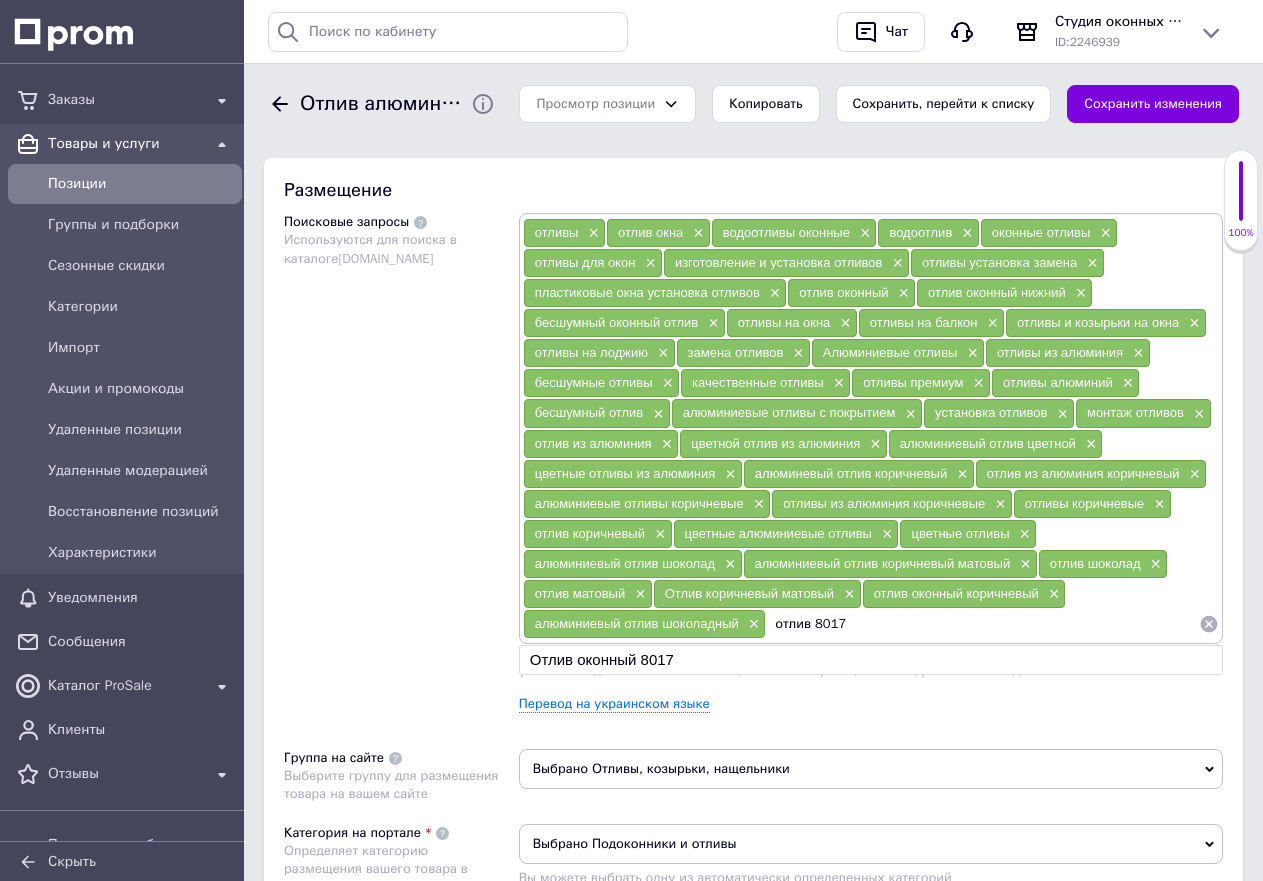 type 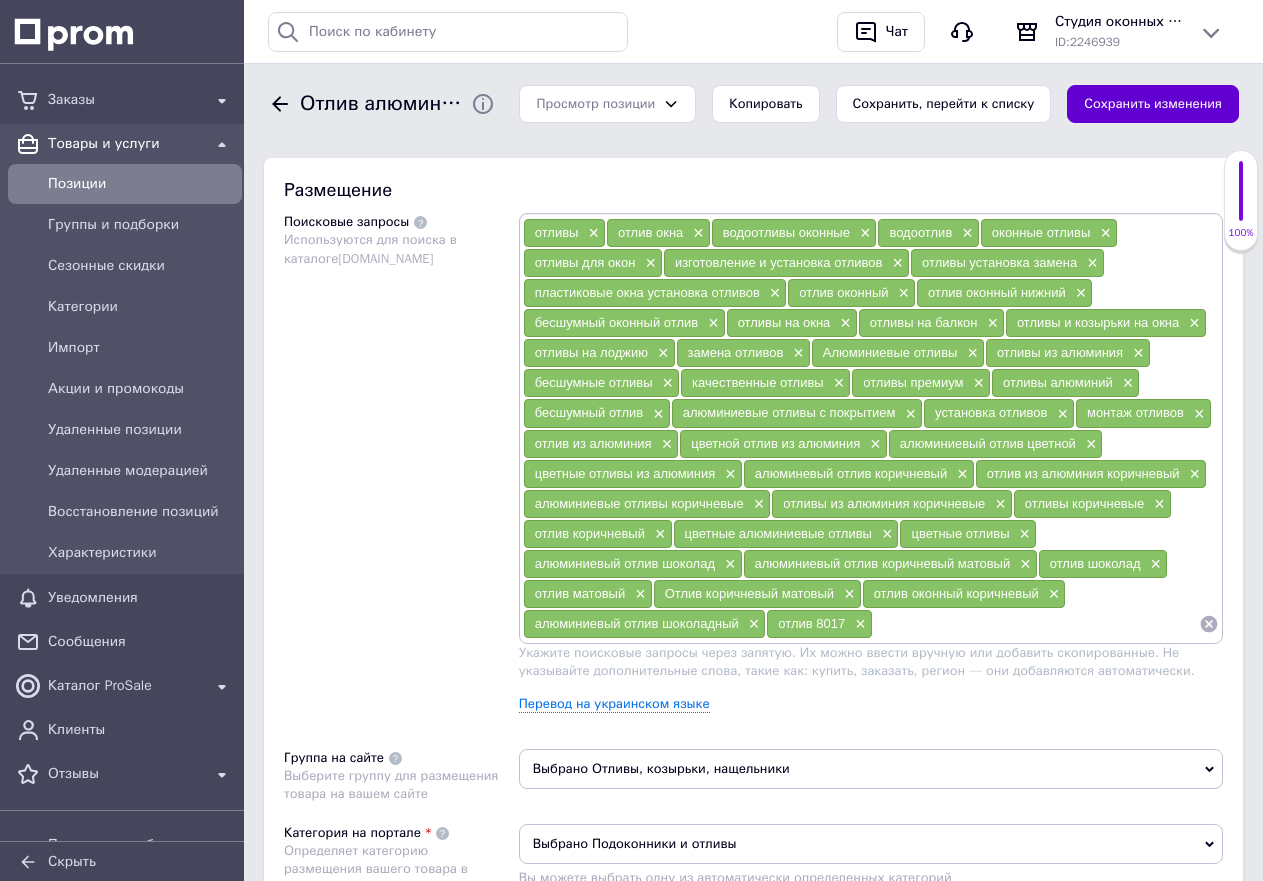 click on "Сохранить изменения" at bounding box center (1153, 104) 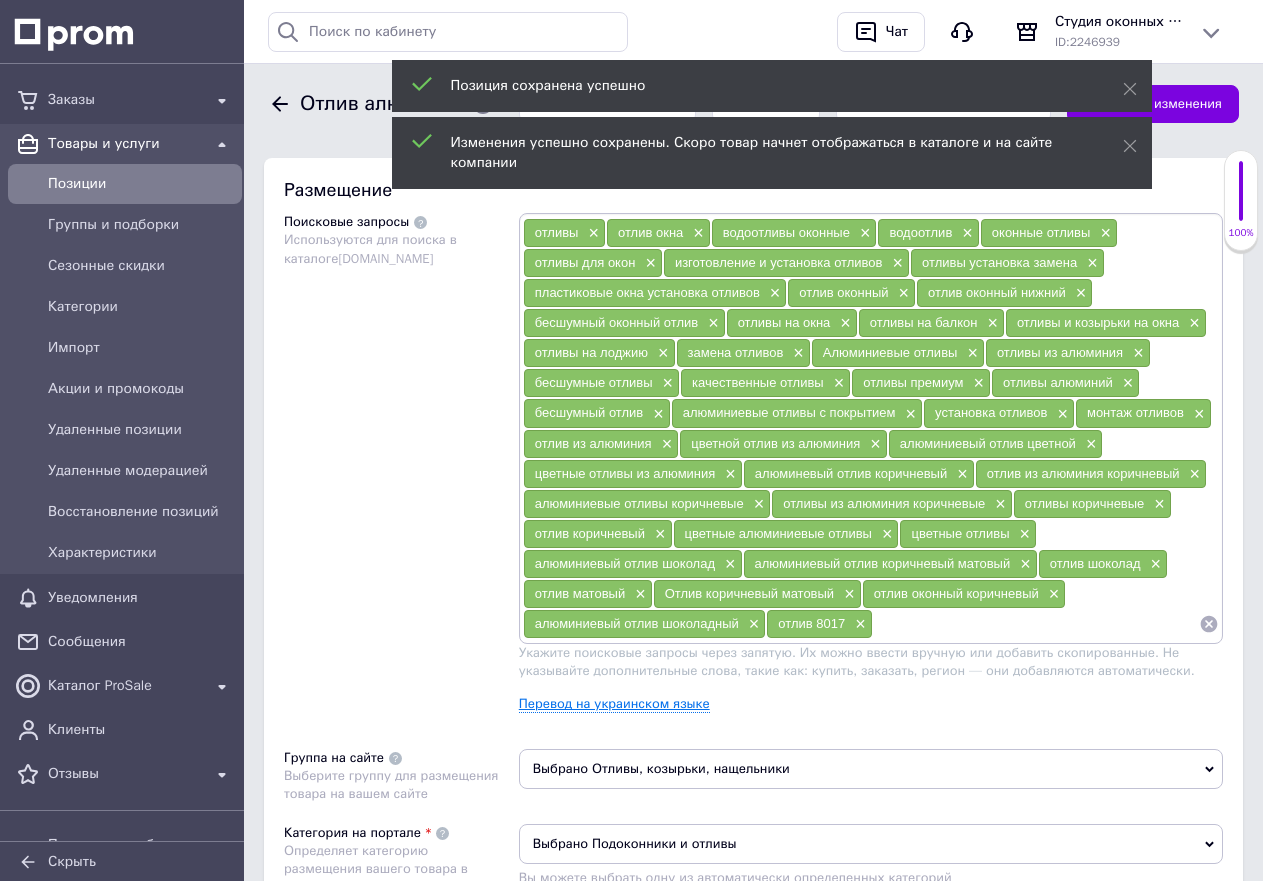 click on "Перевод на украинском языке" at bounding box center [614, 704] 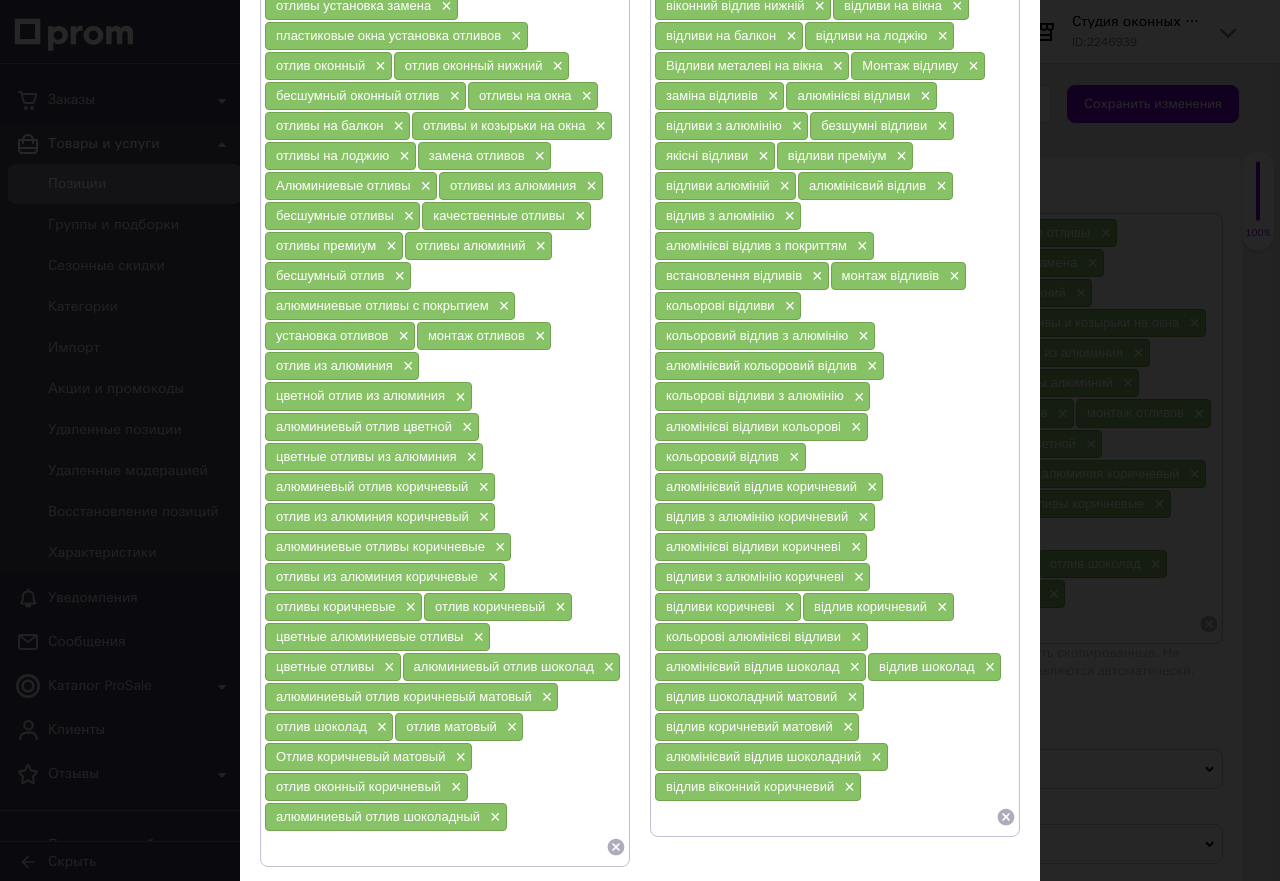 scroll, scrollTop: 479, scrollLeft: 0, axis: vertical 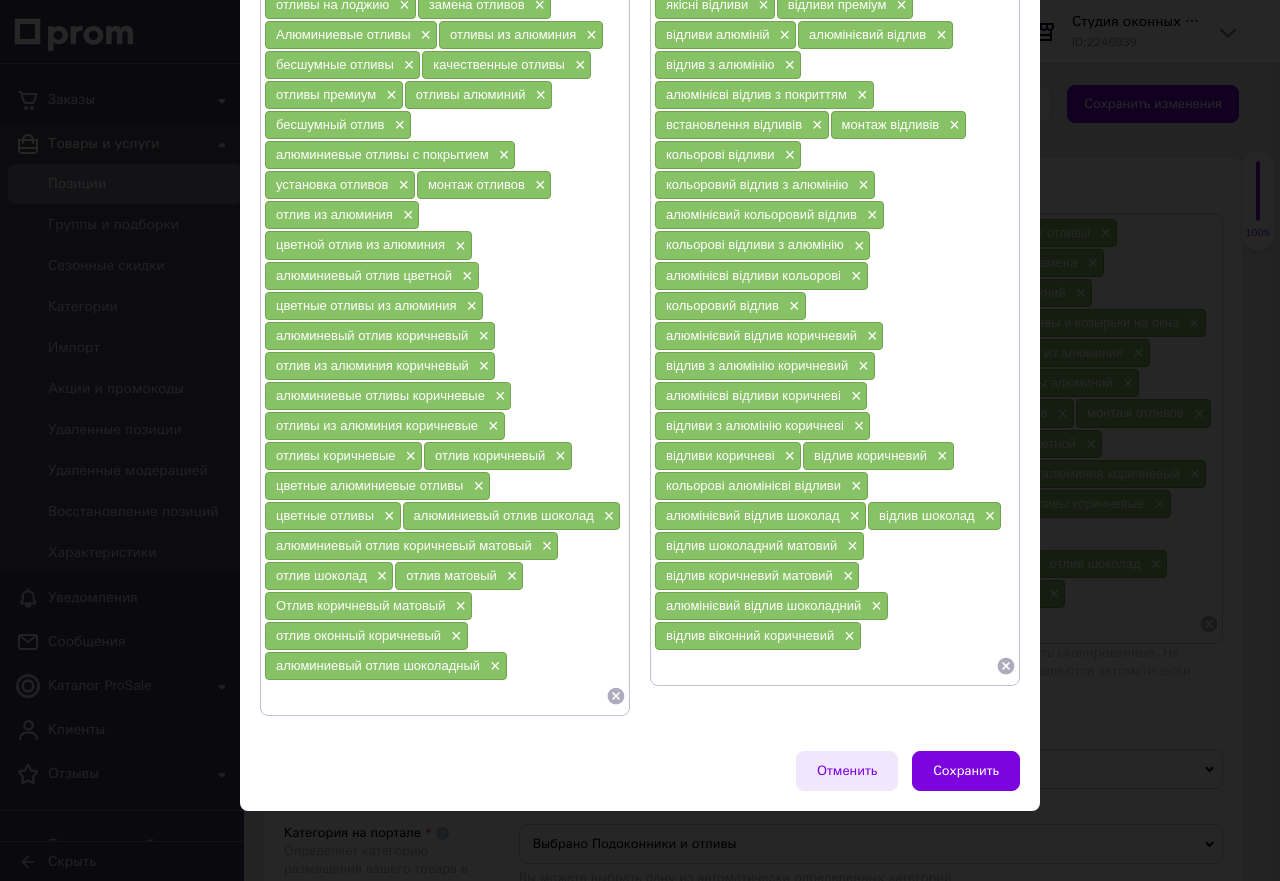 click on "Отменить" at bounding box center (847, 771) 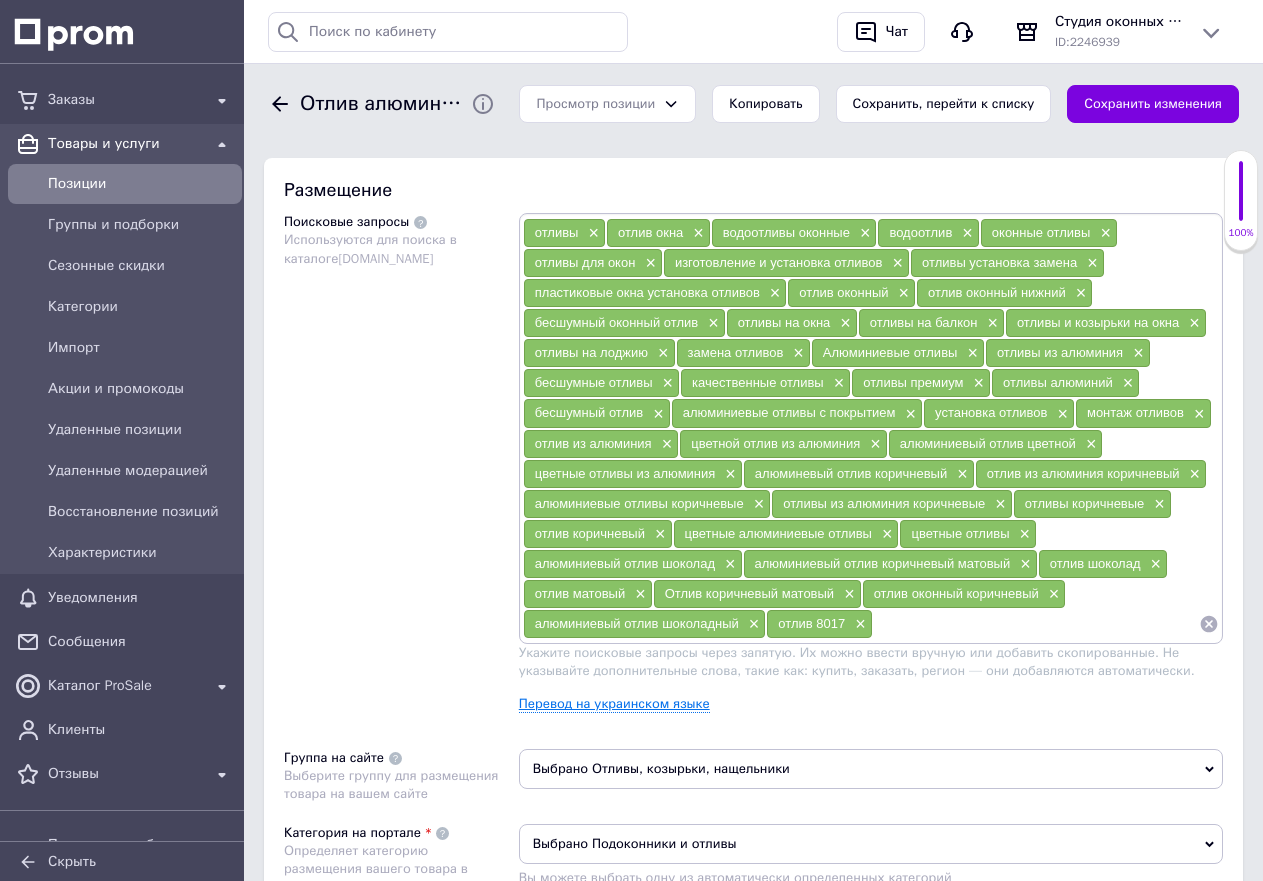 click on "Перевод на украинском языке" at bounding box center (614, 704) 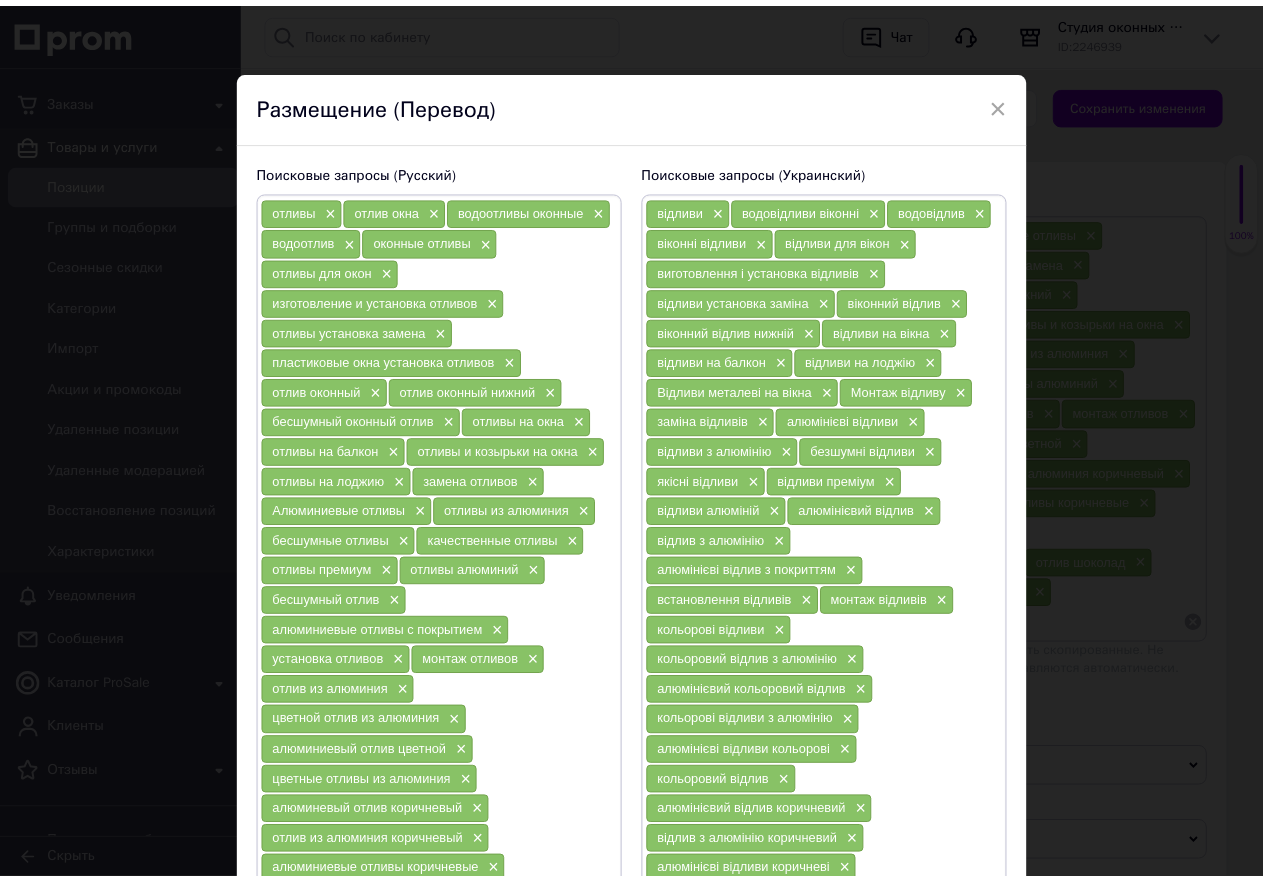 scroll, scrollTop: 479, scrollLeft: 0, axis: vertical 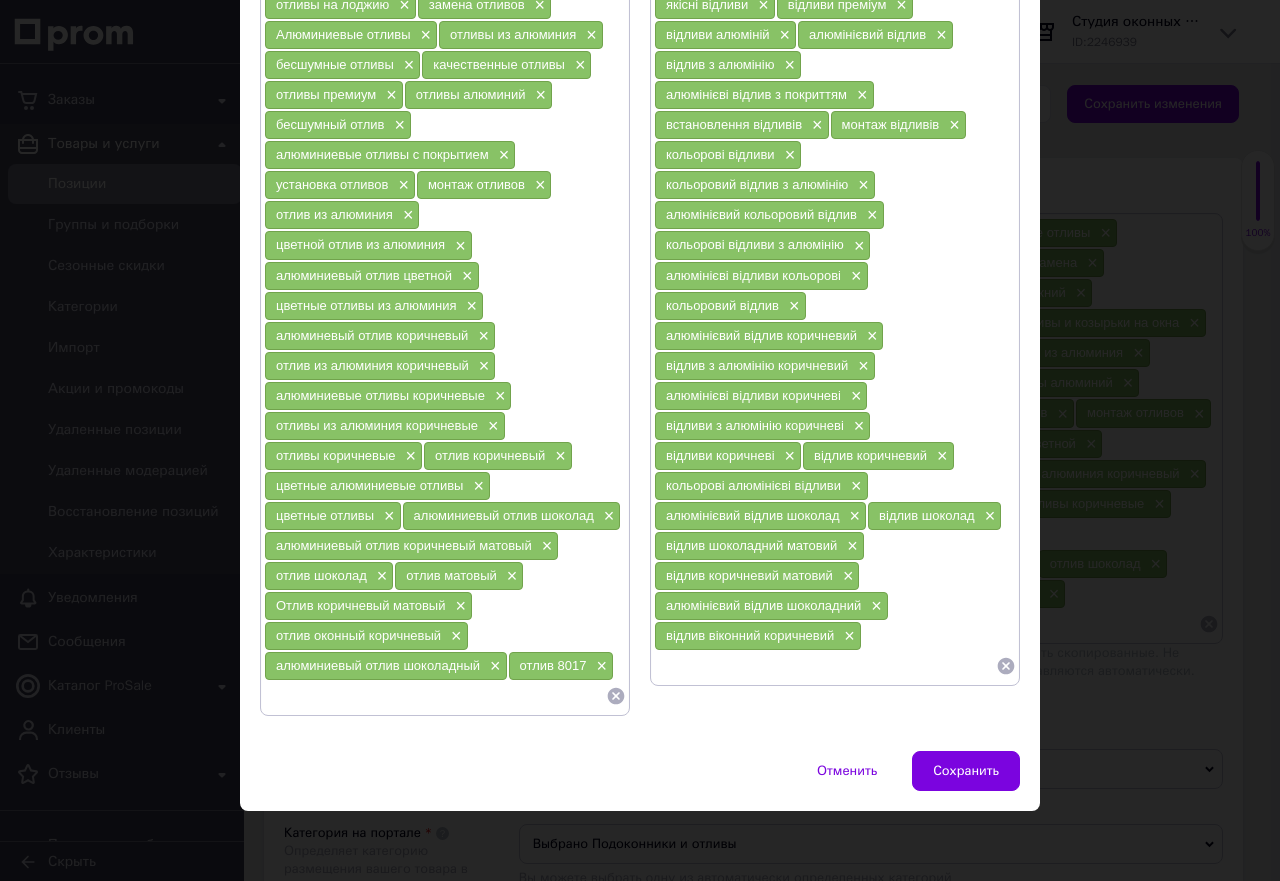 click at bounding box center [825, 666] 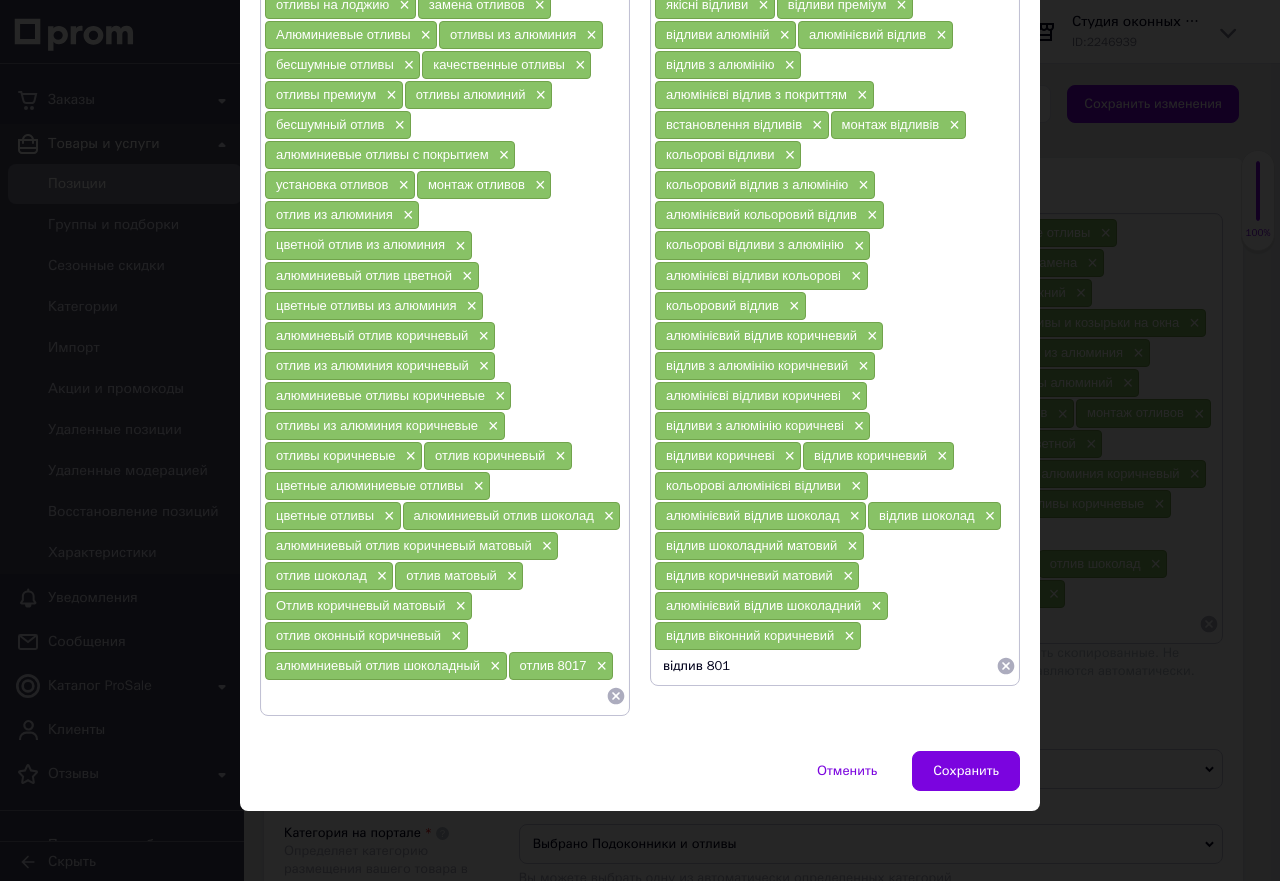 type on "відлив 8017" 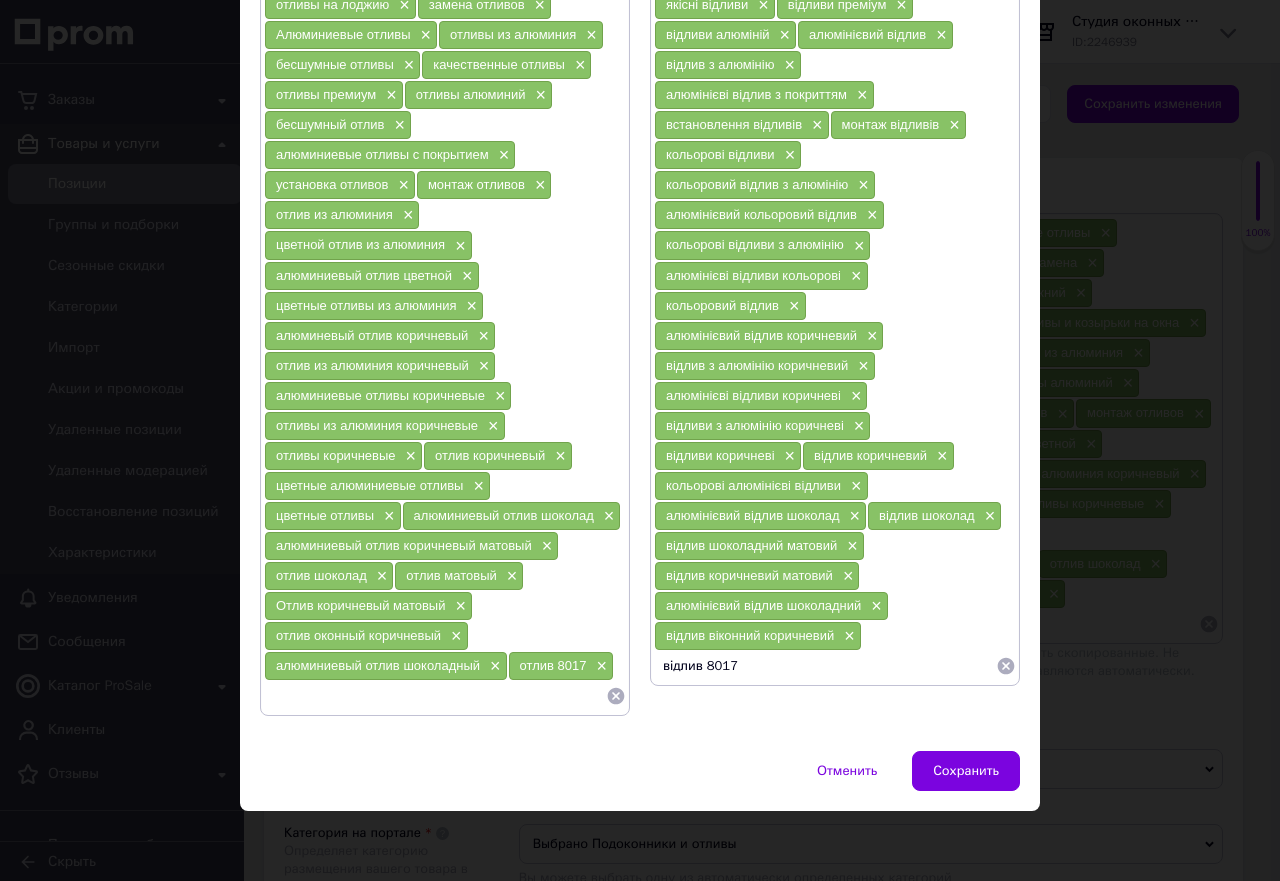 type 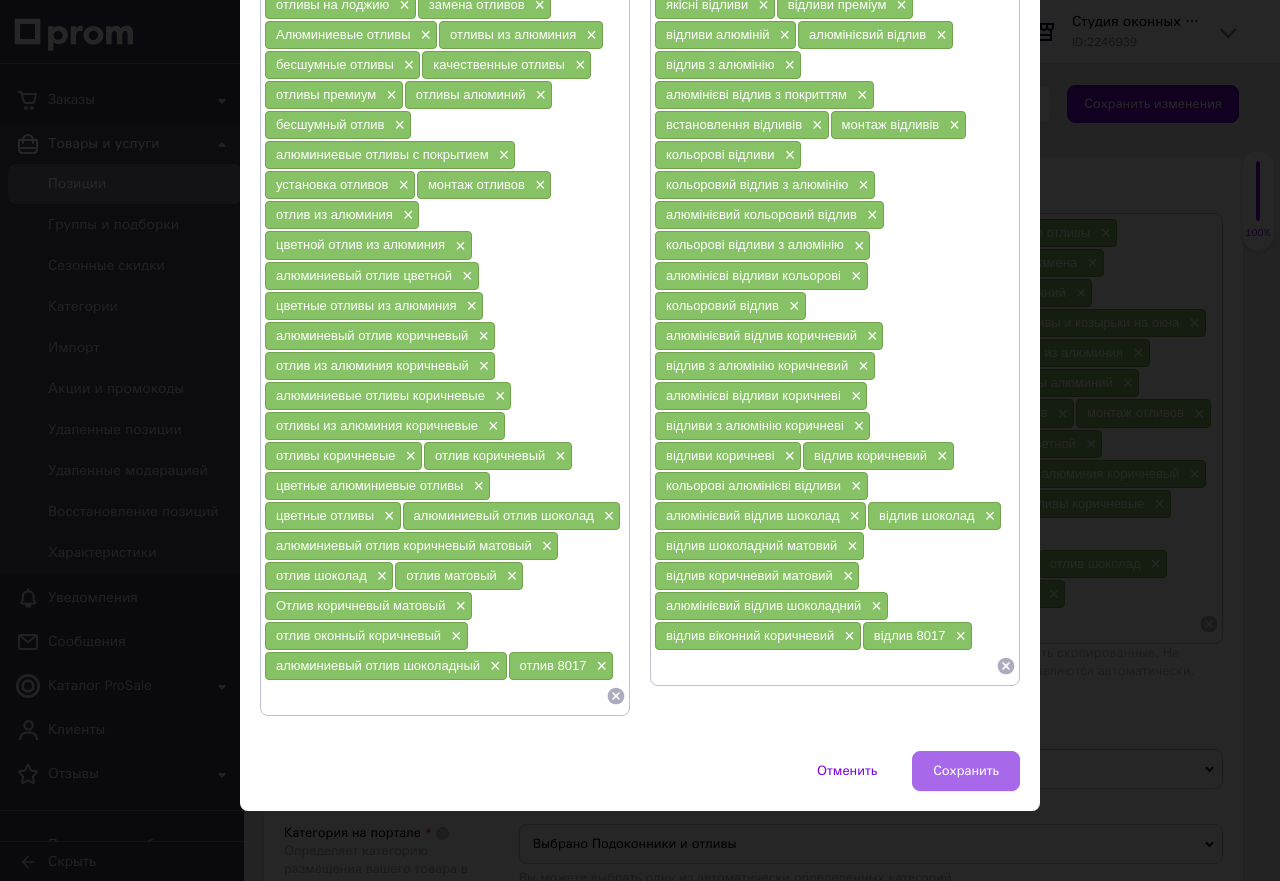 click on "Сохранить" at bounding box center (966, 771) 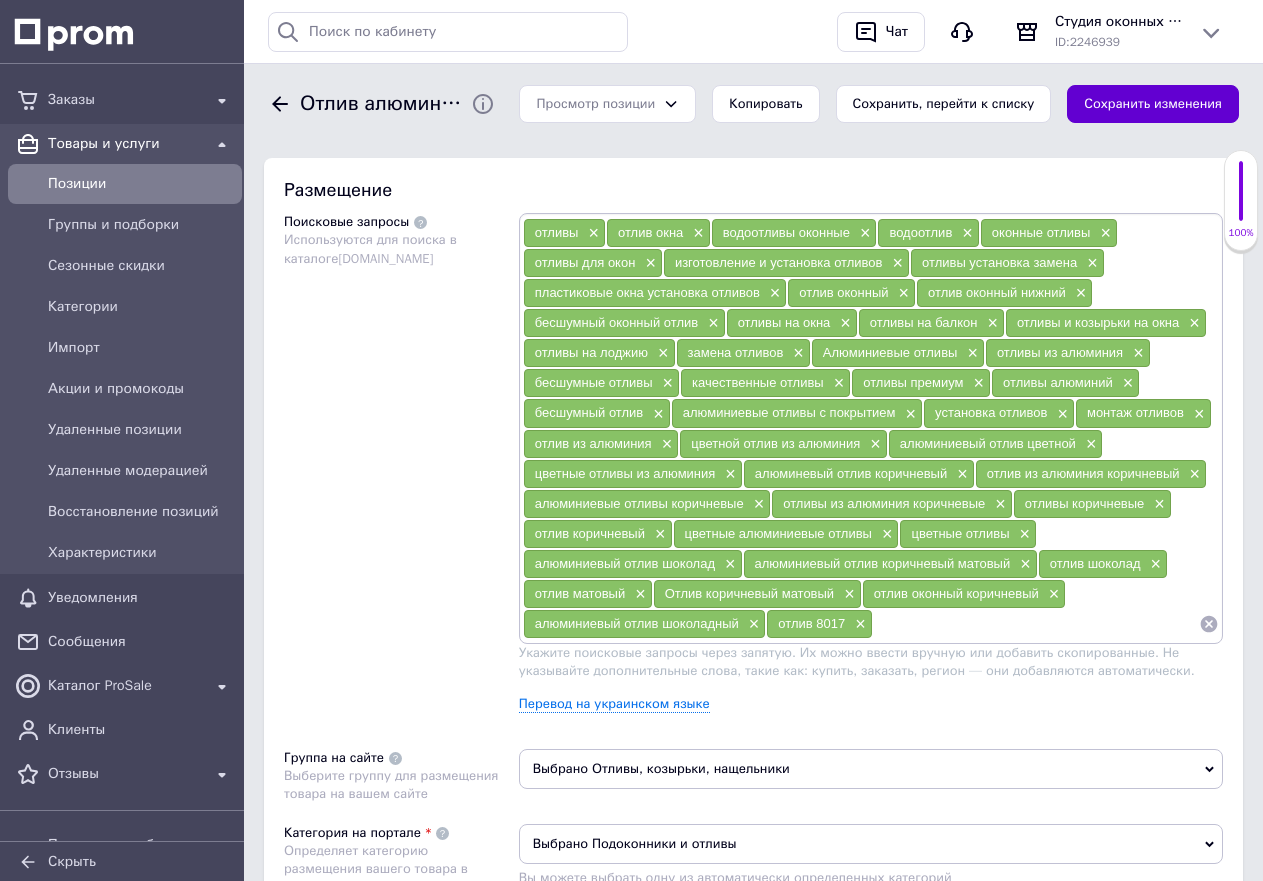 click on "Сохранить изменения" at bounding box center [1153, 104] 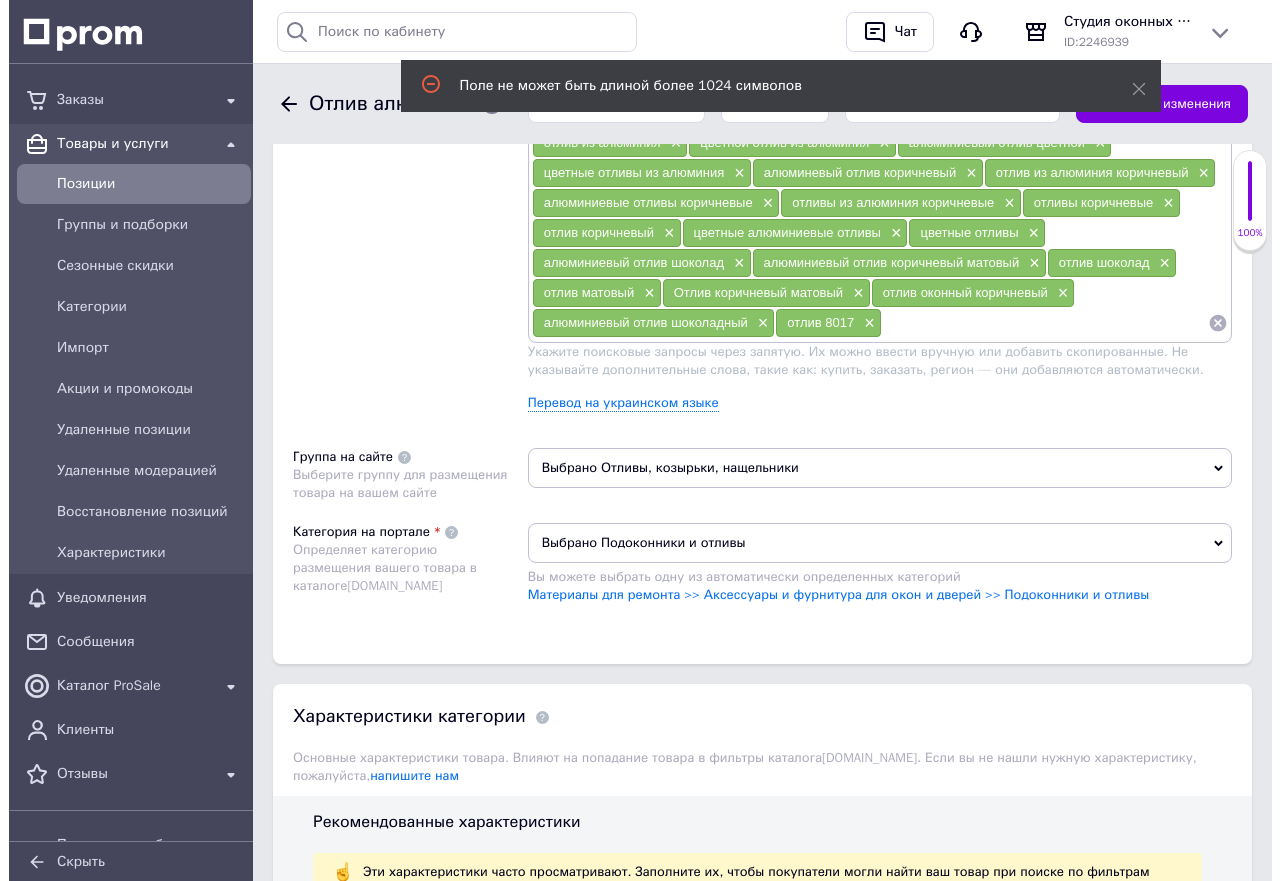 scroll, scrollTop: 1400, scrollLeft: 0, axis: vertical 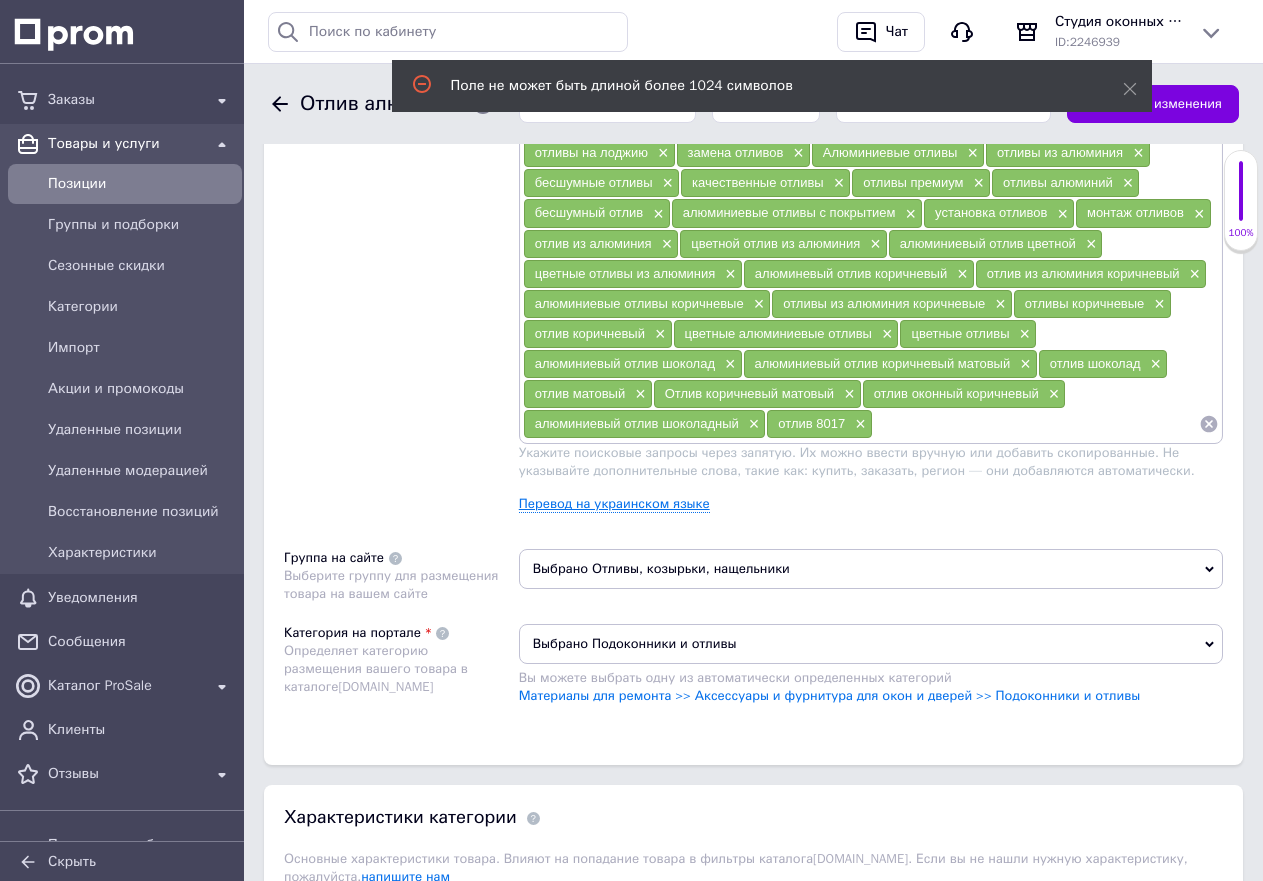 click on "Перевод на украинском языке" at bounding box center (614, 504) 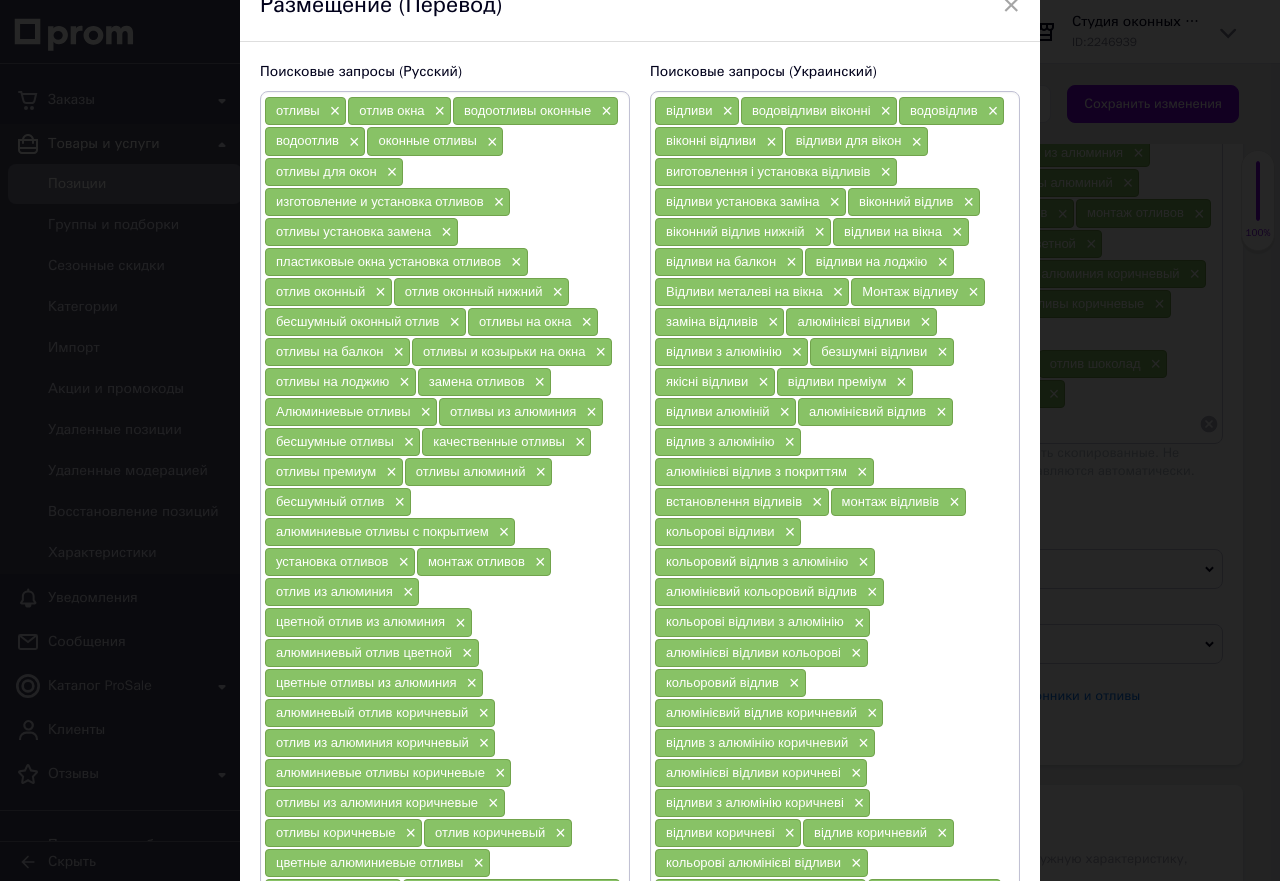 scroll, scrollTop: 0, scrollLeft: 0, axis: both 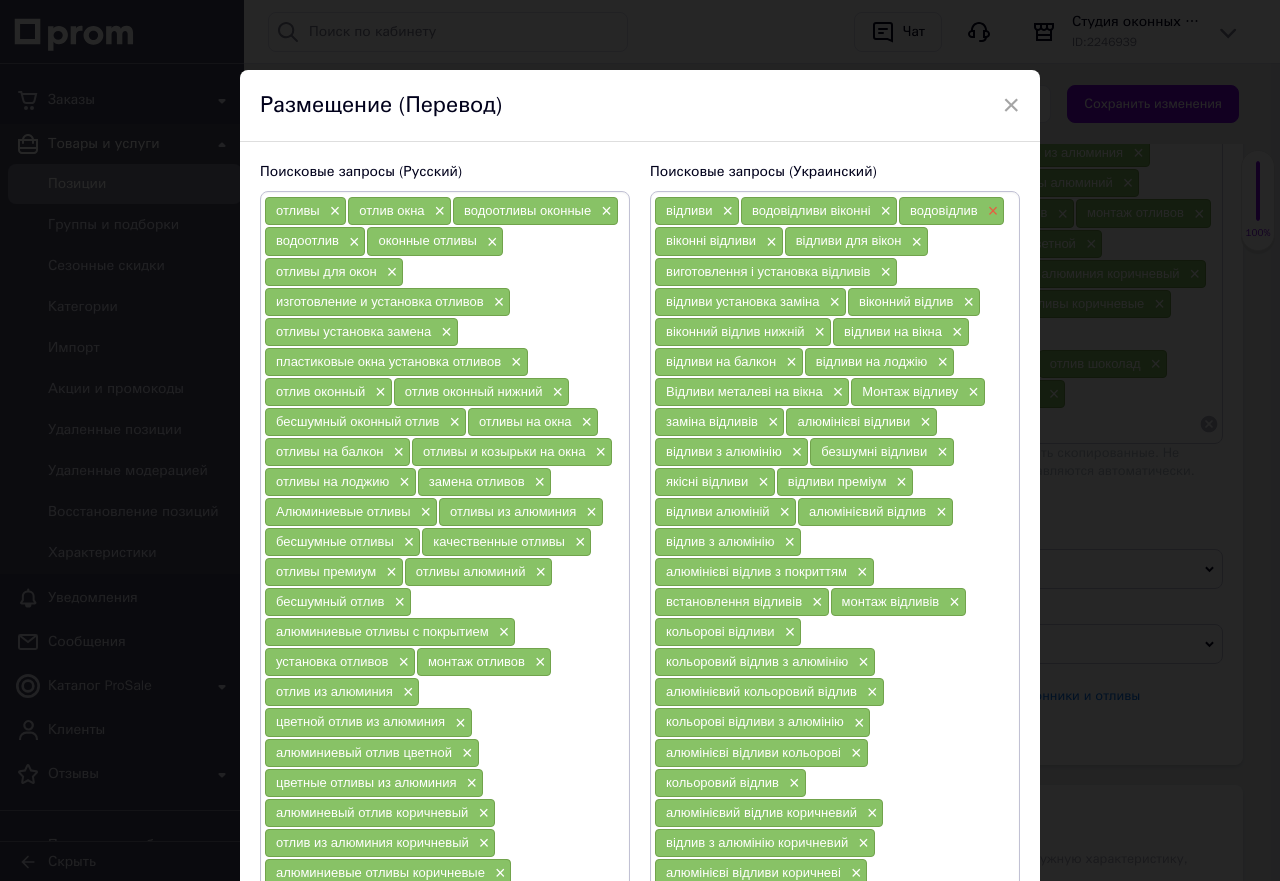 click on "×" at bounding box center (991, 211) 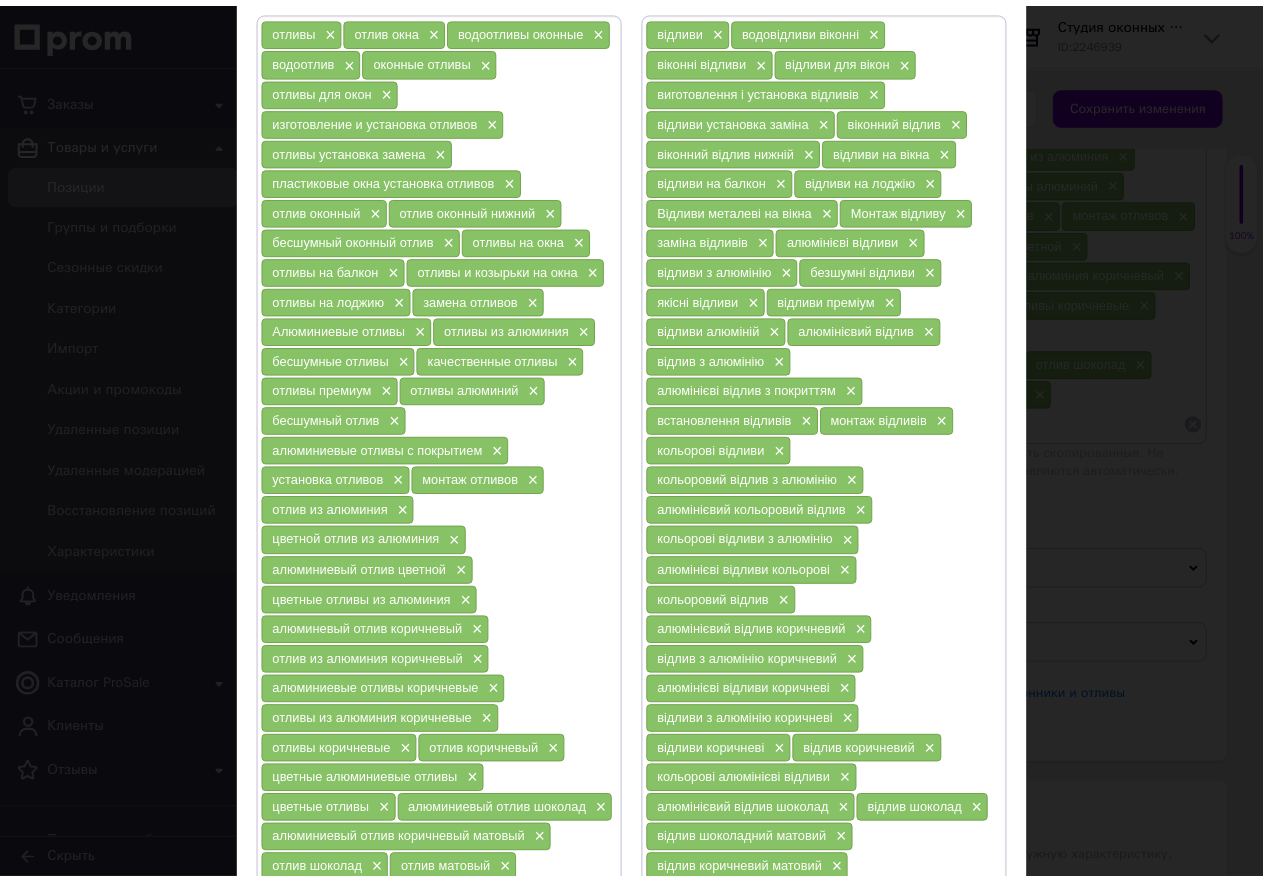 scroll, scrollTop: 479, scrollLeft: 0, axis: vertical 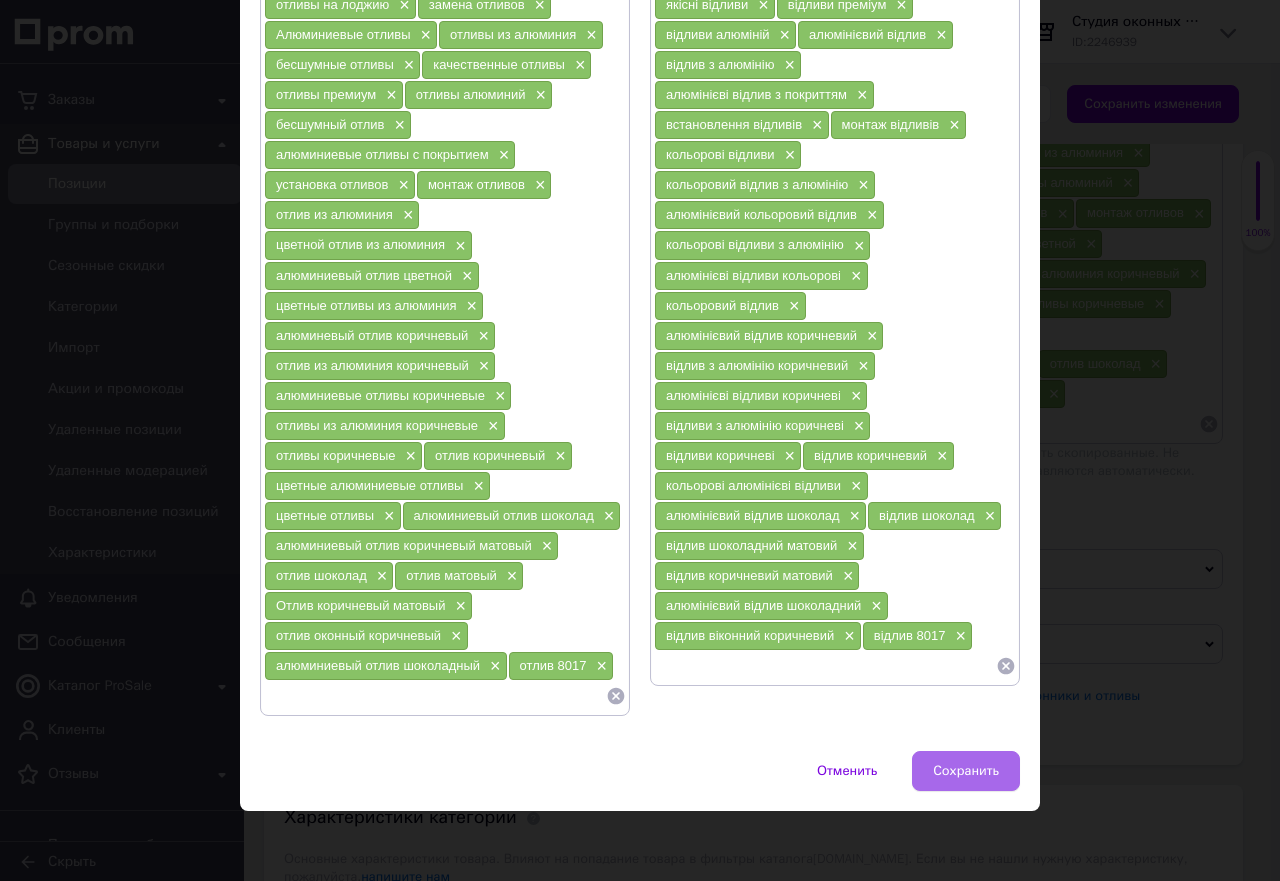 click on "Сохранить" at bounding box center (966, 771) 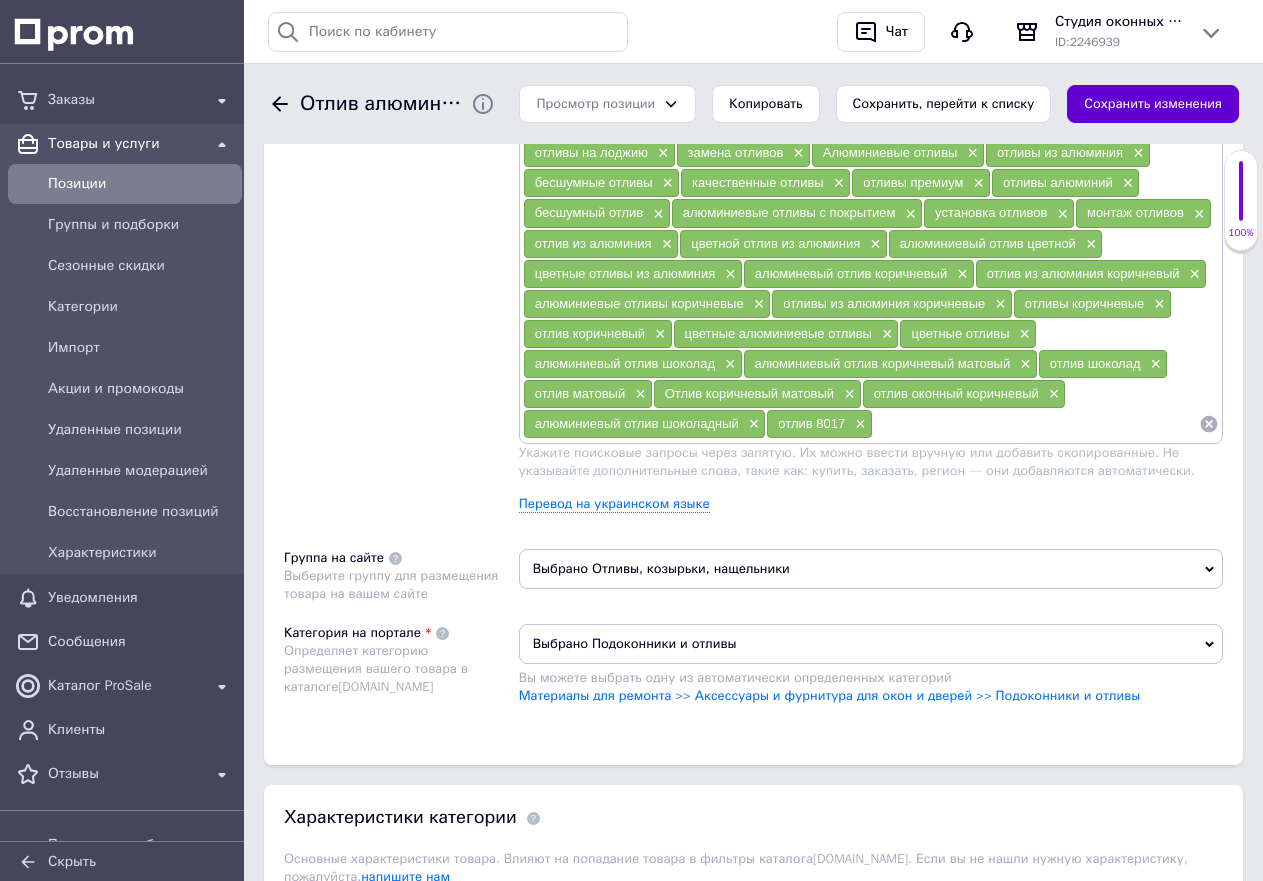 click on "Сохранить изменения" at bounding box center (1153, 104) 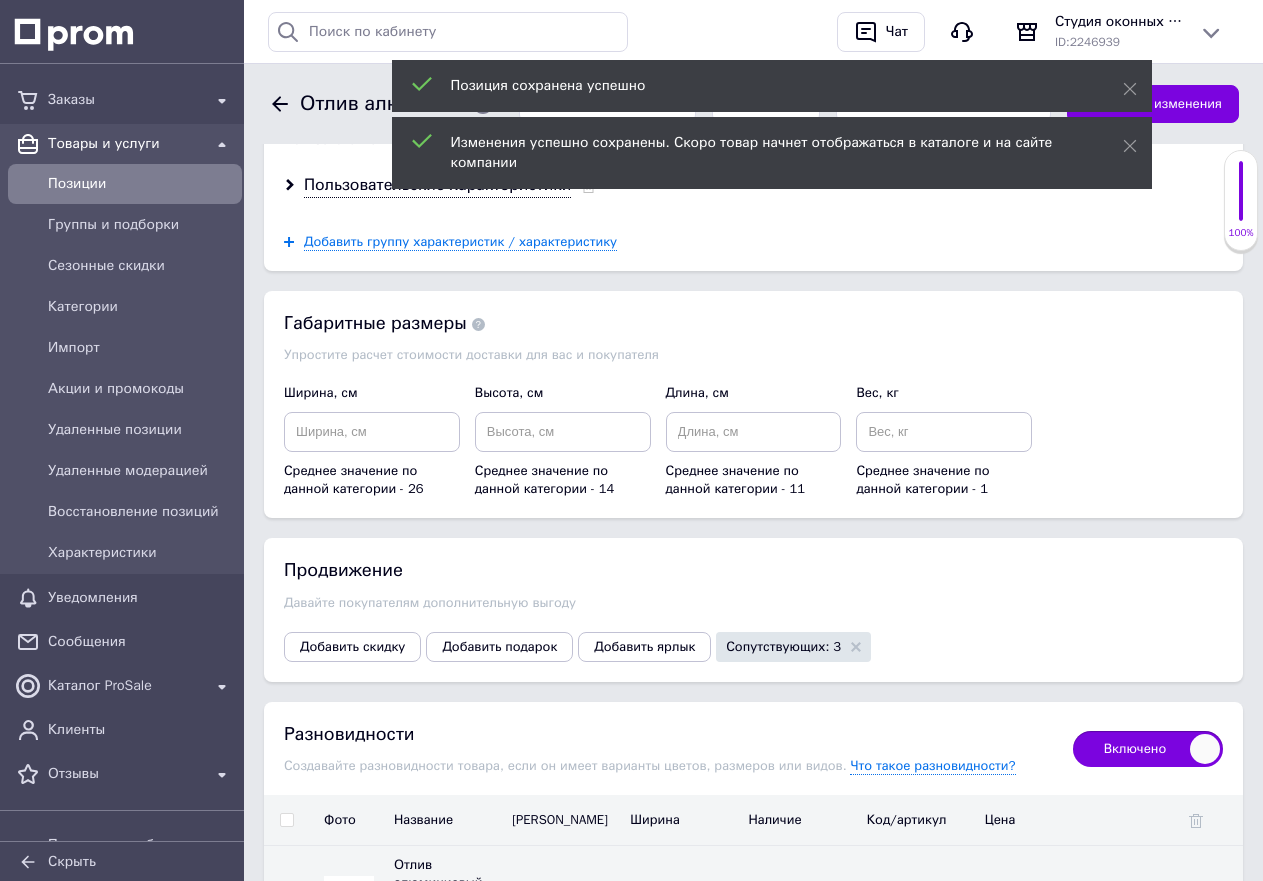 scroll, scrollTop: 2900, scrollLeft: 0, axis: vertical 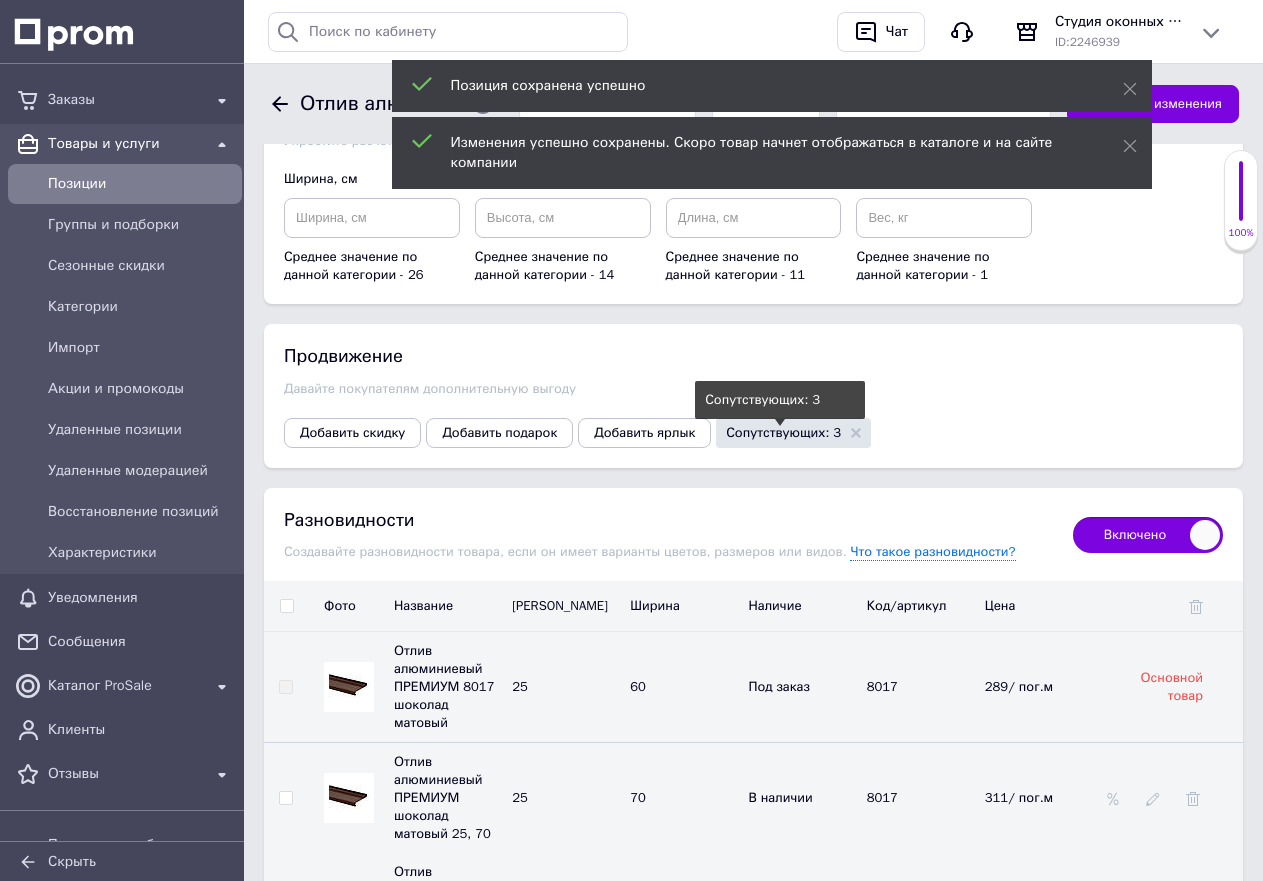 click on "Сопутствующих: 3" at bounding box center [783, 432] 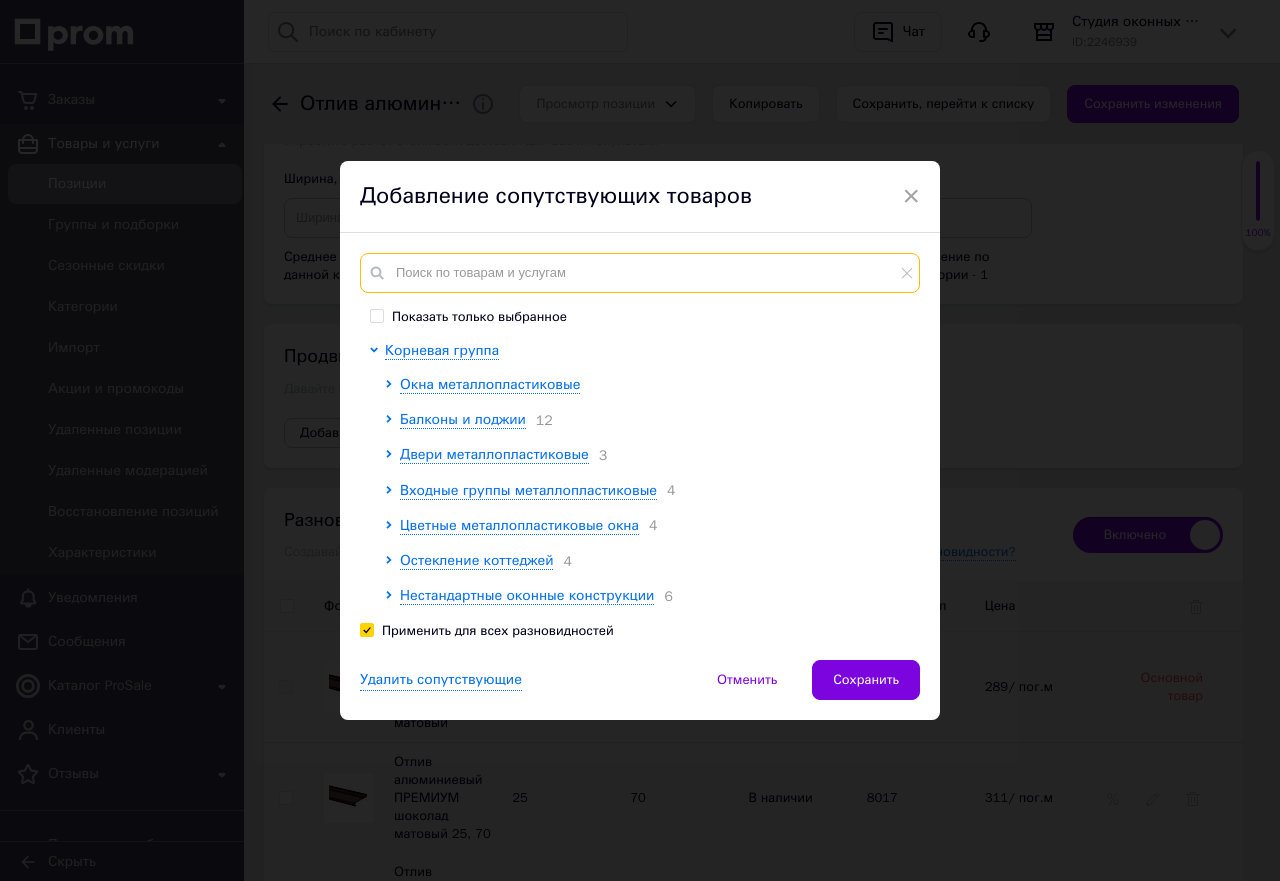 click at bounding box center (640, 273) 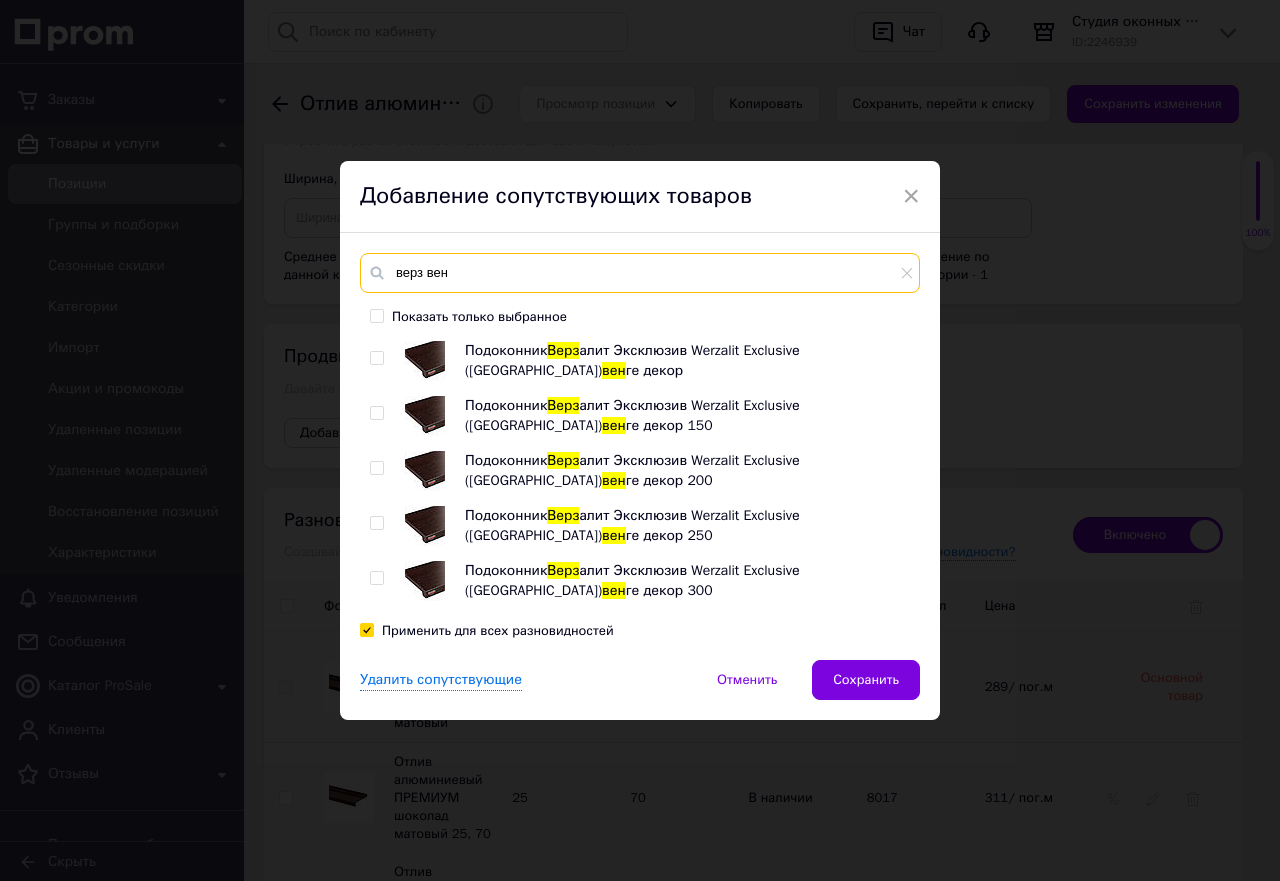 type on "верз вен" 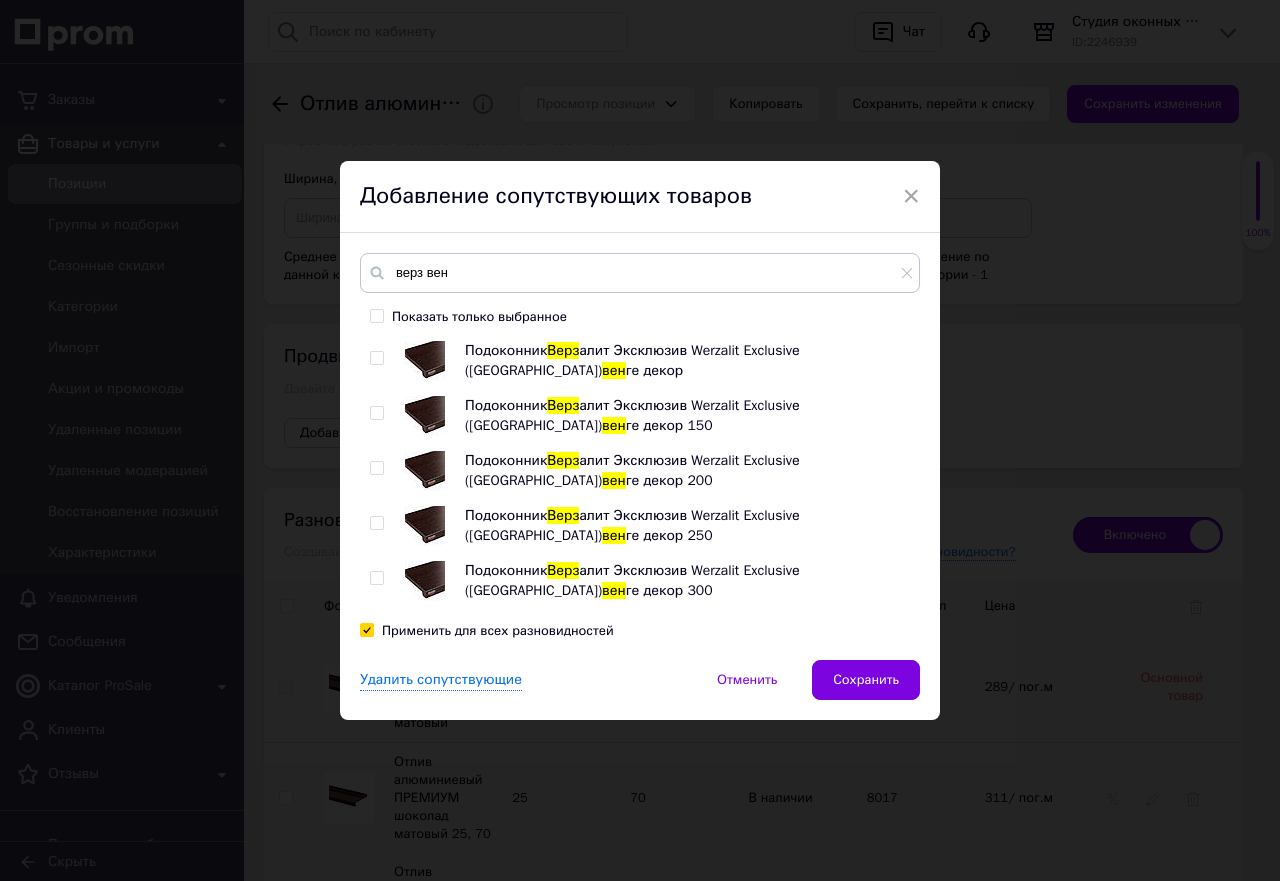 click at bounding box center [377, 358] 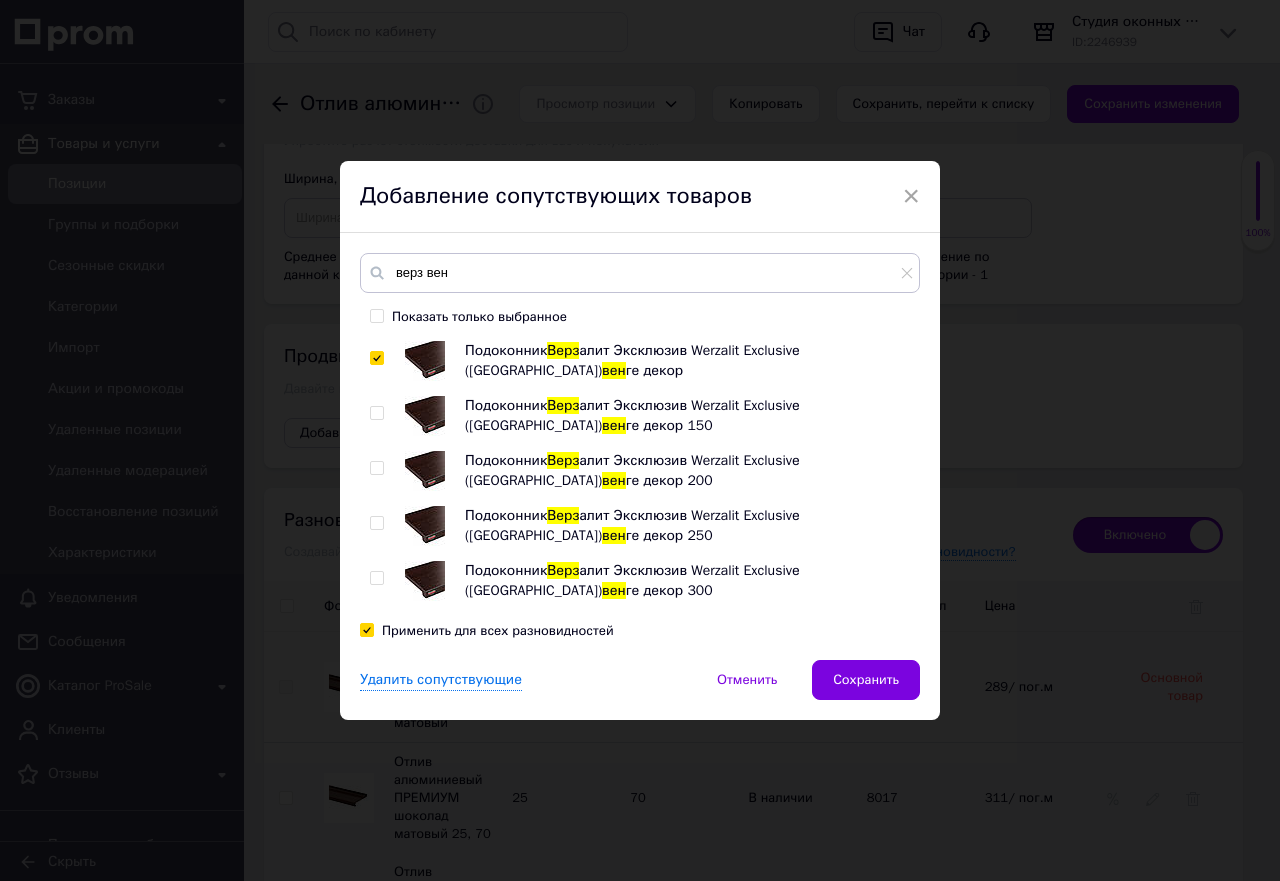 checkbox on "true" 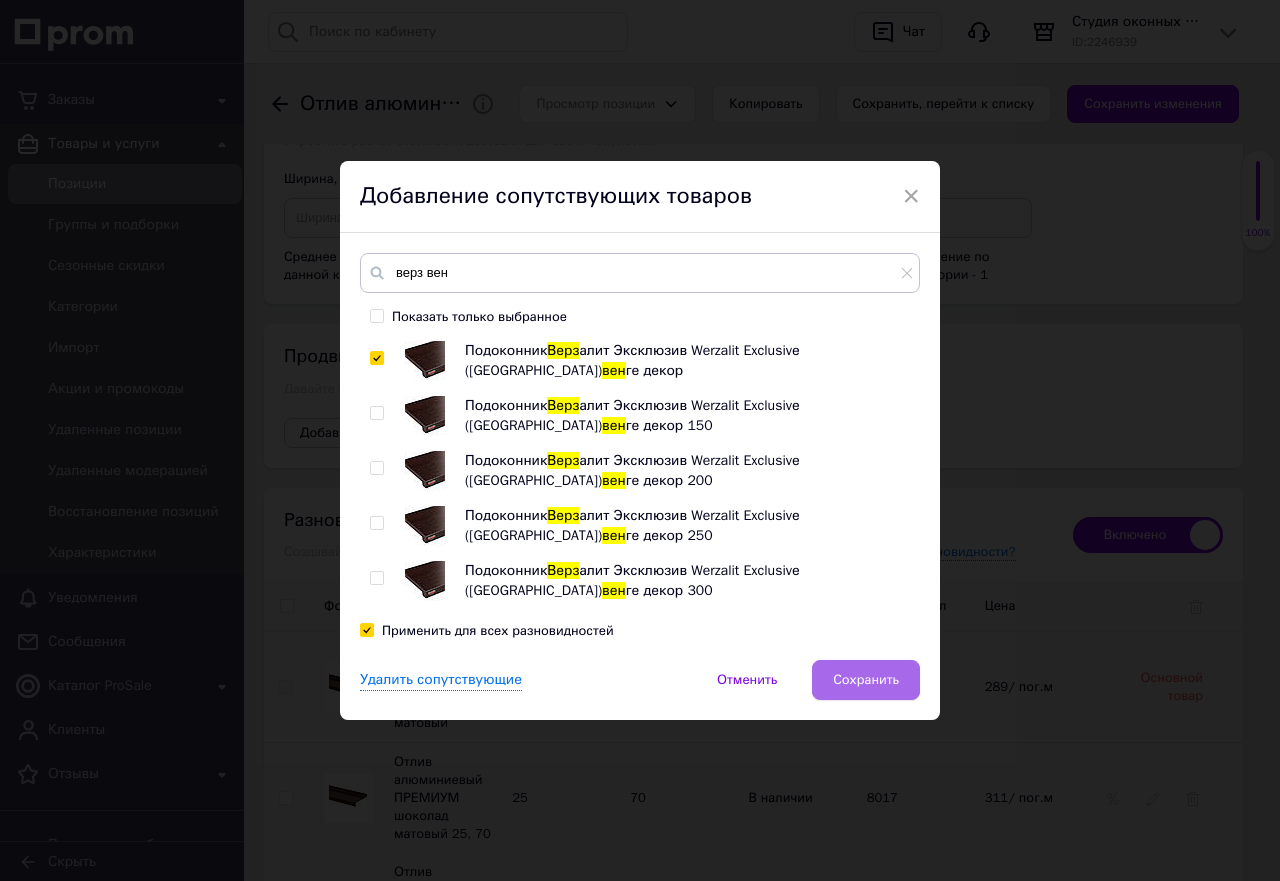 click on "Сохранить" at bounding box center [866, 680] 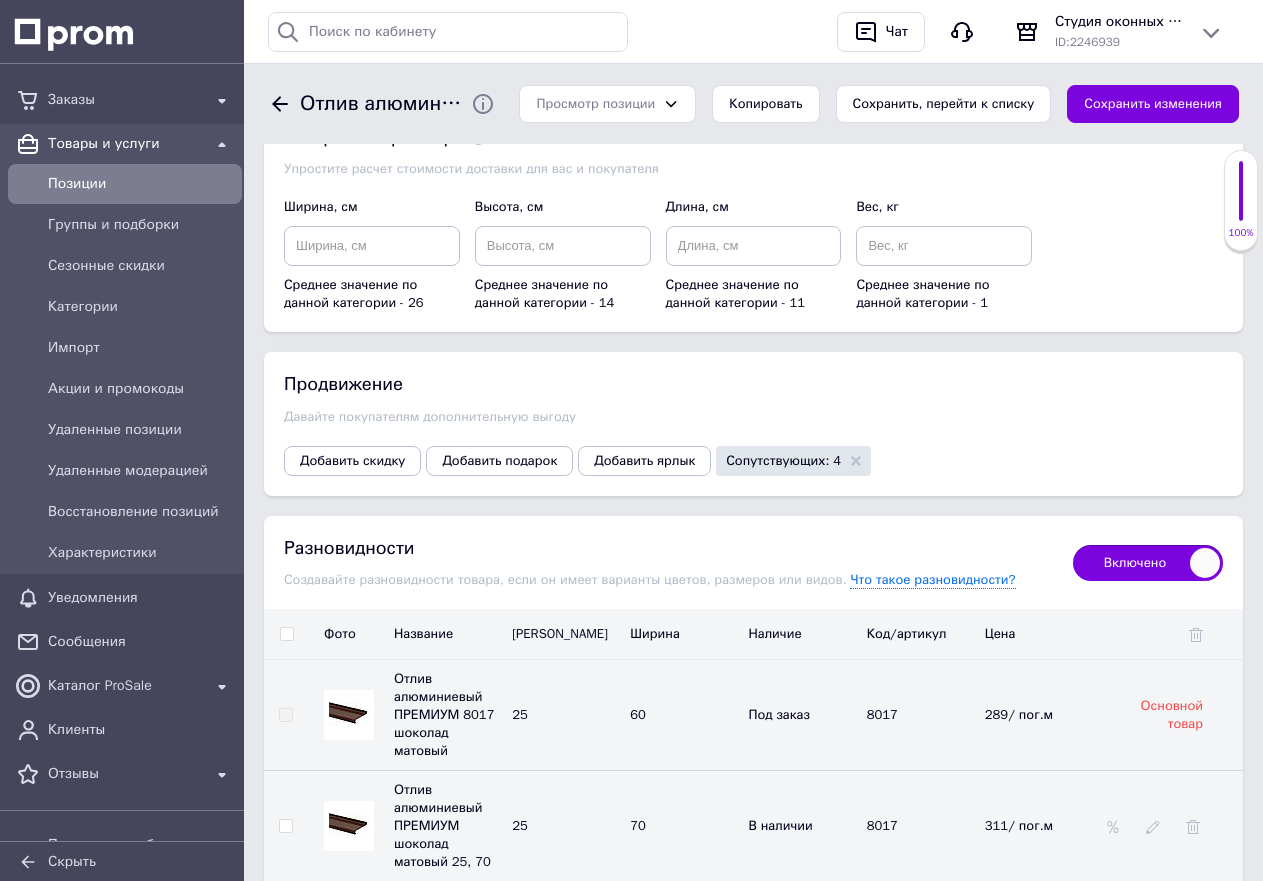 scroll, scrollTop: 2900, scrollLeft: 0, axis: vertical 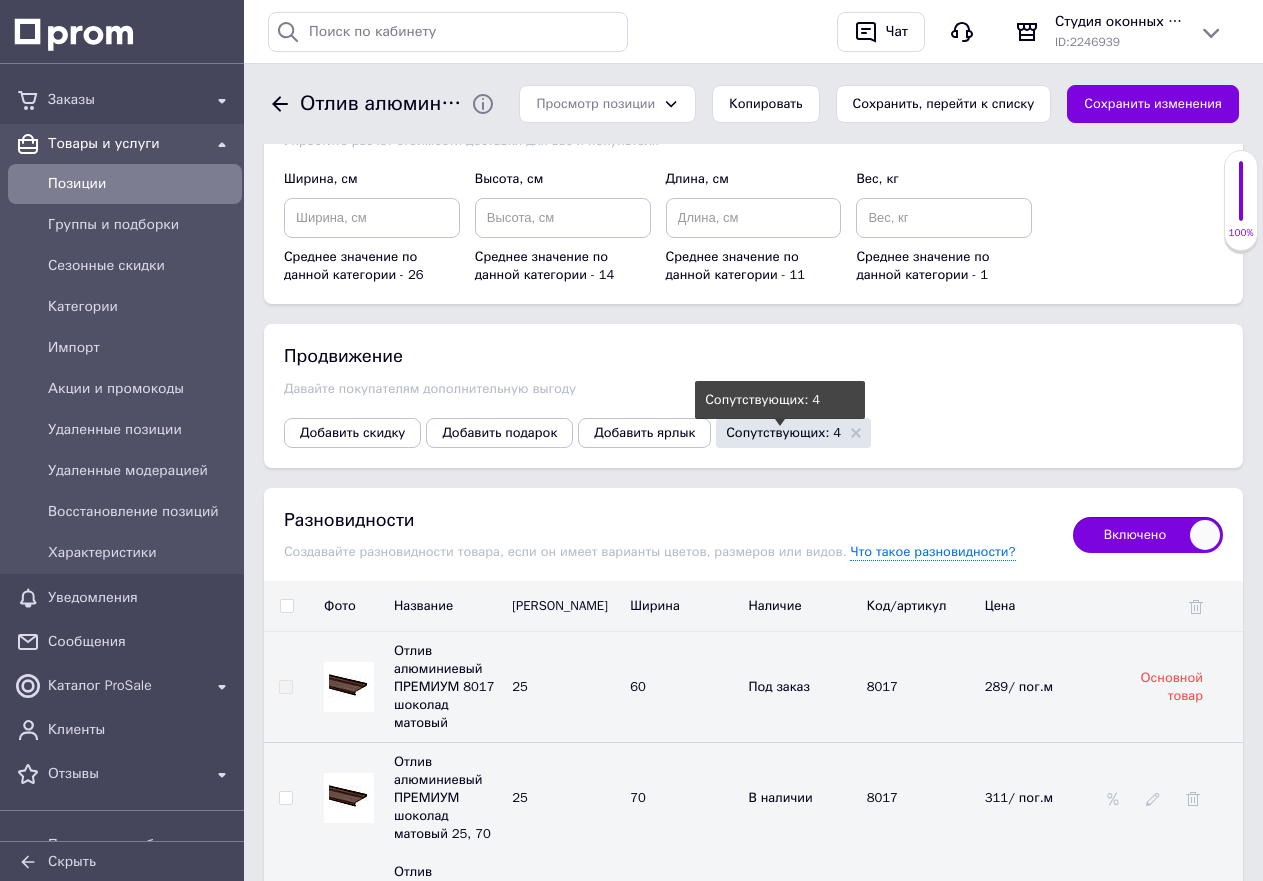 click on "Сопутствующих: 4" at bounding box center [783, 432] 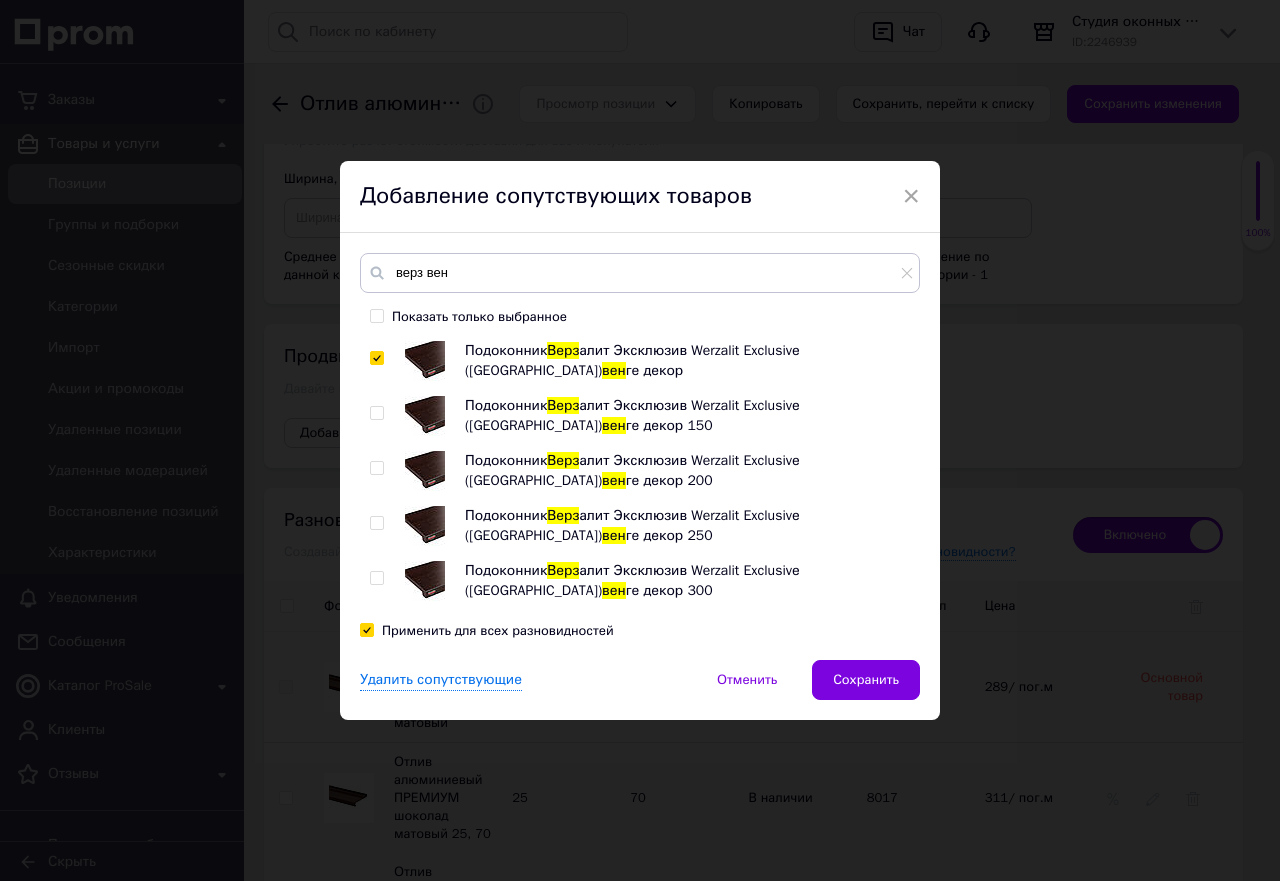 click on "Показать только выбранное" at bounding box center (376, 315) 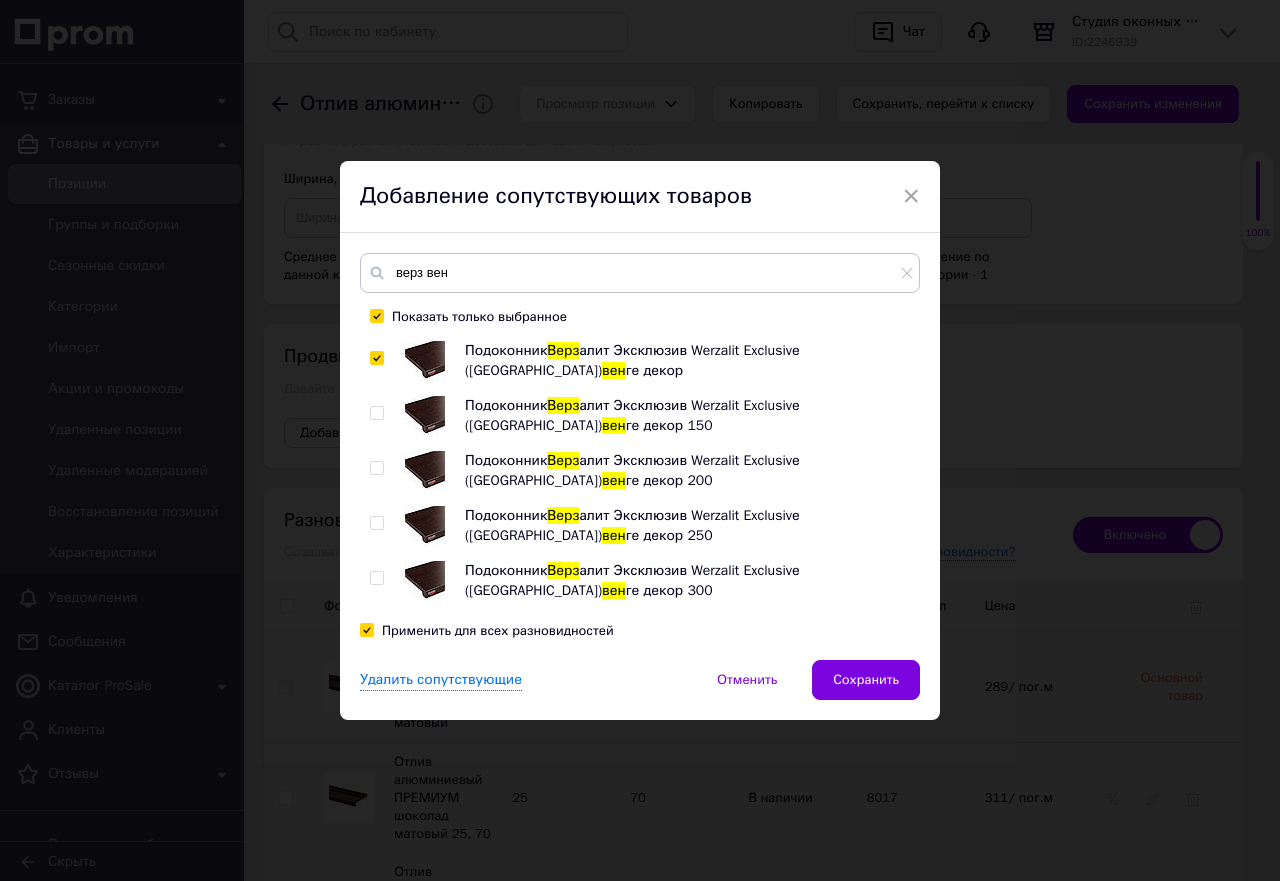 checkbox on "true" 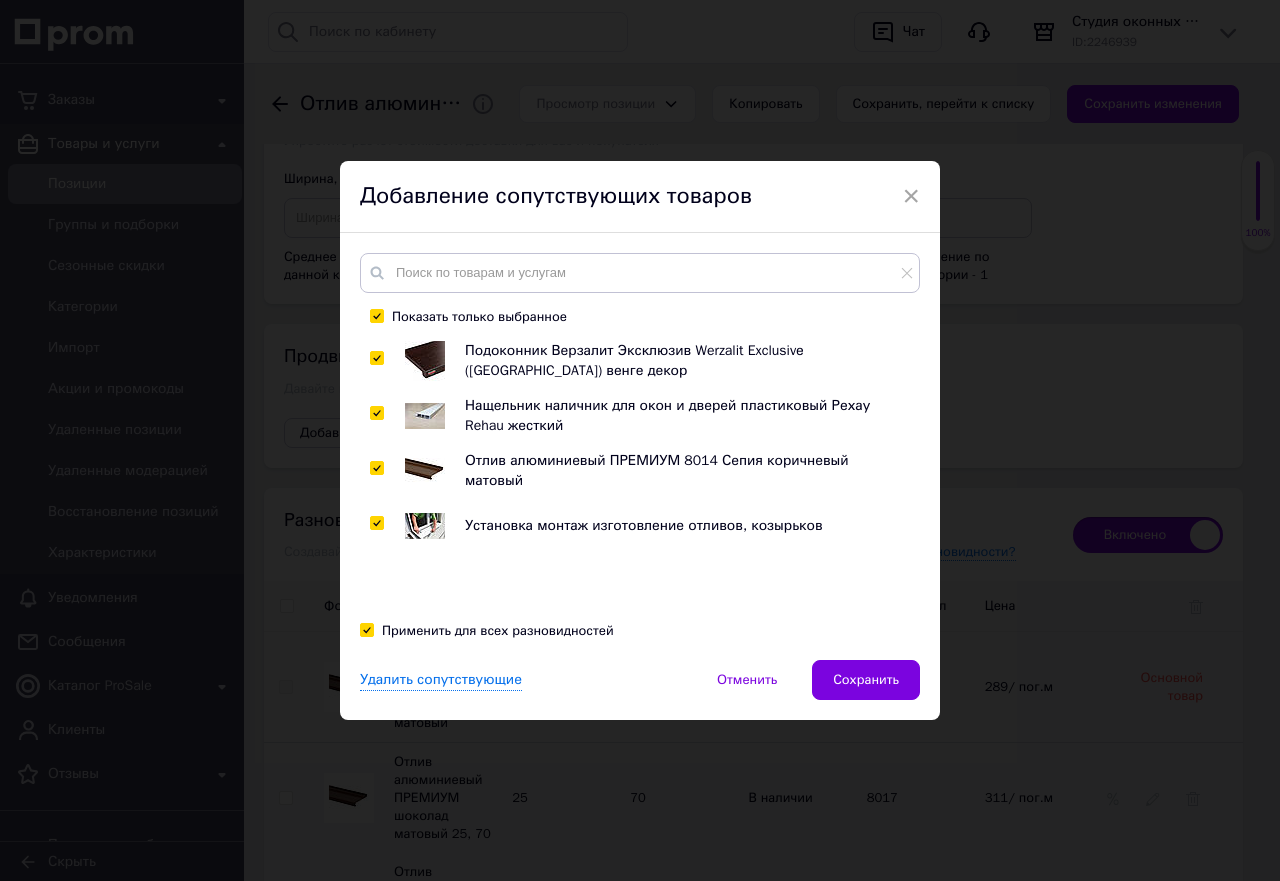 click at bounding box center [376, 468] 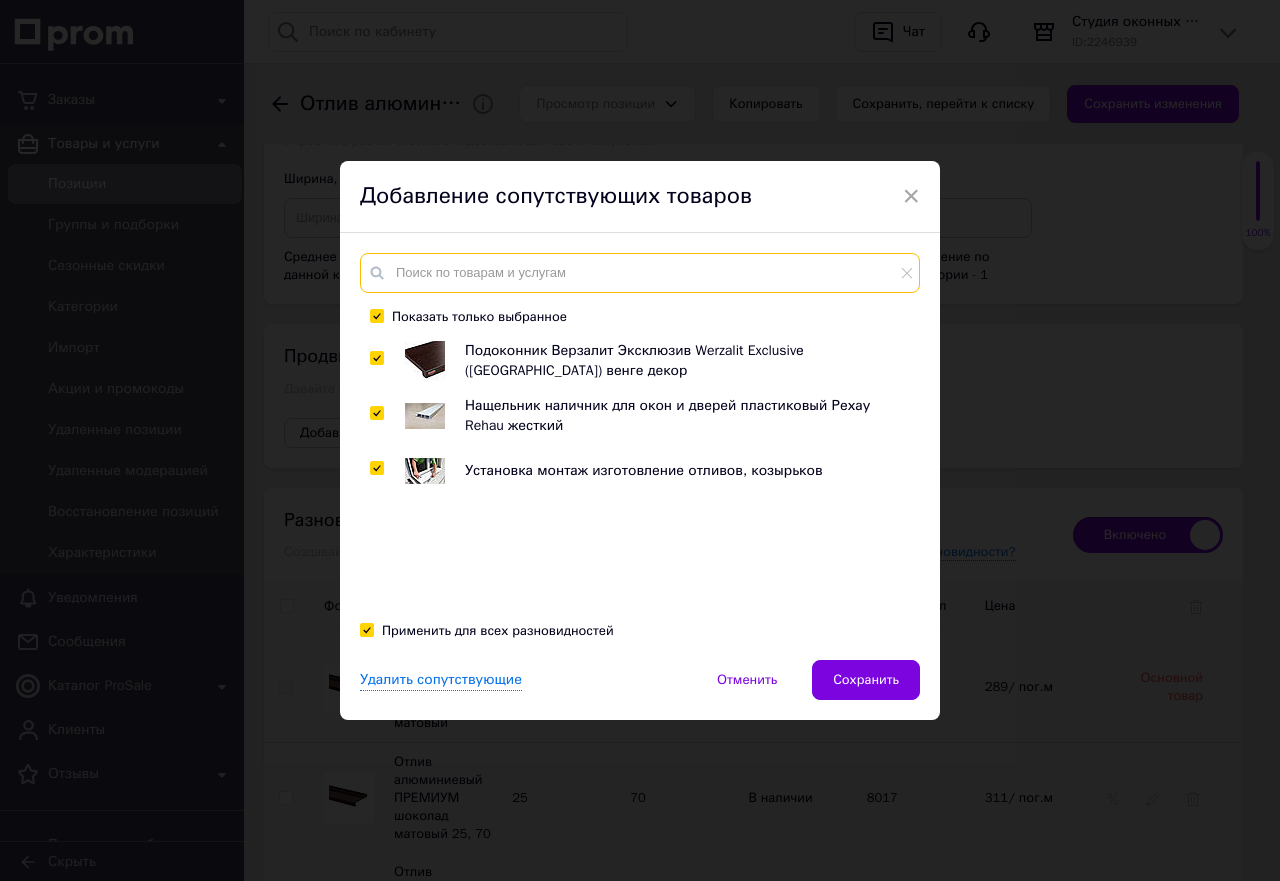 click at bounding box center [640, 273] 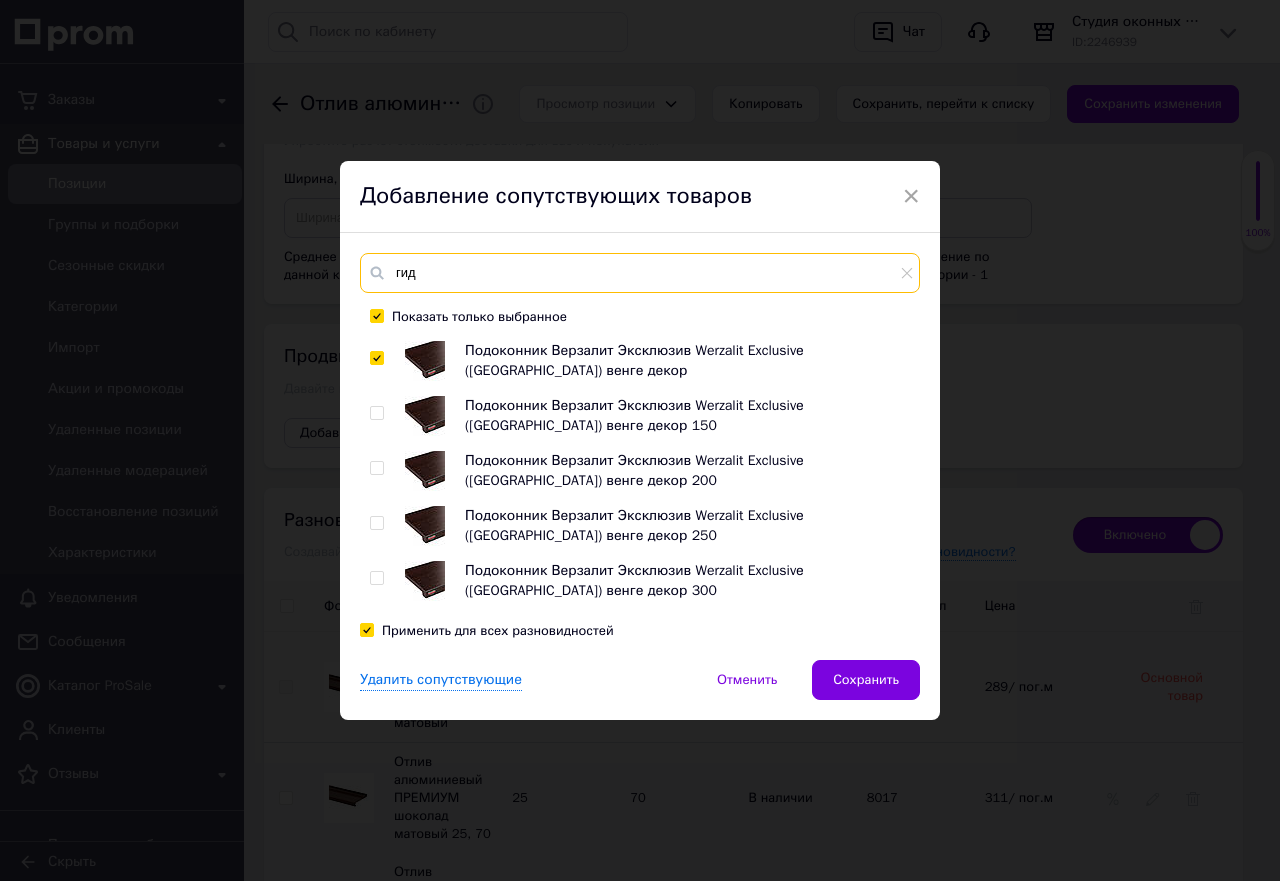 type on "гидр" 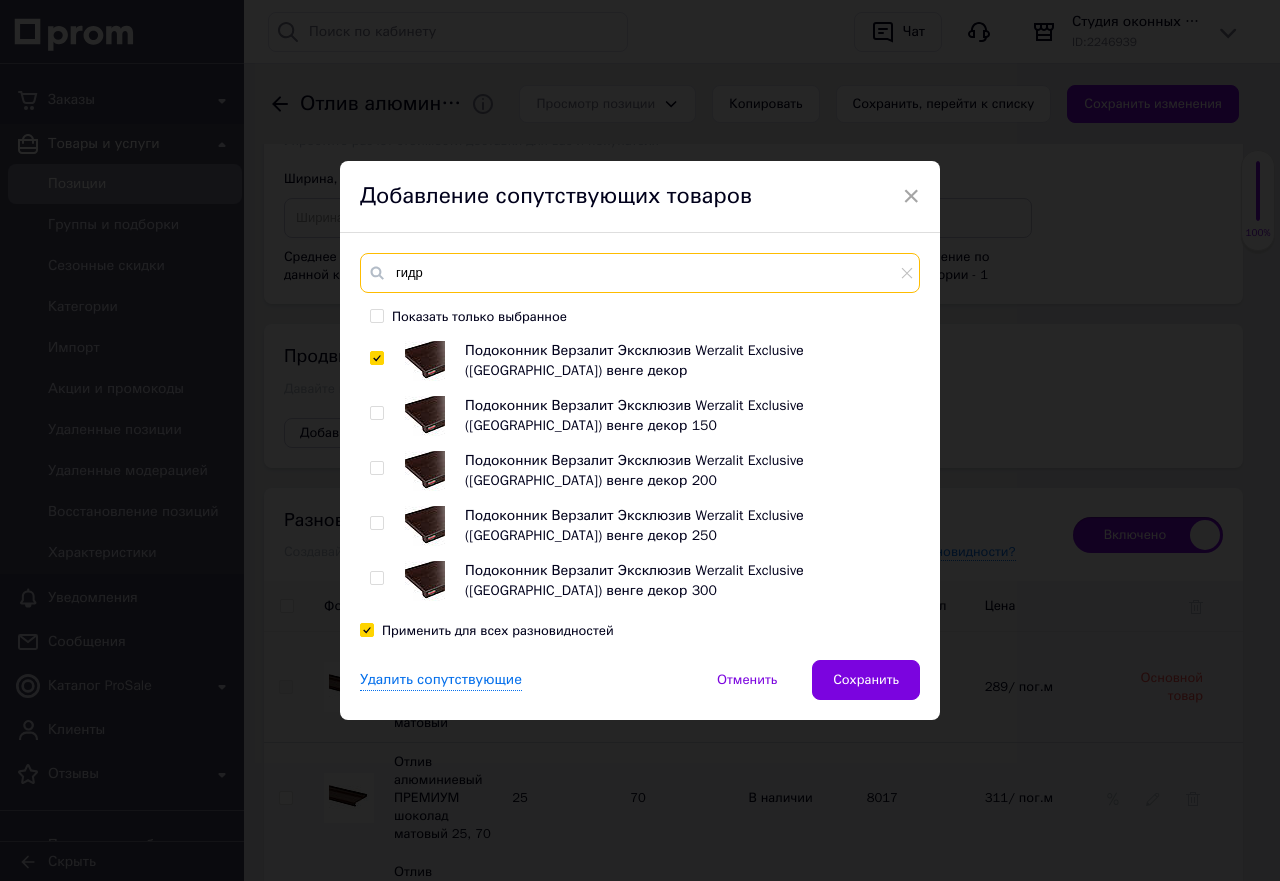checkbox on "false" 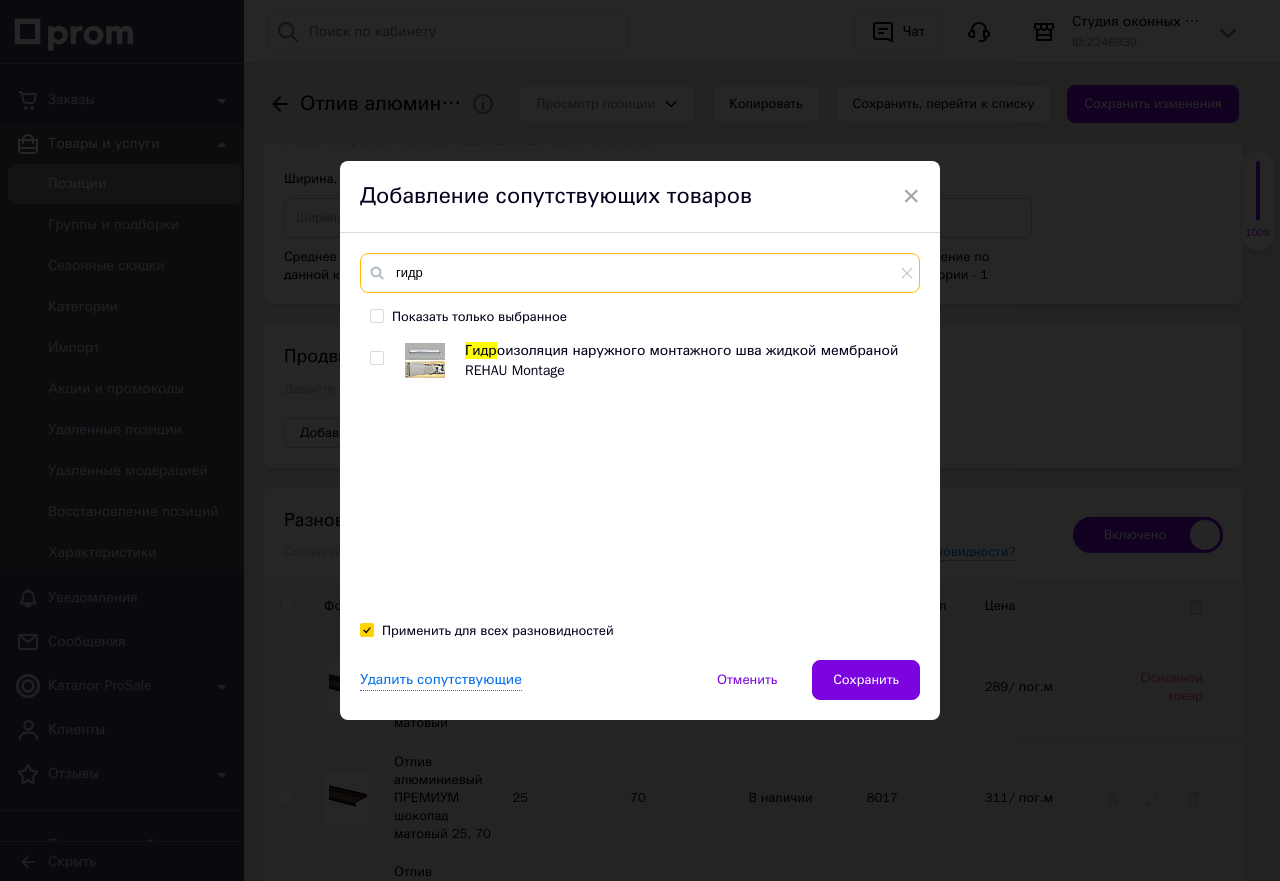 type on "гидр" 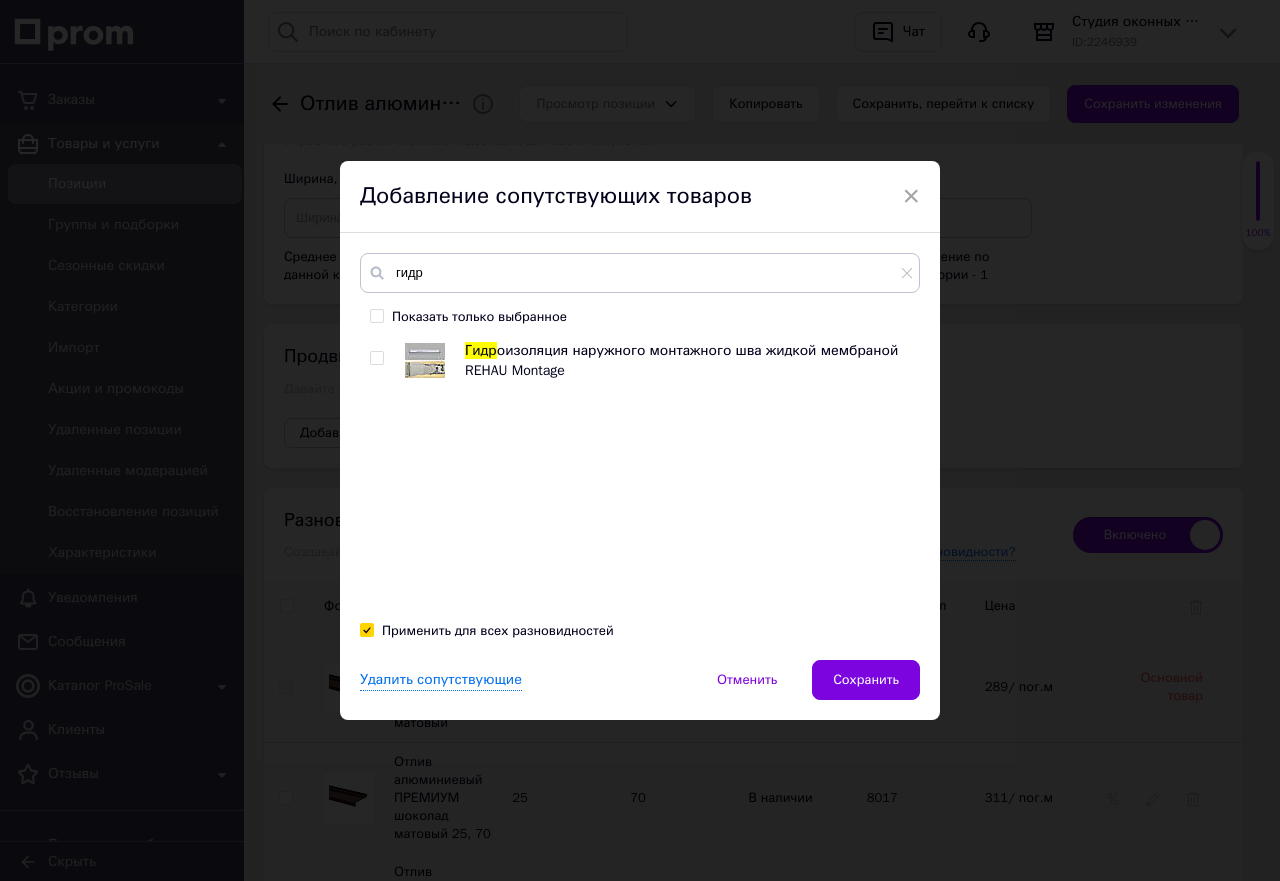 click at bounding box center [377, 358] 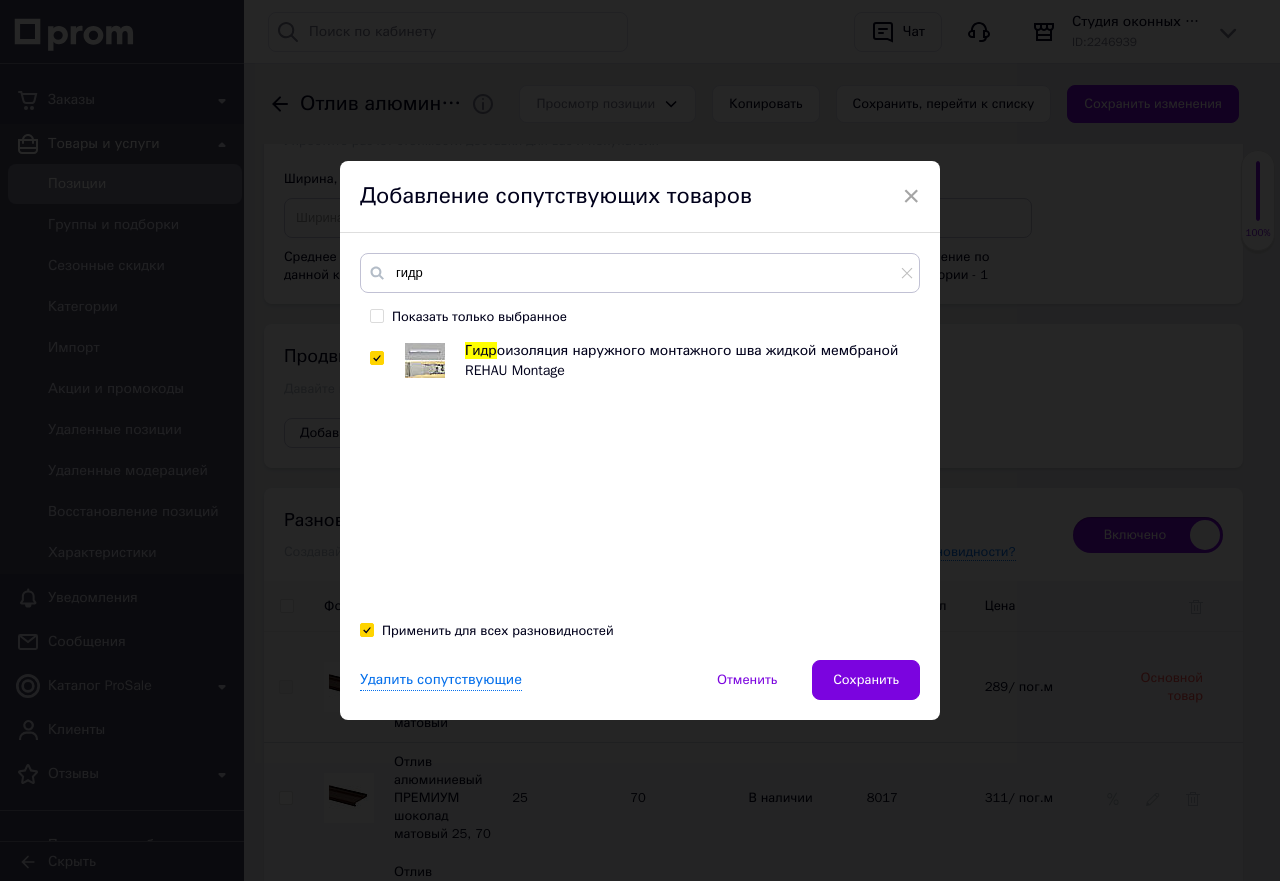 checkbox on "true" 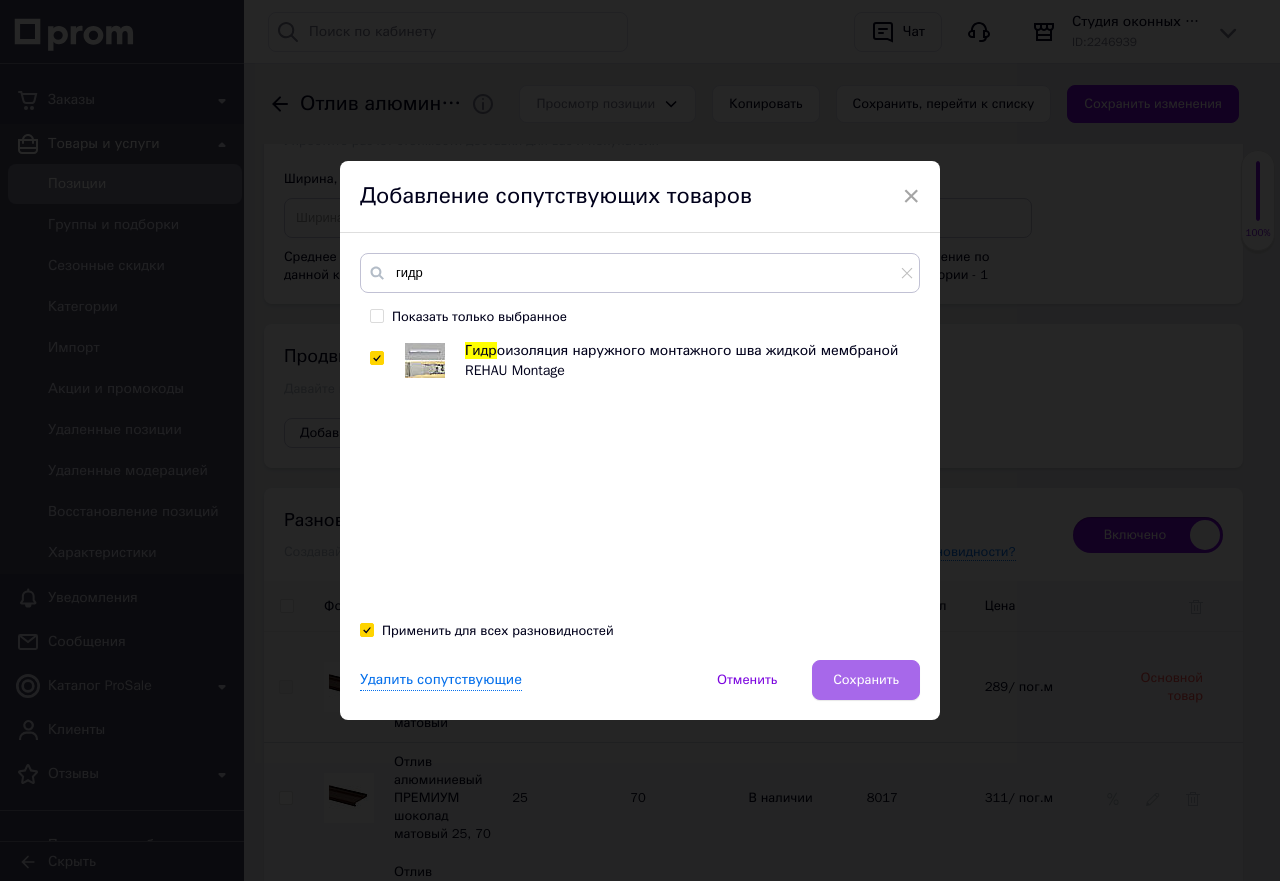 click on "Сохранить" at bounding box center (866, 680) 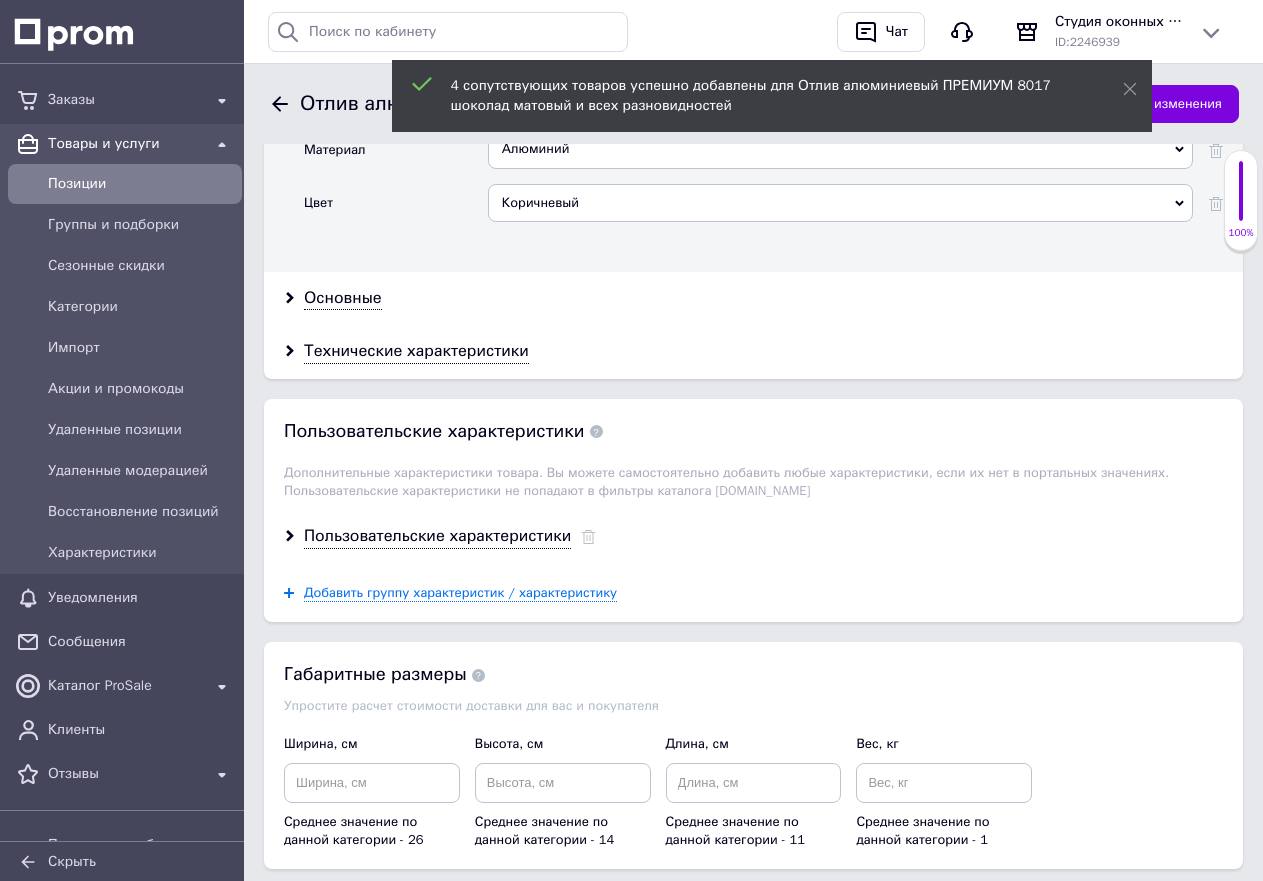 scroll, scrollTop: 2300, scrollLeft: 0, axis: vertical 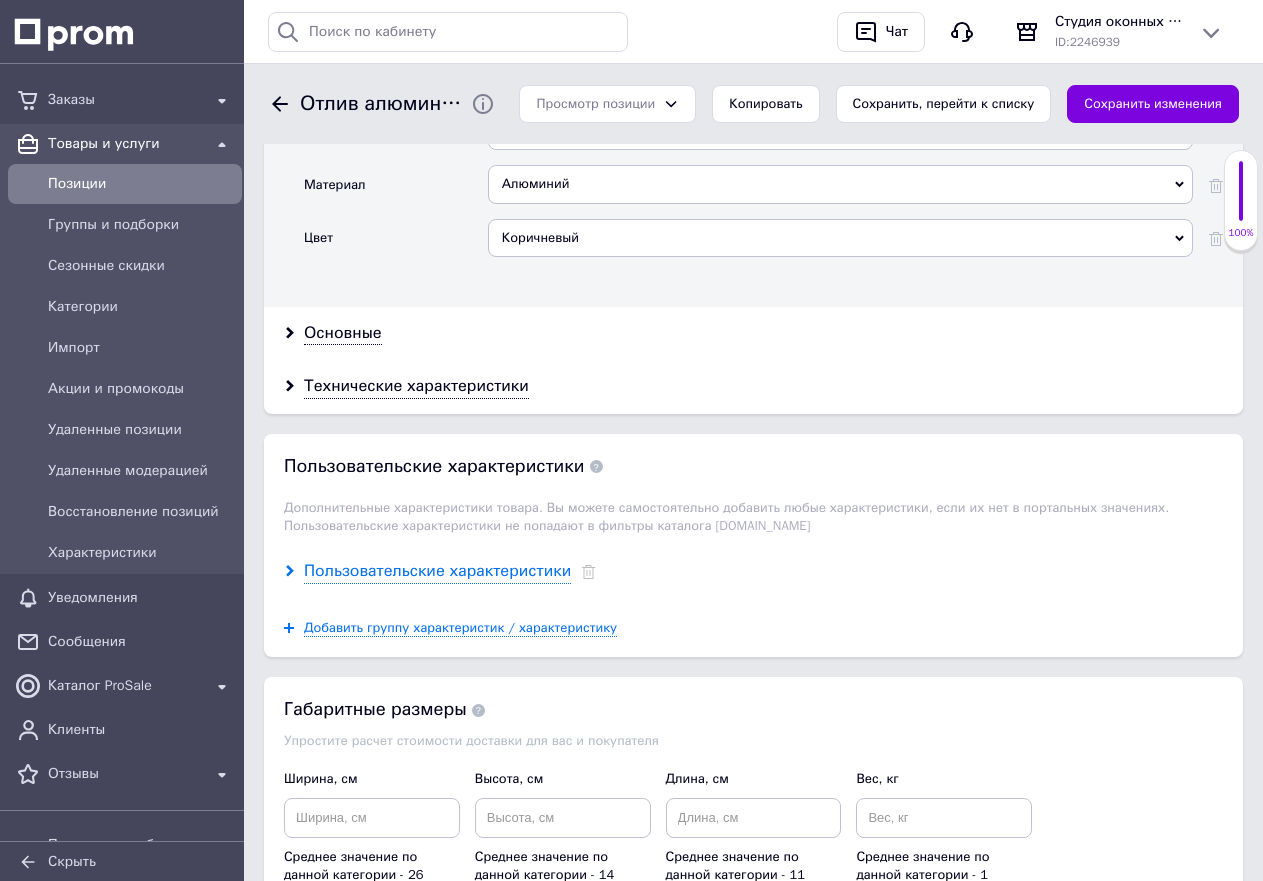 click on "Пользовательские характеристики" at bounding box center [437, 571] 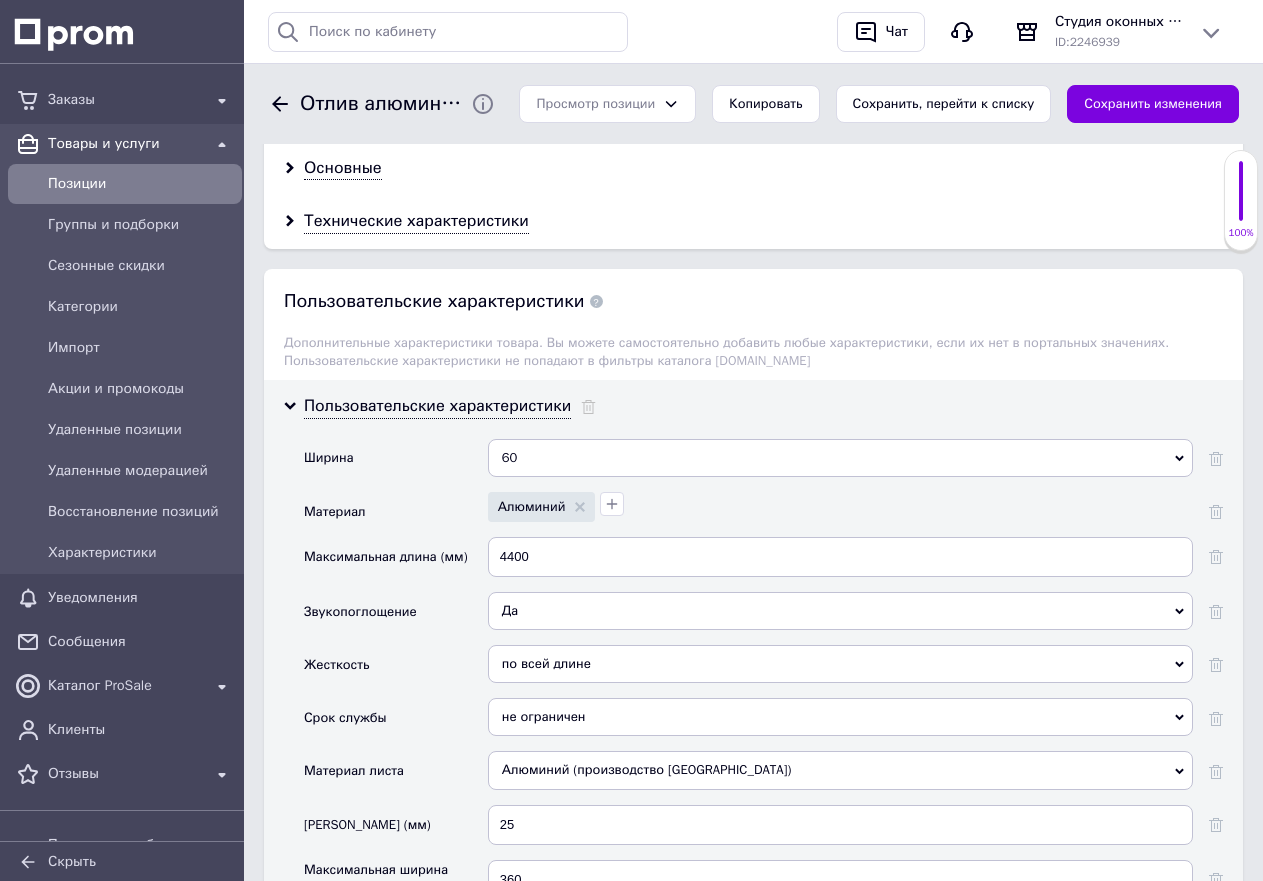 scroll, scrollTop: 2900, scrollLeft: 0, axis: vertical 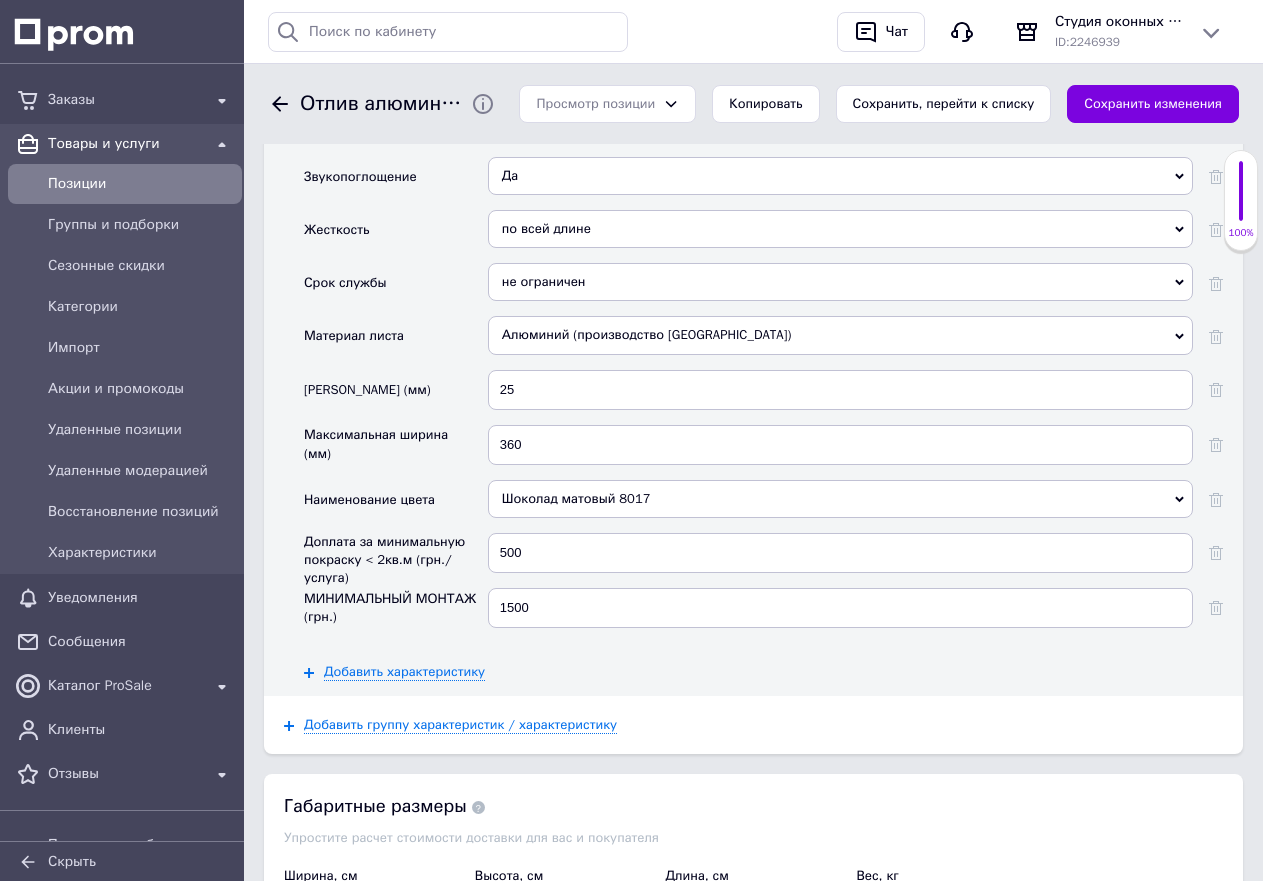 click on "Шоколад матовый 8017" at bounding box center (840, 499) 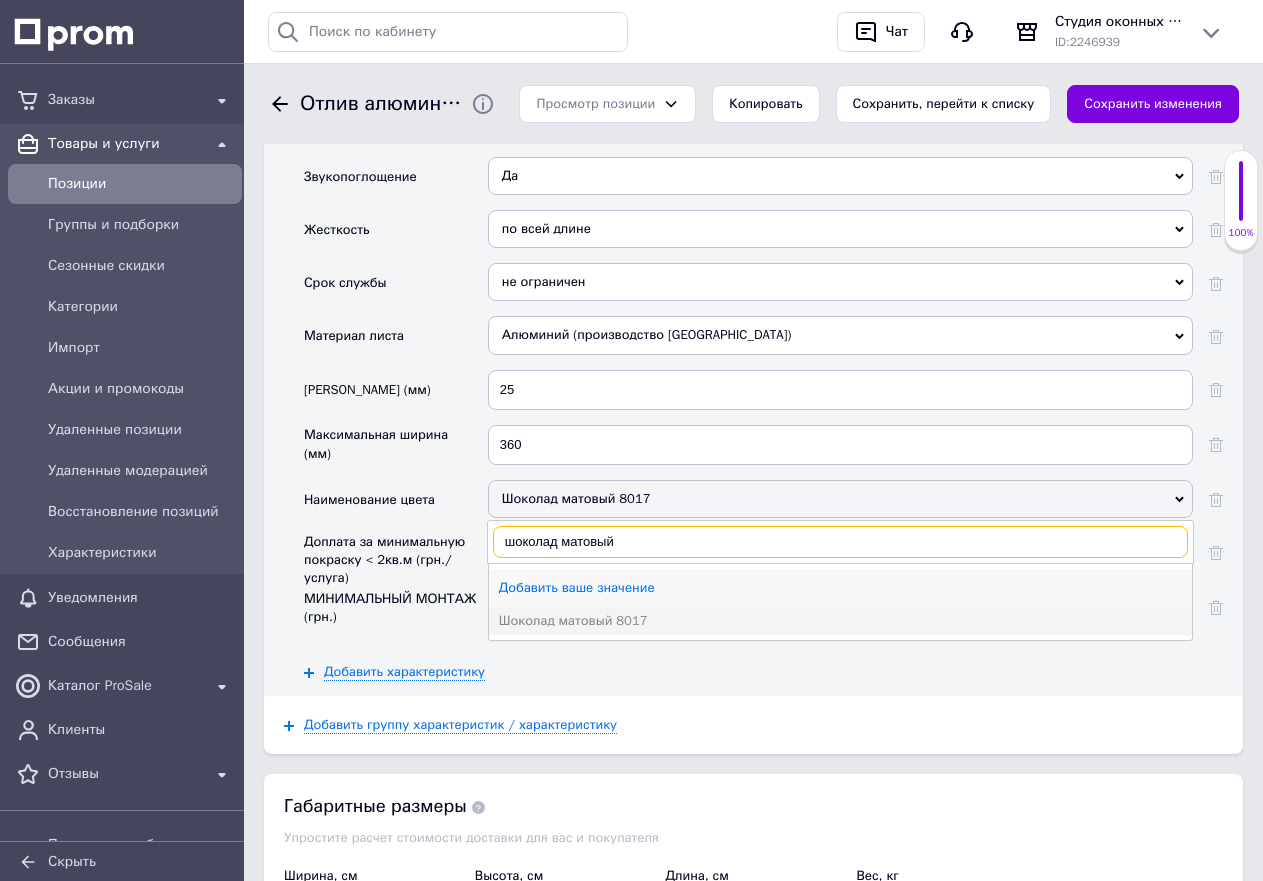 type on "шоколад матовый" 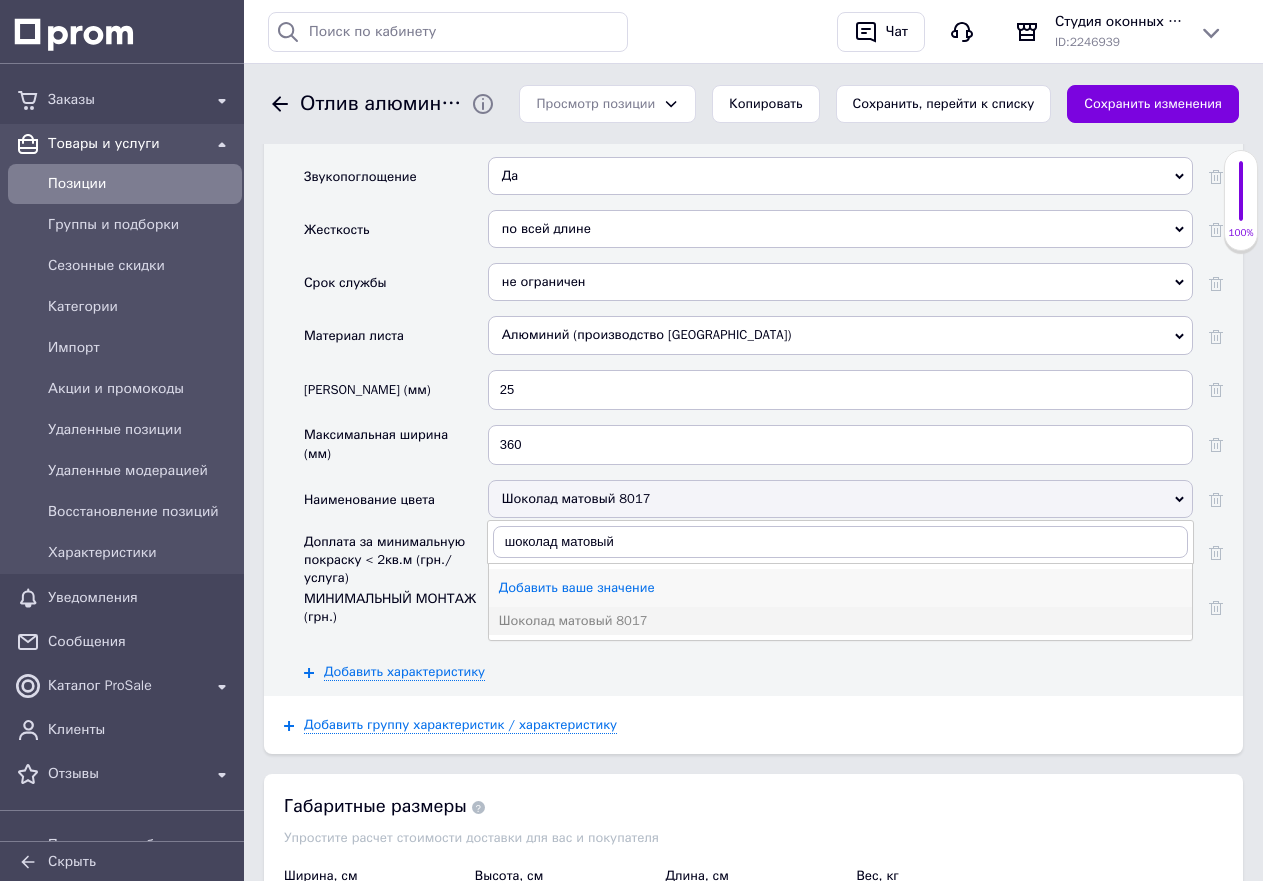 click on "Добавить ваше значение" at bounding box center [840, 588] 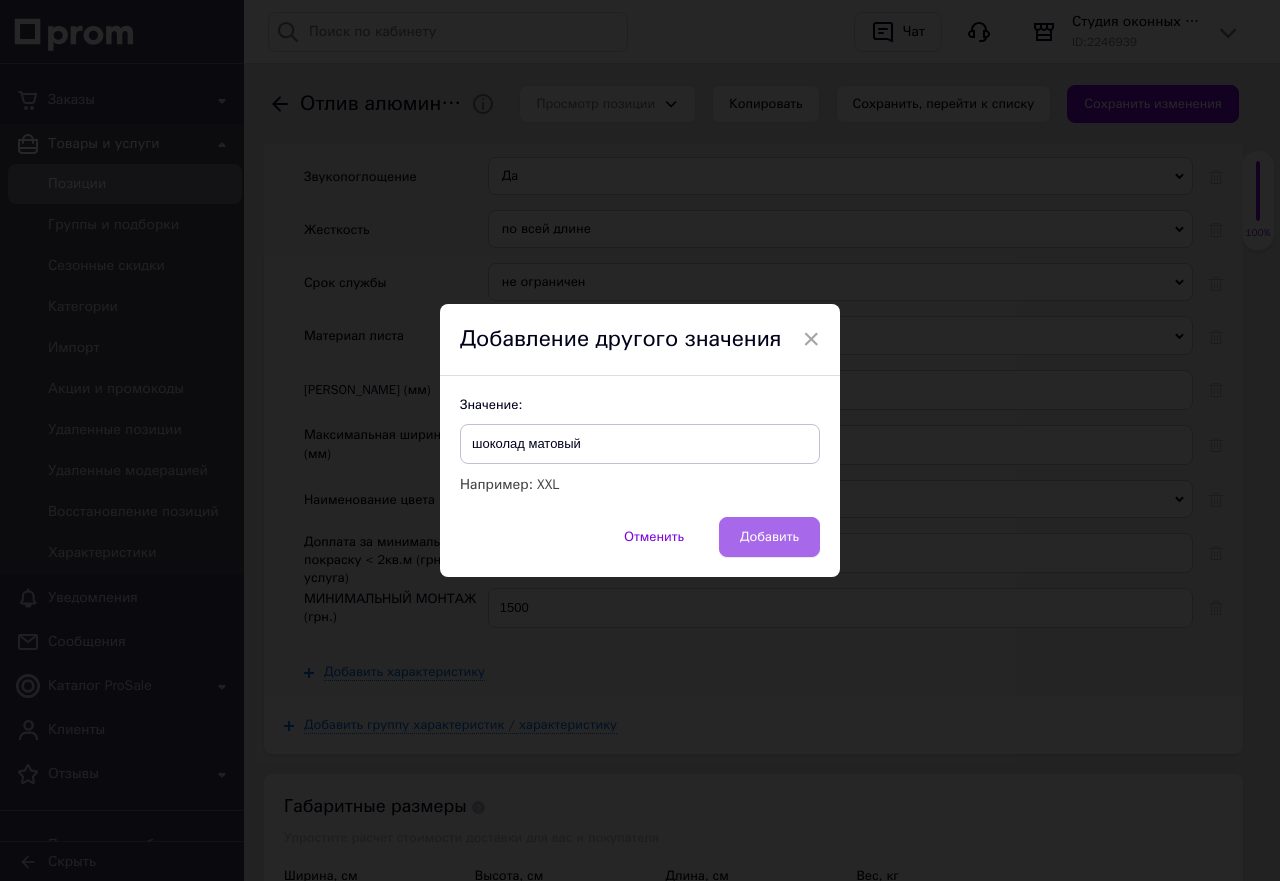 click on "Добавить" at bounding box center (769, 537) 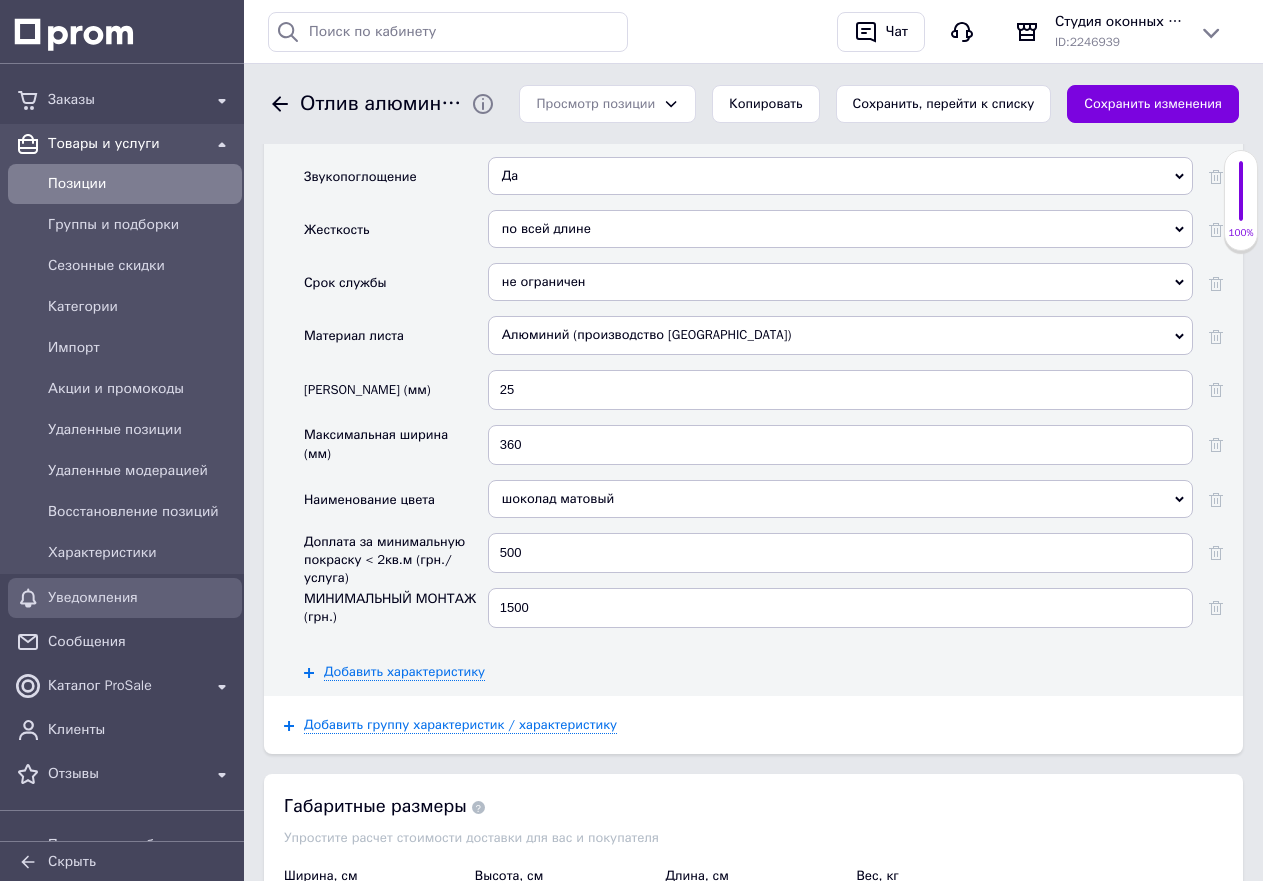 click on "Сохранить изменения" at bounding box center [1153, 104] 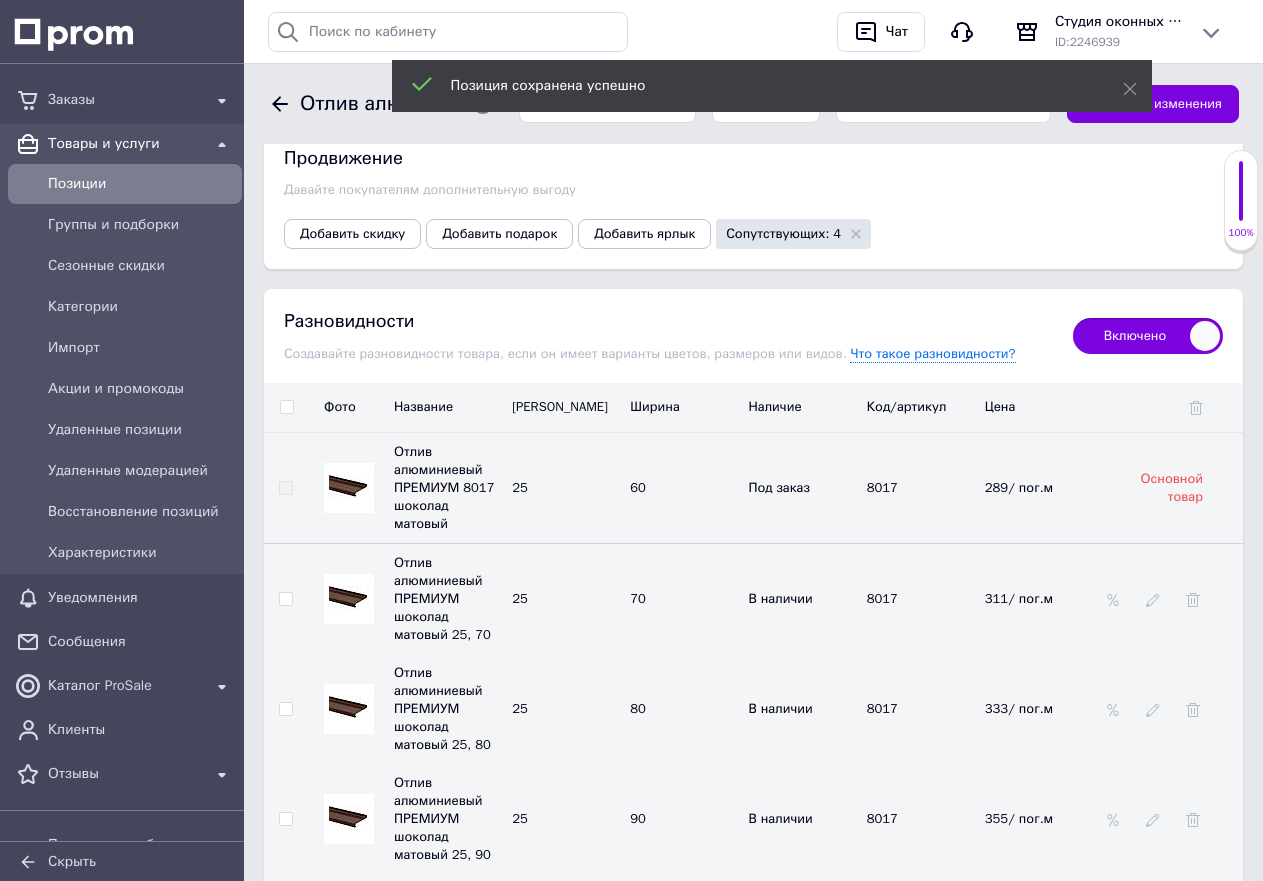 scroll, scrollTop: 3500, scrollLeft: 0, axis: vertical 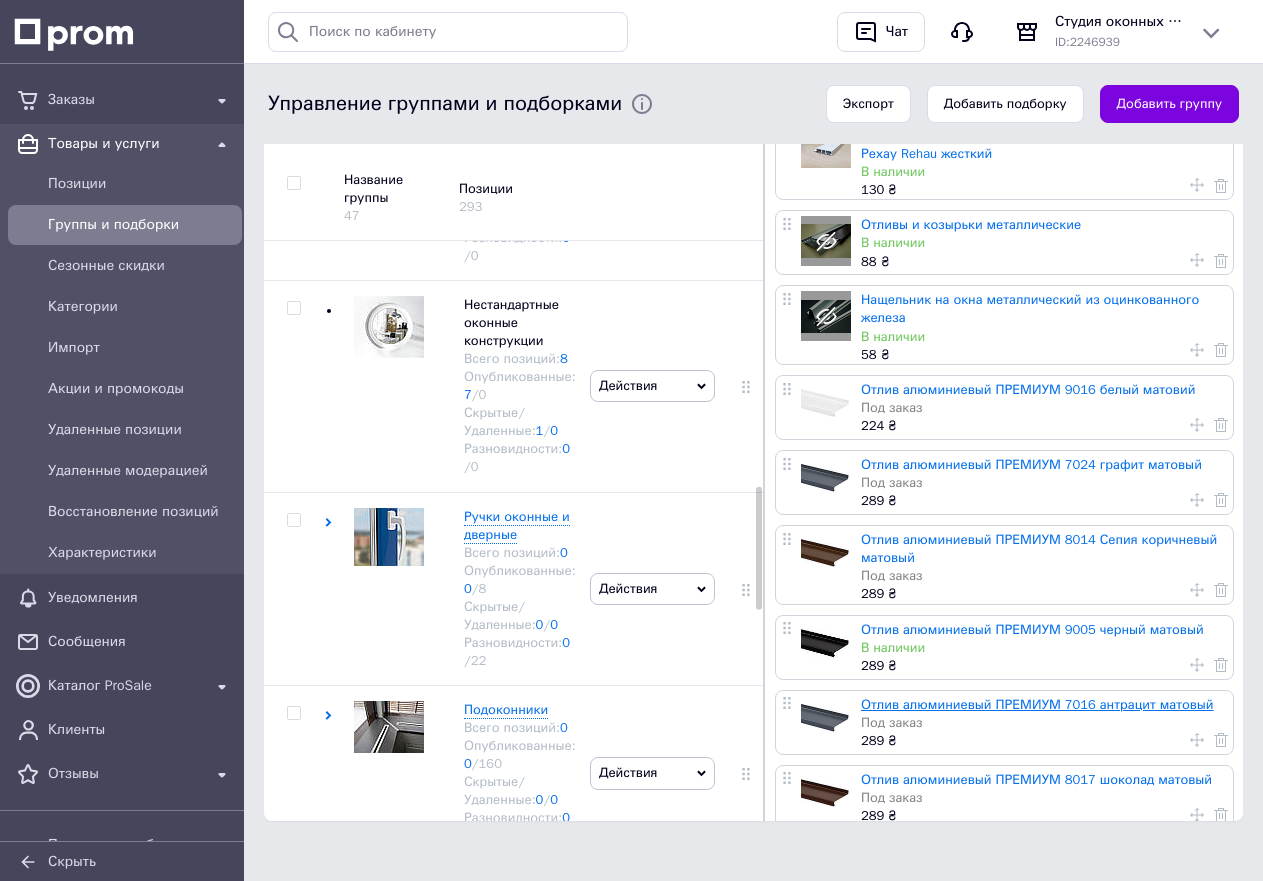 click on "Отлив алюминиевый ПРЕМИУМ 7016 антрацит матовый" at bounding box center [1037, 704] 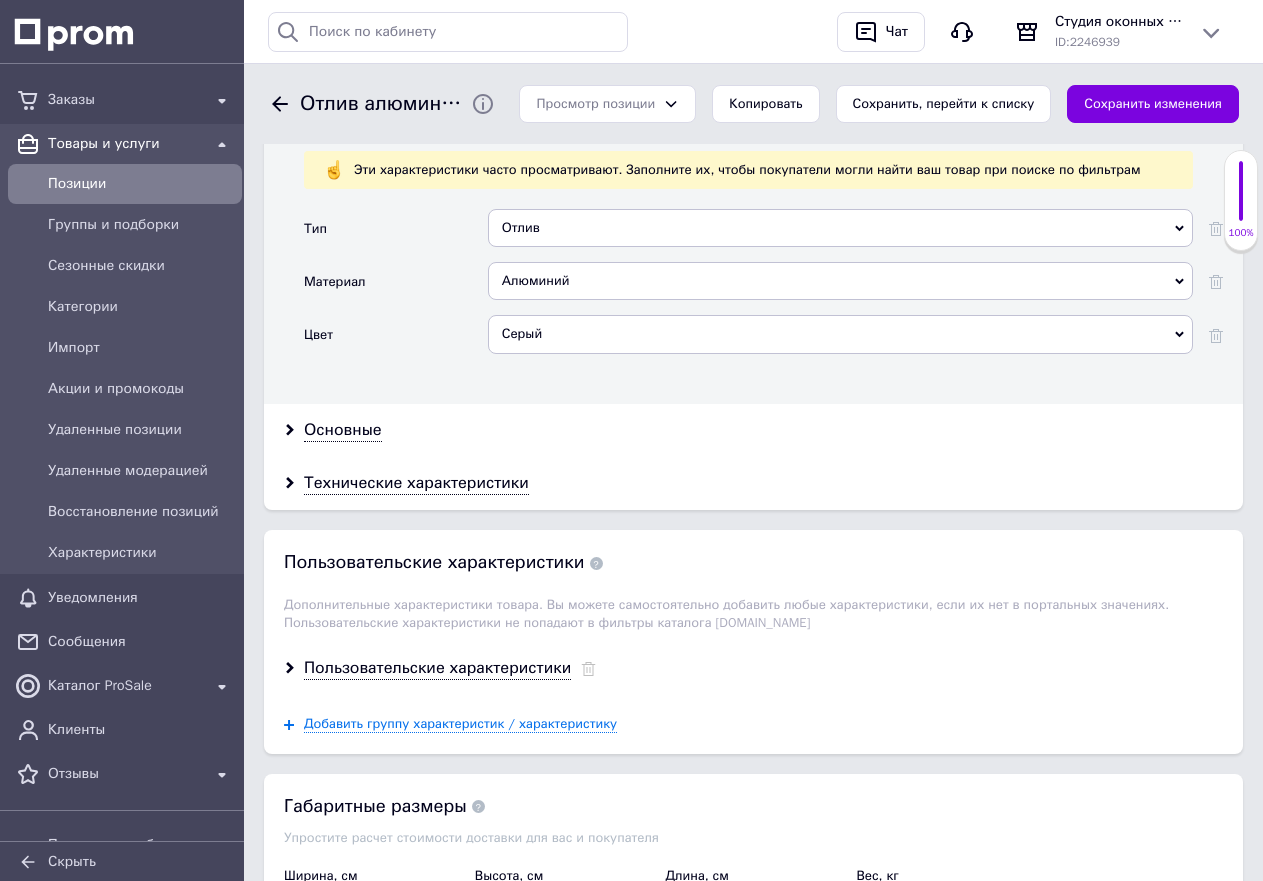 scroll, scrollTop: 2200, scrollLeft: 0, axis: vertical 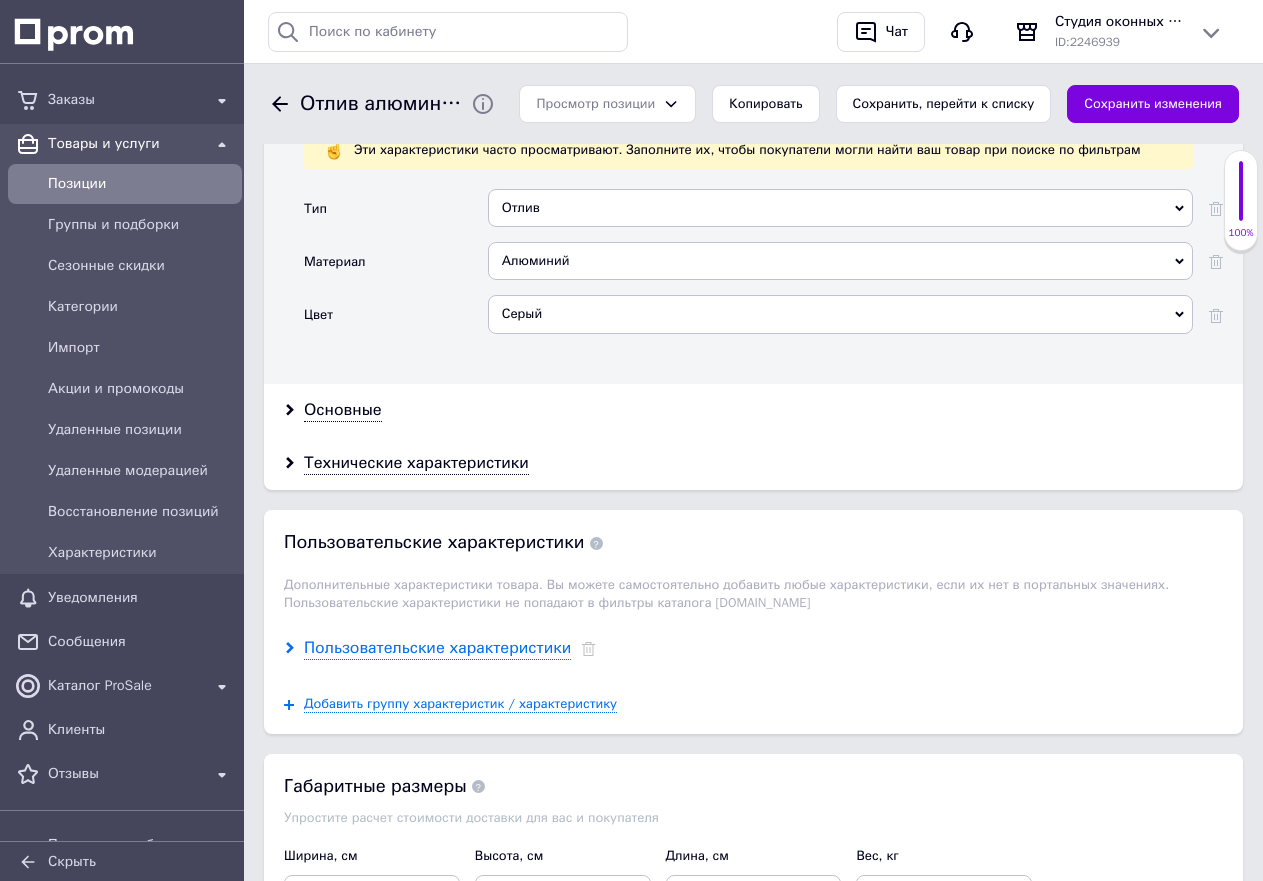 click on "Пользовательские характеристики" at bounding box center (437, 648) 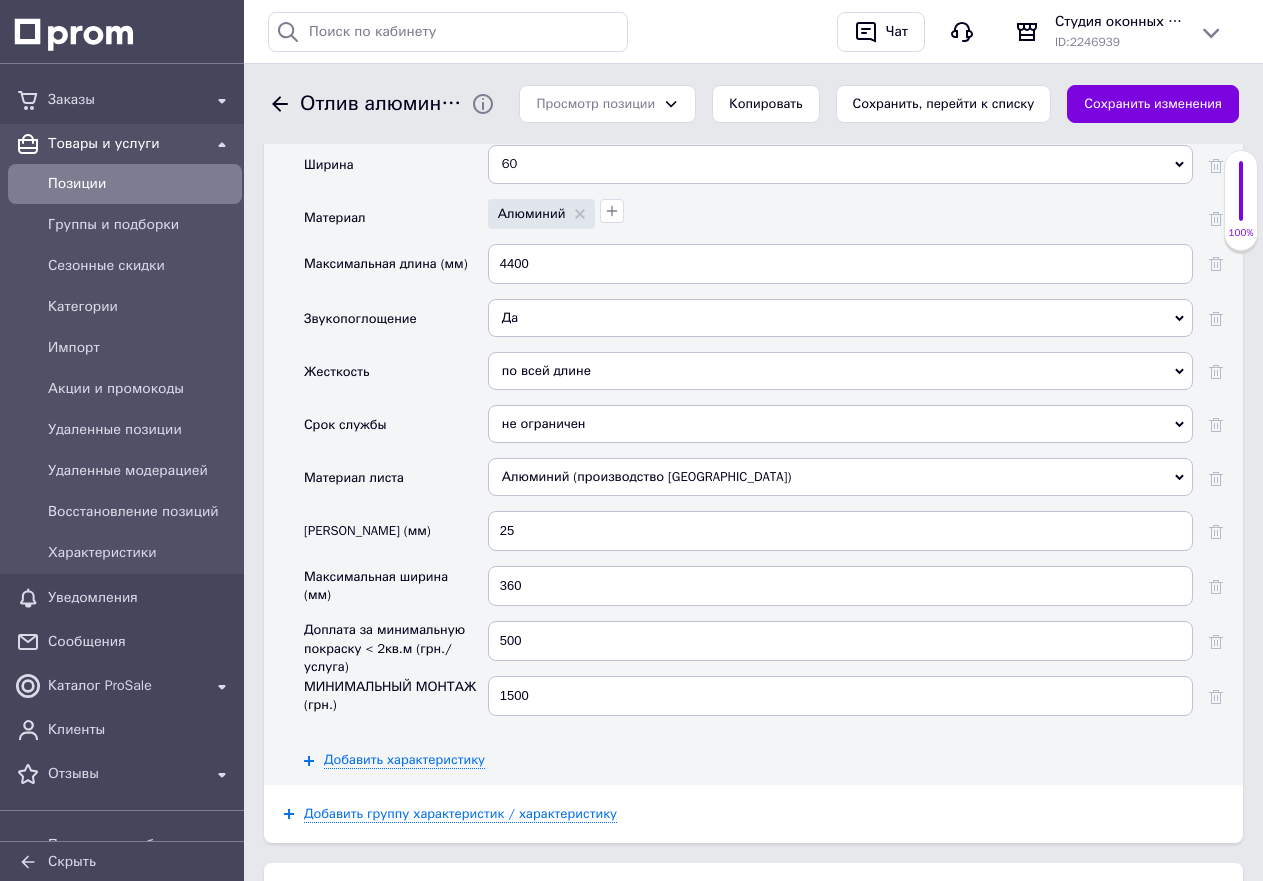 scroll, scrollTop: 2700, scrollLeft: 0, axis: vertical 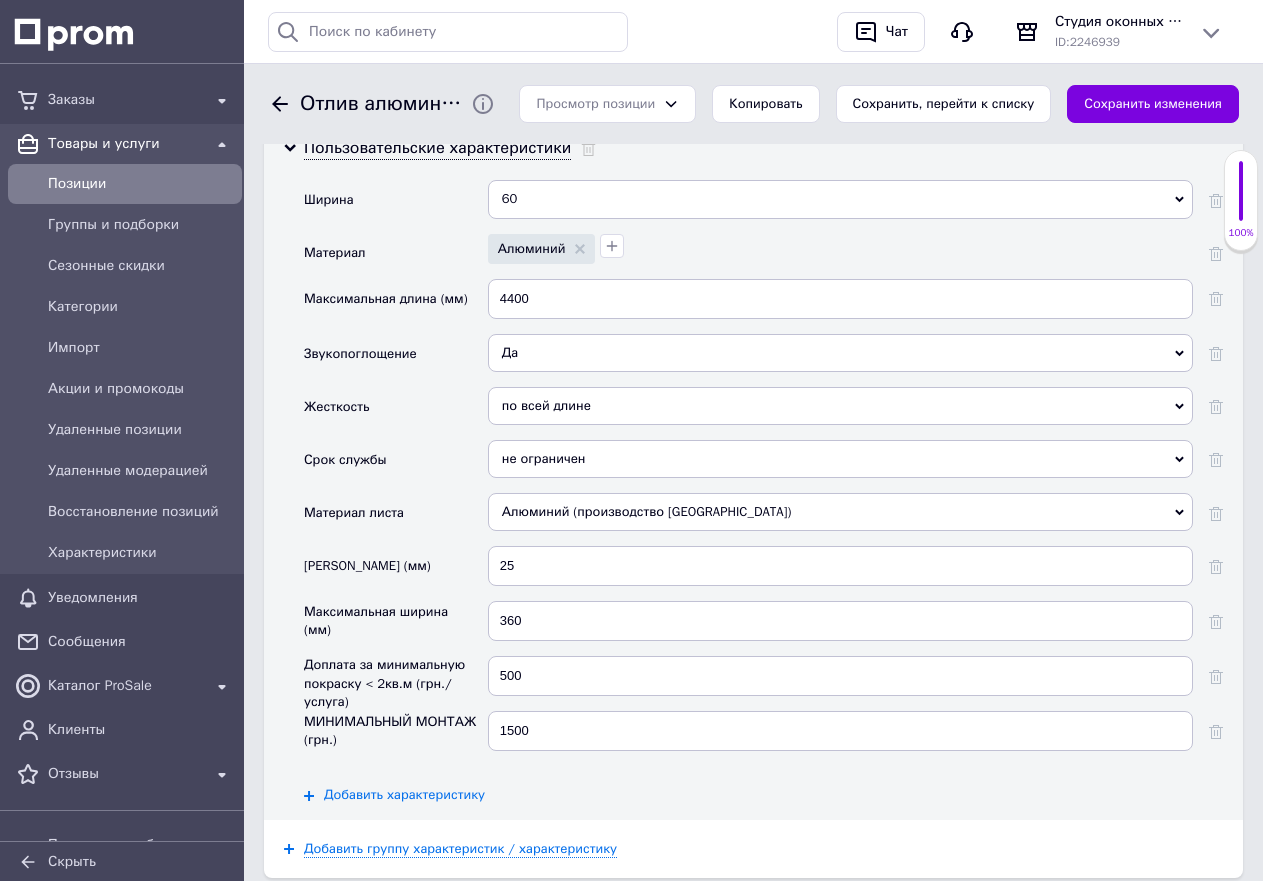 click on "Добавить характеристику" at bounding box center [394, 795] 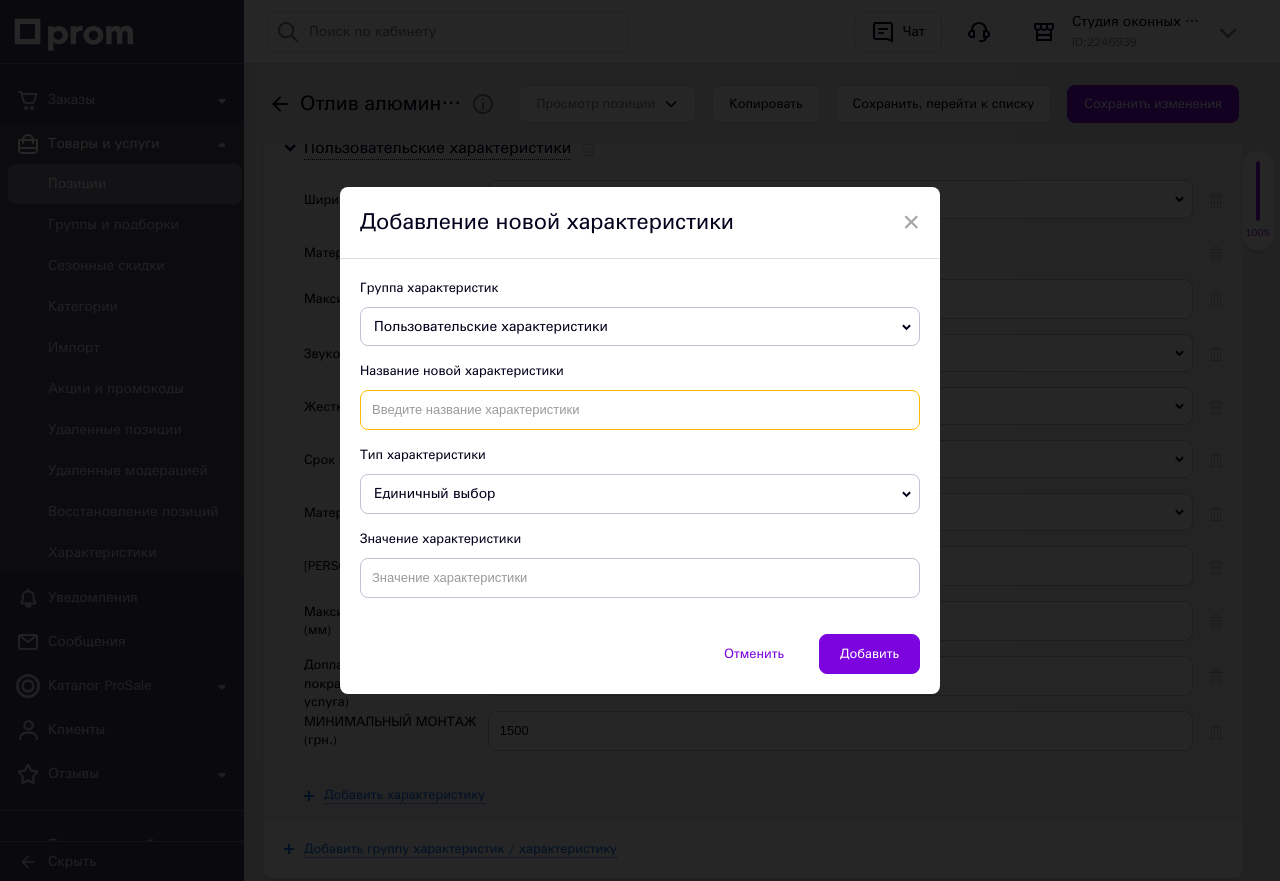 click at bounding box center (640, 410) 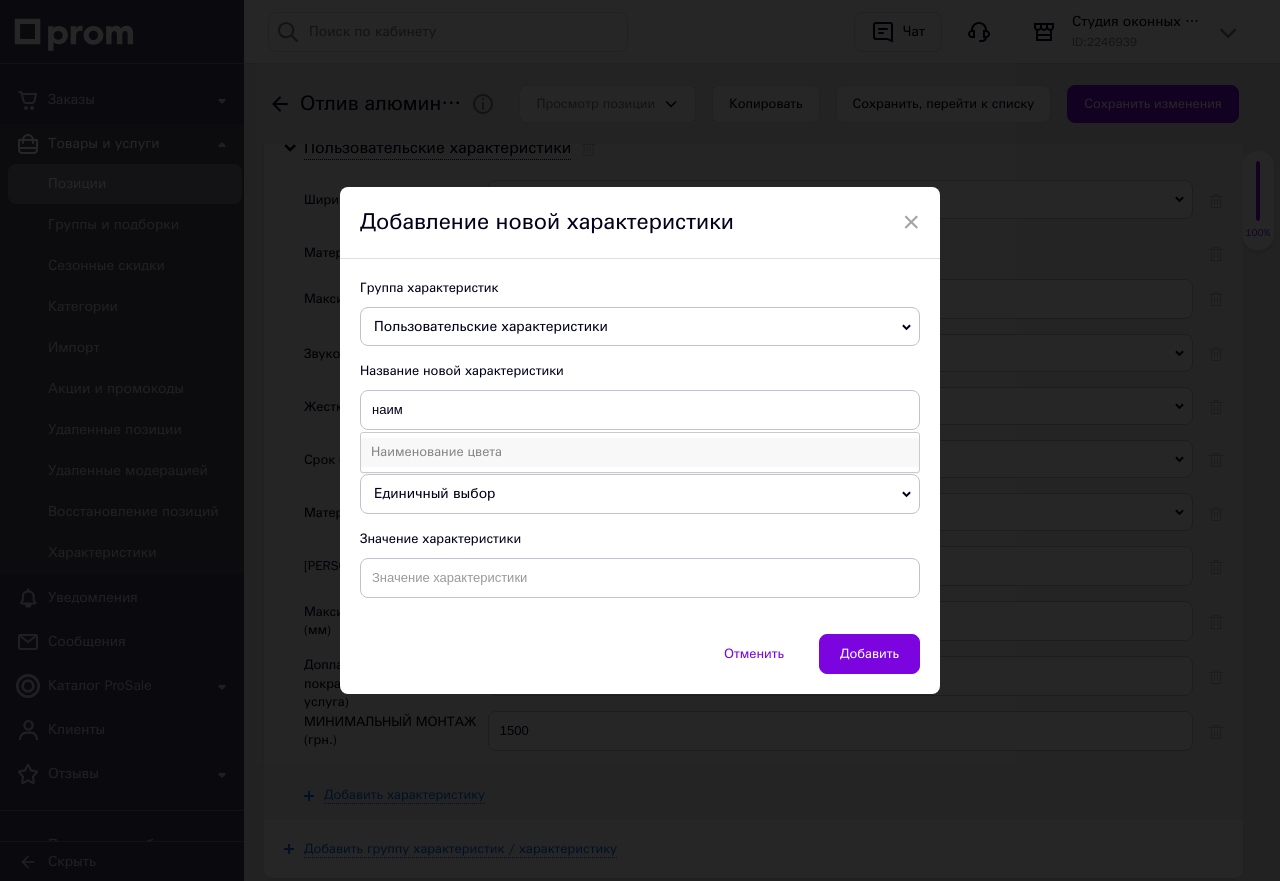 click on "Наименование цвета" at bounding box center (640, 452) 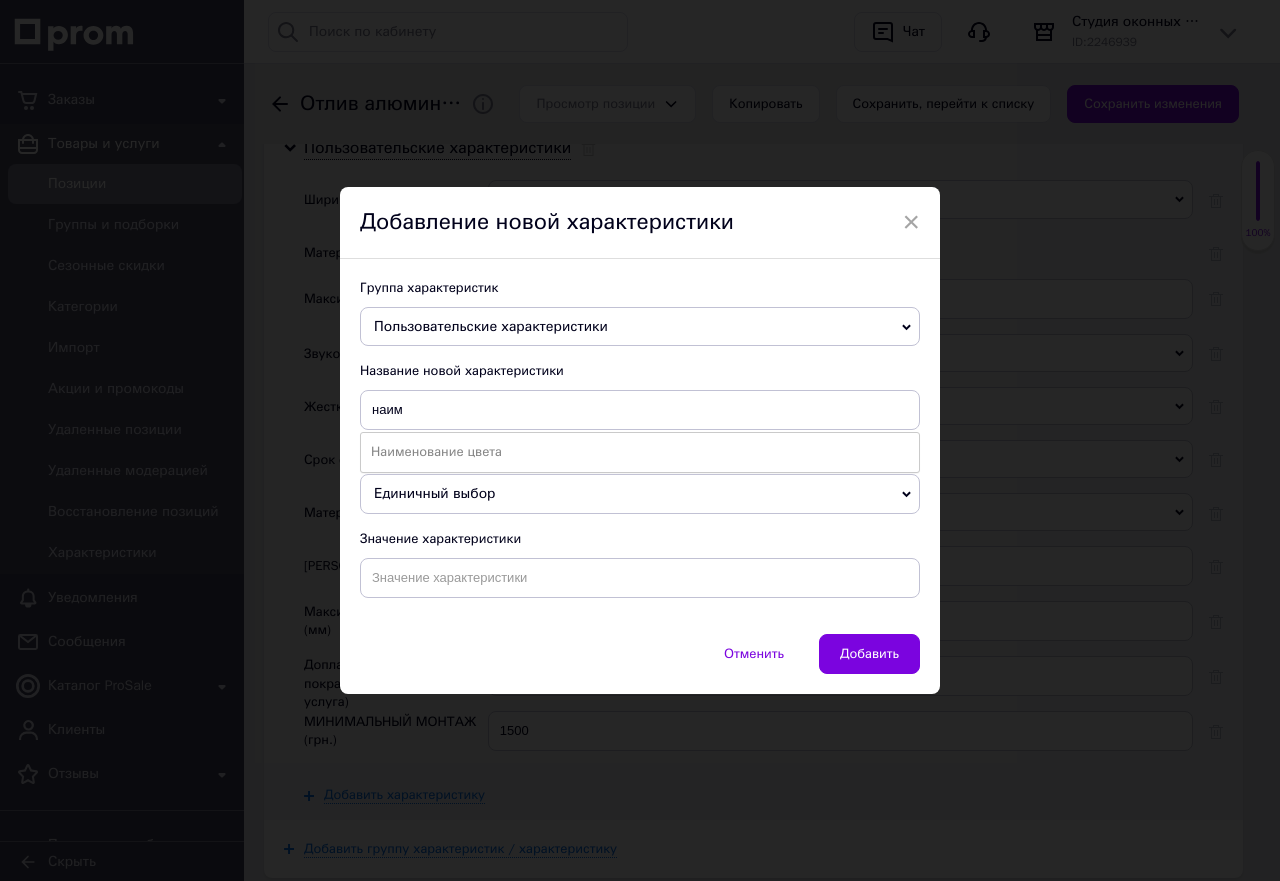 type on "Наименование цвета" 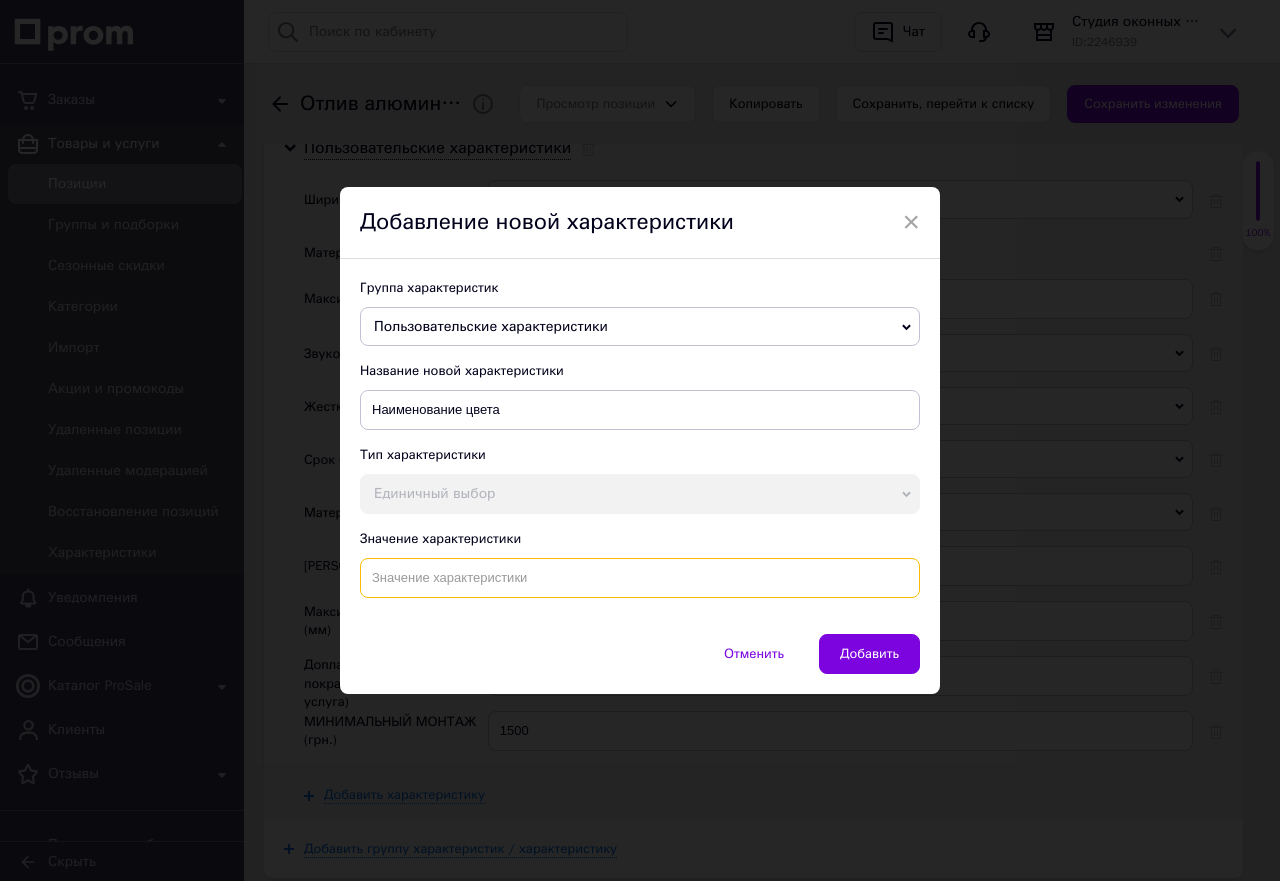 click at bounding box center [640, 578] 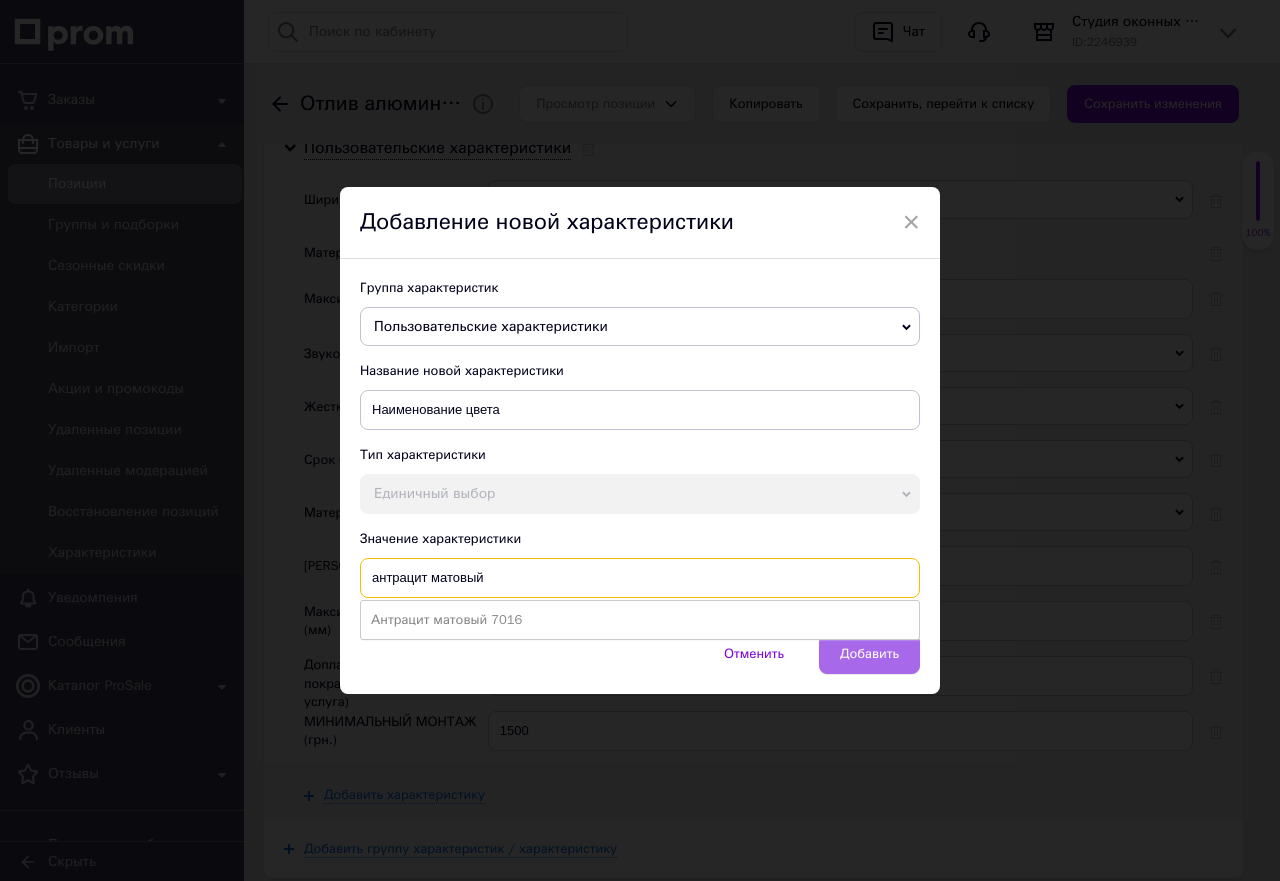 type on "антрацит матовый" 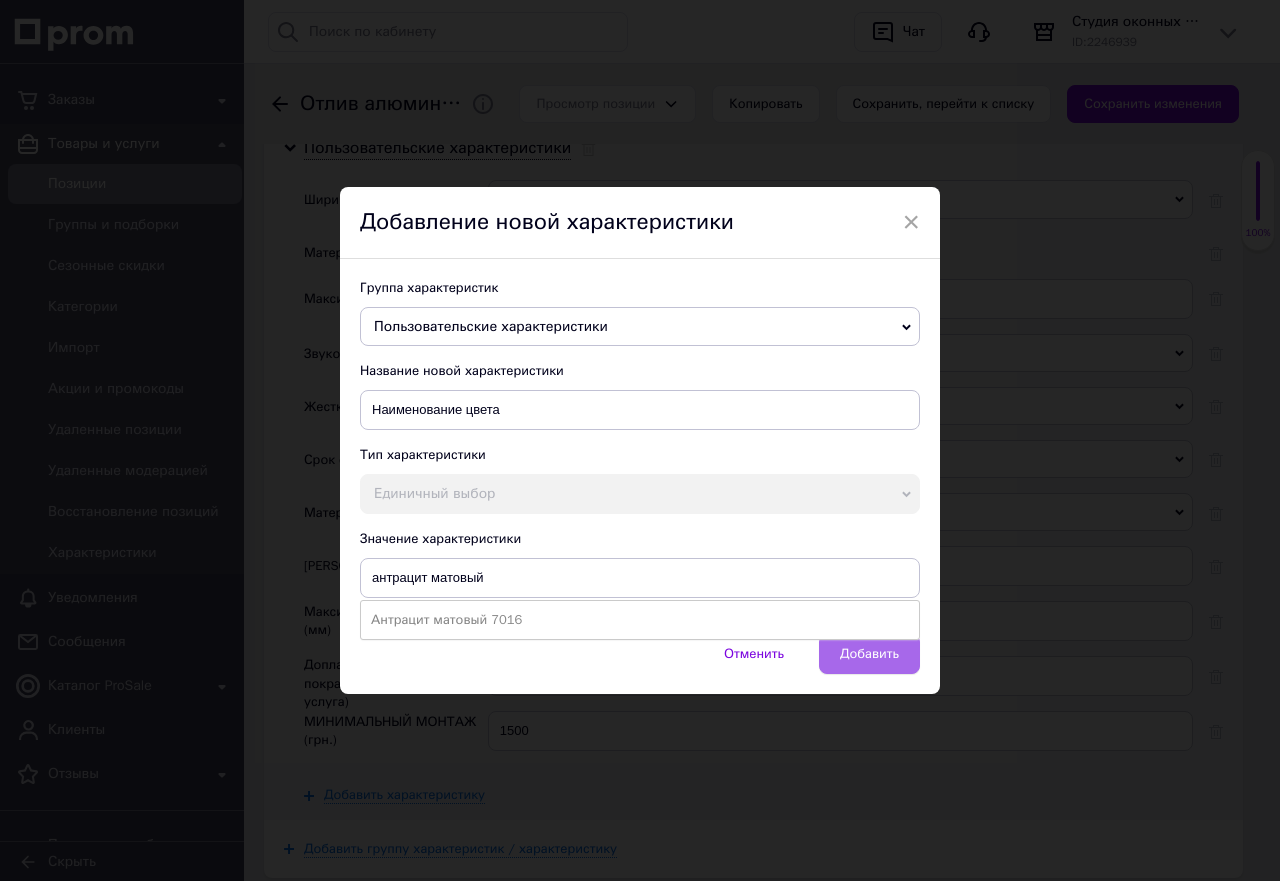 click on "Добавить" at bounding box center [869, 654] 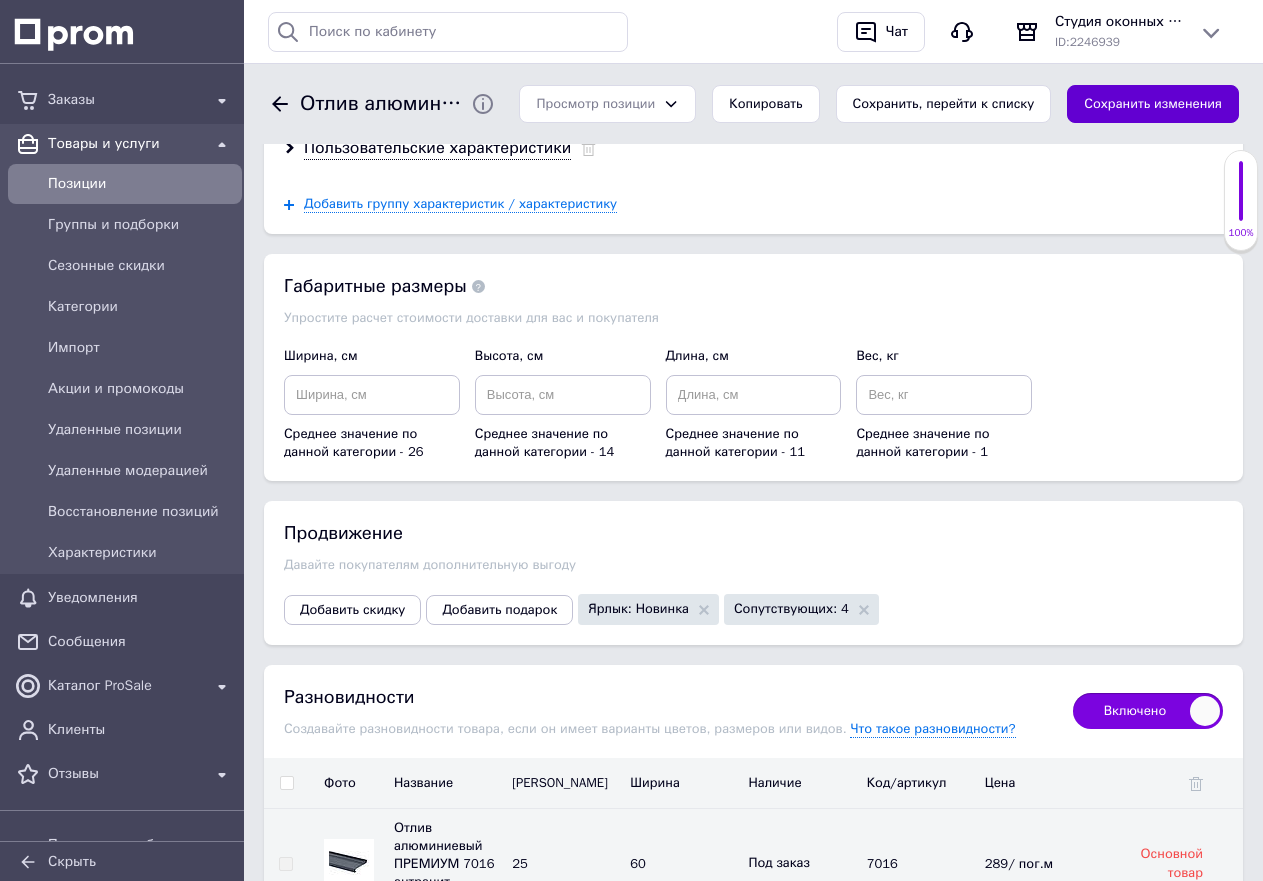 click on "Сохранить изменения" at bounding box center [1153, 104] 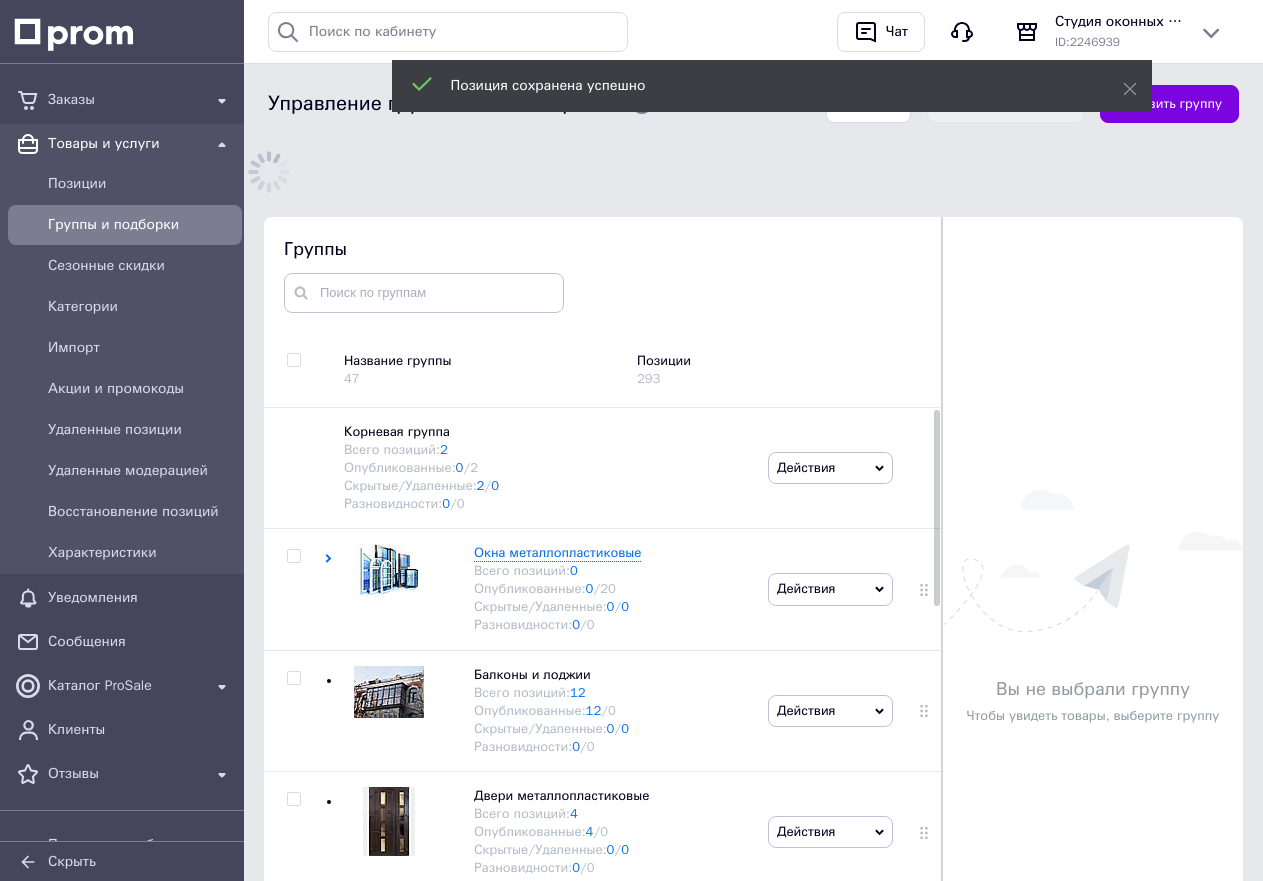 scroll, scrollTop: 237, scrollLeft: 0, axis: vertical 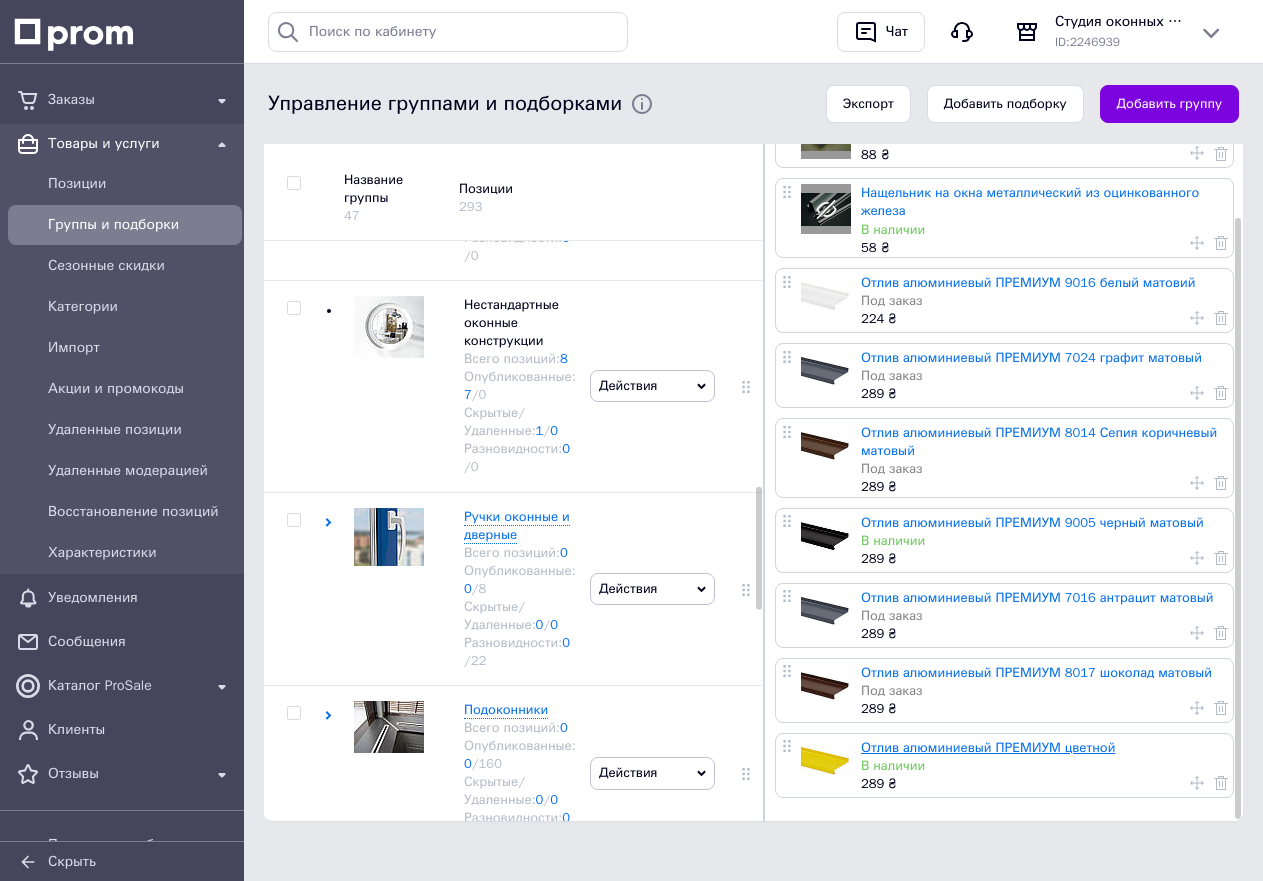 click on "Отлив алюминиевый ПРЕМИУМ цветной" at bounding box center [988, 747] 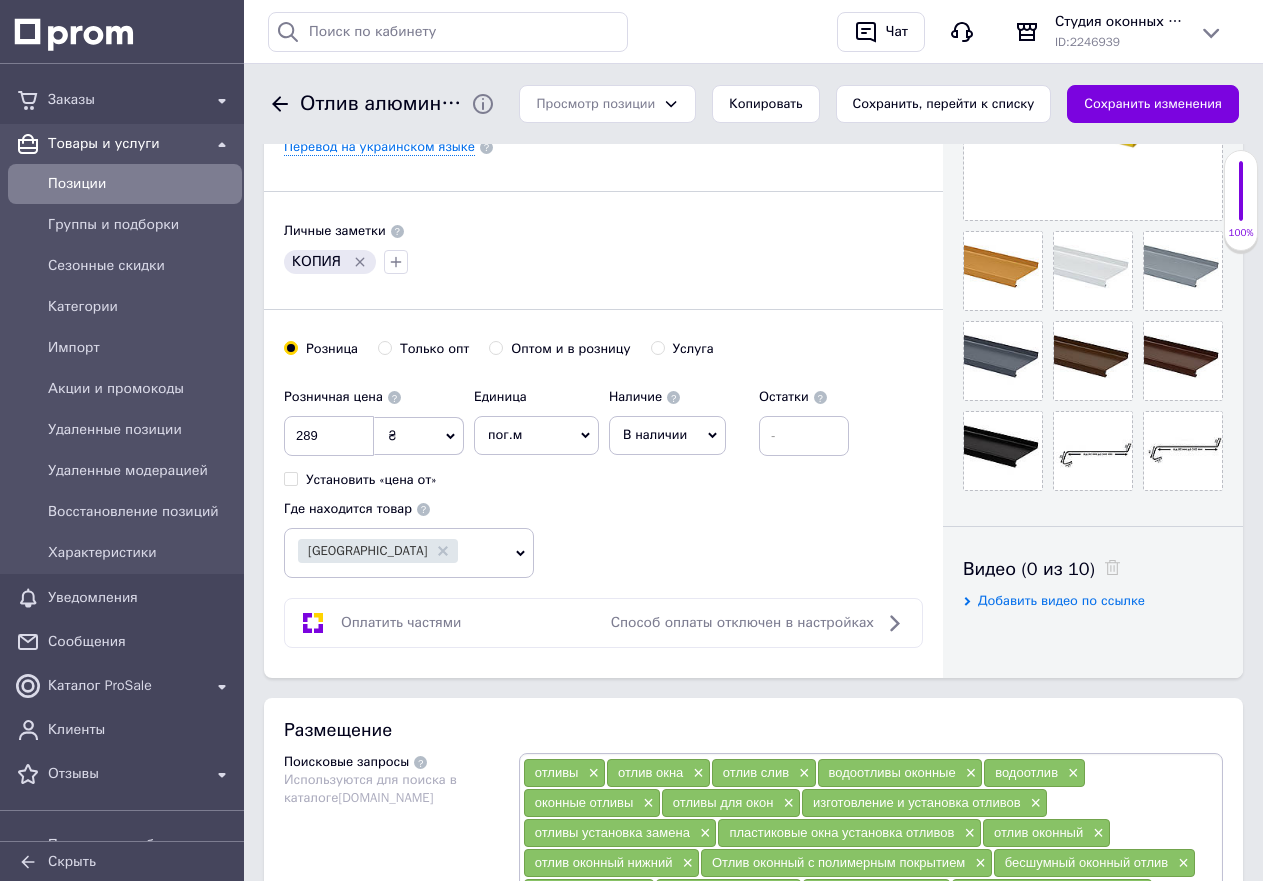 scroll, scrollTop: 700, scrollLeft: 0, axis: vertical 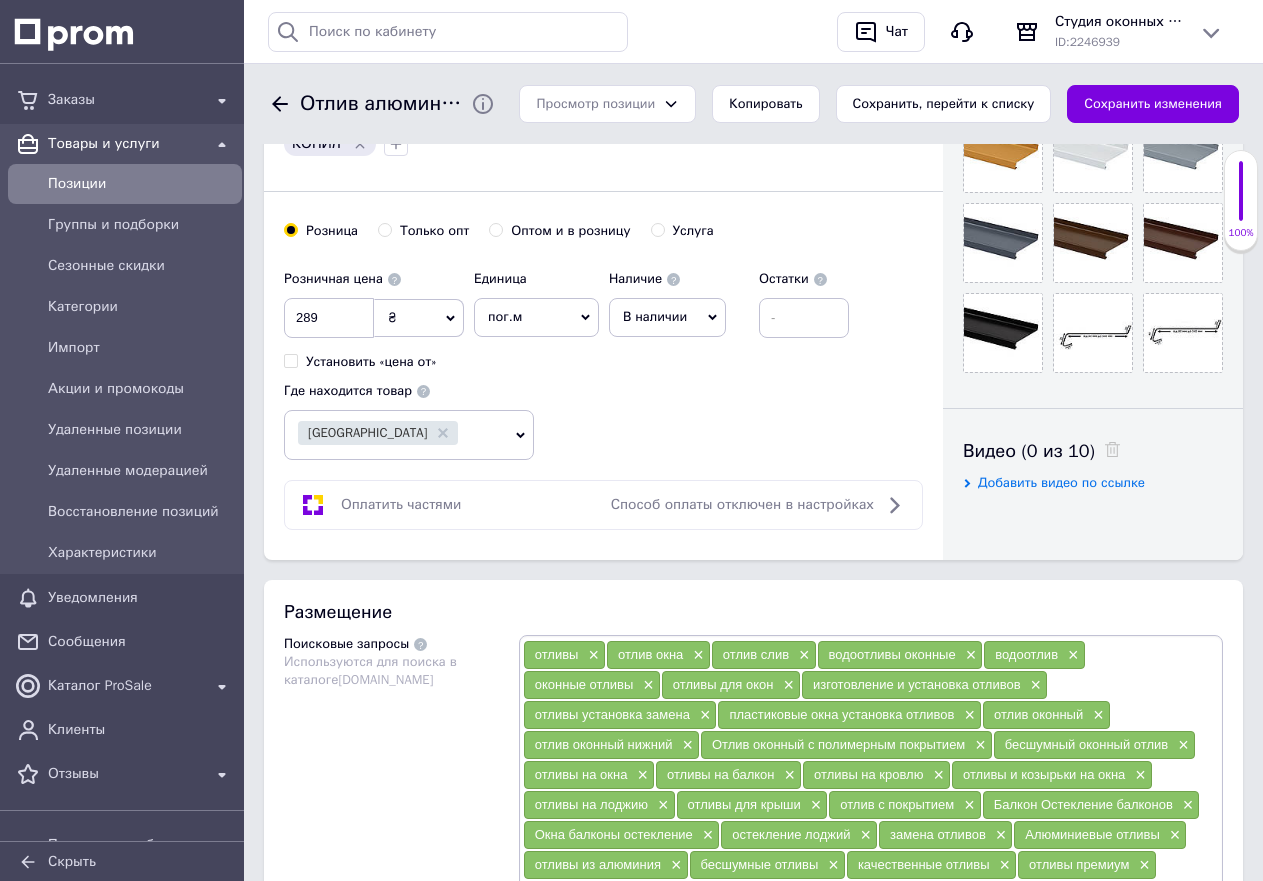click on "В наличии" at bounding box center (667, 317) 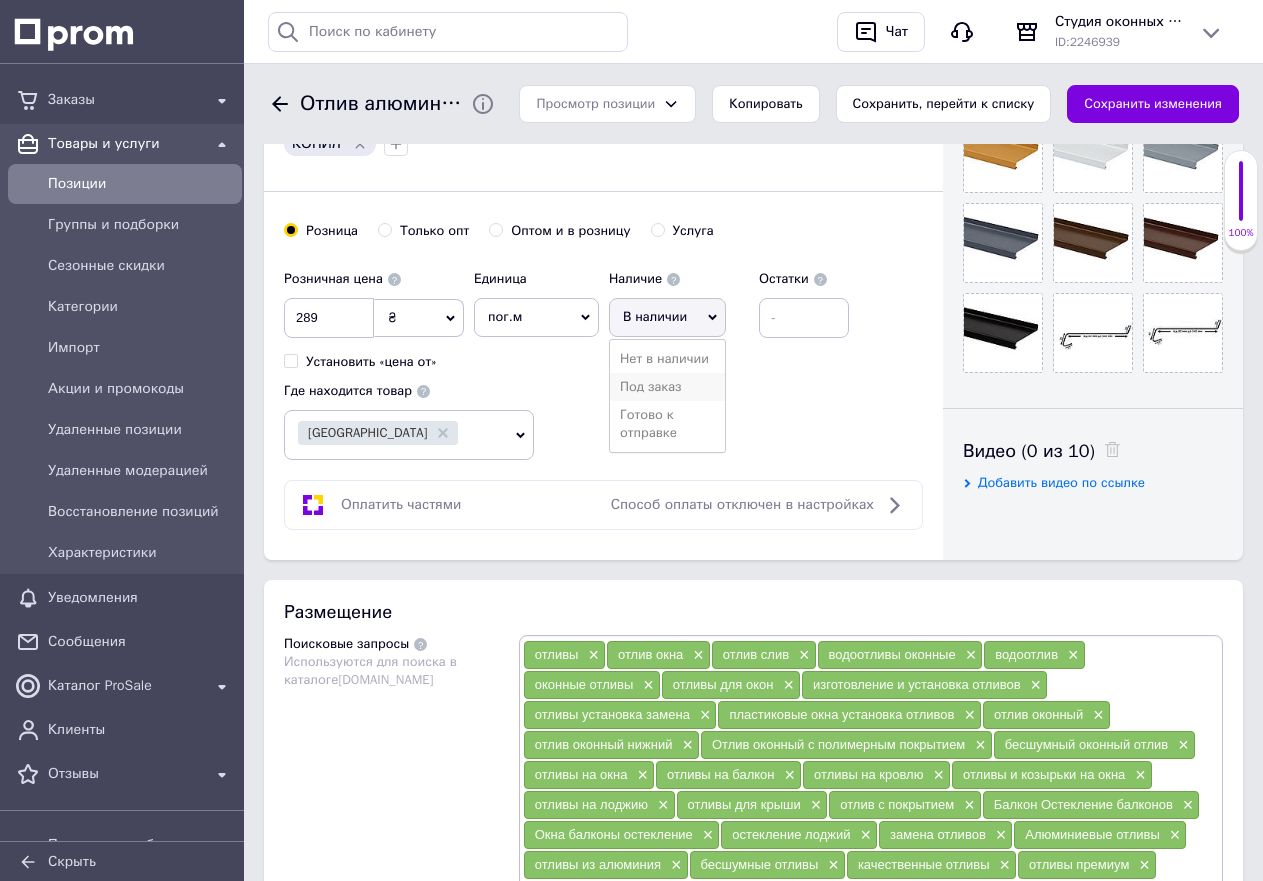 click on "Под заказ" at bounding box center (667, 387) 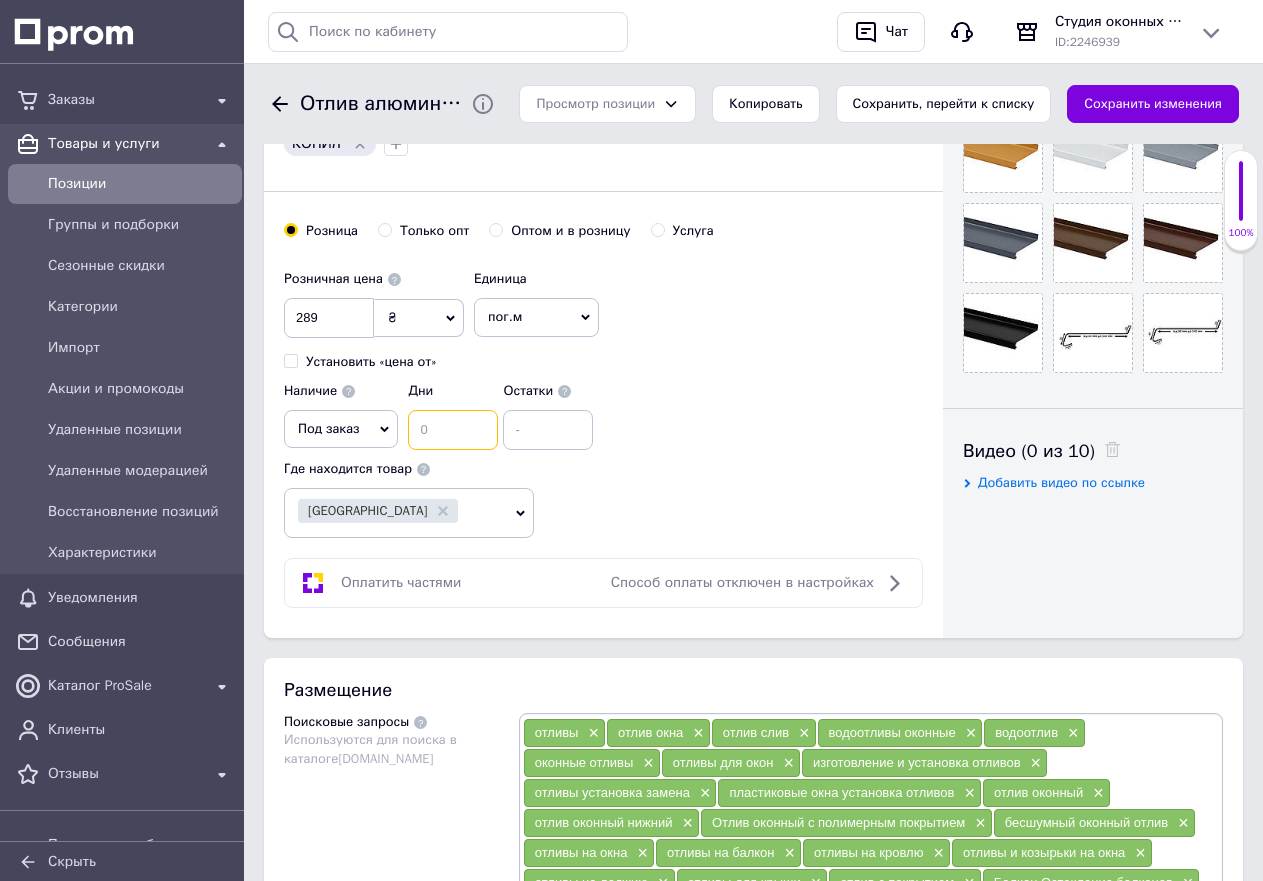 click at bounding box center [453, 430] 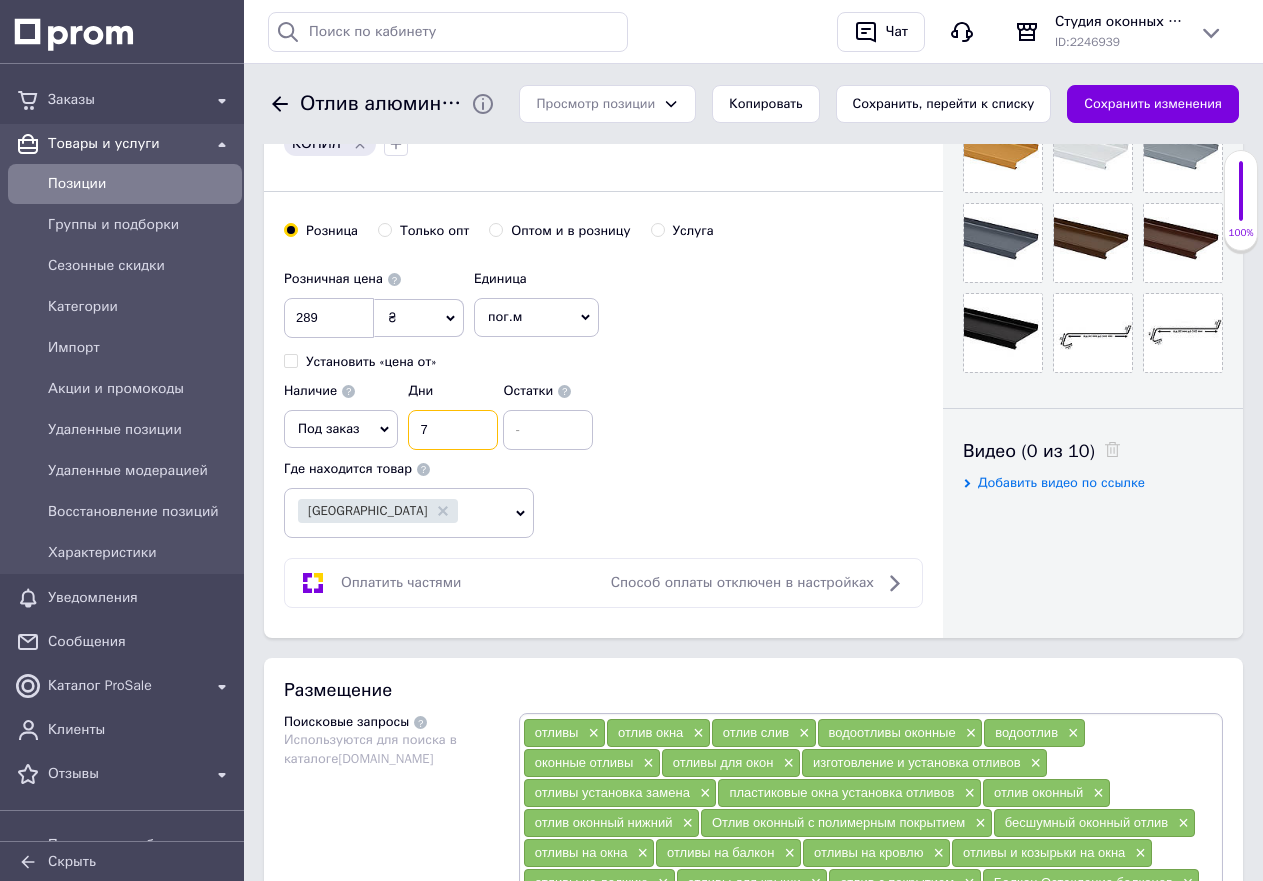 type on "7" 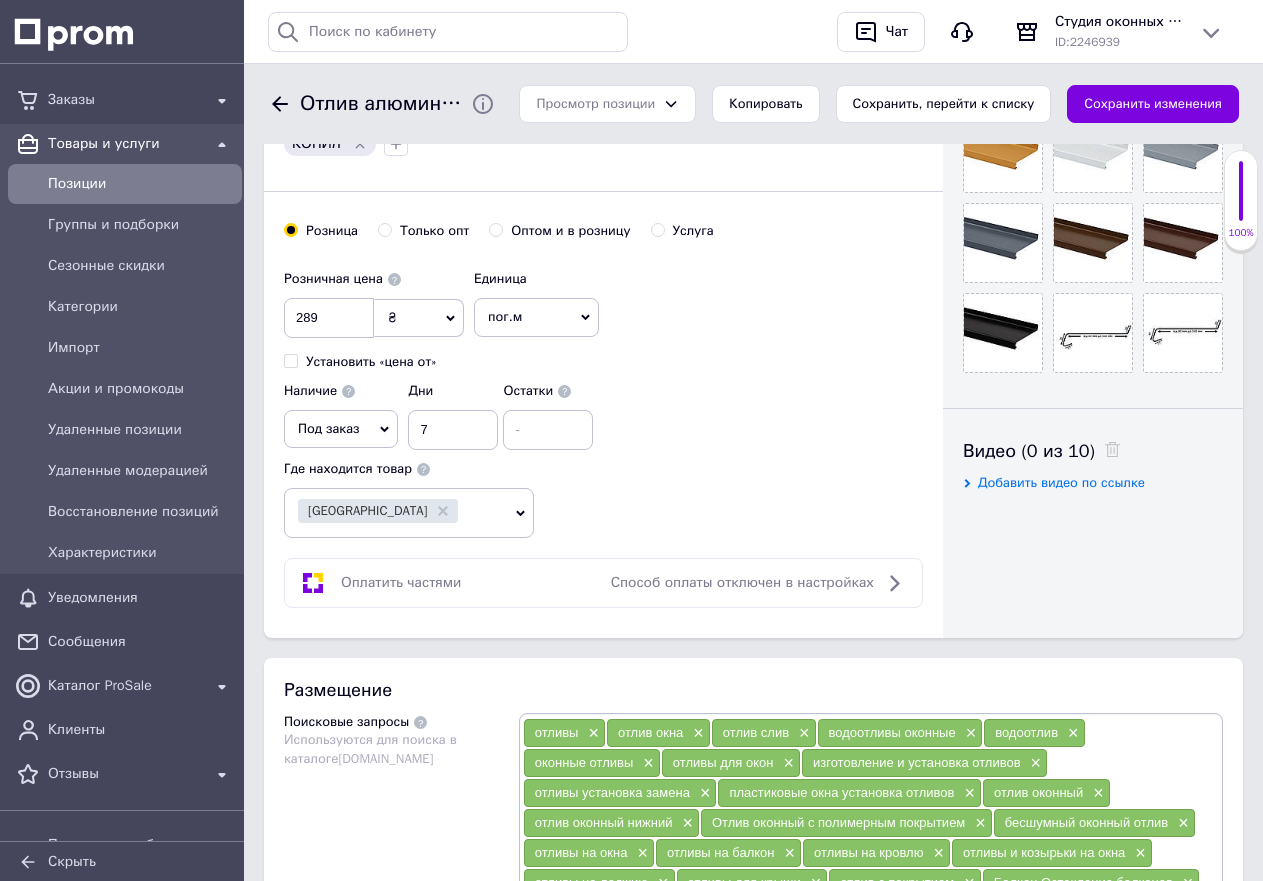 click on "Розничная цена 289 ₴ $ € CHF £ ¥ PLN ₸ MDL HUF KGS CN¥ TRY ₩ lei Установить «цена от» Единица пог.м Популярное шт. комплект упаковка кв.м пара м кг услуга т а автоцистерна ампула б баллон банка блистер бобина бочка бут бухта в ватт ведро выезд г г га гигакалория год гр/кв.м д дал два месяца день доза е еврокуб ед. к кВт канистра карат кв.дм кв.м кв.см кв.фут квартал кг кг/кв.м км колесо комплект коробка куб.дм куб.м л л лист м м мВт месяц мешок минута мл мм моток н набор неделя номер о объект п паллетоместо пара партия пач полгода посевная единица птицеместо р рейс рулон с секция" at bounding box center (603, 355) 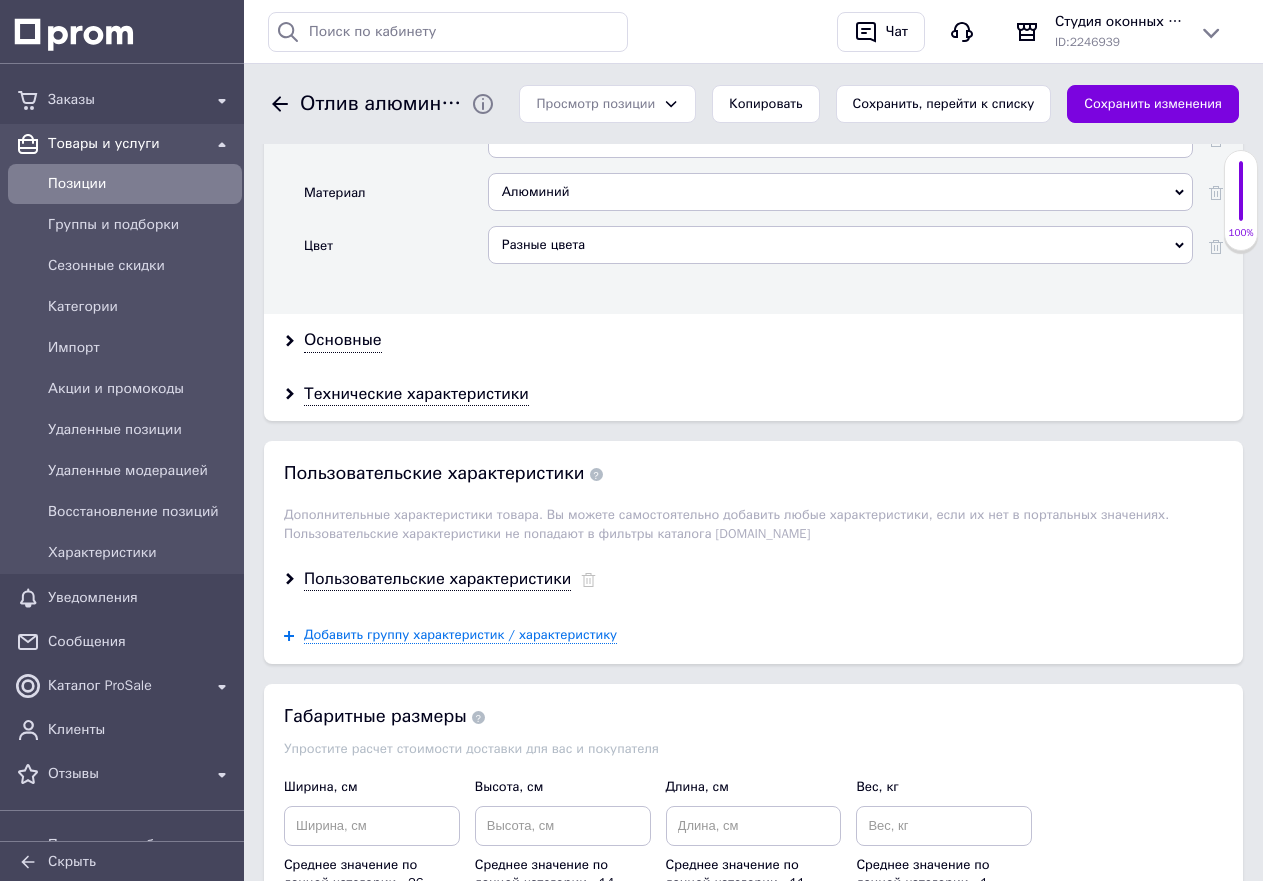 scroll, scrollTop: 2300, scrollLeft: 0, axis: vertical 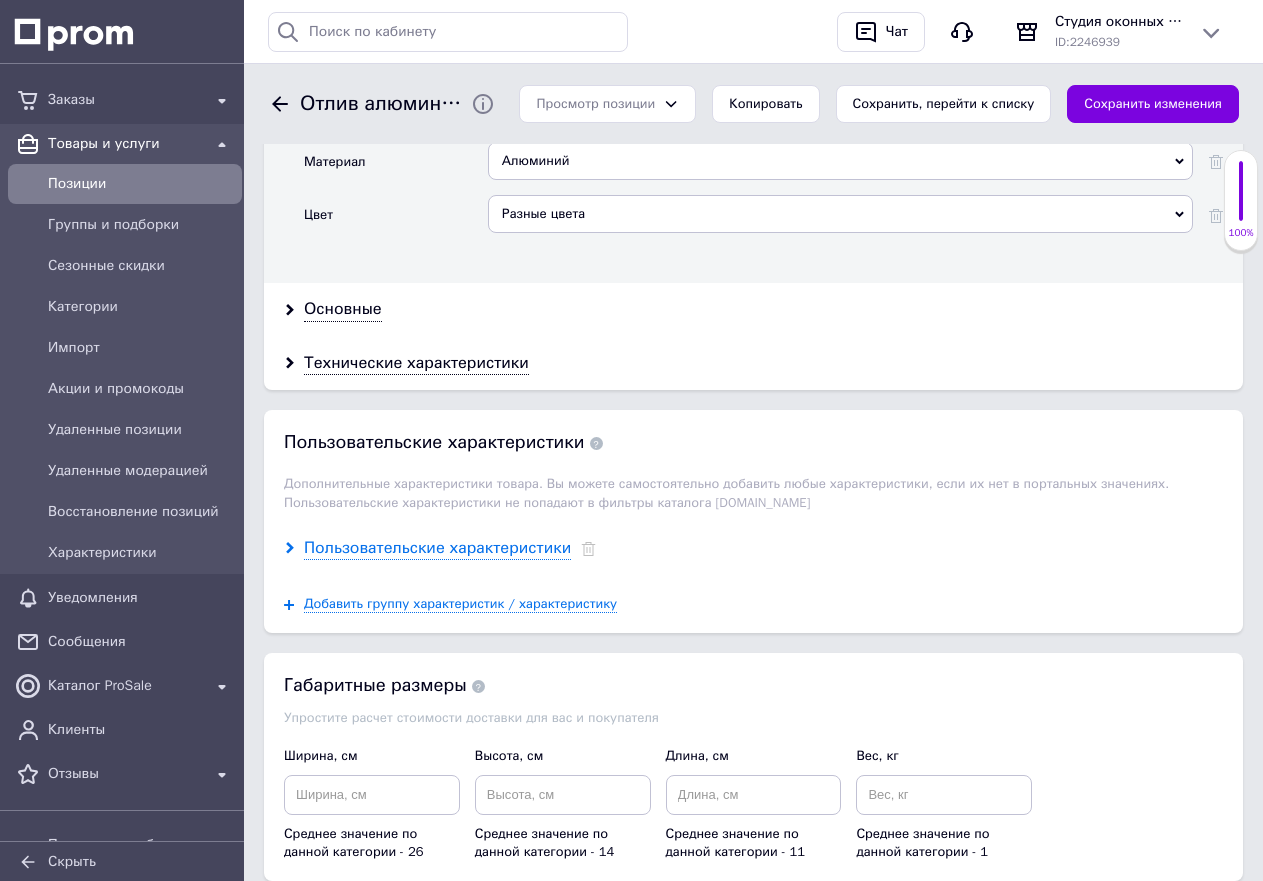 click on "Пользовательские характеристики" at bounding box center [437, 548] 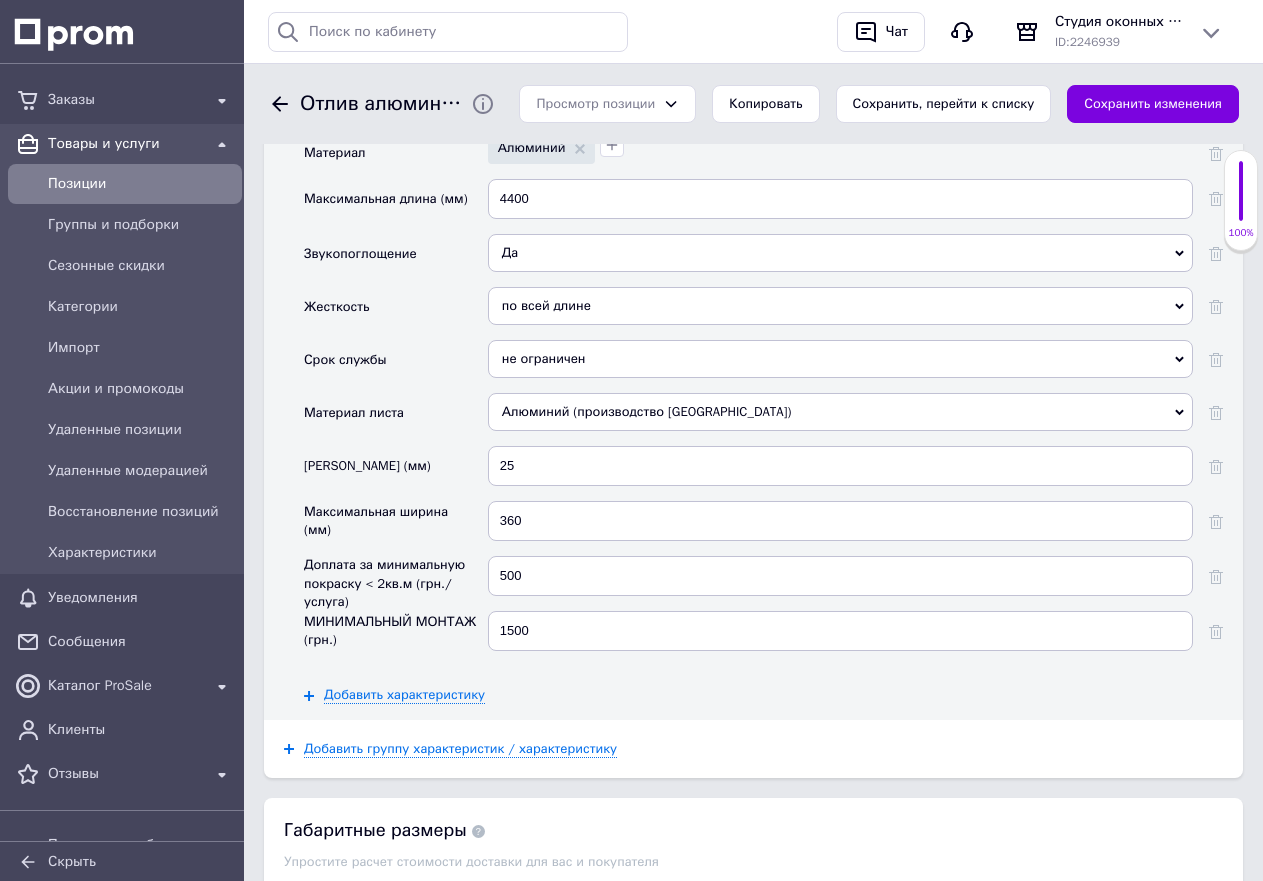 scroll, scrollTop: 3000, scrollLeft: 0, axis: vertical 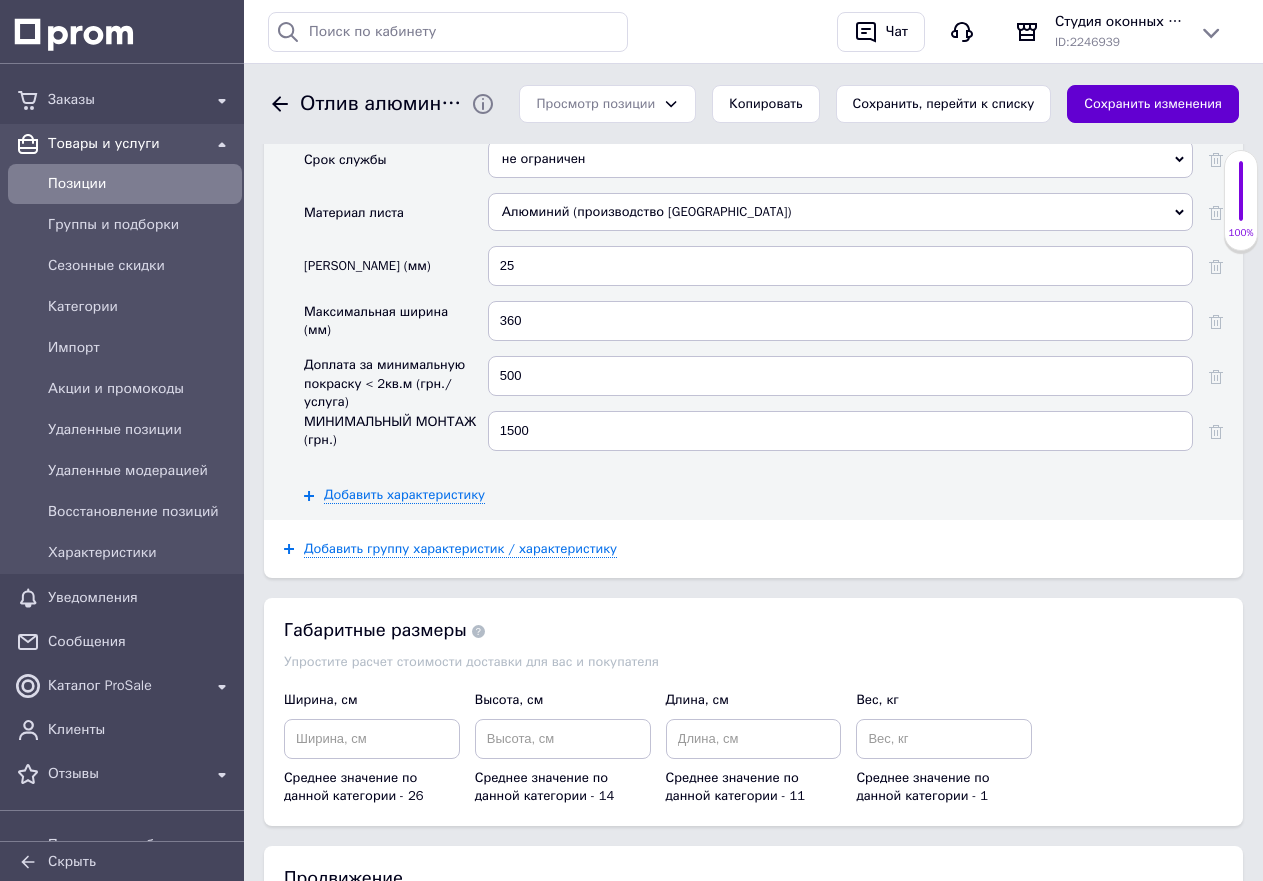 click on "Сохранить изменения" at bounding box center (1153, 104) 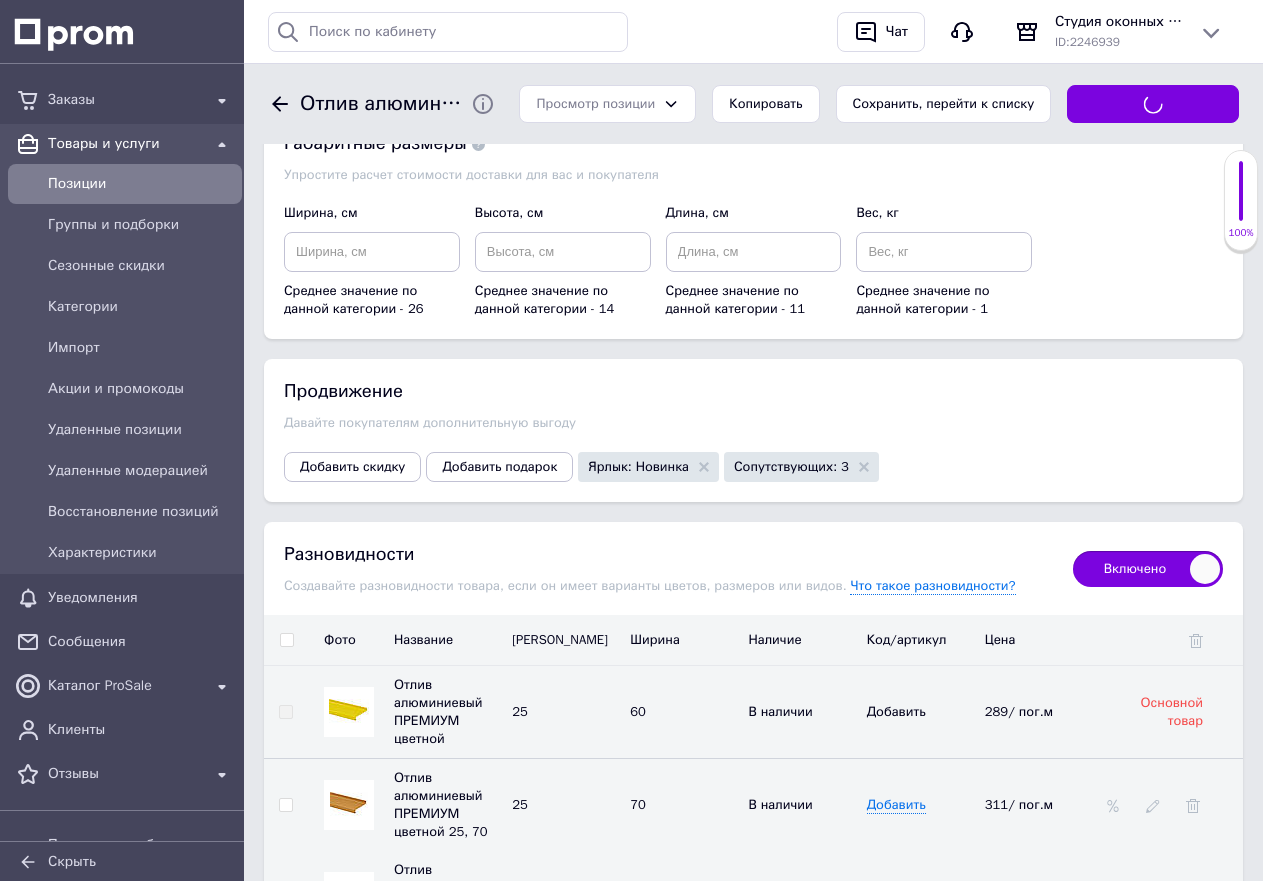 scroll, scrollTop: 3500, scrollLeft: 0, axis: vertical 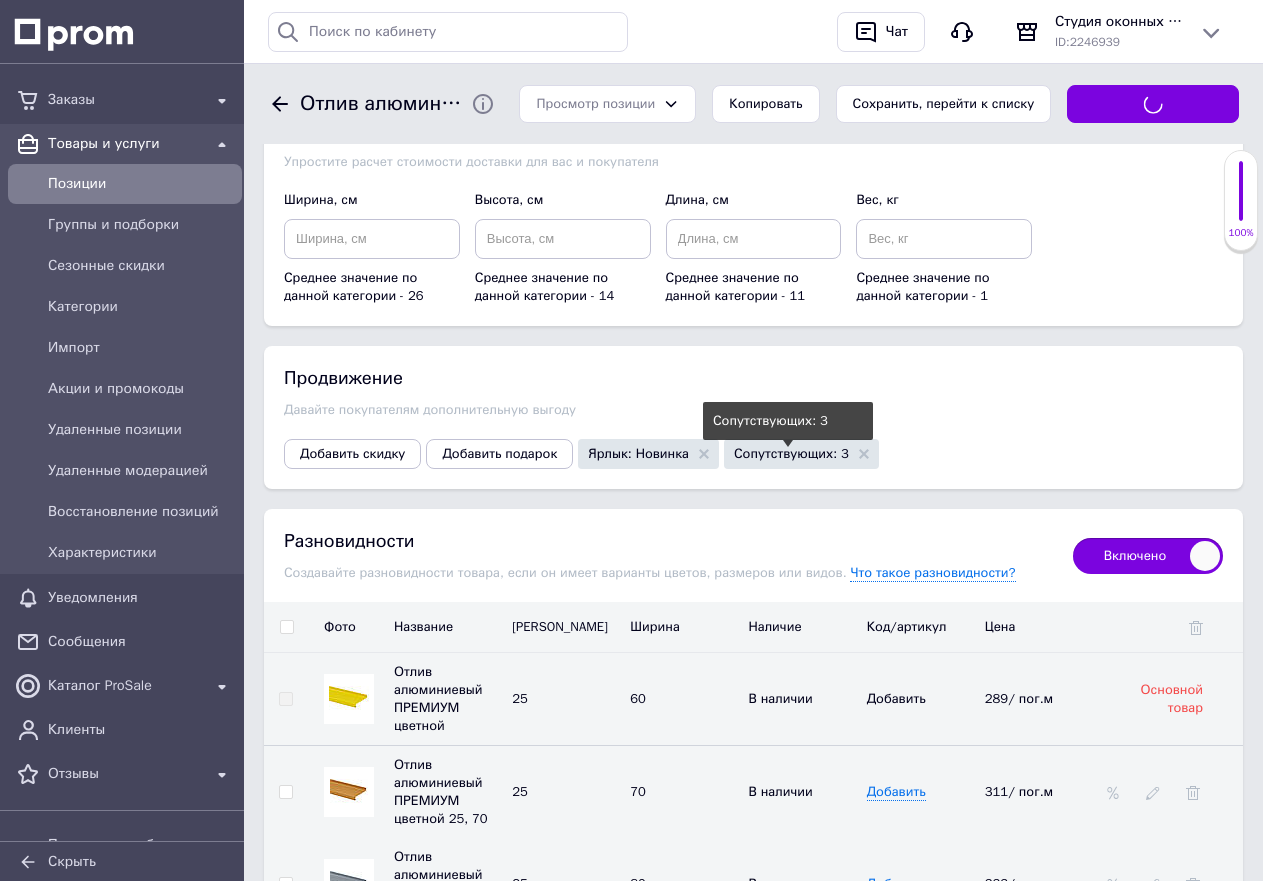 click on "Сопутствующих: 3" at bounding box center (791, 453) 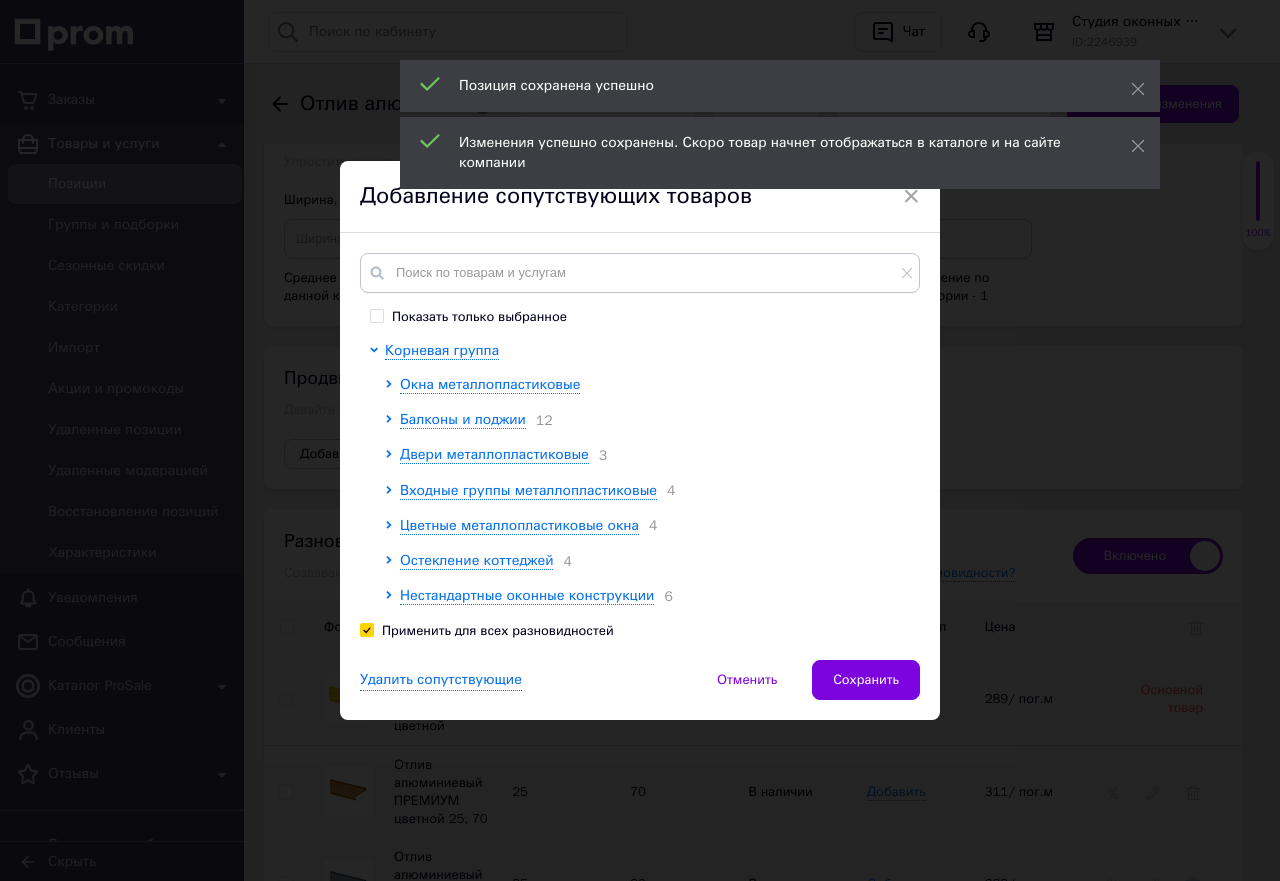 click on "Показать только выбранное" at bounding box center (376, 315) 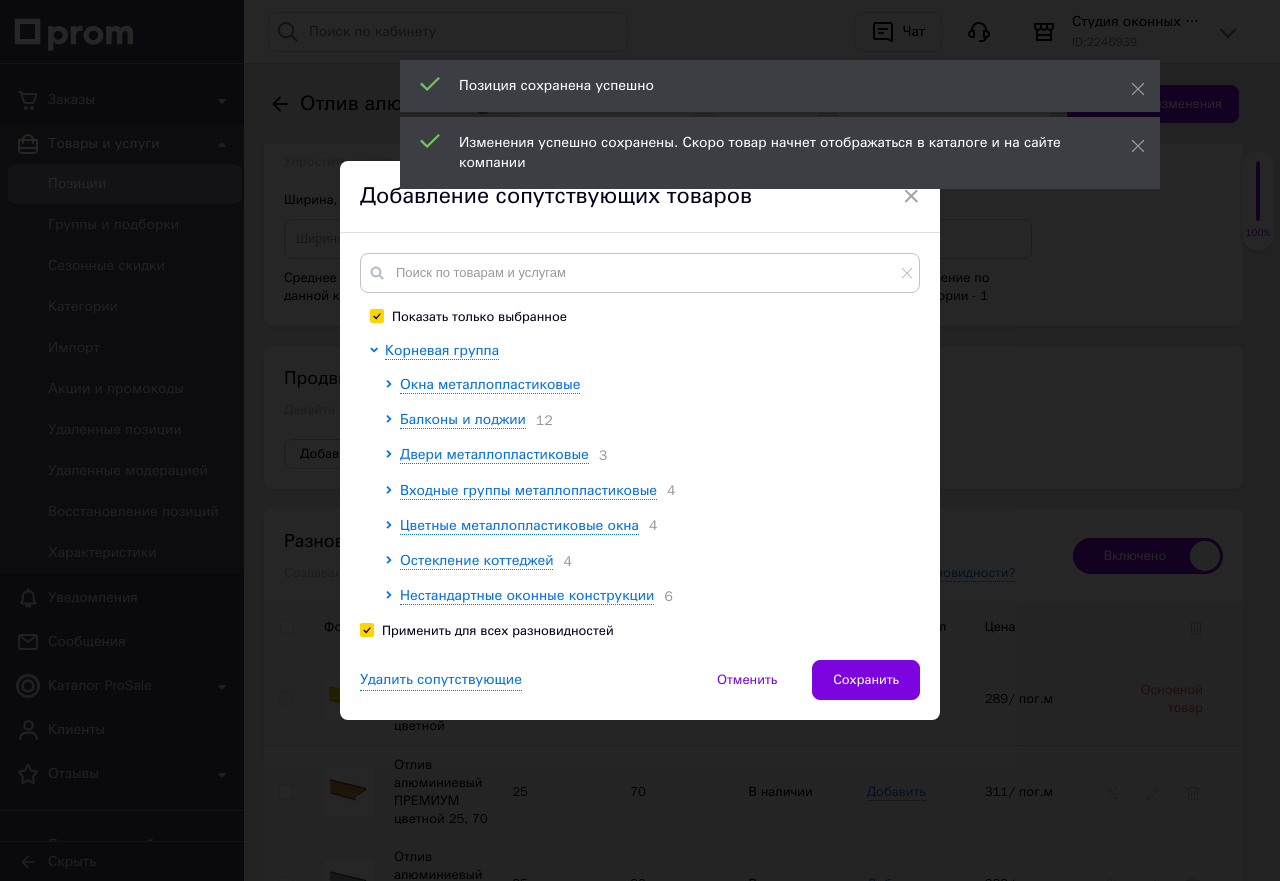 checkbox on "true" 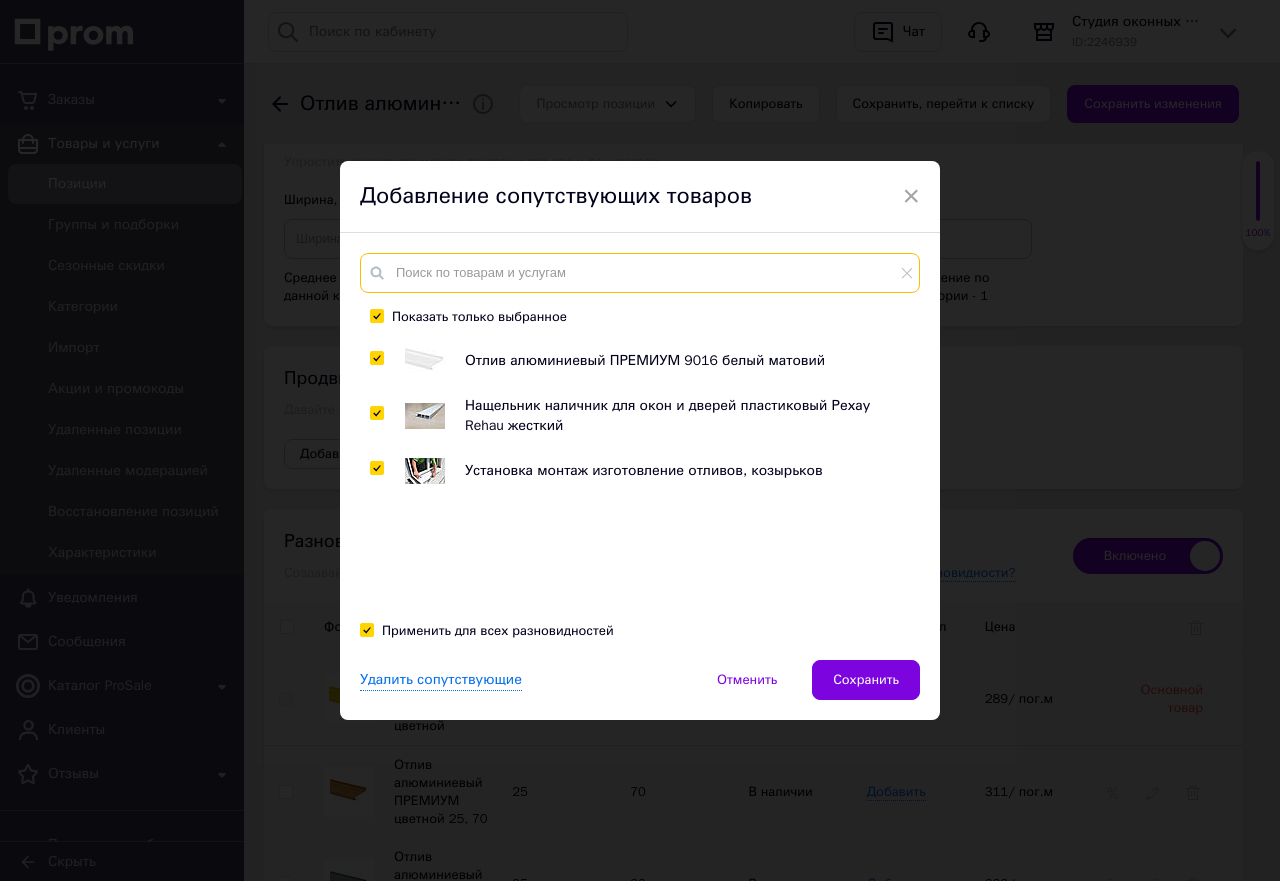 click at bounding box center [640, 273] 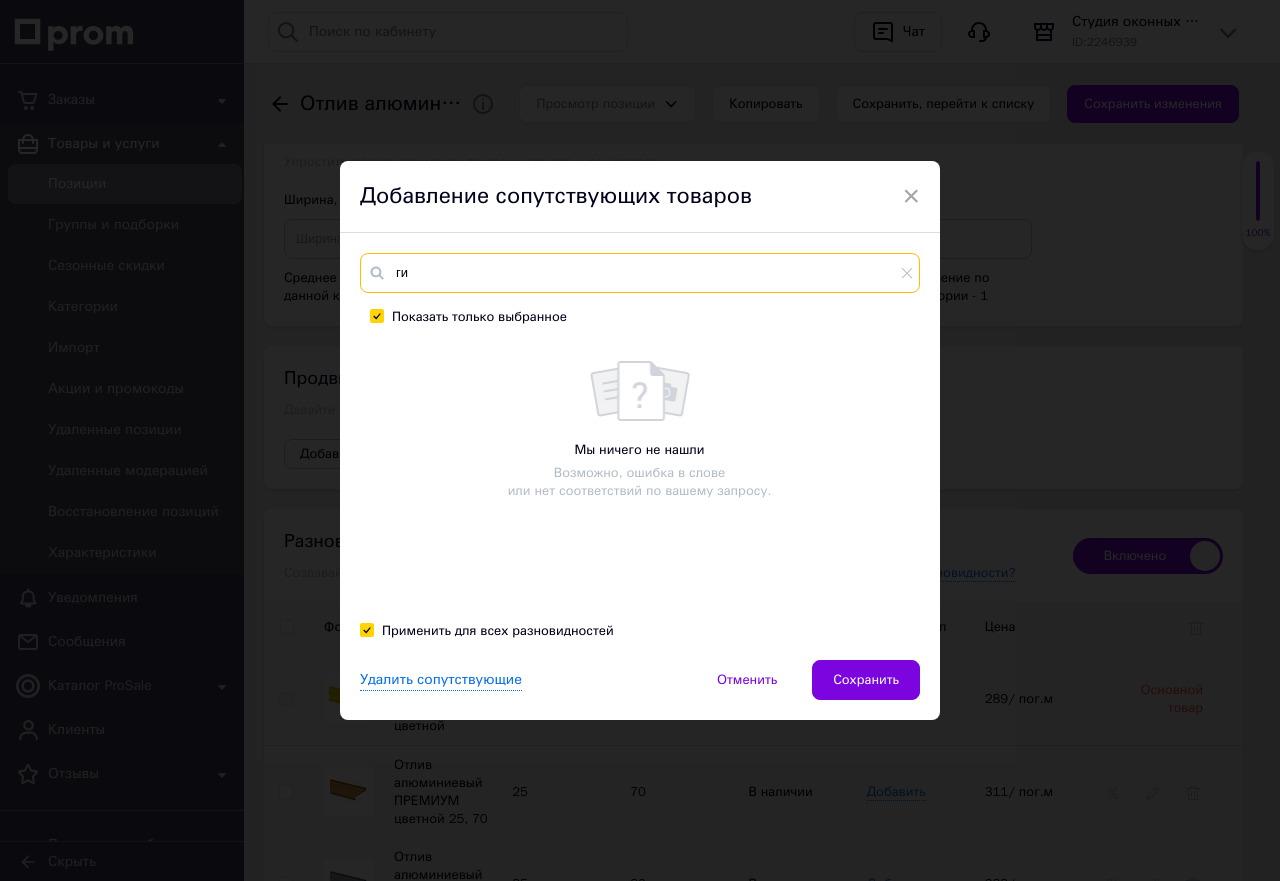 type on "гид" 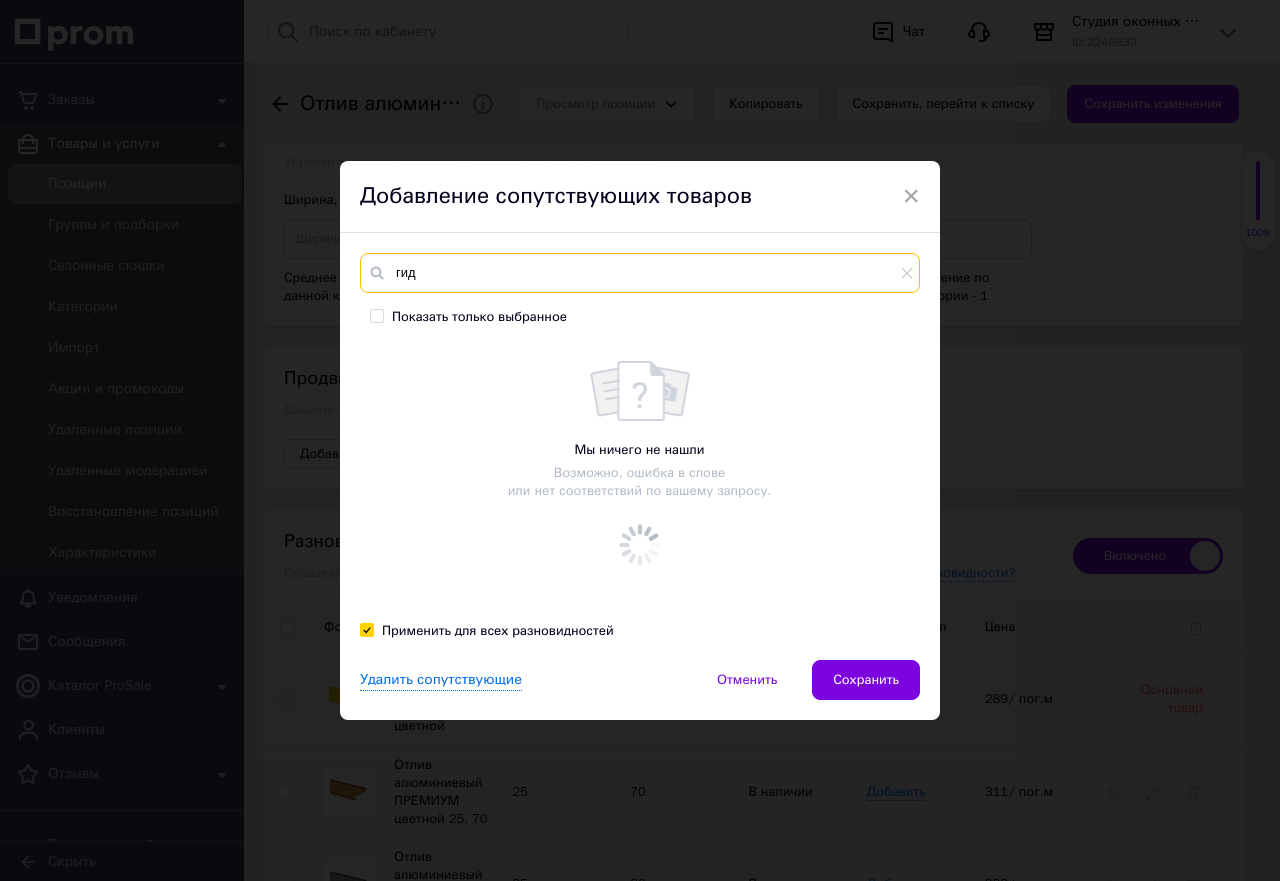 checkbox on "false" 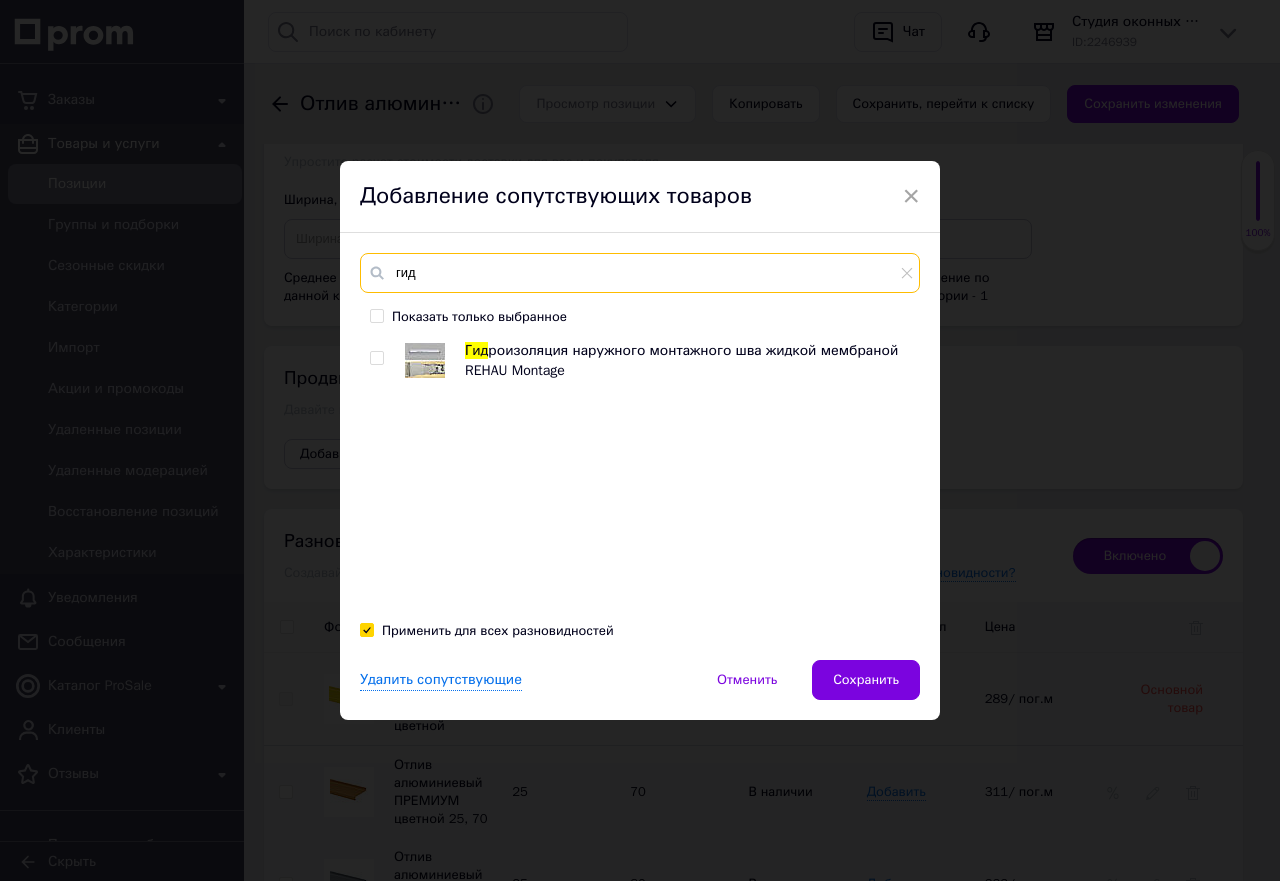 type on "гид" 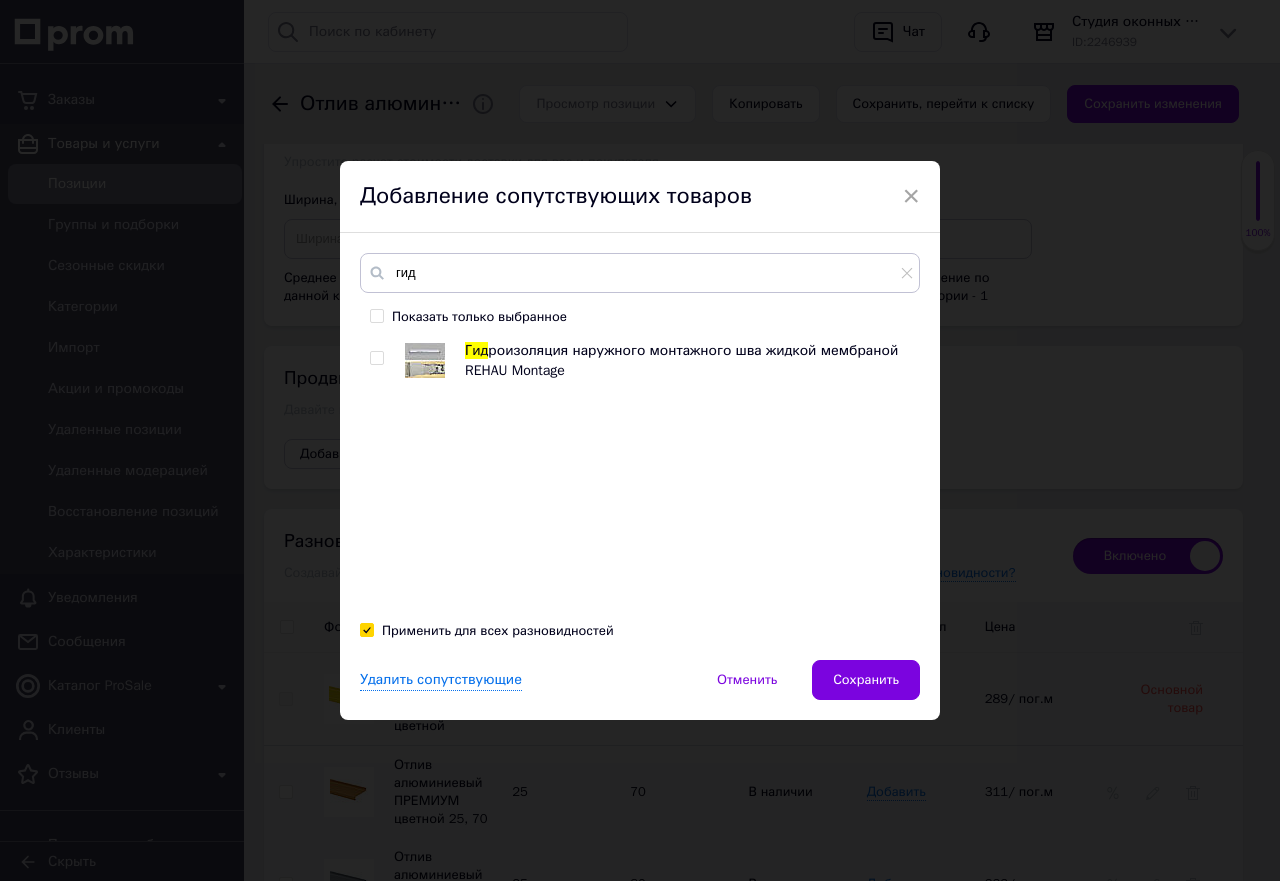 click at bounding box center (376, 358) 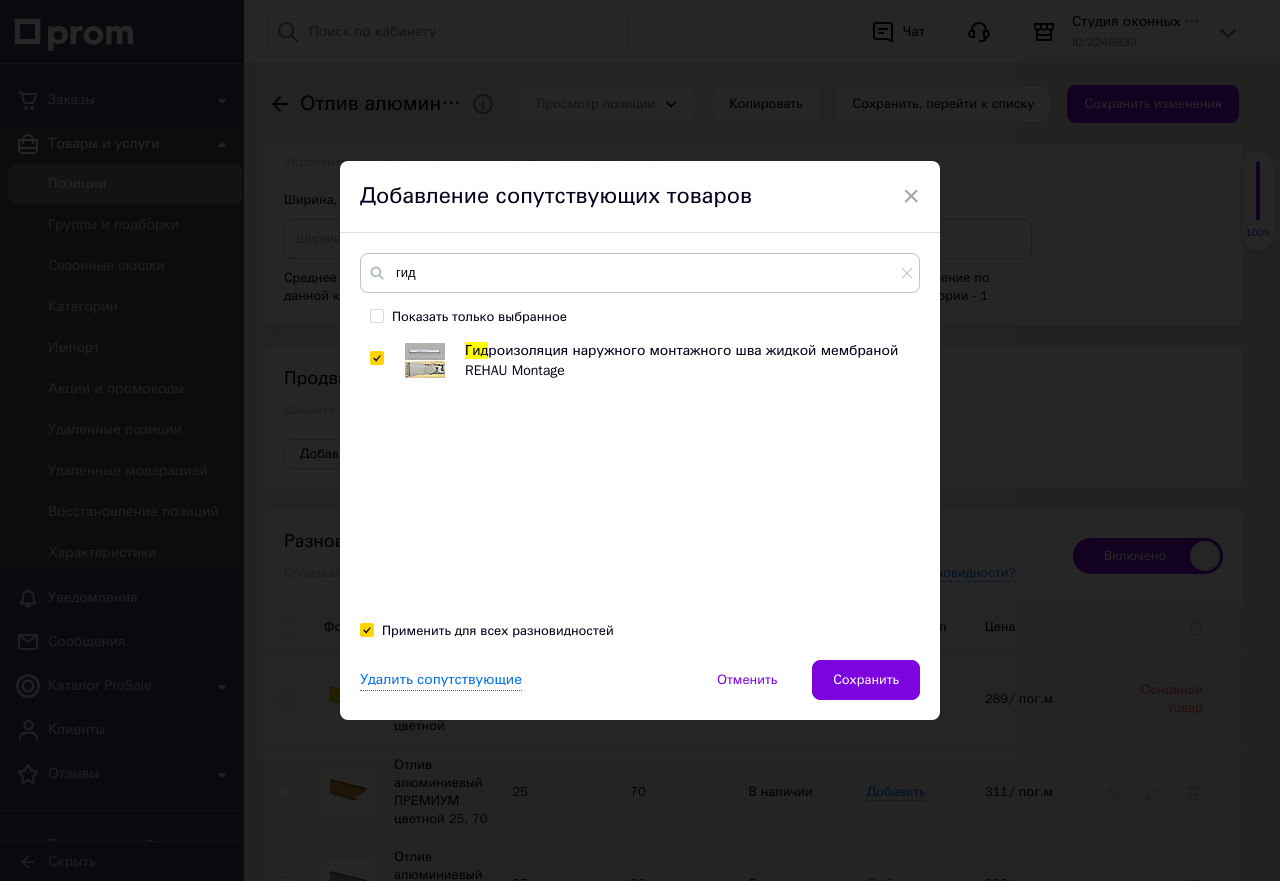 checkbox on "true" 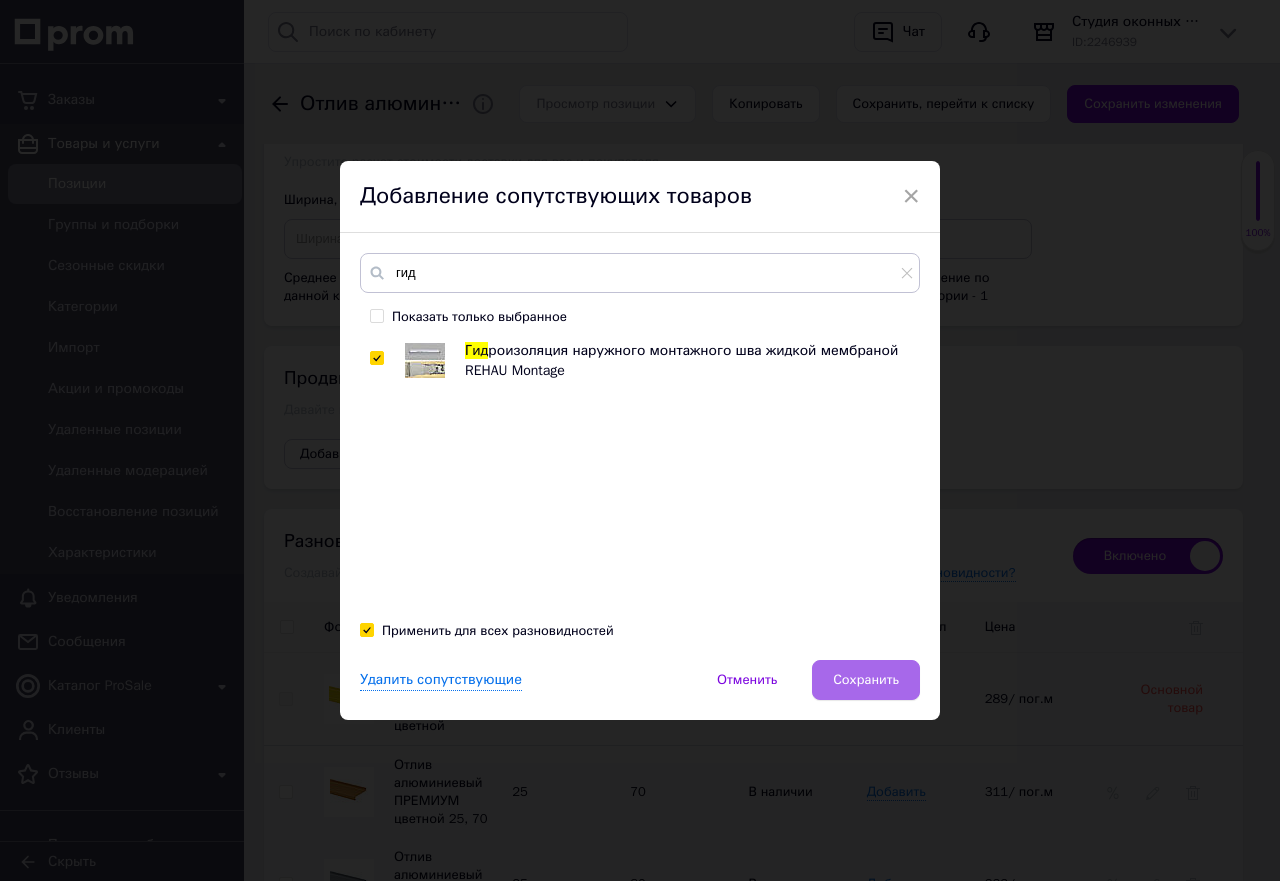 click on "Сохранить" at bounding box center [866, 680] 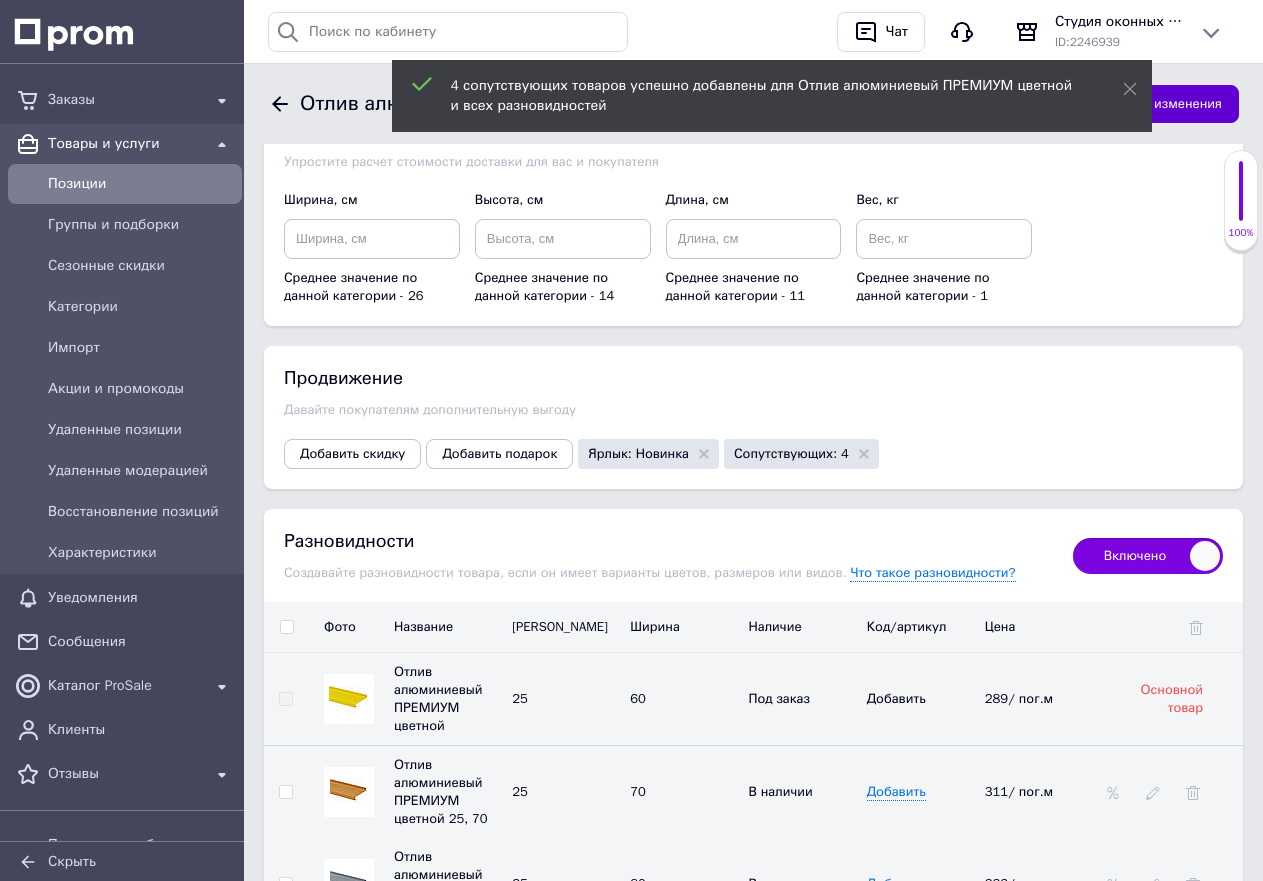 click on "Сохранить изменения" at bounding box center (1153, 104) 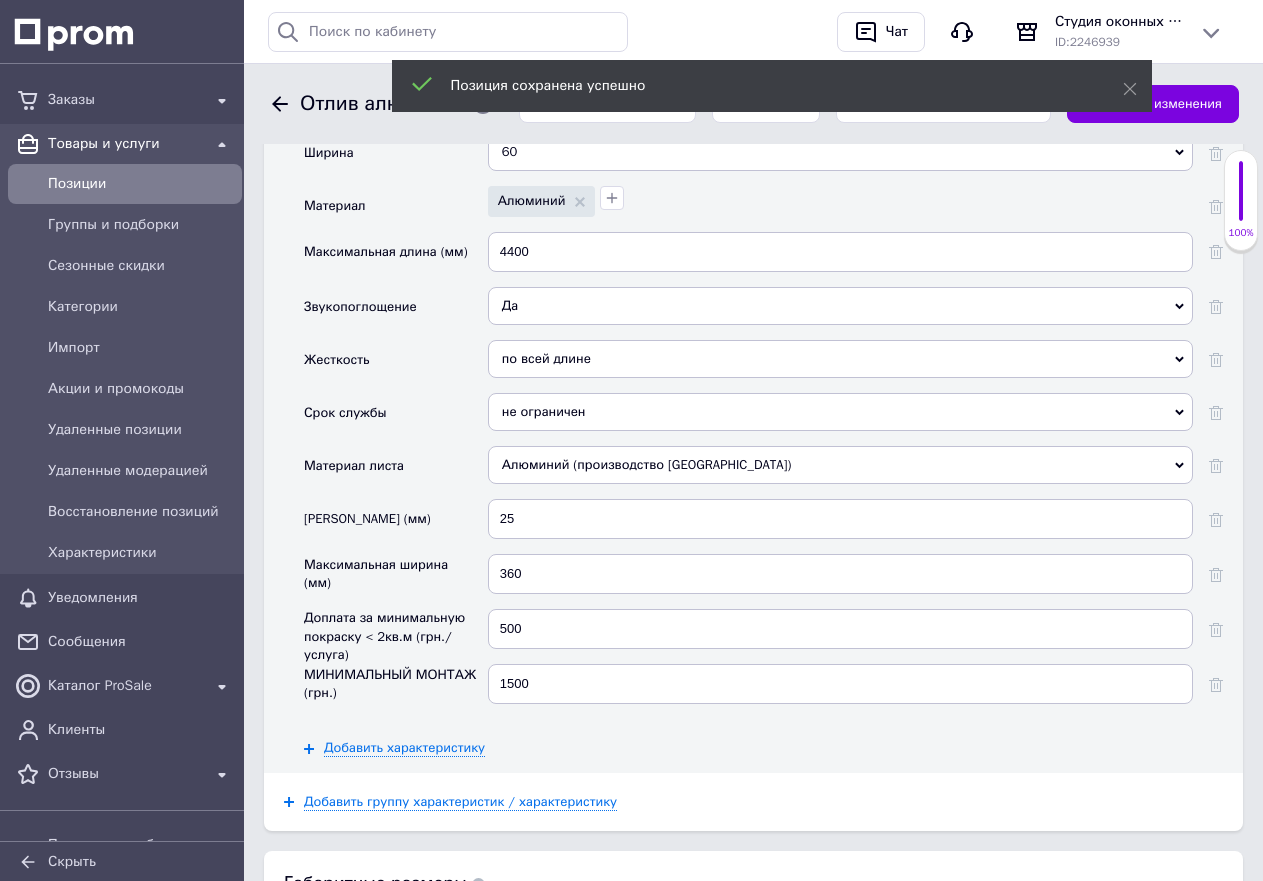 scroll, scrollTop: 2700, scrollLeft: 0, axis: vertical 